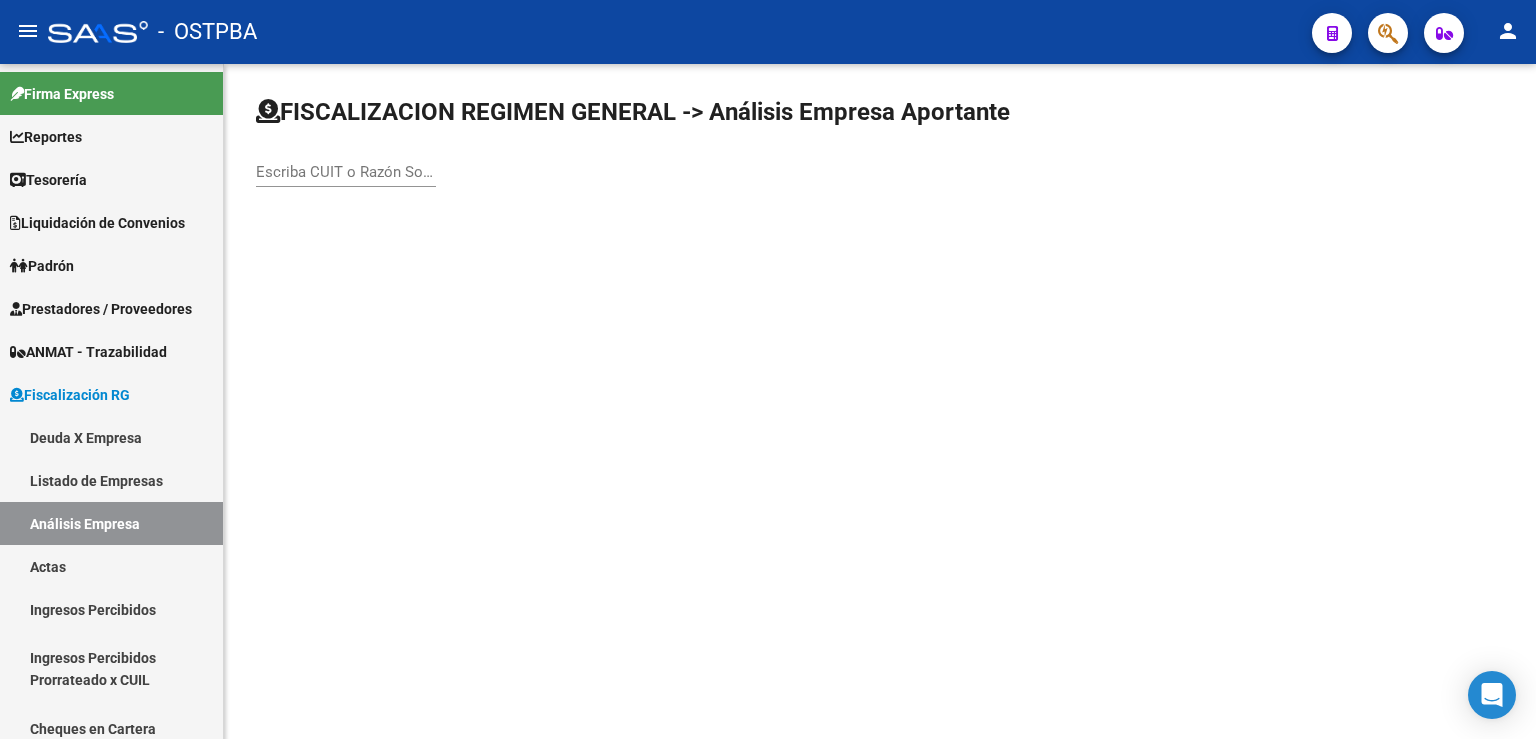 scroll, scrollTop: 0, scrollLeft: 0, axis: both 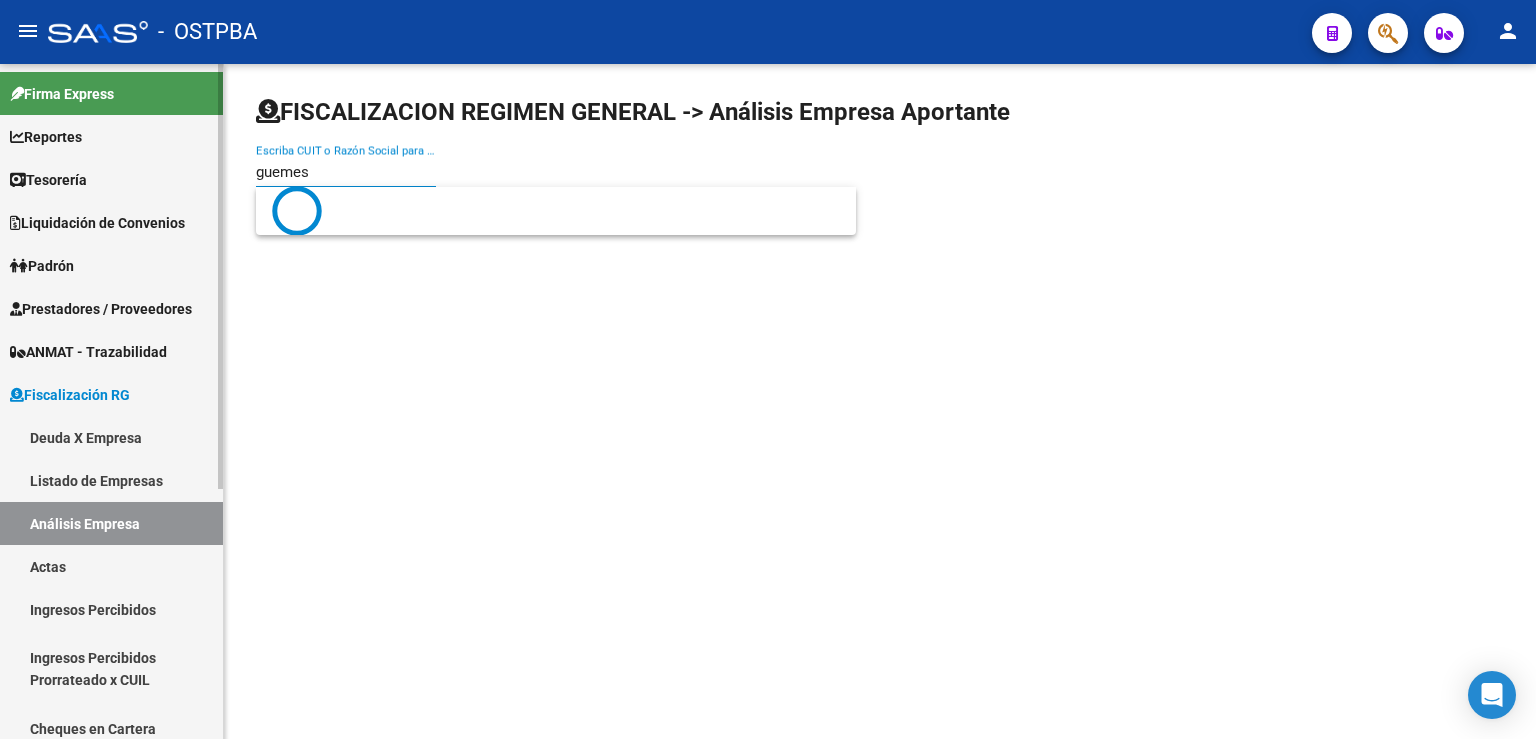type on "guemes" 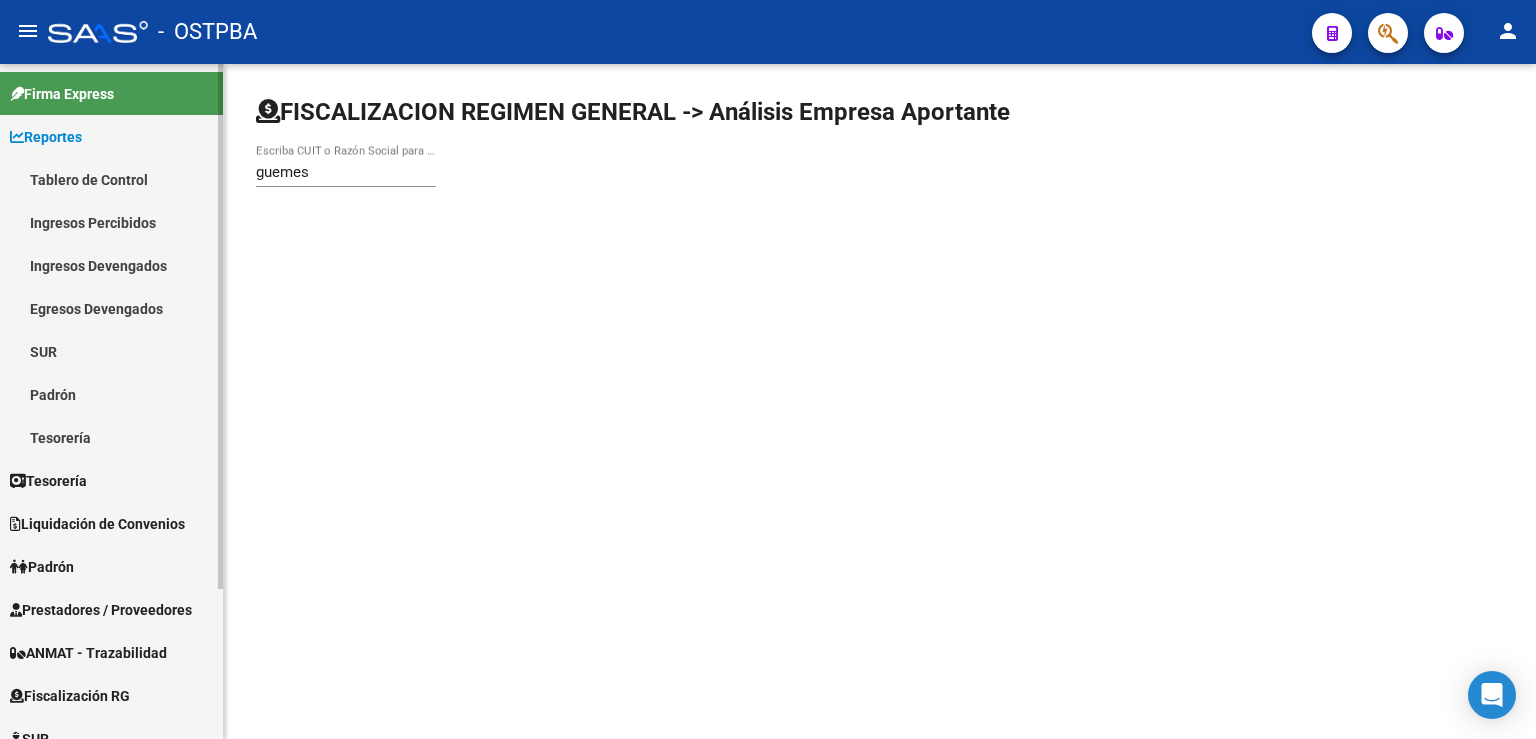 click on "Fiscalización RG" at bounding box center [70, 696] 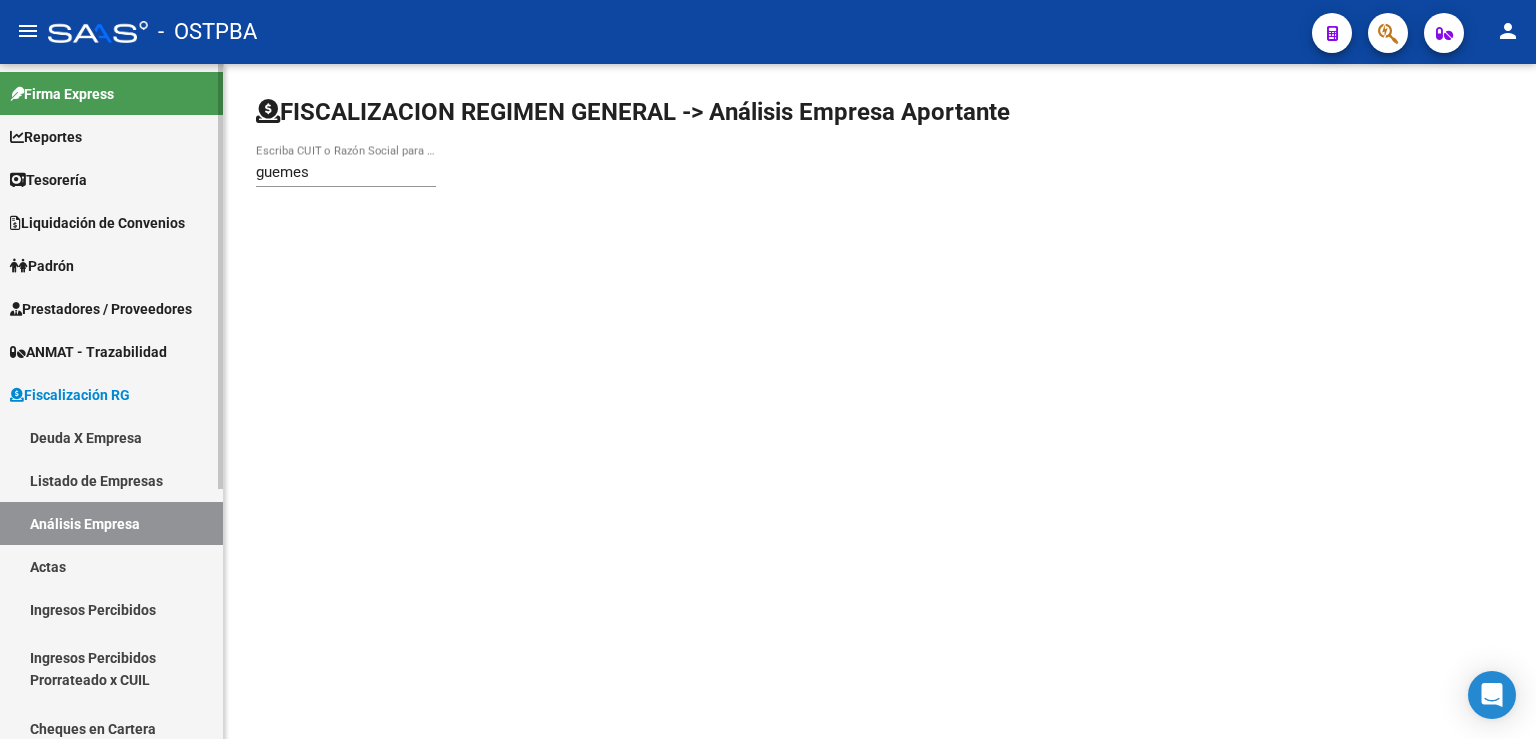click on "Tesorería" at bounding box center (111, 179) 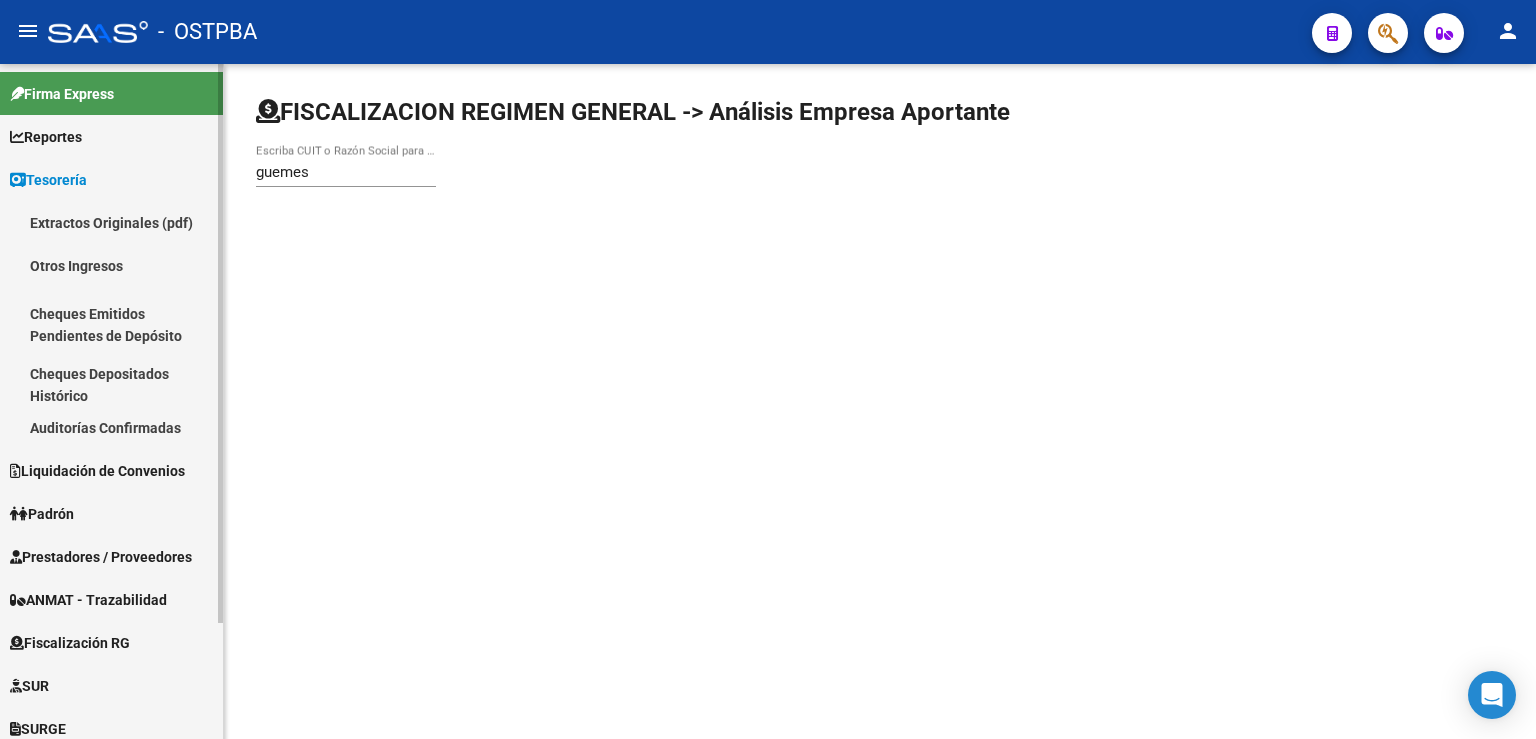 click on "Reportes" at bounding box center [46, 137] 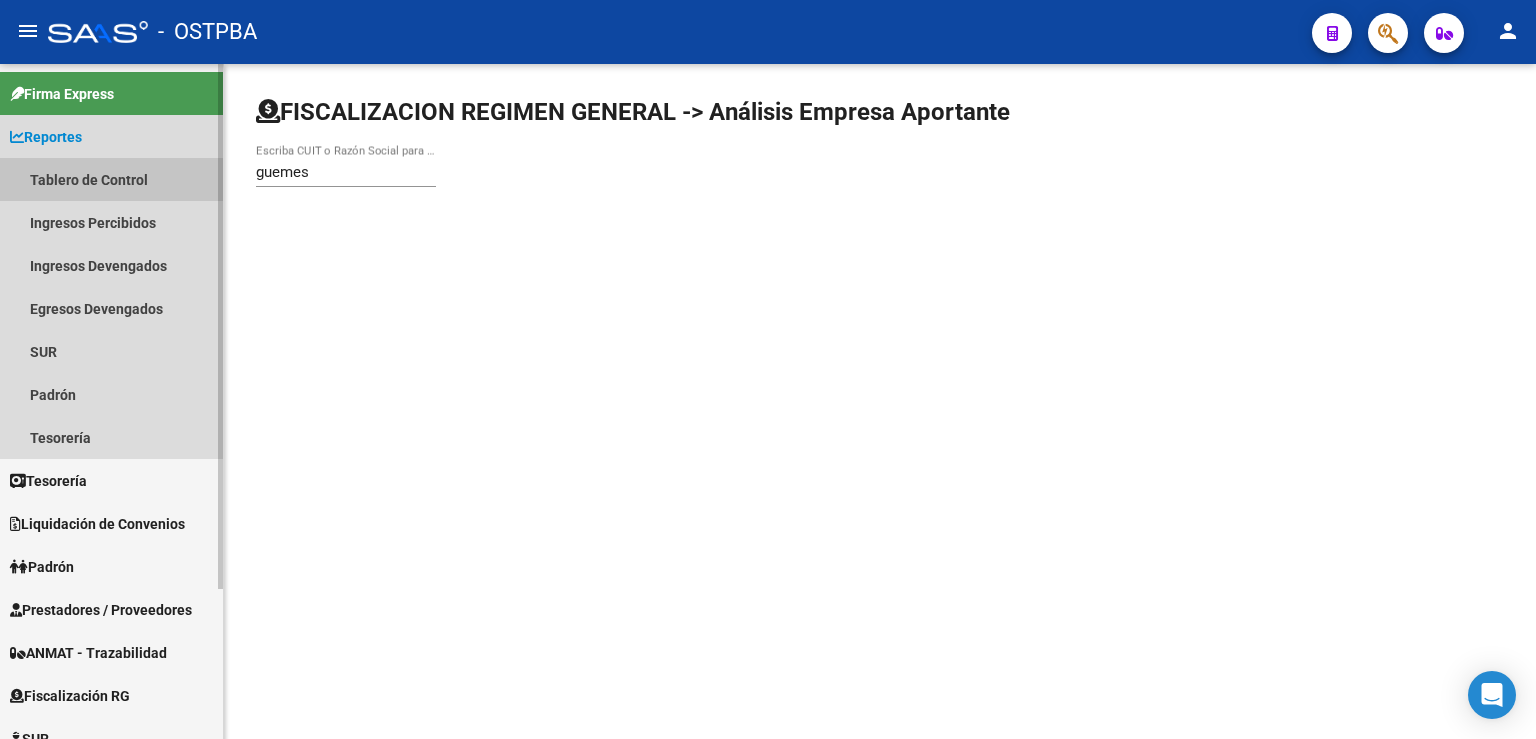 click on "Tablero de Control" at bounding box center [111, 179] 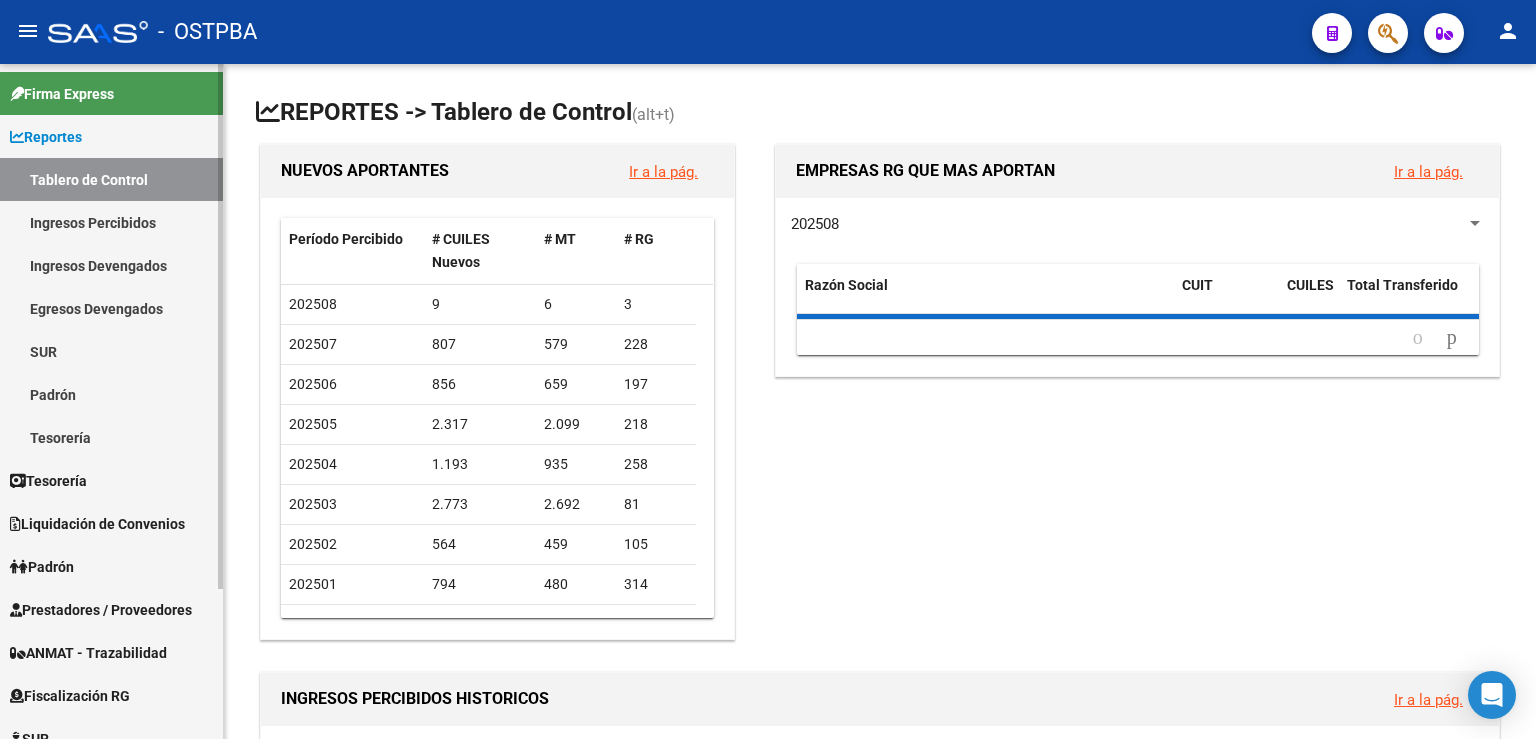 scroll, scrollTop: 192, scrollLeft: 0, axis: vertical 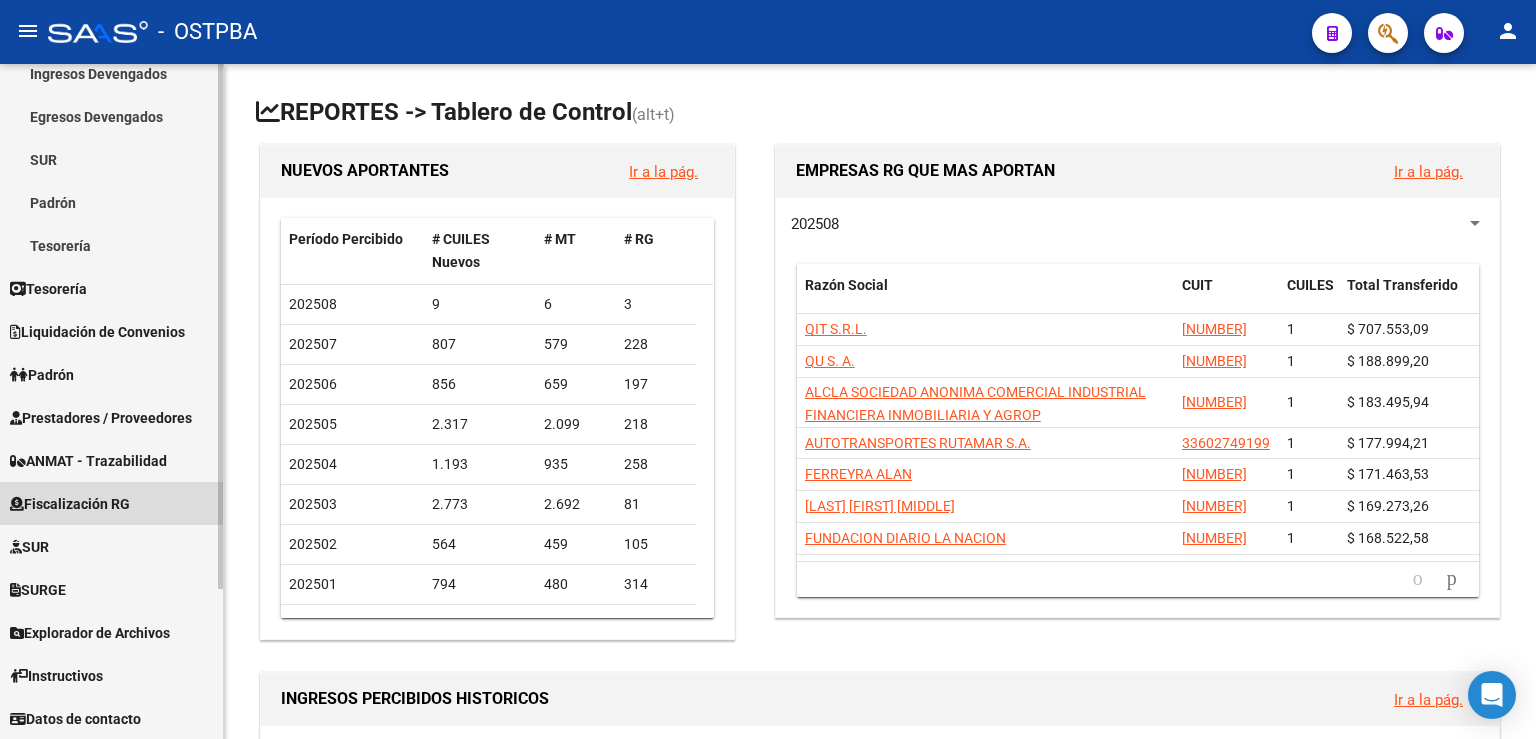 click on "Fiscalización RG" at bounding box center (70, 504) 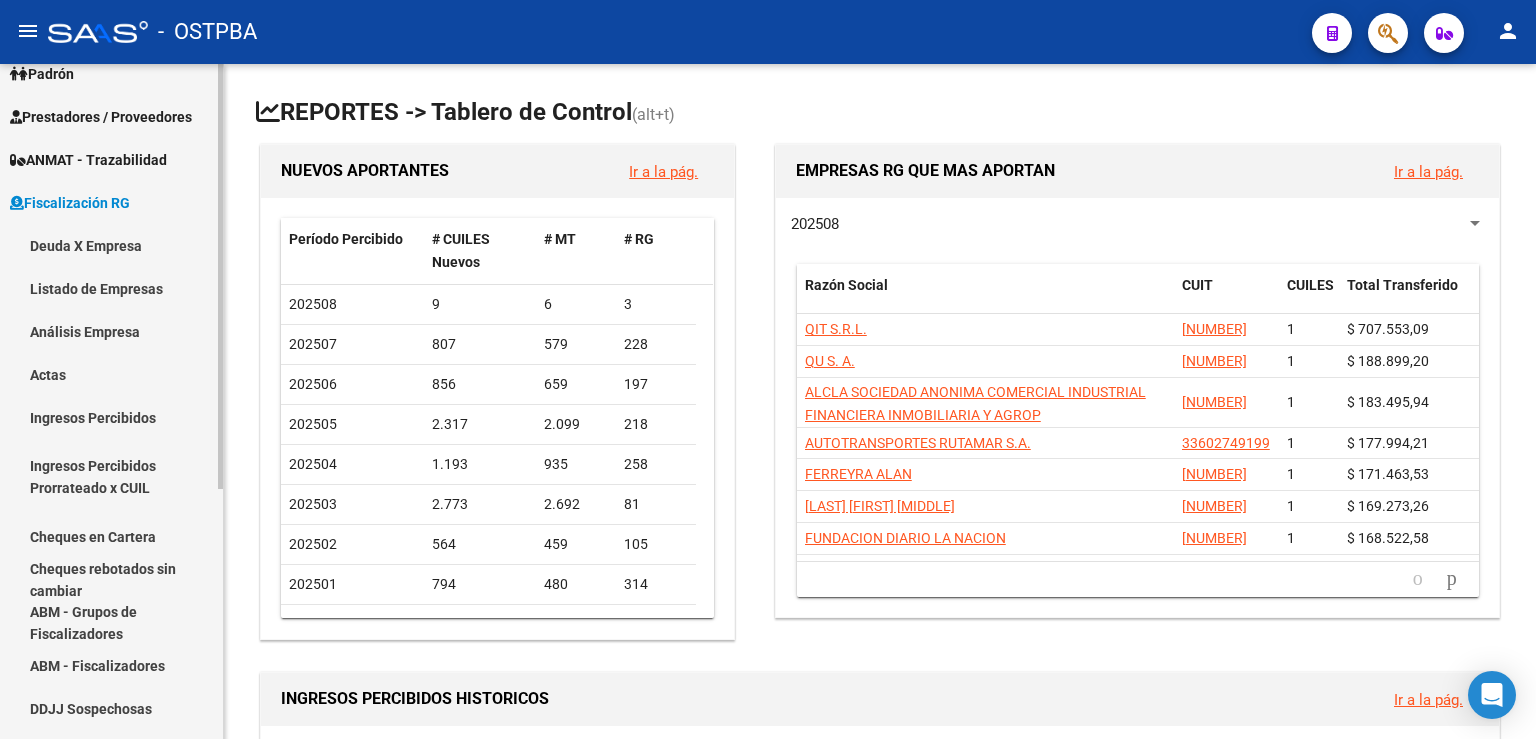 click on "Análisis Empresa" at bounding box center [111, 331] 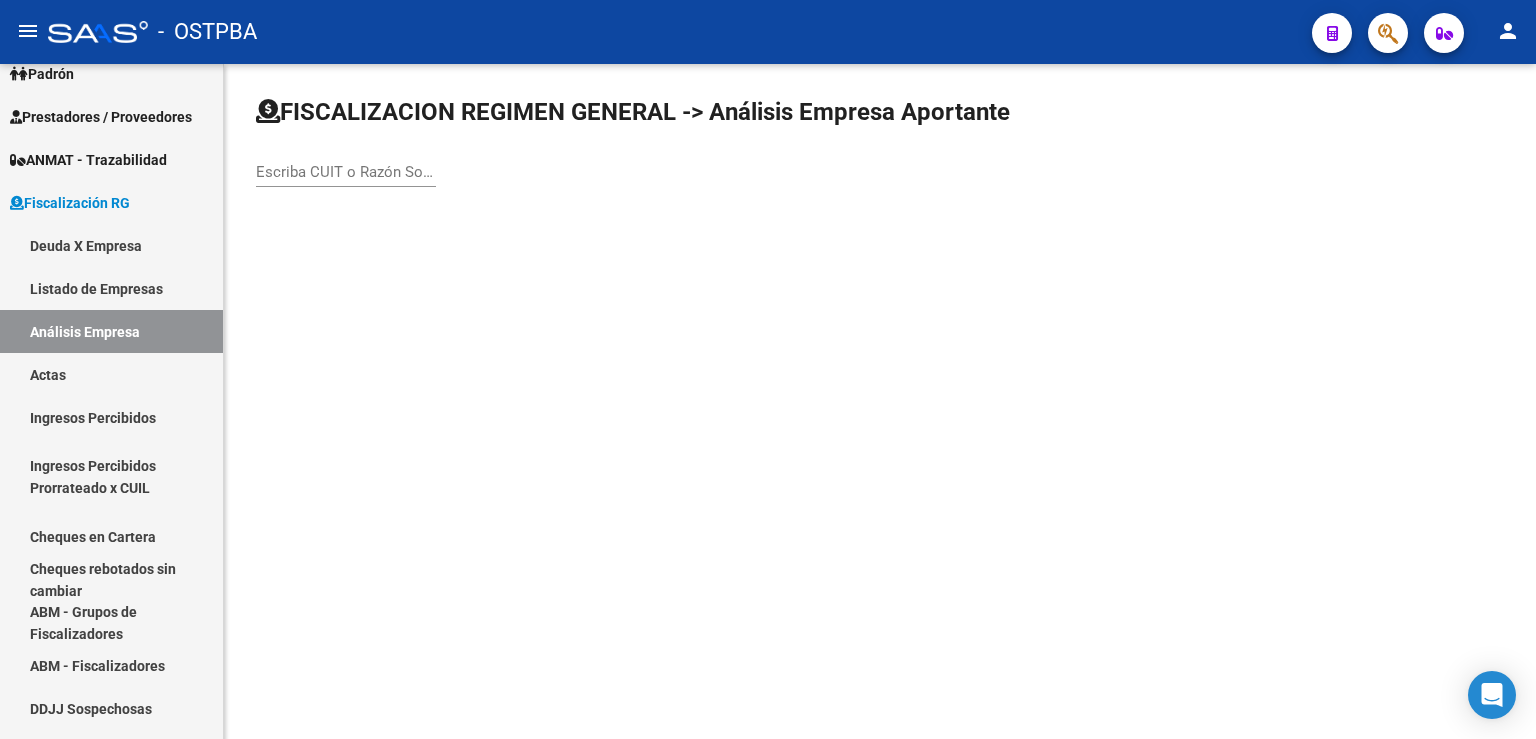 click on "Escriba CUIT o Razón Social para buscar" at bounding box center (346, 172) 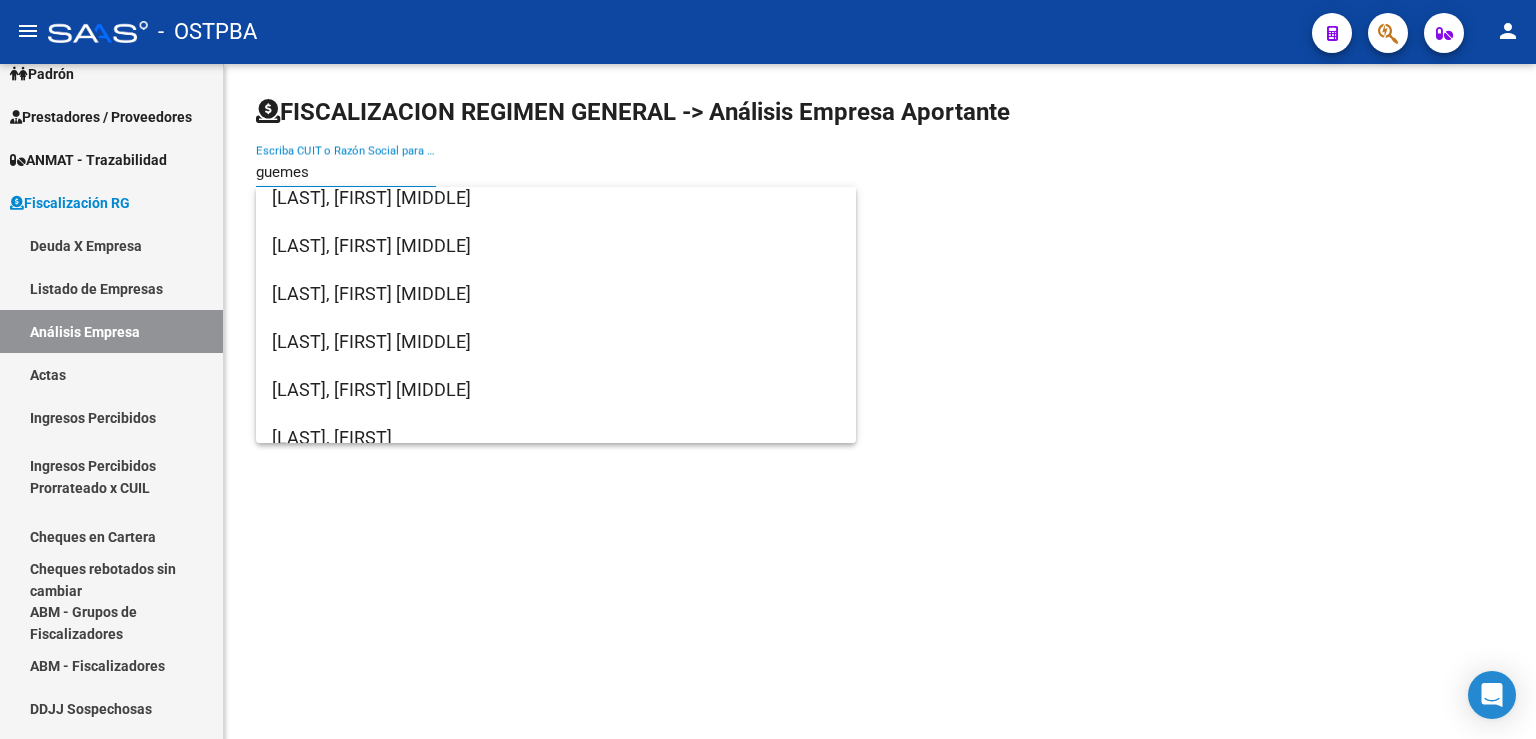 scroll, scrollTop: 24752, scrollLeft: 0, axis: vertical 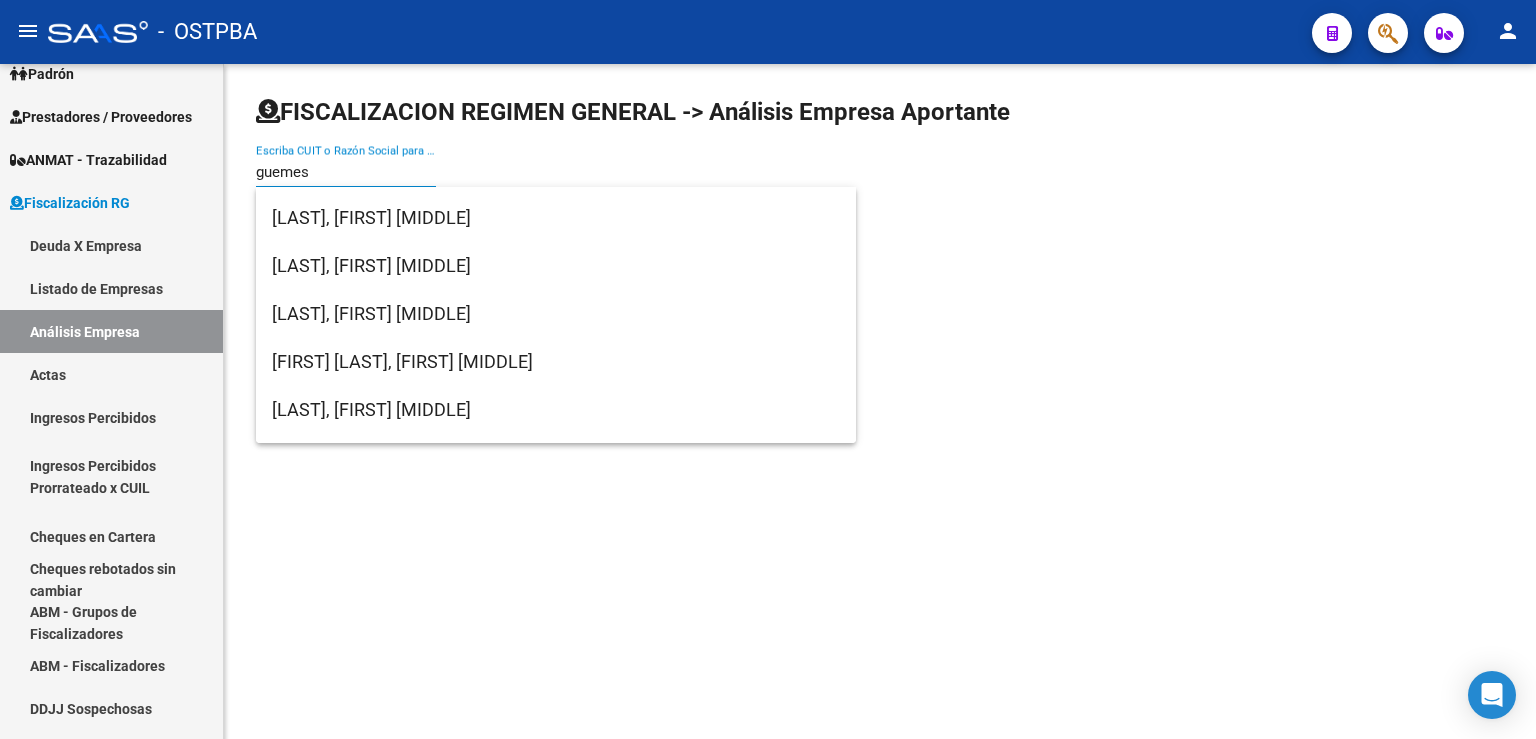 click on "[STREET] [NUMBER] CUIT o Razón Social para buscar" 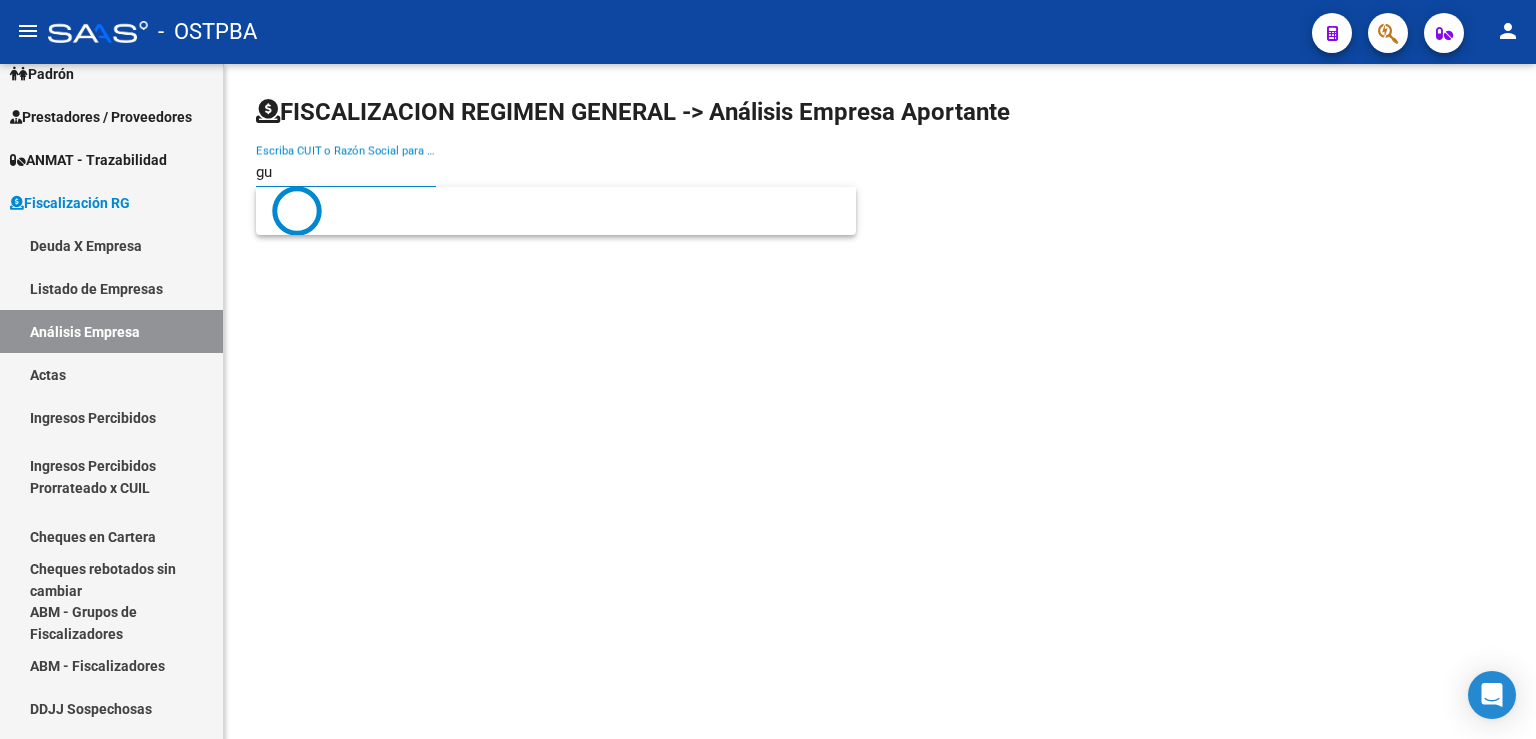 scroll, scrollTop: 0, scrollLeft: 0, axis: both 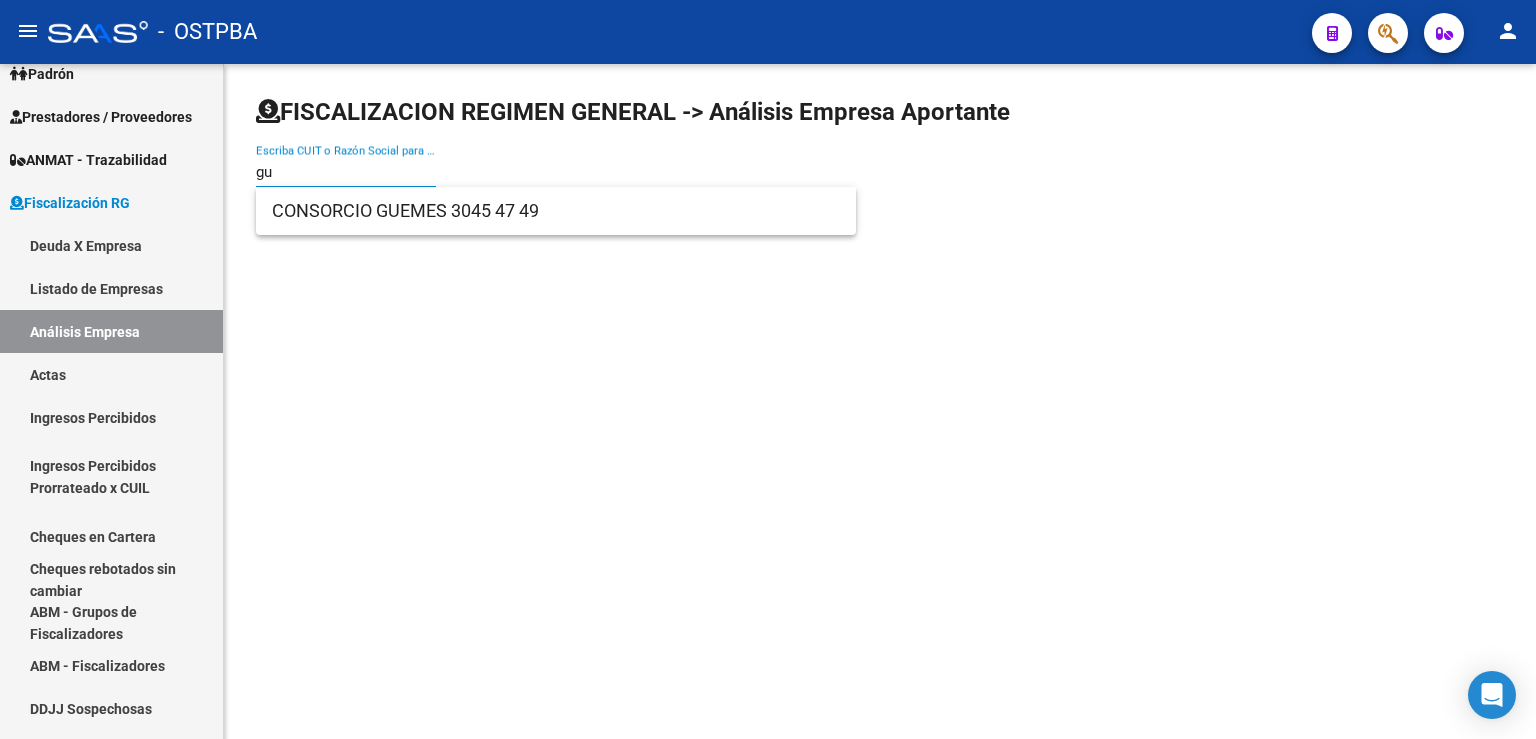 type on "g" 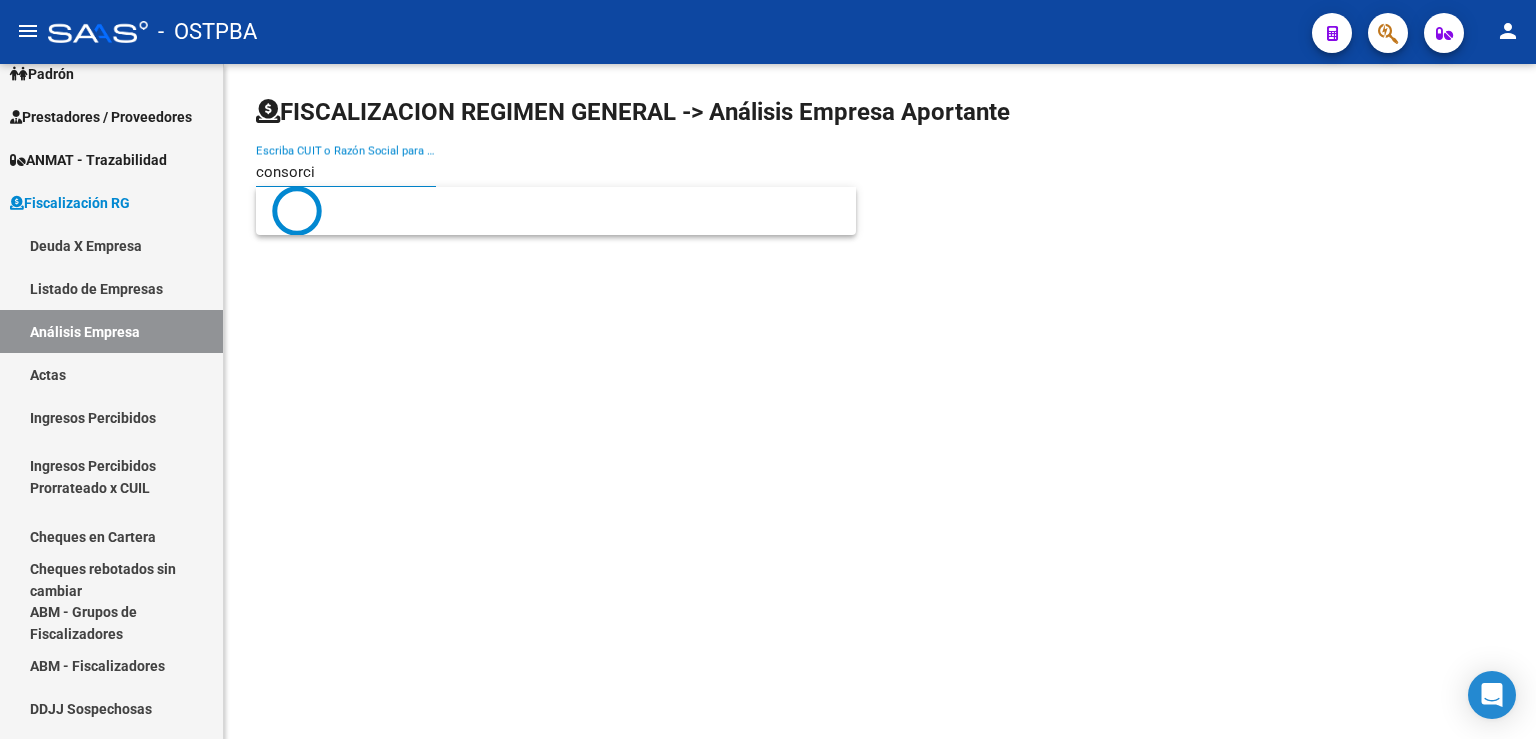 type on "consorcio" 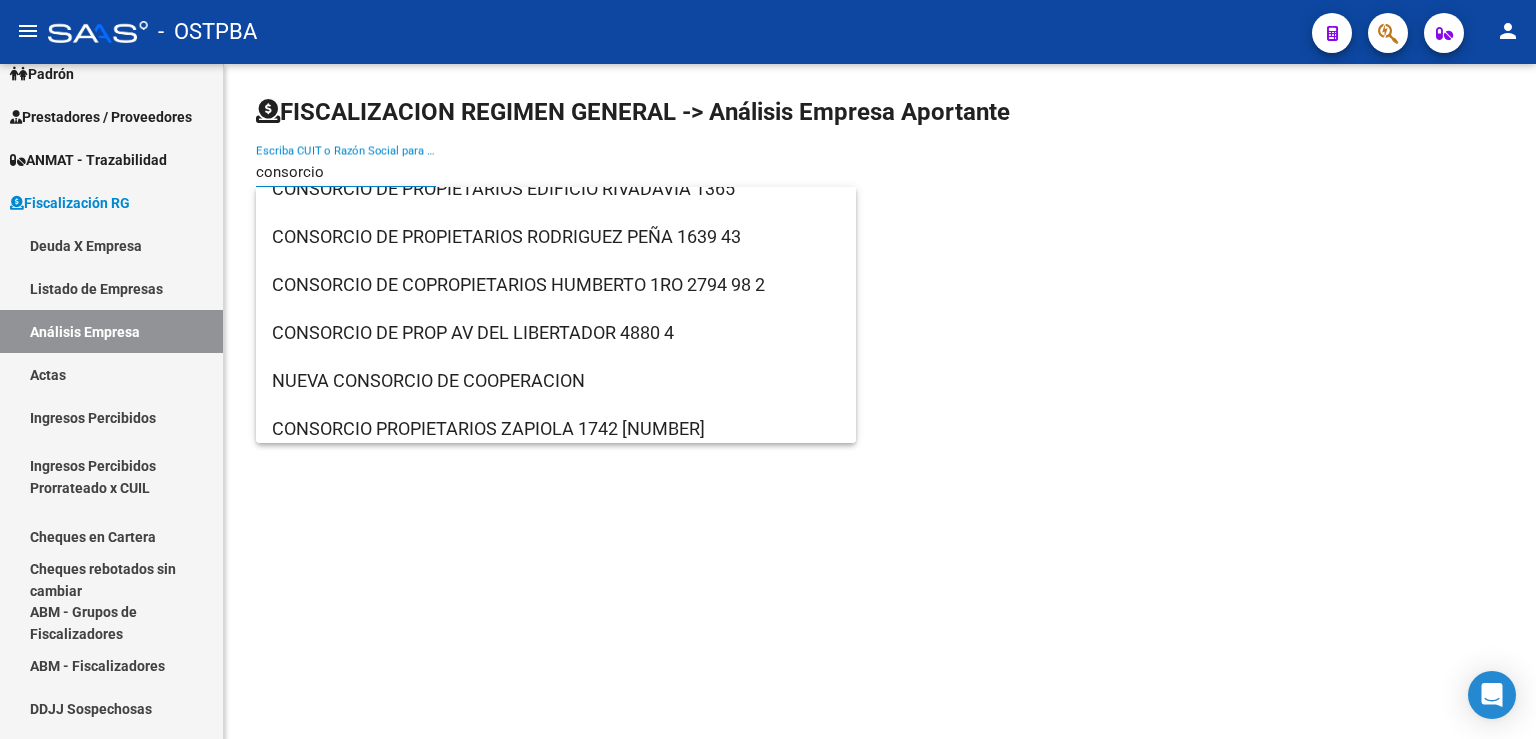 scroll, scrollTop: 0, scrollLeft: 0, axis: both 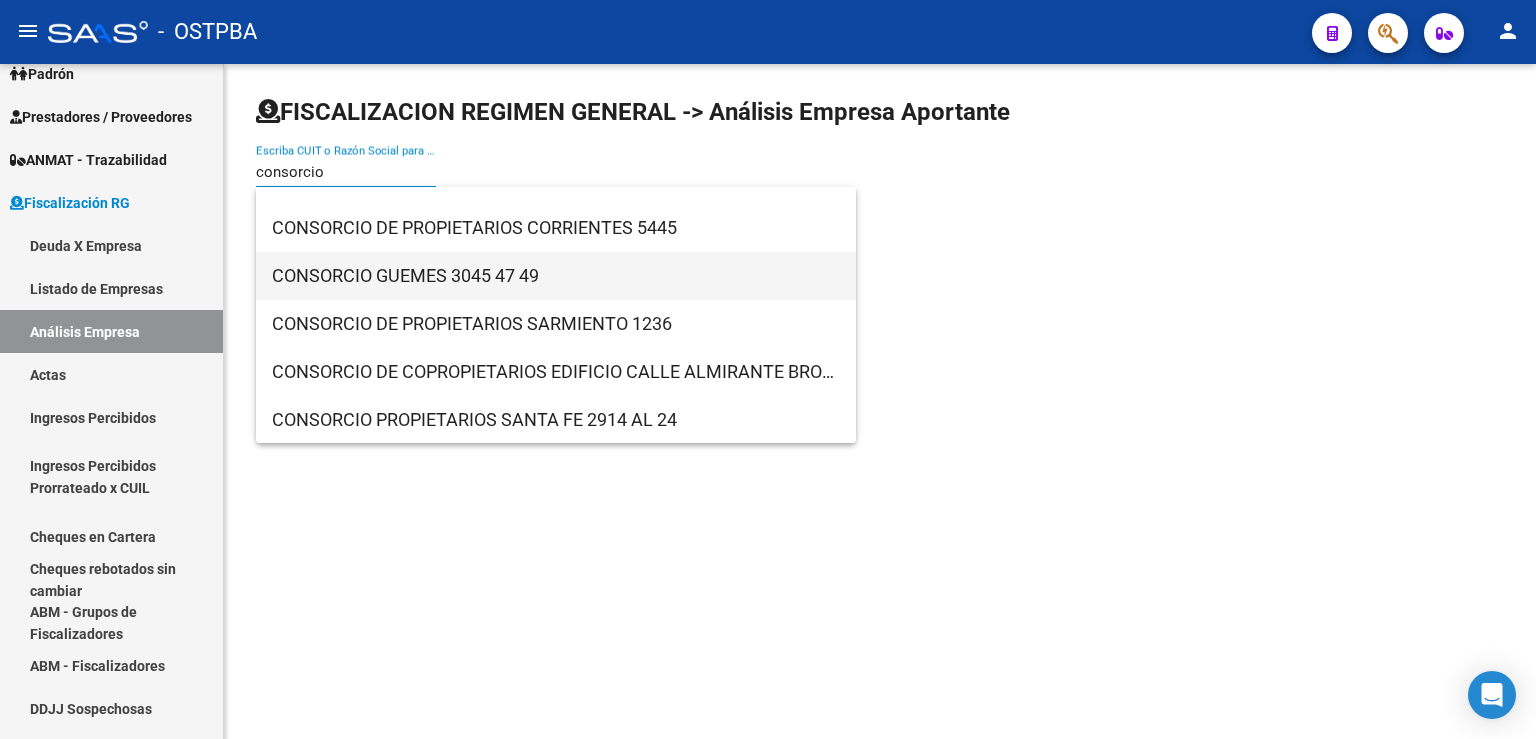 click on "CONSORCIO GUEMES 3045 47 49" at bounding box center [556, 276] 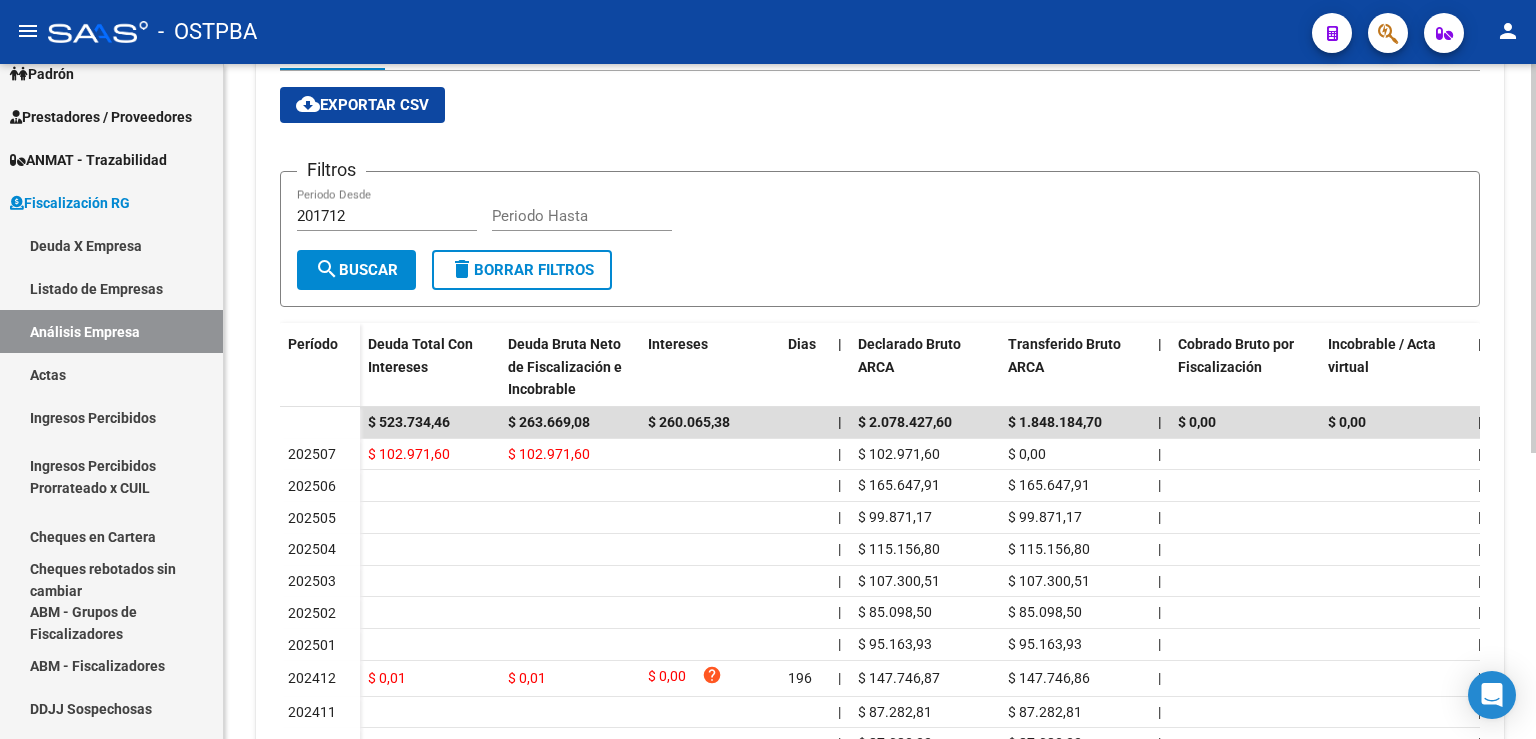 scroll, scrollTop: 441, scrollLeft: 0, axis: vertical 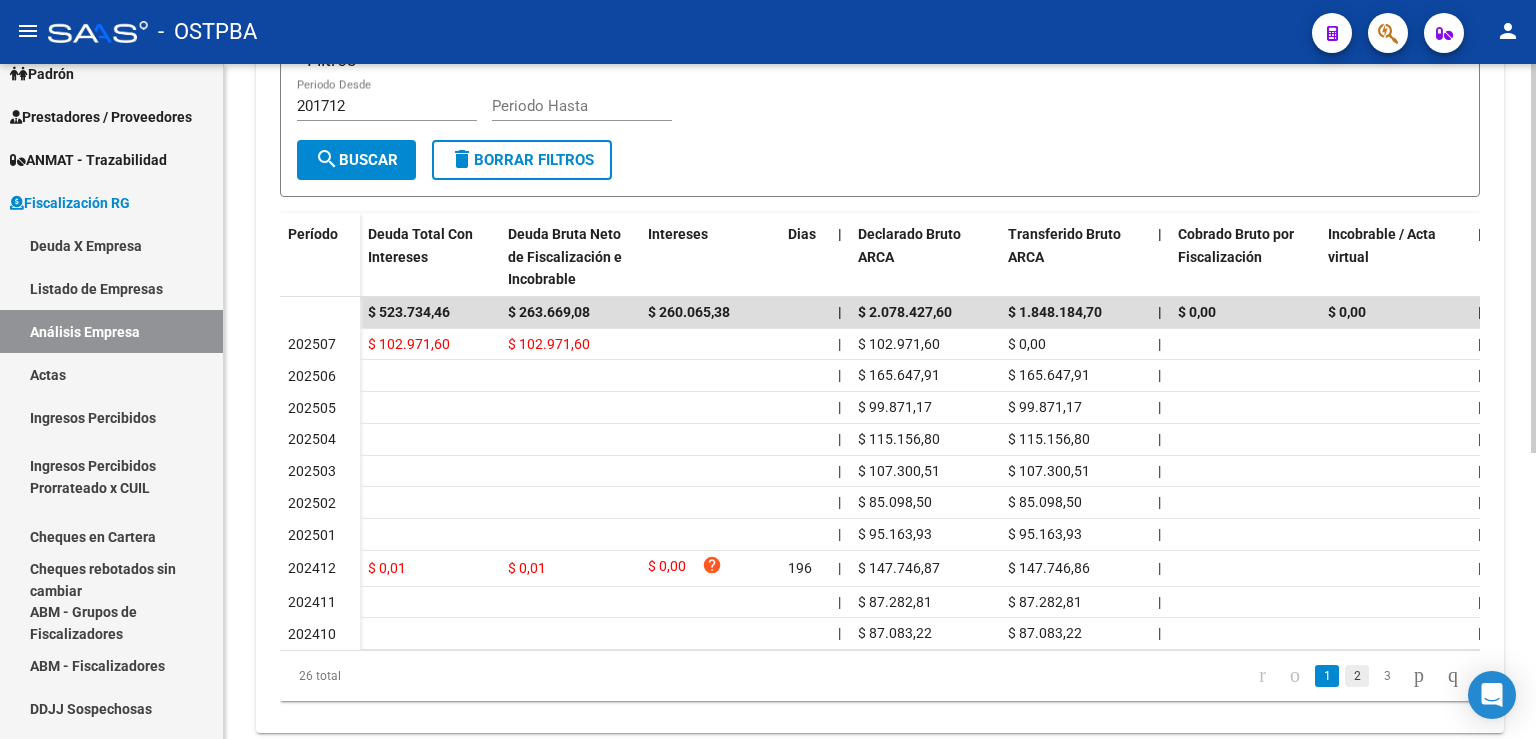 click on "2" 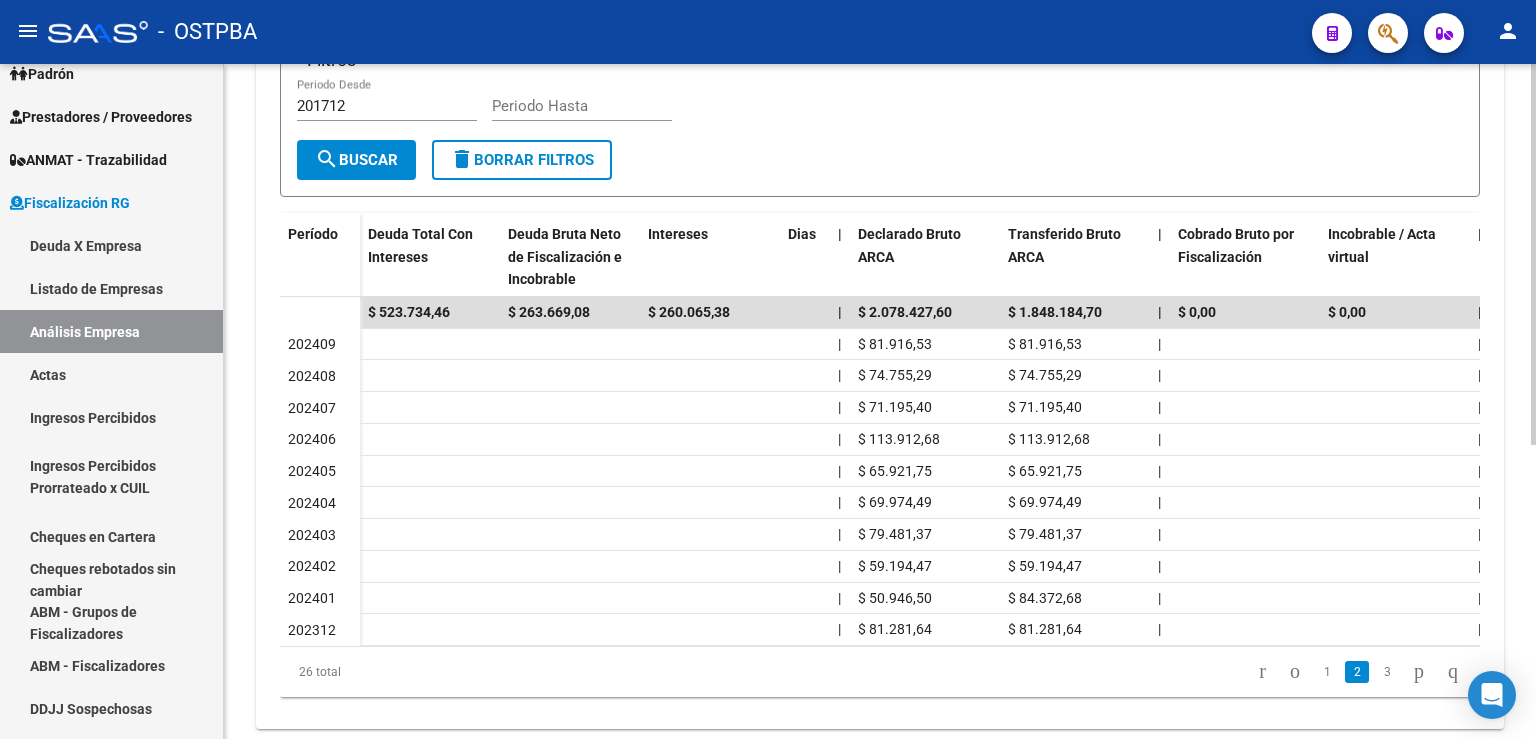 scroll, scrollTop: 441, scrollLeft: 0, axis: vertical 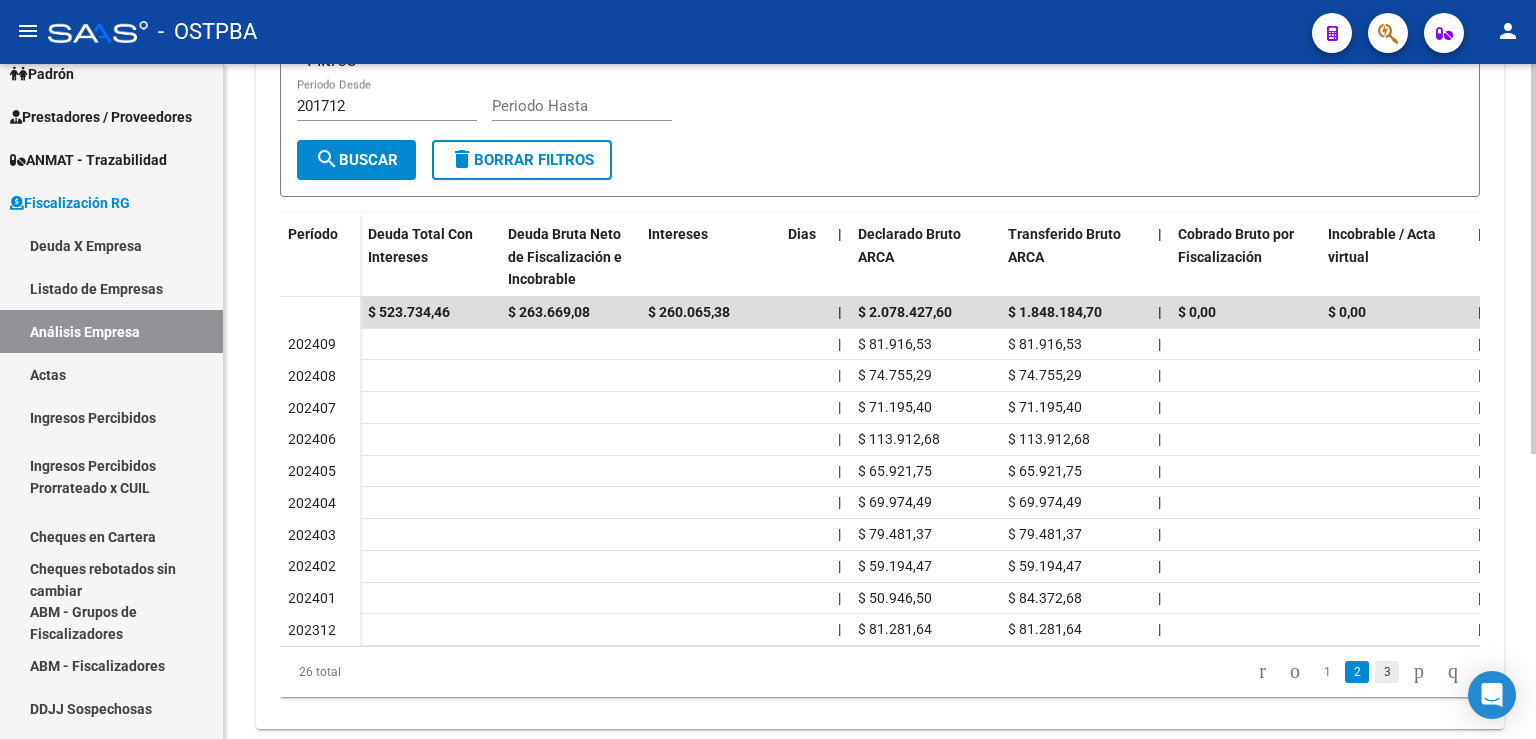 click on "3" 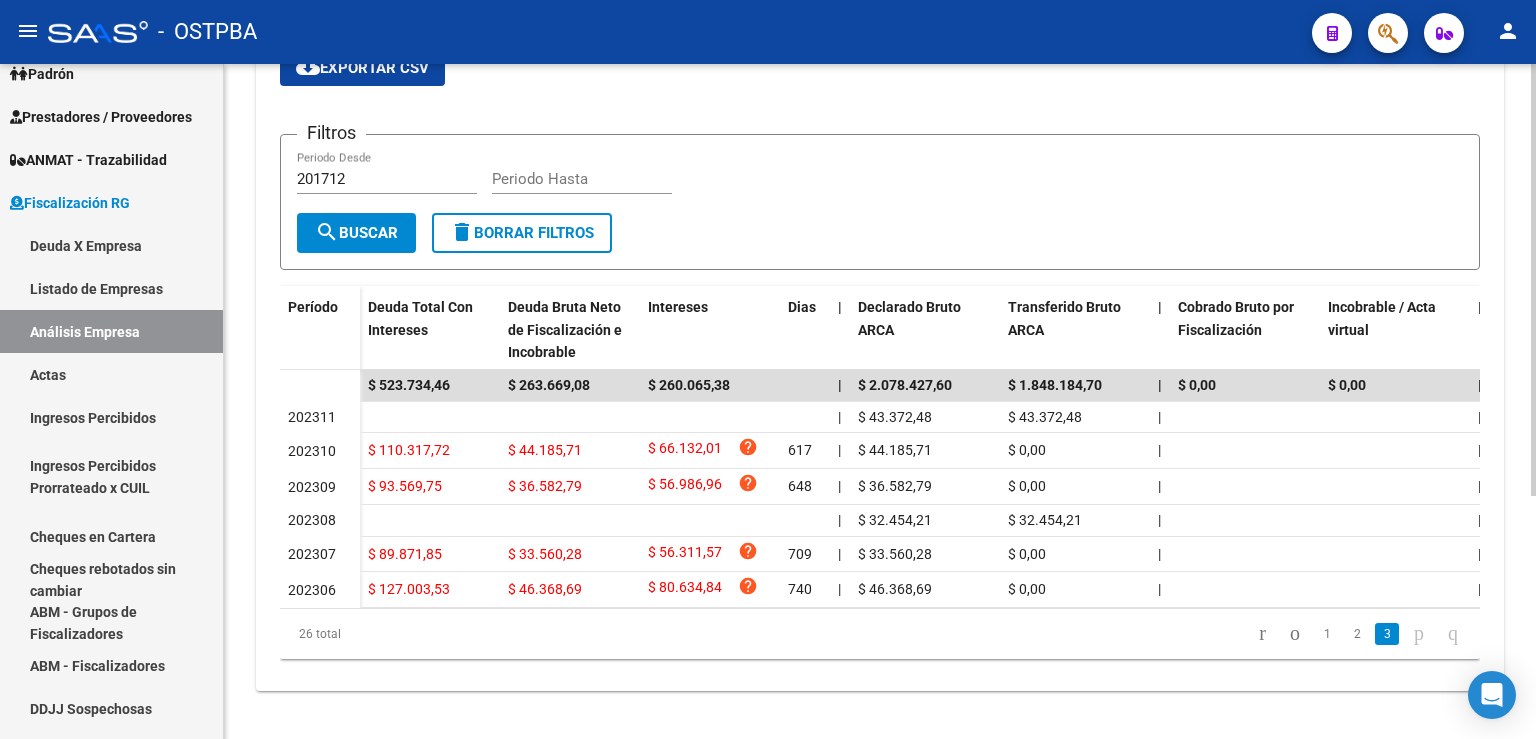 scroll, scrollTop: 379, scrollLeft: 0, axis: vertical 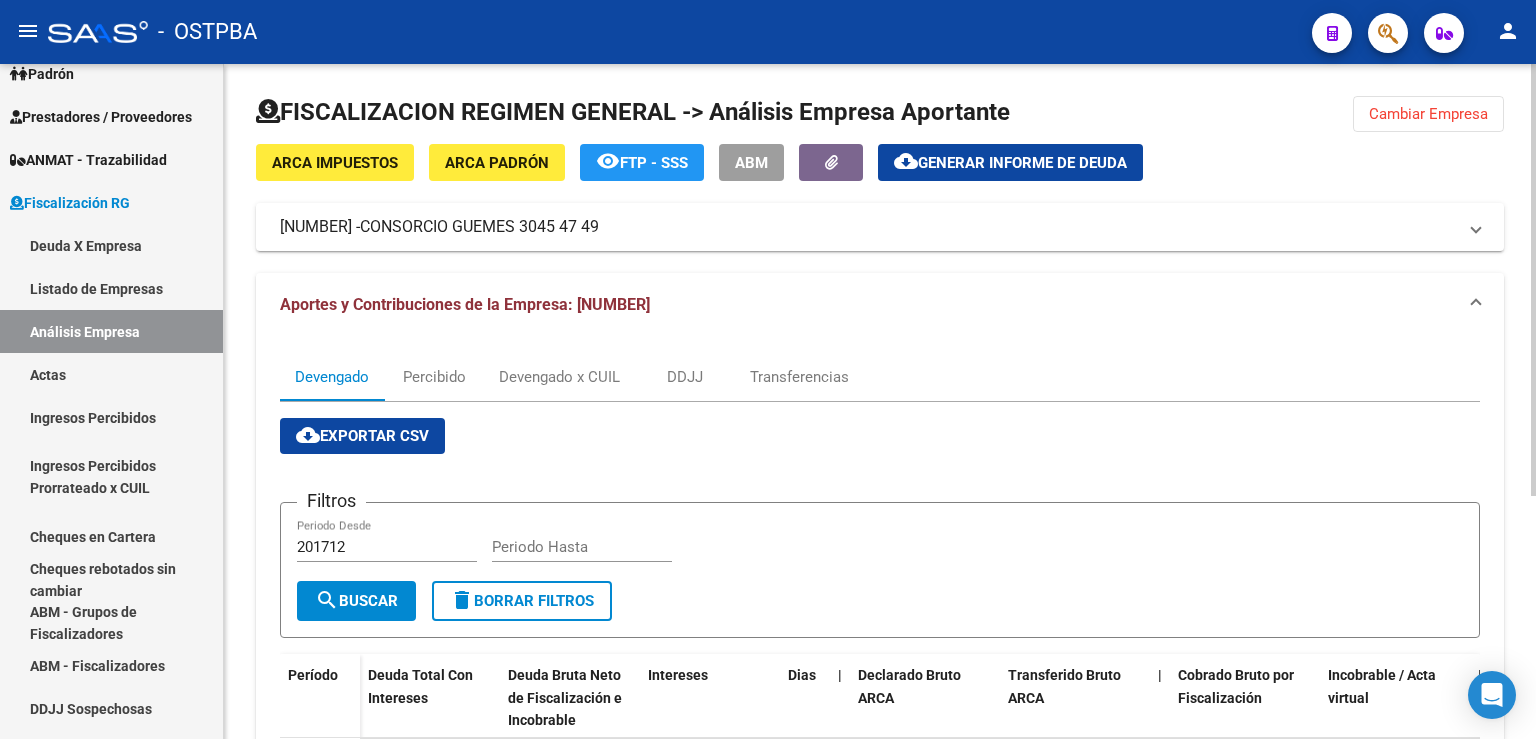 click on "Cambiar Empresa" 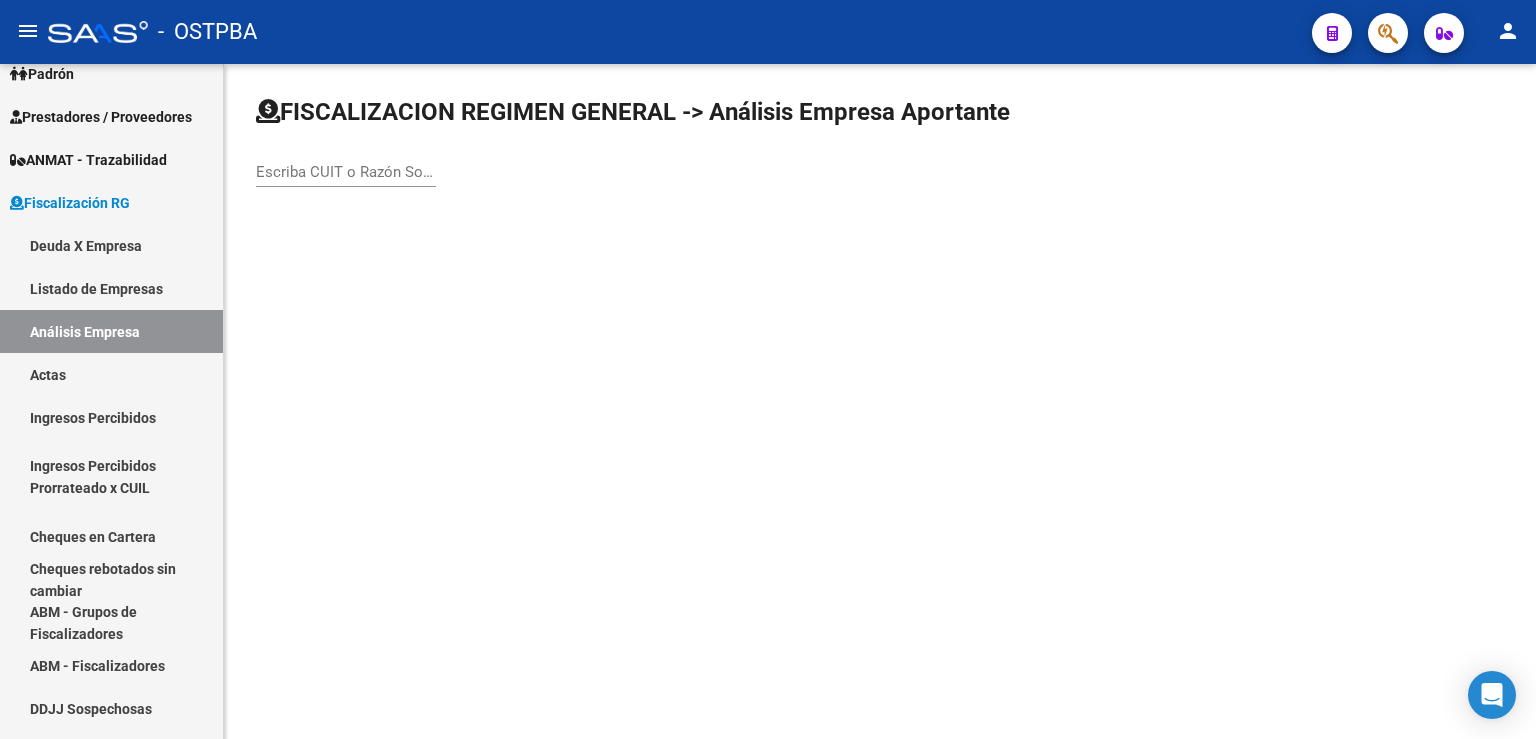 click on "Escriba CUIT o Razón Social para buscar" 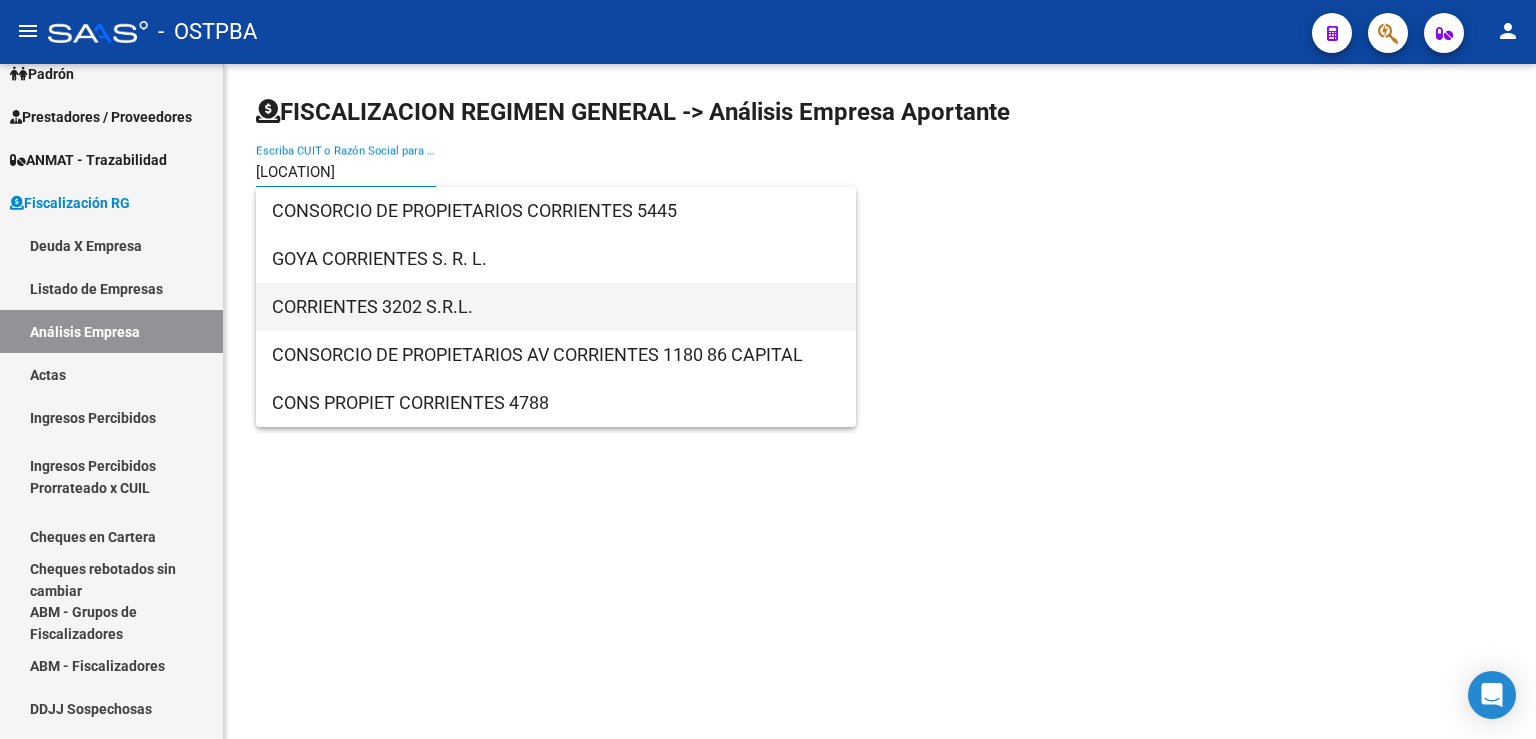 type on "[LOCATION]" 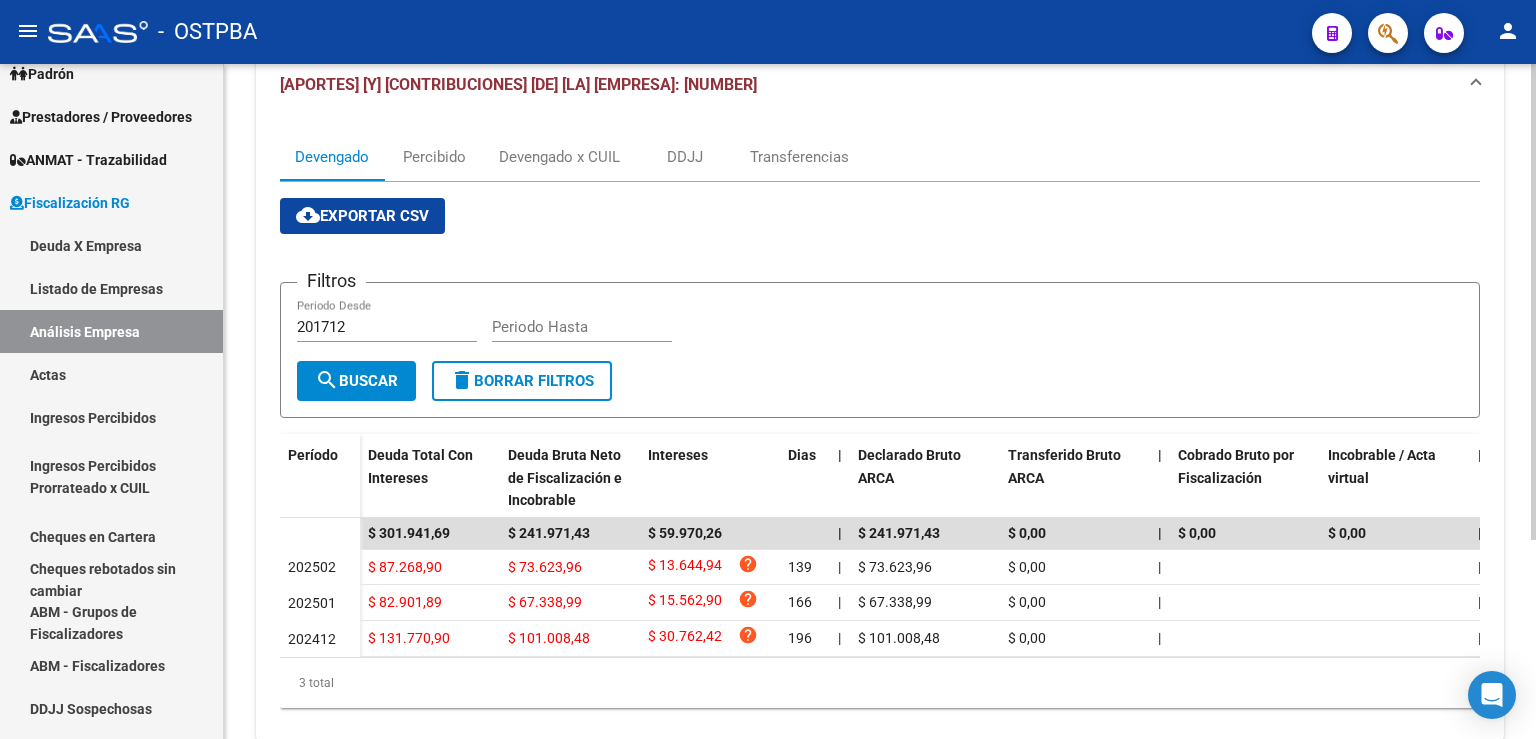 scroll, scrollTop: 0, scrollLeft: 0, axis: both 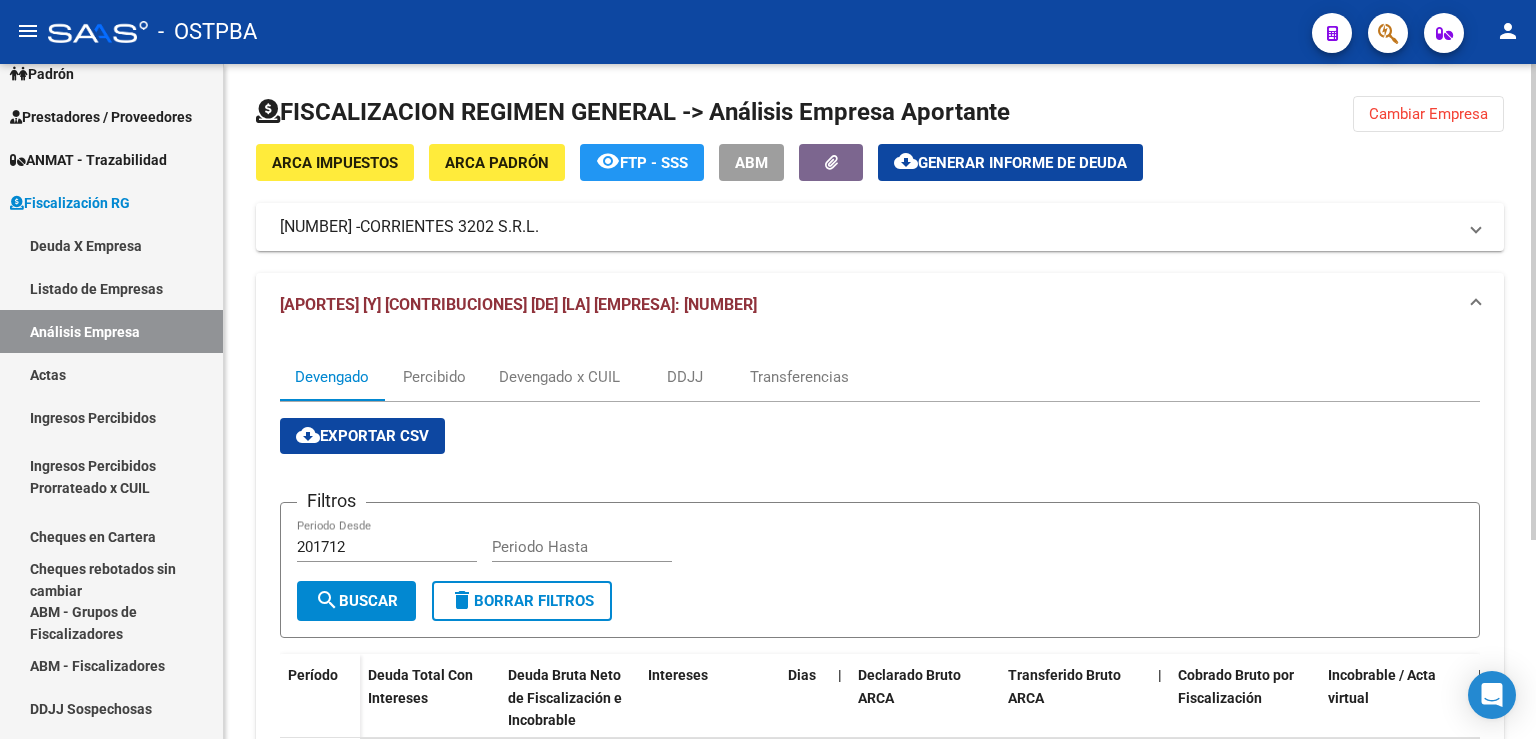 click on "menu - OSTPBA person Firma Express Reportes Tablero de Control Ingresos Percibidos Análisis de todos los conceptos (histórico) Análisis de todos los conceptos detalle (mensual) Apertura de Transferencias Reales (histórico) Análisis Ingresos RG por CUIT (mensual) Imputación de Códigos Ingresos Devengados Análisis Histórico Detalles Transferencias RG sin DDJJ Detalles por CUIL RG Detalles - MT/PD MT morosos Egresos Devengados Comprobantes Recibidos Facturación Apócrifa Auditorías x Área Auditorías x Usuario Ítems de Auditorías x Usuario SUR Expedientes Internos Movimiento de Expte. SSS Padrón Traspasos x O.S. Traspasos x Gerenciador Traspasos x Provincia Nuevos Aportantes Métricas - Padrón SSS Métricas - Crecimiento Población Tesorería Cheques Emitidos Tesorería Extractos Originales (pdf) Otros Ingresos Cheques Emitidos Pendientes de Depósito Cheques Depositados Histórico Auditorías Confirmadas Liquidación de Convenios Liquidación Publicada TOTAL x Gerenciador" 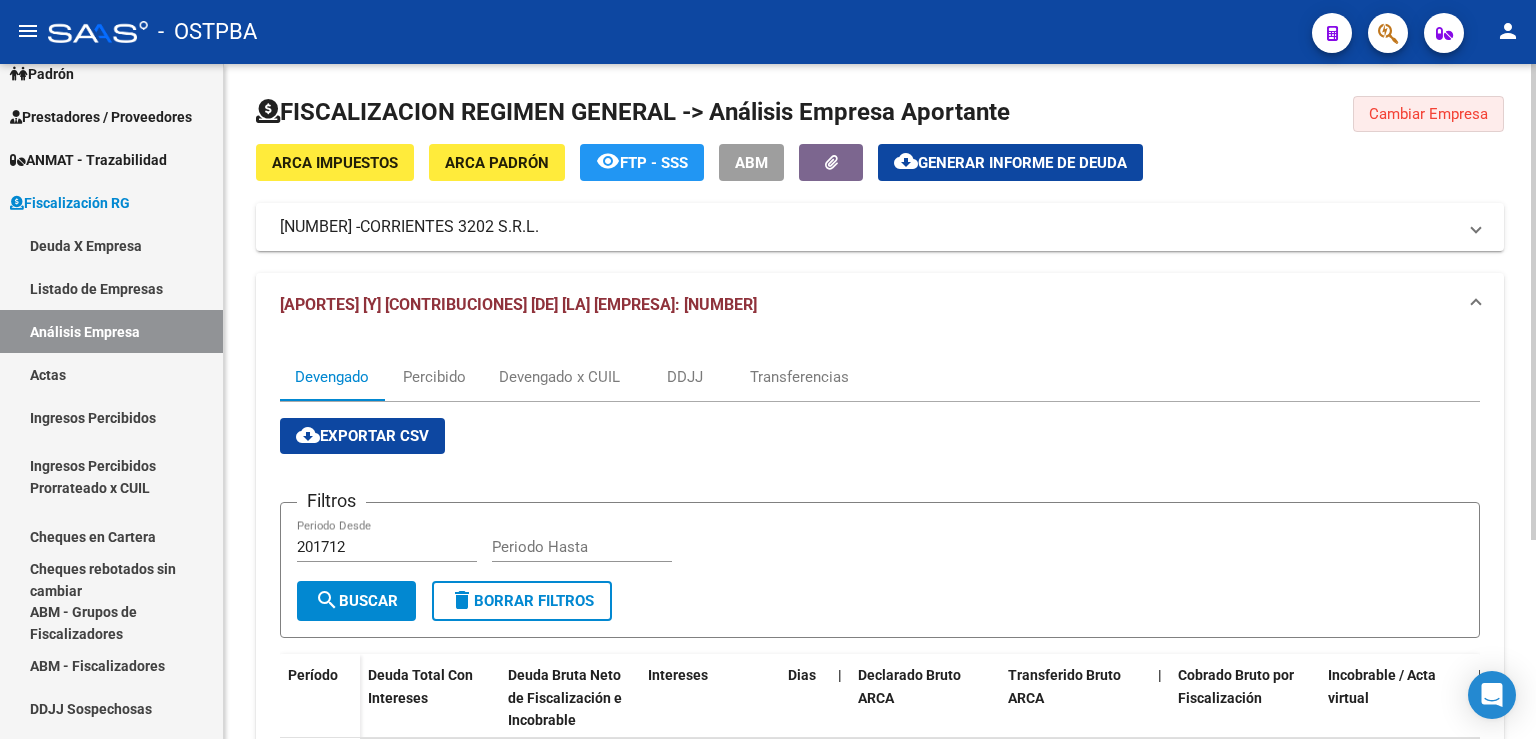 click on "Cambiar Empresa" 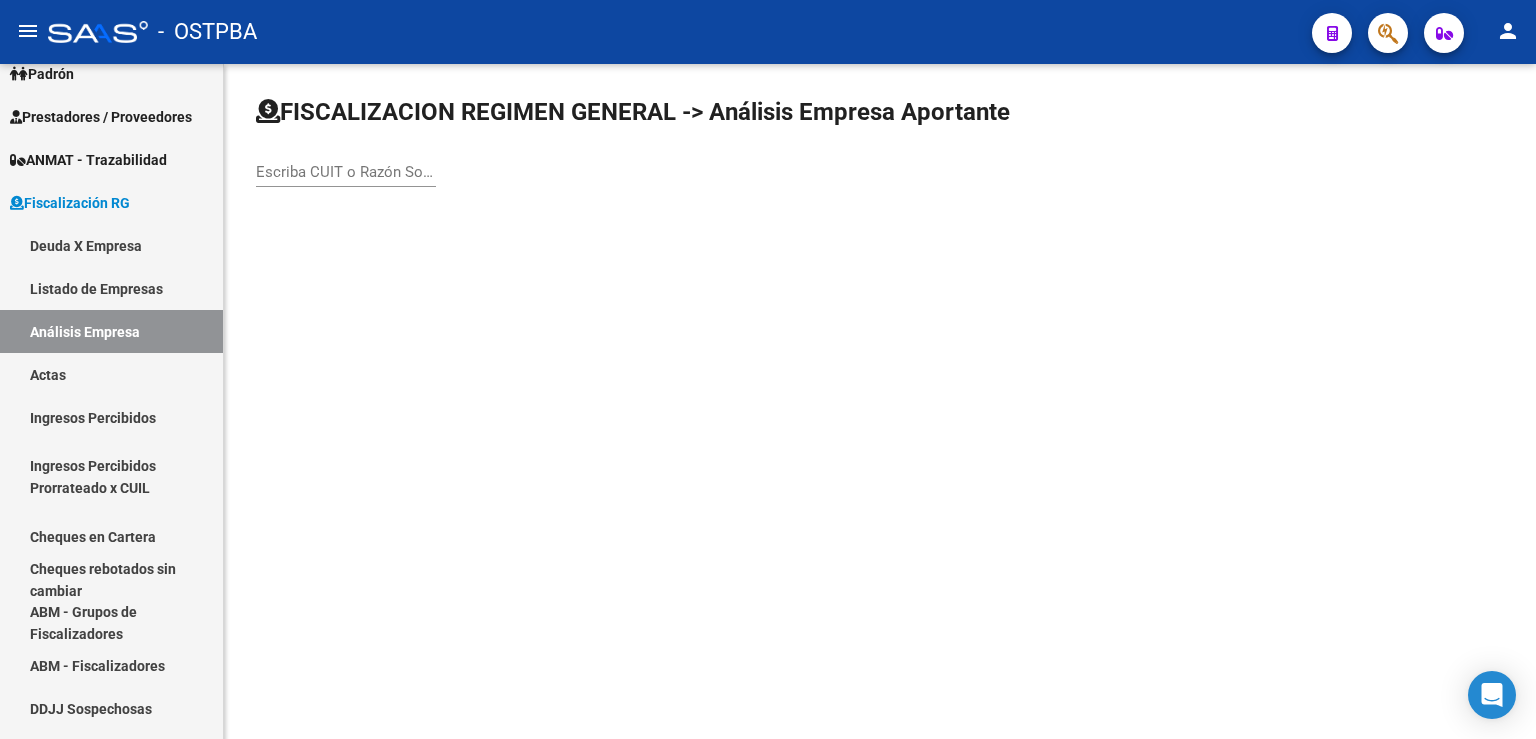 click on "Escriba CUIT o Razón Social para buscar" at bounding box center [346, 172] 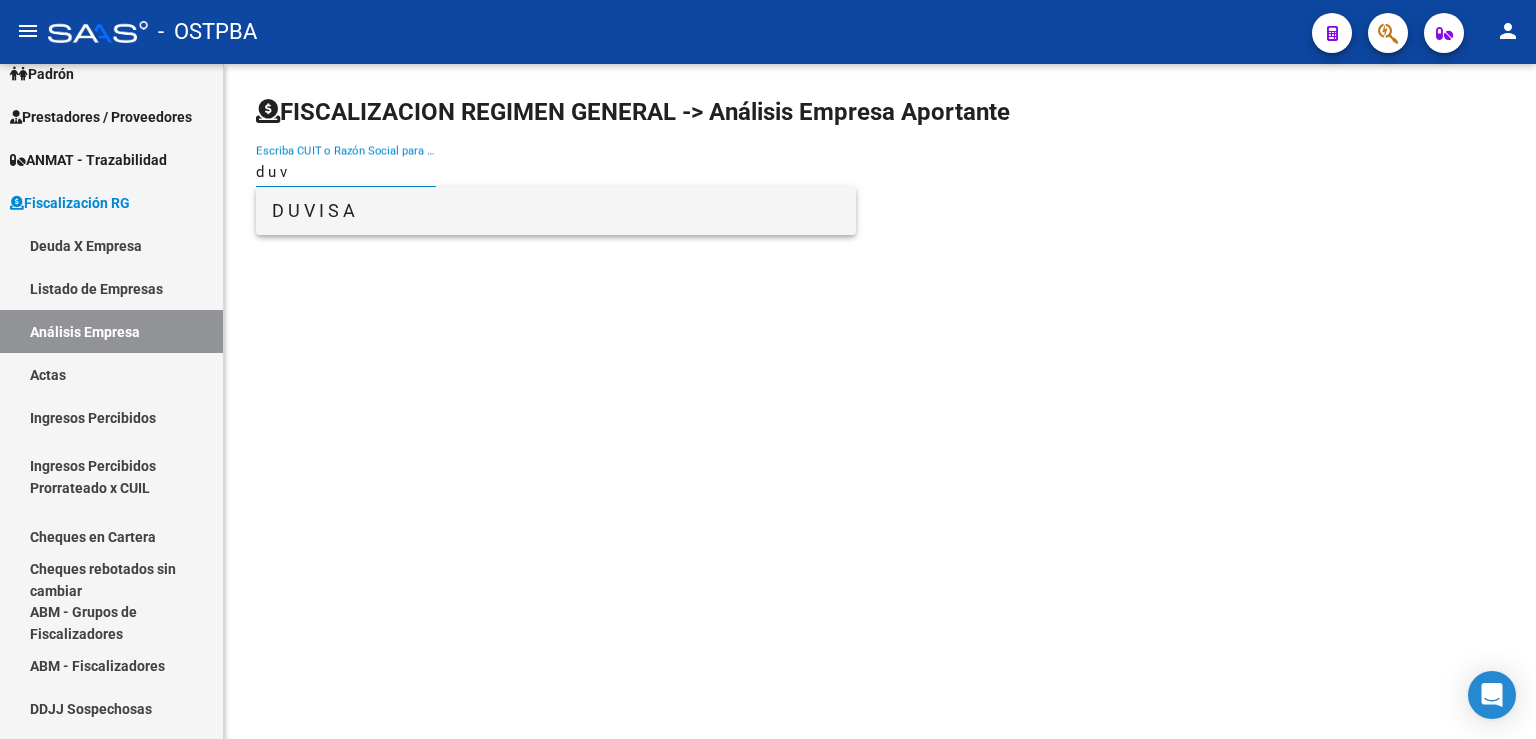 type on "d u v" 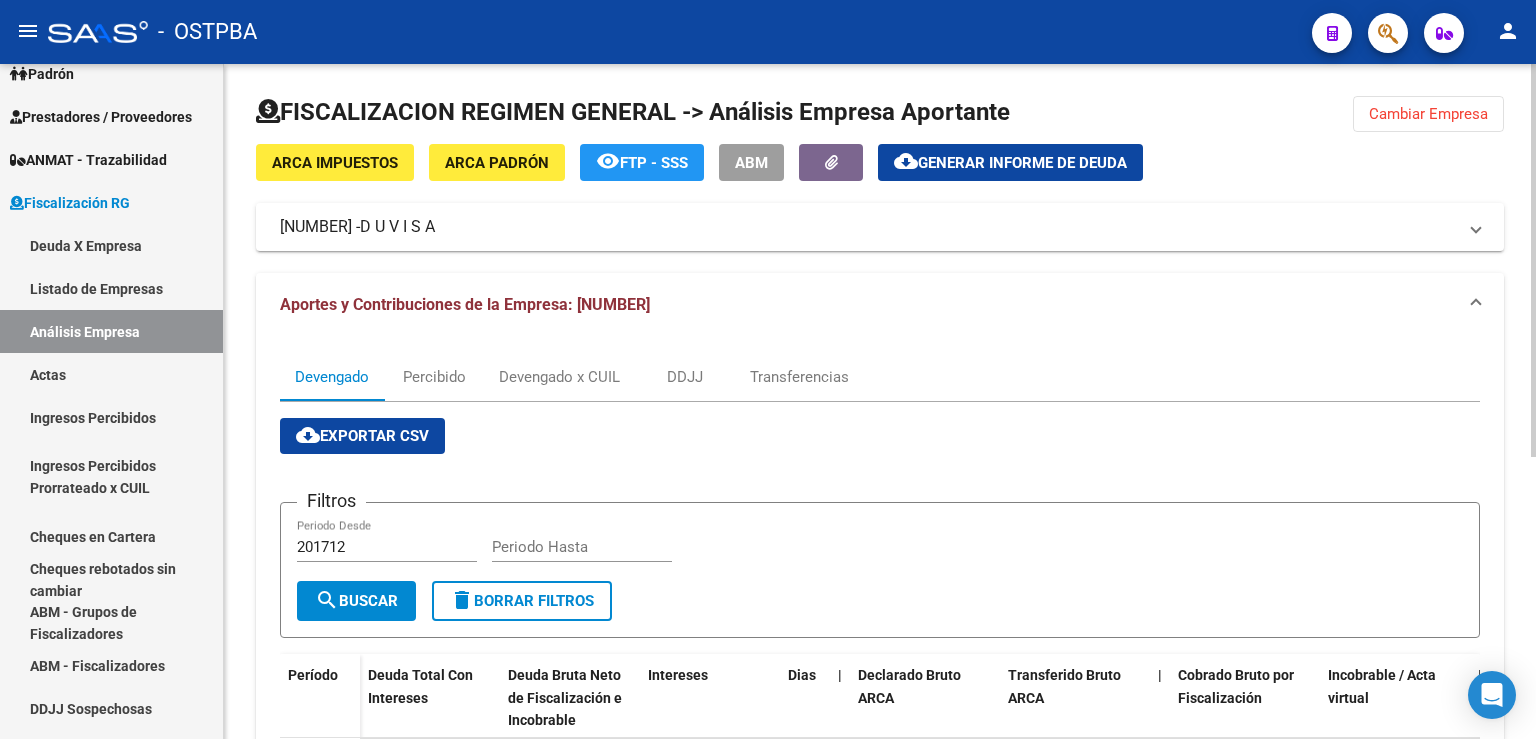 scroll, scrollTop: 331, scrollLeft: 0, axis: vertical 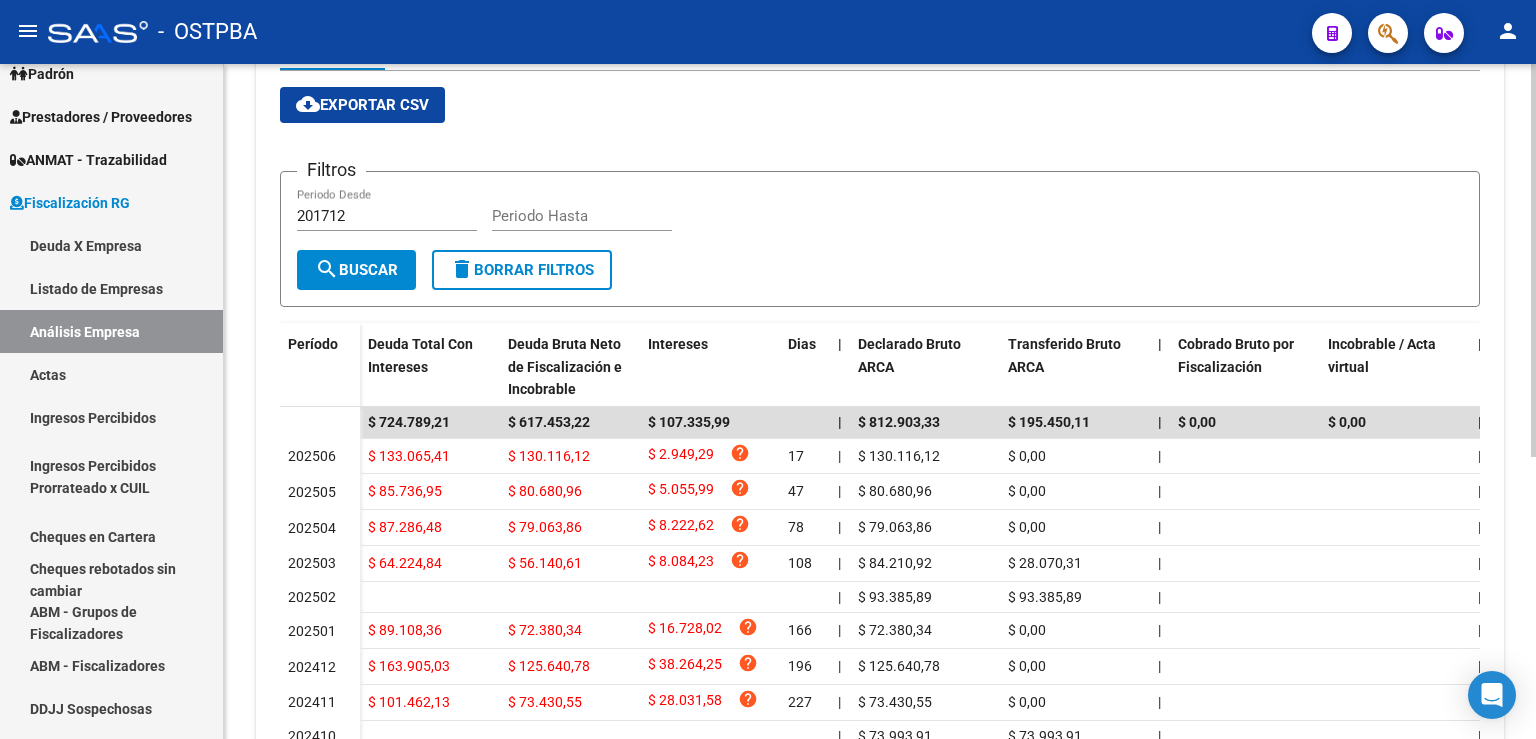 click on "Filtros   201712 Periodo Desde    Periodo Hasta  search  Buscar  delete  Borrar Filtros" at bounding box center [880, 239] 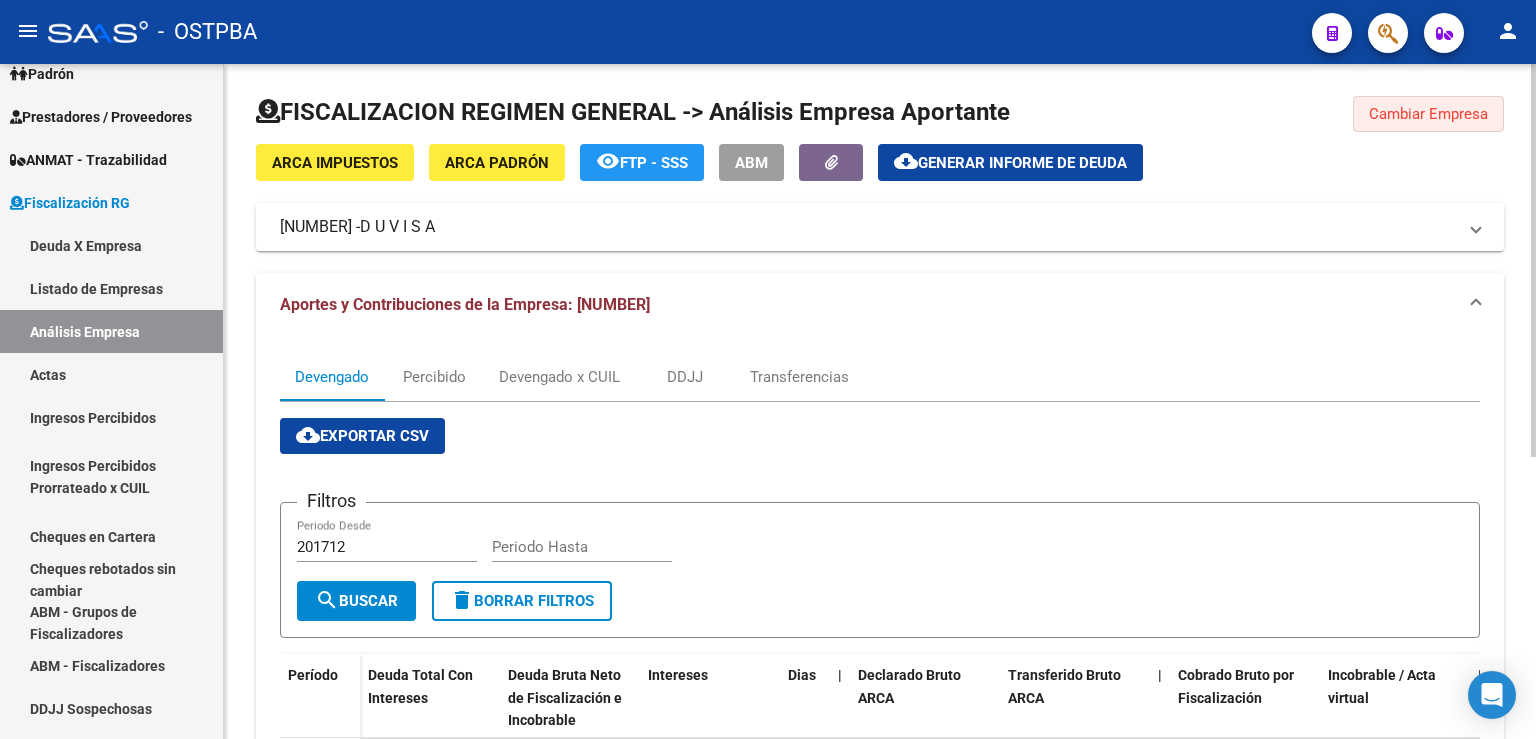 click on "Cambiar Empresa" 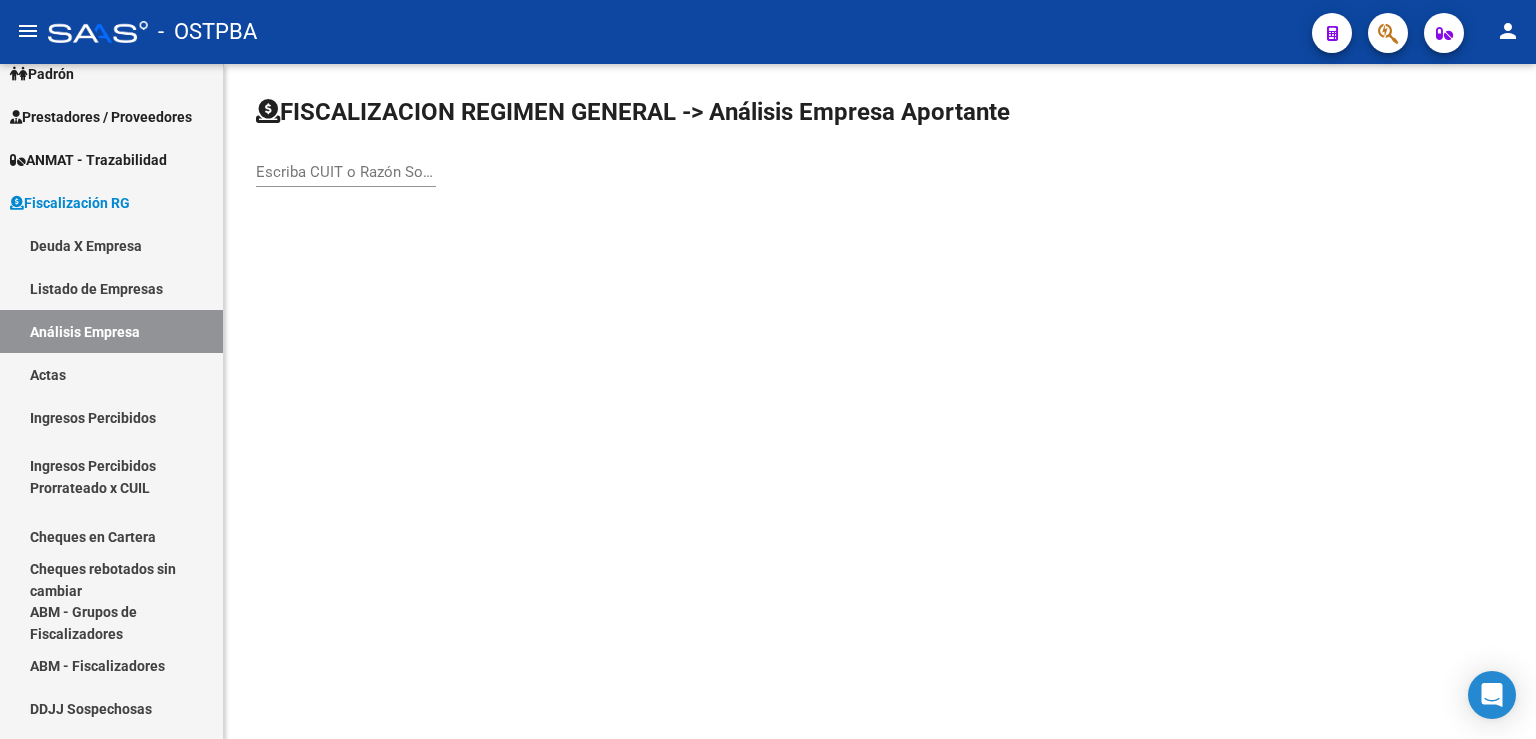 click on "Escriba CUIT o Razón Social para buscar" at bounding box center [346, 172] 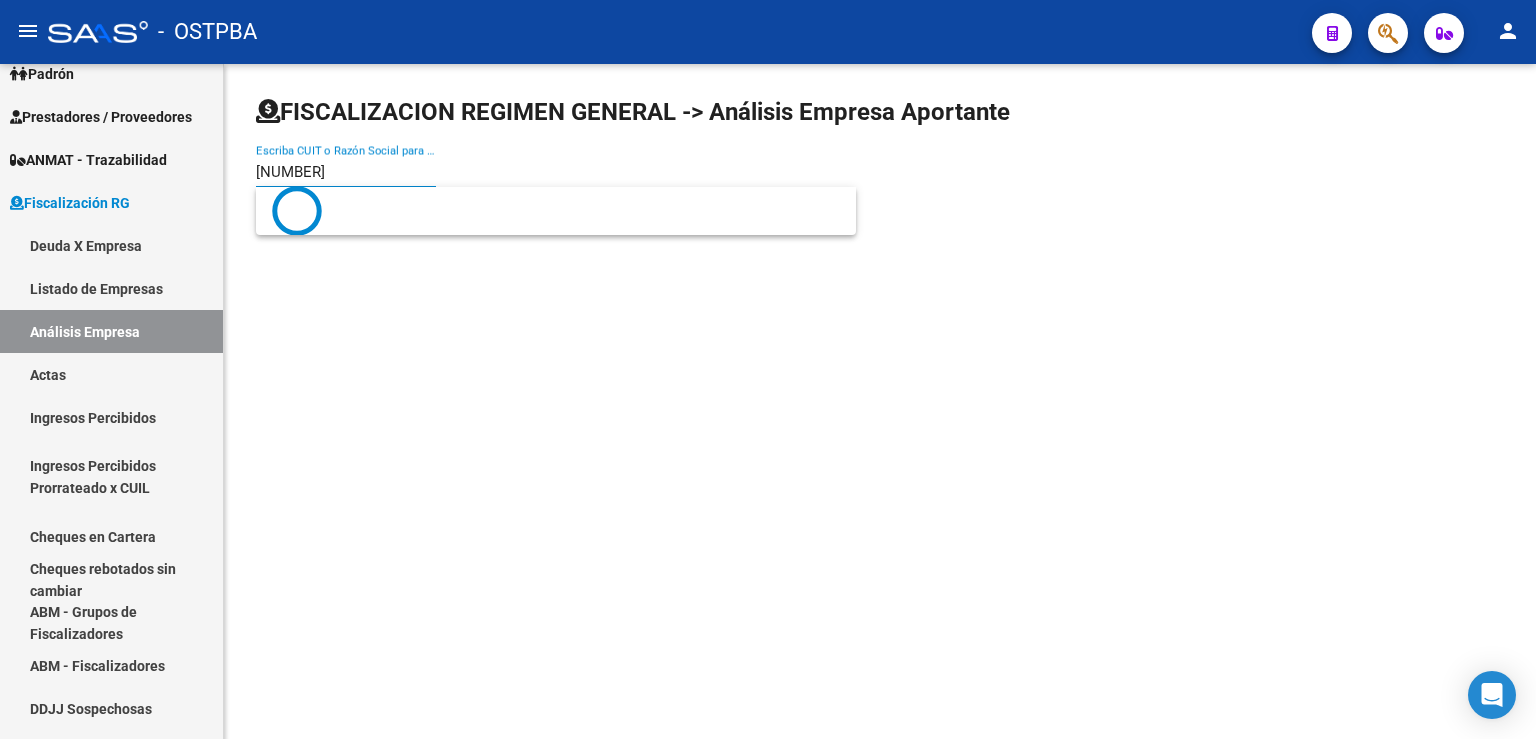 type on "[NUMBER]" 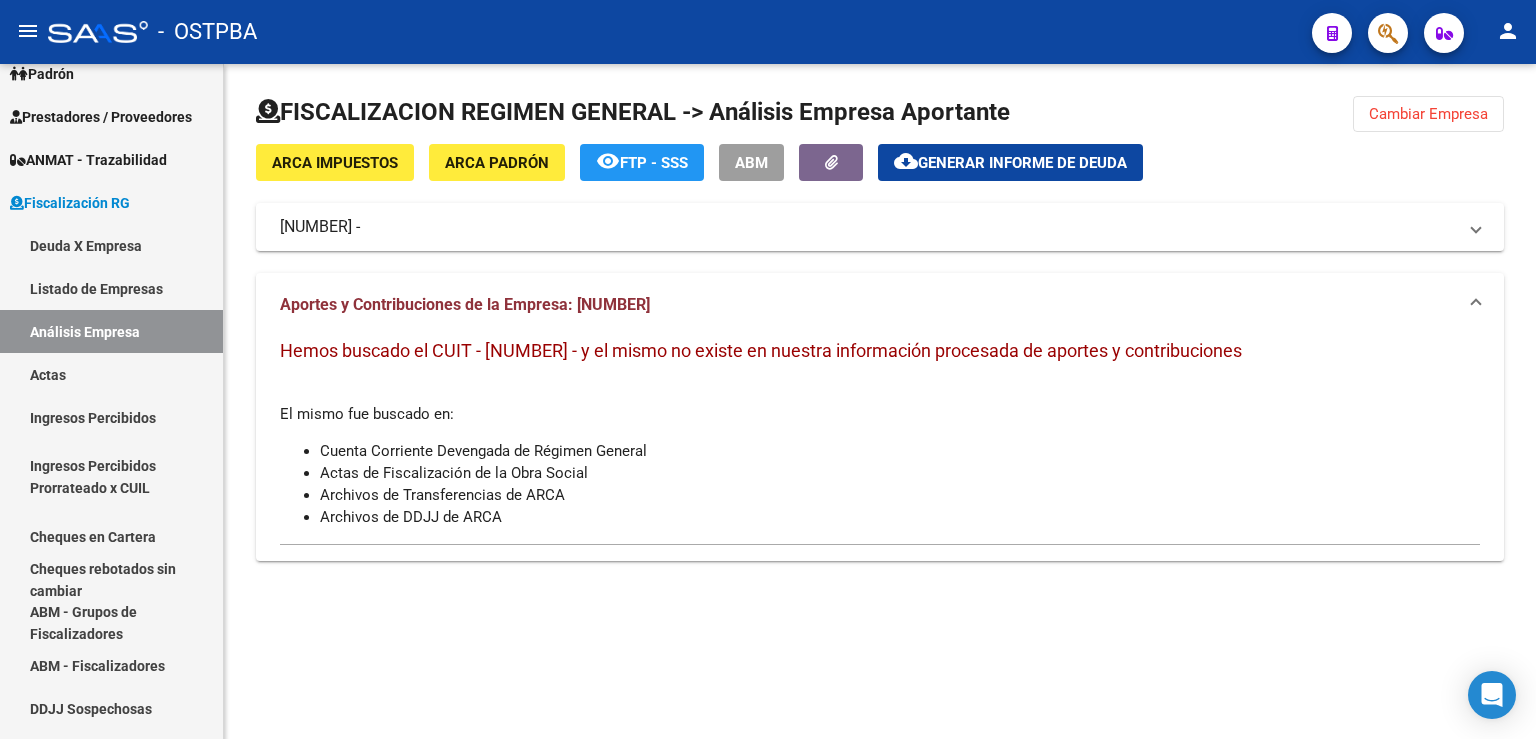 click on "Cambiar Empresa" 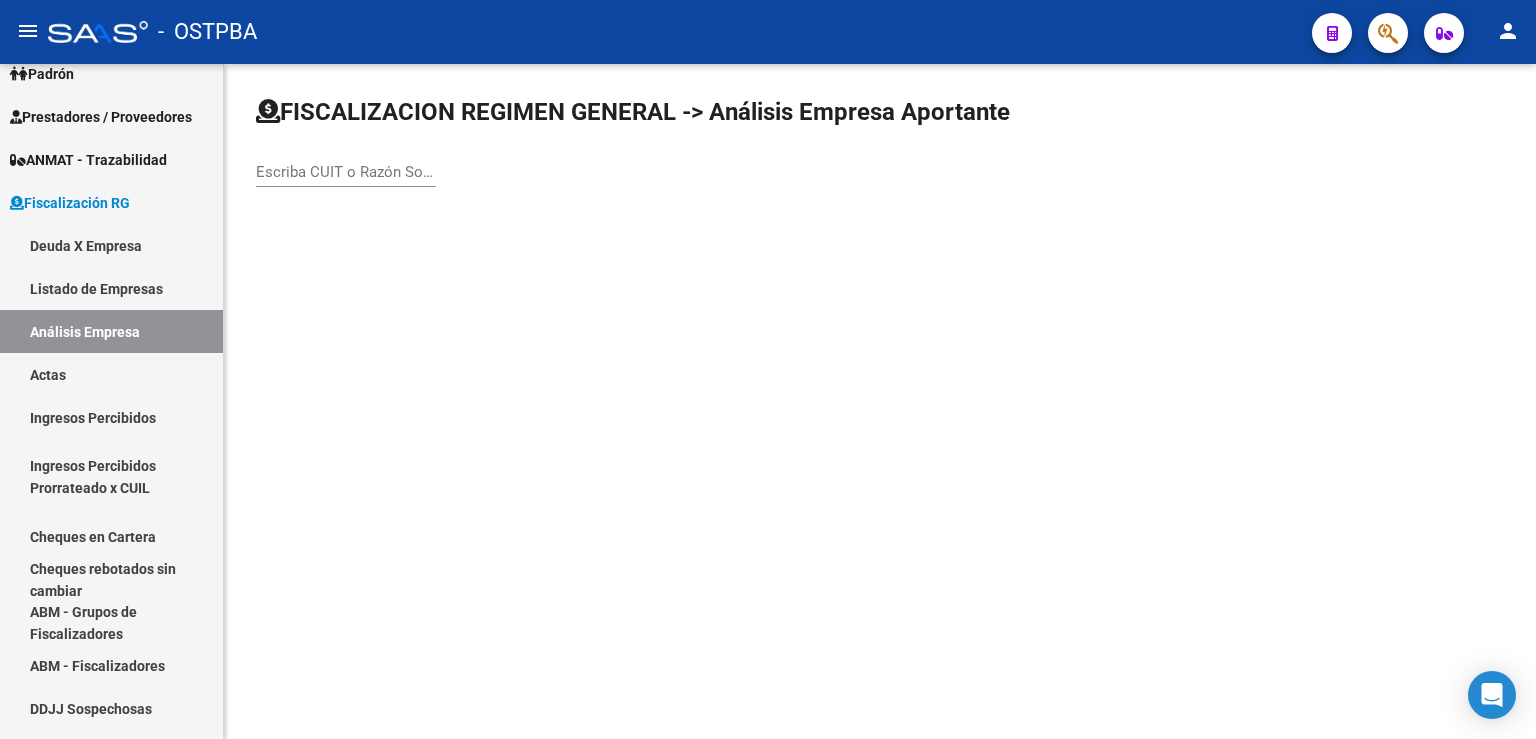 click on "Escriba CUIT o Razón Social para buscar" at bounding box center [346, 172] 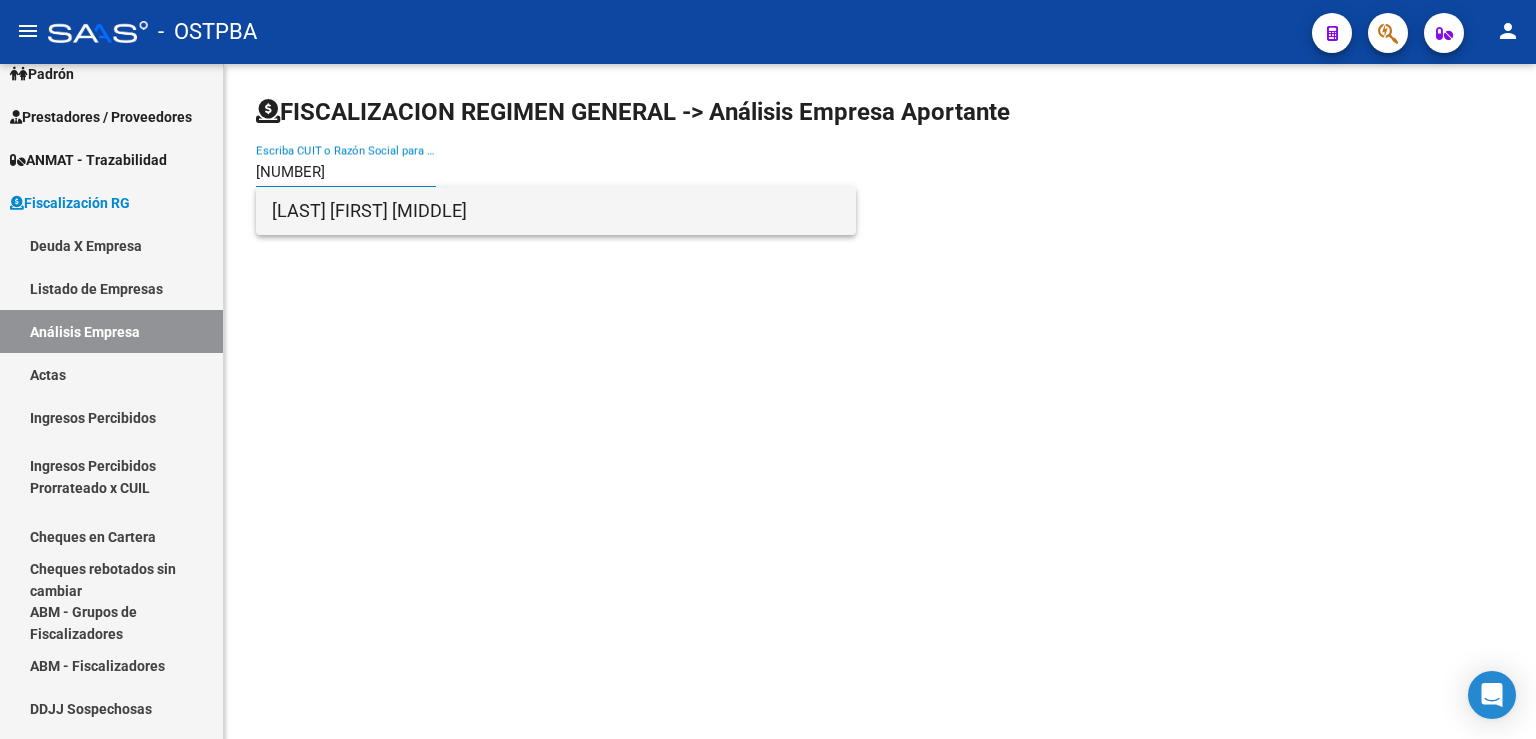 type on "[NUMBER]" 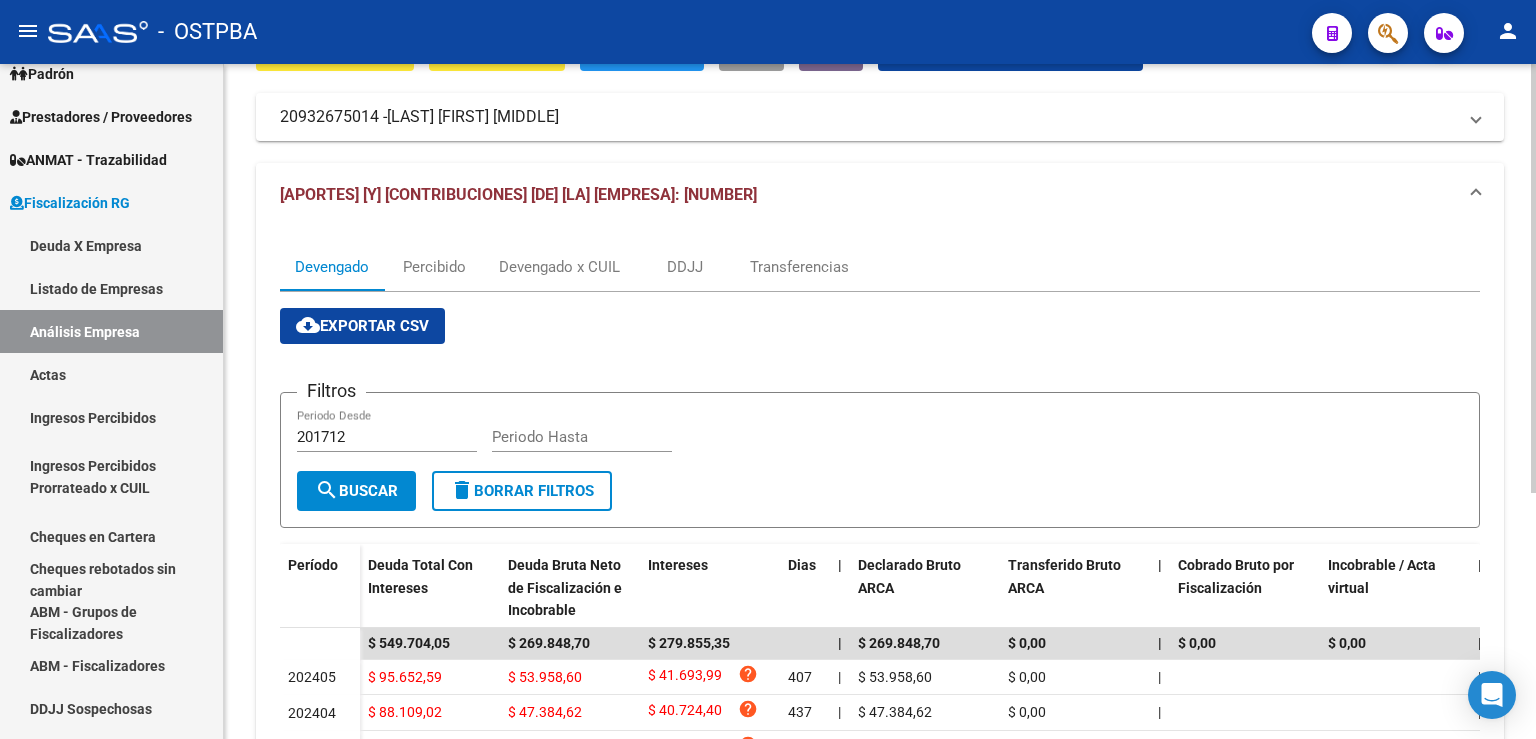 scroll, scrollTop: 0, scrollLeft: 0, axis: both 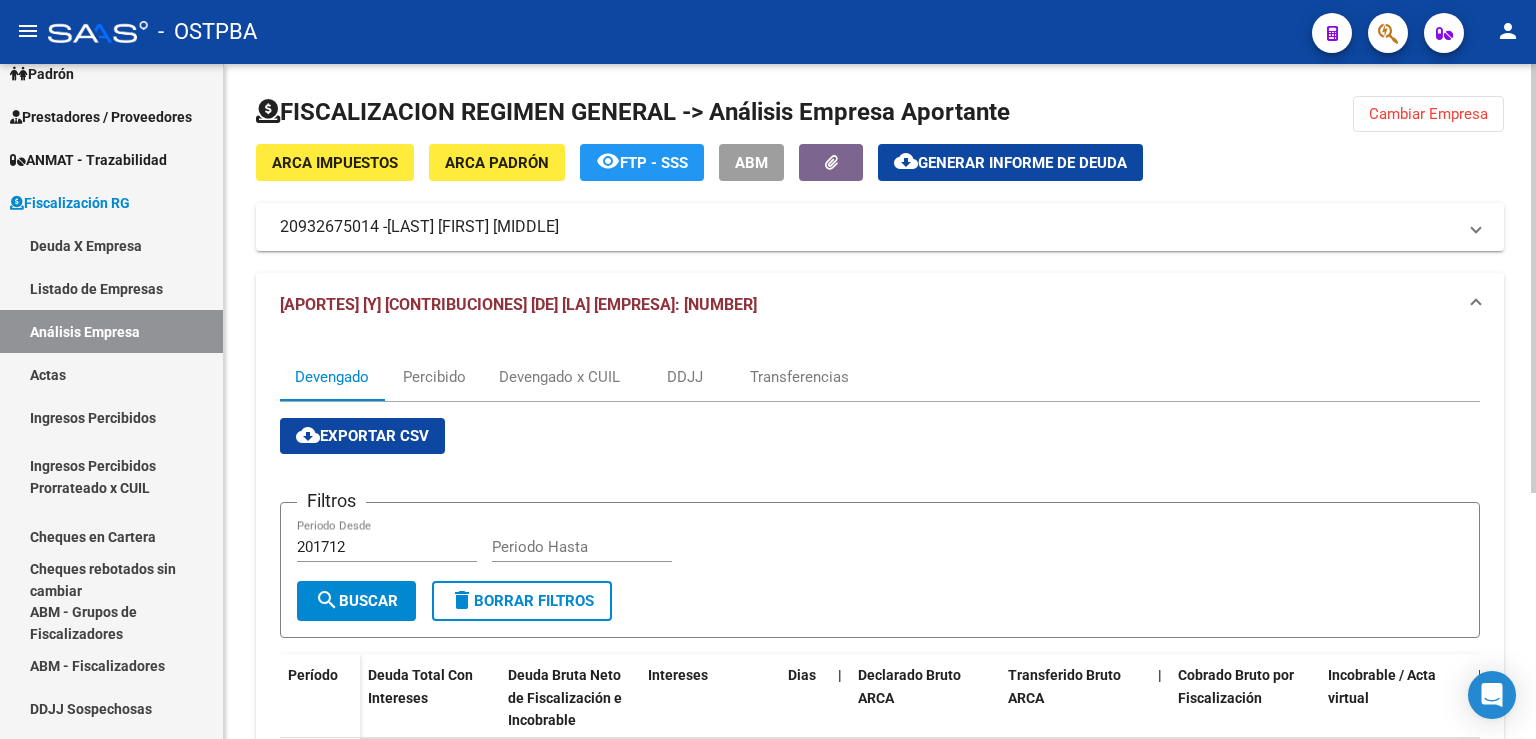 click on "Cambiar Empresa" 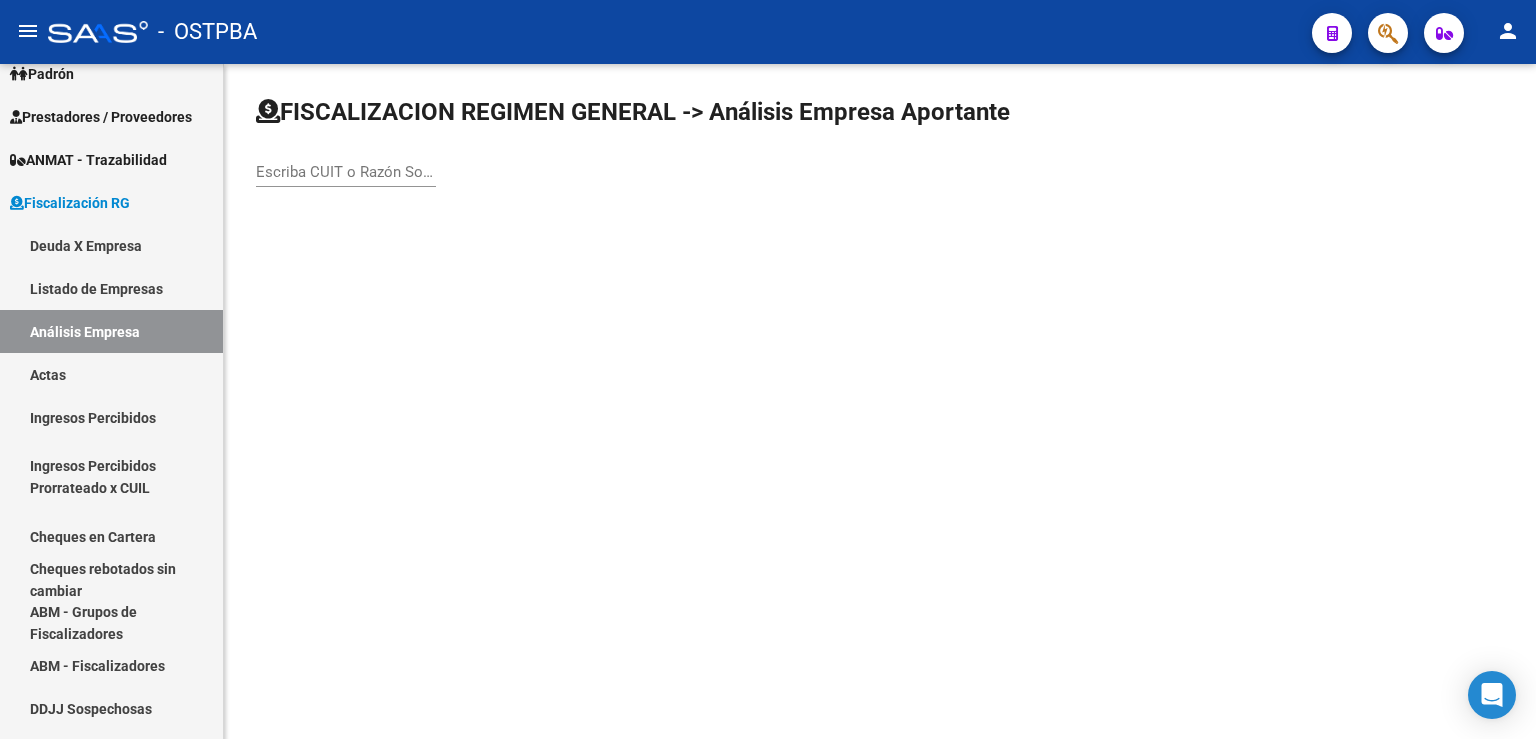 click on "Escriba CUIT o Razón Social para buscar" at bounding box center (346, 172) 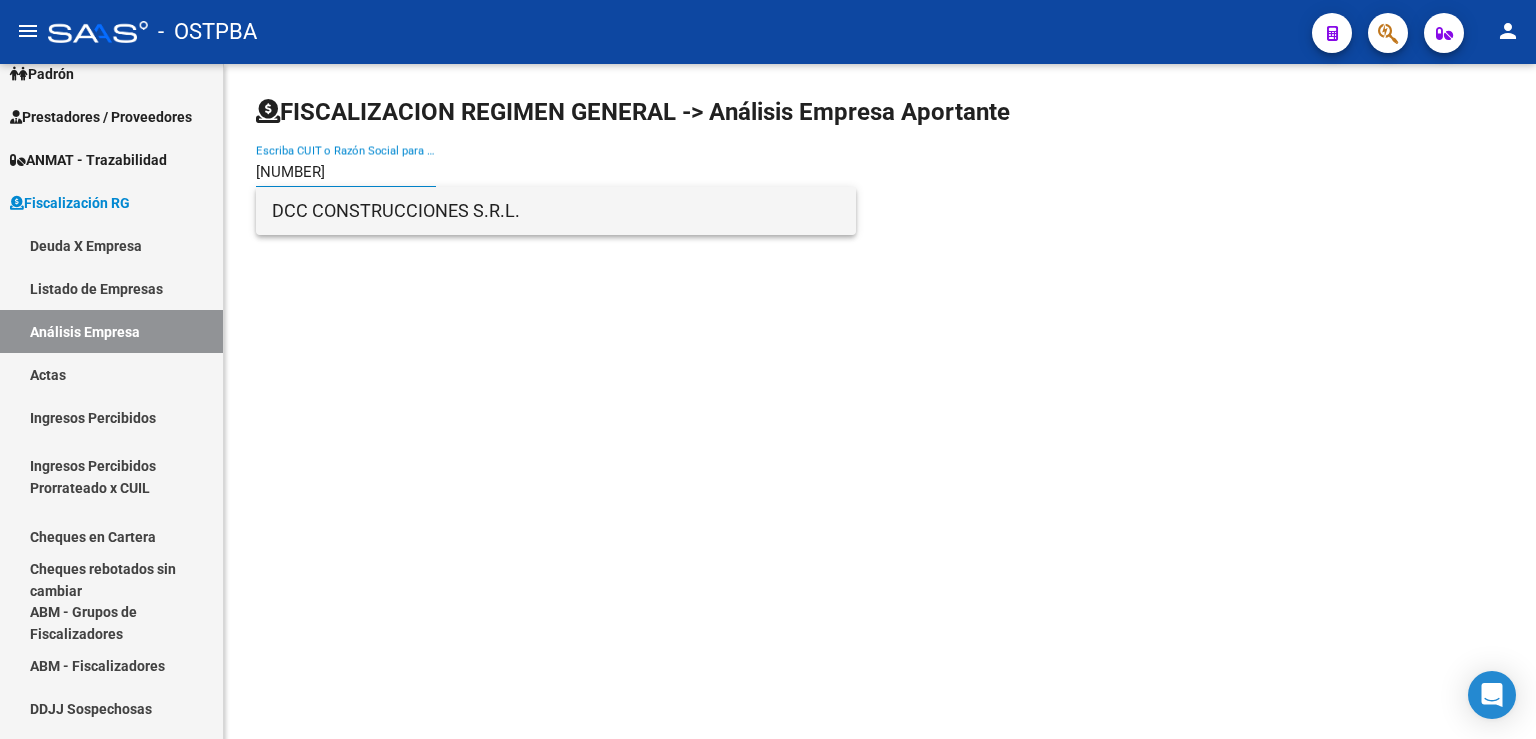 type on "[NUMBER]" 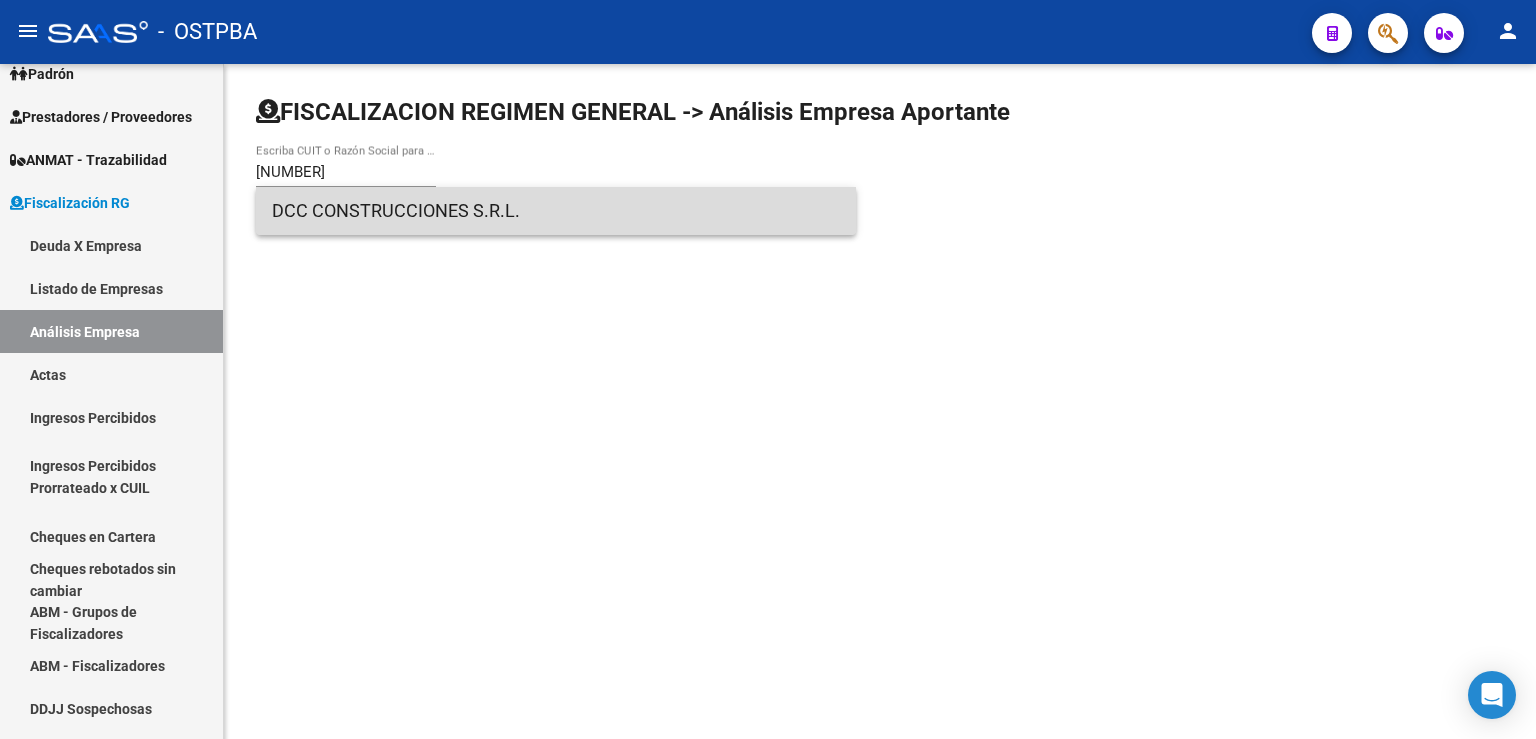 click on "DCC CONSTRUCCIONES S.R.L." at bounding box center [556, 211] 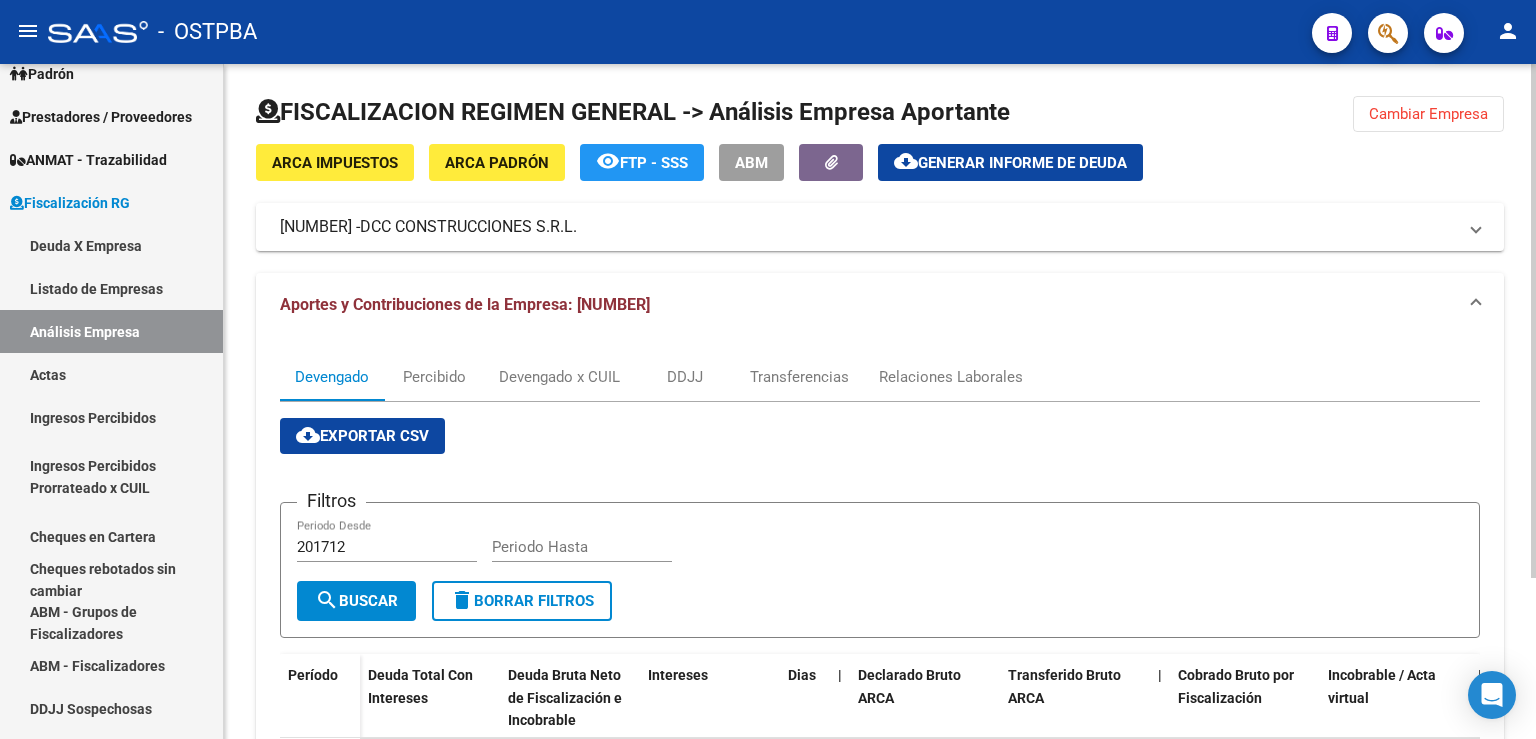 scroll, scrollTop: 0, scrollLeft: 0, axis: both 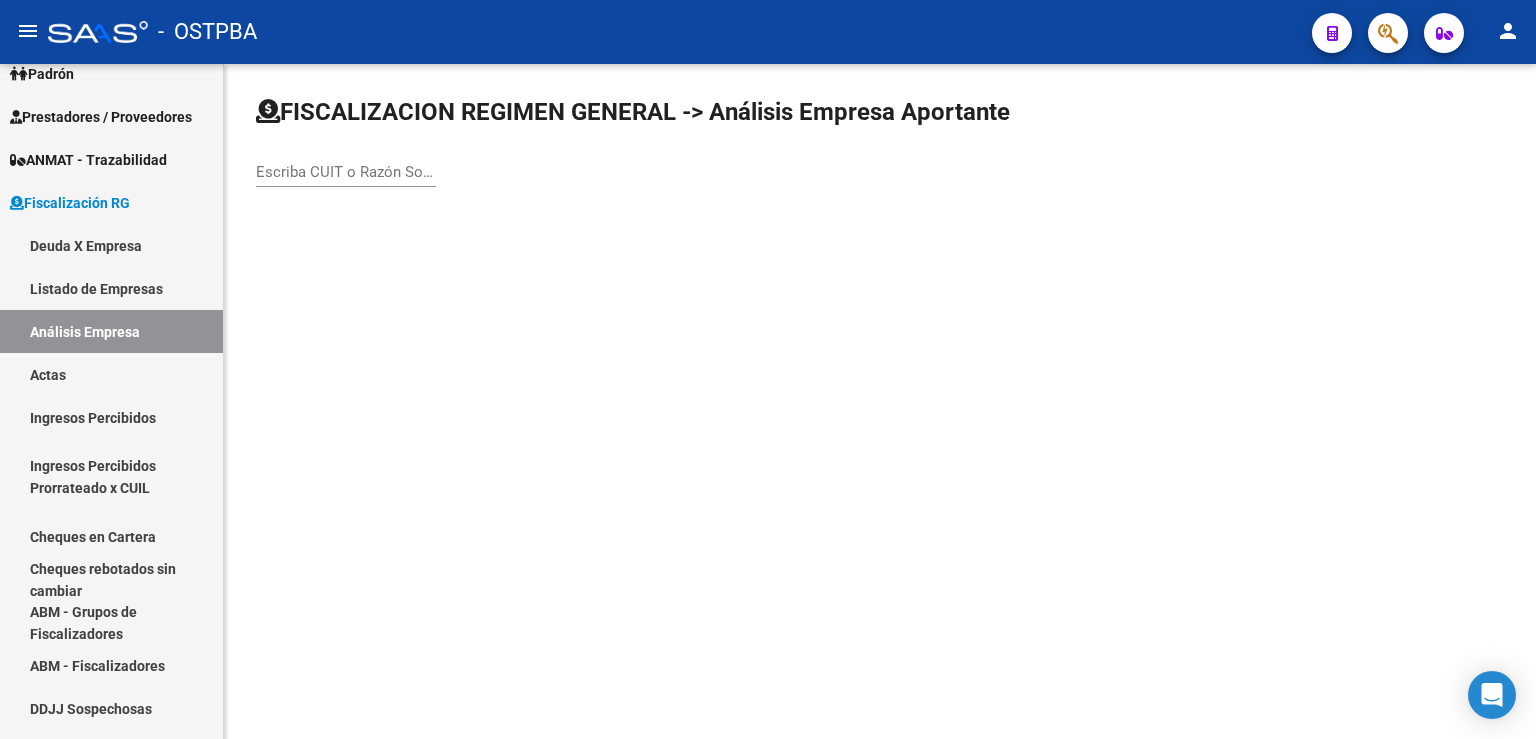 click on "Escriba CUIT o Razón Social para buscar" at bounding box center [346, 172] 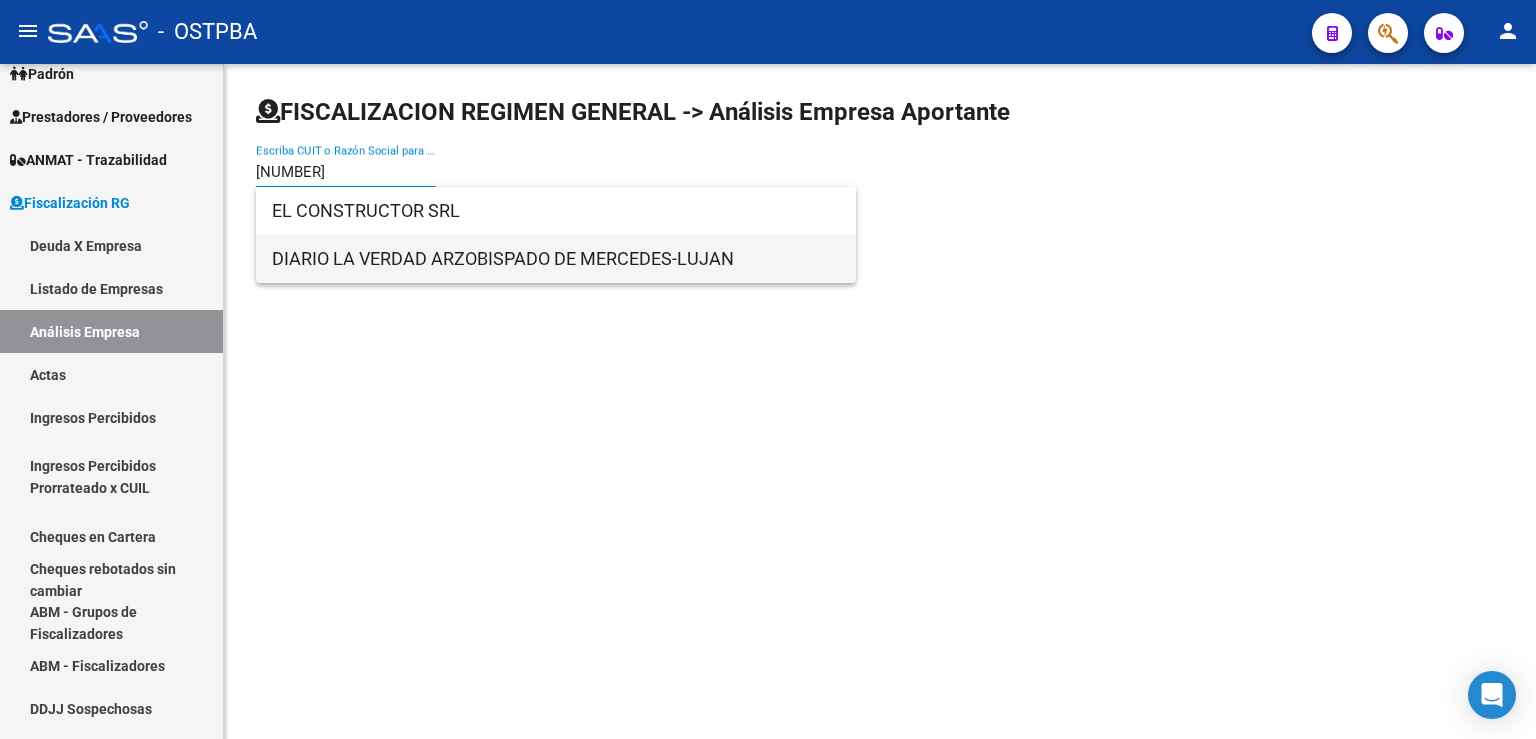 type on "[NUMBER]" 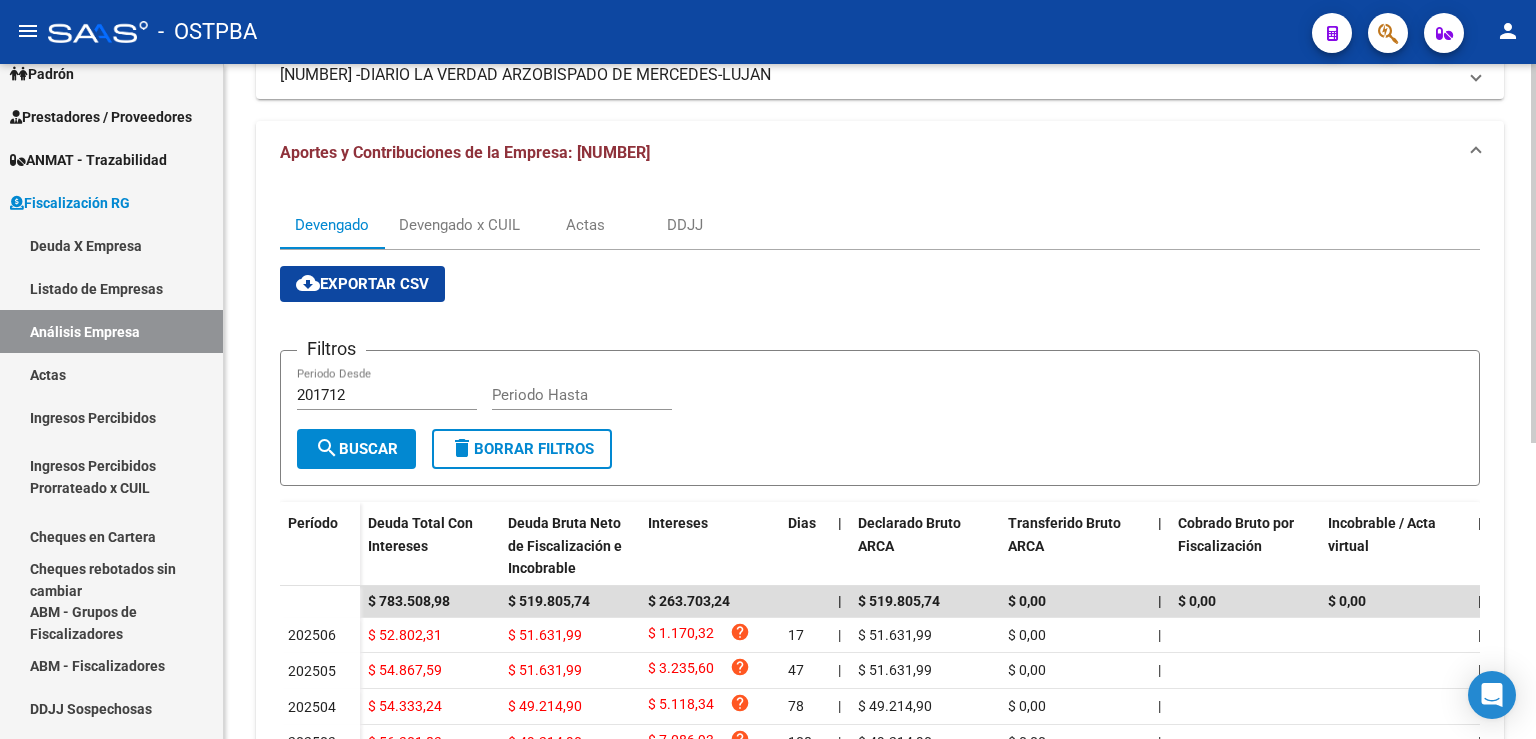 scroll, scrollTop: 373, scrollLeft: 0, axis: vertical 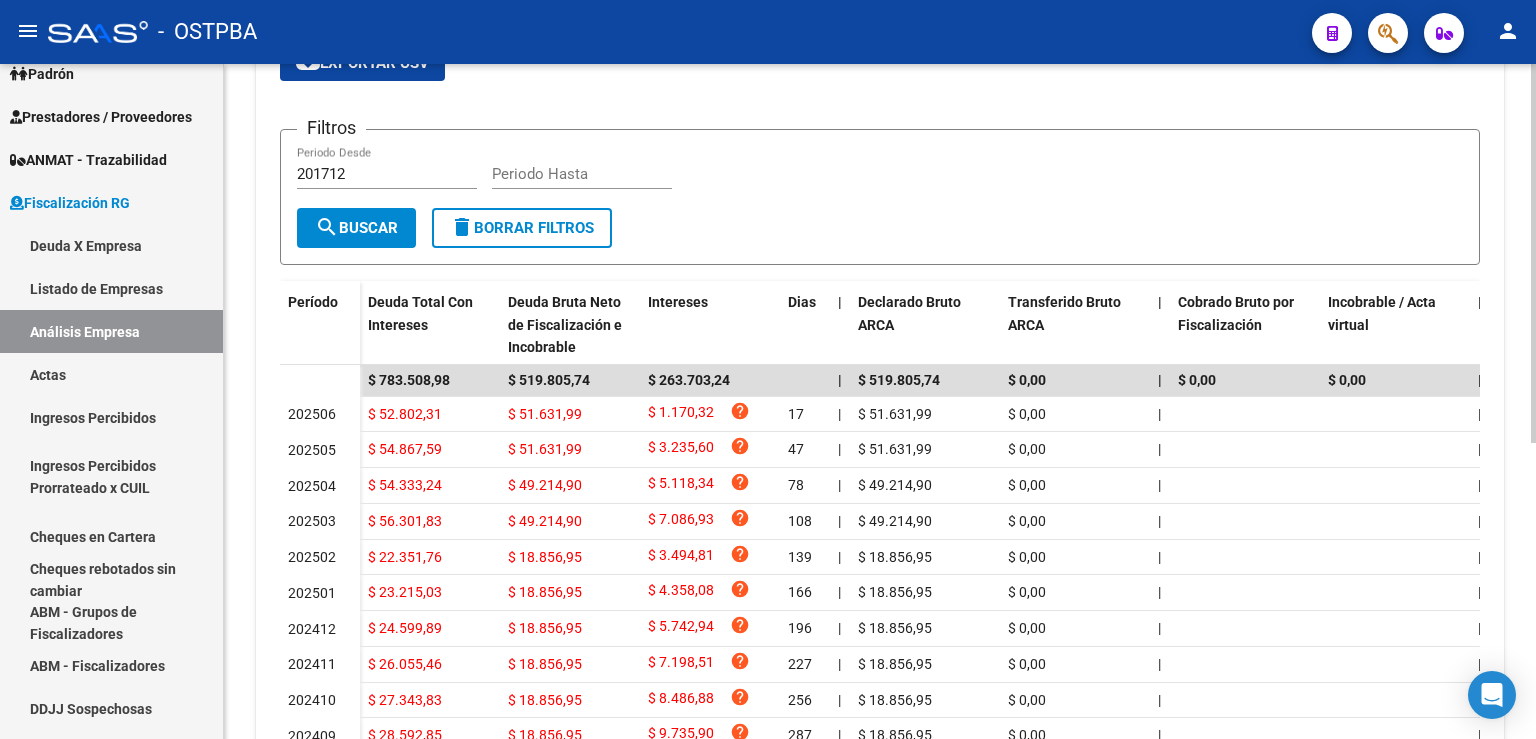 click on "Filtros   201712 Periodo Desde    Periodo Hasta" at bounding box center [880, 177] 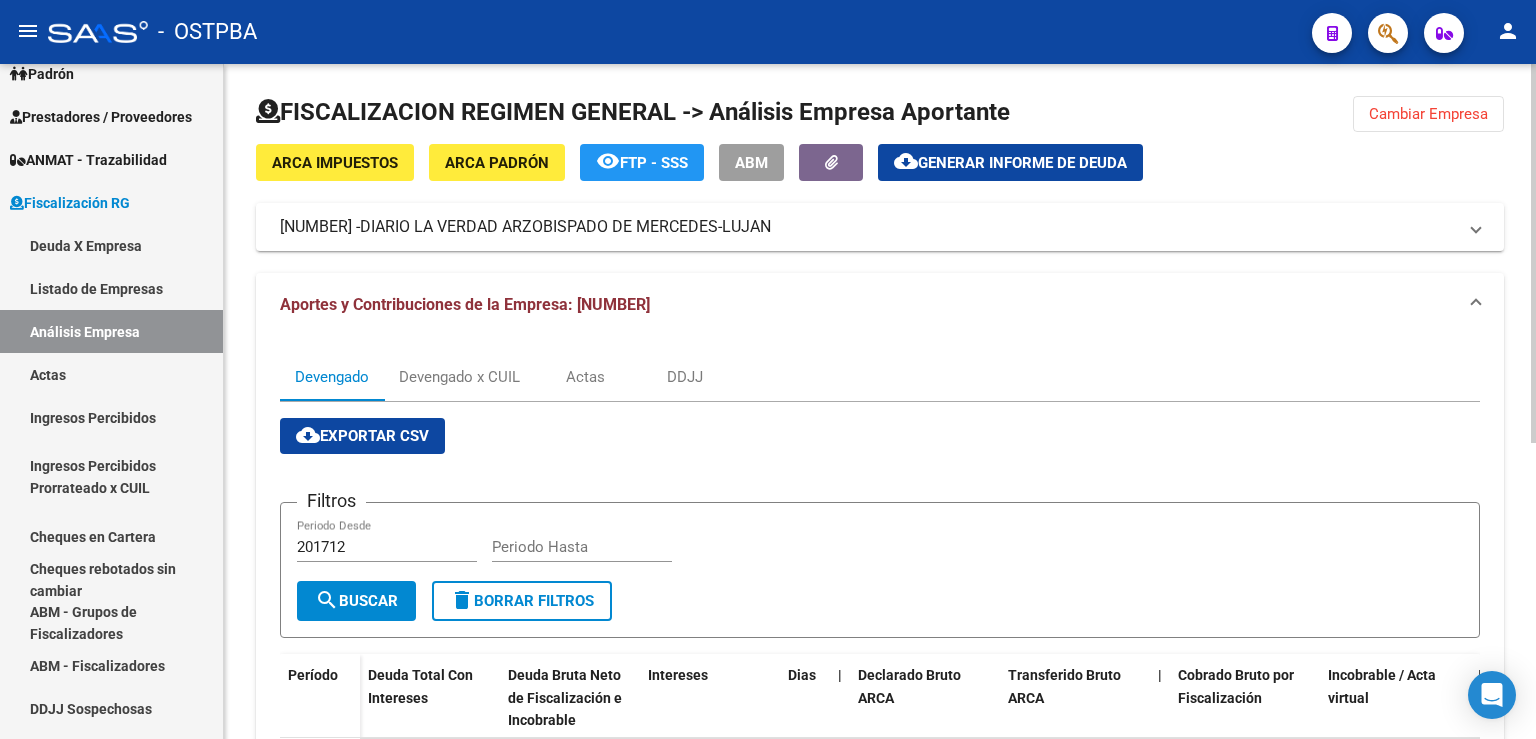 scroll, scrollTop: 0, scrollLeft: 0, axis: both 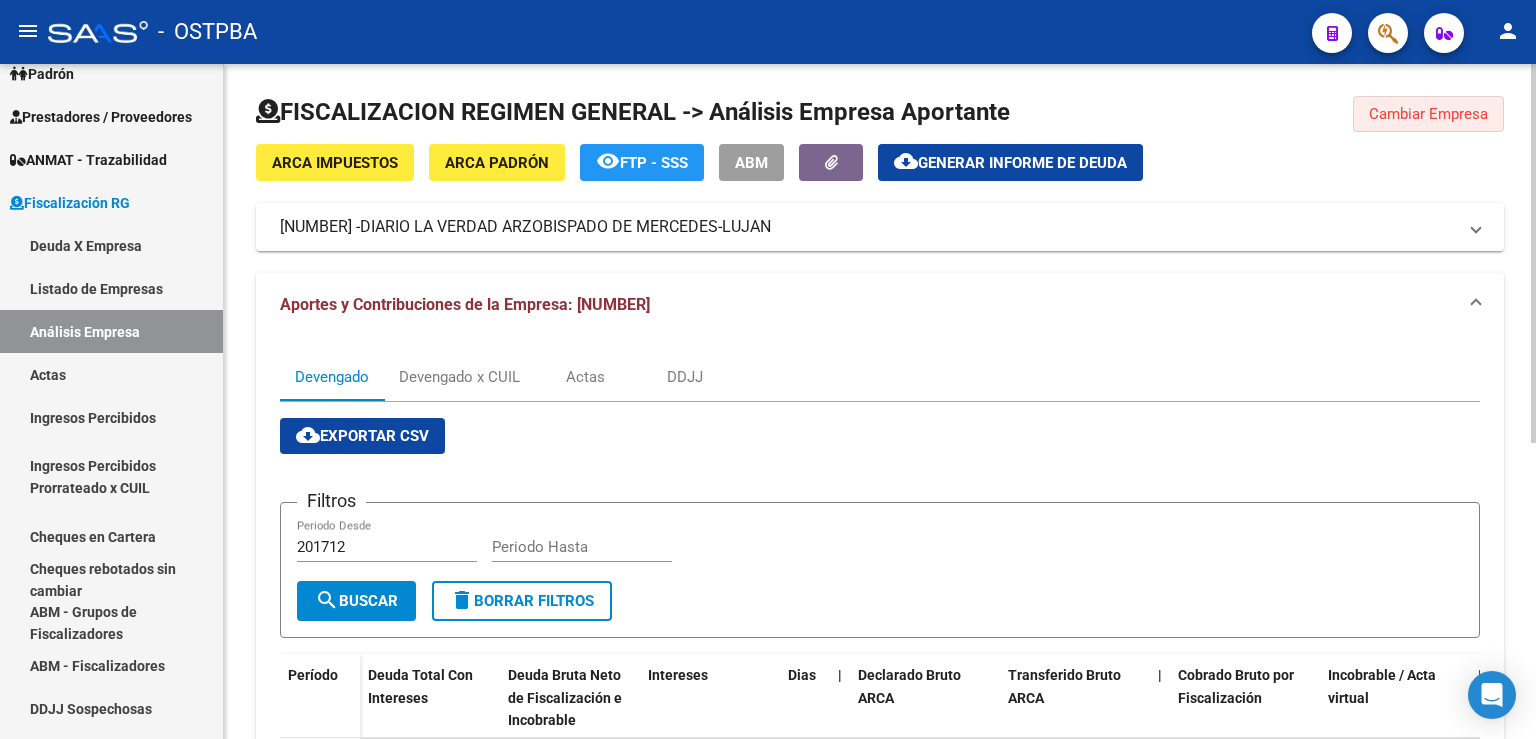 click on "Cambiar Empresa" 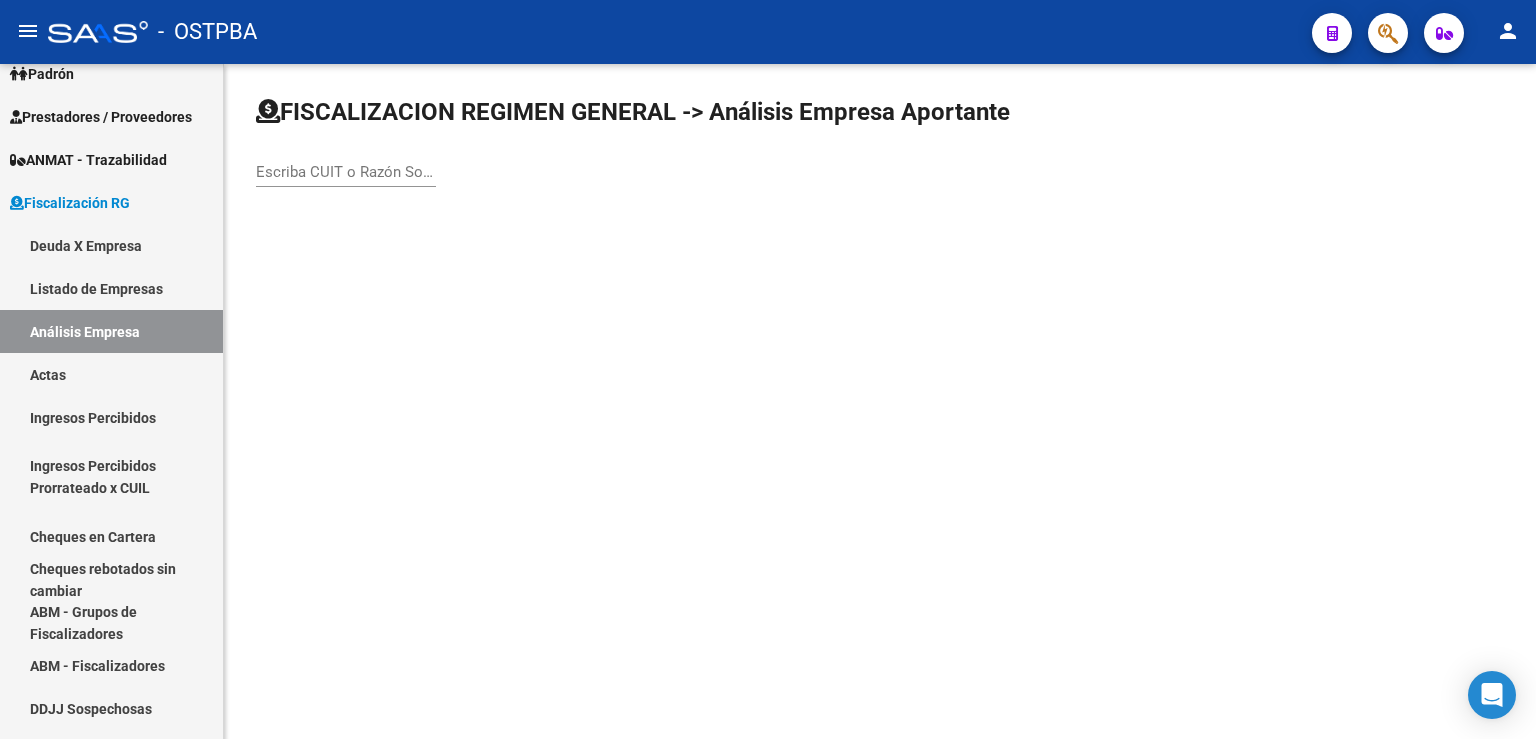 click on "Escriba CUIT o Razón Social para buscar" at bounding box center (346, 172) 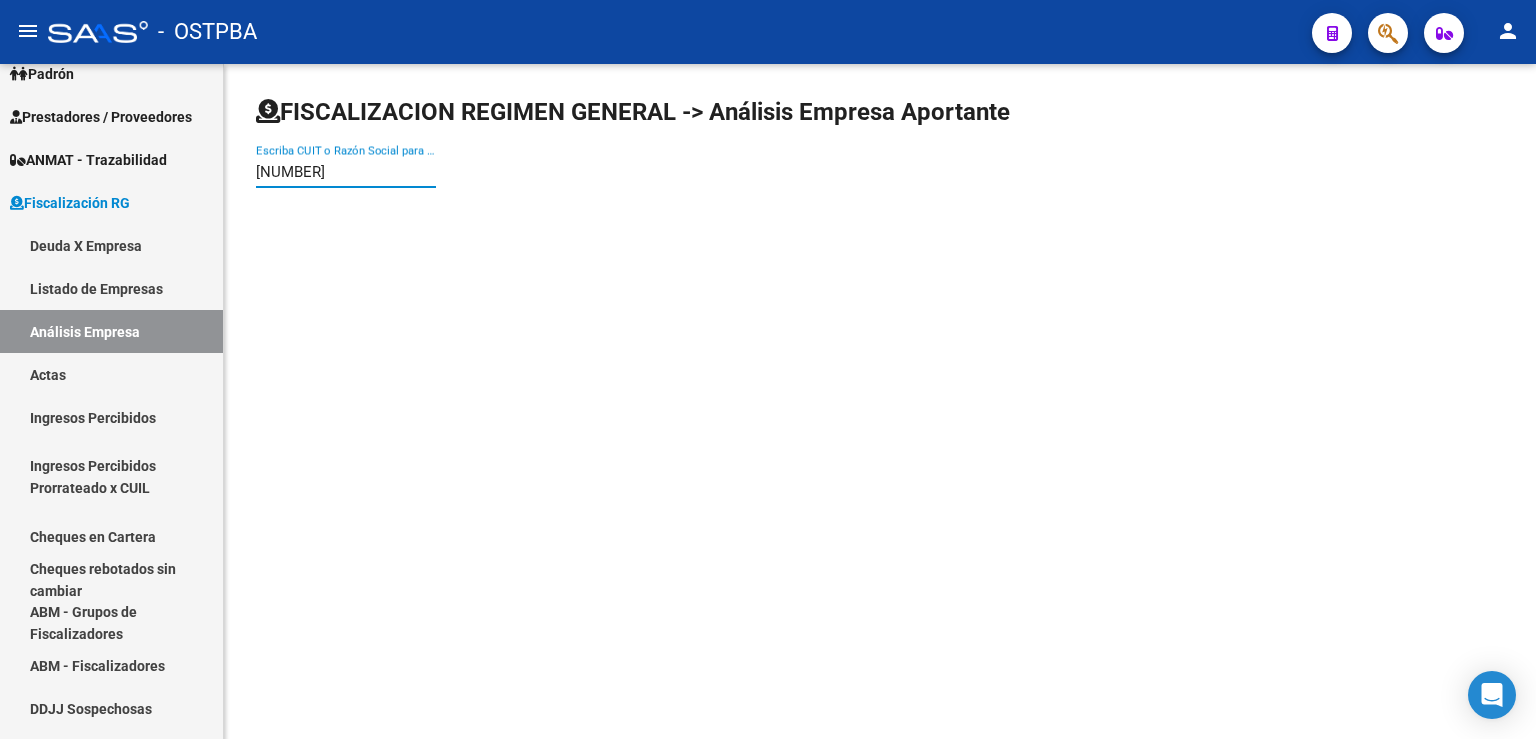 type on "[NUMBER]" 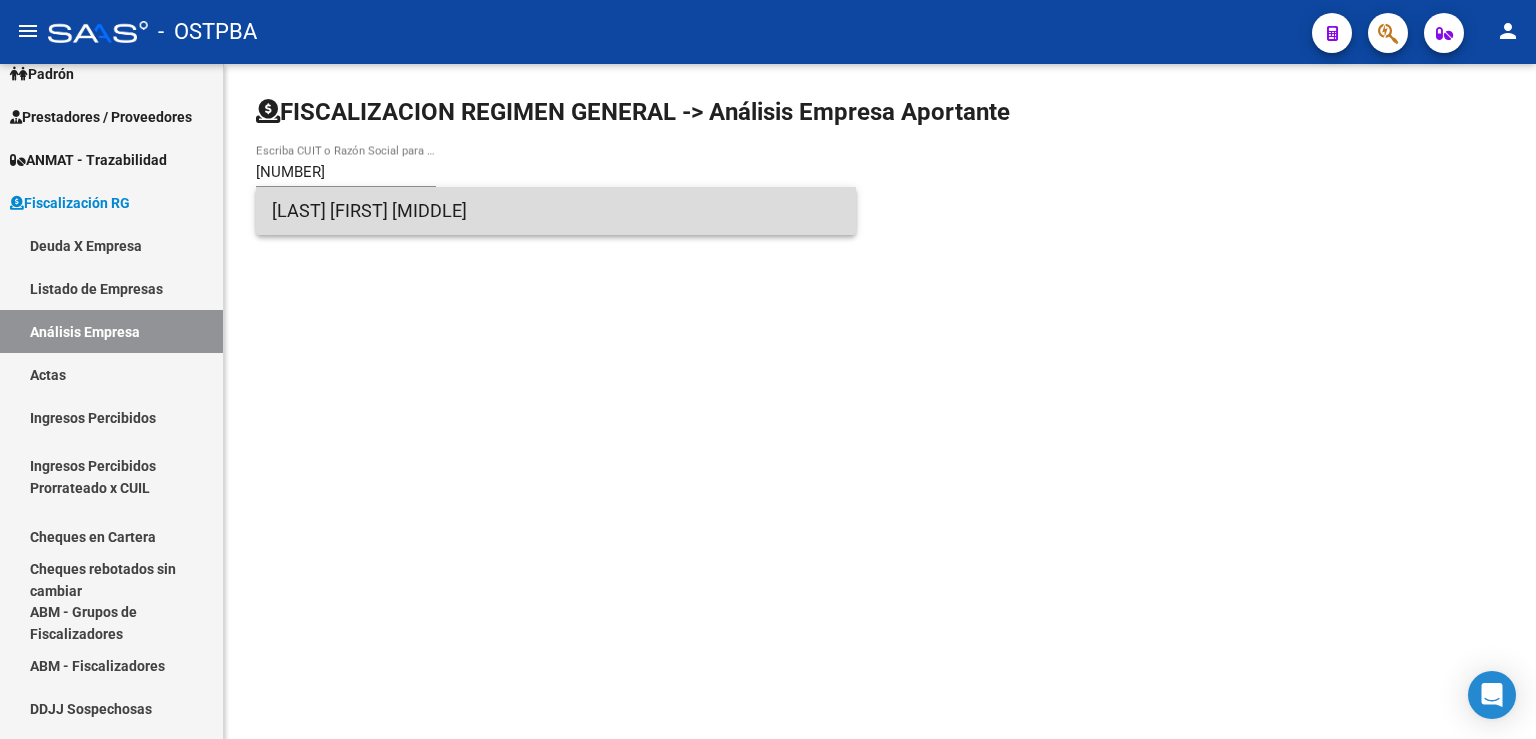click on "[LAST] [FIRST] [MIDDLE]" at bounding box center [556, 211] 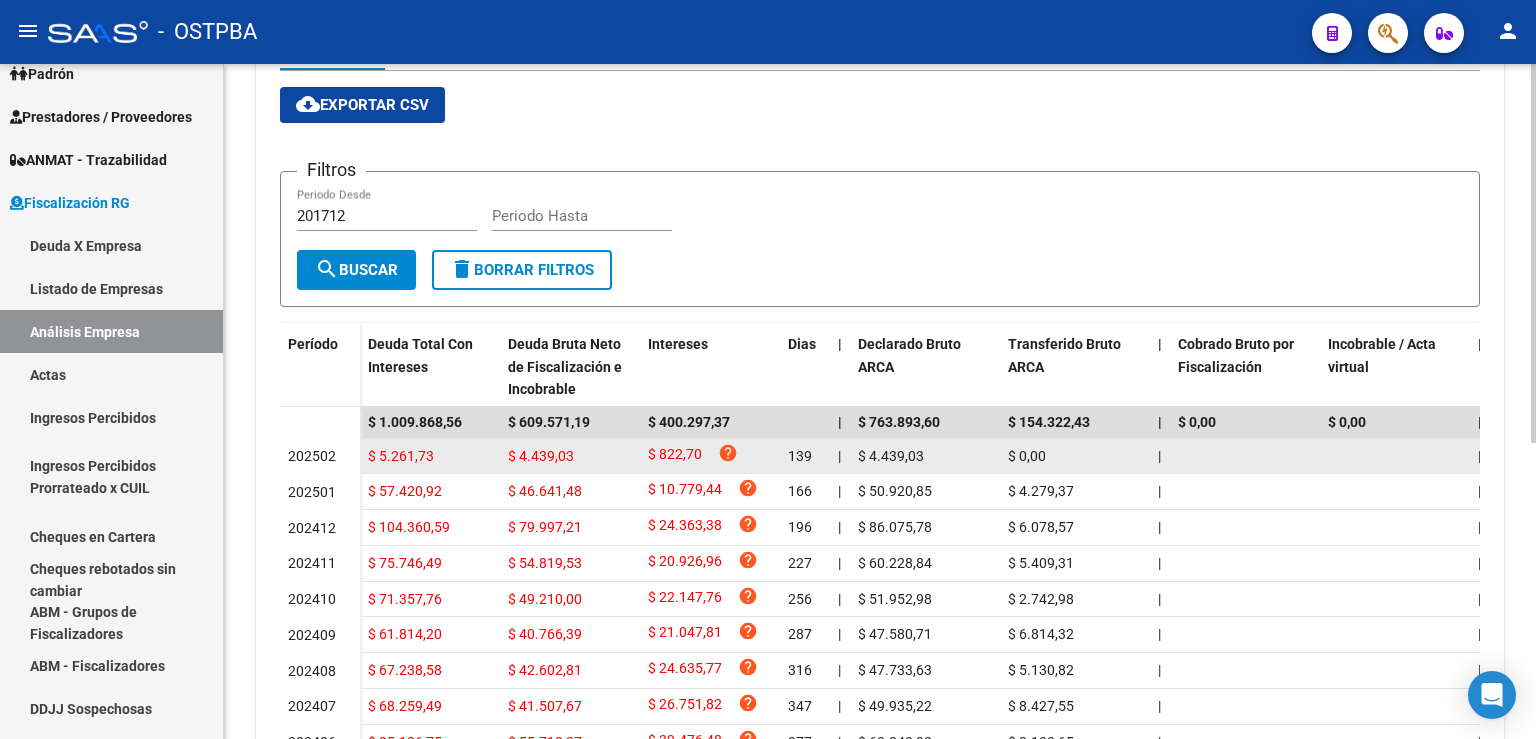 scroll, scrollTop: 0, scrollLeft: 0, axis: both 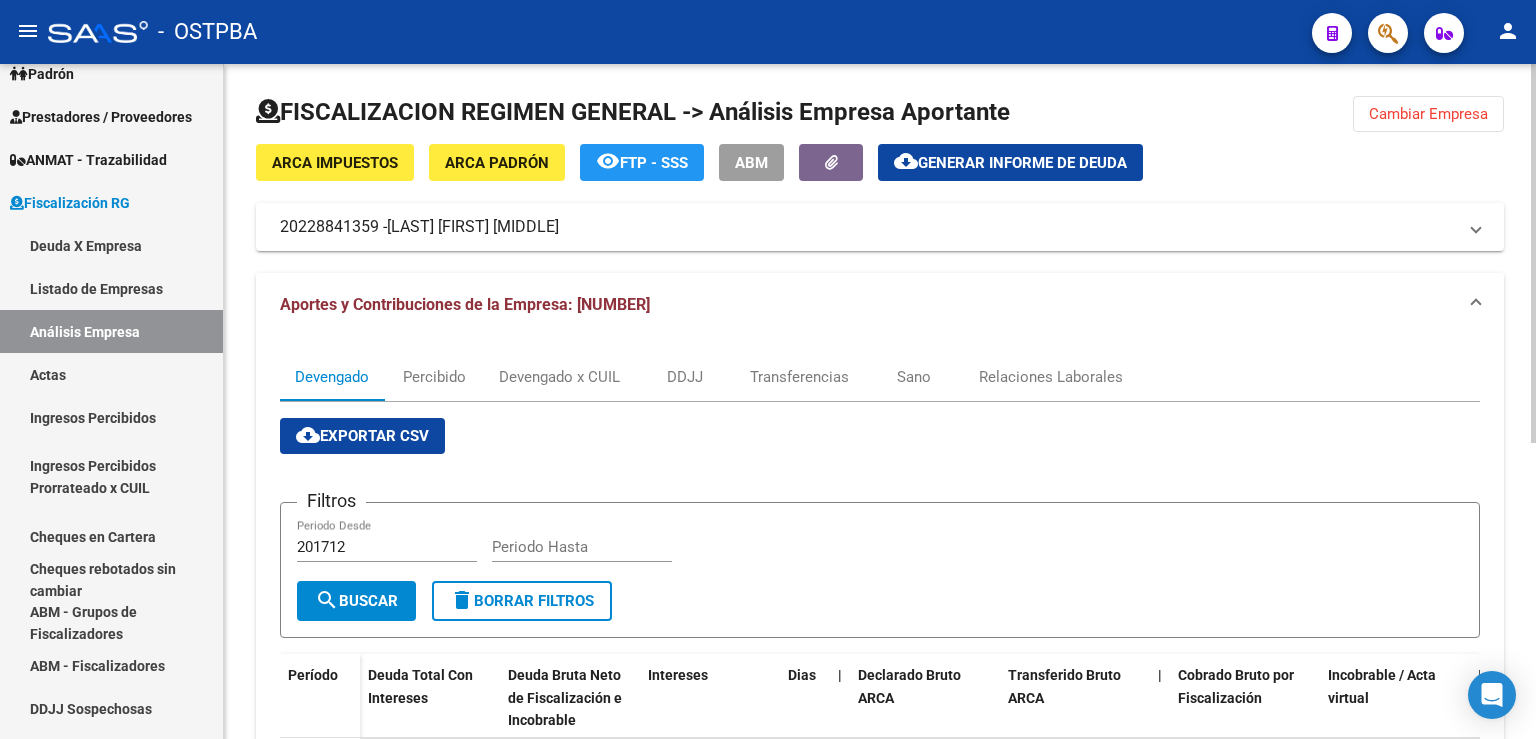 click on "Cambiar Empresa" 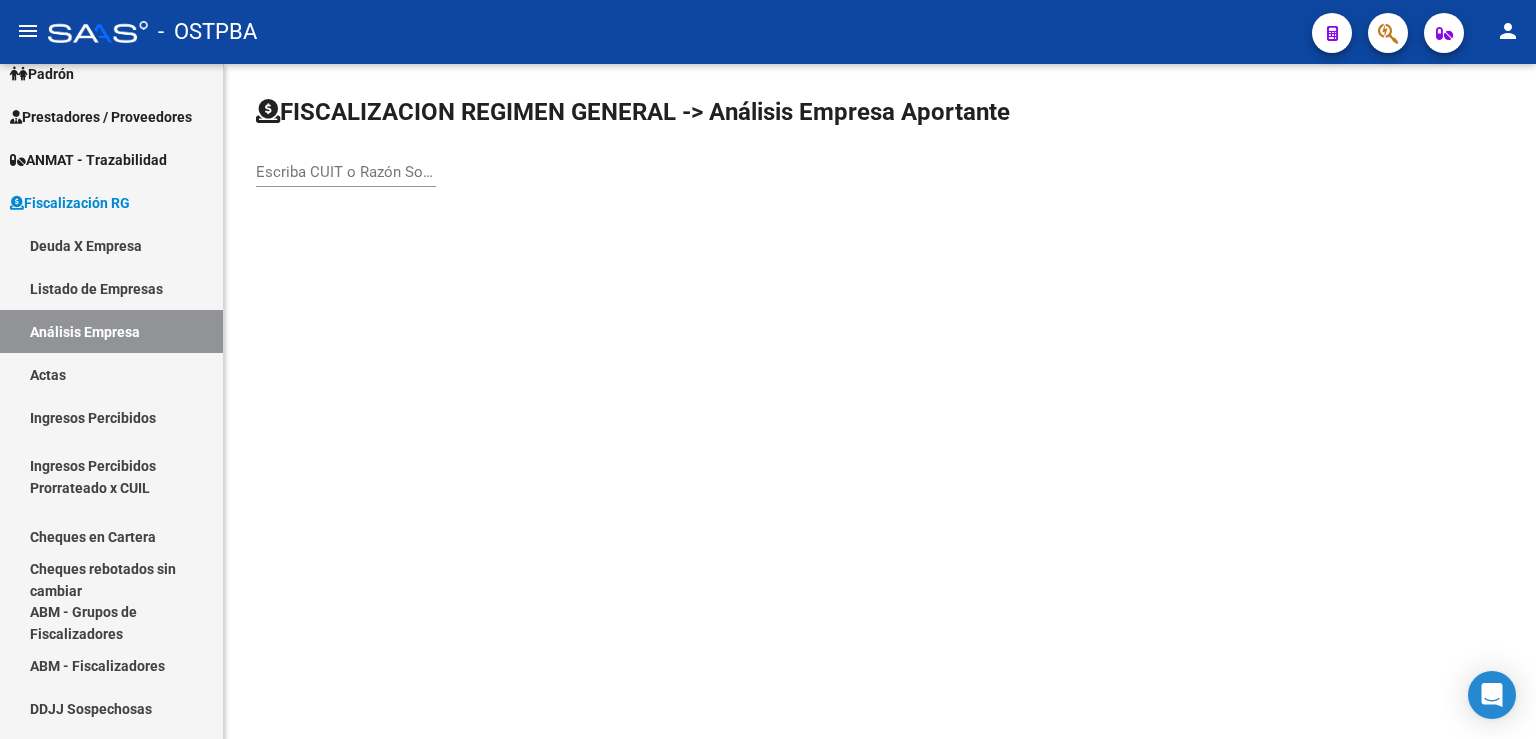 click on "Escriba CUIT o Razón Social para buscar" at bounding box center [346, 172] 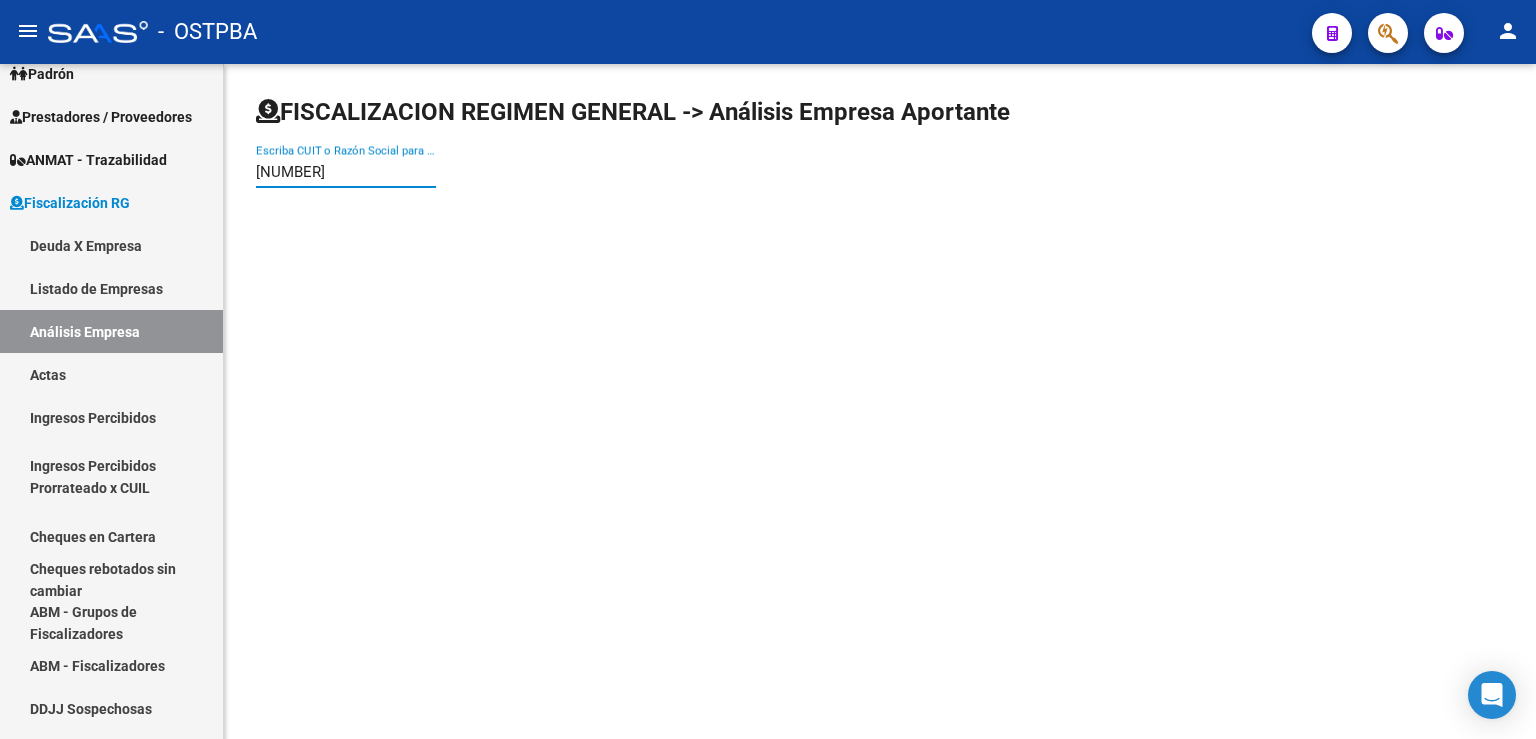 type on "[NUMBER]" 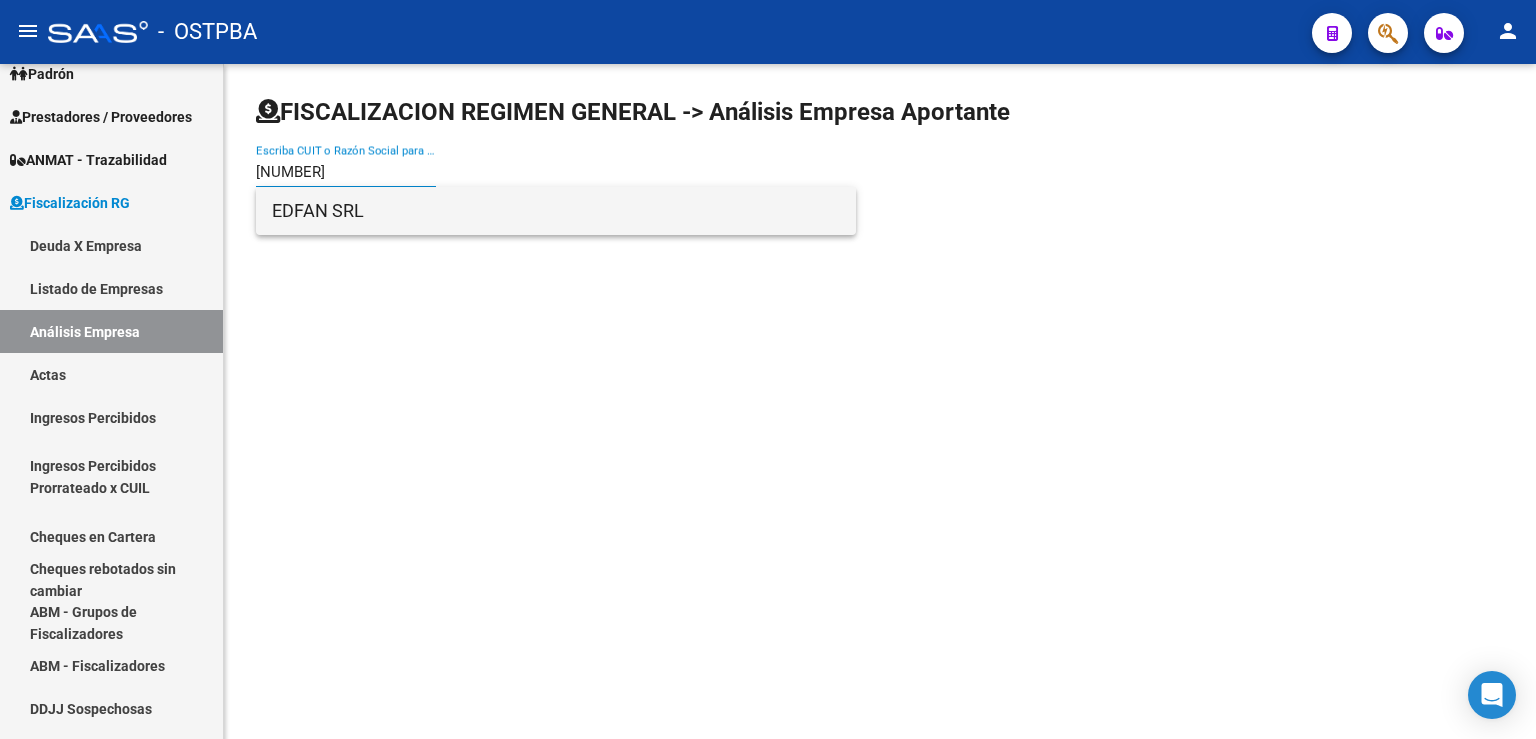 click on "EDFAN SRL" at bounding box center [556, 211] 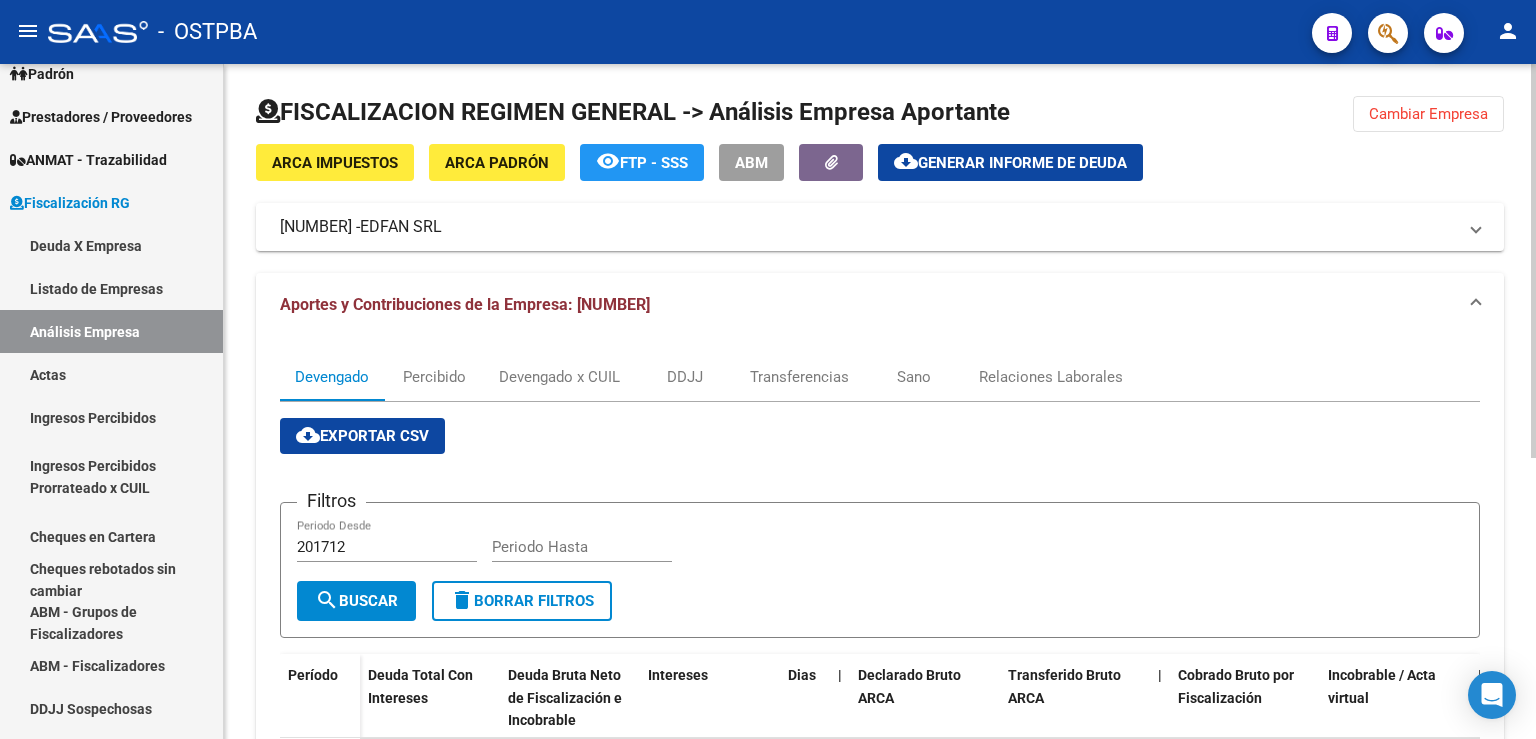 scroll, scrollTop: 331, scrollLeft: 0, axis: vertical 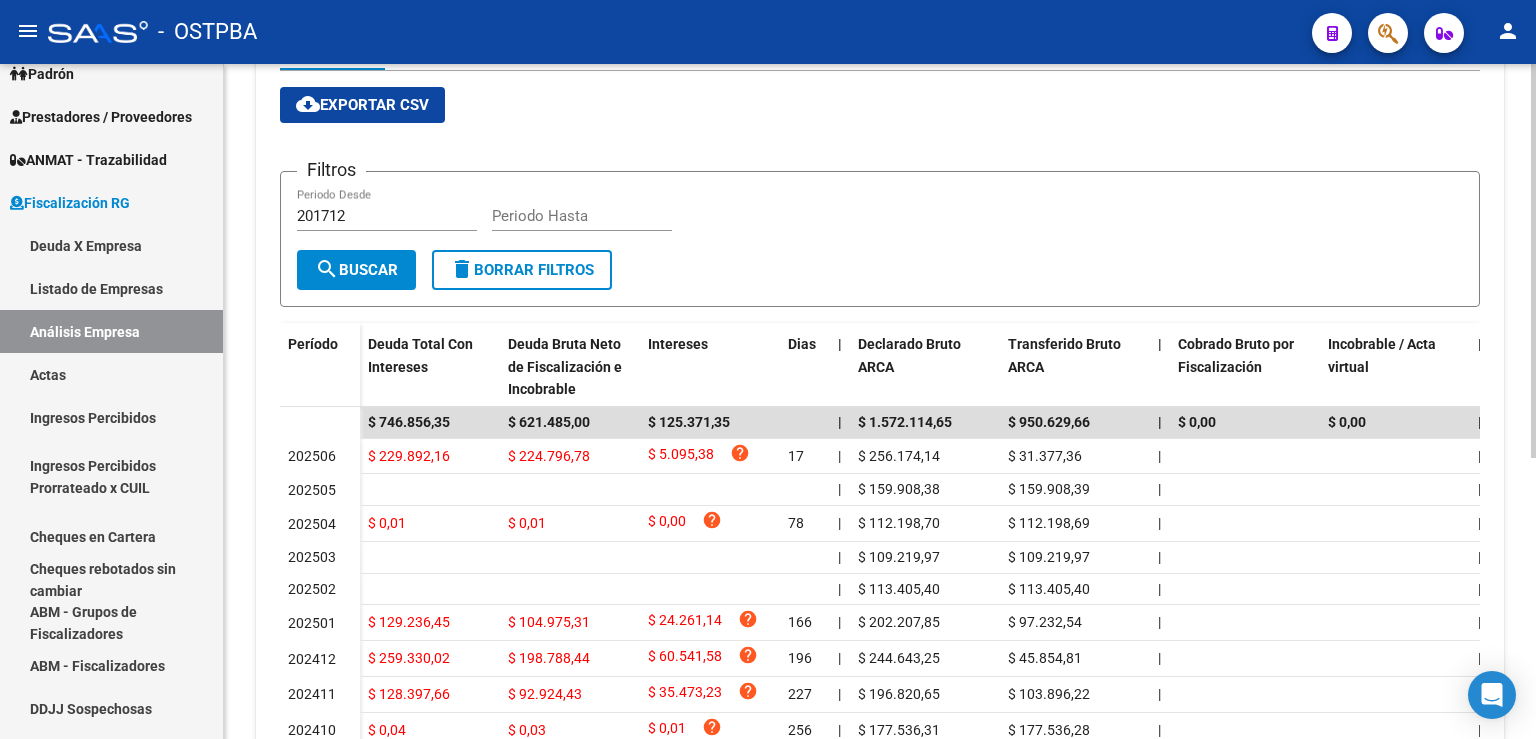 click on "Periodo Hasta" at bounding box center [582, 209] 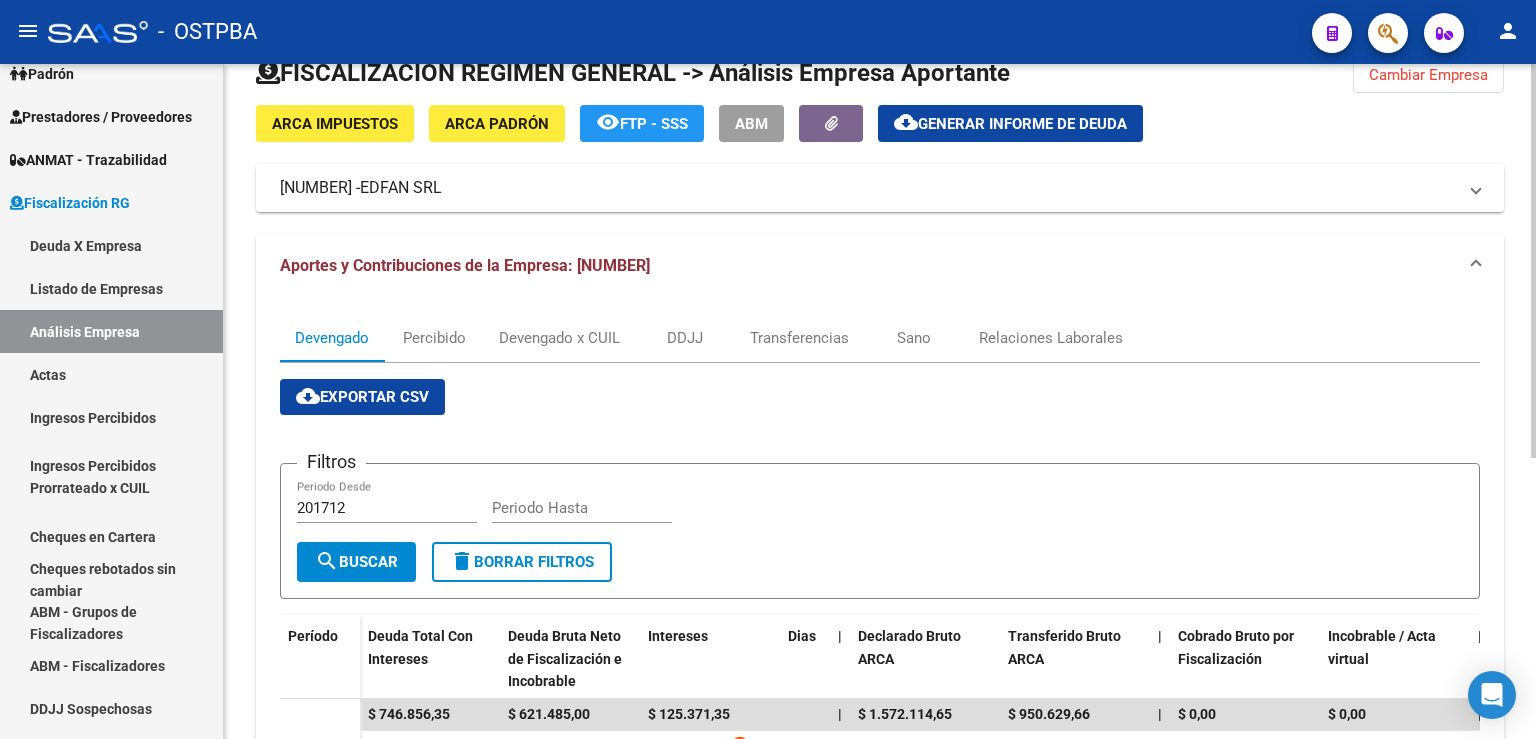 scroll, scrollTop: 0, scrollLeft: 0, axis: both 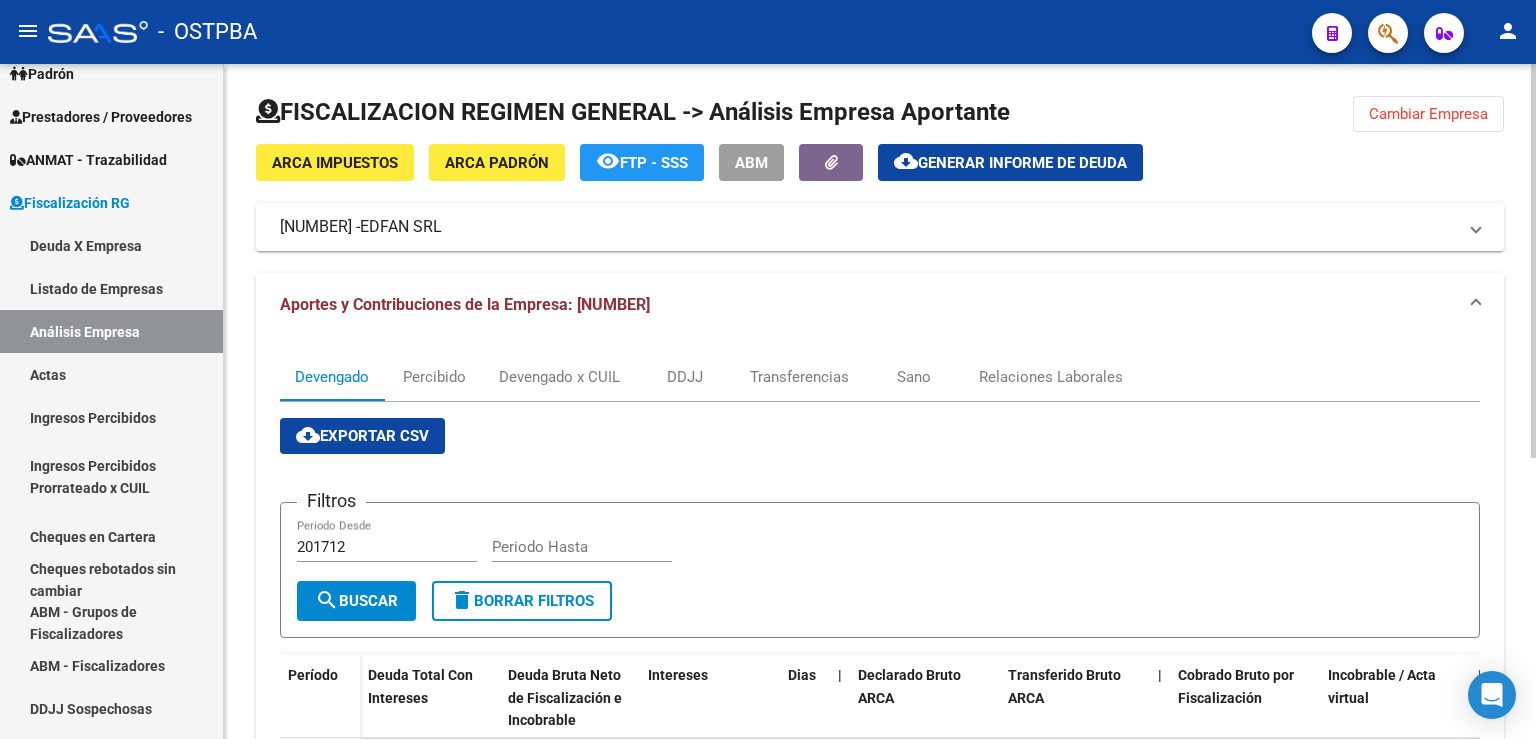 click on "Cambiar Empresa" 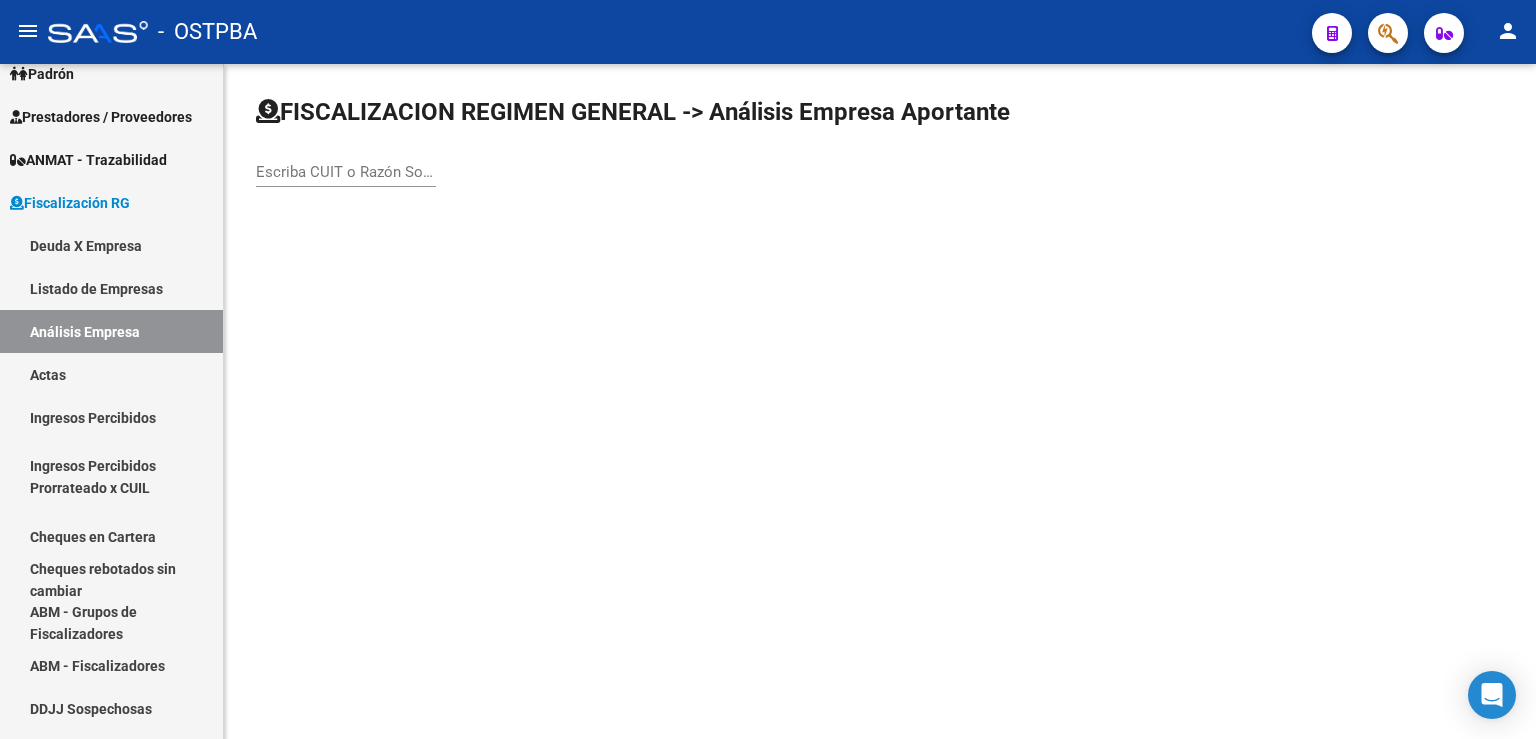 click on "Escriba CUIT o Razón Social para buscar" at bounding box center (346, 172) 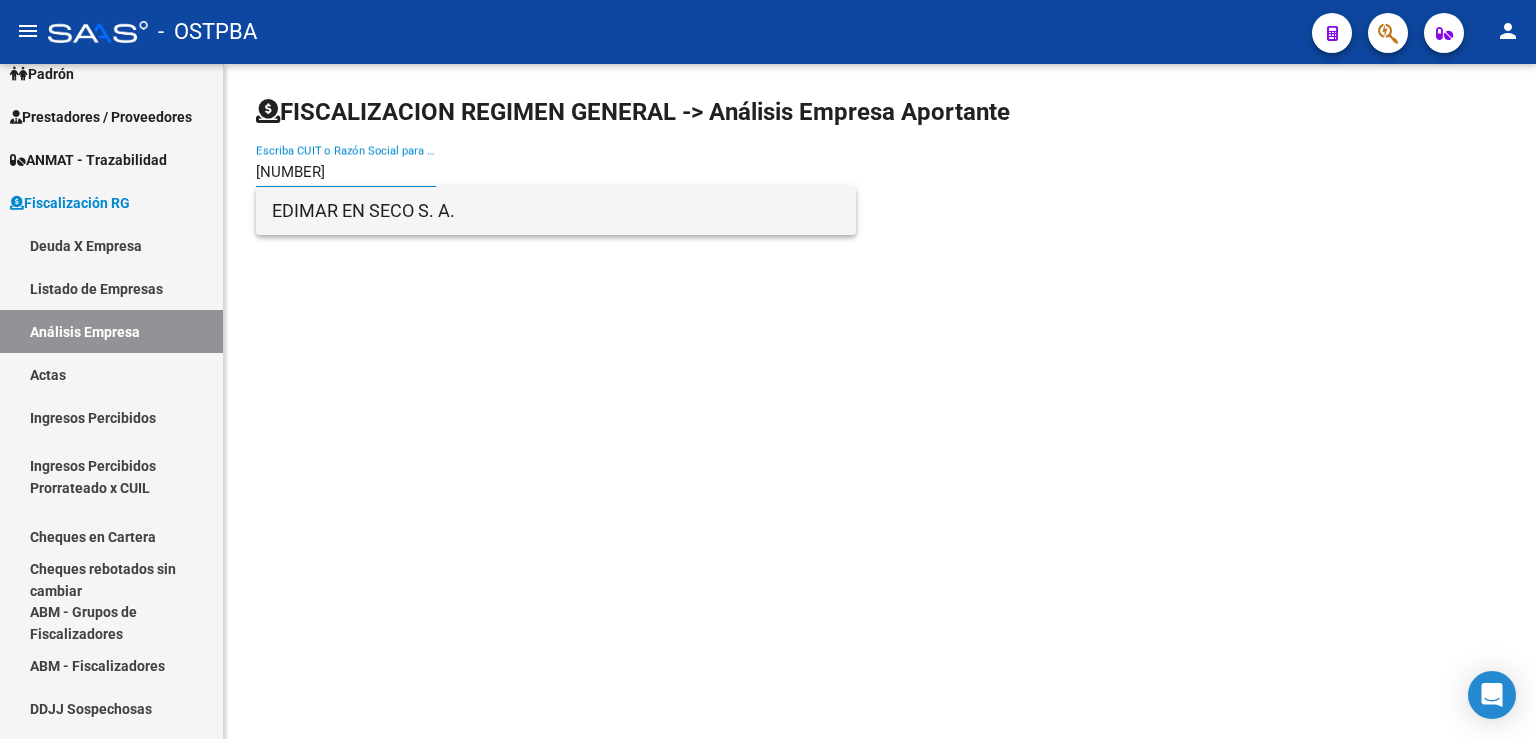 type on "[NUMBER]" 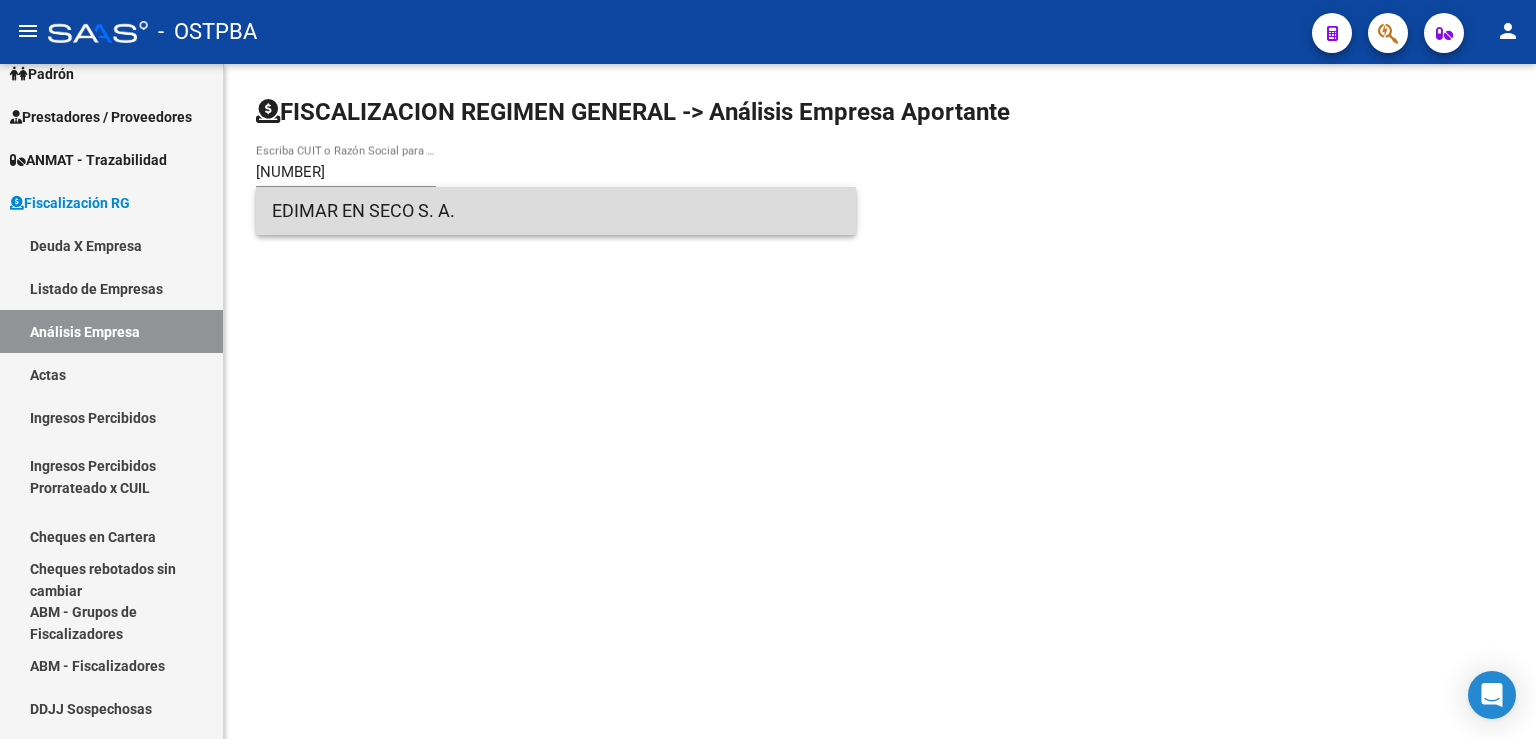 click on "EDIMAR EN SECO S. A." at bounding box center [556, 211] 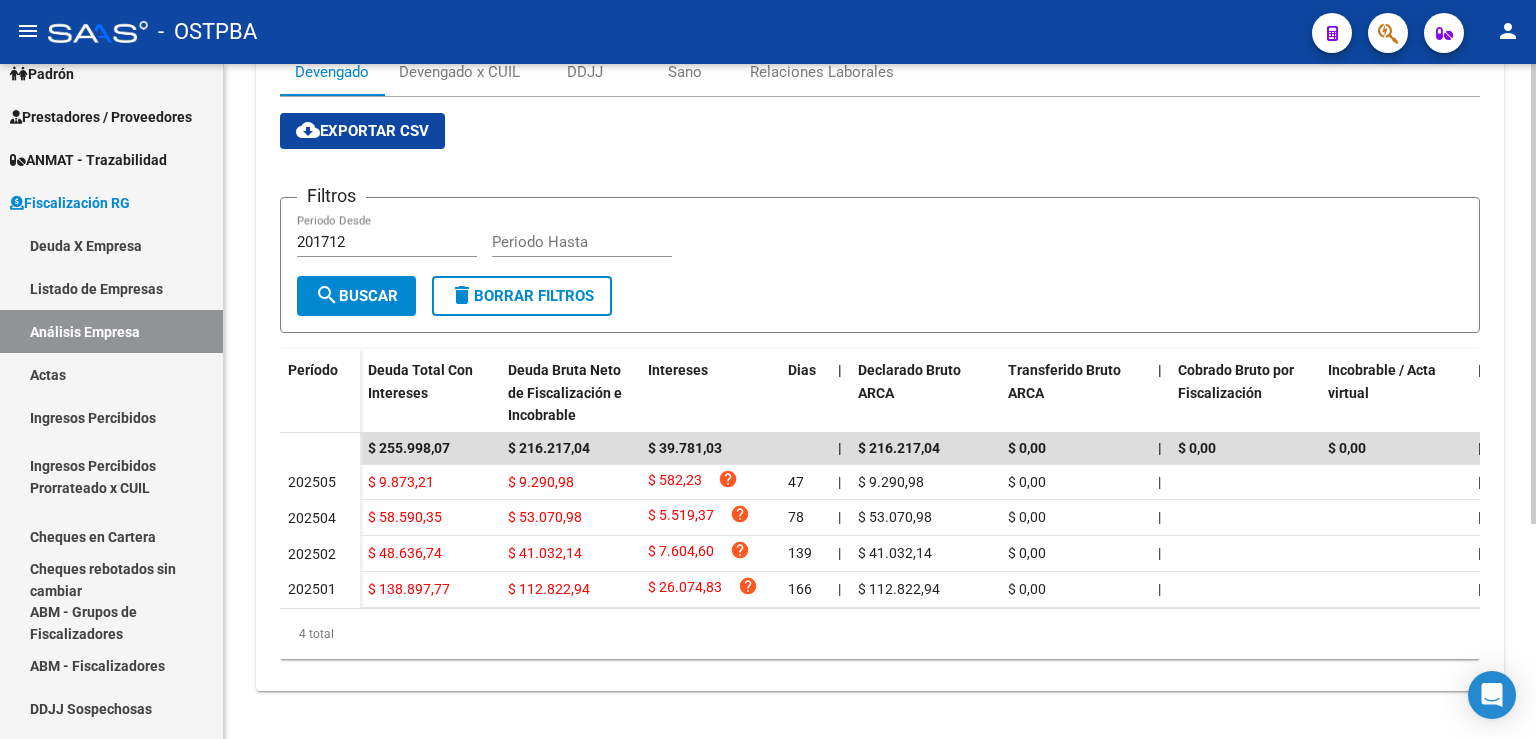 scroll, scrollTop: 0, scrollLeft: 0, axis: both 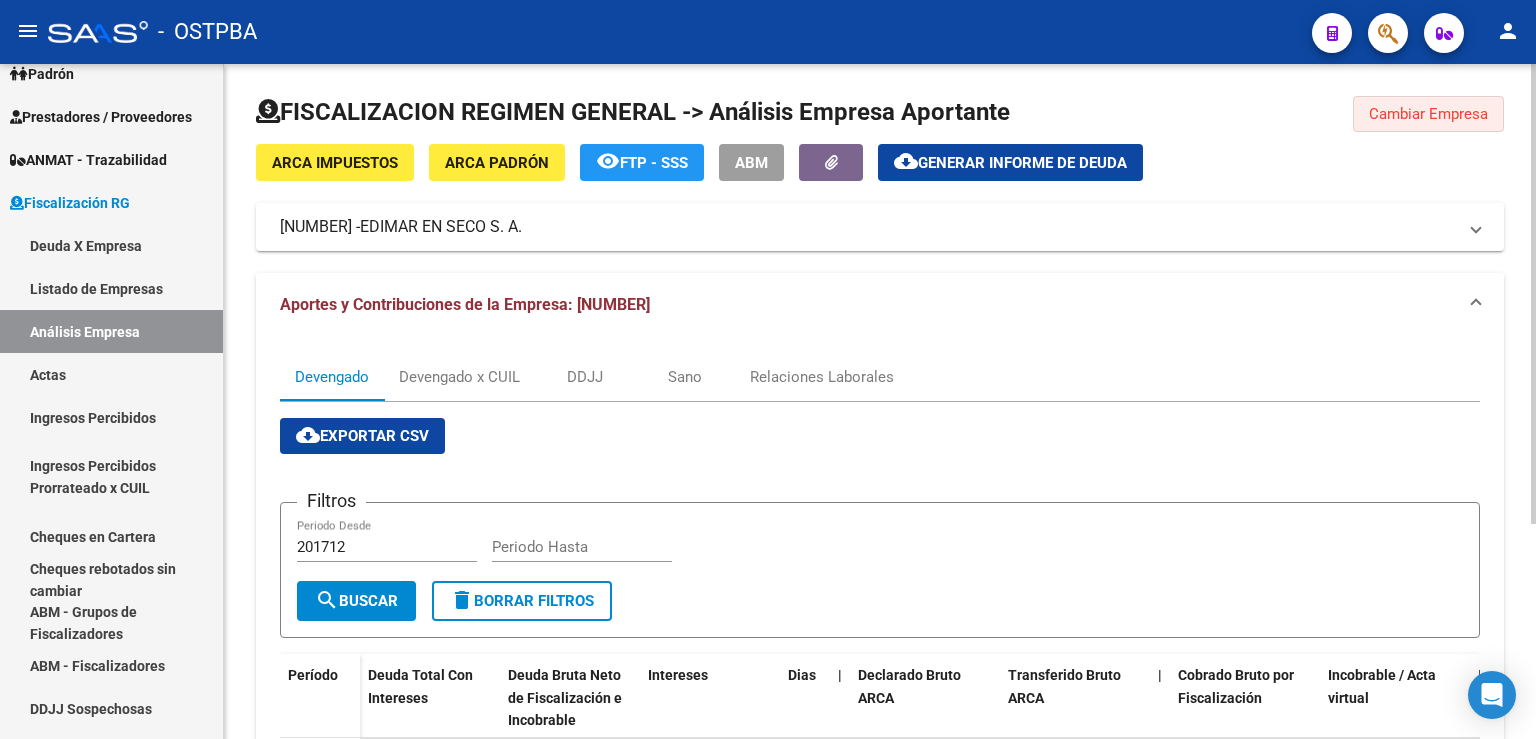 click on "Cambiar Empresa" 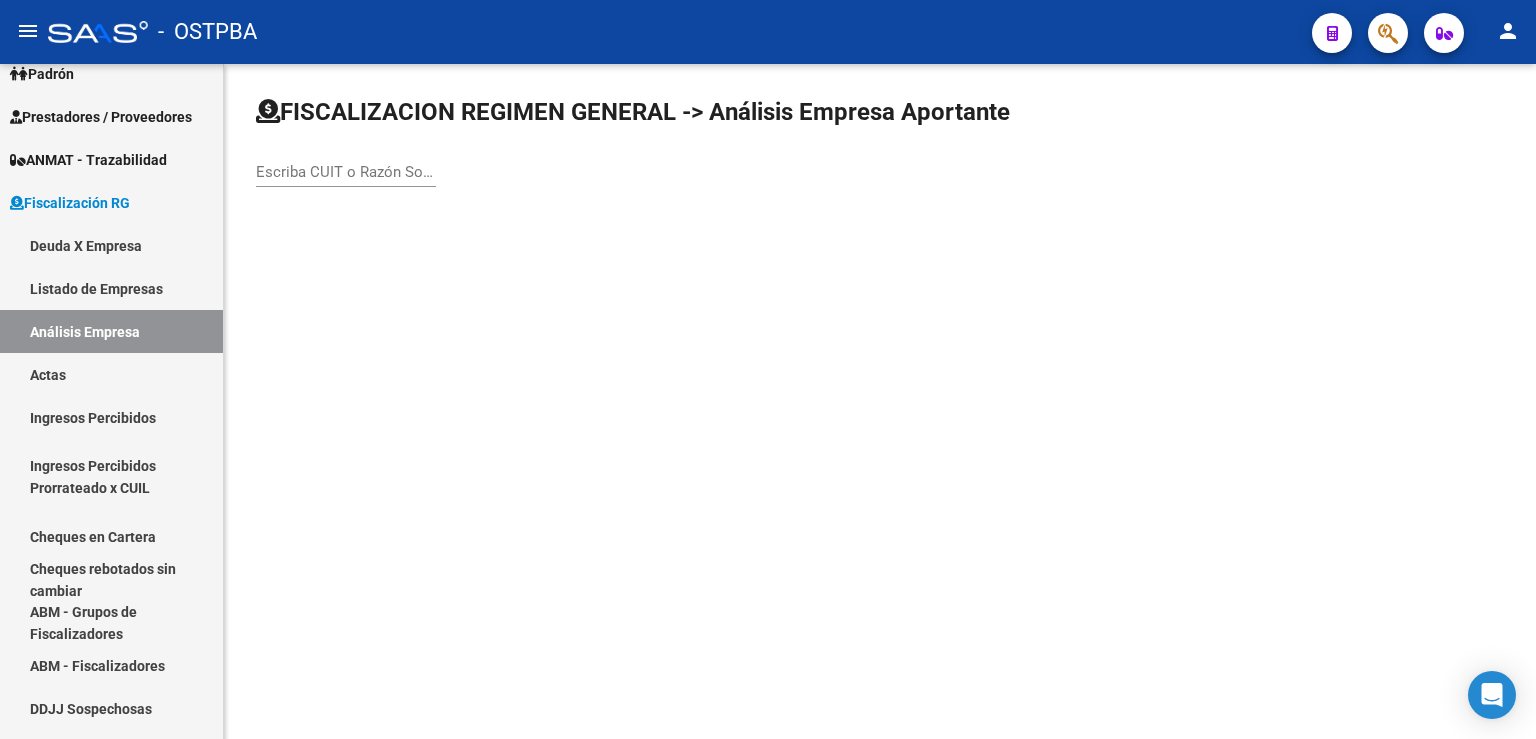 click on "Escriba CUIT o Razón Social para buscar" at bounding box center [346, 172] 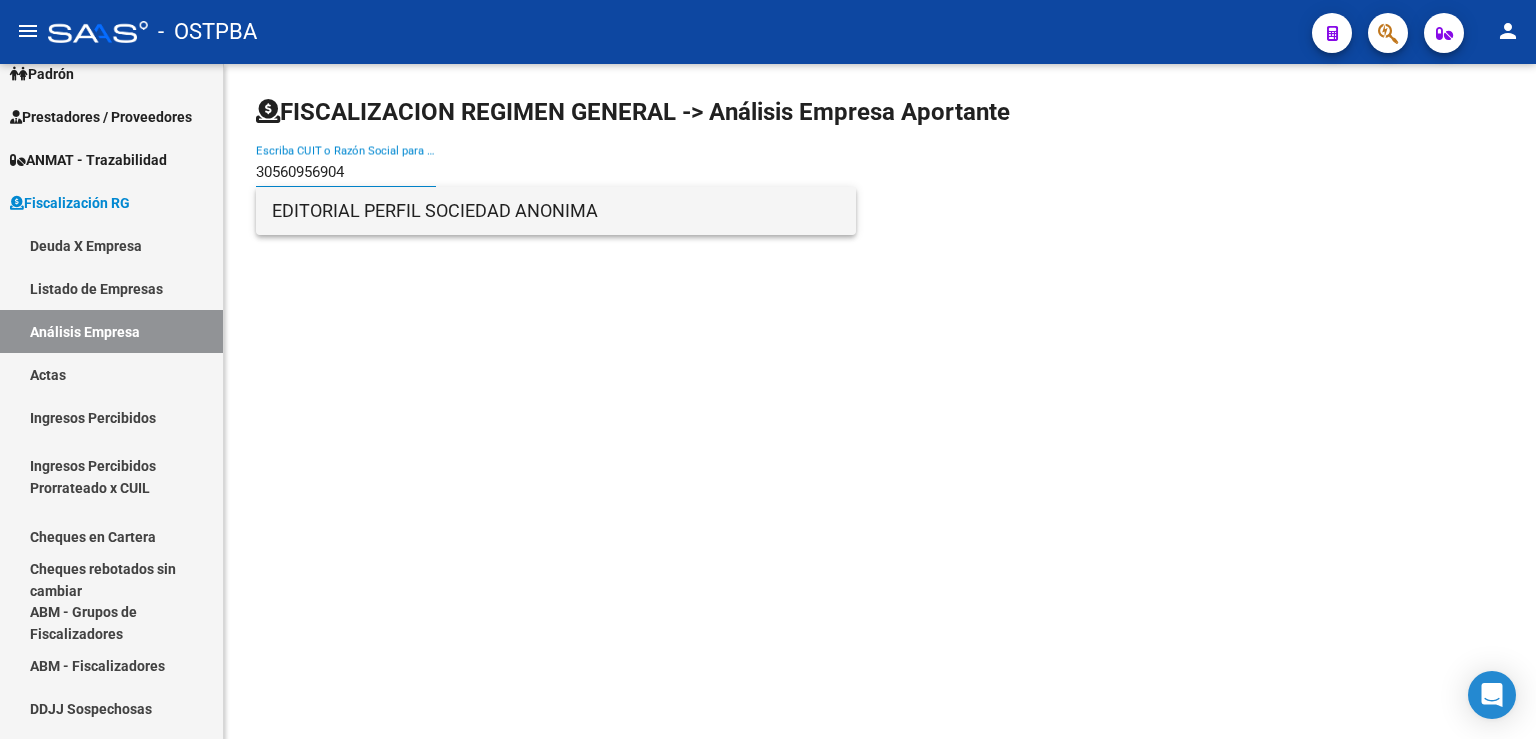type on "30560956904" 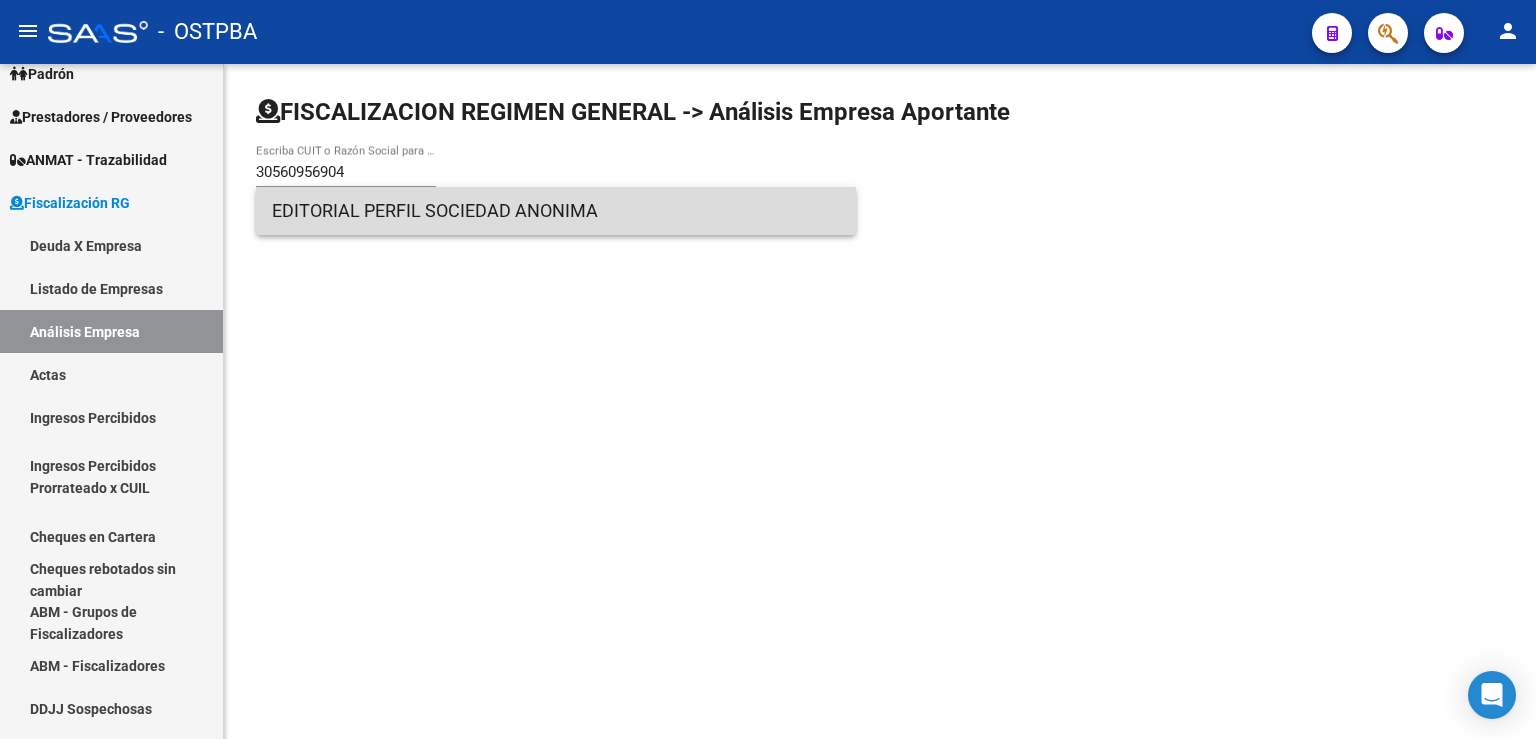 click on "EDITORIAL PERFIL SOCIEDAD ANONIMA" at bounding box center [556, 211] 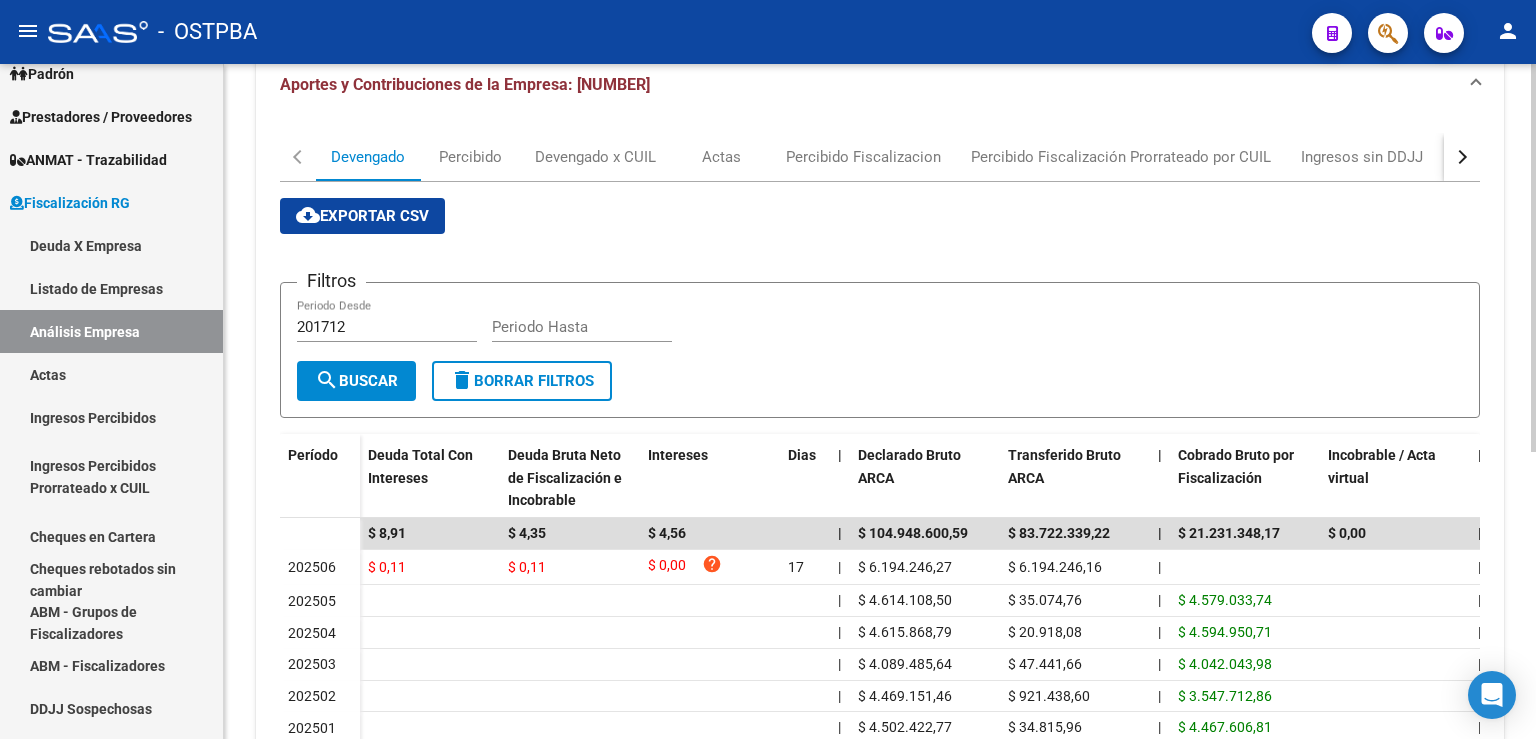 scroll, scrollTop: 331, scrollLeft: 0, axis: vertical 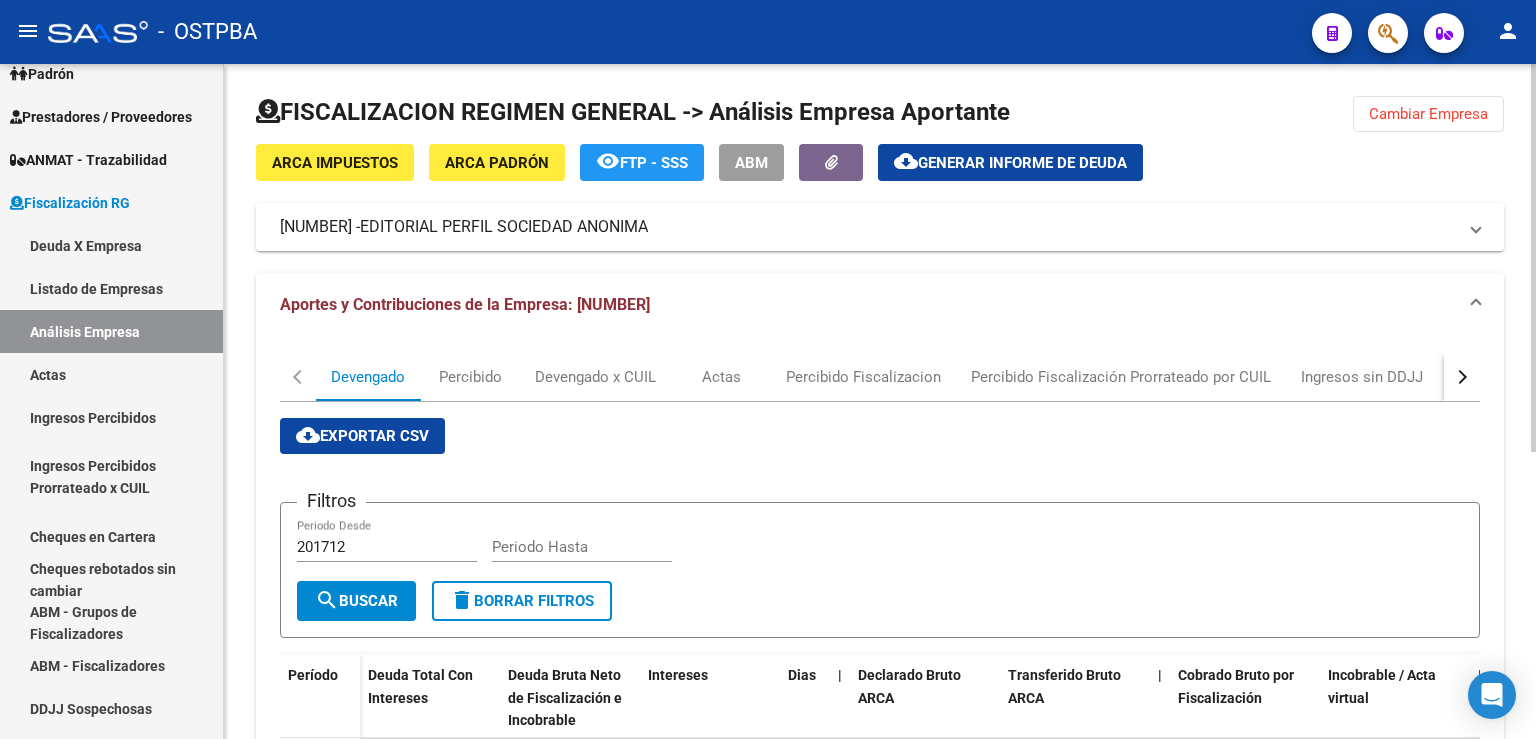 click on "Cambiar Empresa" 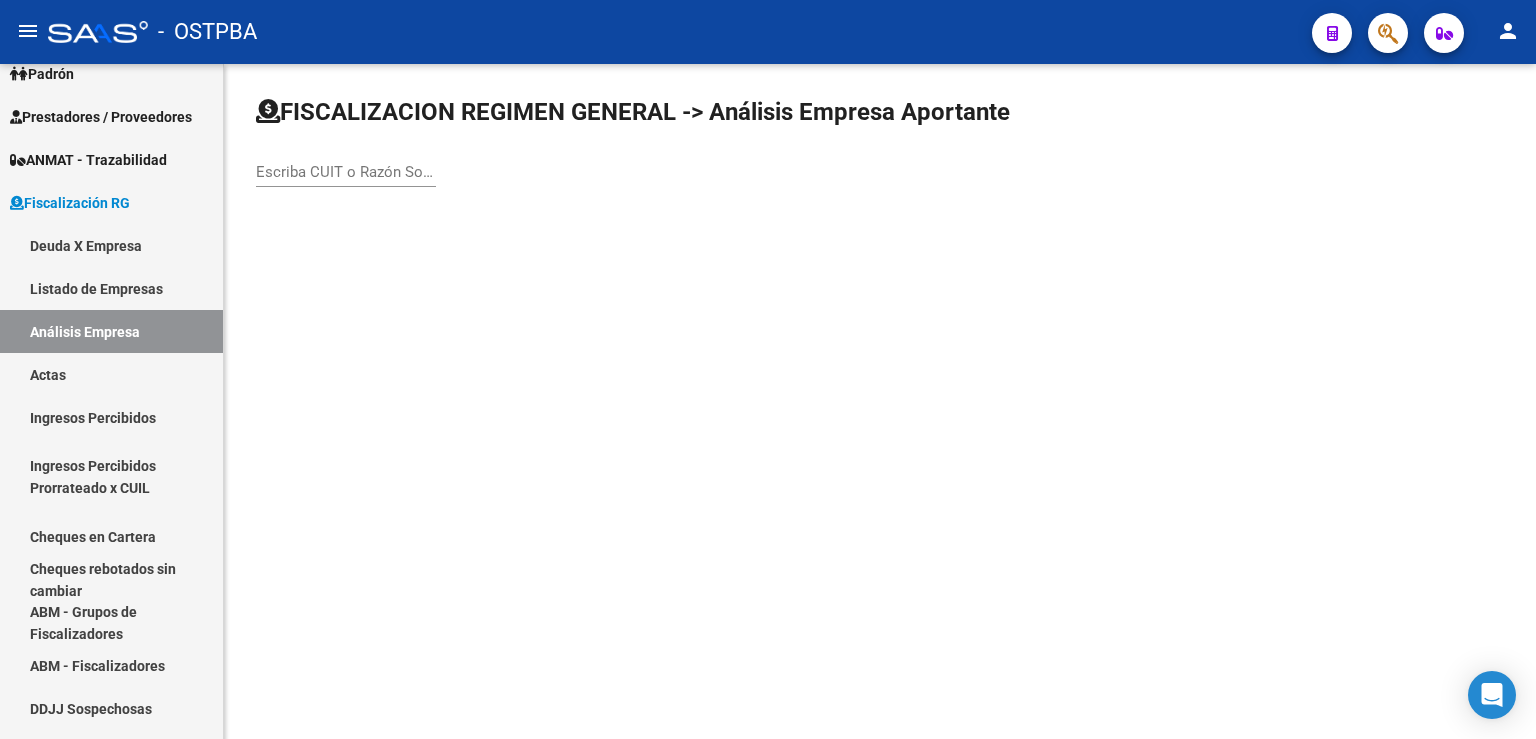 click on "Escriba CUIT o Razón Social para buscar" at bounding box center [346, 172] 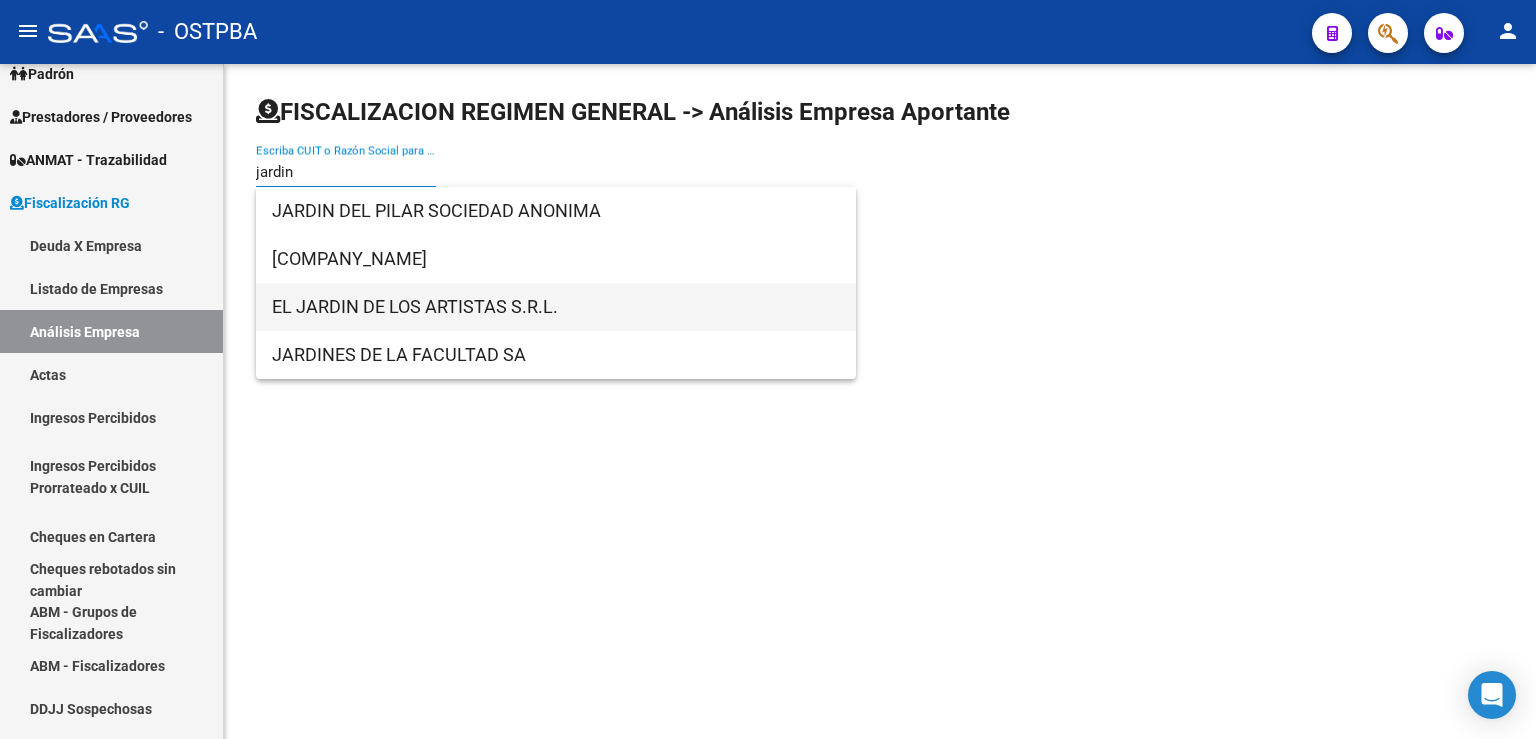 type on "jardin" 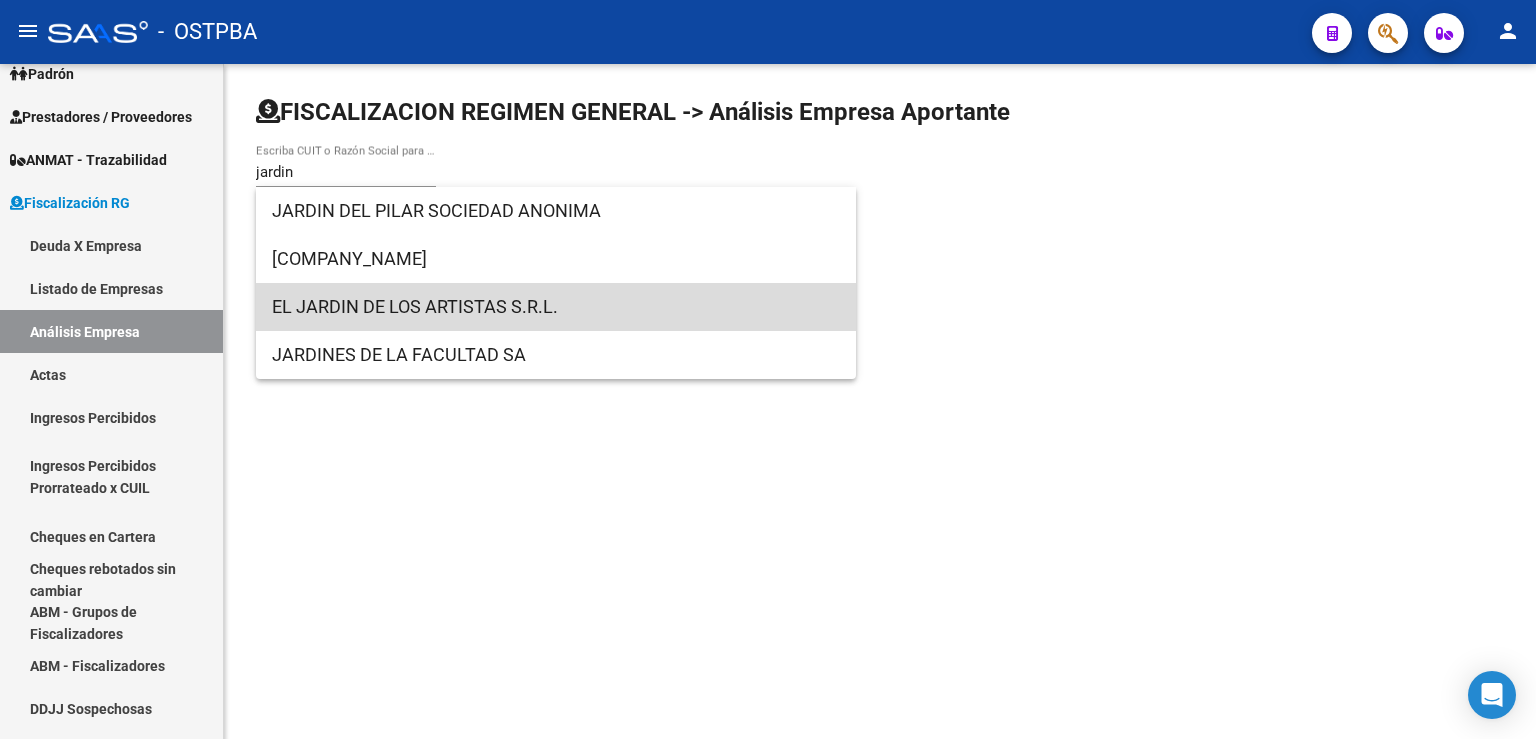click on "EL JARDIN DE LOS ARTISTAS S.R.L." at bounding box center [556, 307] 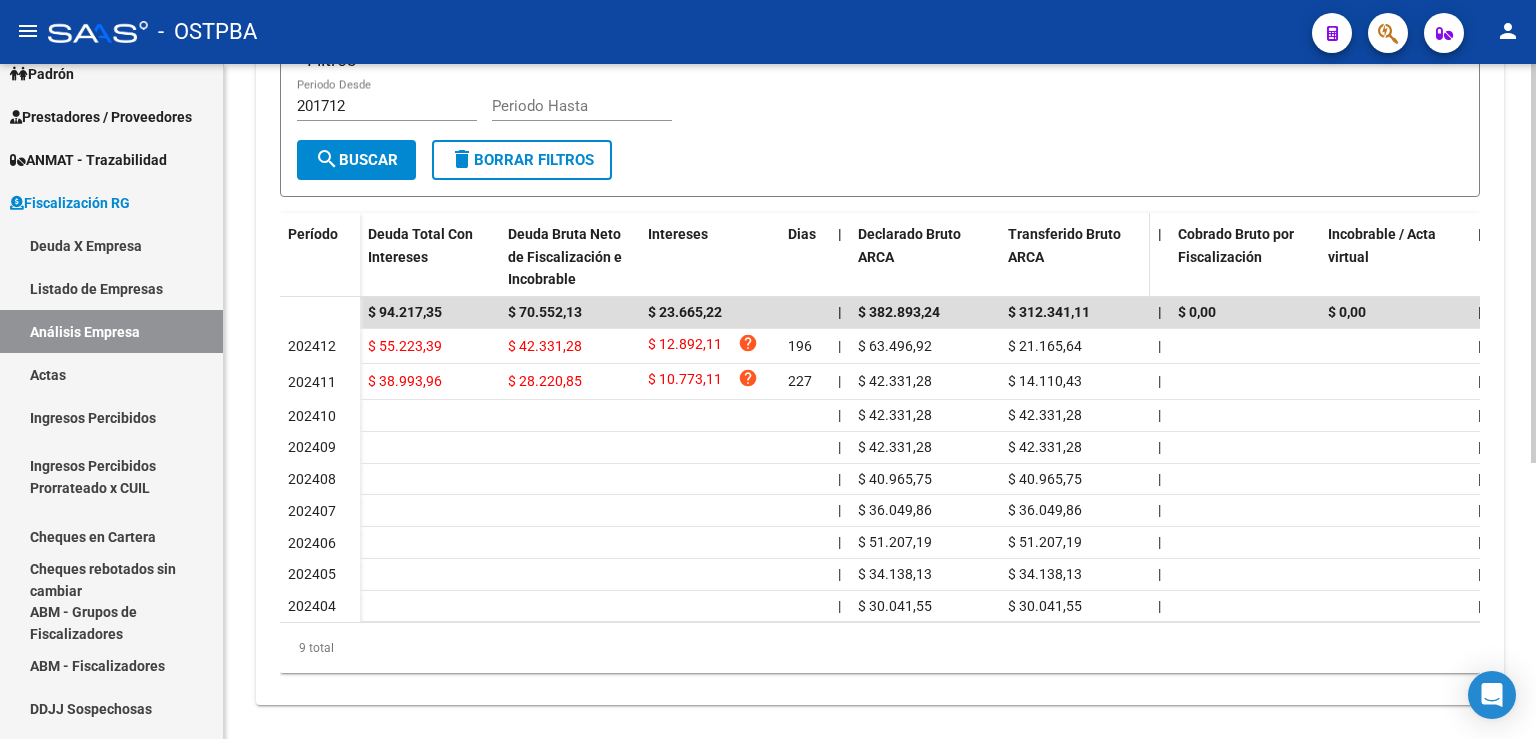 scroll, scrollTop: 0, scrollLeft: 0, axis: both 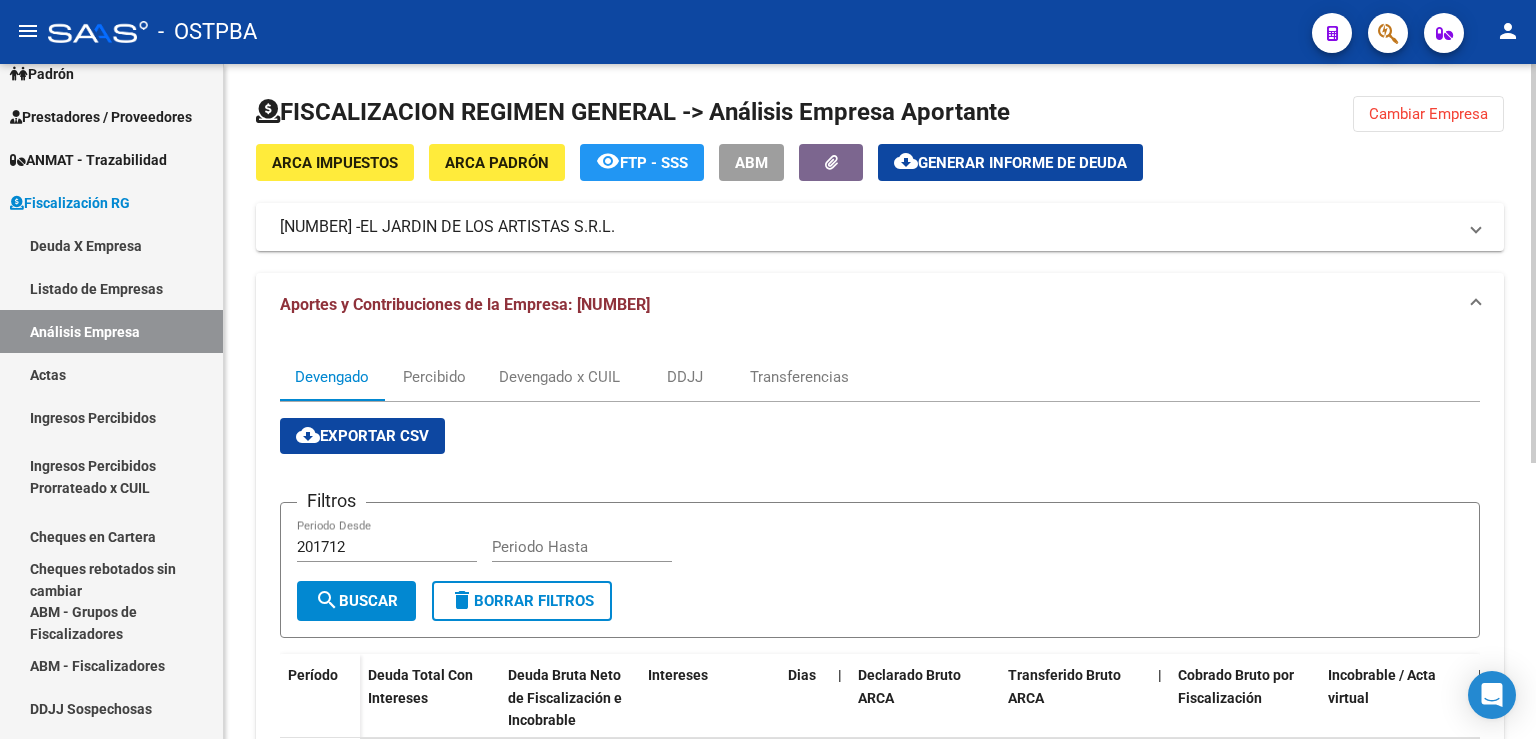 click on "Cambiar Empresa" 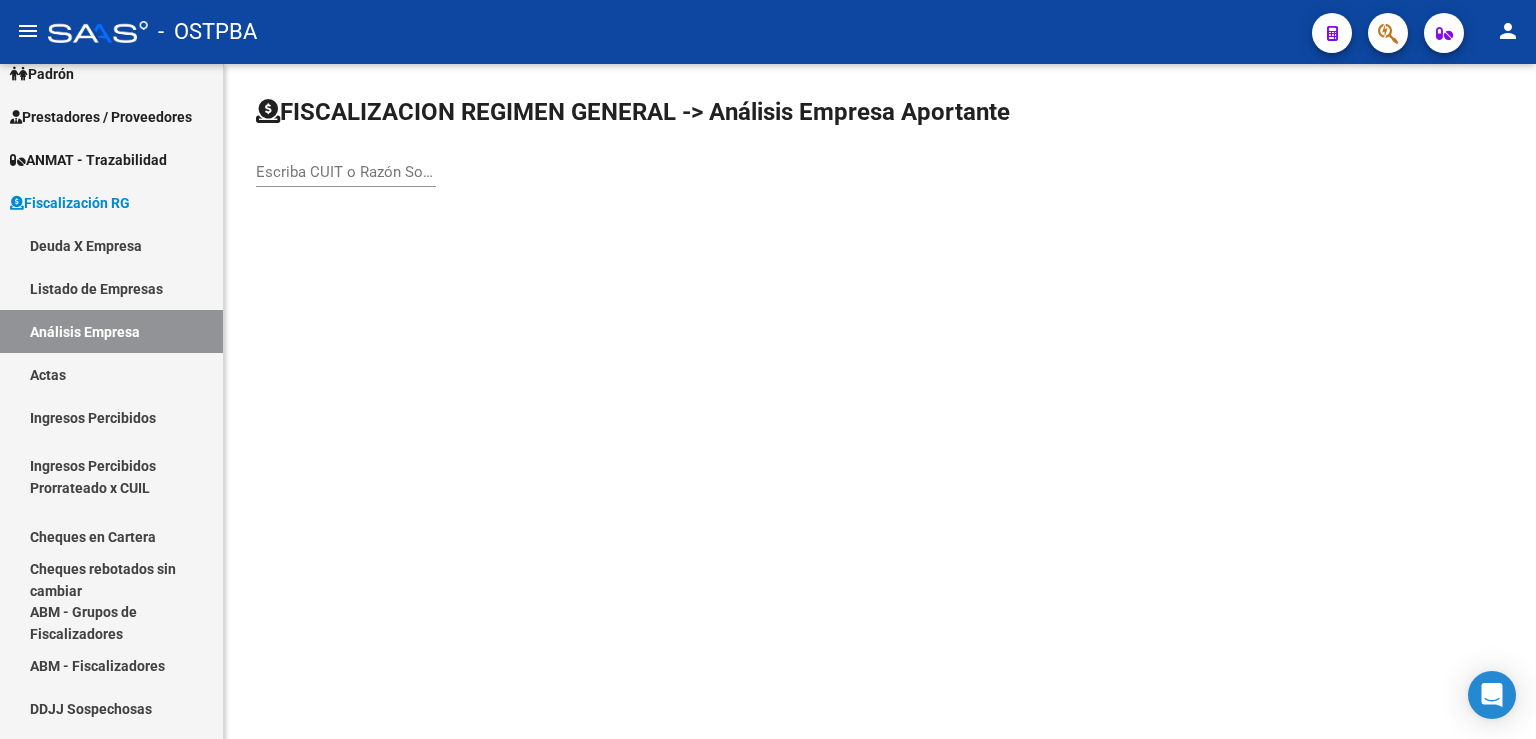 click on "Escriba CUIT o Razón Social para buscar" at bounding box center [346, 172] 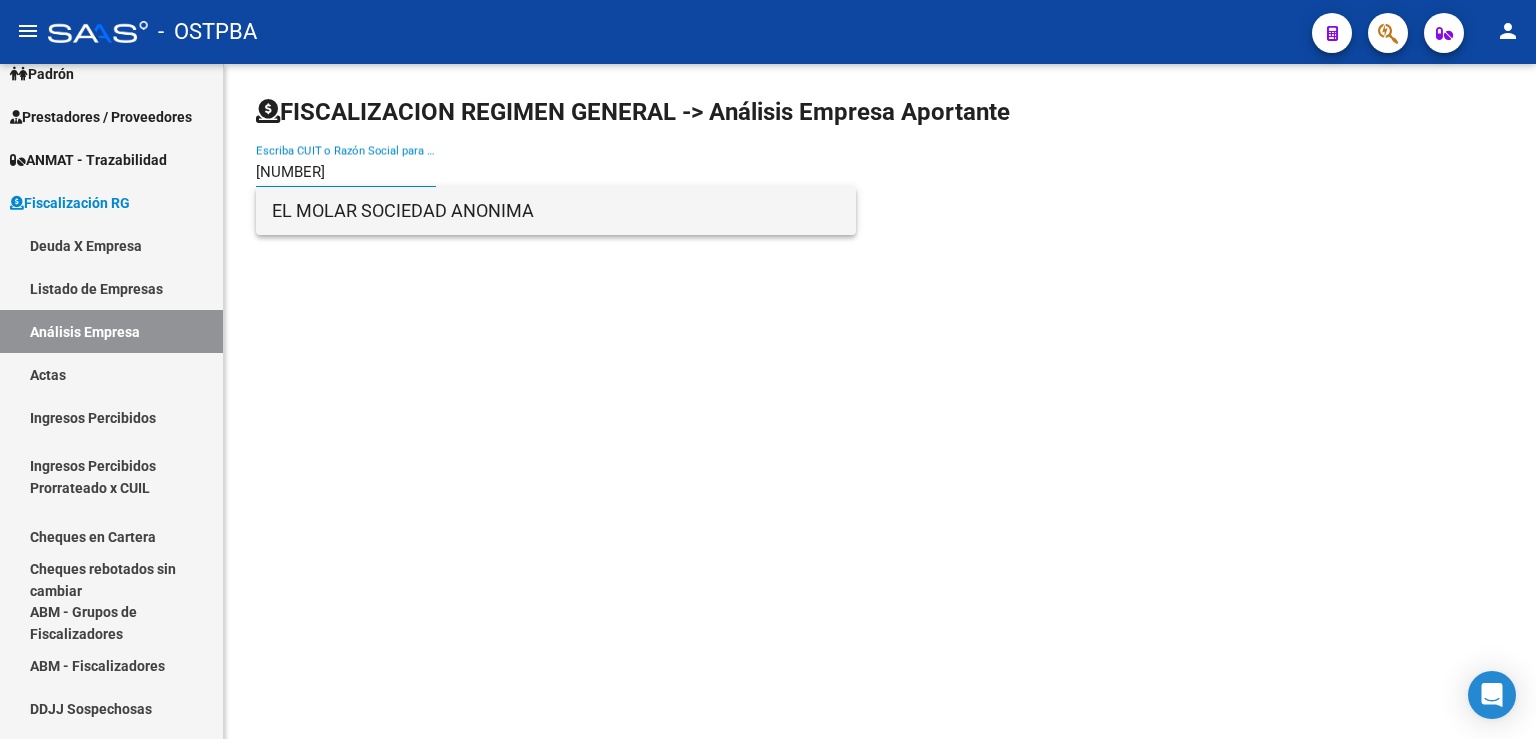 type on "[NUMBER]" 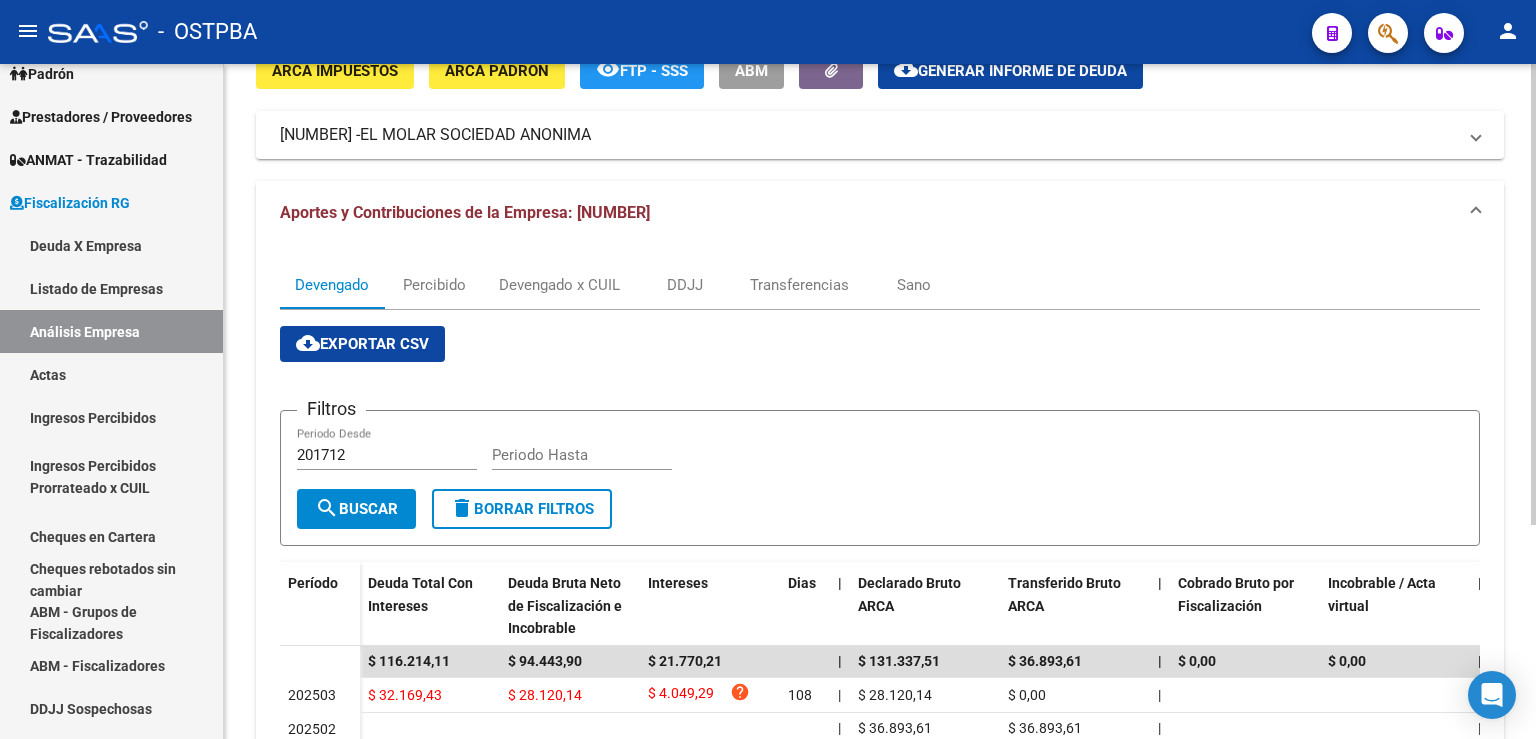 scroll, scrollTop: 0, scrollLeft: 0, axis: both 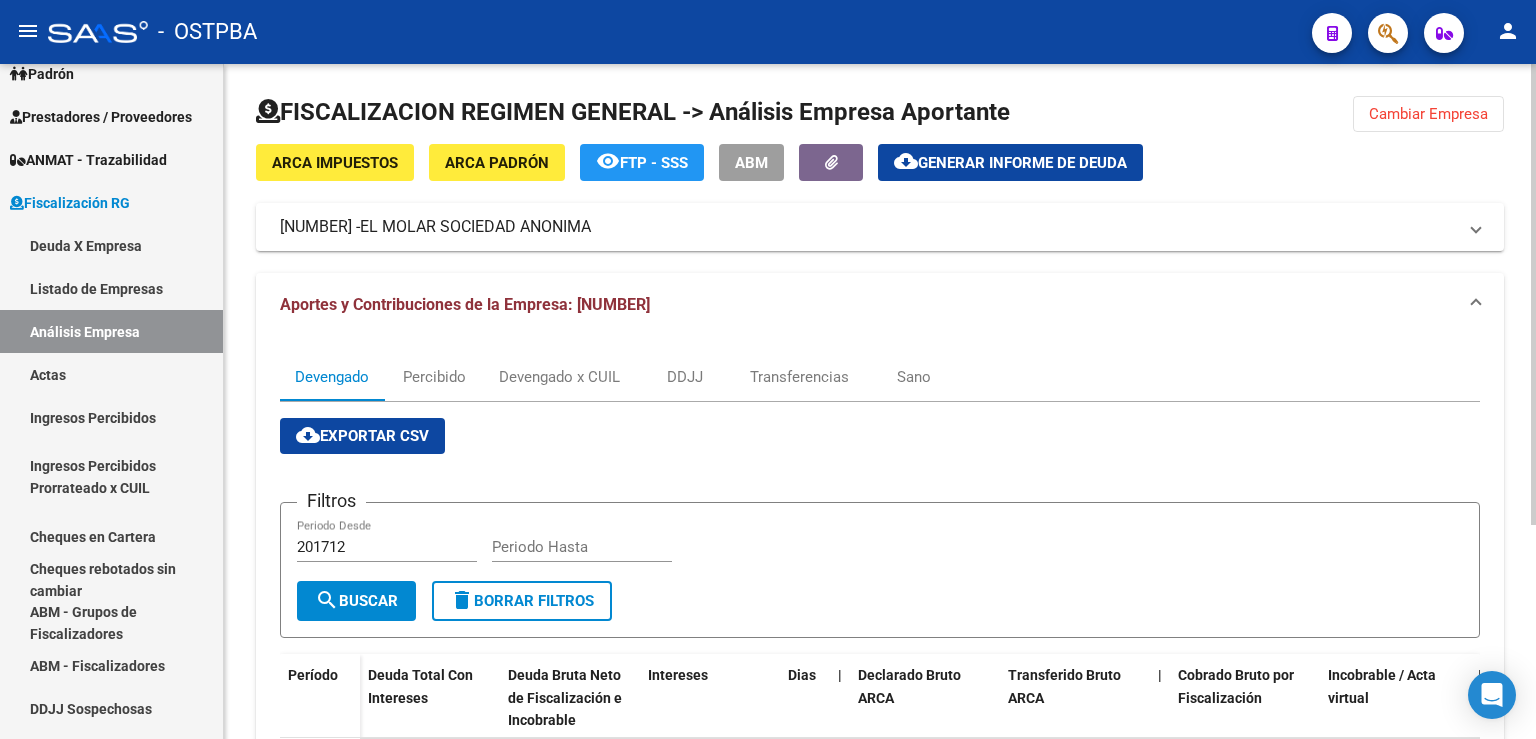 click on "Cambiar Empresa" 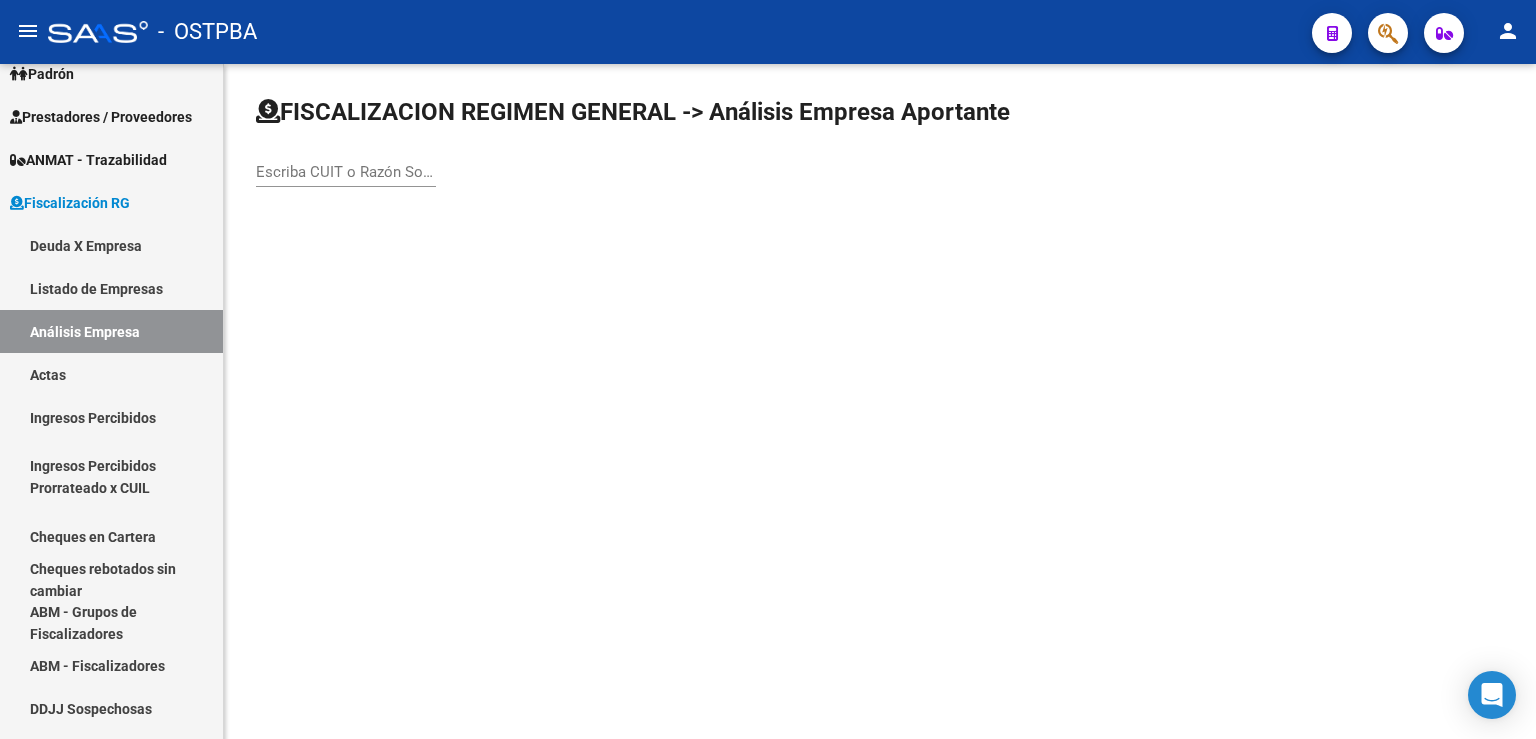 click on "Escriba CUIT o Razón Social para buscar" at bounding box center (346, 172) 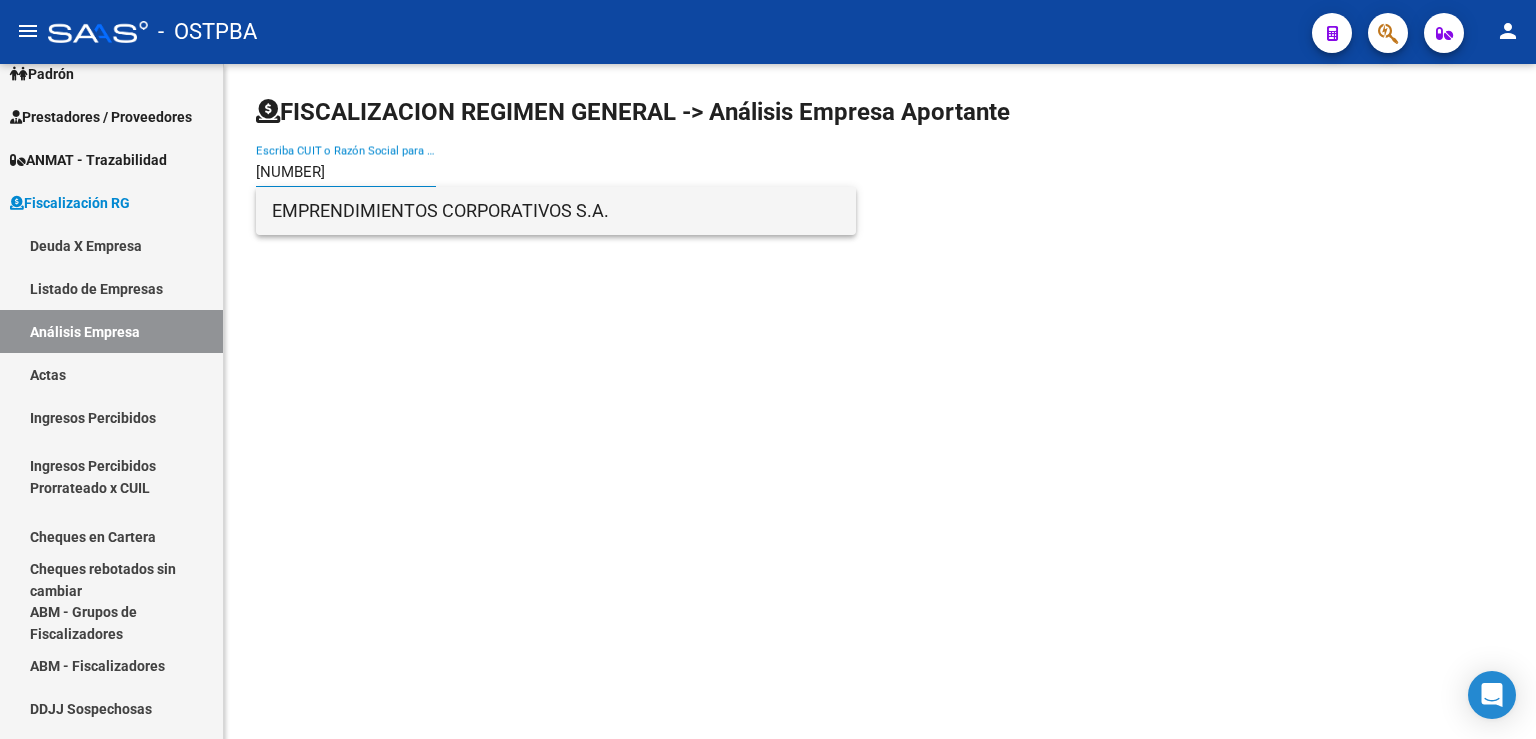 type on "[NUMBER]" 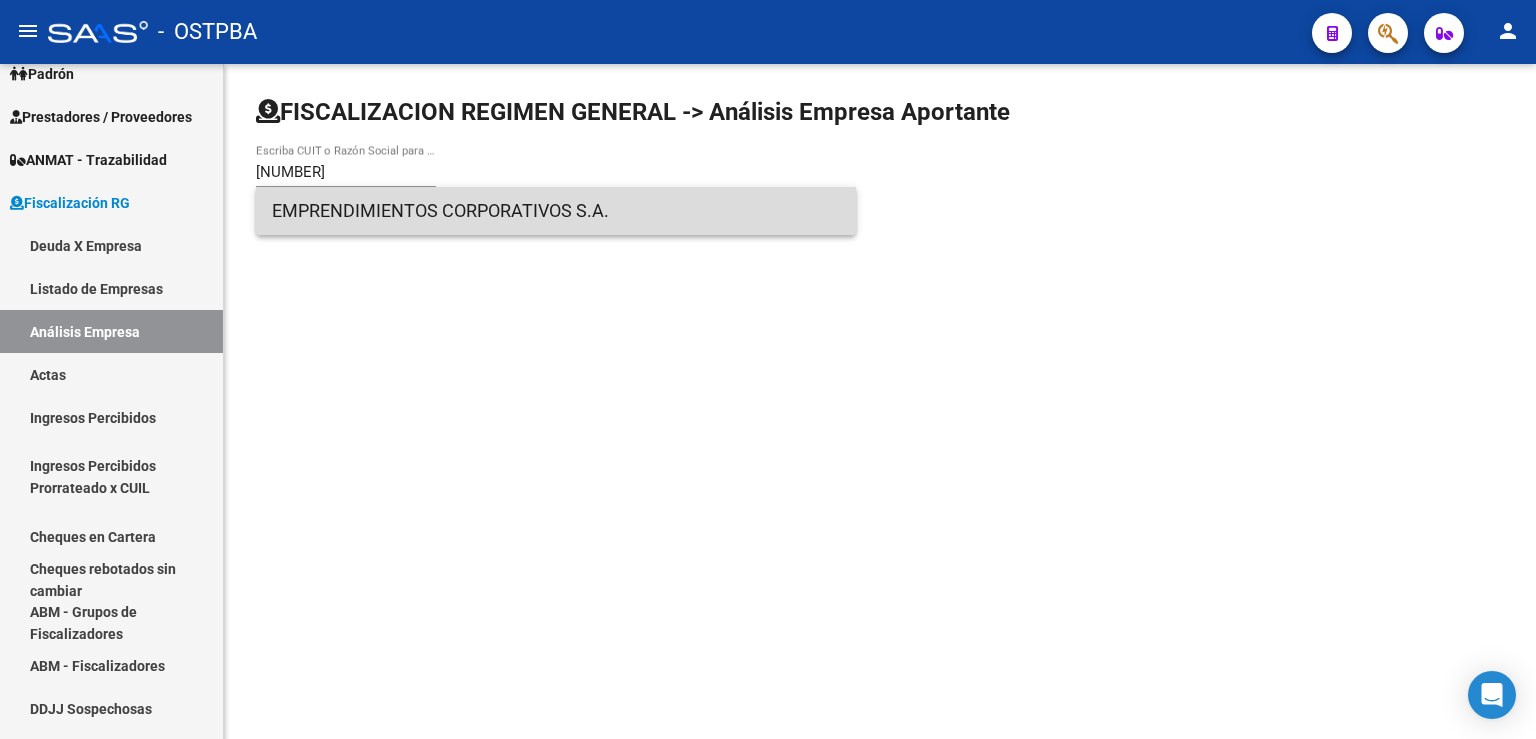 click on "EMPRENDIMIENTOS CORPORATIVOS S.A." at bounding box center [556, 211] 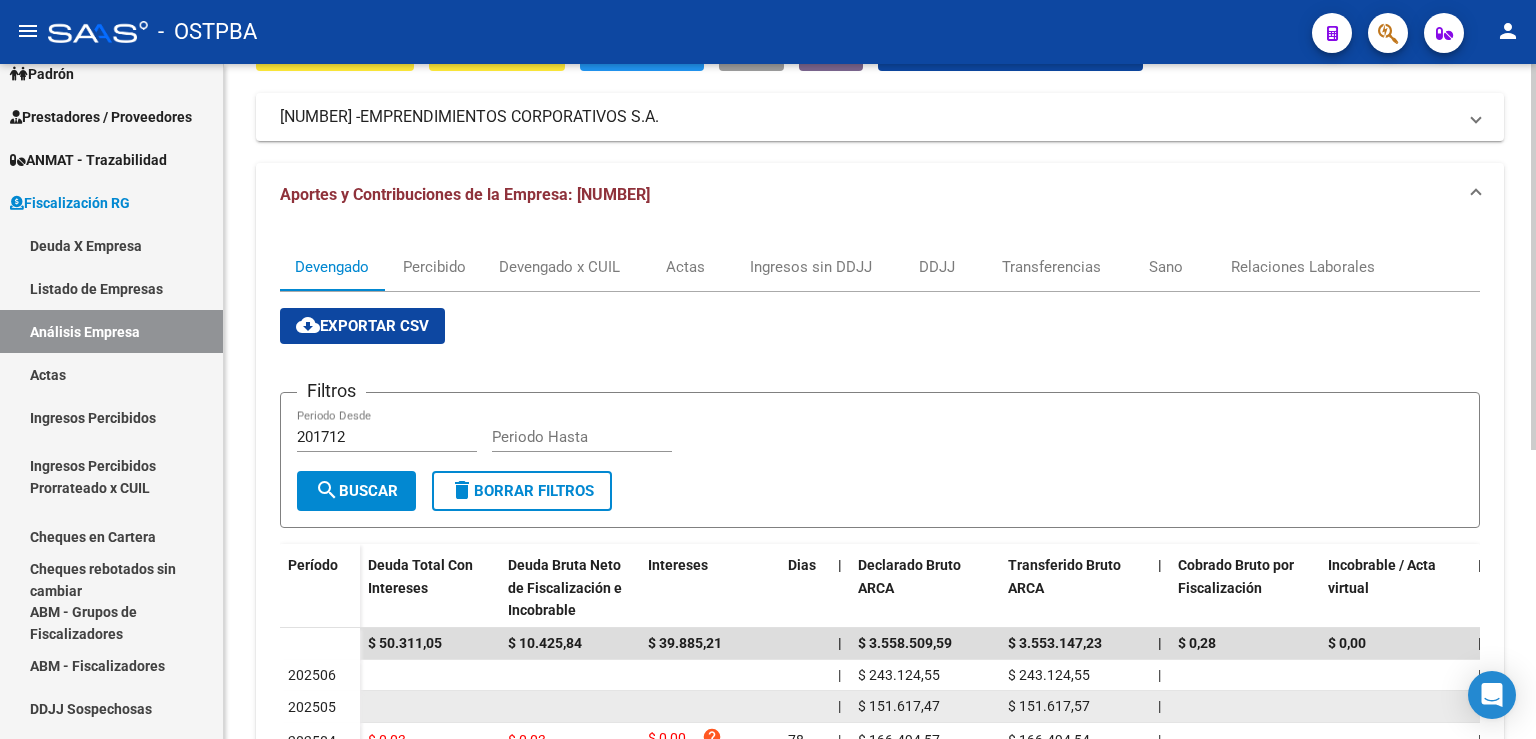 scroll, scrollTop: 0, scrollLeft: 0, axis: both 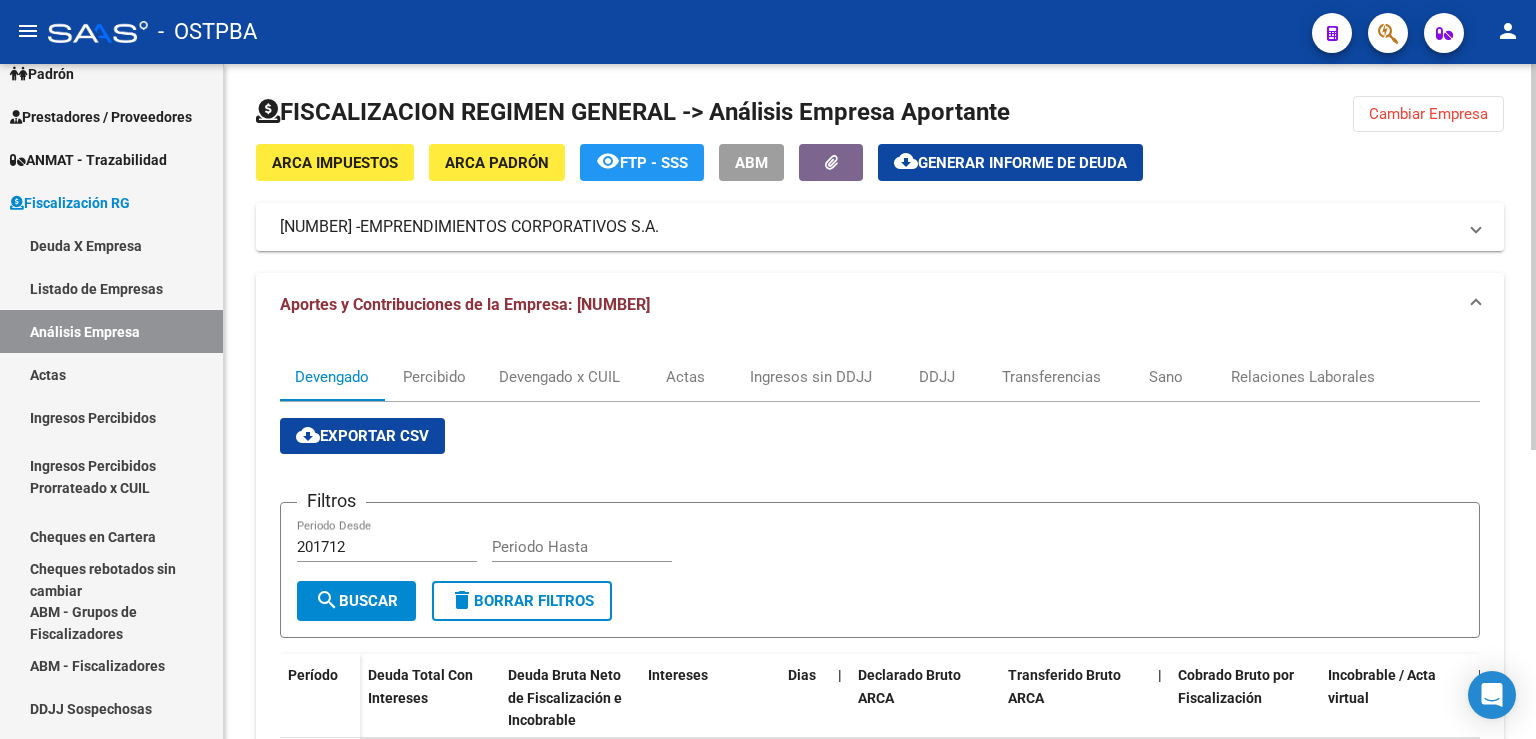 click on "Cambiar Empresa" 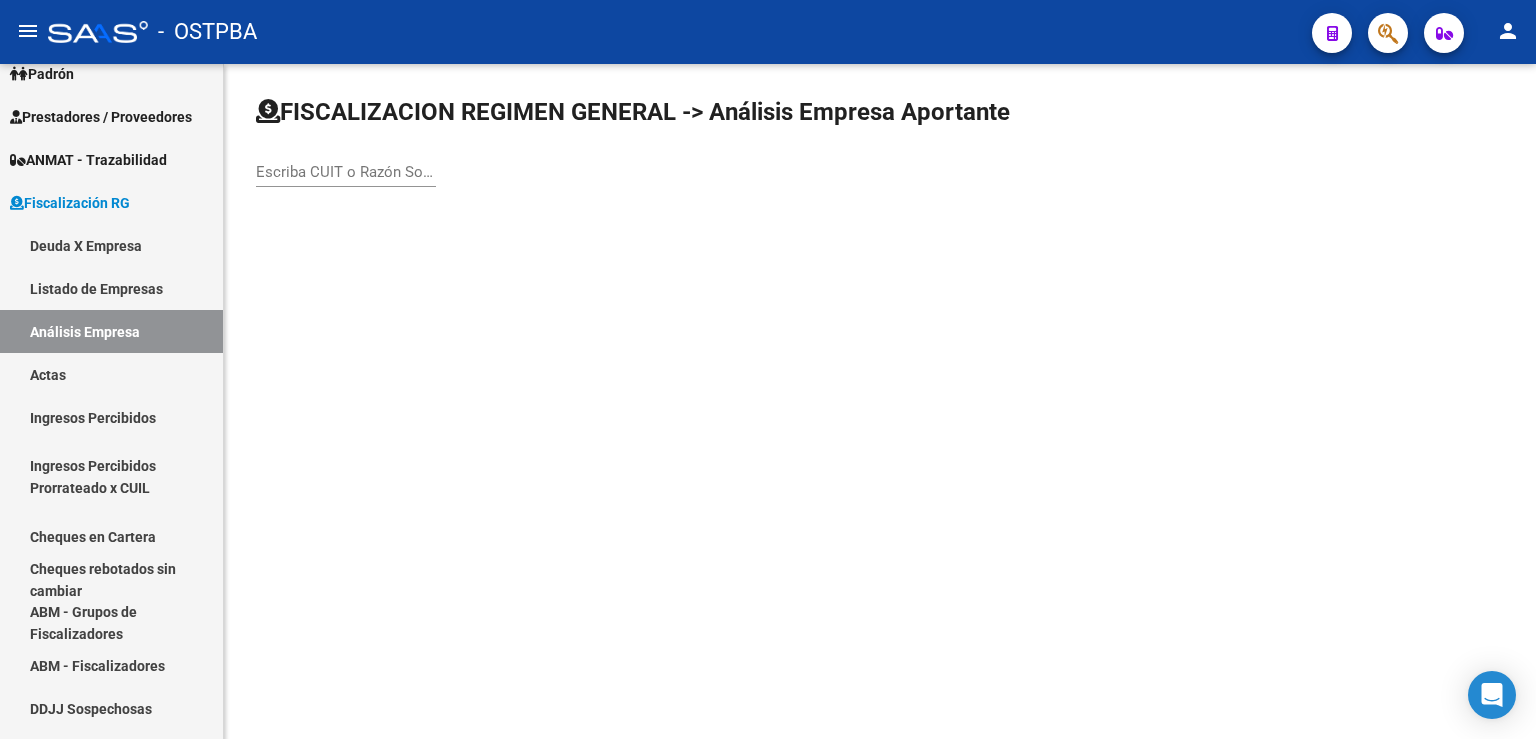 click on "Escriba CUIT o Razón Social para buscar" at bounding box center [346, 172] 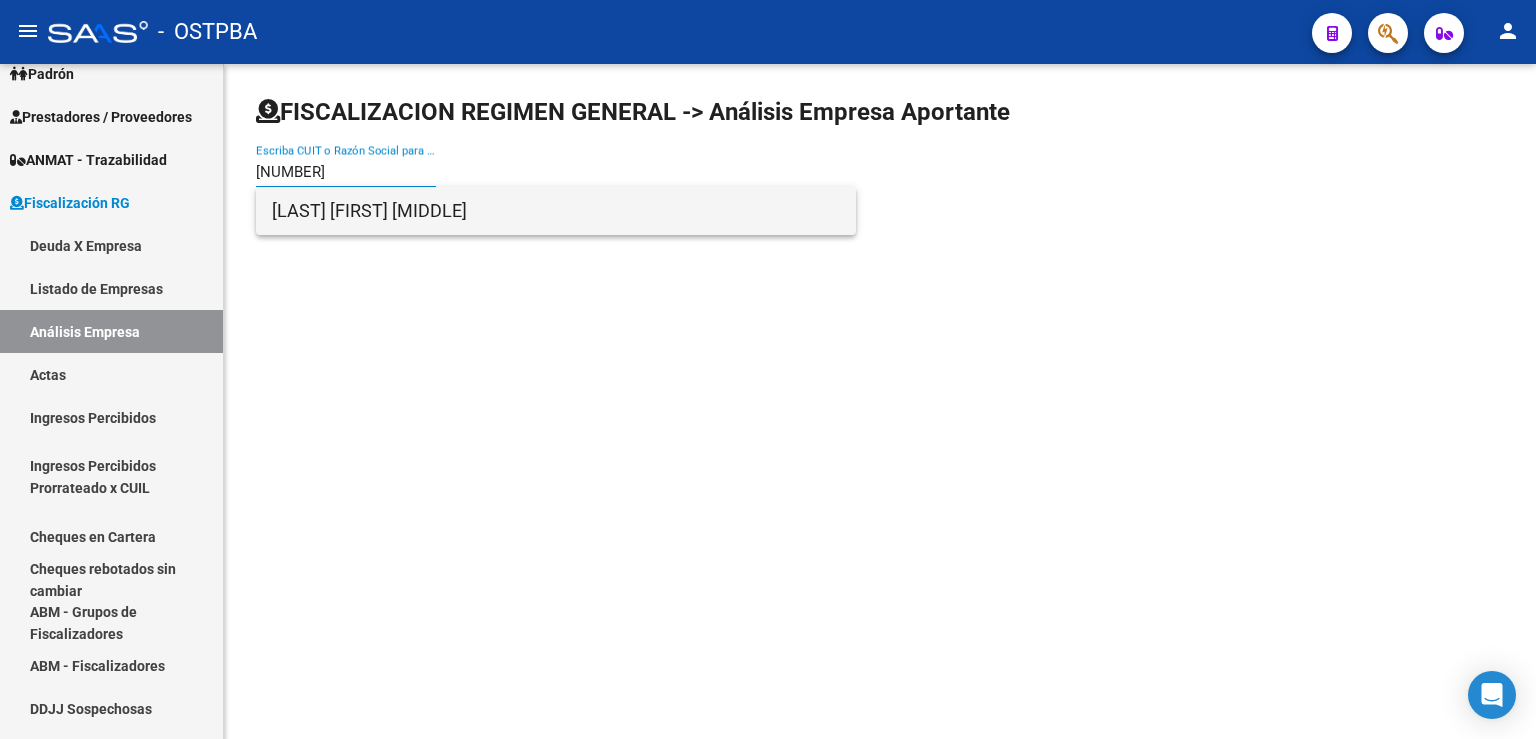 type on "[NUMBER]" 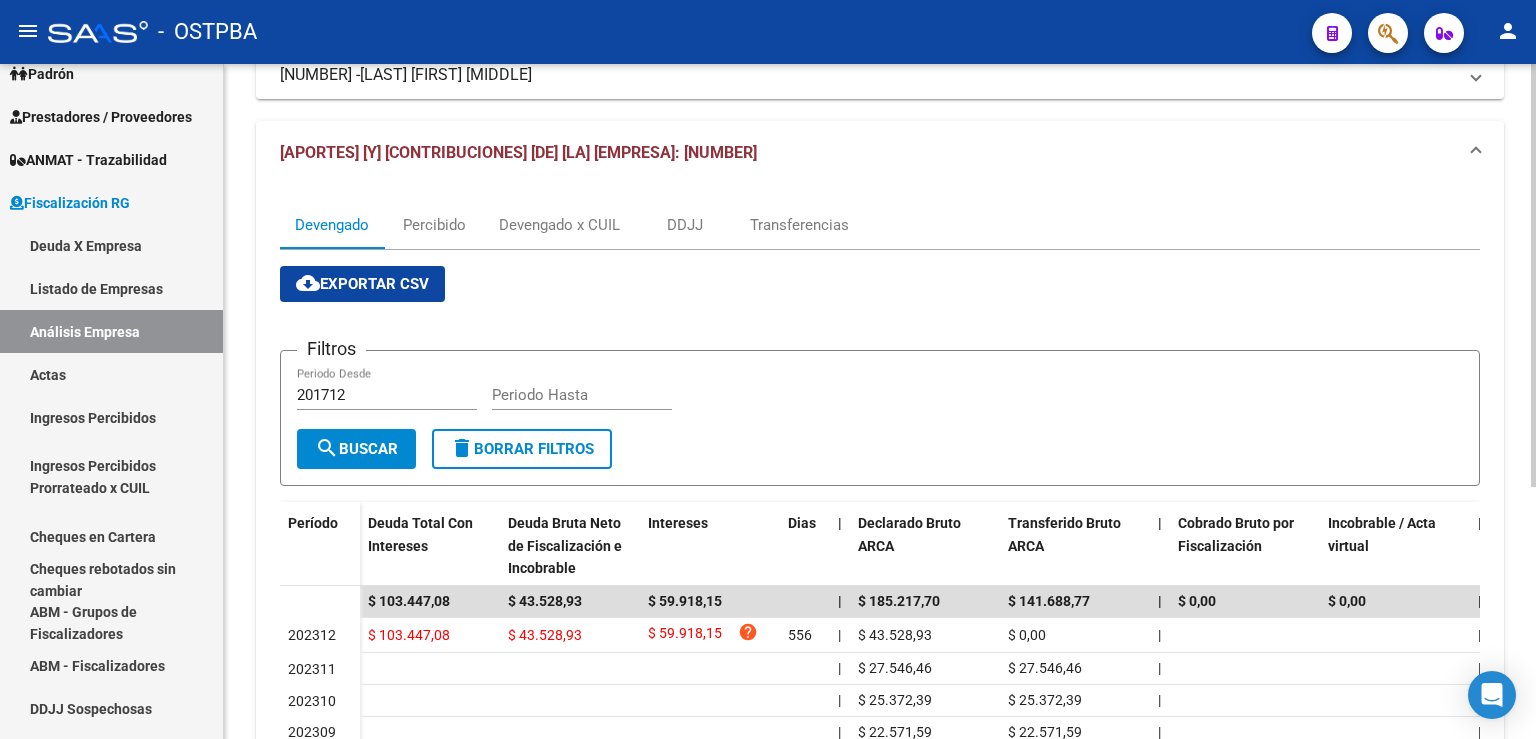 scroll, scrollTop: 0, scrollLeft: 0, axis: both 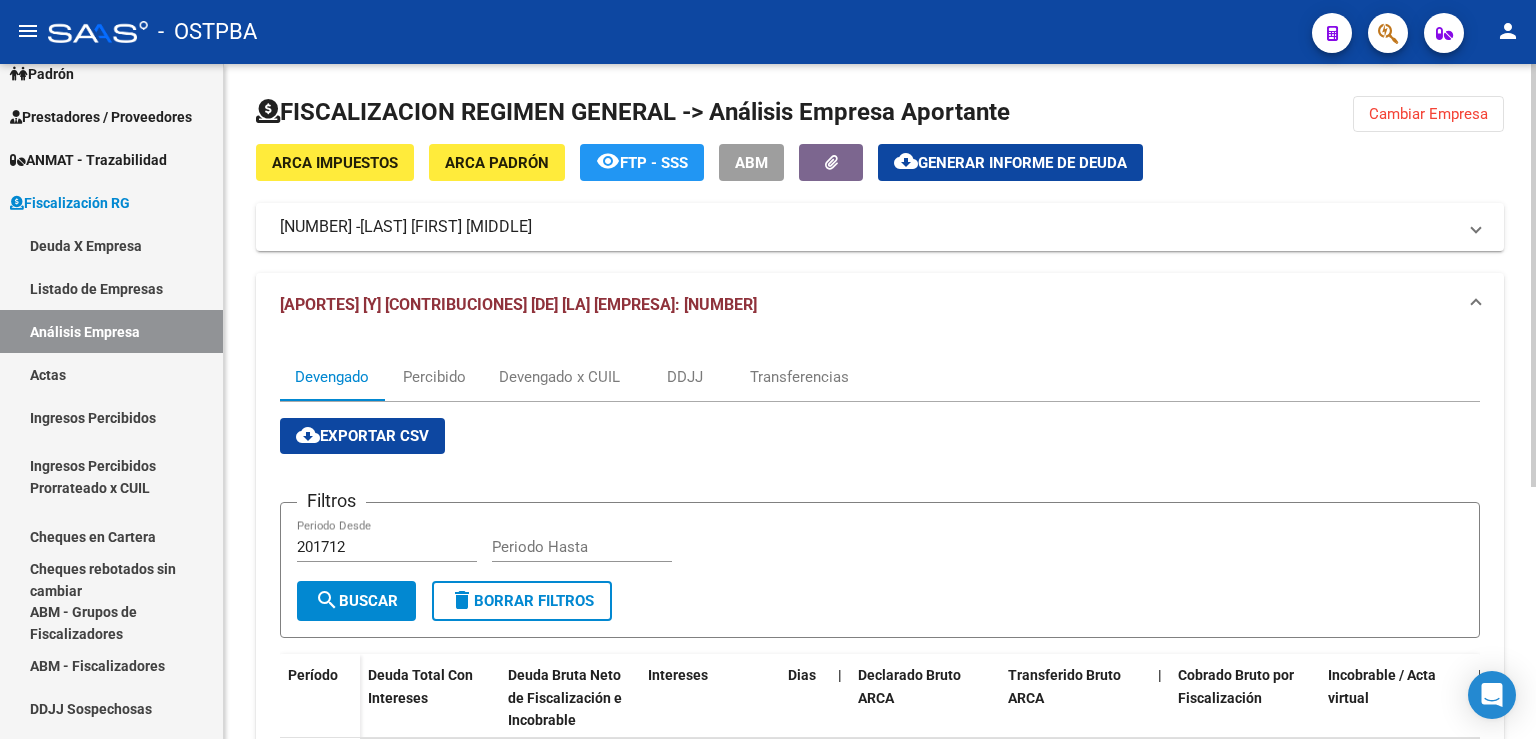 click on "Cambiar Empresa" 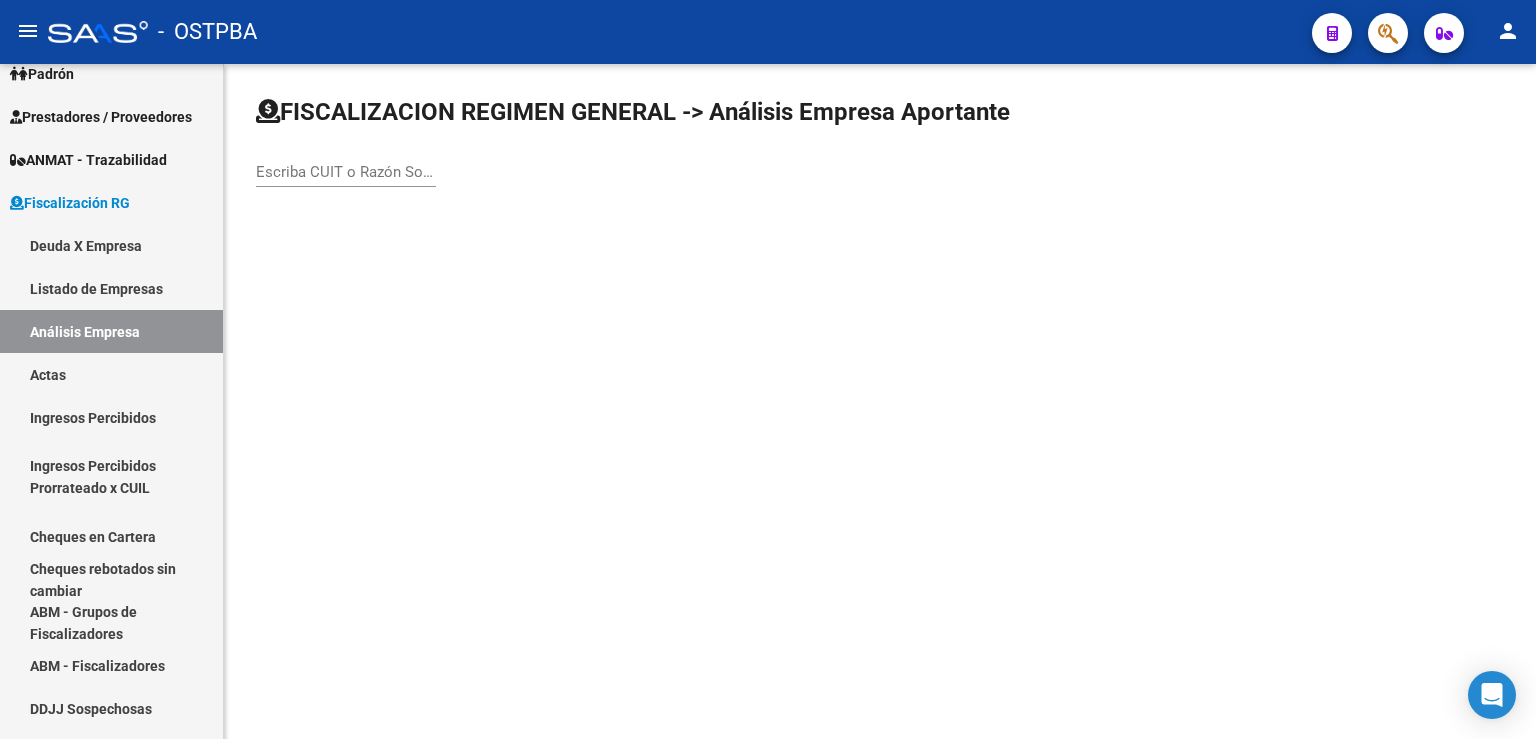 click on "Escriba CUIT o Razón Social para buscar" at bounding box center [346, 172] 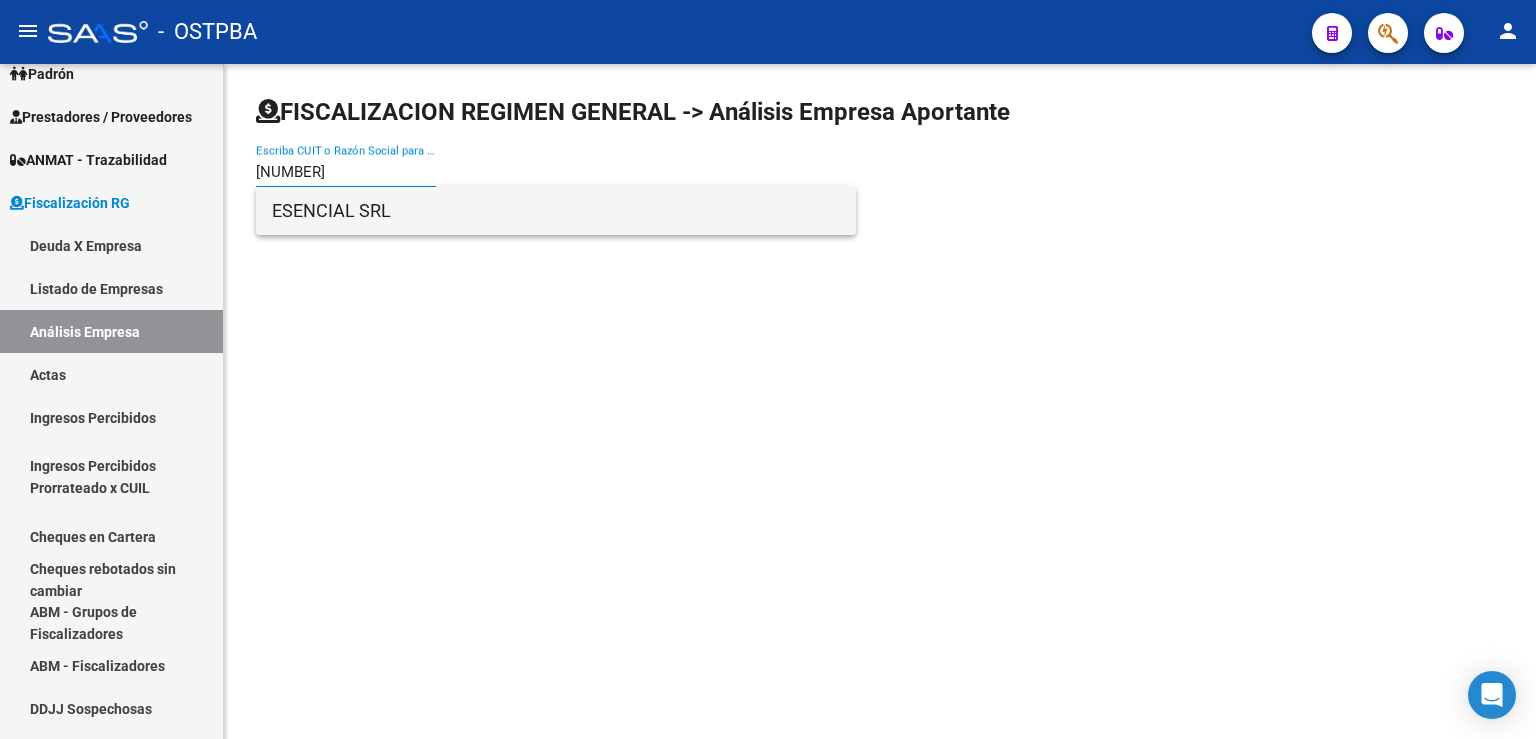 type on "[NUMBER]" 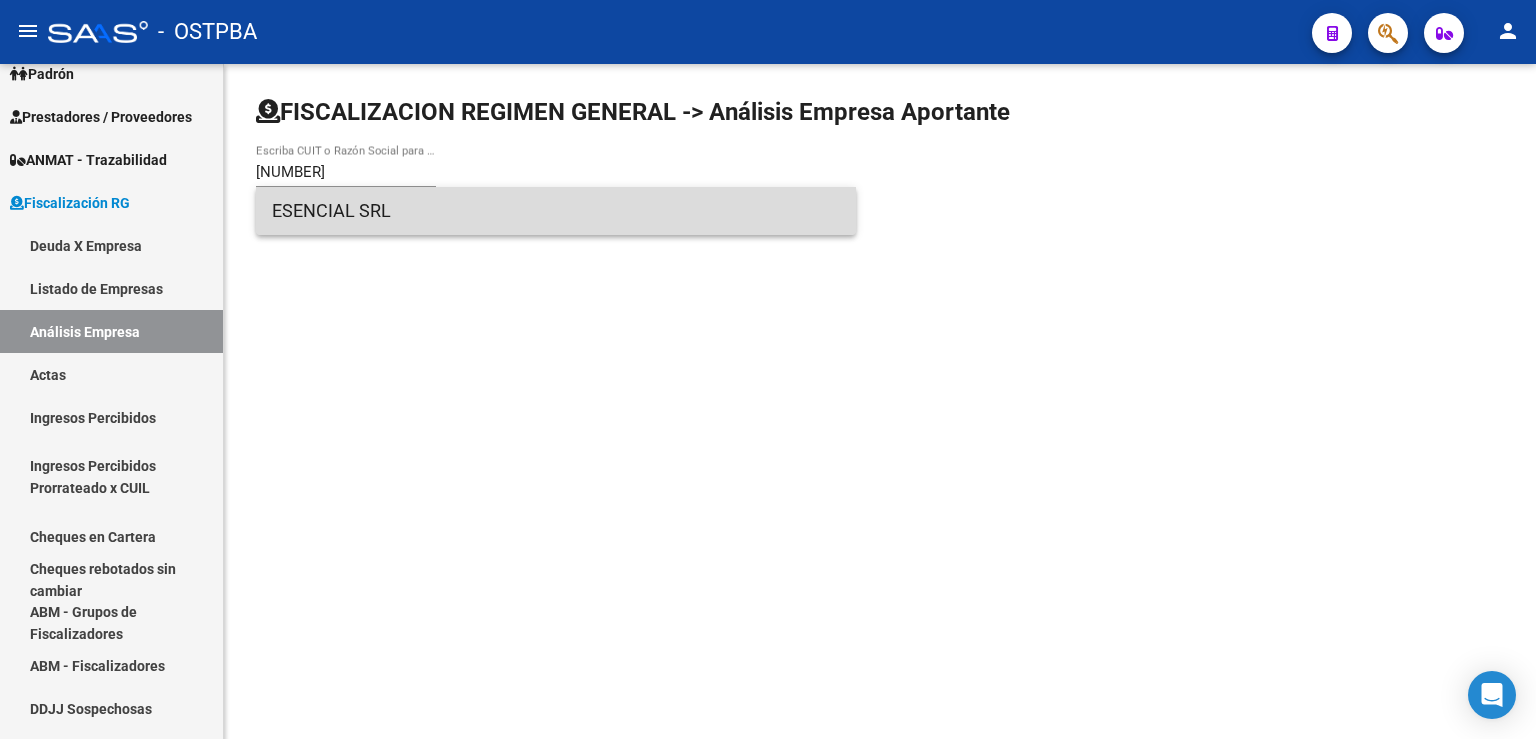 click on "ESENCIAL SRL" at bounding box center (556, 211) 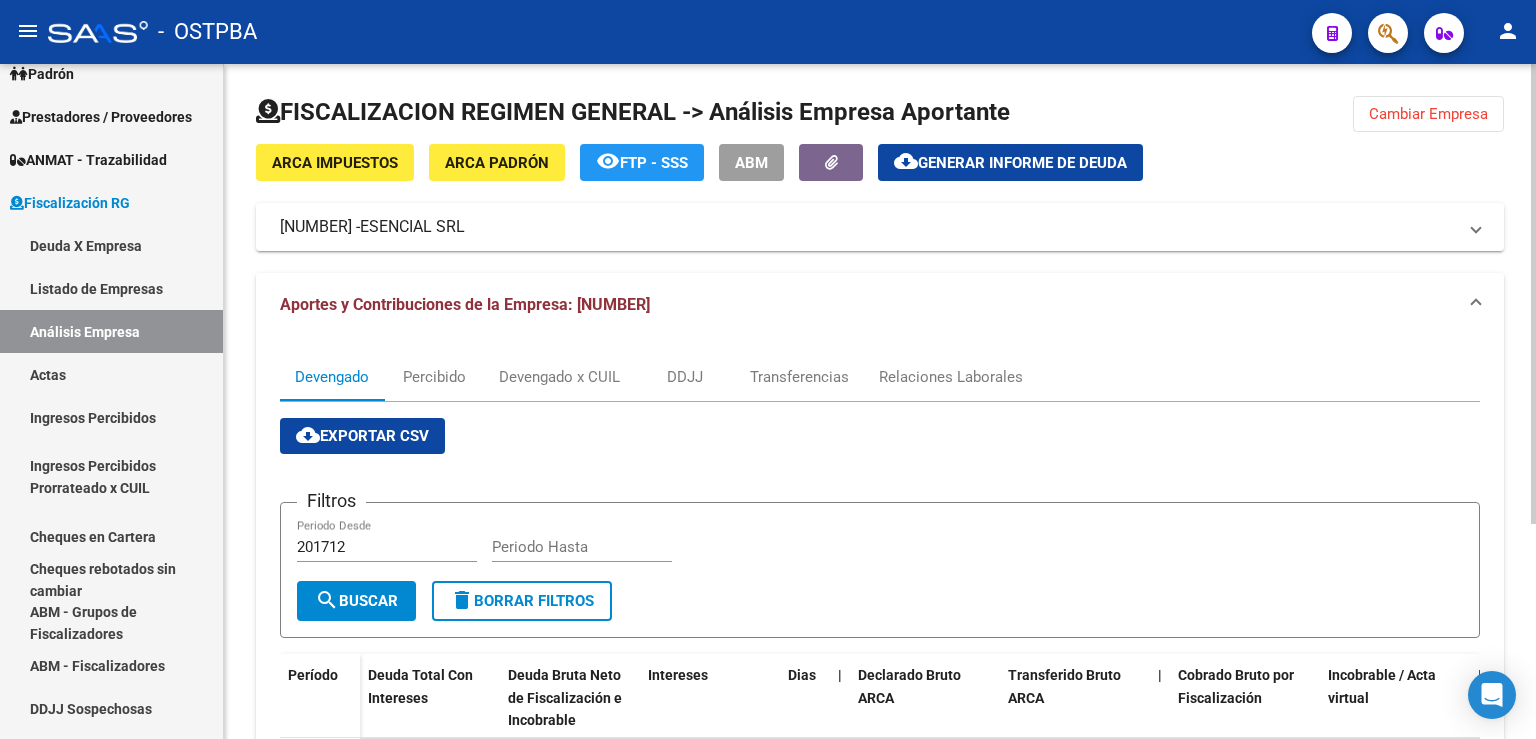 scroll, scrollTop: 263, scrollLeft: 0, axis: vertical 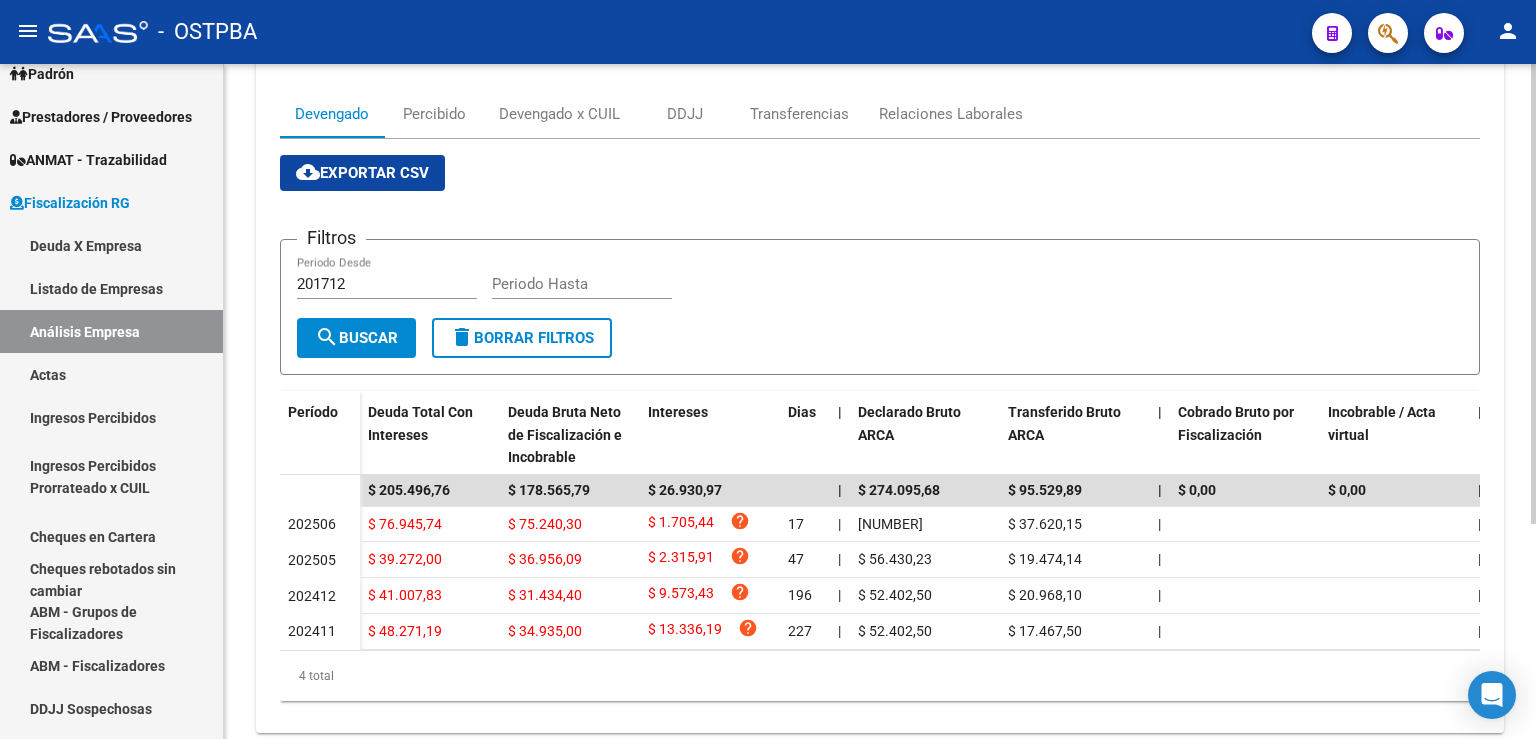 click on "cloud_download  Exportar CSV  Filtros   201712 Periodo Desde    Periodo Hasta  search  Buscar  delete  Borrar Filtros  Período Deuda Total Con Intereses  Deuda Bruta Neto de Fiscalización e Incobrable Intereses Dias | Declarado Bruto ARCA Transferido Bruto ARCA | Cobrado Bruto por Fiscalización Incobrable / Acta virtual | Transferido De Más | Interés Aporte cobrado por ARCA Interés Contribución cobrado por ARCA | Total cobrado Sin DDJJ | DJ Aporte Trf Aporte DJ Contribucion Trf Contribucion $ 205.496,76 $ 178.565,79 $ 26.930,97 | $ 274.095,68 $ 95.529,89 | $ 0,00 $ 0,00 | $ 0,00 | $ 0,00 $ 0,00 | | 202506 $ 76.945,74 $ 75.240,30 $ 1.705,44 help 17 | $ 112.860,45 $ 37.620,15 | | $ 0,00 | $ 0,00 $ 0,00 | | $ 37.620,15 $ 37.620,15 $ 75.240,30 $ 0,00 202505 $ 39.272,00 $ 36.956,09 $ 2.315,91 help 47 | $ 56.430,23 $ 19.474,14 | | $ 0,00 | $ 0,00 $ 0,00 | | $ 18.810,08 $ 18.810,08 $ 37.620,15 $ 664,06 202412 $ 41.007,83 $ 31.434,40 $ 9.573,43 help 196 | $ 52.402,50 |" at bounding box center (880, 428) 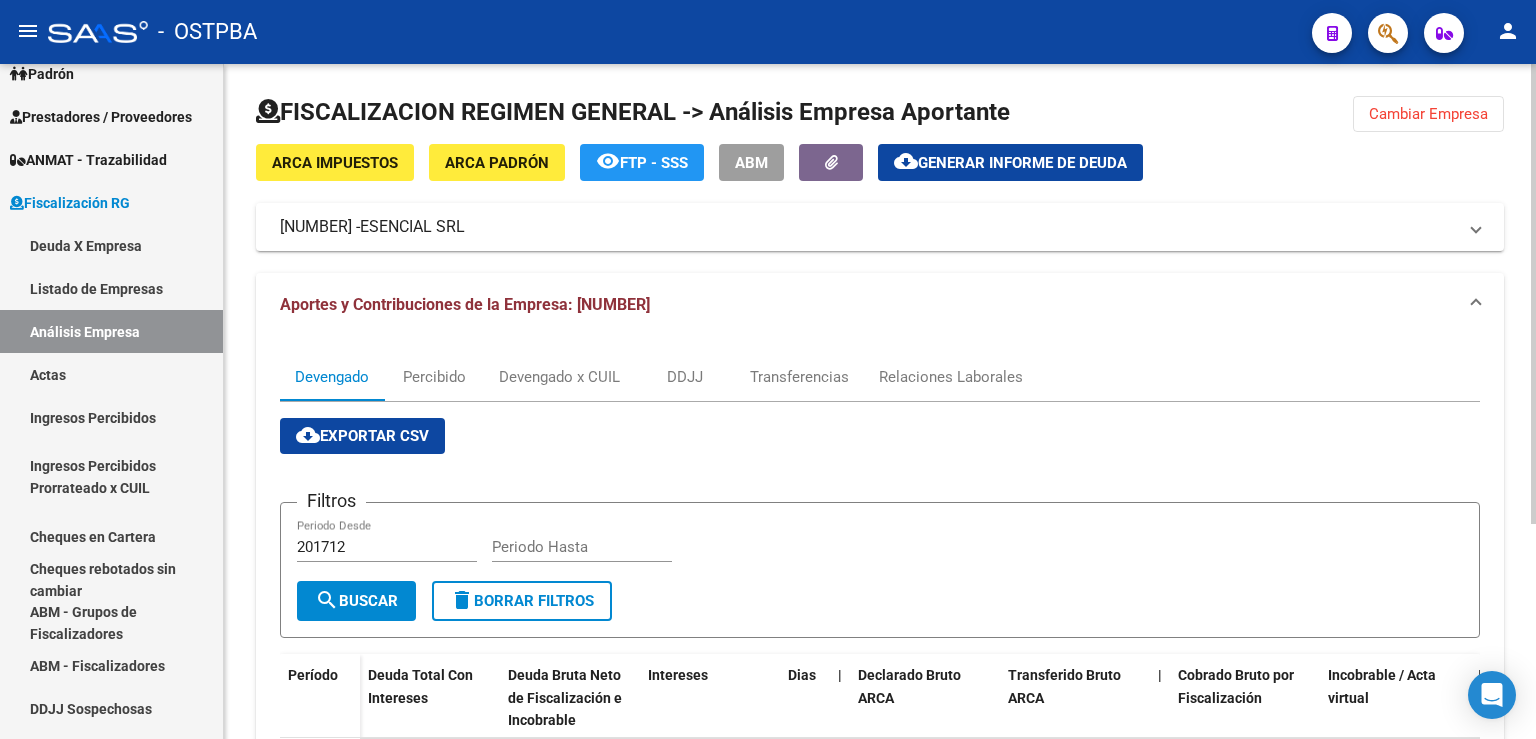 scroll, scrollTop: 0, scrollLeft: 0, axis: both 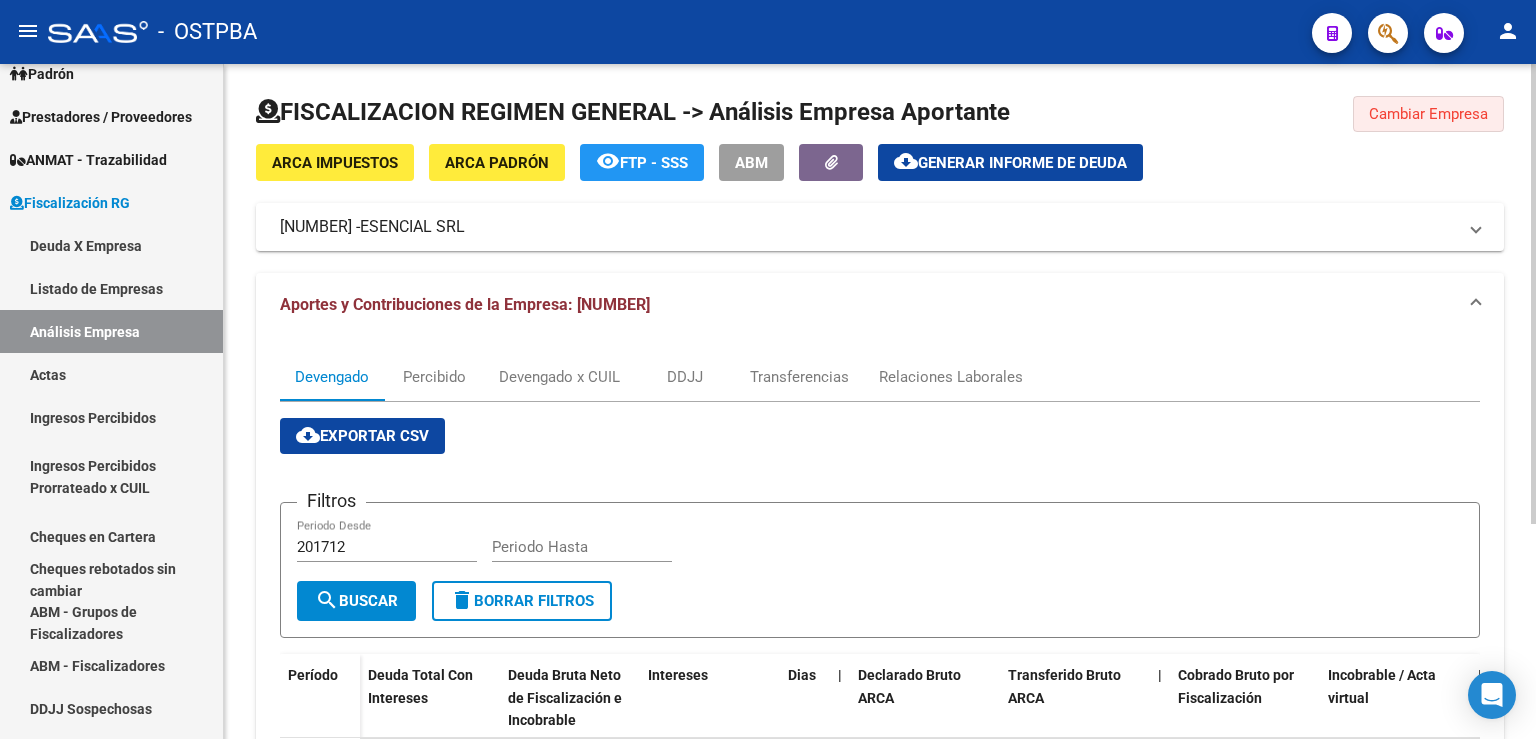 click on "Cambiar Empresa" 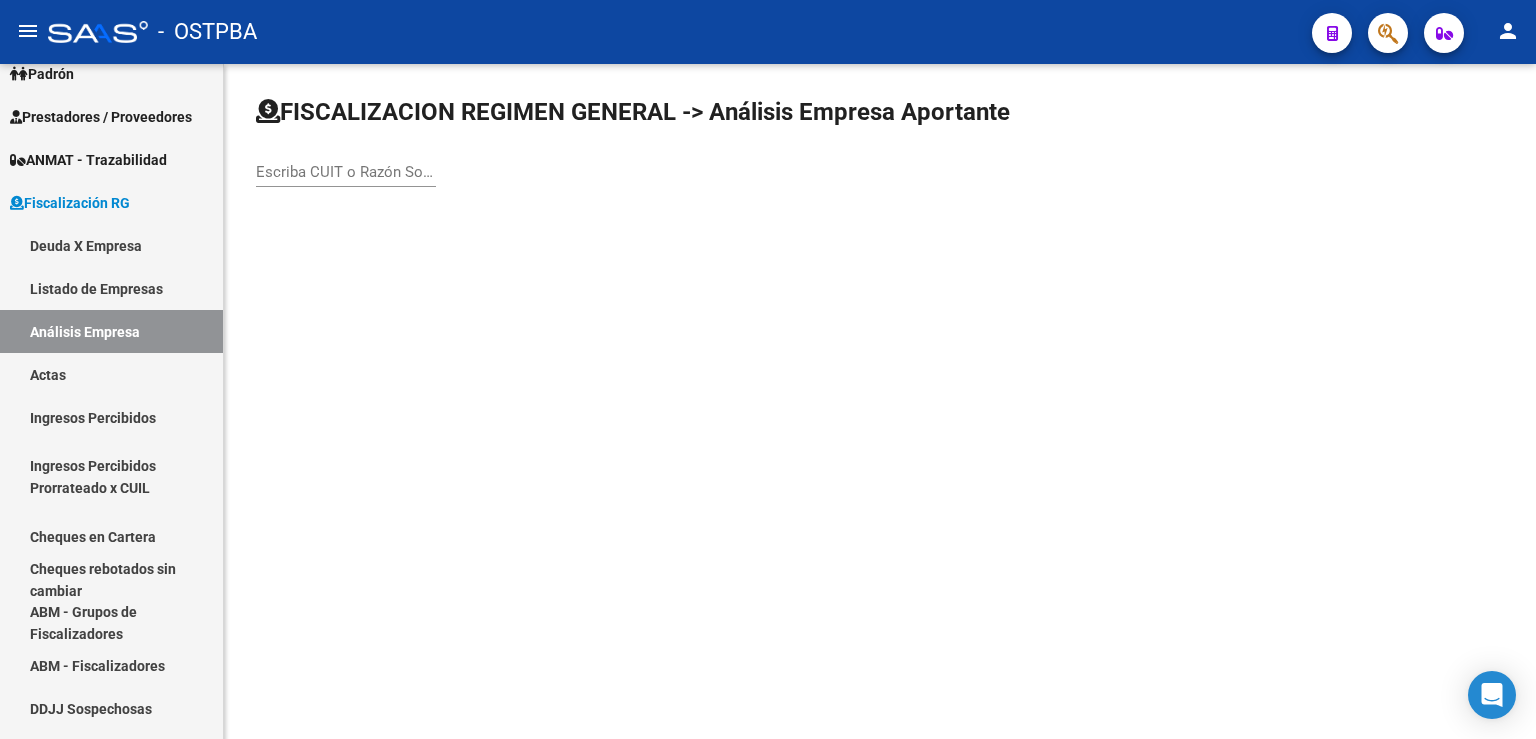 click on "Escriba CUIT o Razón Social para buscar" at bounding box center [346, 172] 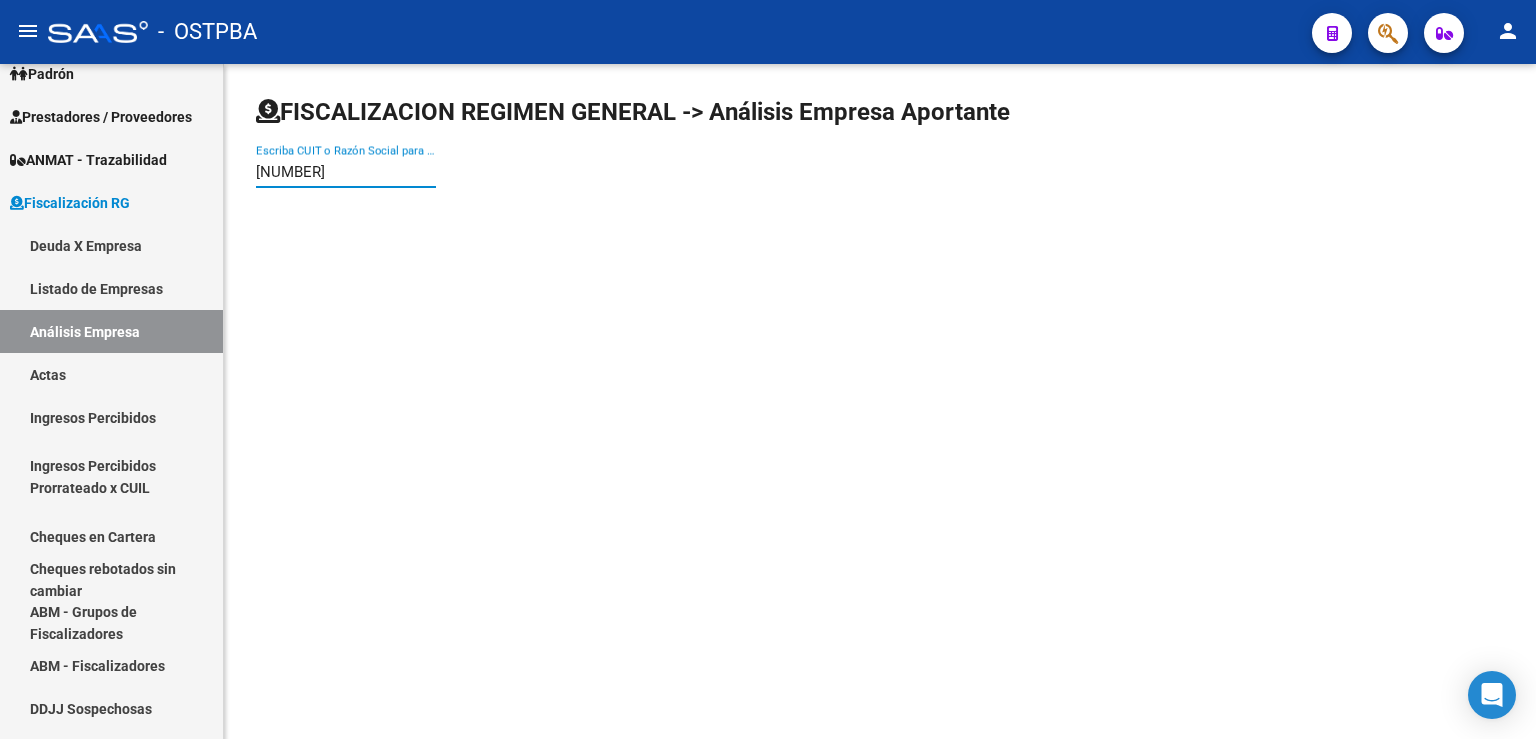 type on "[NUMBER]" 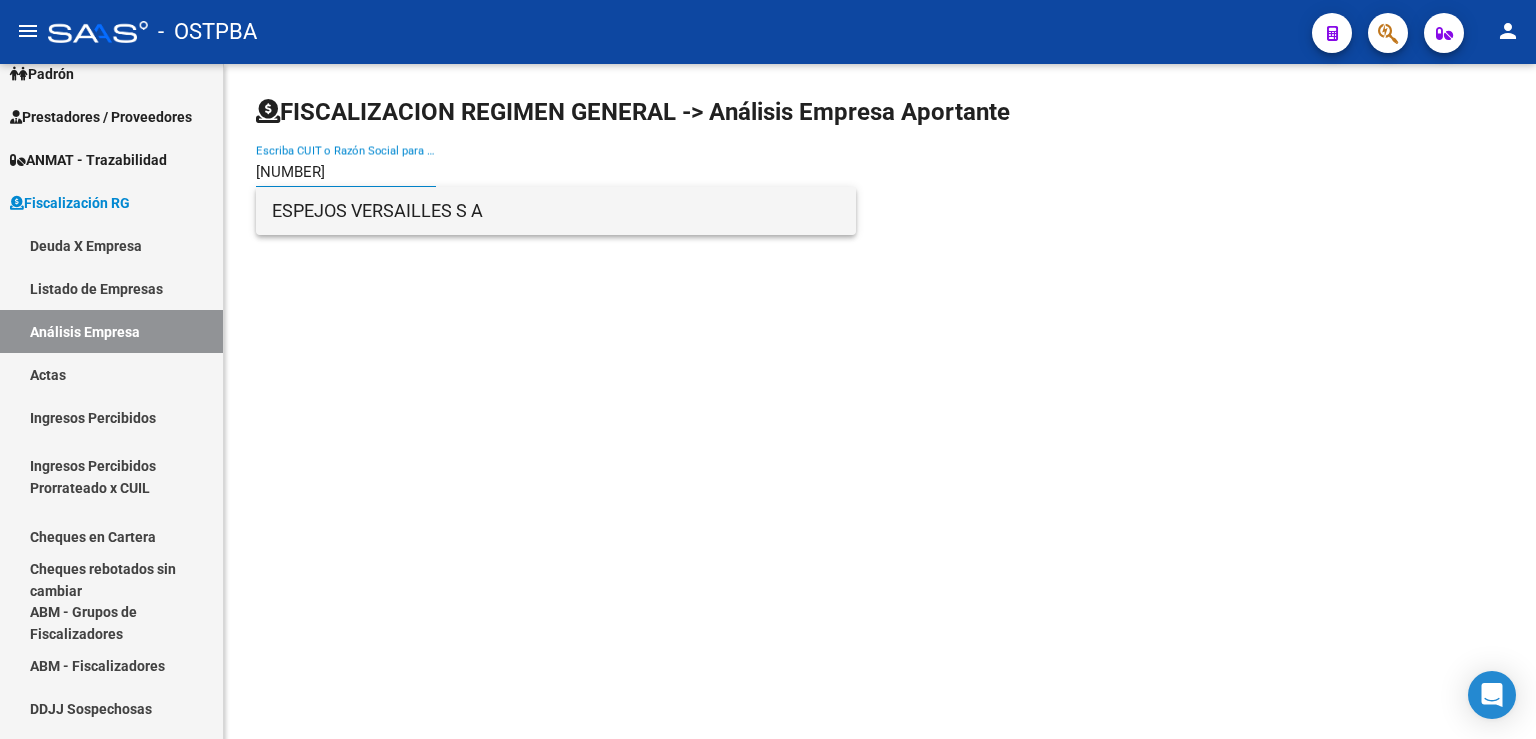 click on "ESPEJOS VERSAILLES S A" at bounding box center (556, 211) 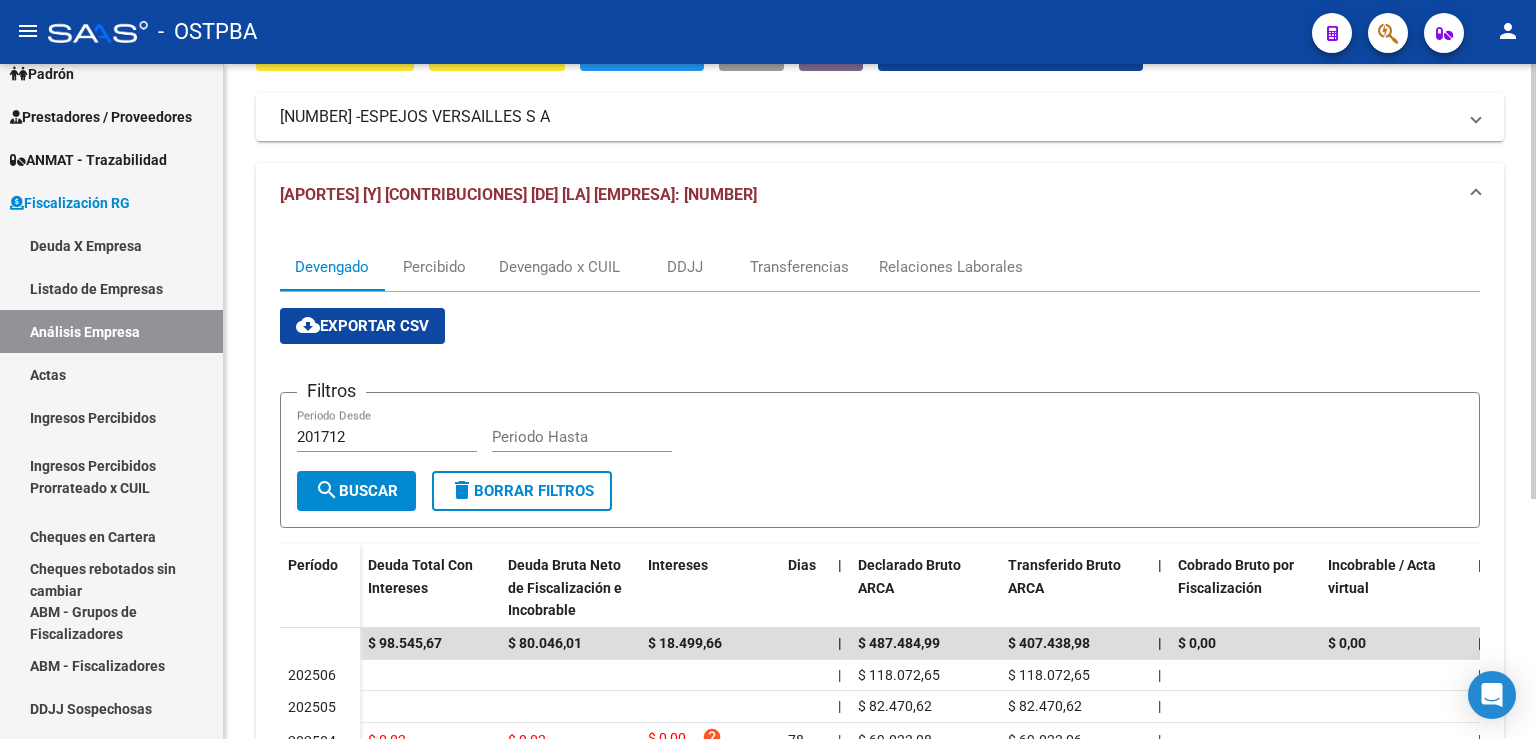 scroll, scrollTop: 0, scrollLeft: 0, axis: both 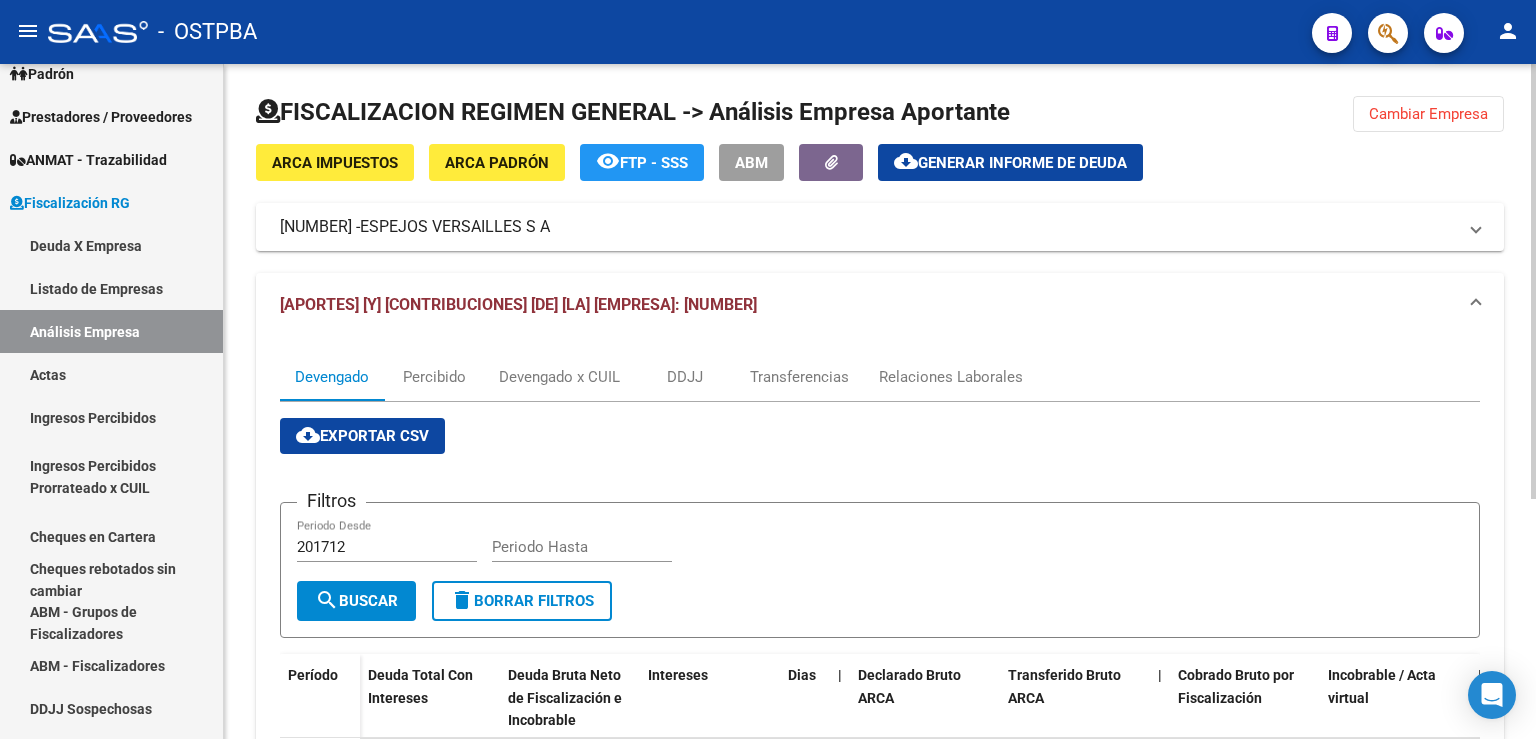 click on "Cambiar Empresa" 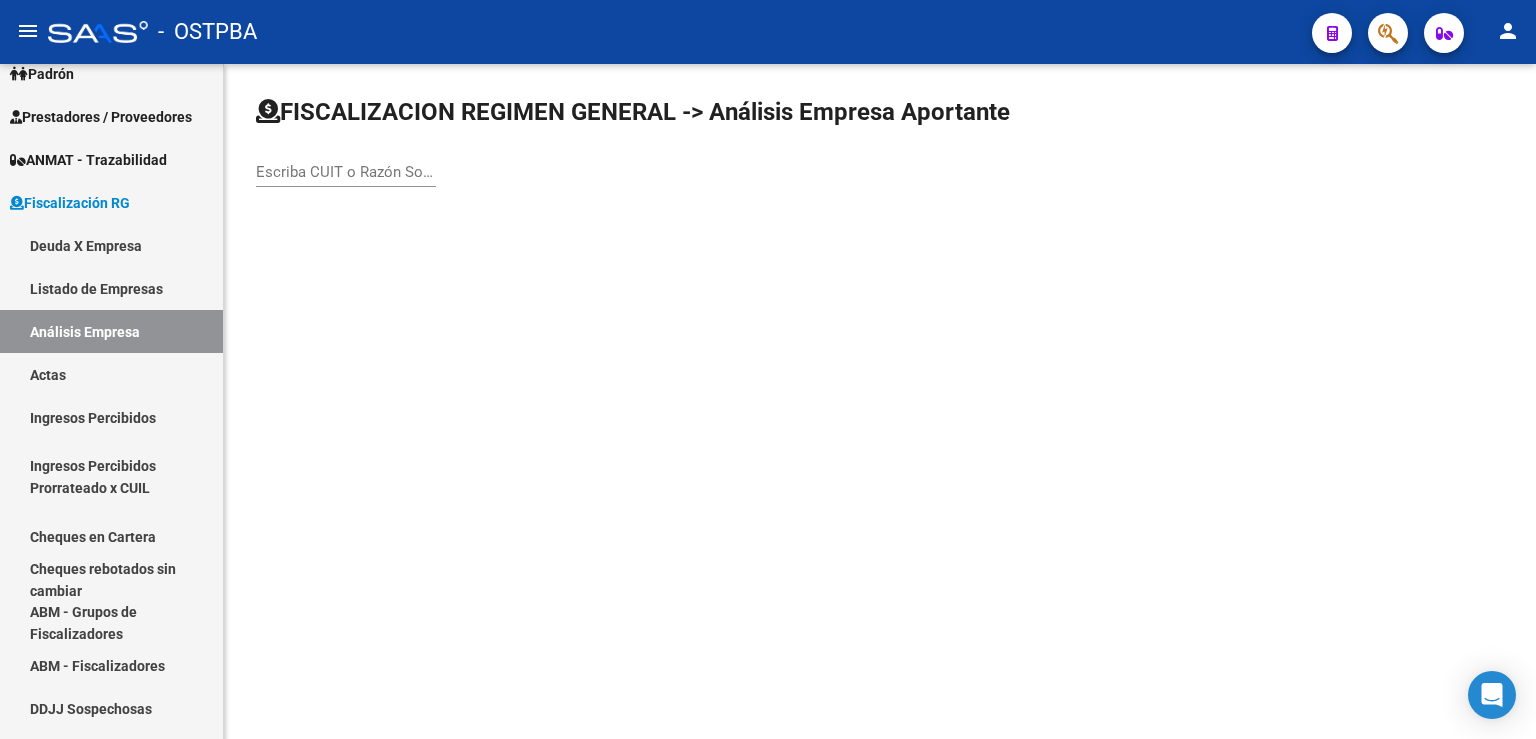 click on "Escriba CUIT o Razón Social para buscar" at bounding box center (346, 172) 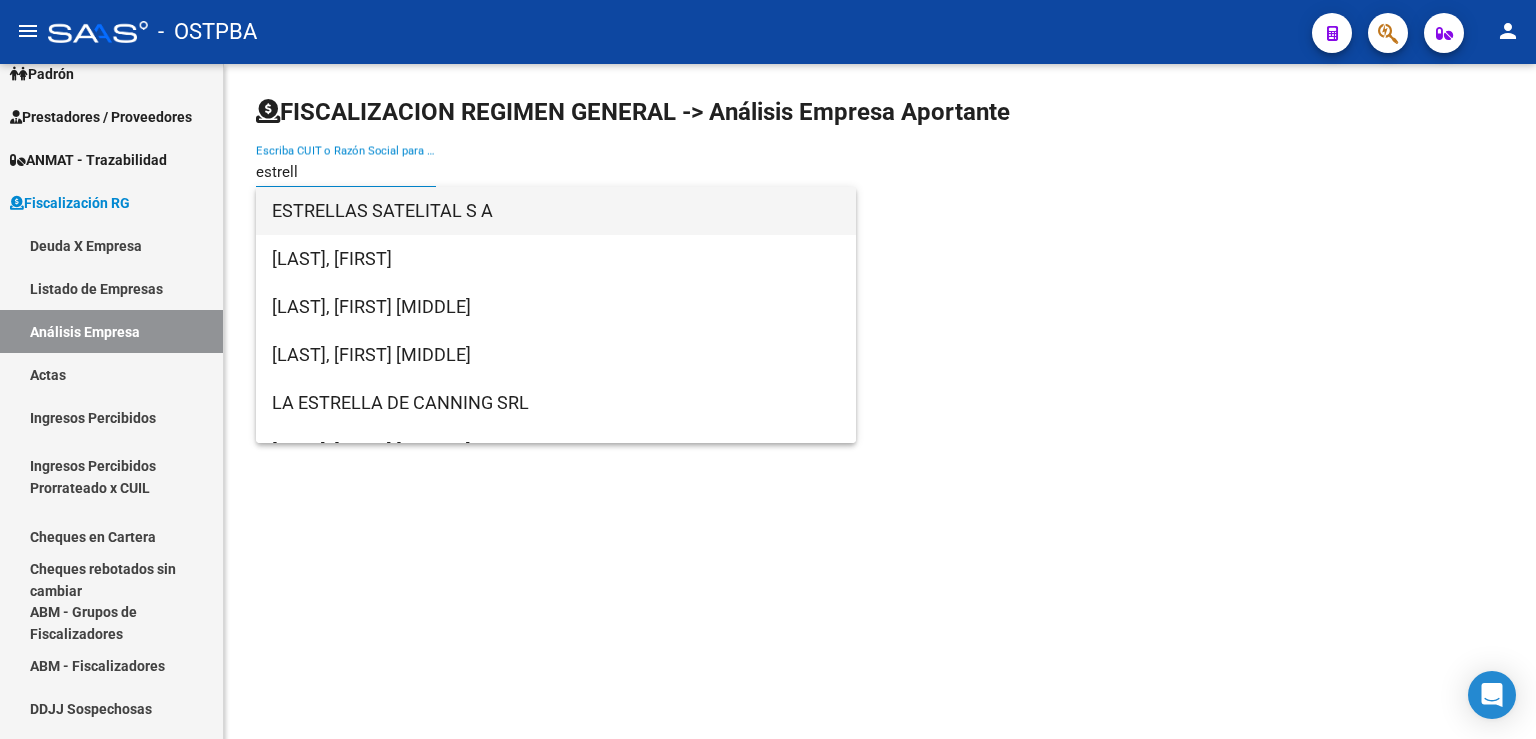 type on "estrell" 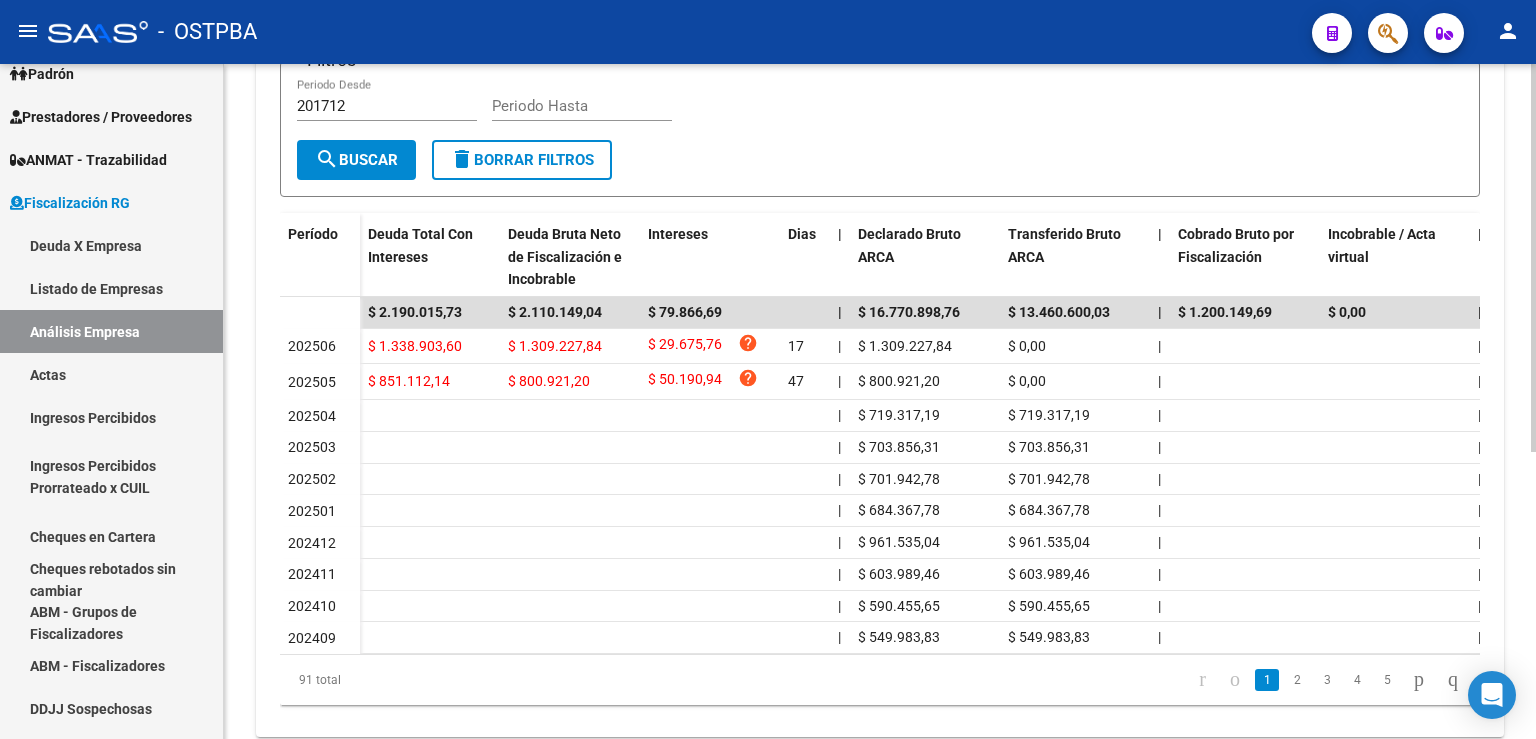 scroll, scrollTop: 498, scrollLeft: 0, axis: vertical 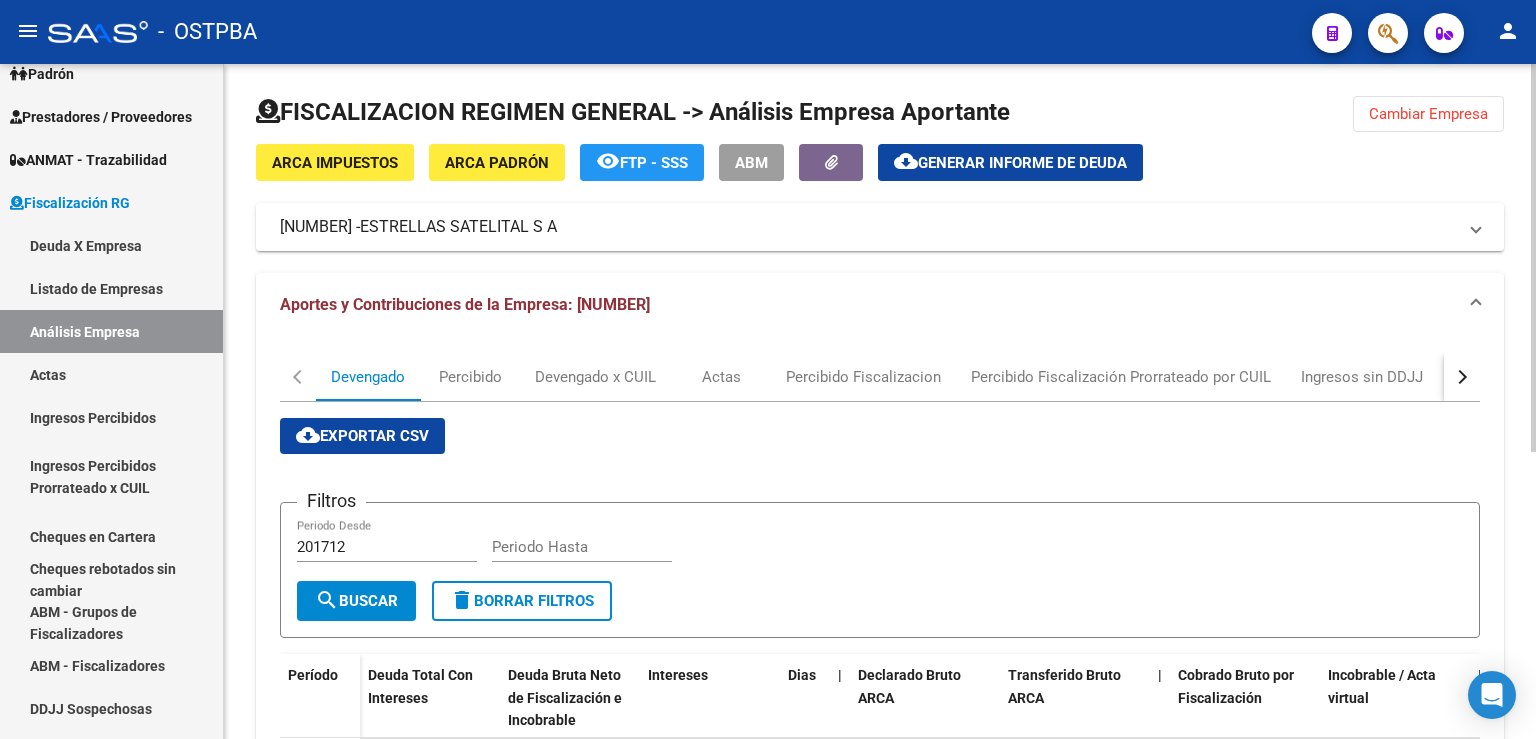 click on "Cambiar Empresa" 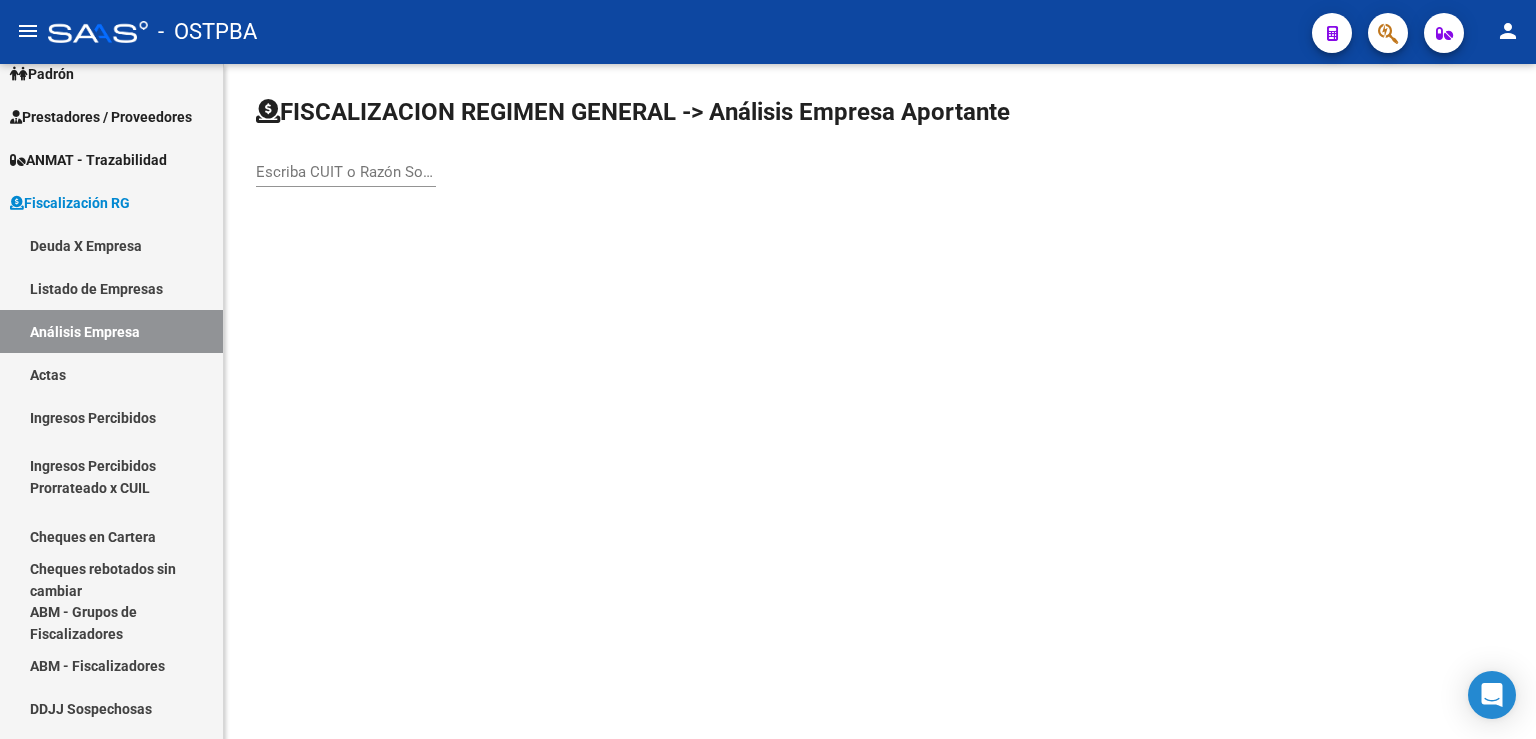 click on "Escriba CUIT o Razón Social para buscar" at bounding box center [346, 172] 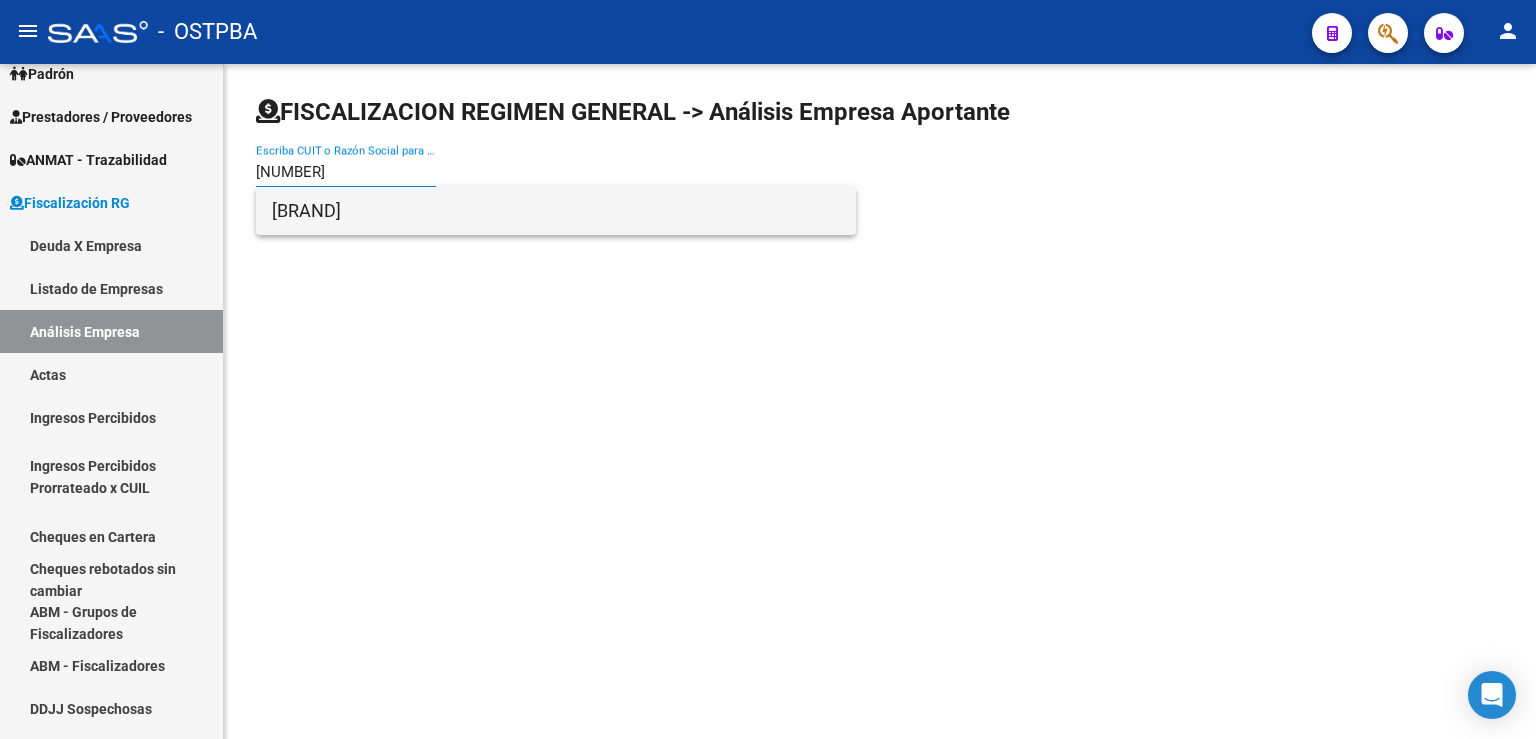 type on "[NUMBER]" 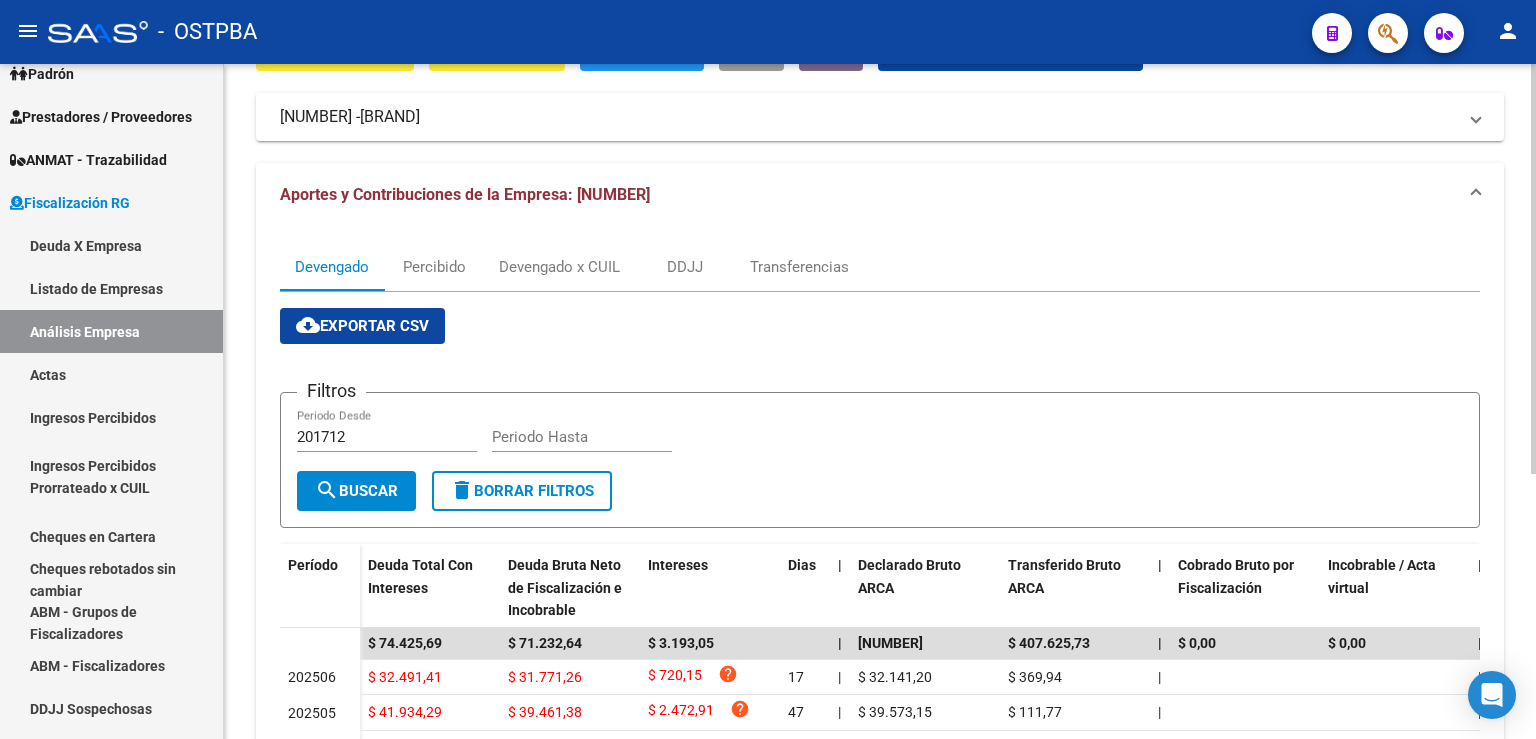 scroll, scrollTop: 0, scrollLeft: 0, axis: both 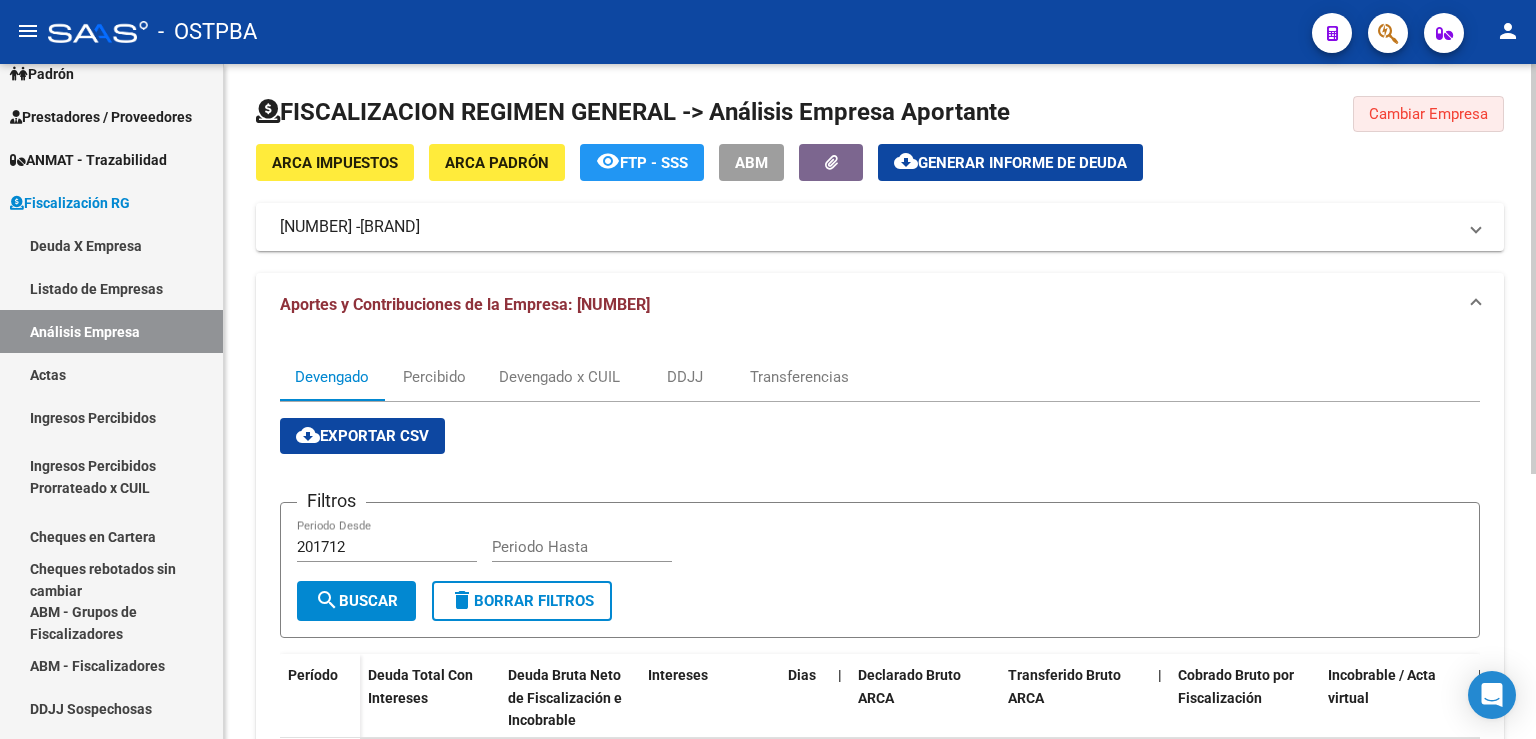 click on "Cambiar Empresa" 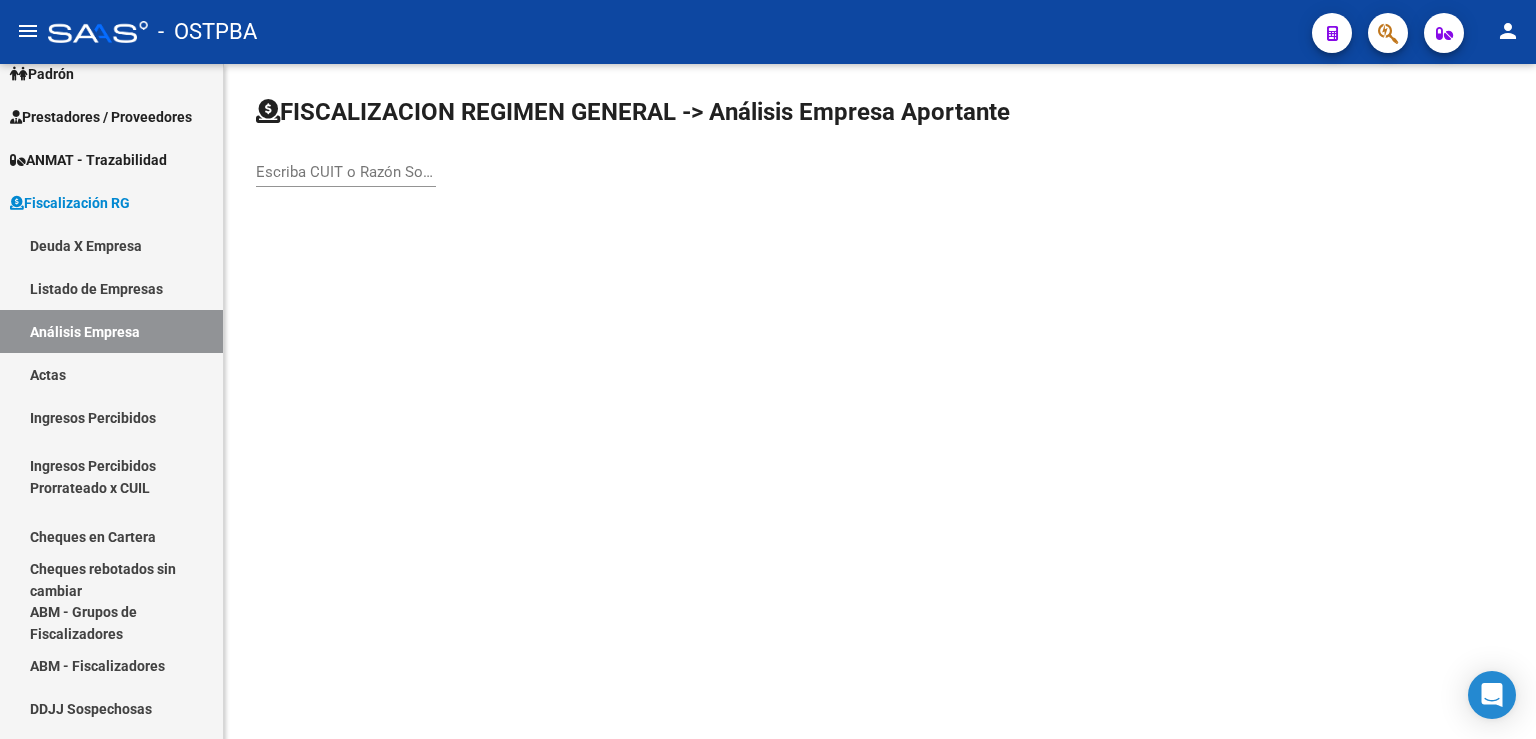 click on "Escriba CUIT o Razón Social para buscar" at bounding box center [346, 172] 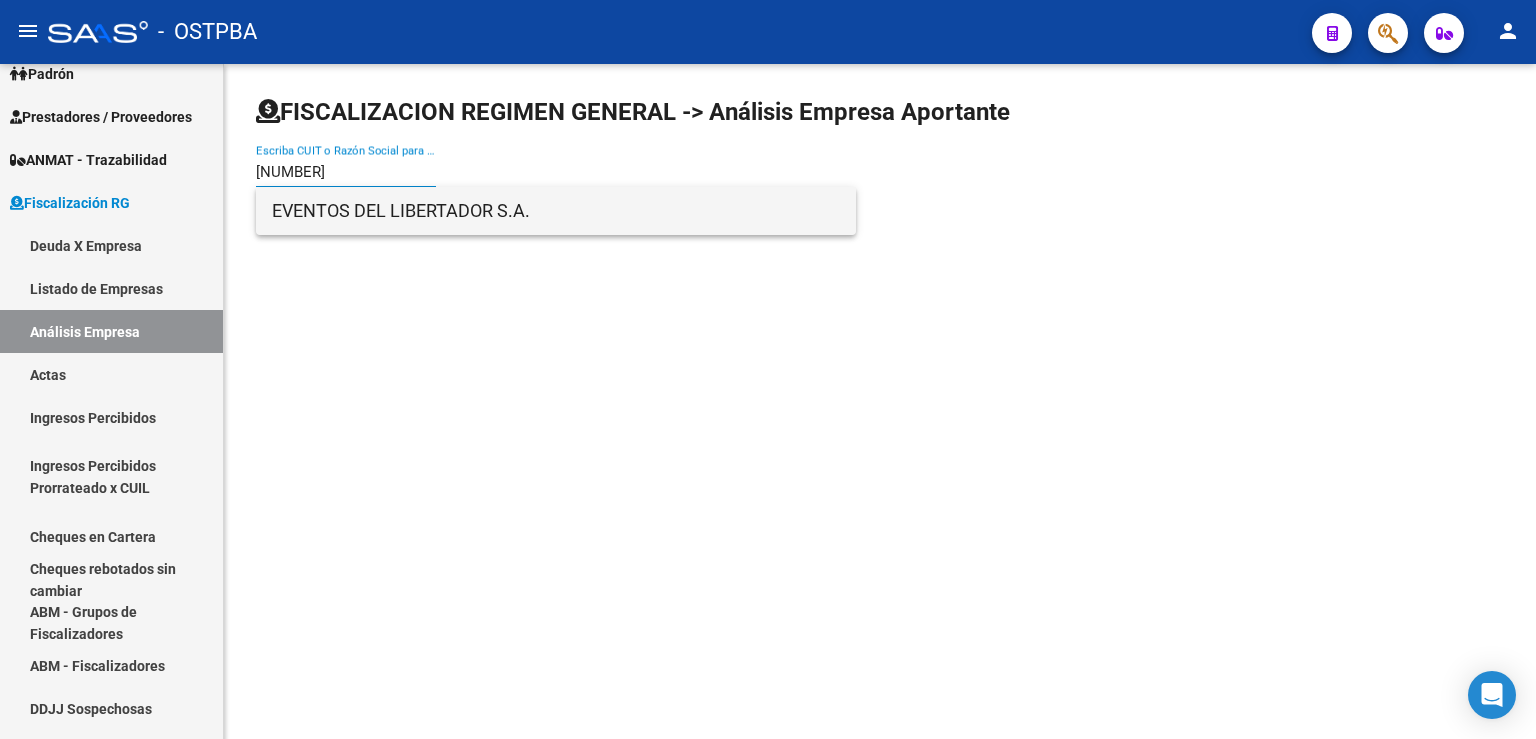 type on "[NUMBER]" 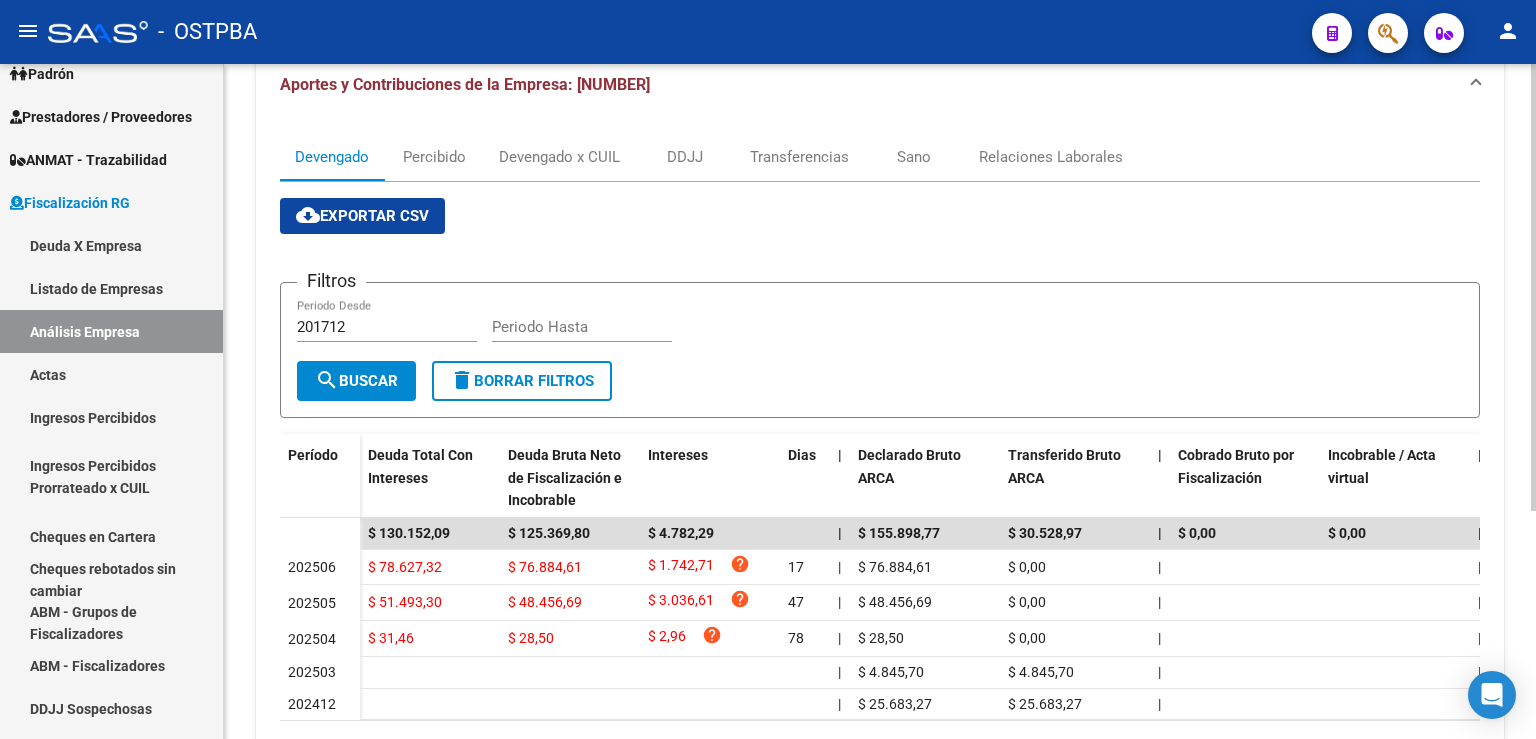 scroll, scrollTop: 0, scrollLeft: 0, axis: both 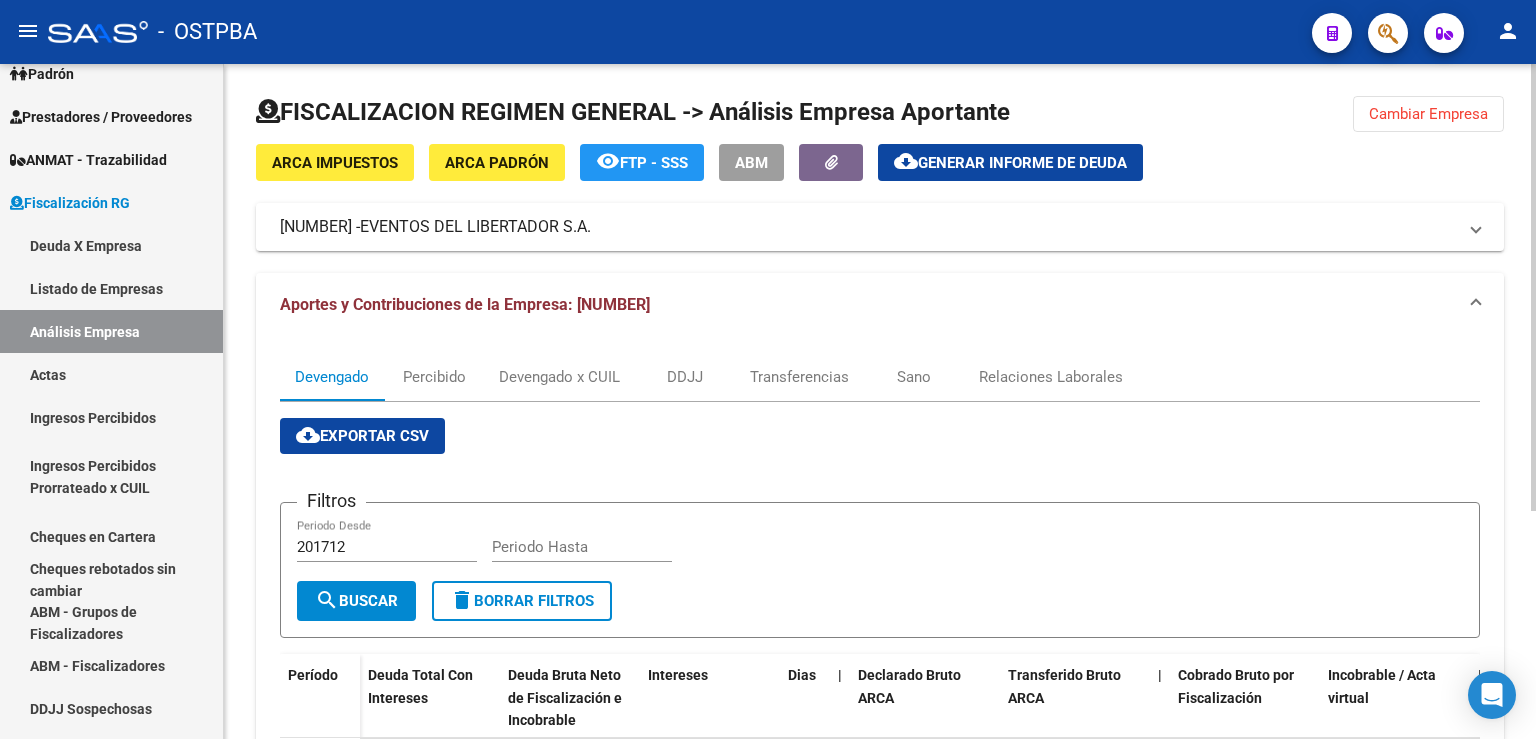 click on "Cambiar Empresa" 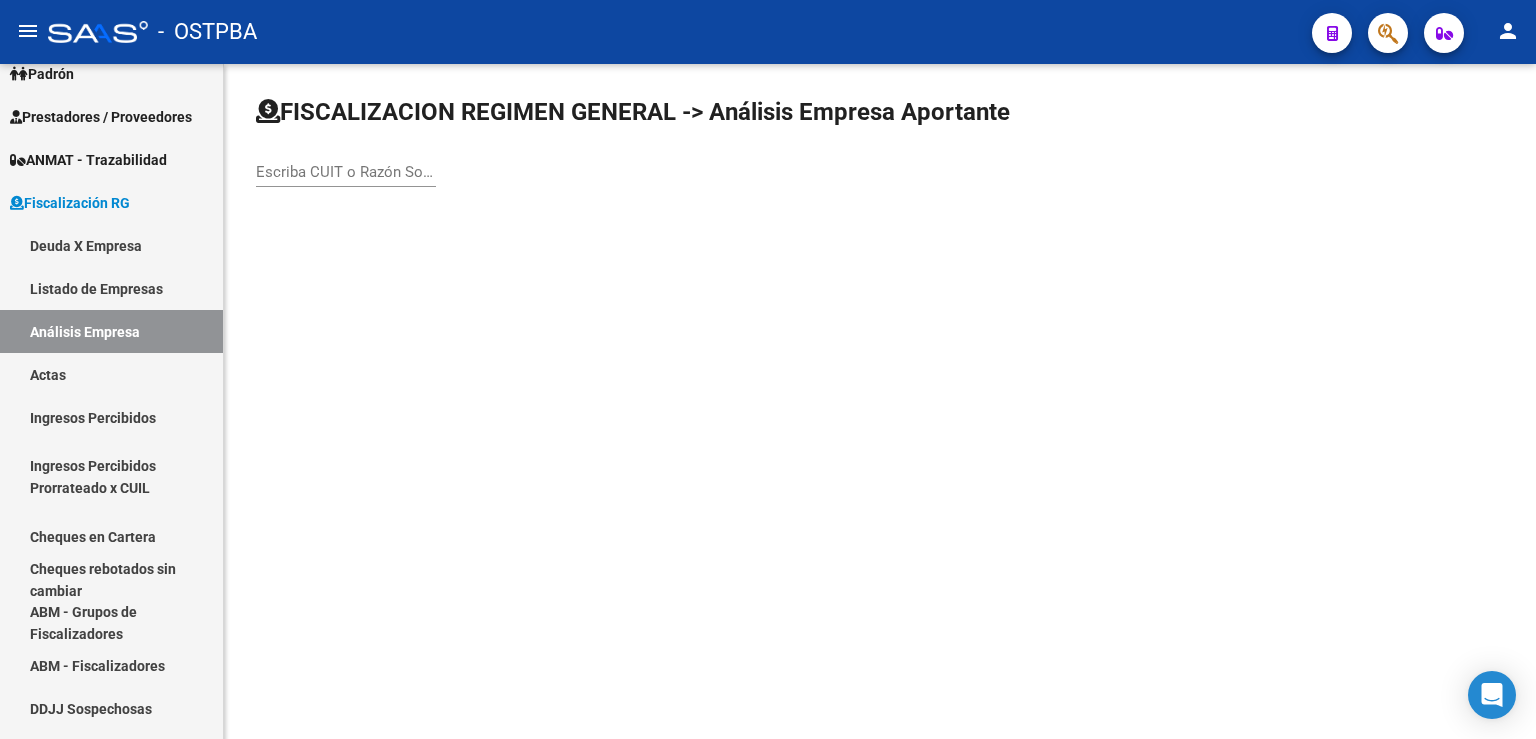 click on "Escriba CUIT o Razón Social para buscar" at bounding box center (346, 172) 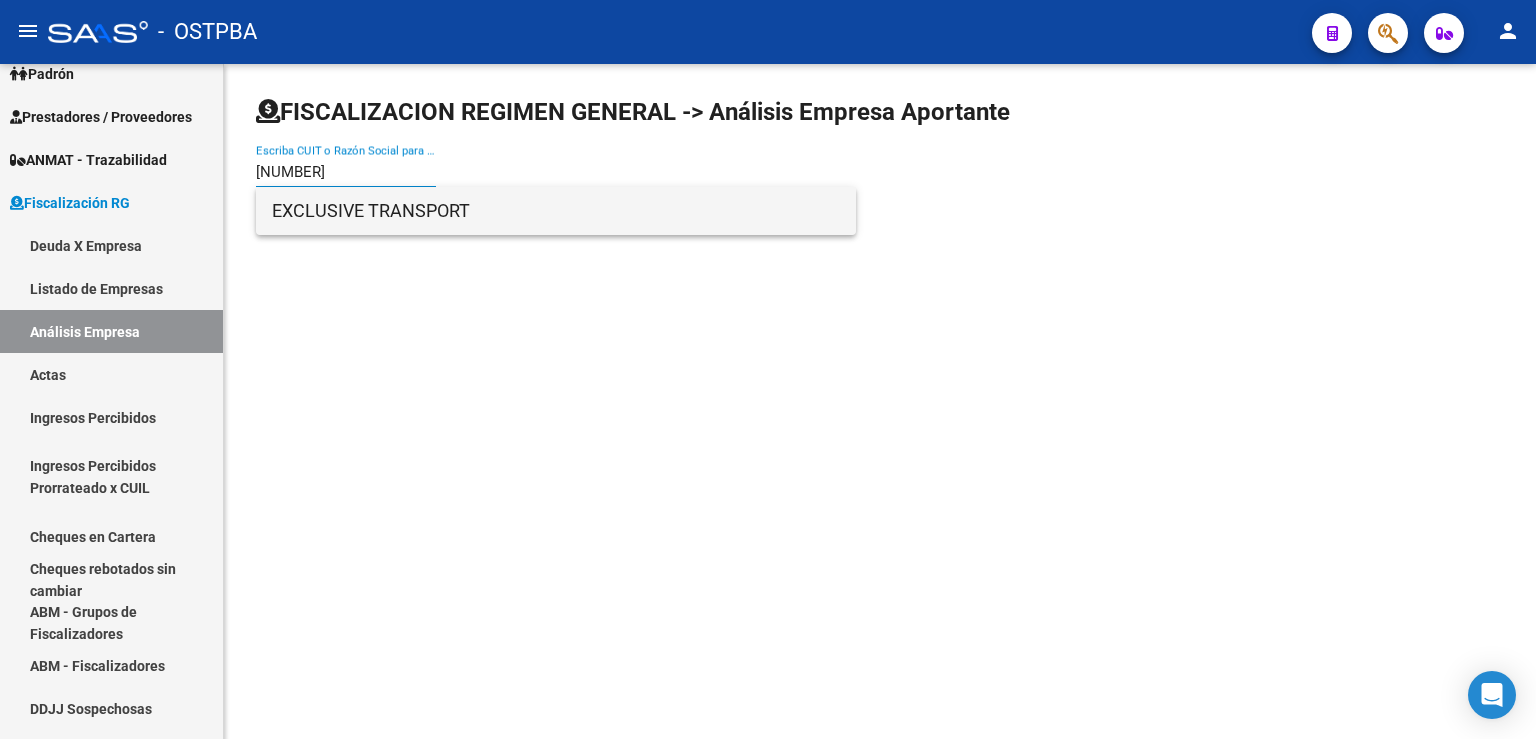 type on "[NUMBER]" 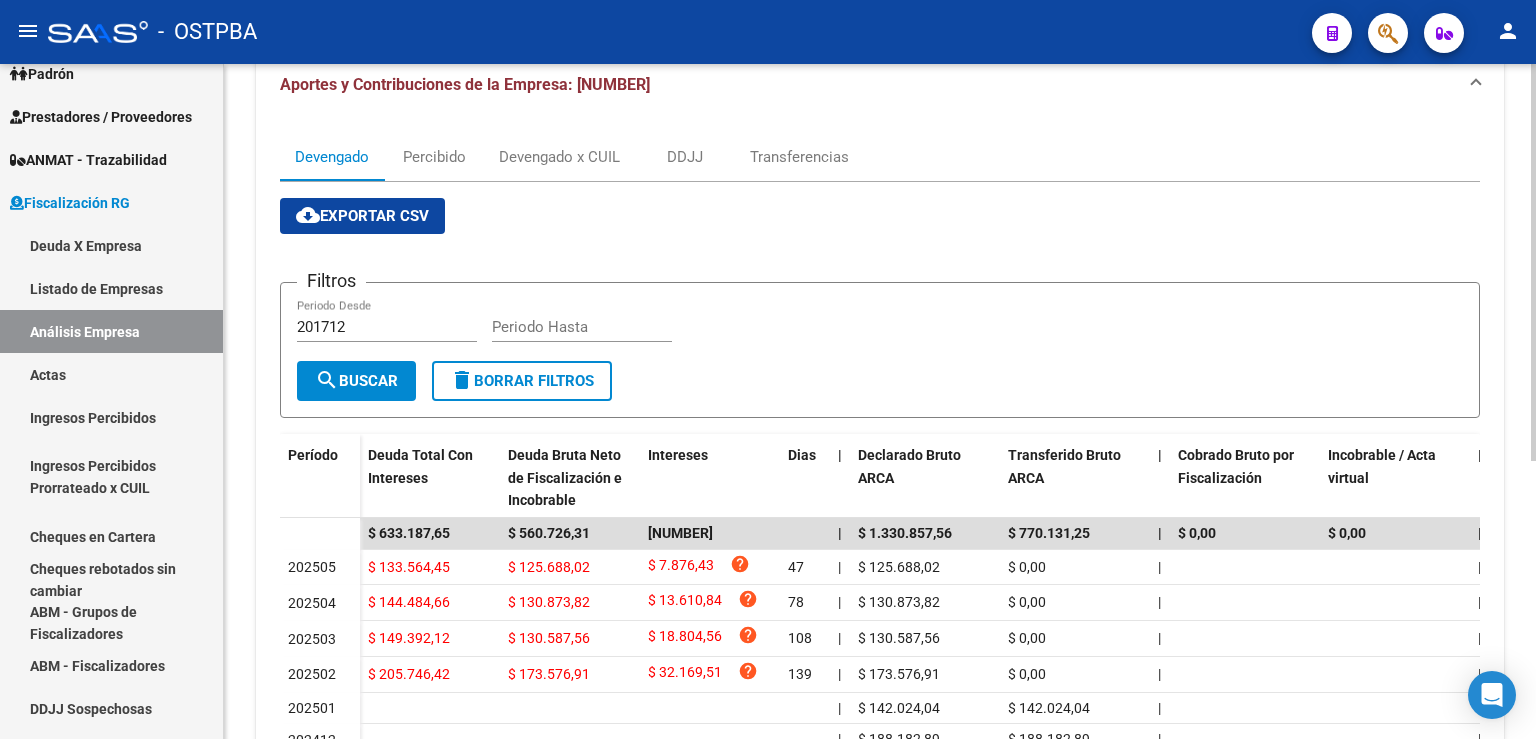 scroll, scrollTop: 331, scrollLeft: 0, axis: vertical 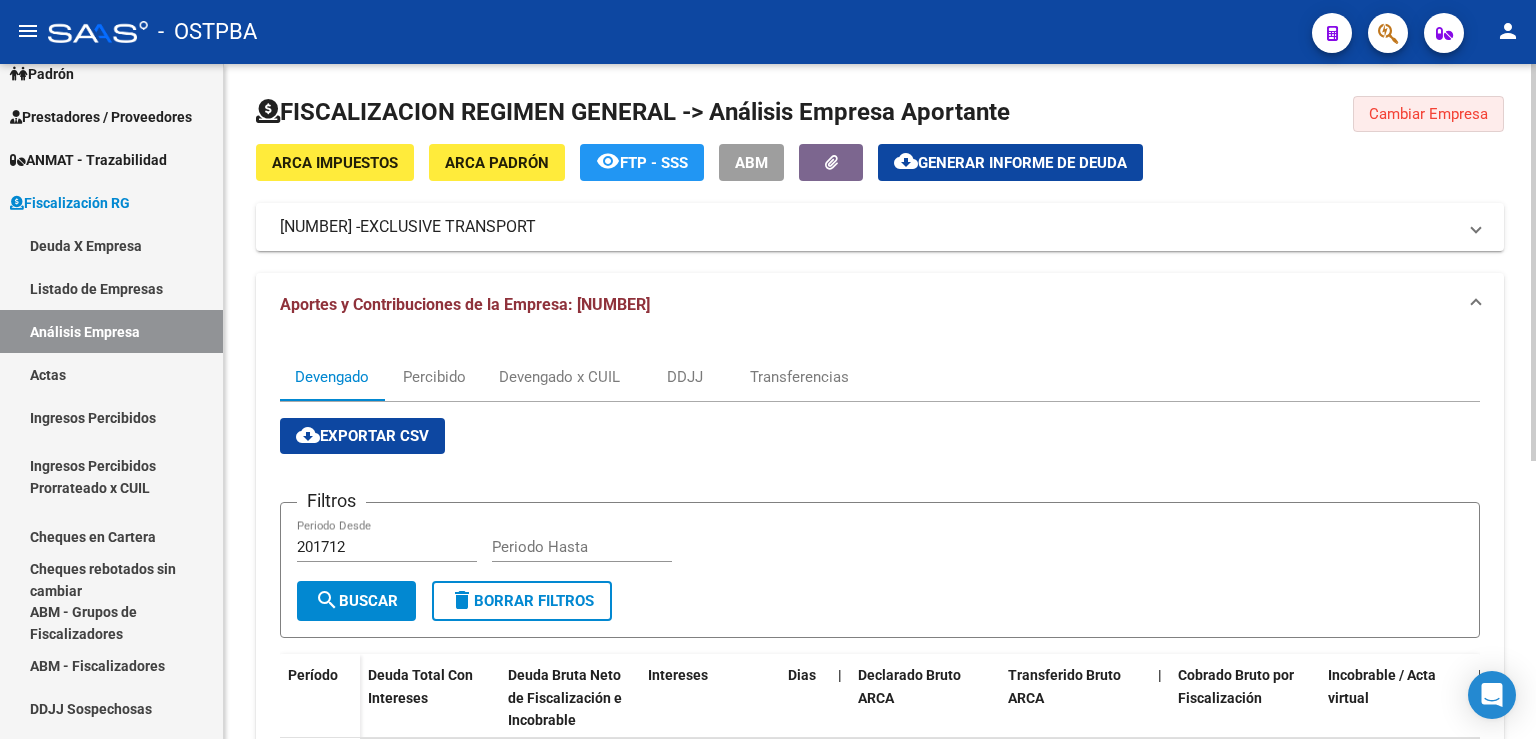 click on "Cambiar Empresa" 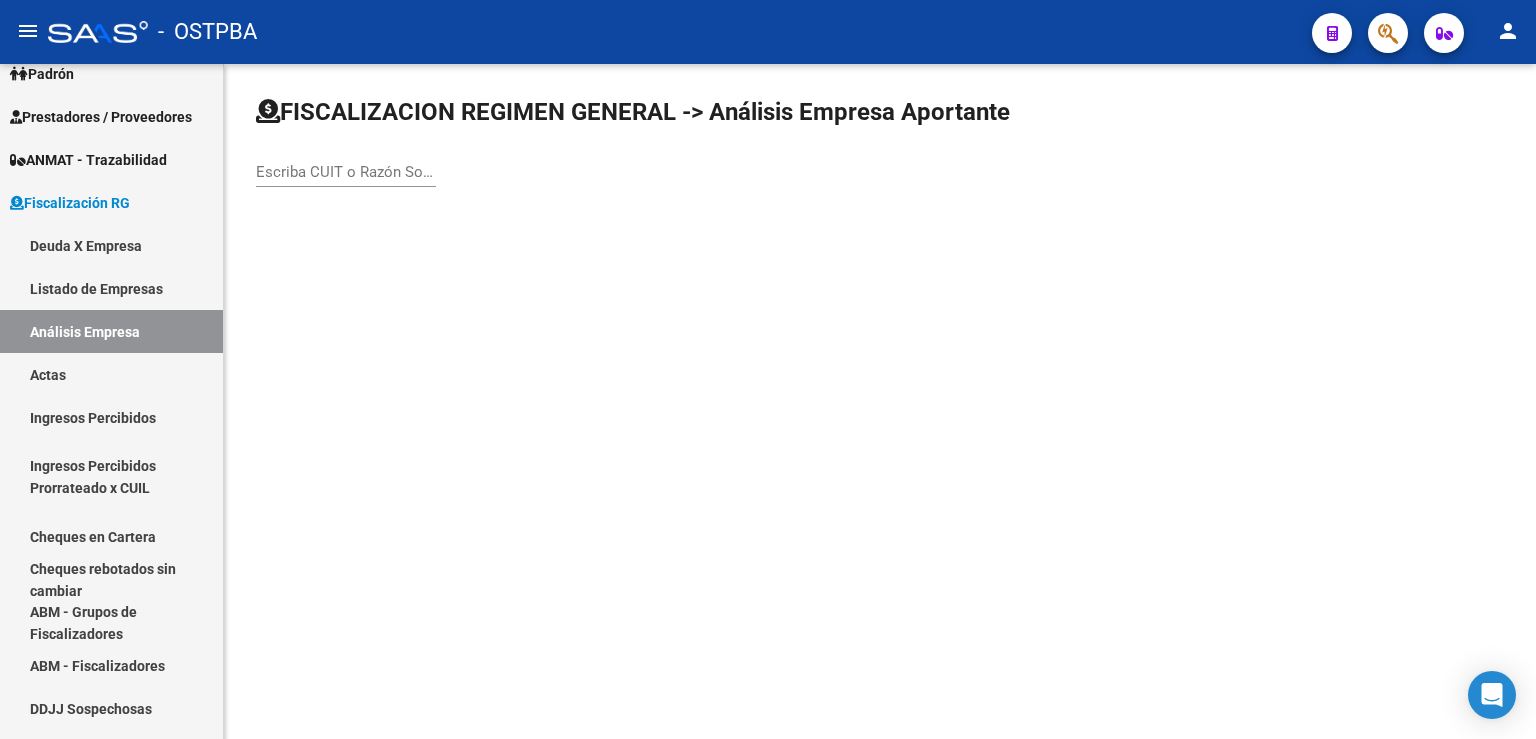 click on "Escriba CUIT o Razón Social para buscar" at bounding box center [346, 172] 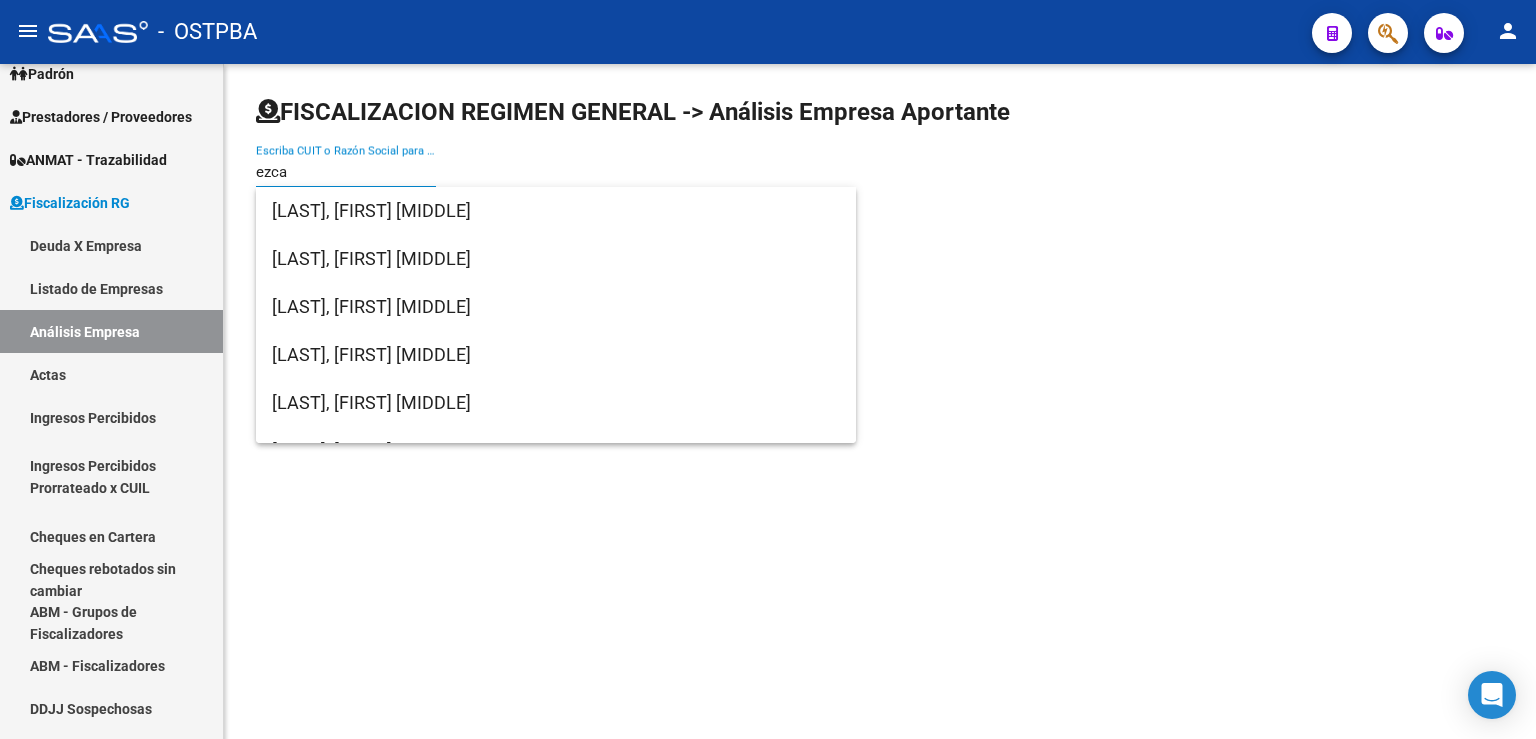 click on "ezca" at bounding box center (346, 172) 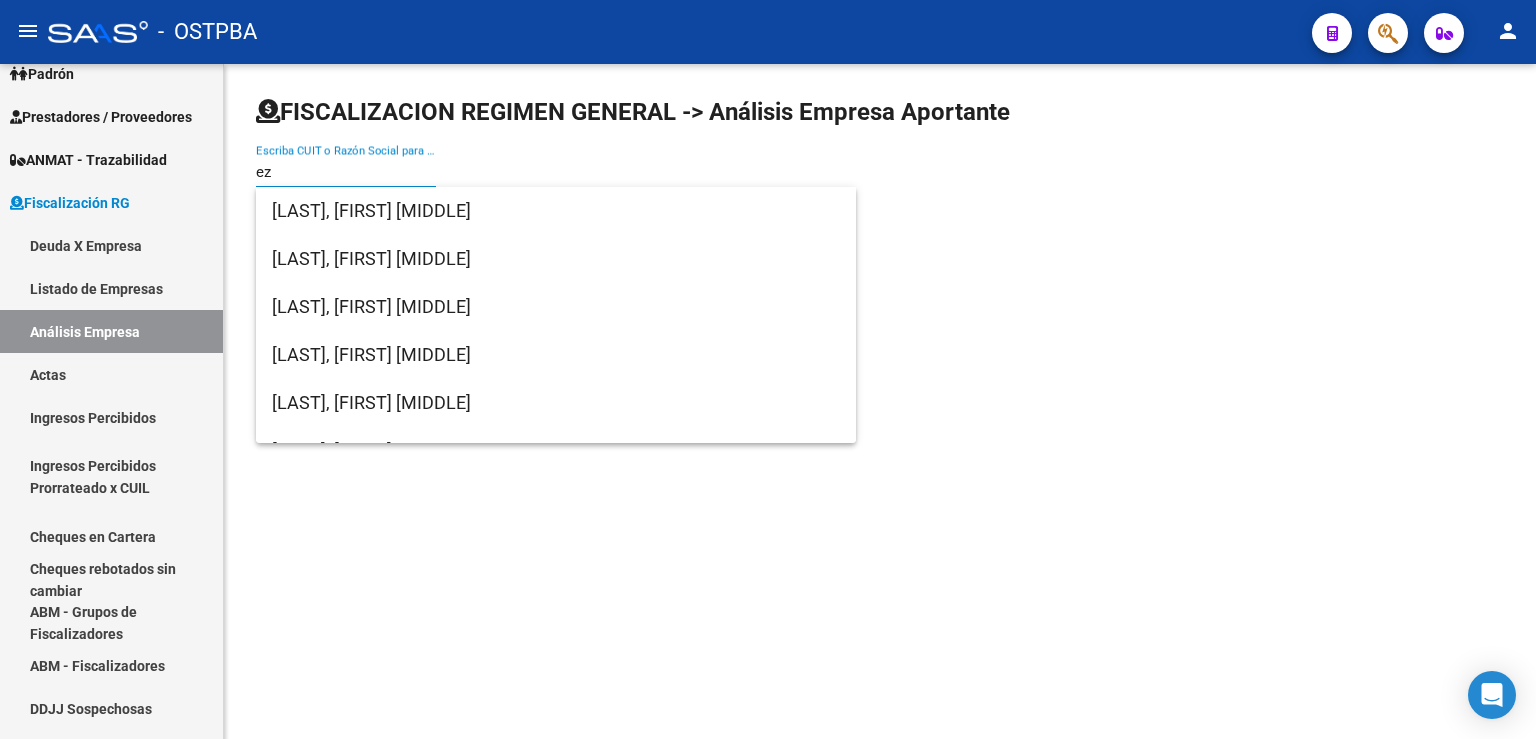 type on "e" 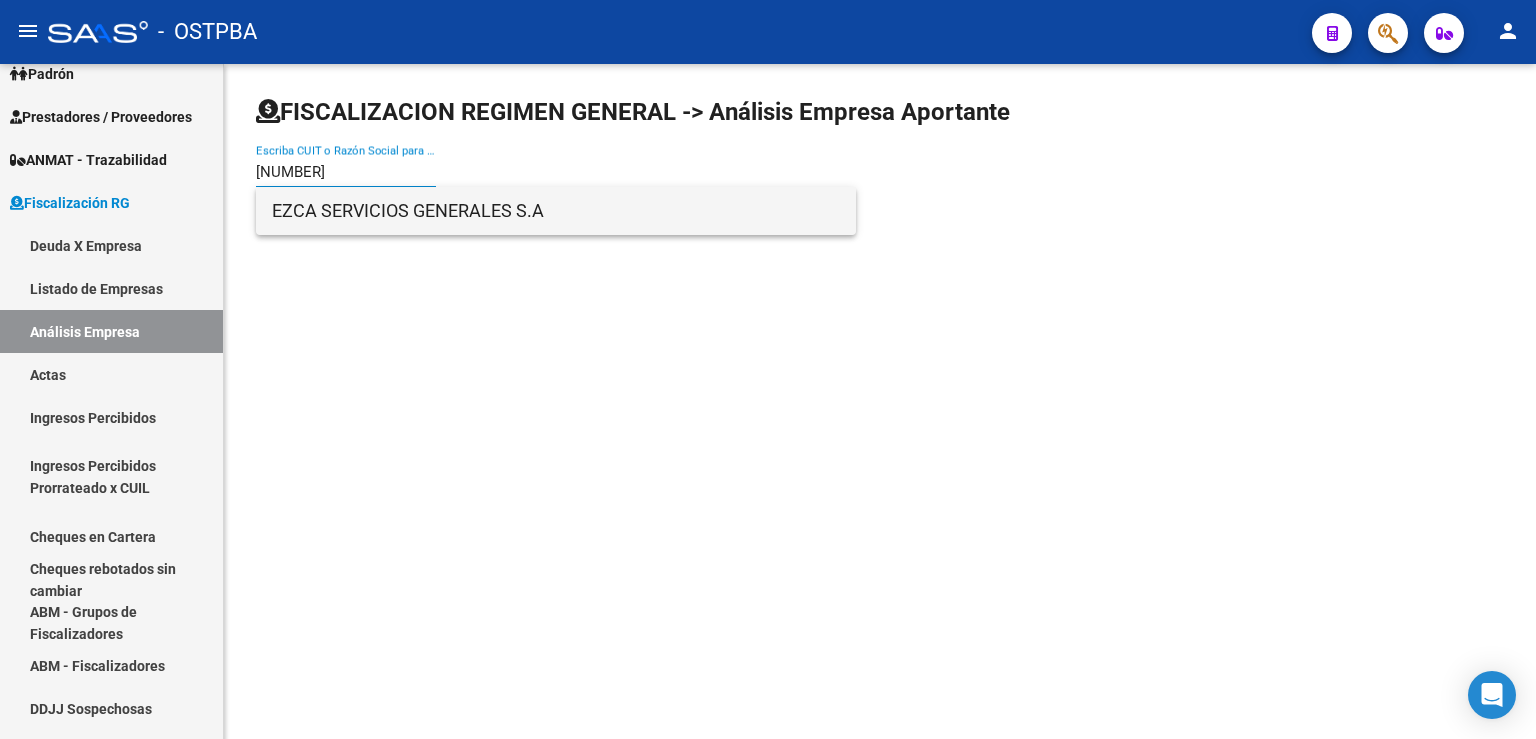 type on "[NUMBER]" 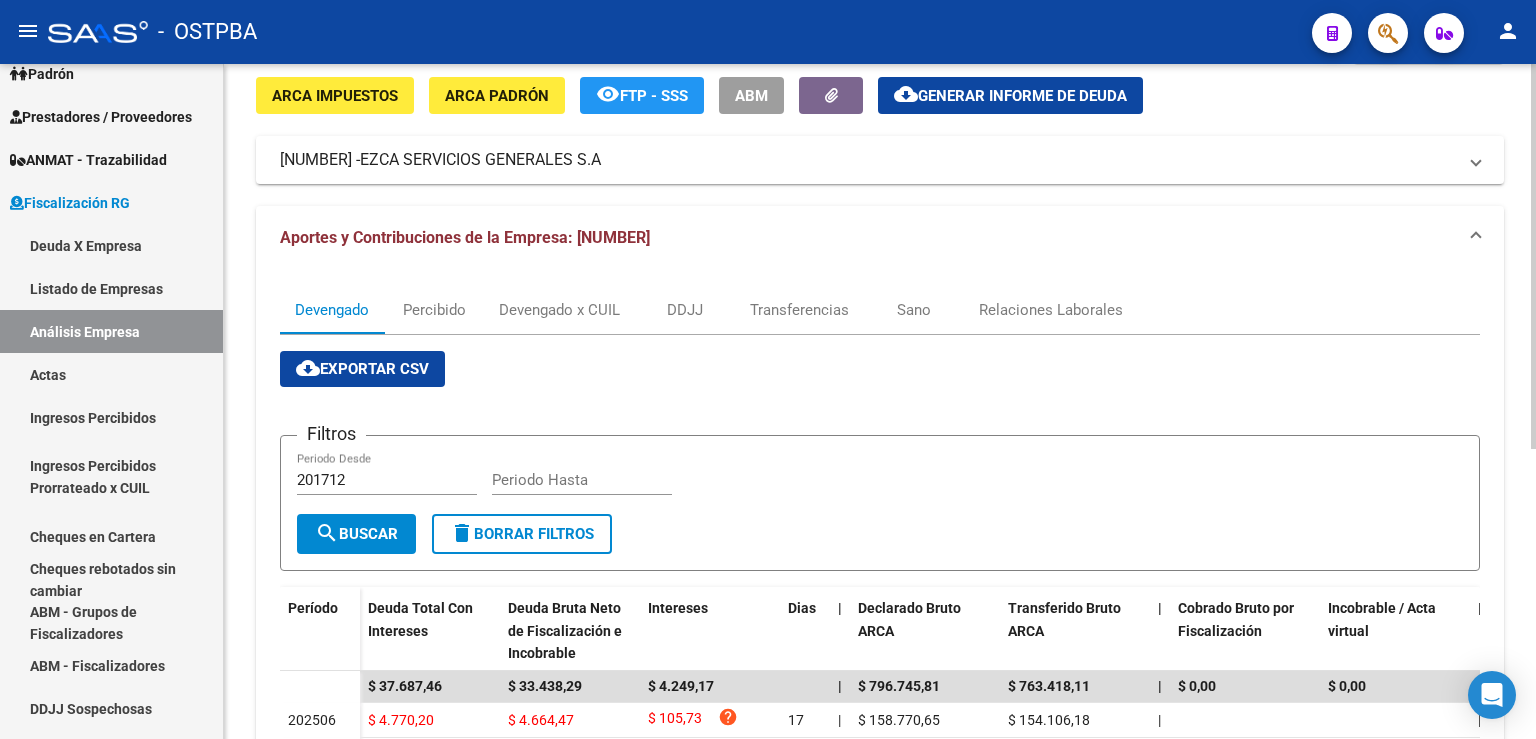 scroll, scrollTop: 0, scrollLeft: 0, axis: both 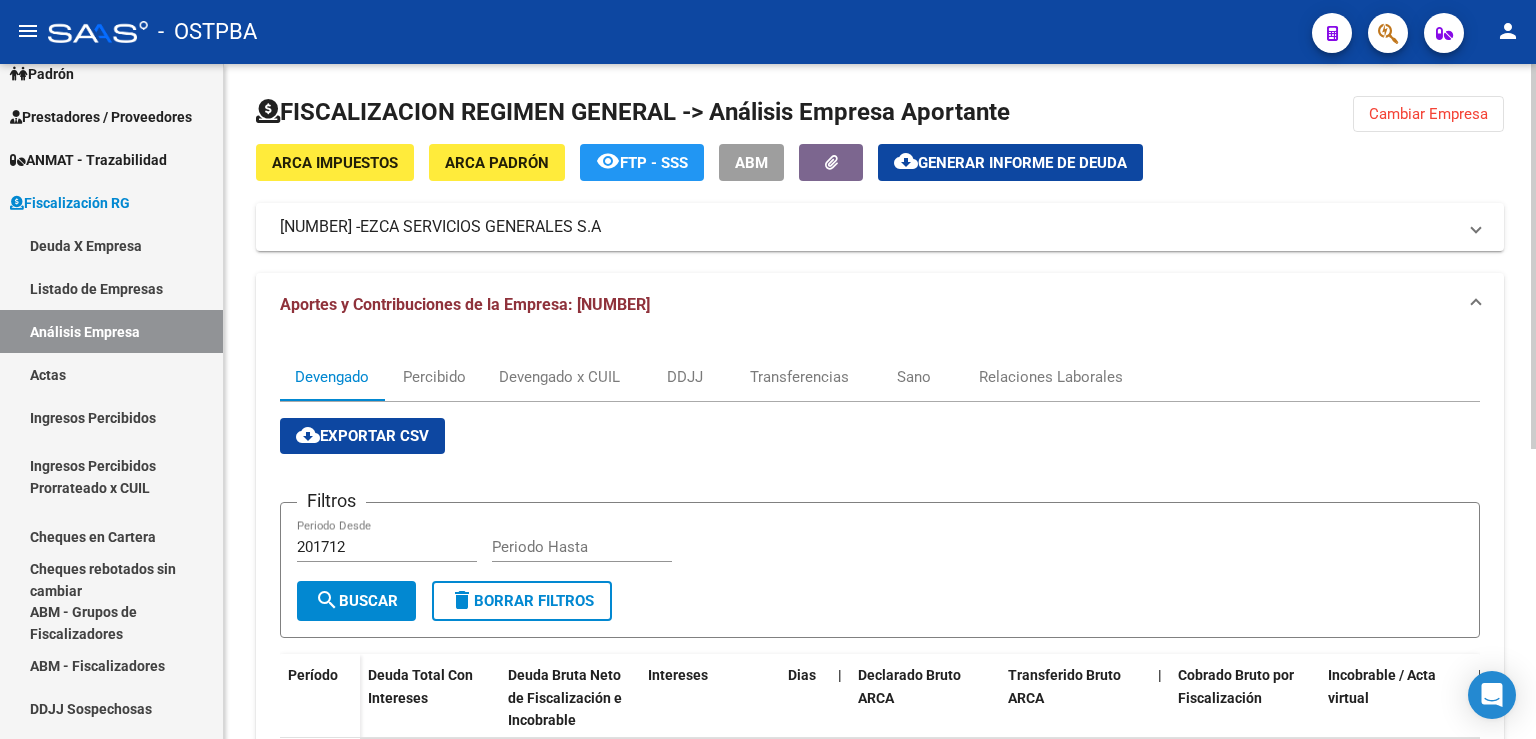 click on "Cambiar Empresa" 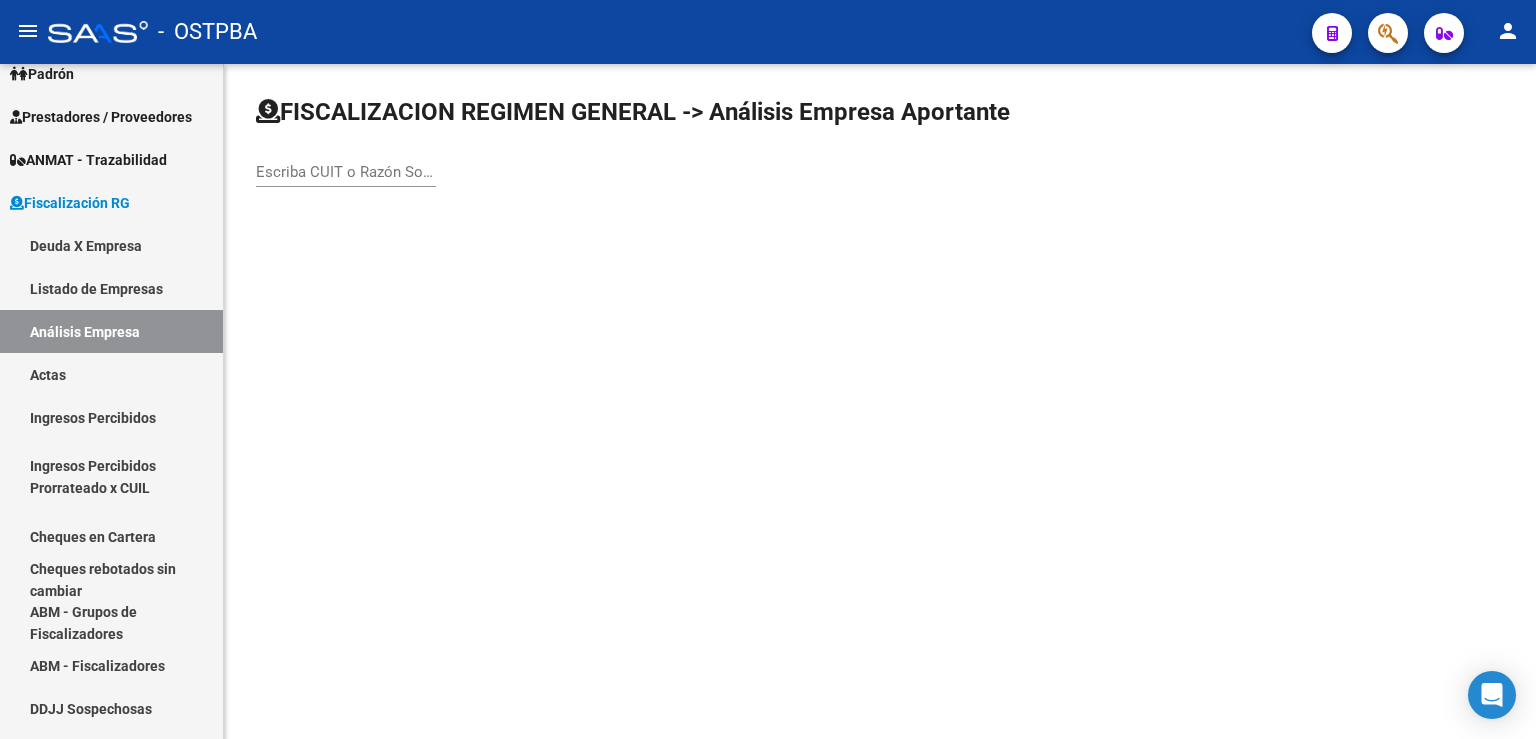 click on "Escriba CUIT o Razón Social para buscar" at bounding box center [346, 172] 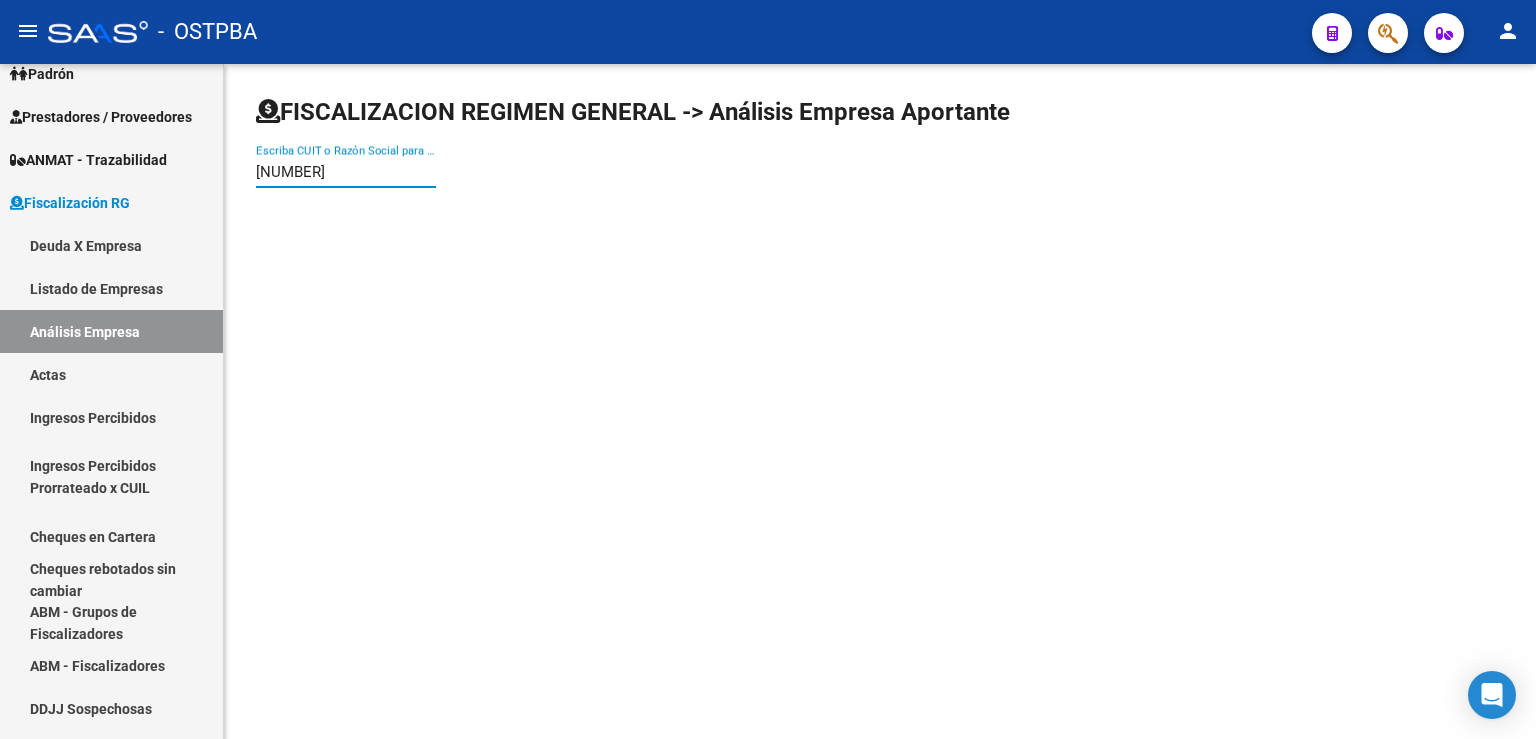 type on "[NUMBER]" 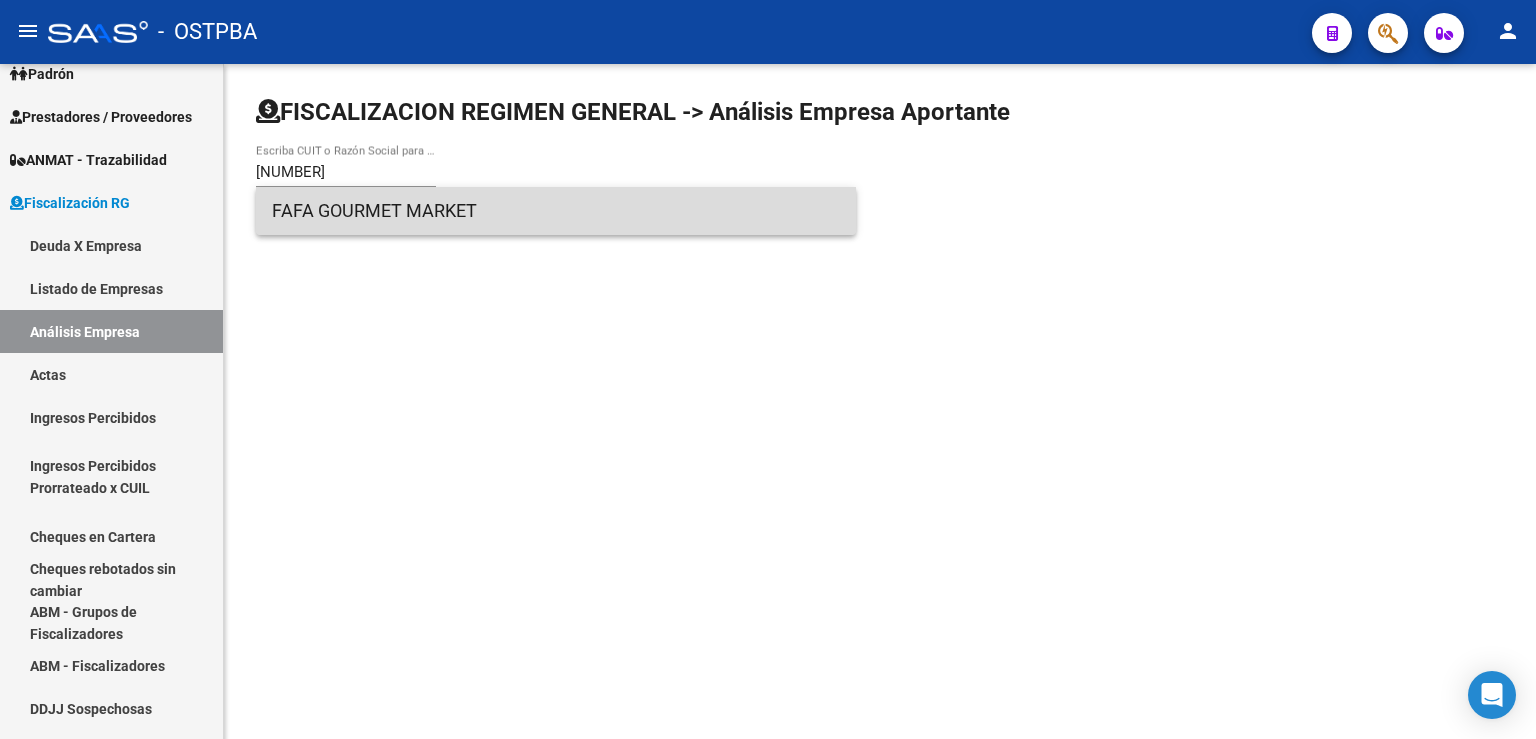 click on "FAFA GOURMET MARKET" at bounding box center (556, 211) 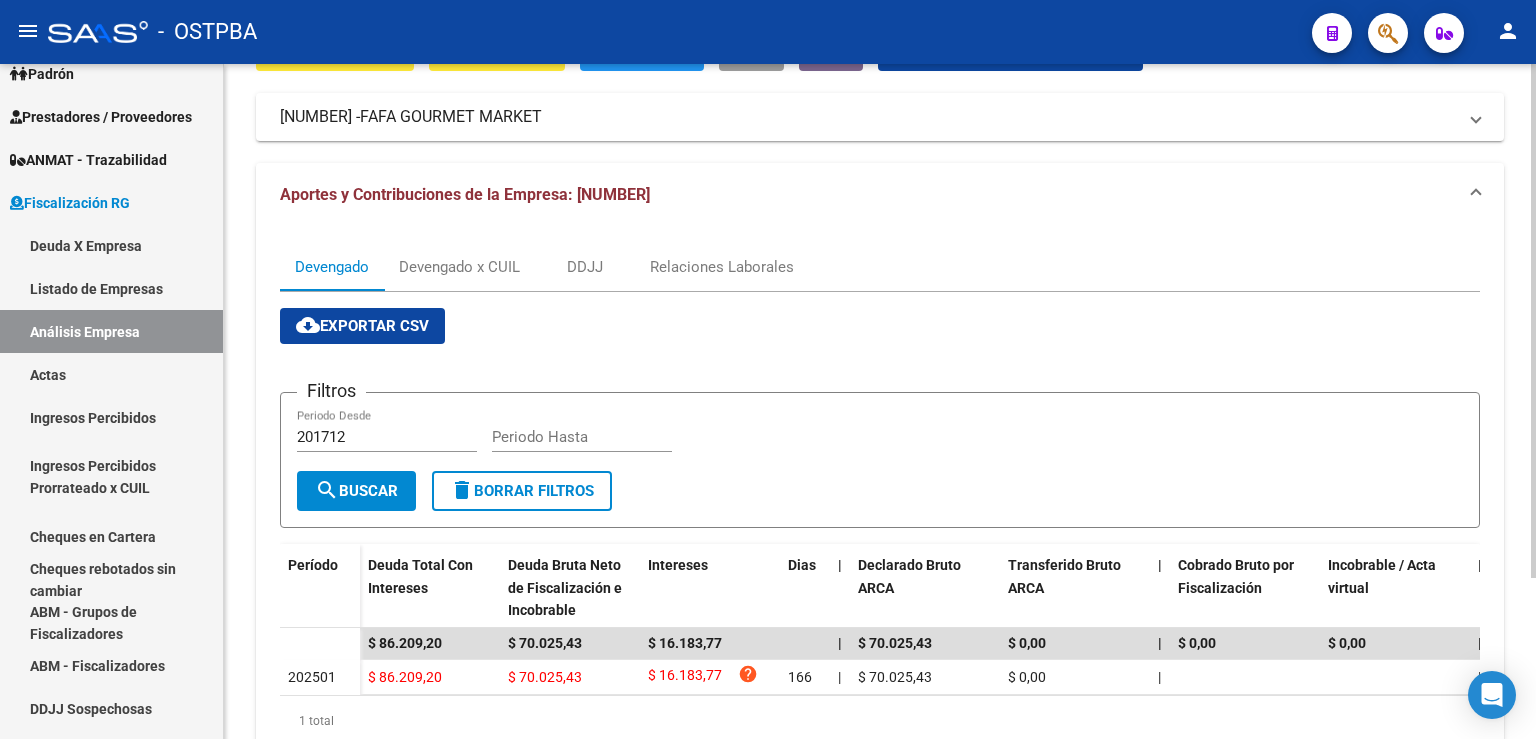 scroll, scrollTop: 110, scrollLeft: 0, axis: vertical 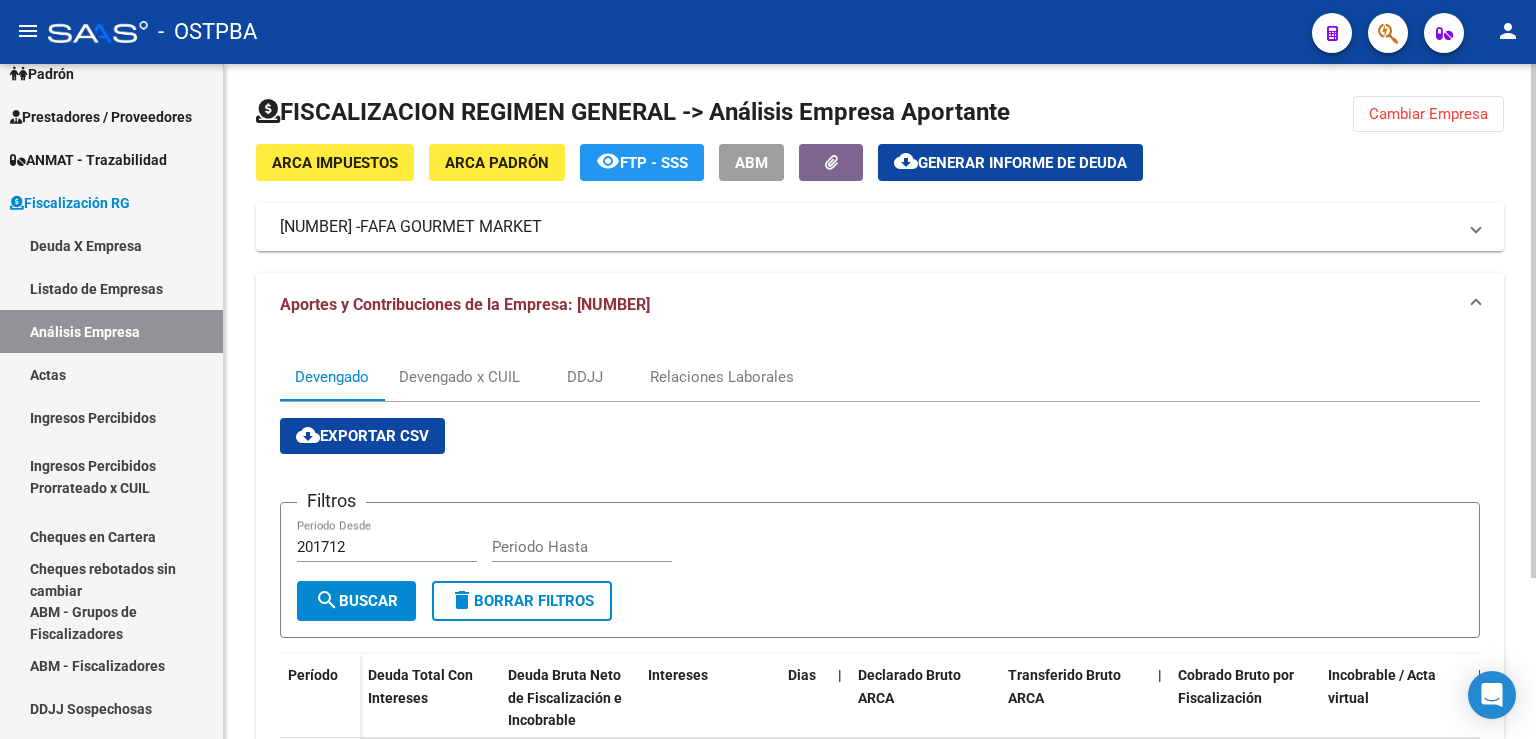 click on "Cambiar Empresa" 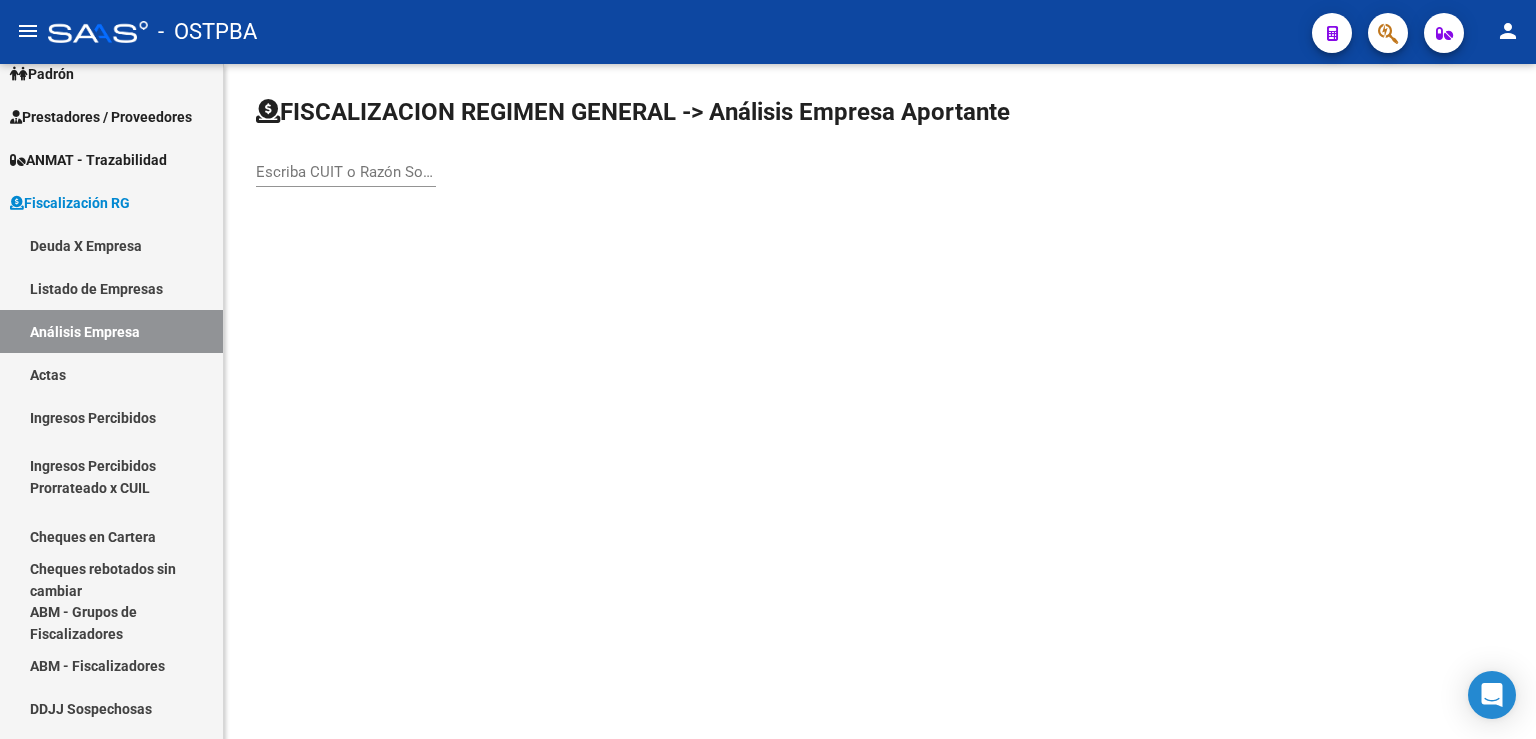 click on "Escriba CUIT o Razón Social para buscar" at bounding box center [346, 172] 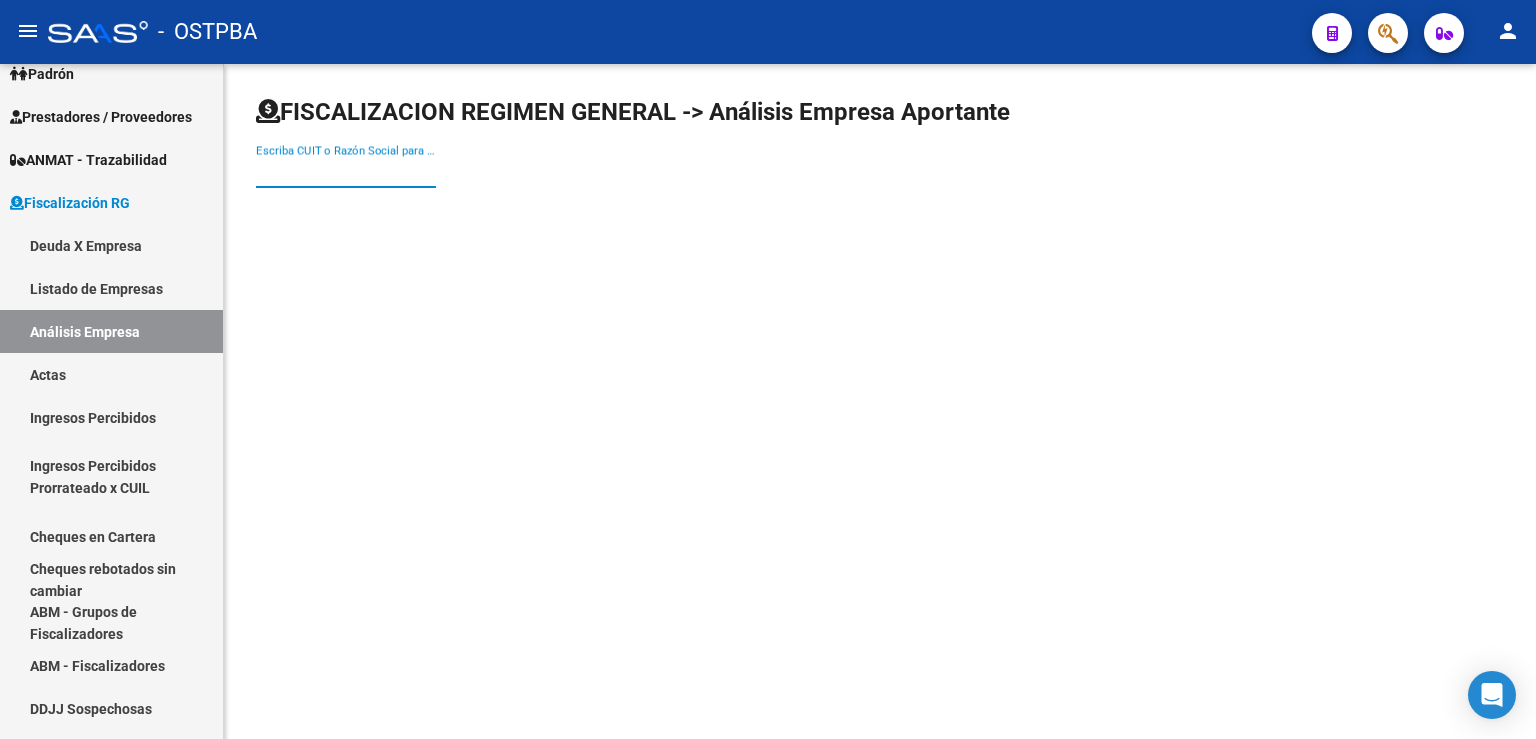 type on "3" 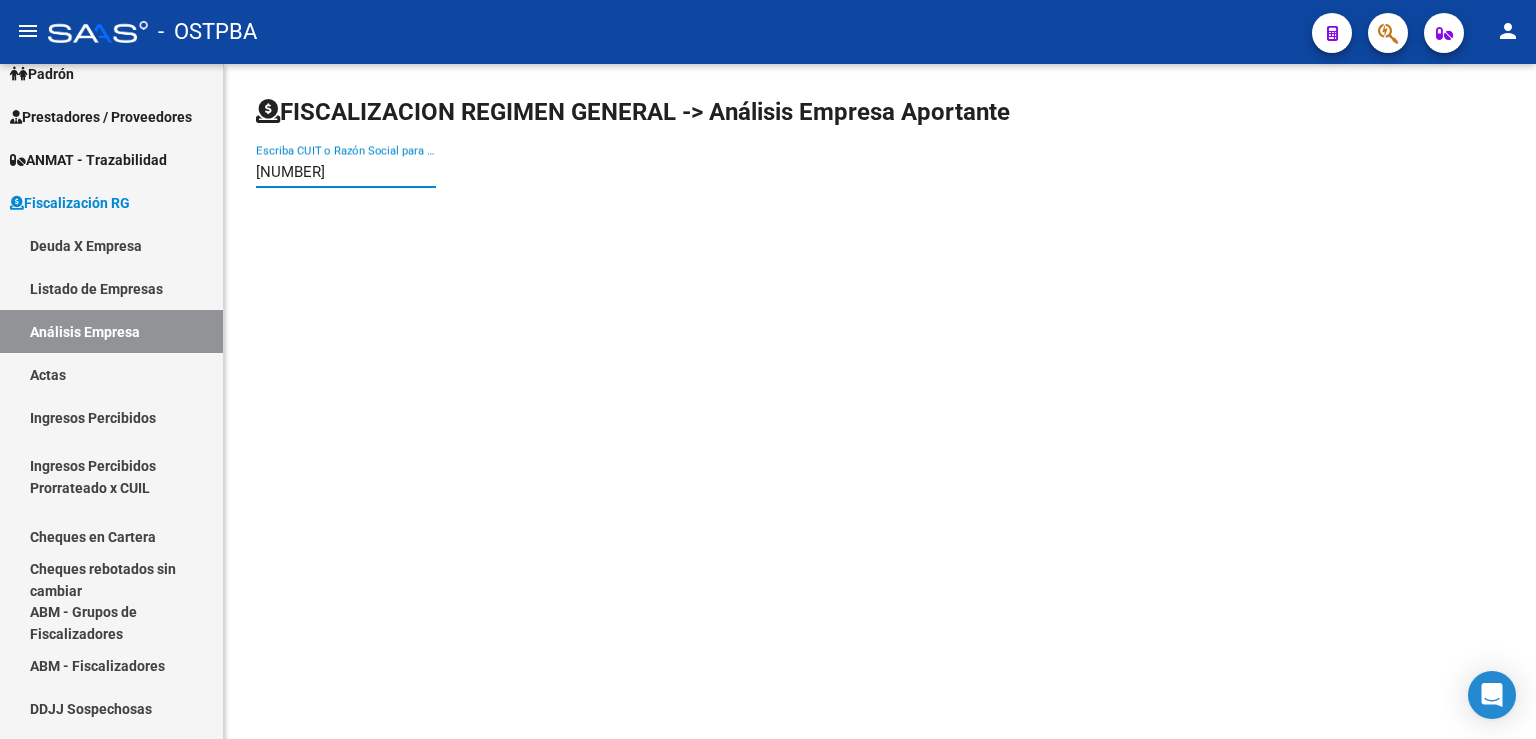type on "[NUMBER]" 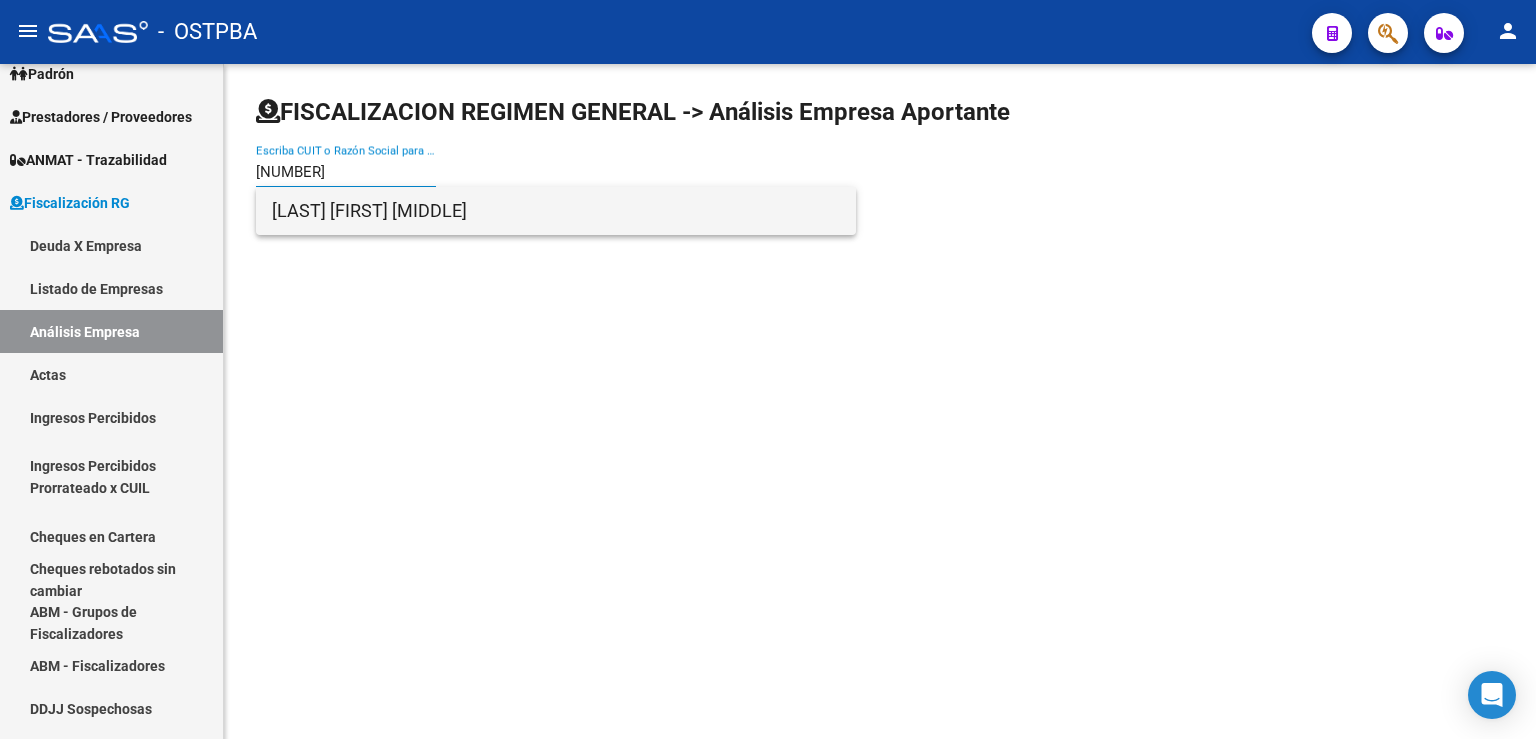 click on "[LAST] [FIRST] [MIDDLE]" at bounding box center (556, 211) 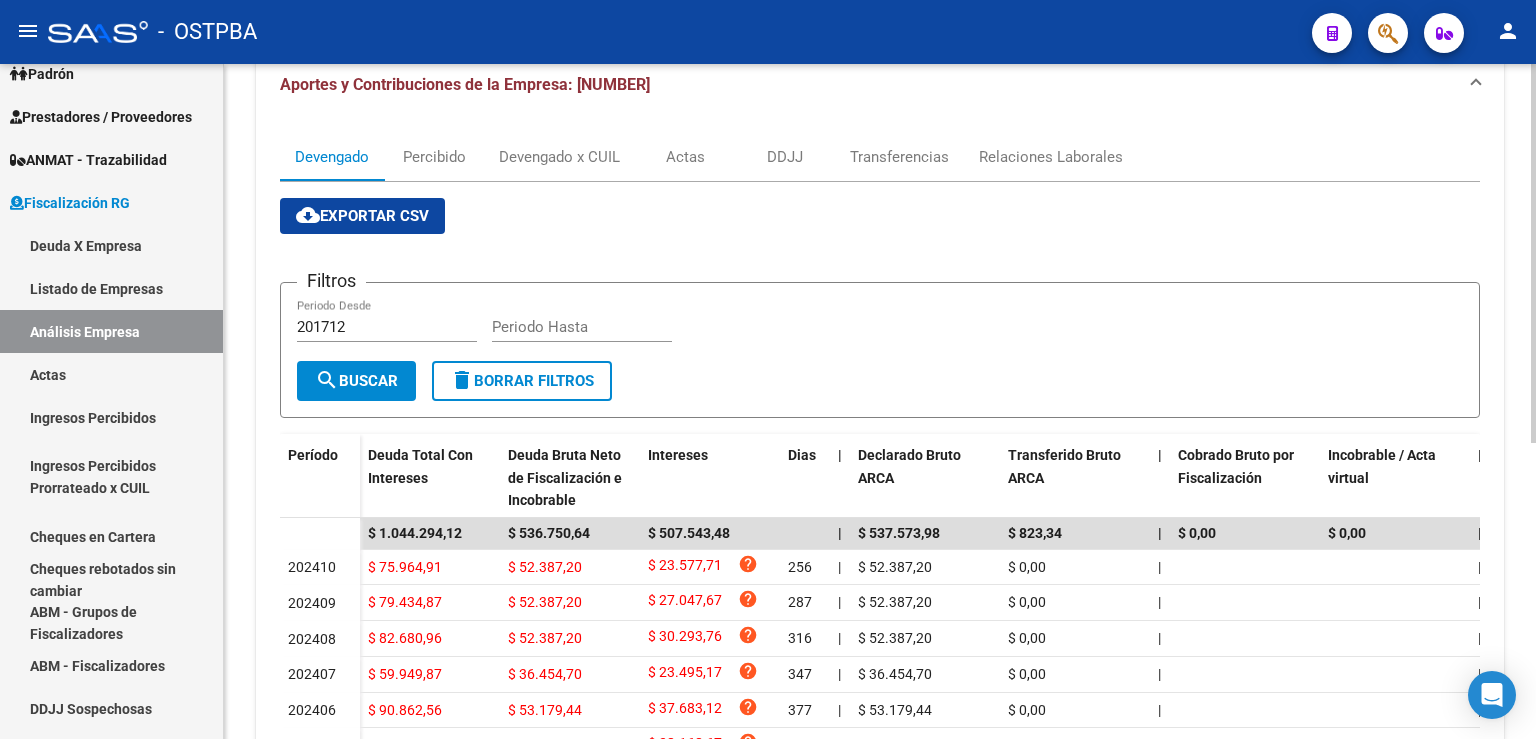 scroll, scrollTop: 331, scrollLeft: 0, axis: vertical 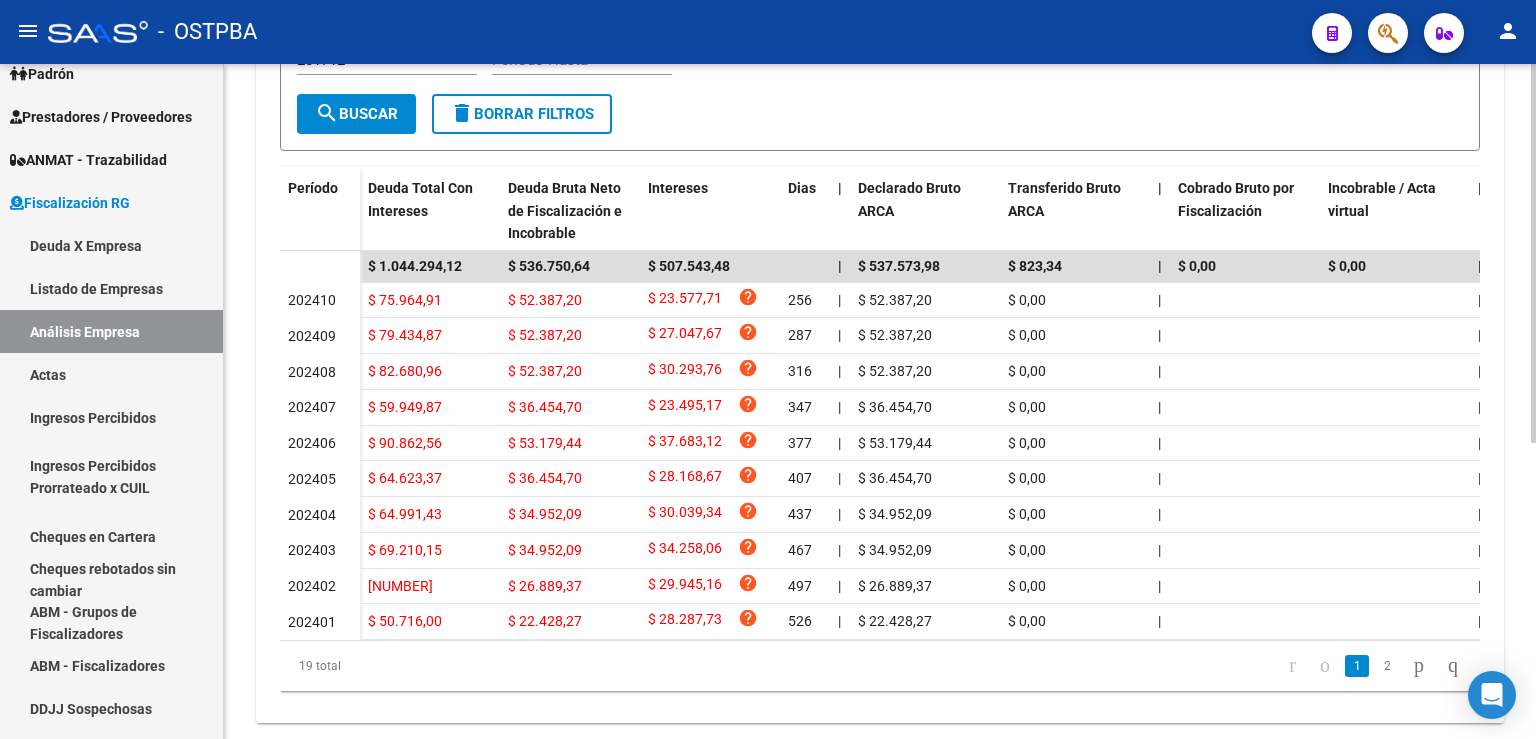 click 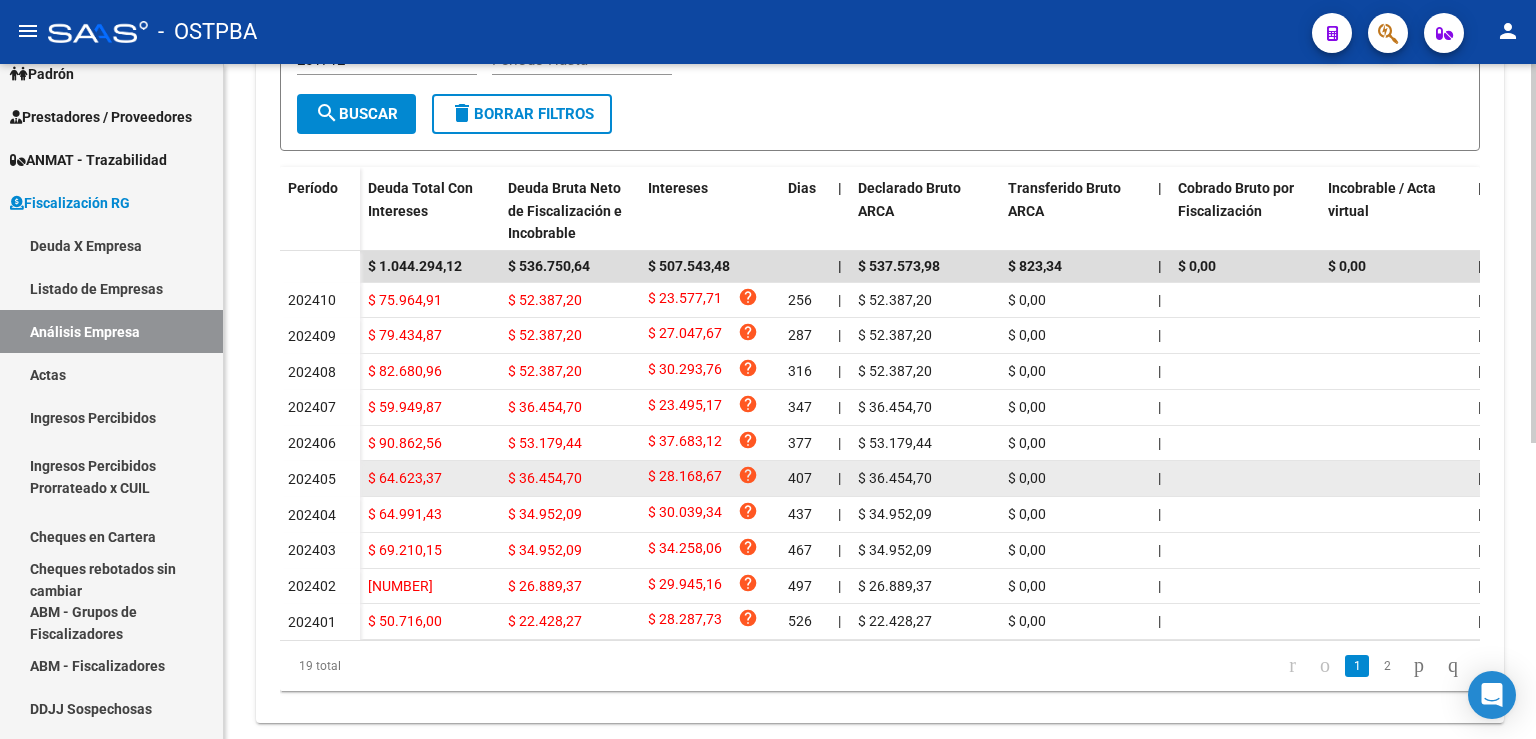 scroll, scrollTop: 489, scrollLeft: 0, axis: vertical 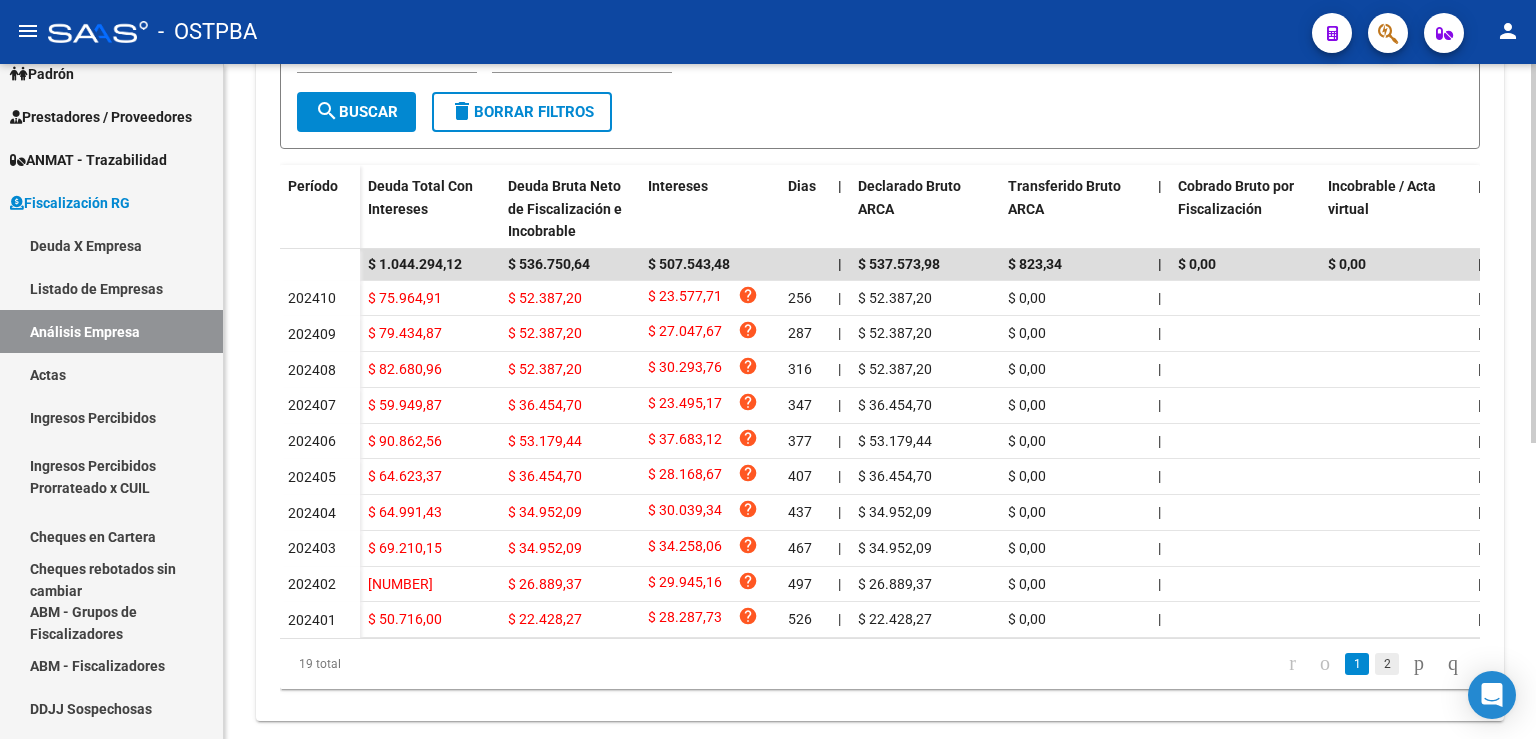 click on "2" 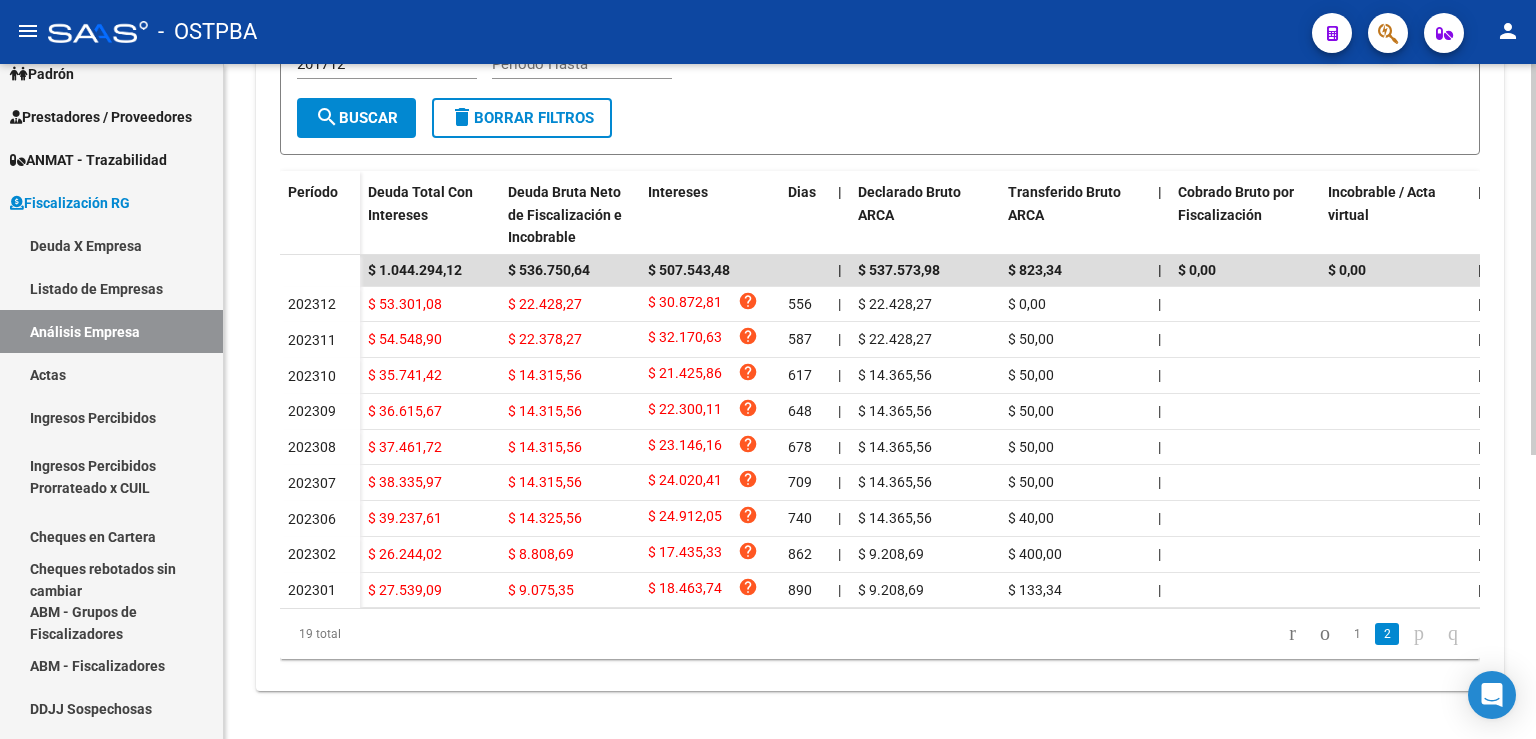 scroll, scrollTop: 489, scrollLeft: 0, axis: vertical 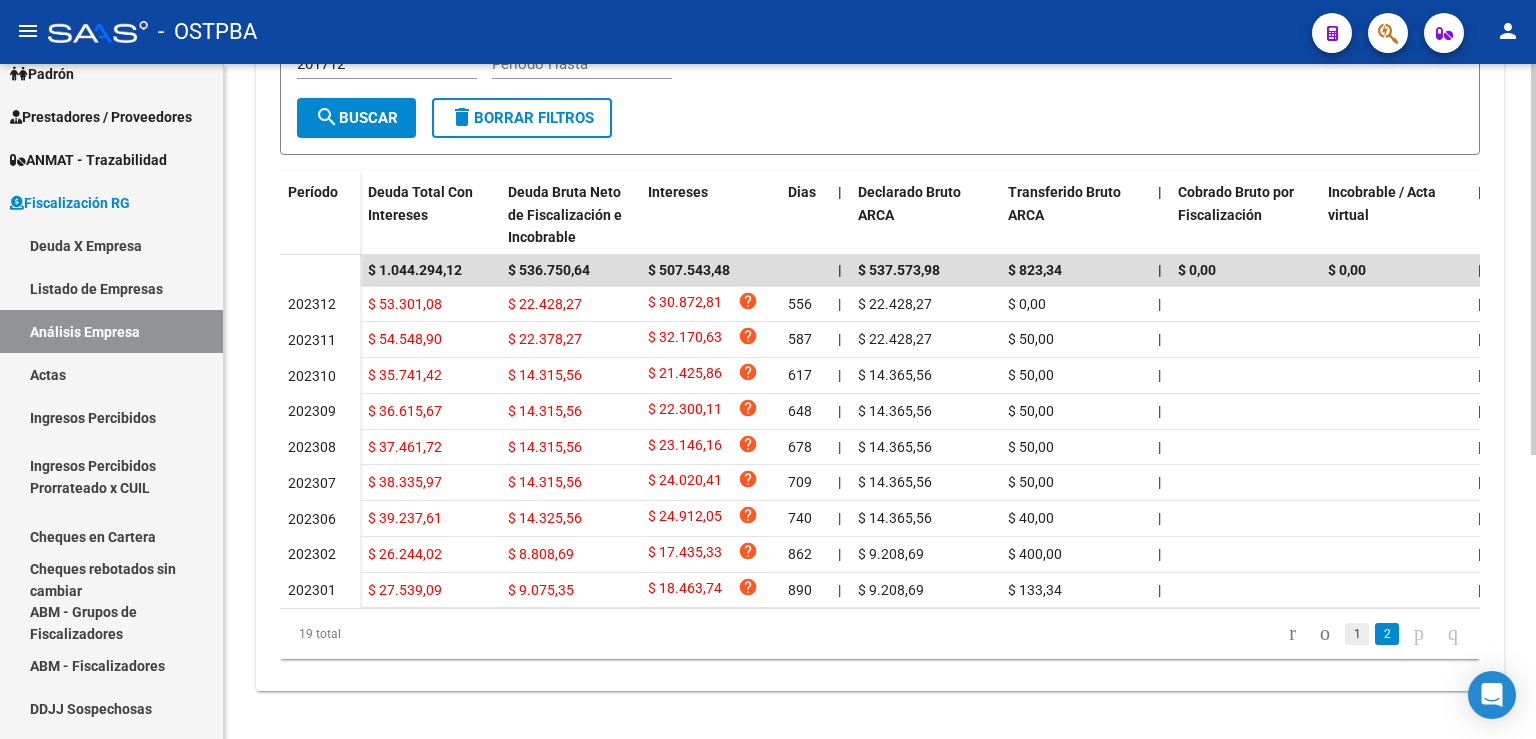 click on "1" 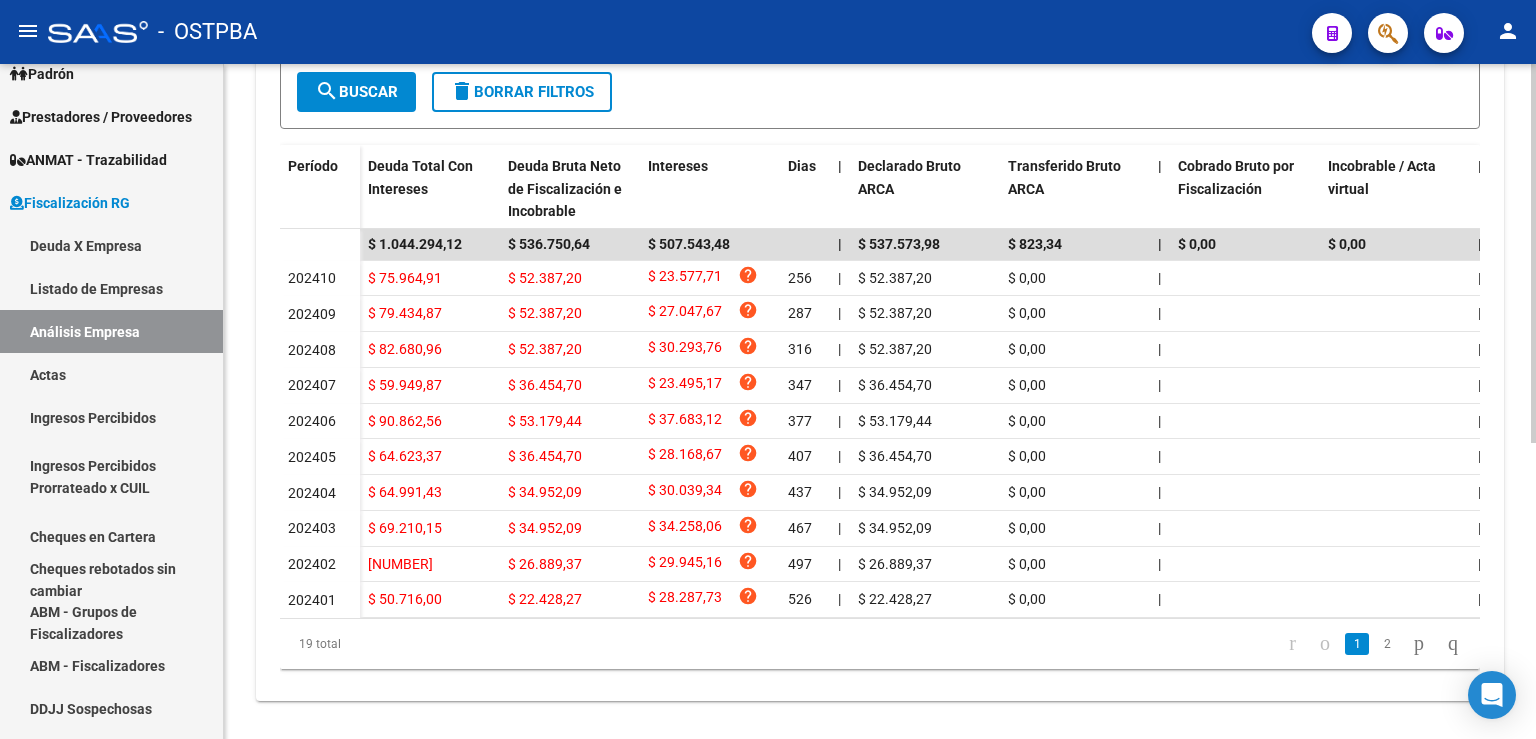 scroll, scrollTop: 489, scrollLeft: 0, axis: vertical 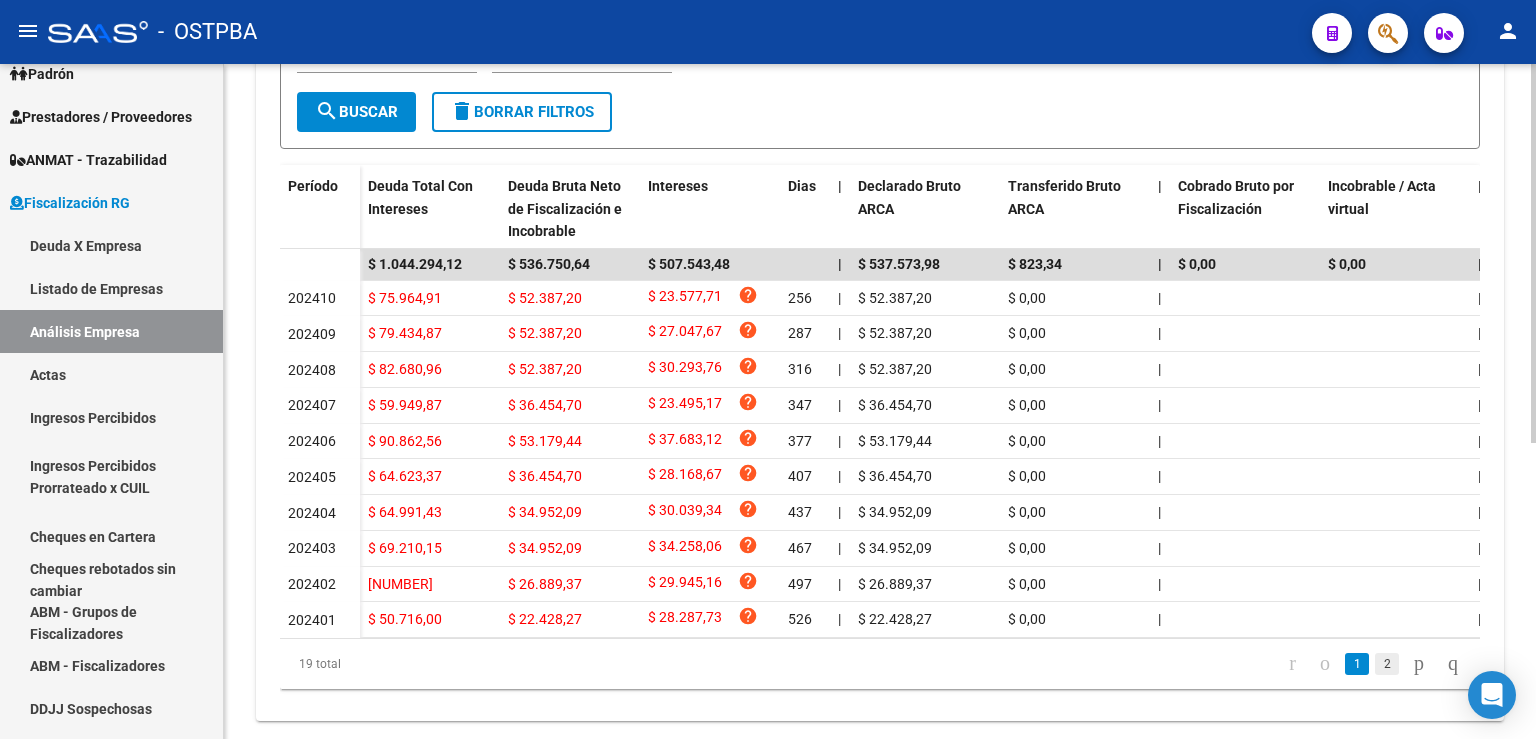 click on "2" 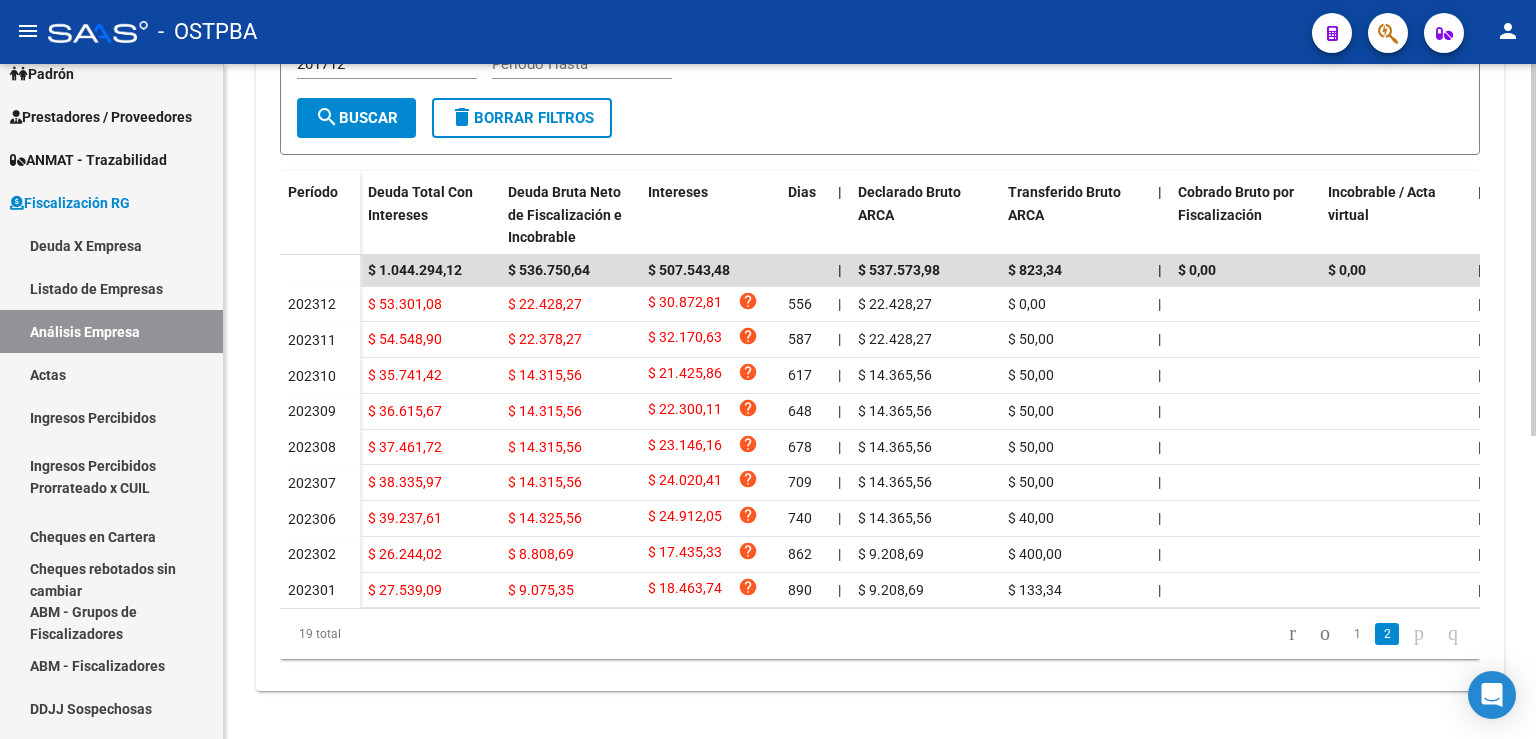 scroll, scrollTop: 489, scrollLeft: 0, axis: vertical 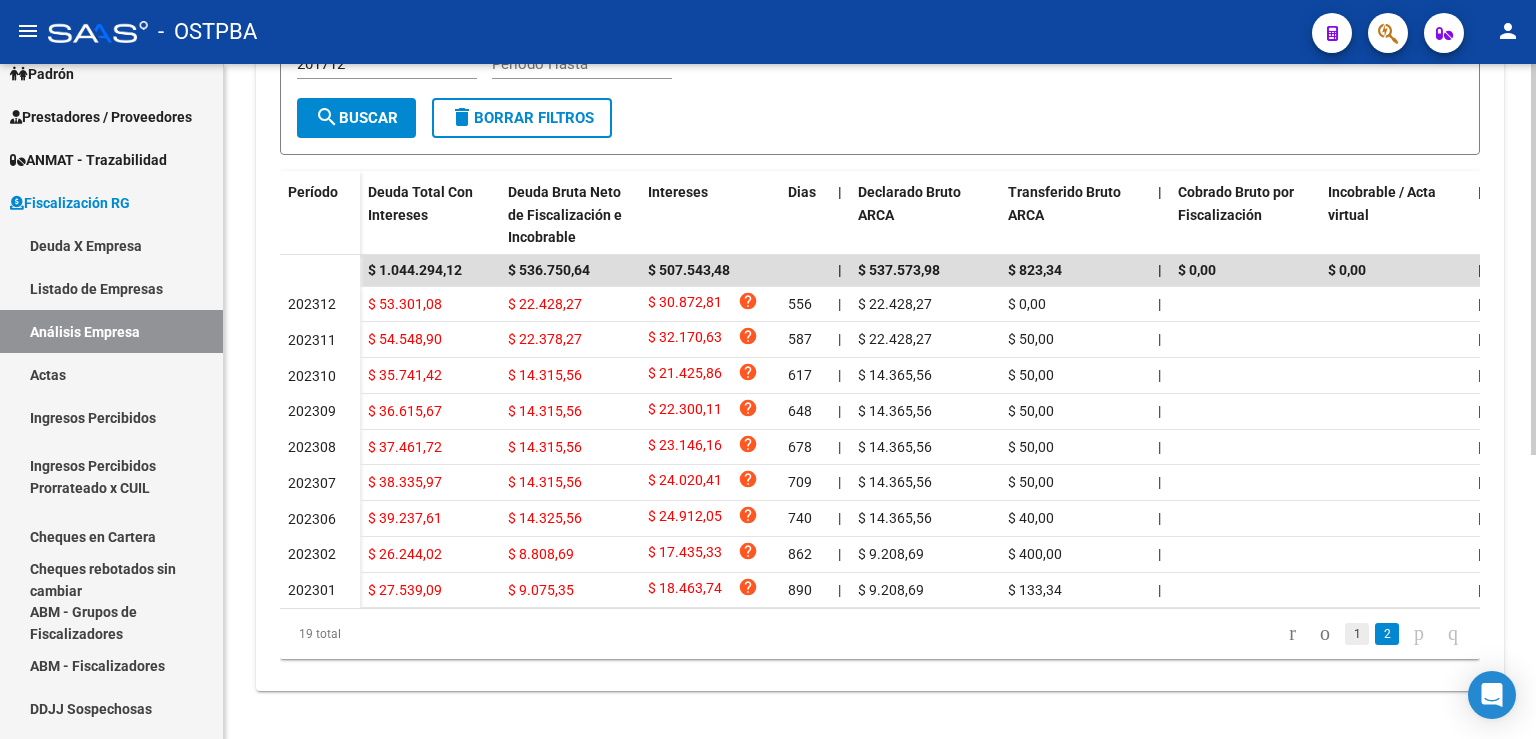 click on "1" 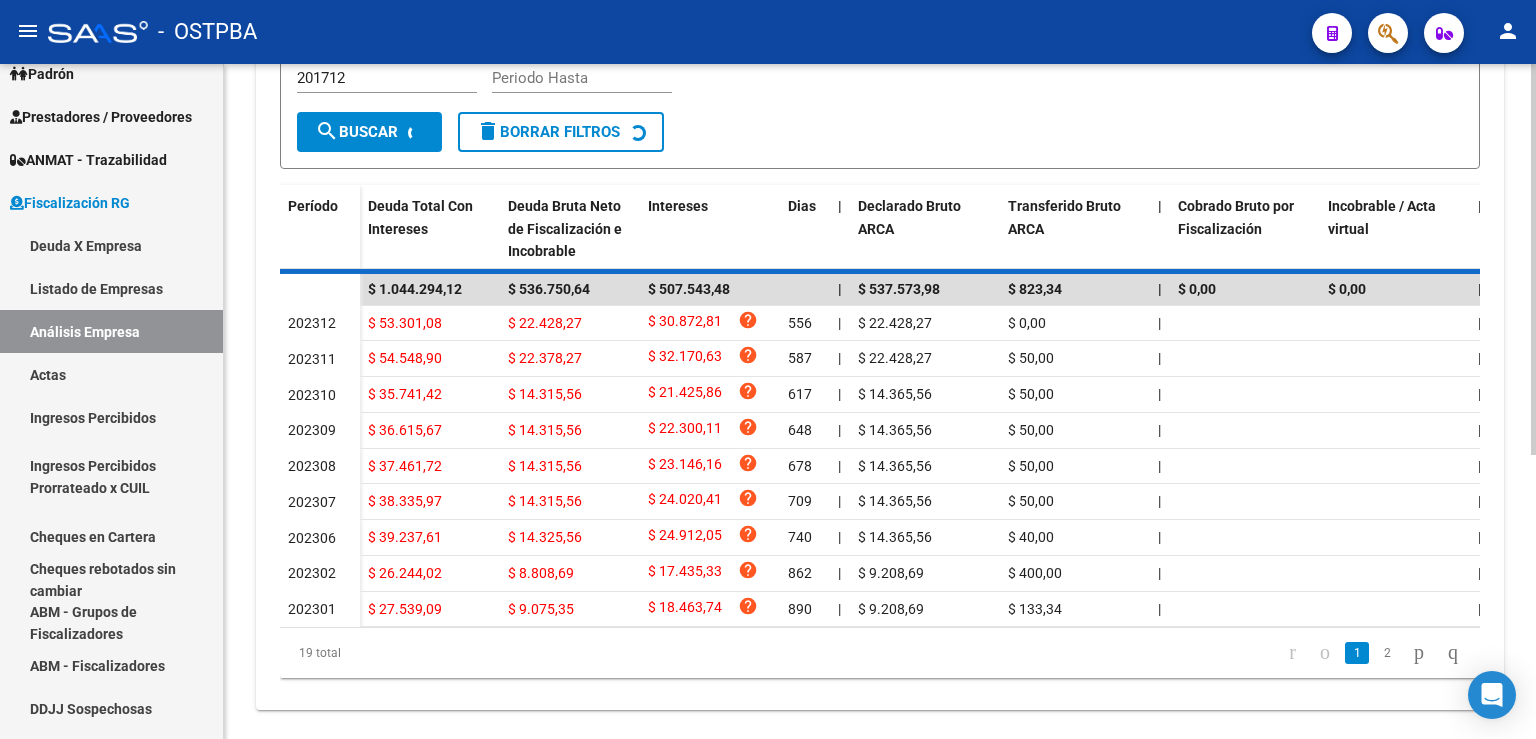 scroll, scrollTop: 489, scrollLeft: 0, axis: vertical 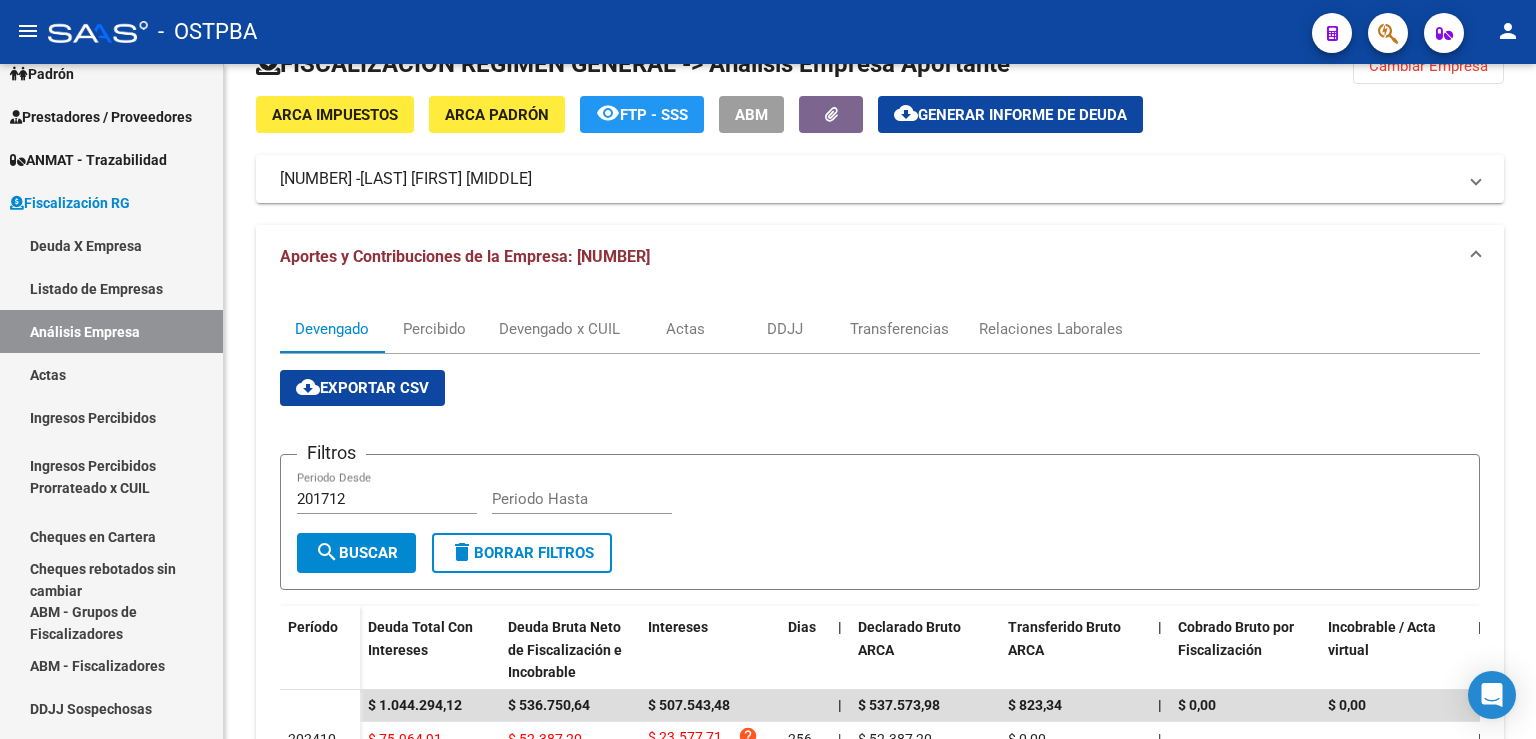 click on "Cambiar Empresa" 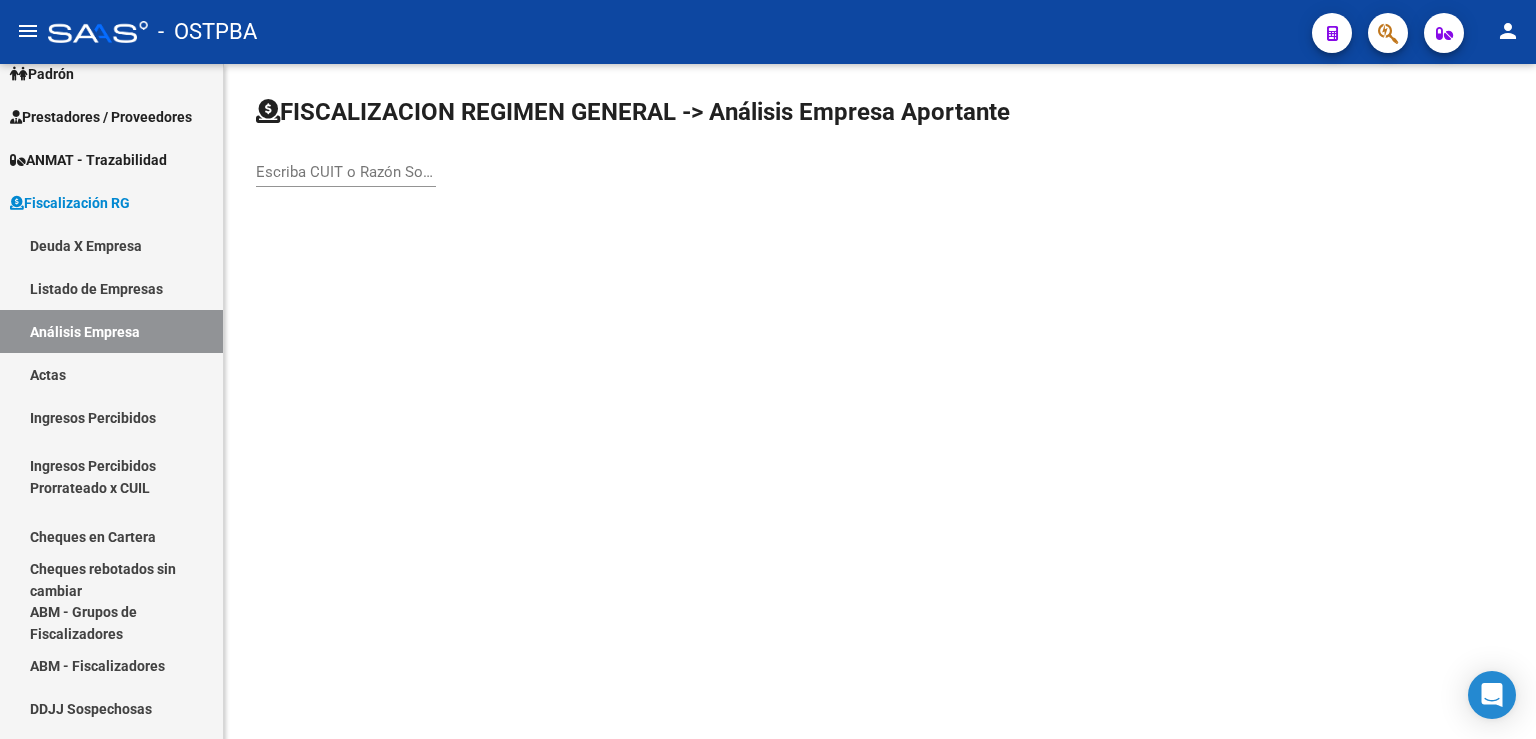 scroll, scrollTop: 0, scrollLeft: 0, axis: both 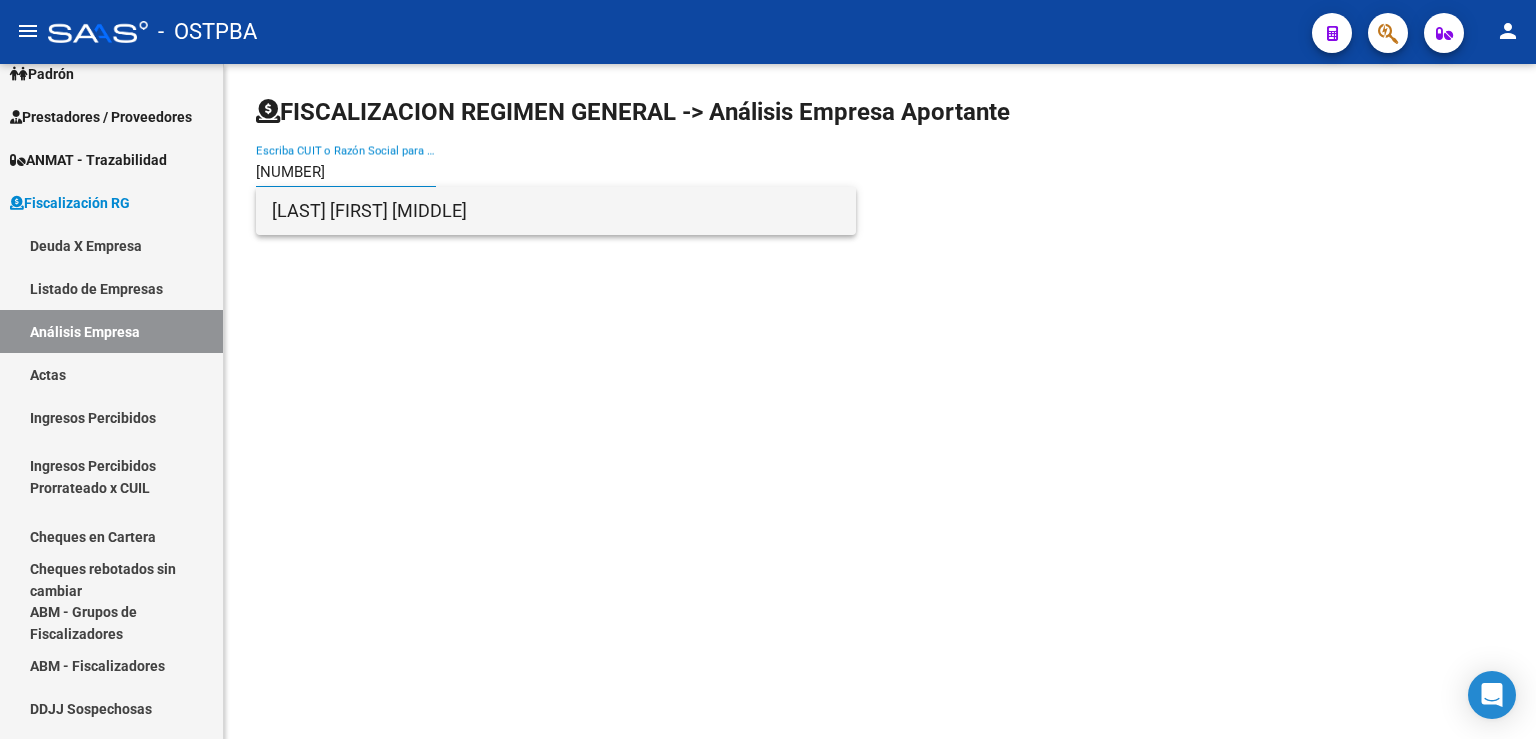 type on "[NUMBER]" 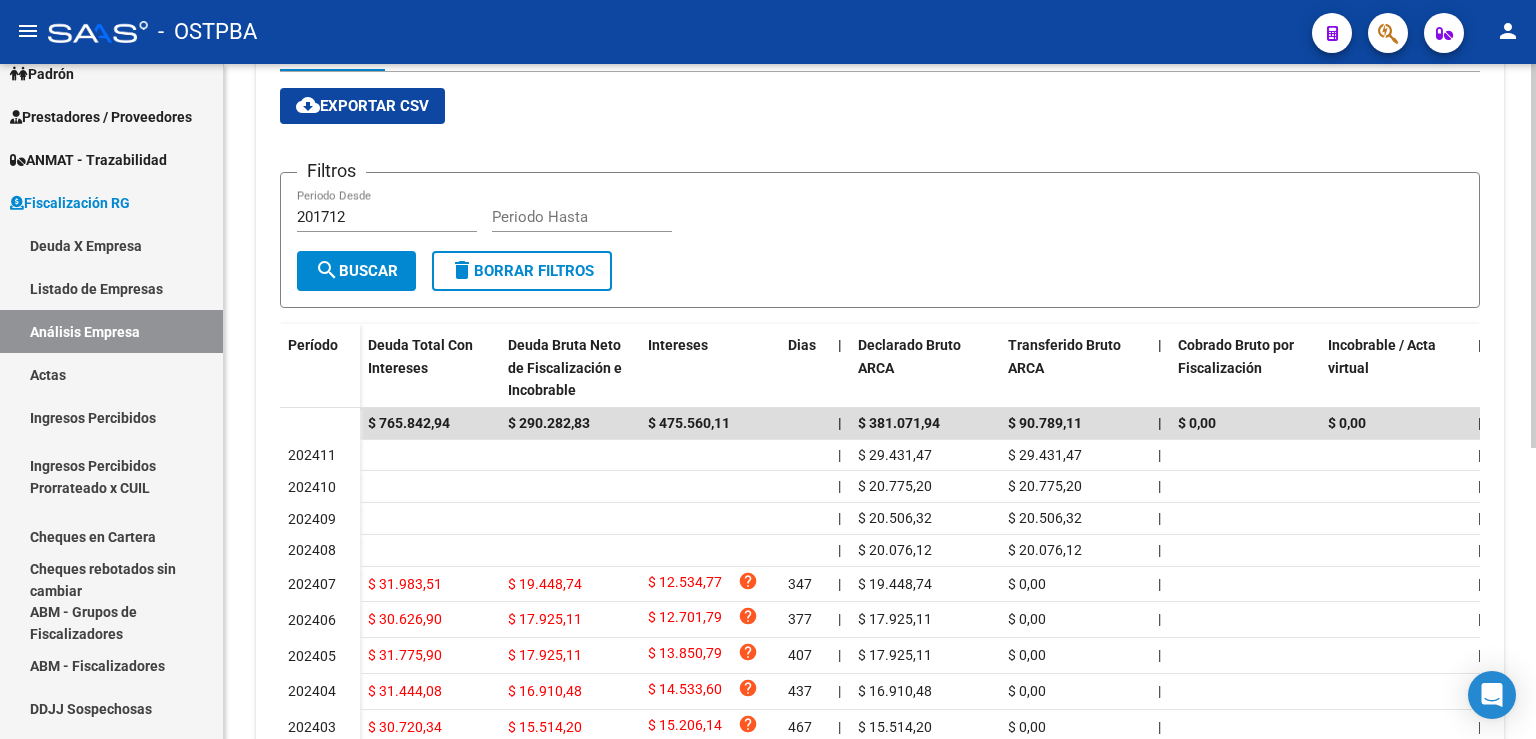 scroll, scrollTop: 441, scrollLeft: 0, axis: vertical 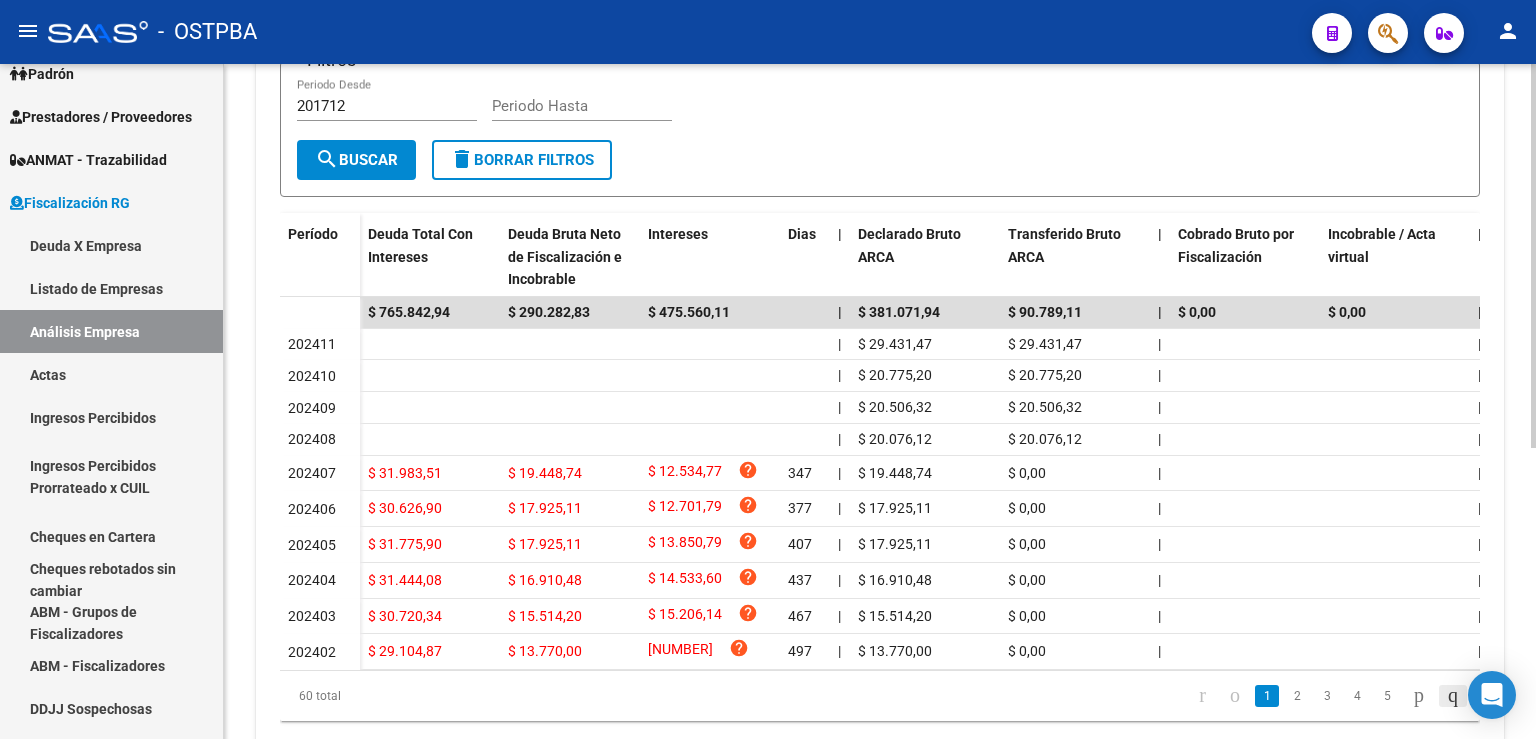 click 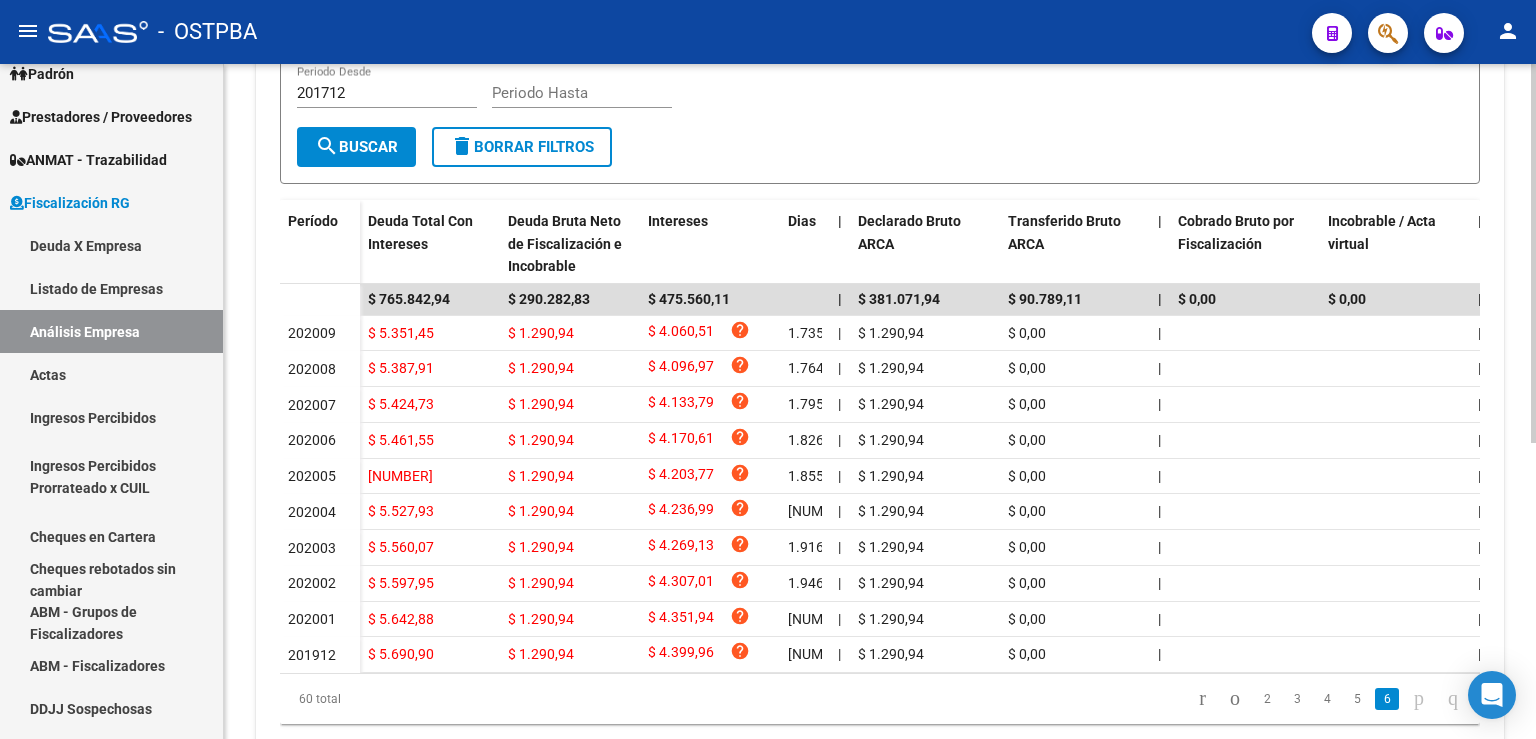scroll, scrollTop: 502, scrollLeft: 0, axis: vertical 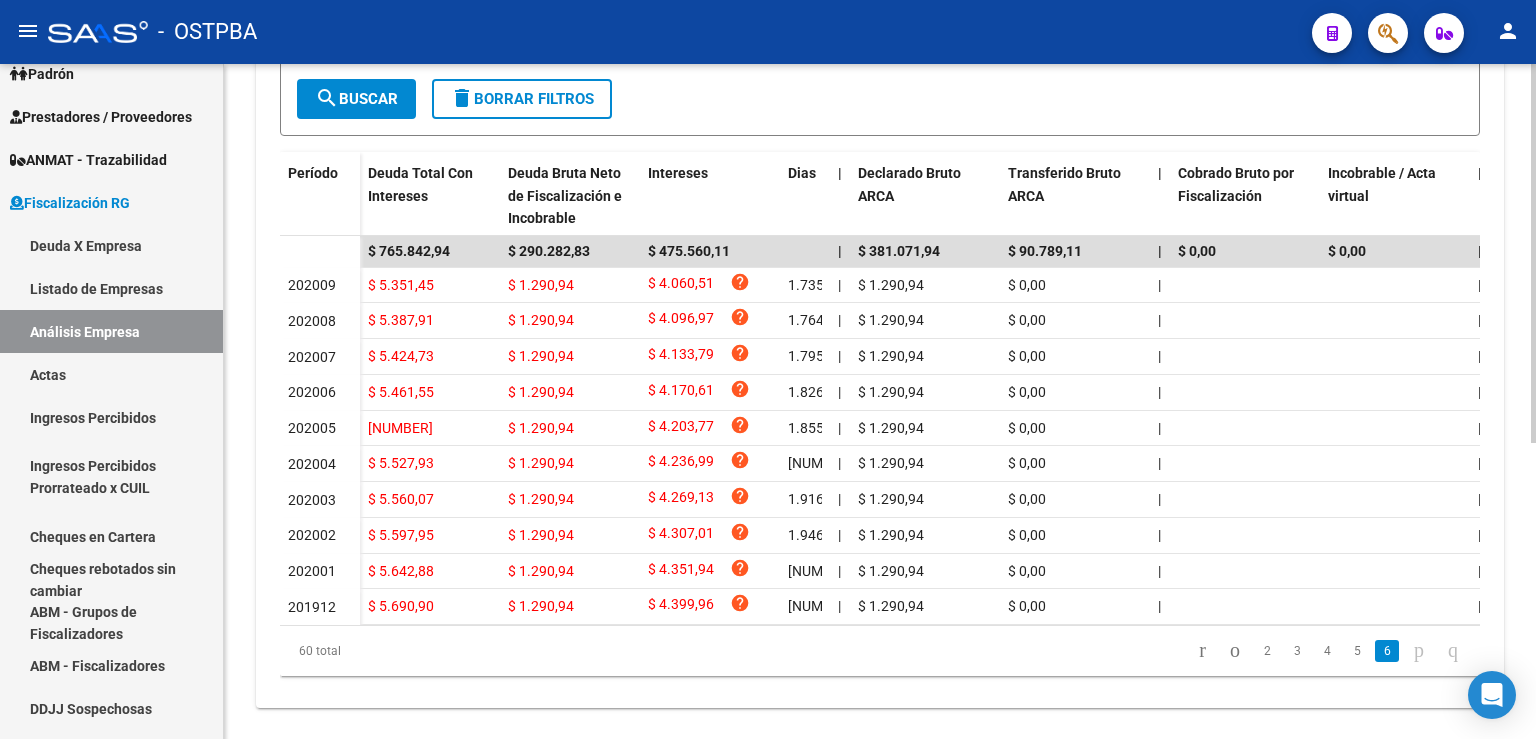 click 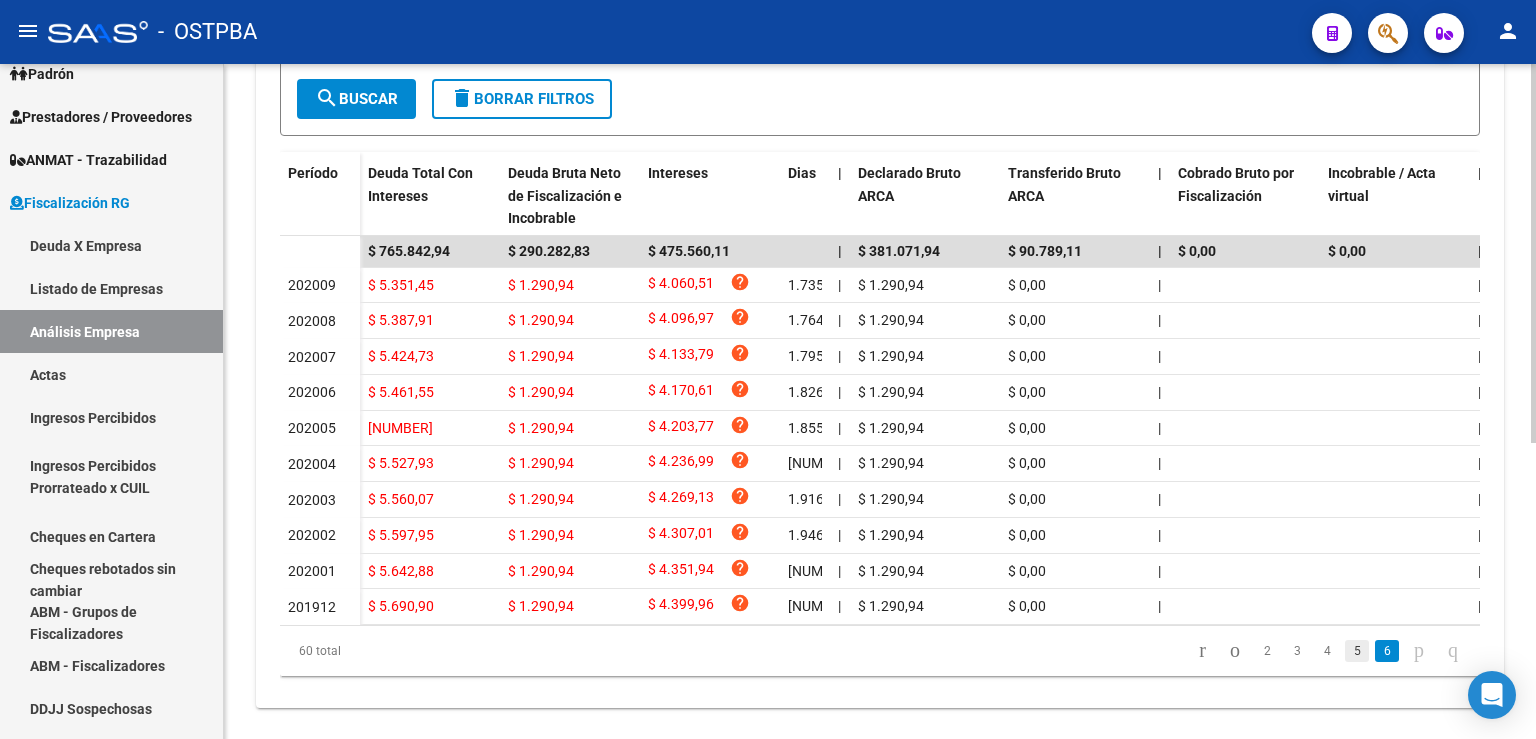 click on "5" 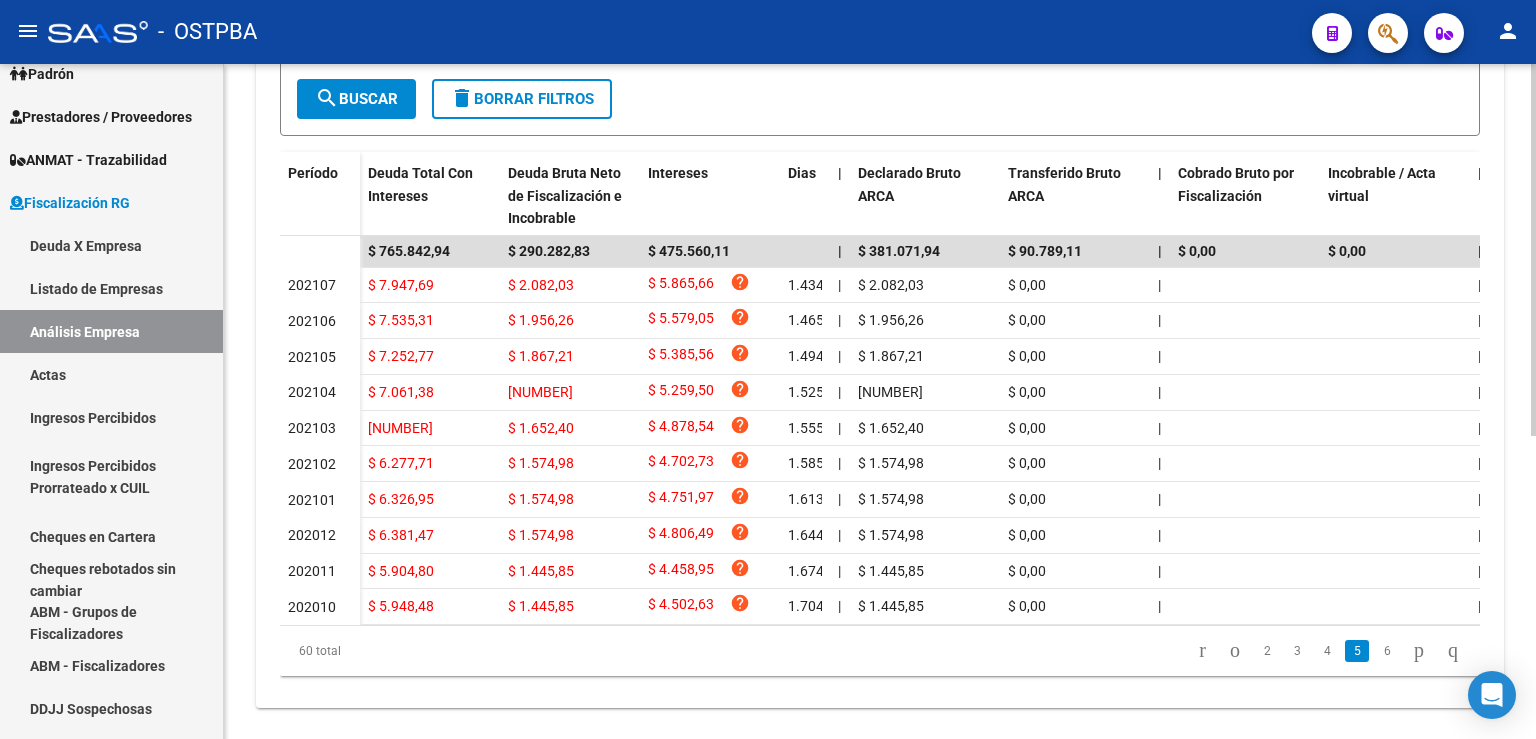 scroll, scrollTop: 502, scrollLeft: 0, axis: vertical 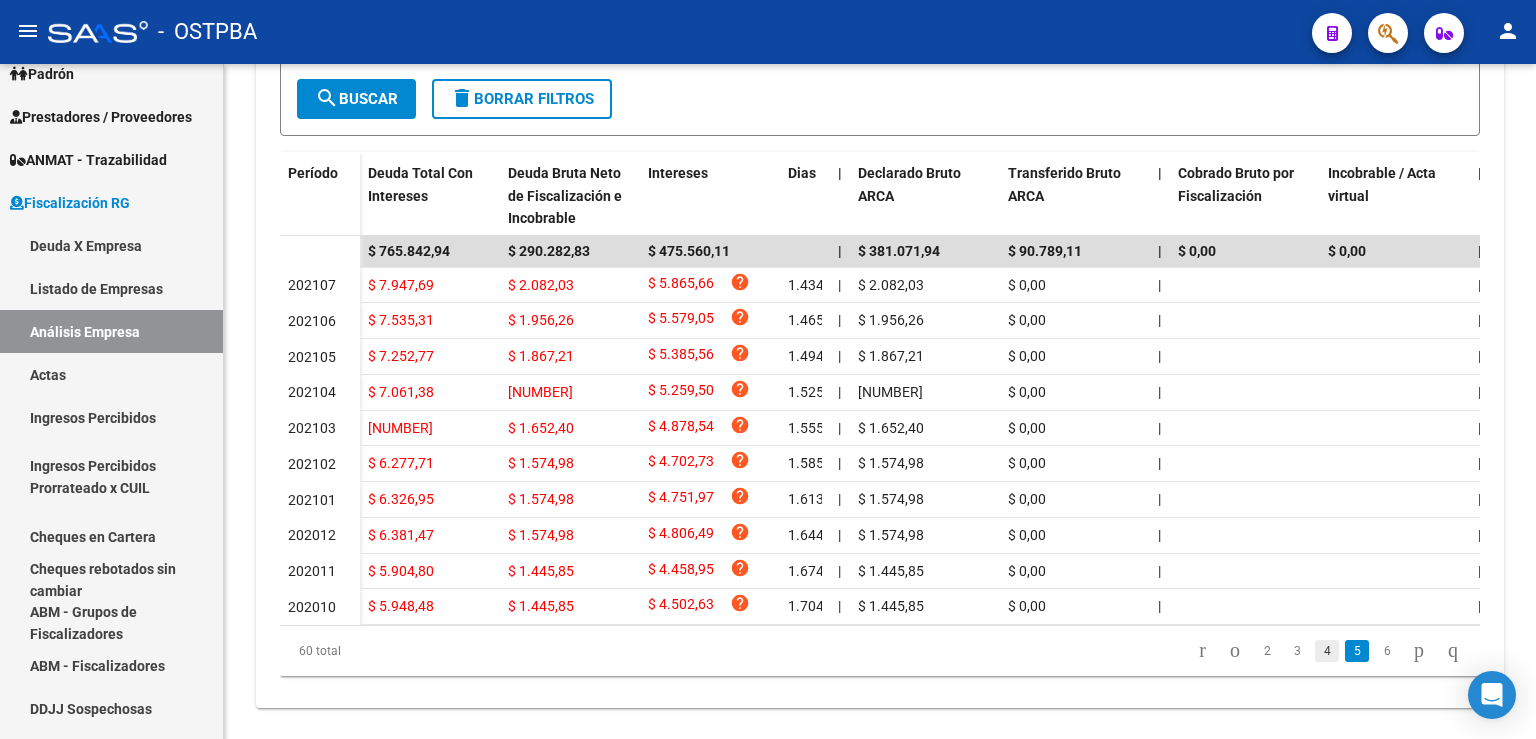 click on "4" 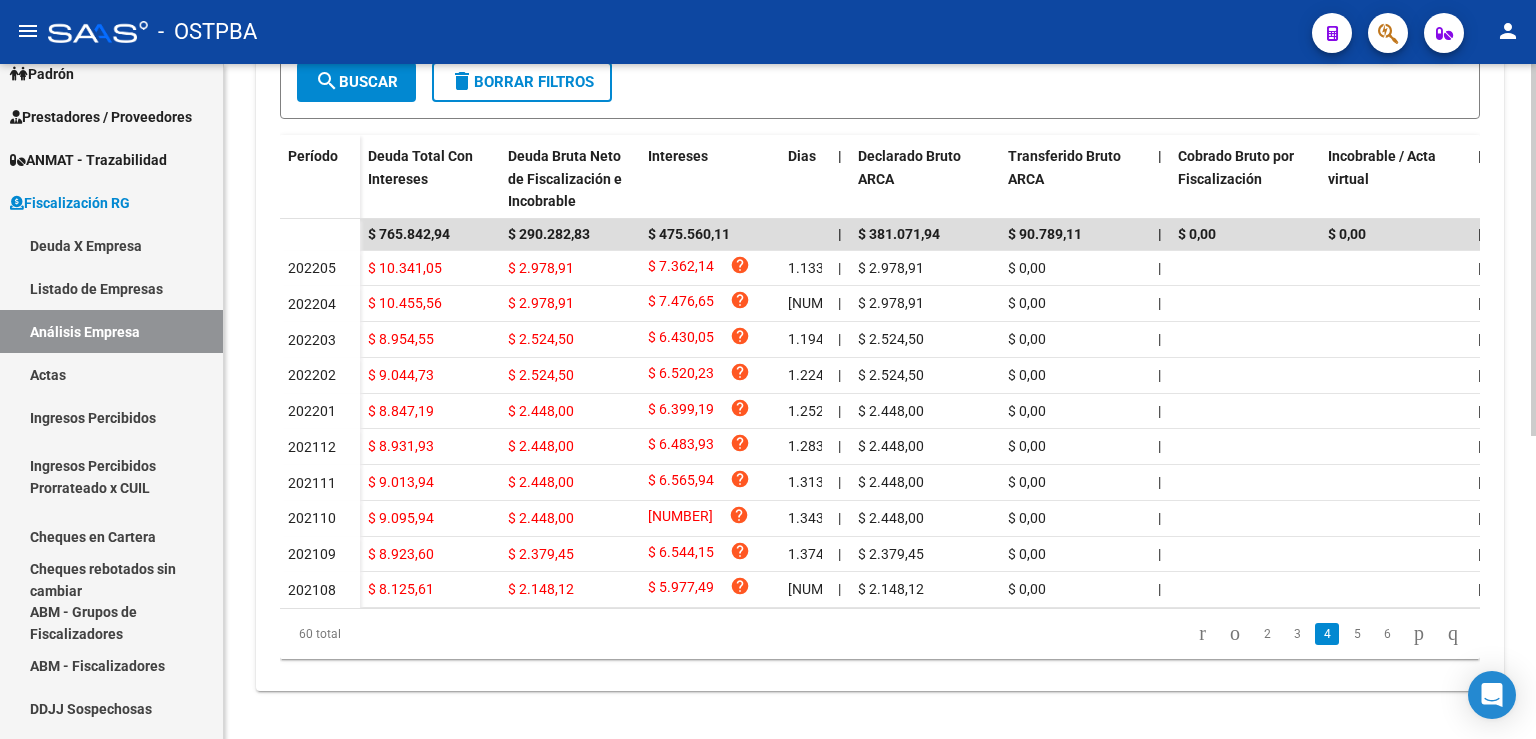 scroll, scrollTop: 502, scrollLeft: 0, axis: vertical 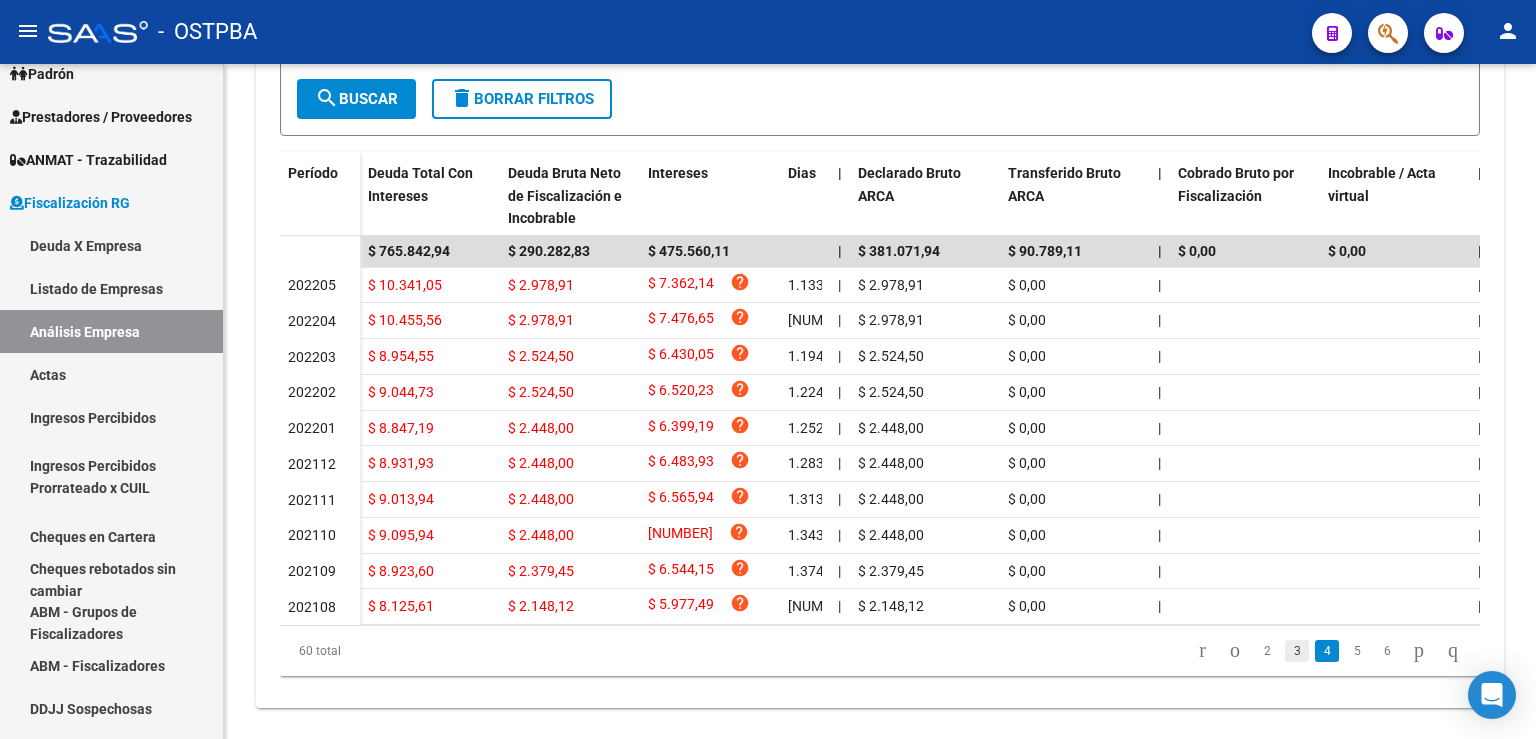 click on "3" 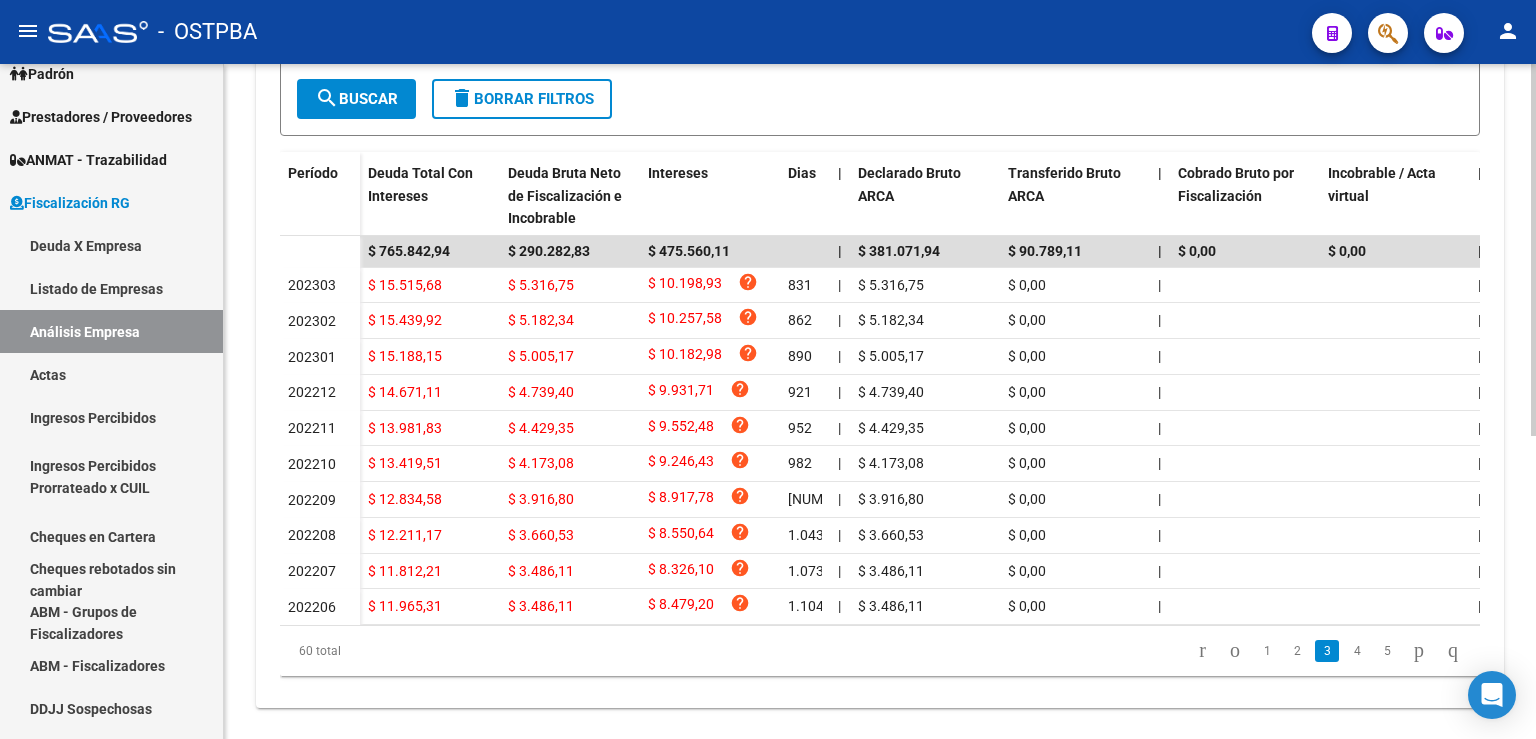 scroll, scrollTop: 502, scrollLeft: 0, axis: vertical 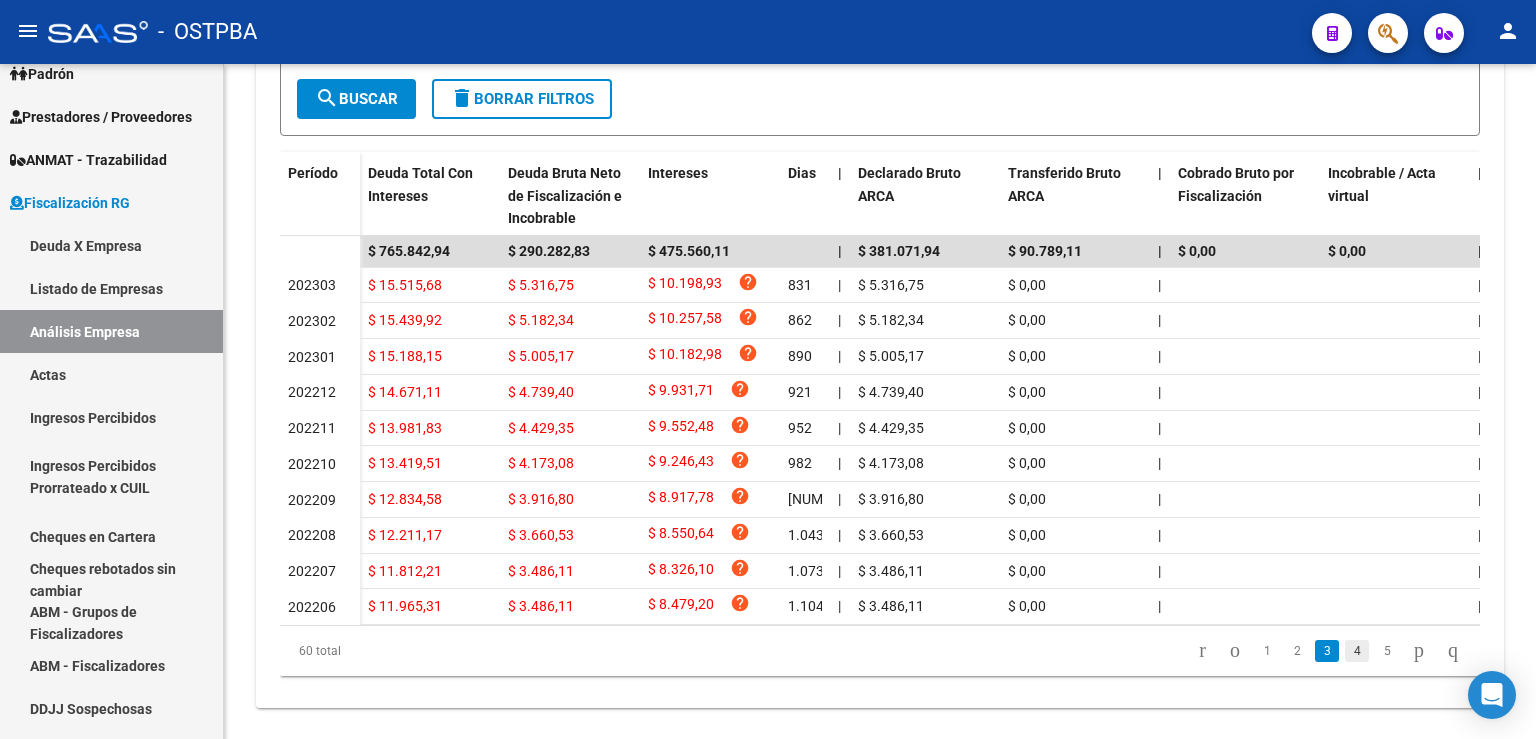 click on "4" 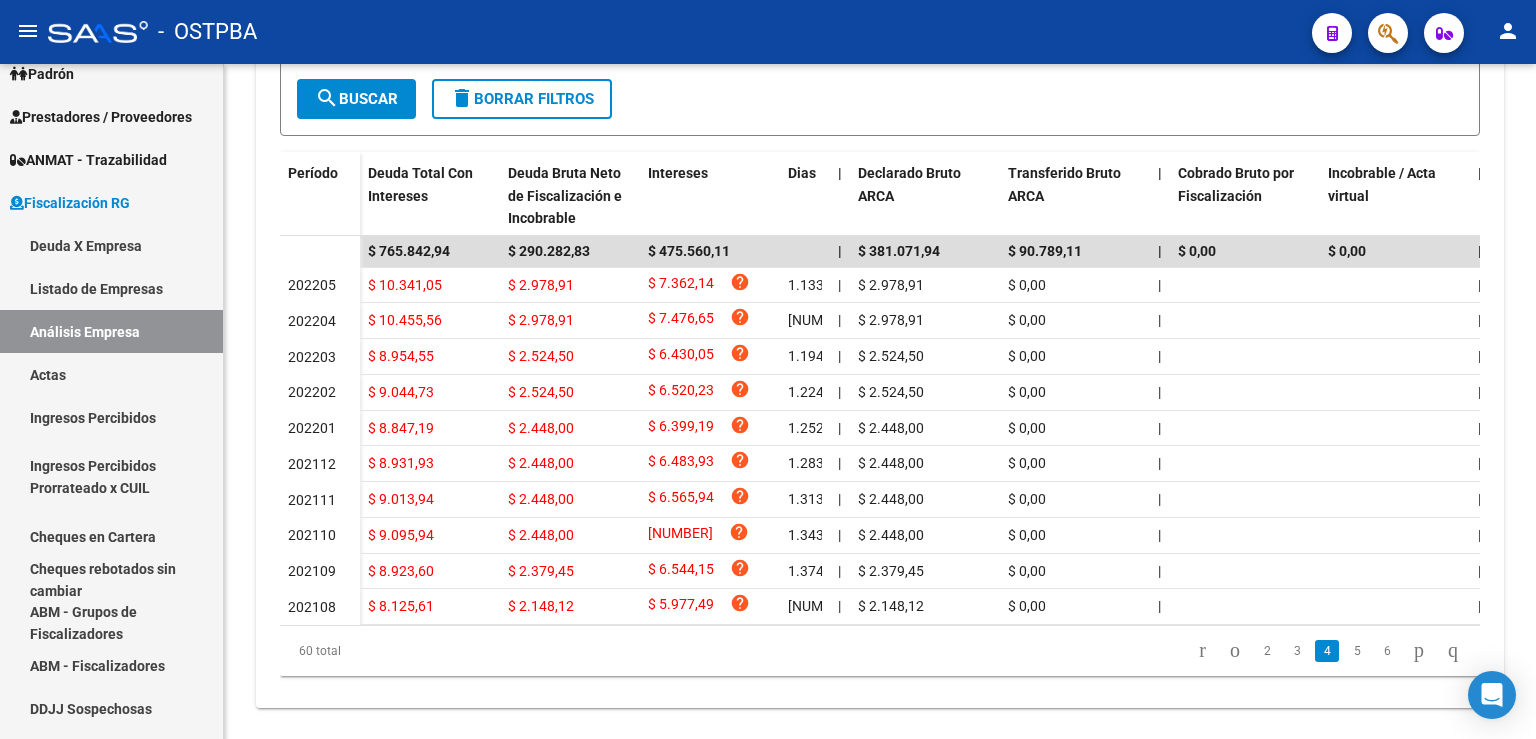 scroll, scrollTop: 502, scrollLeft: 0, axis: vertical 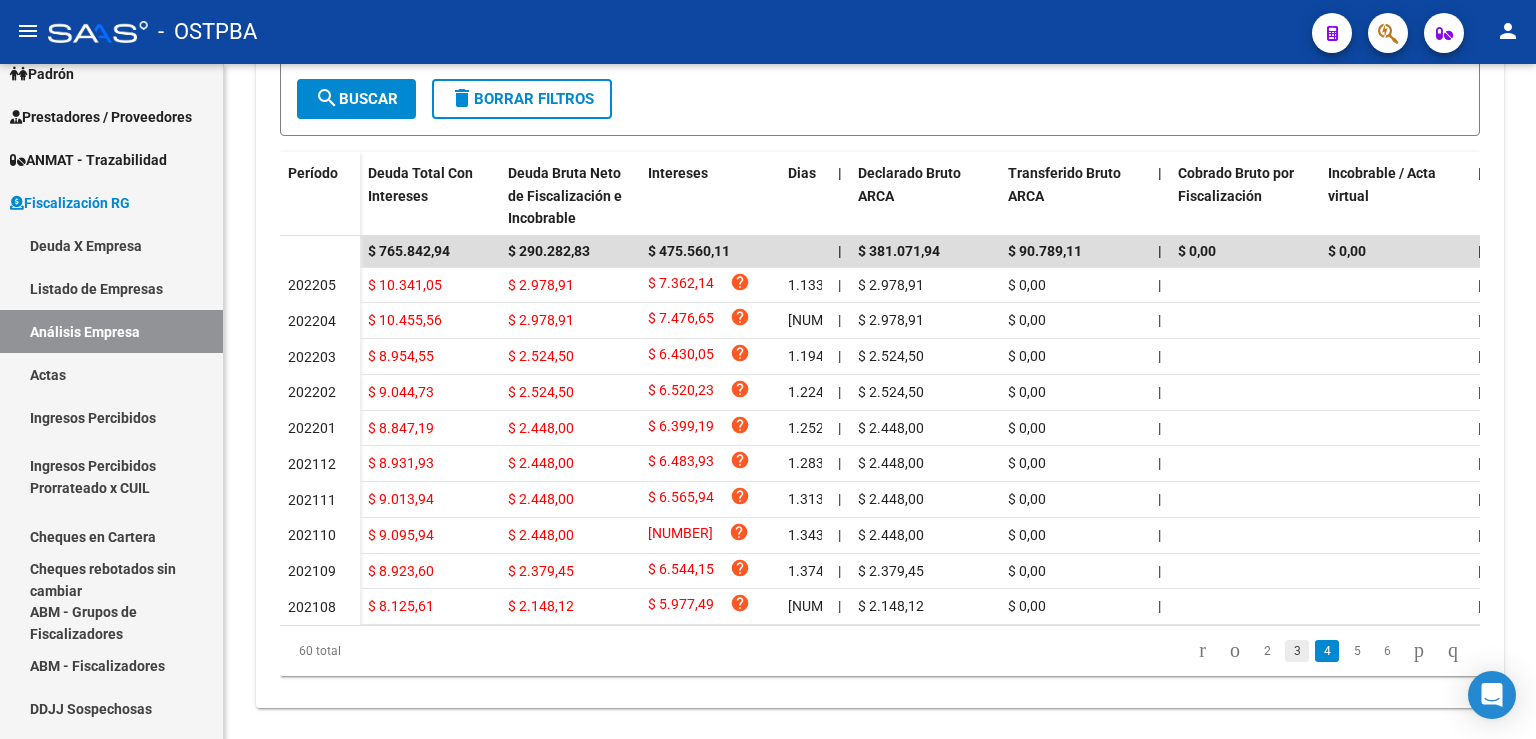 click on "3" 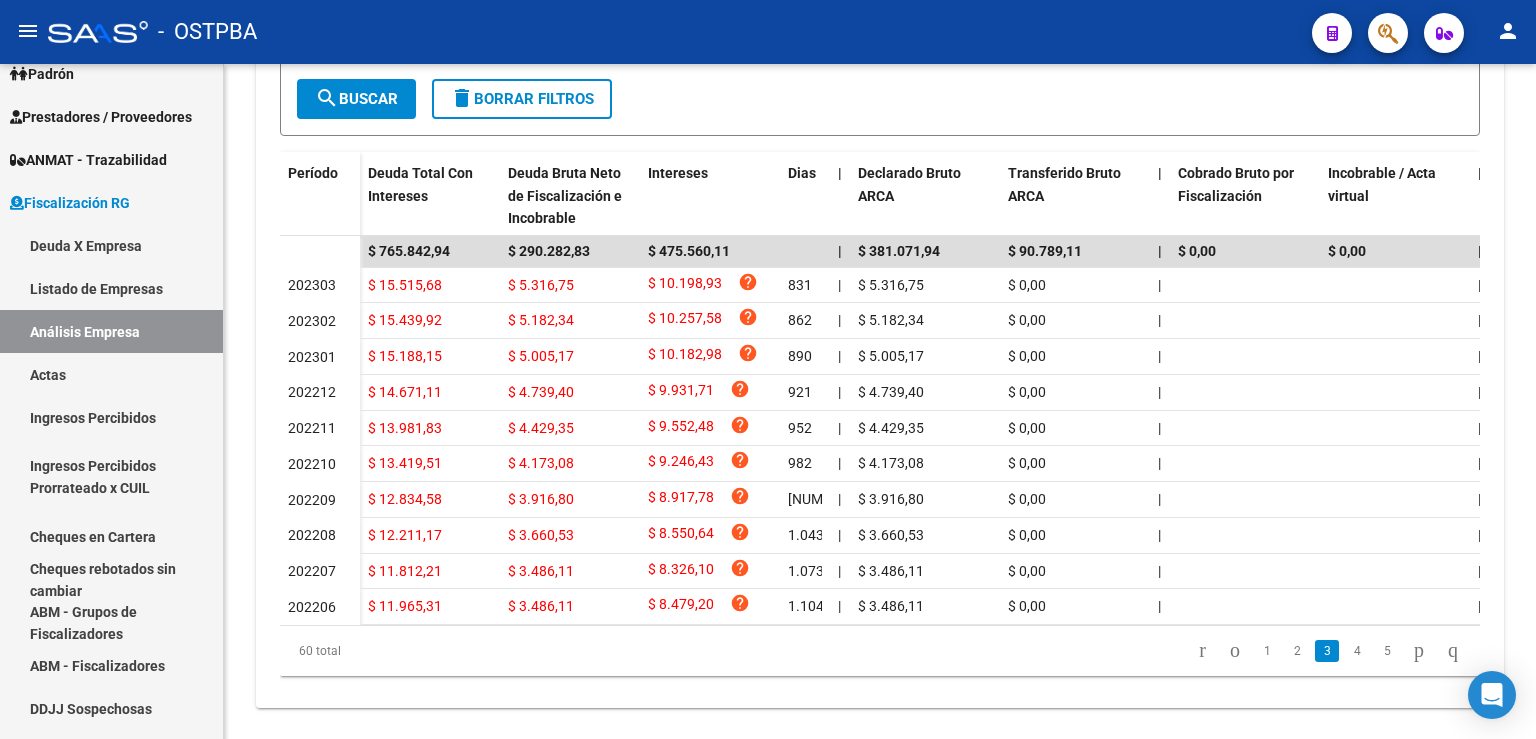scroll, scrollTop: 502, scrollLeft: 0, axis: vertical 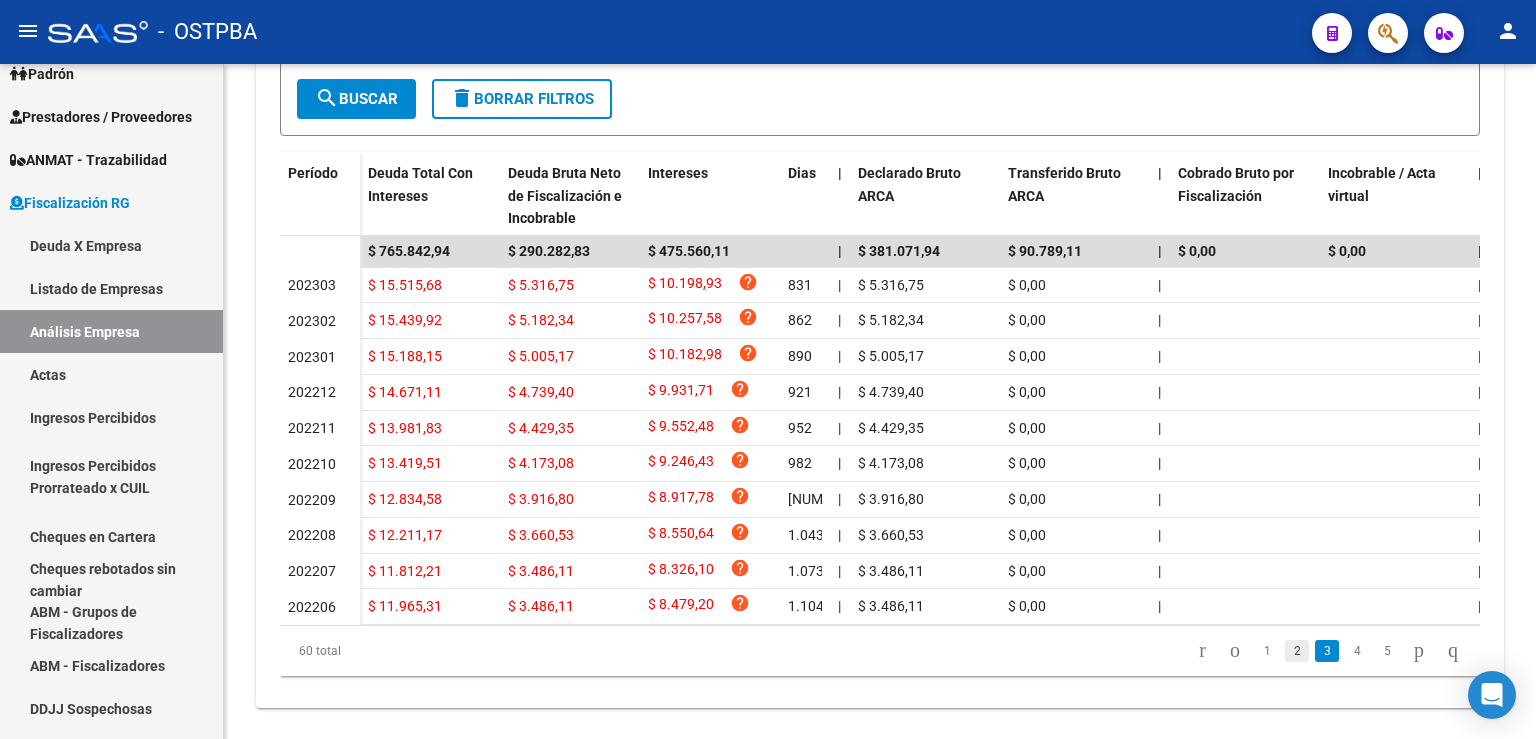 click on "2" 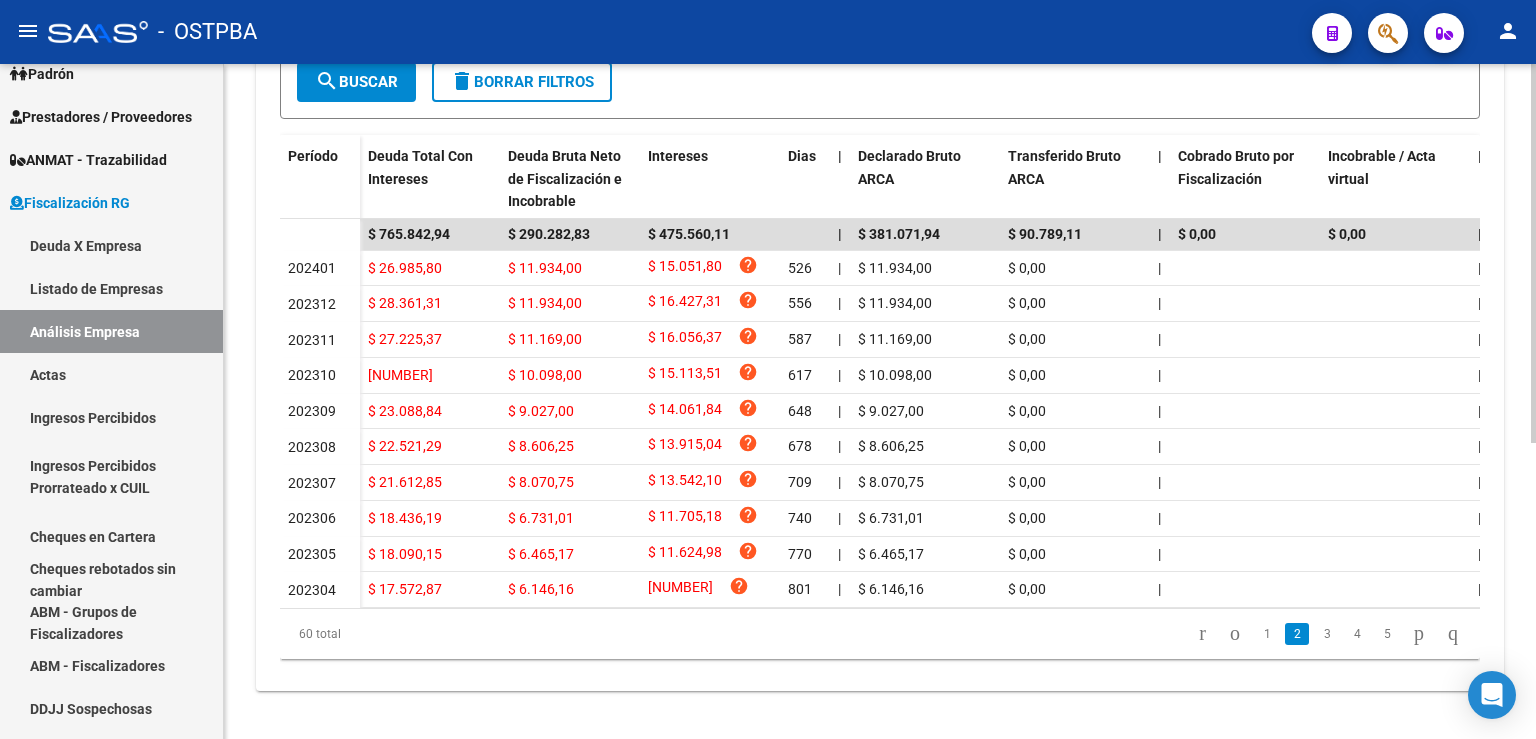 scroll, scrollTop: 502, scrollLeft: 0, axis: vertical 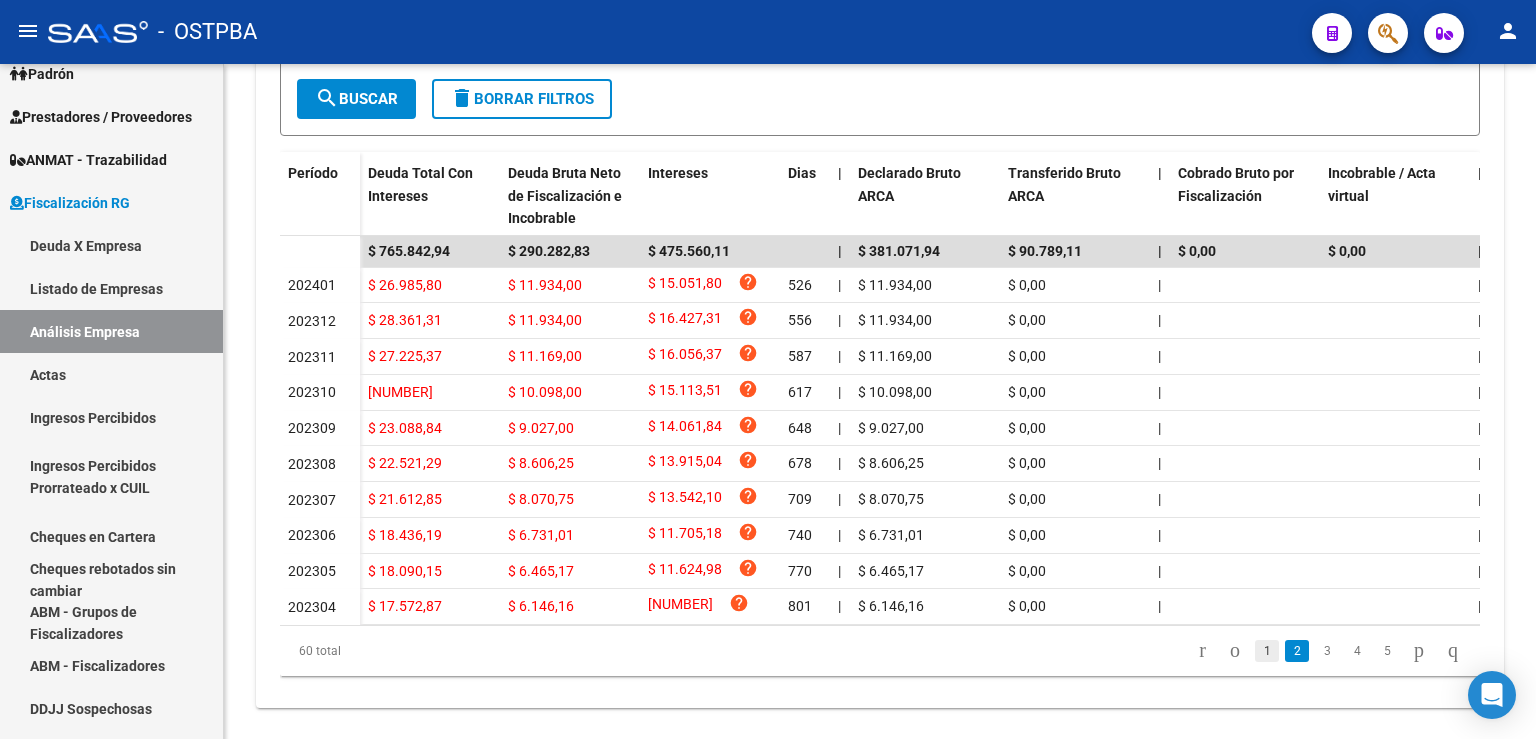 click on "1" 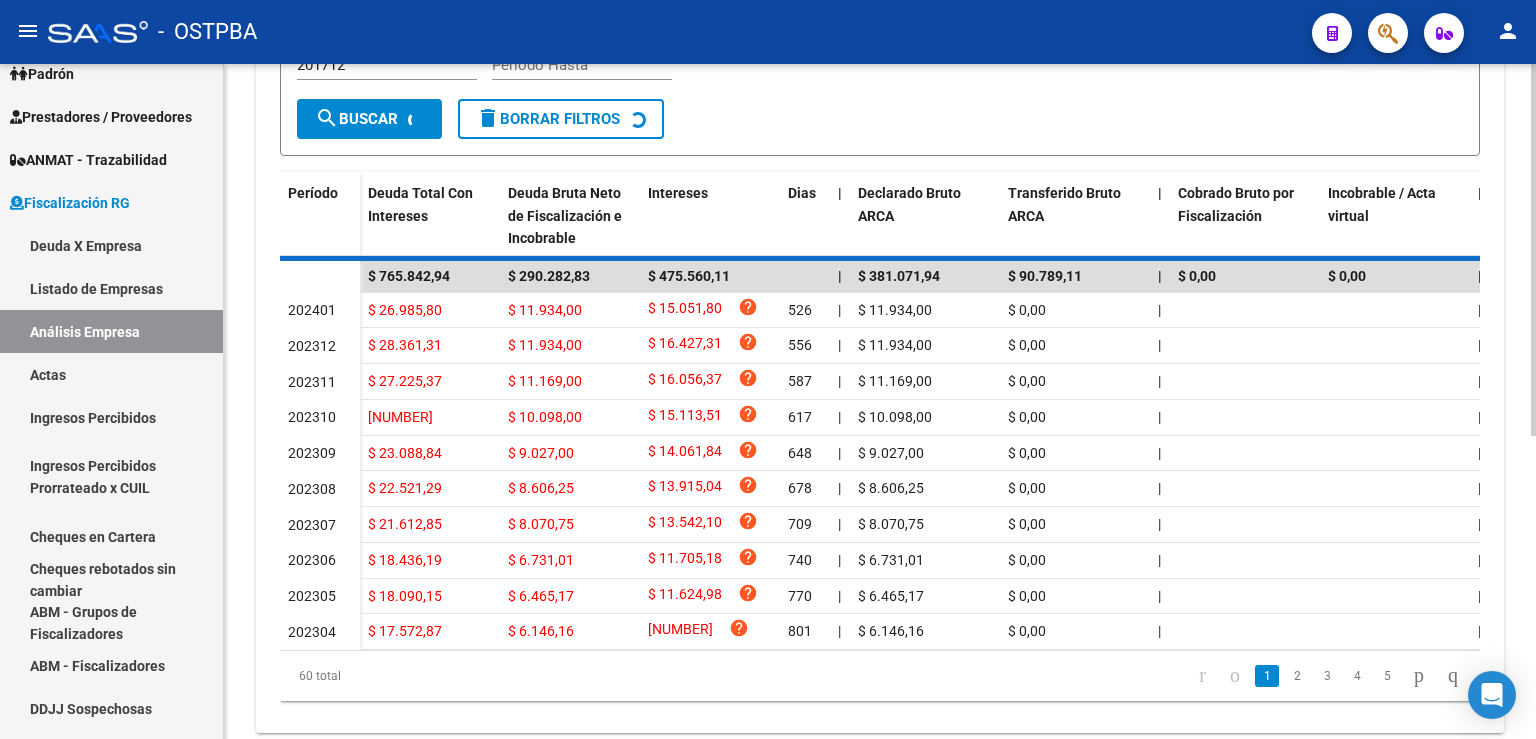 scroll, scrollTop: 502, scrollLeft: 0, axis: vertical 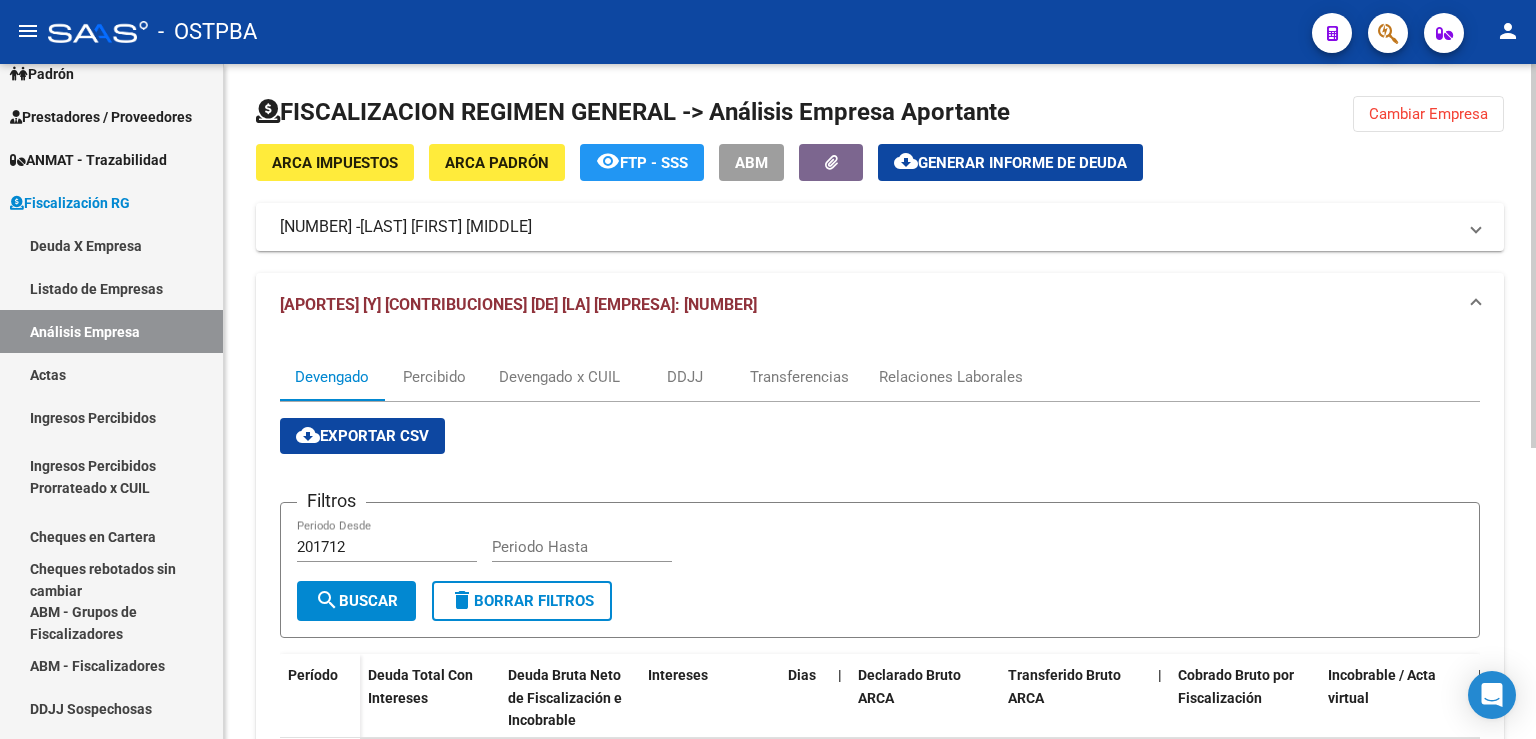 click on "Cambiar Empresa" 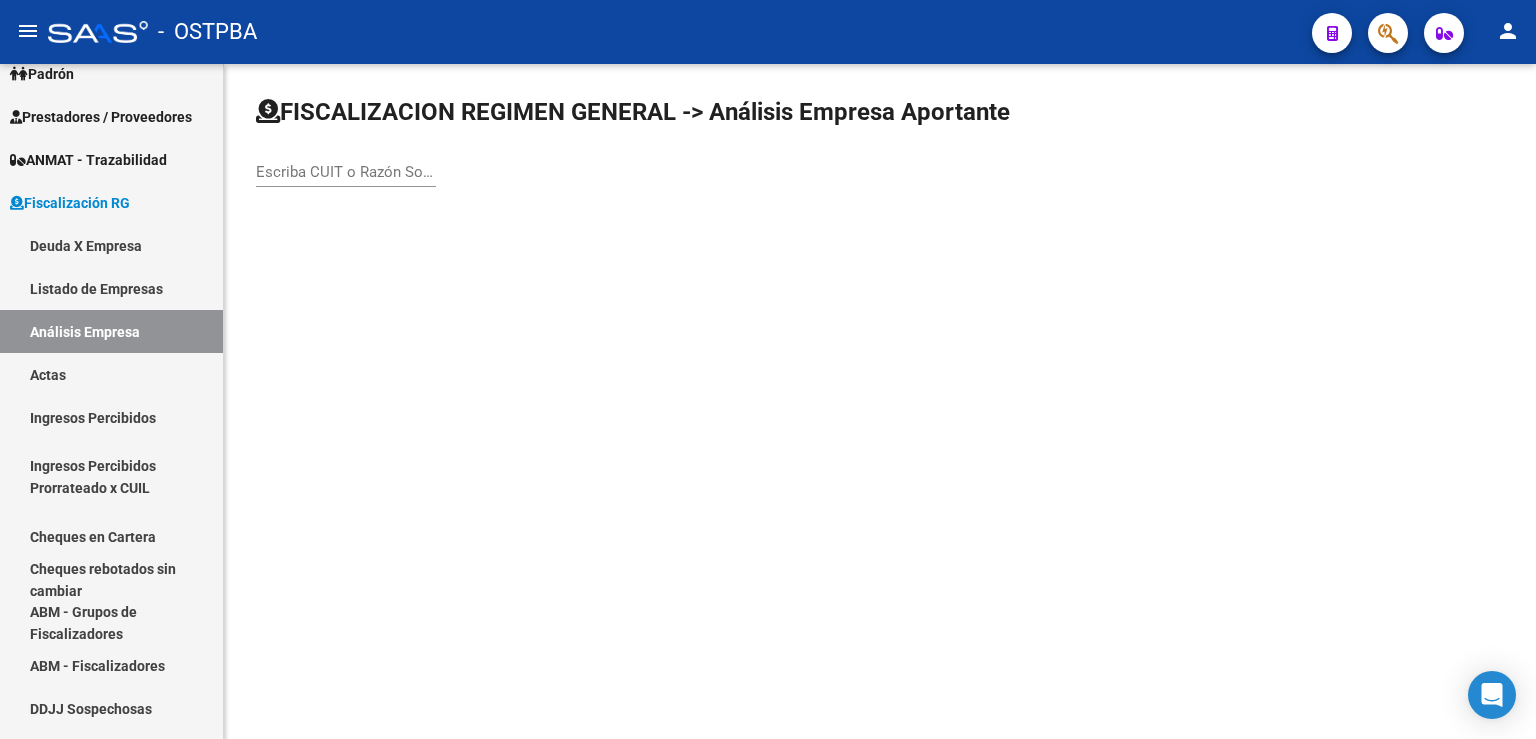 click on "Escriba CUIT o Razón Social para buscar" at bounding box center [346, 172] 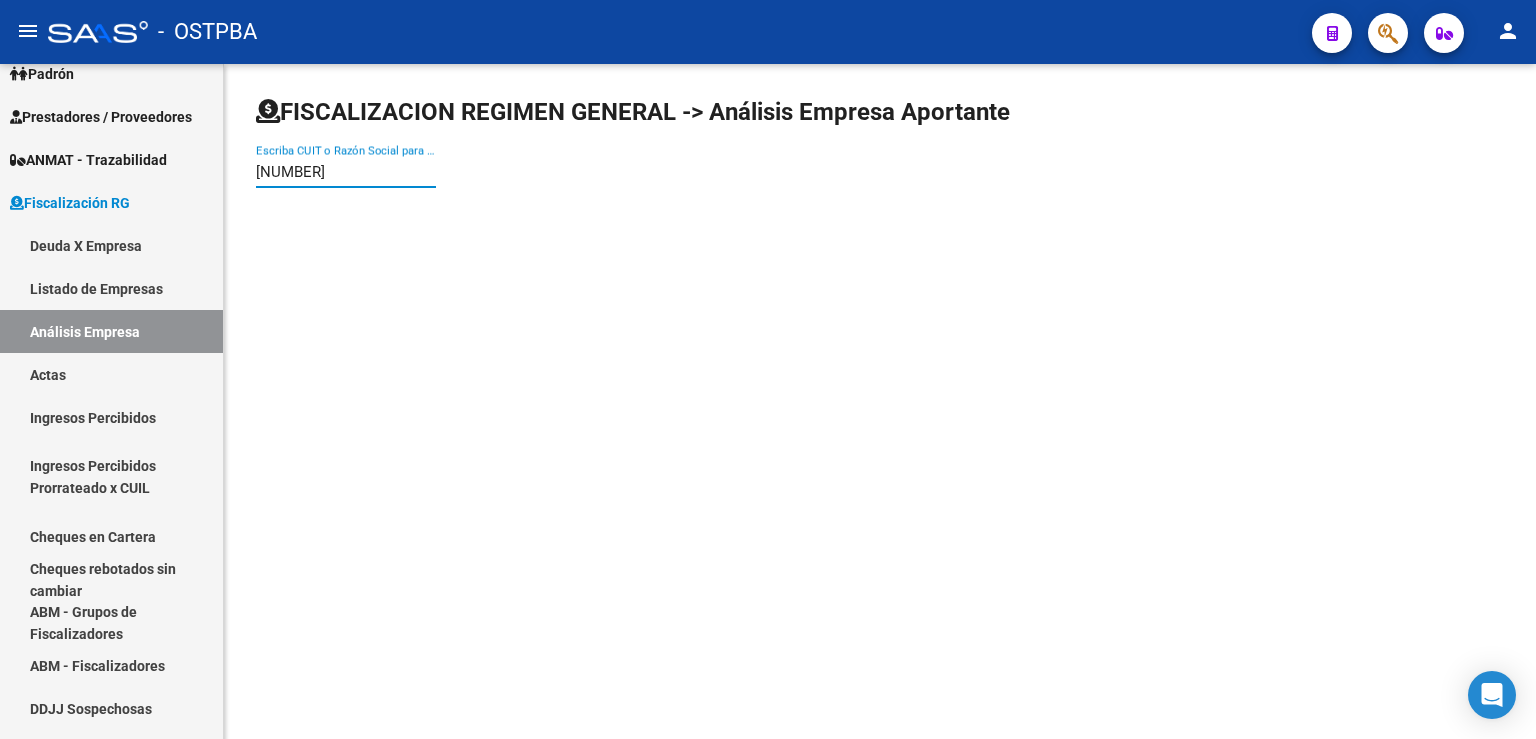 type on "2718522" 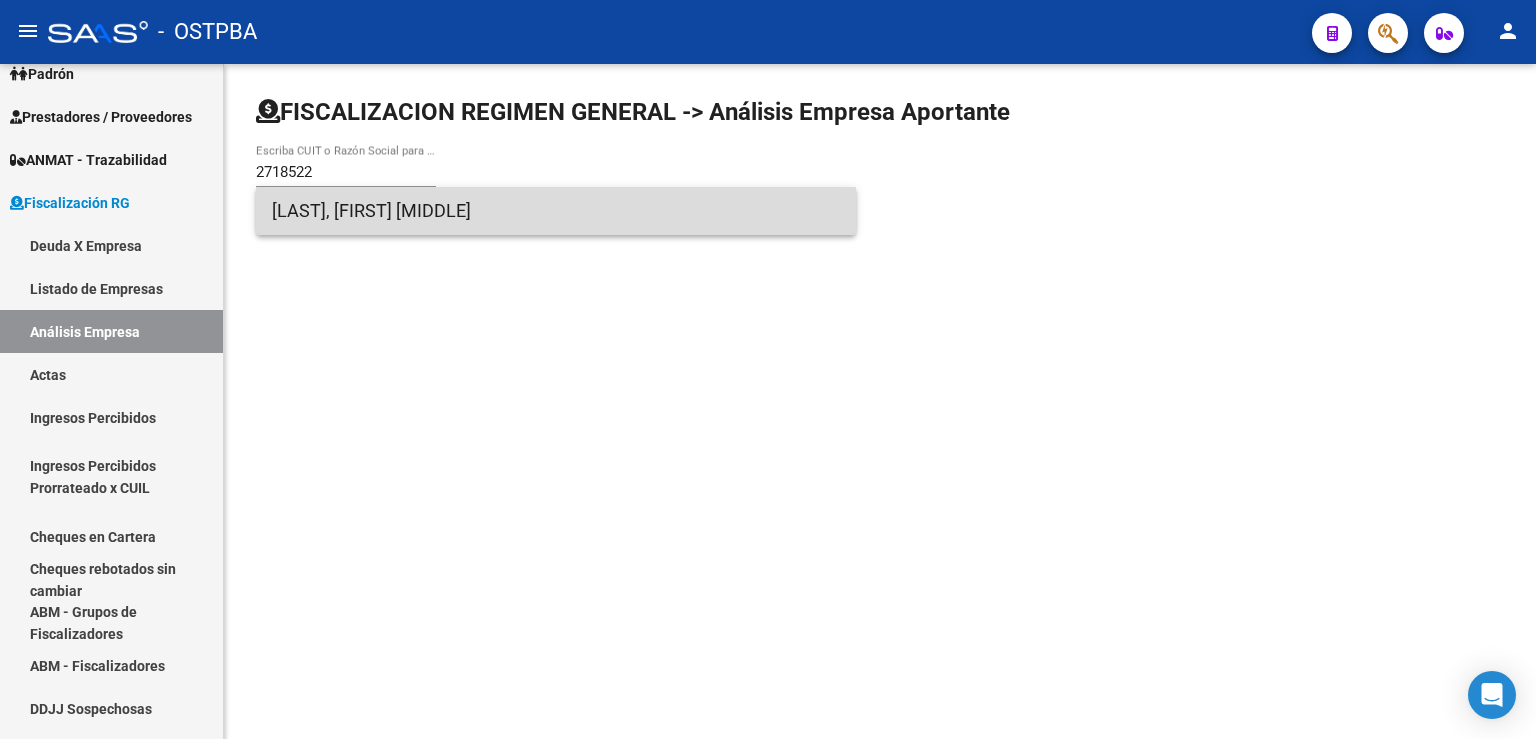 click on "[LAST], [FIRST] [MIDDLE]" at bounding box center [556, 211] 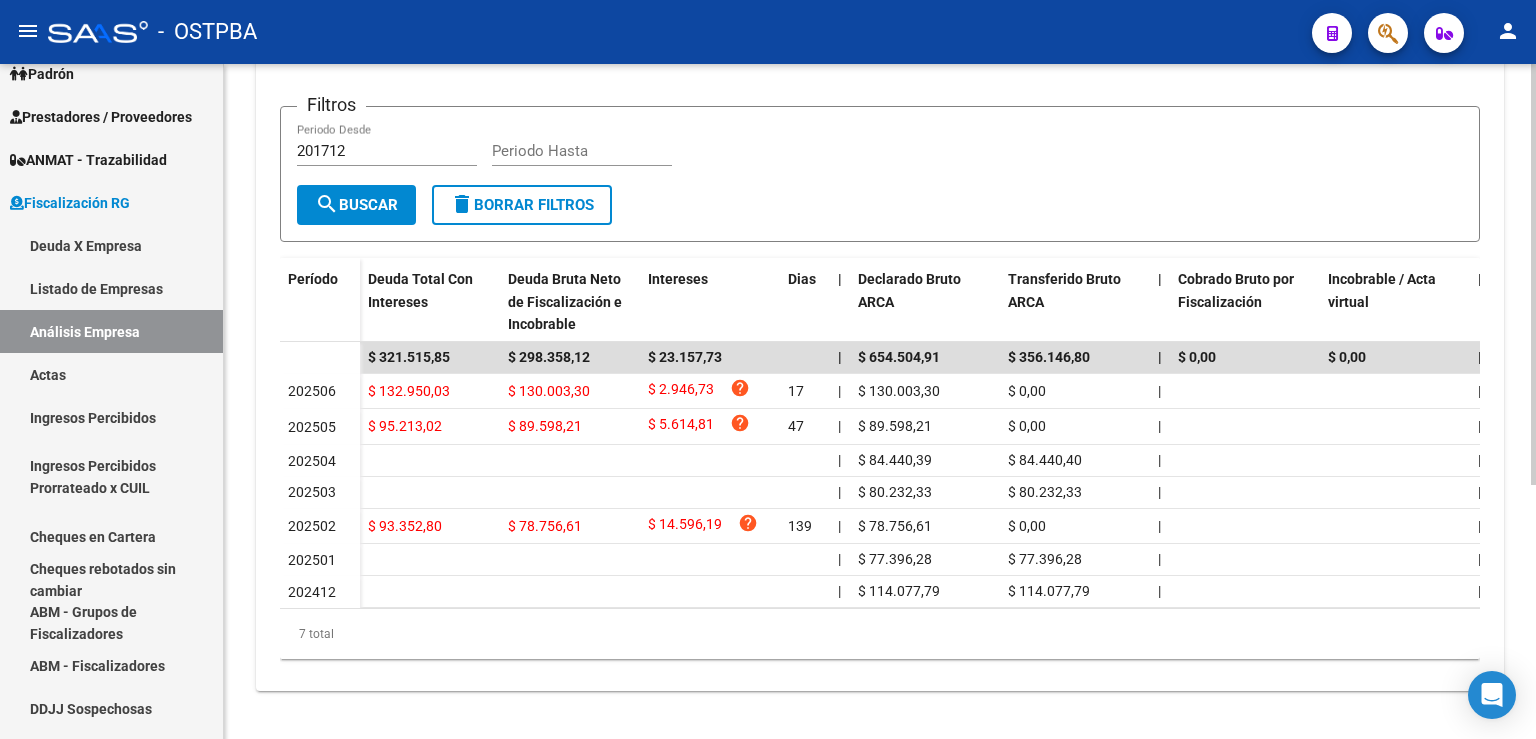 scroll, scrollTop: 0, scrollLeft: 0, axis: both 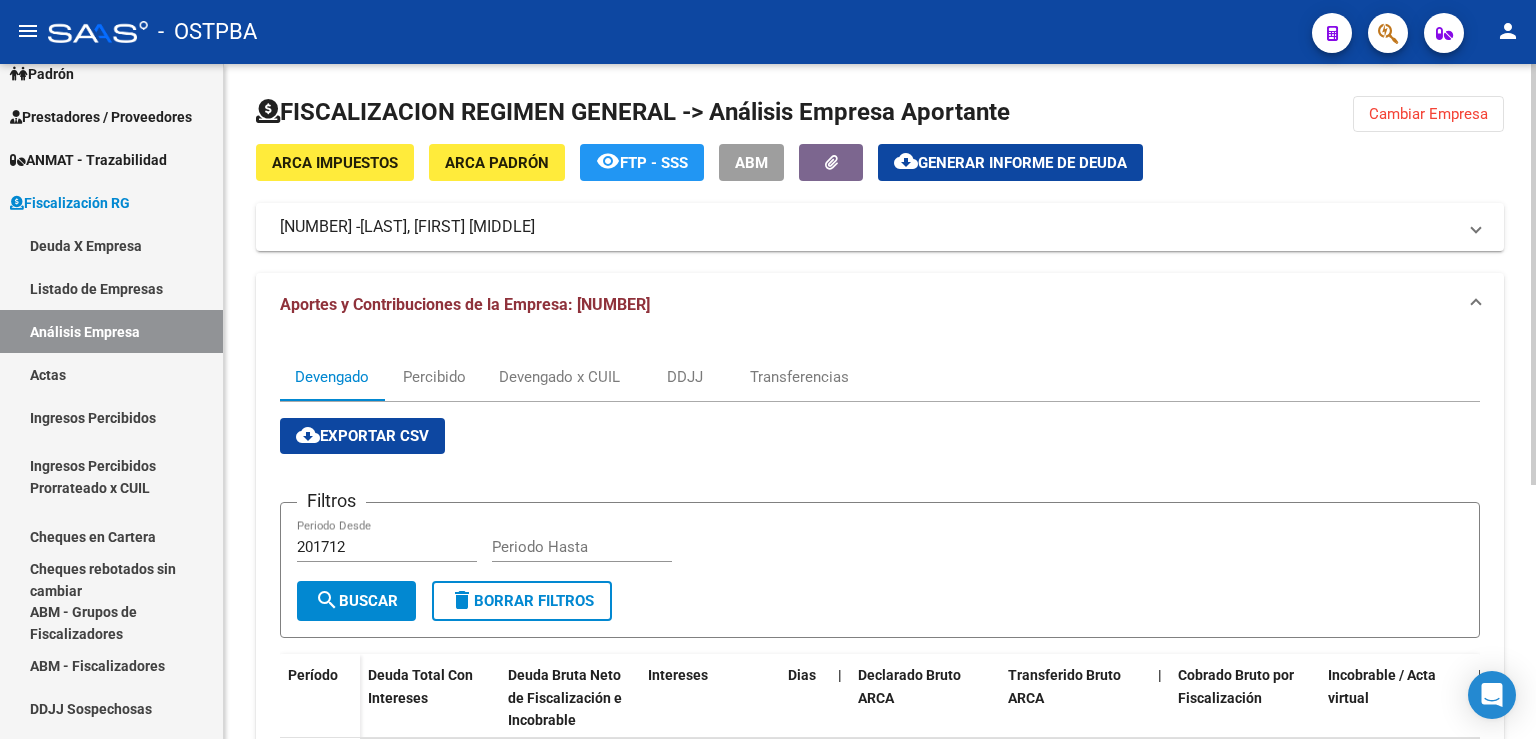 click on "Cambiar Empresa" 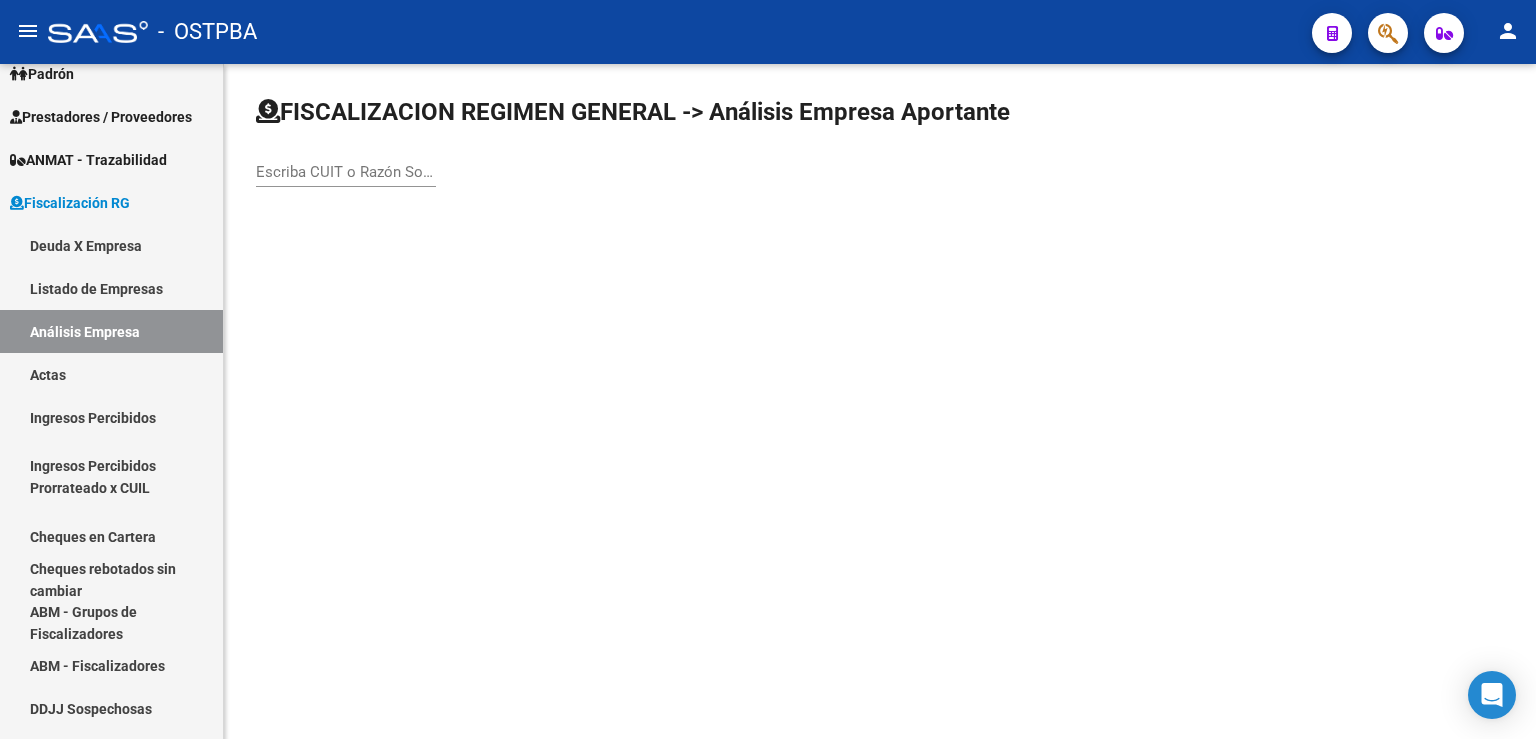 click on "Escriba CUIT o Razón Social para buscar" at bounding box center (346, 172) 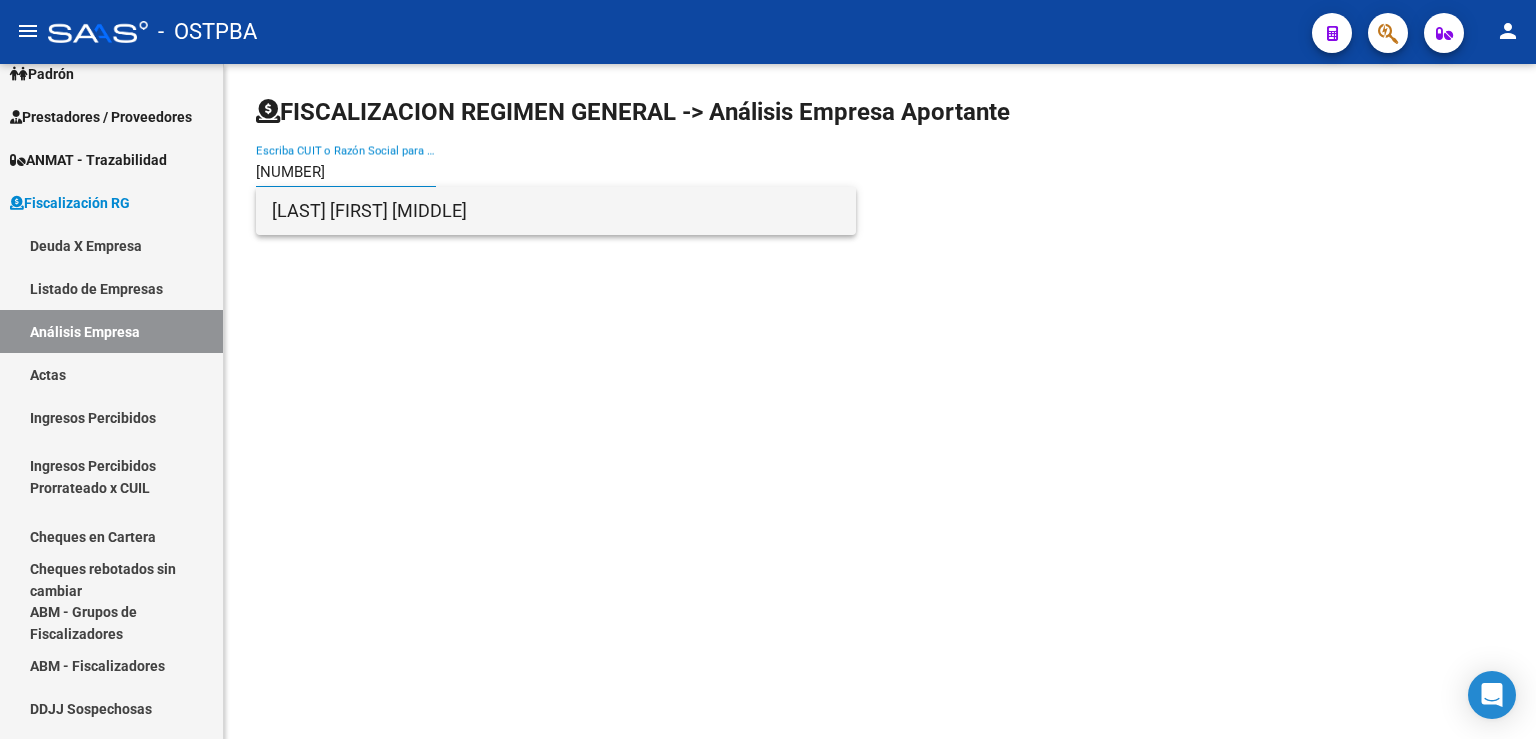 type on "[NUMBER]" 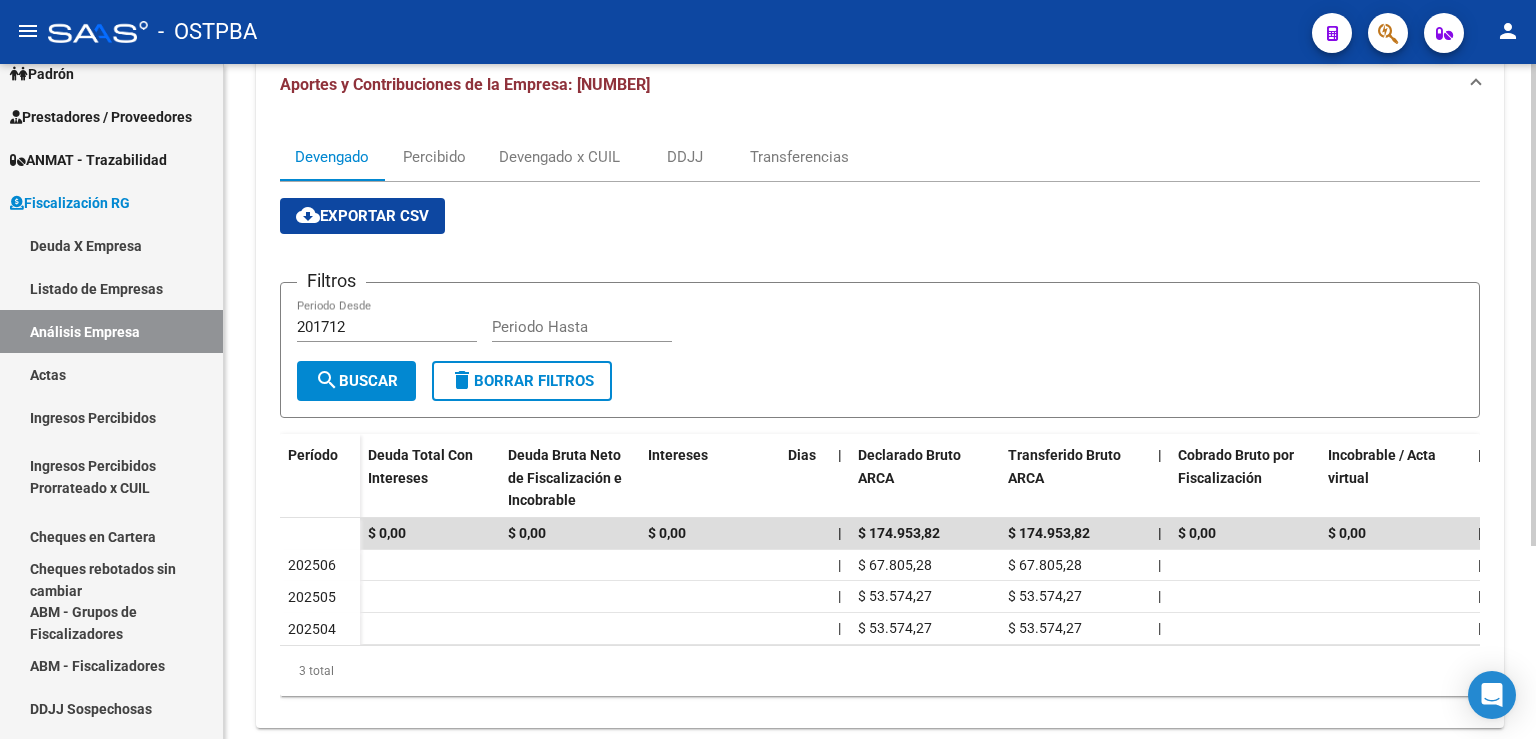 scroll, scrollTop: 0, scrollLeft: 0, axis: both 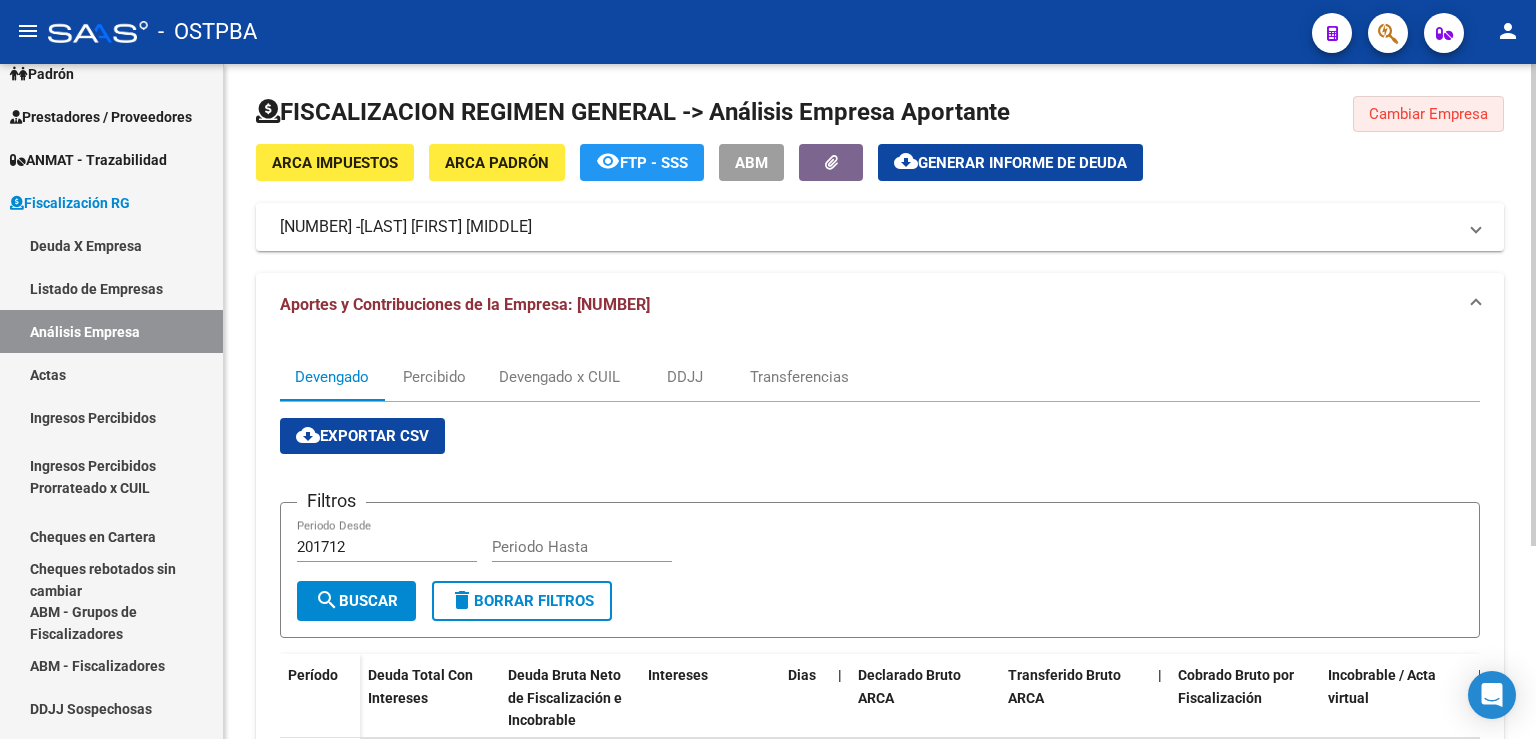 click on "Cambiar Empresa" 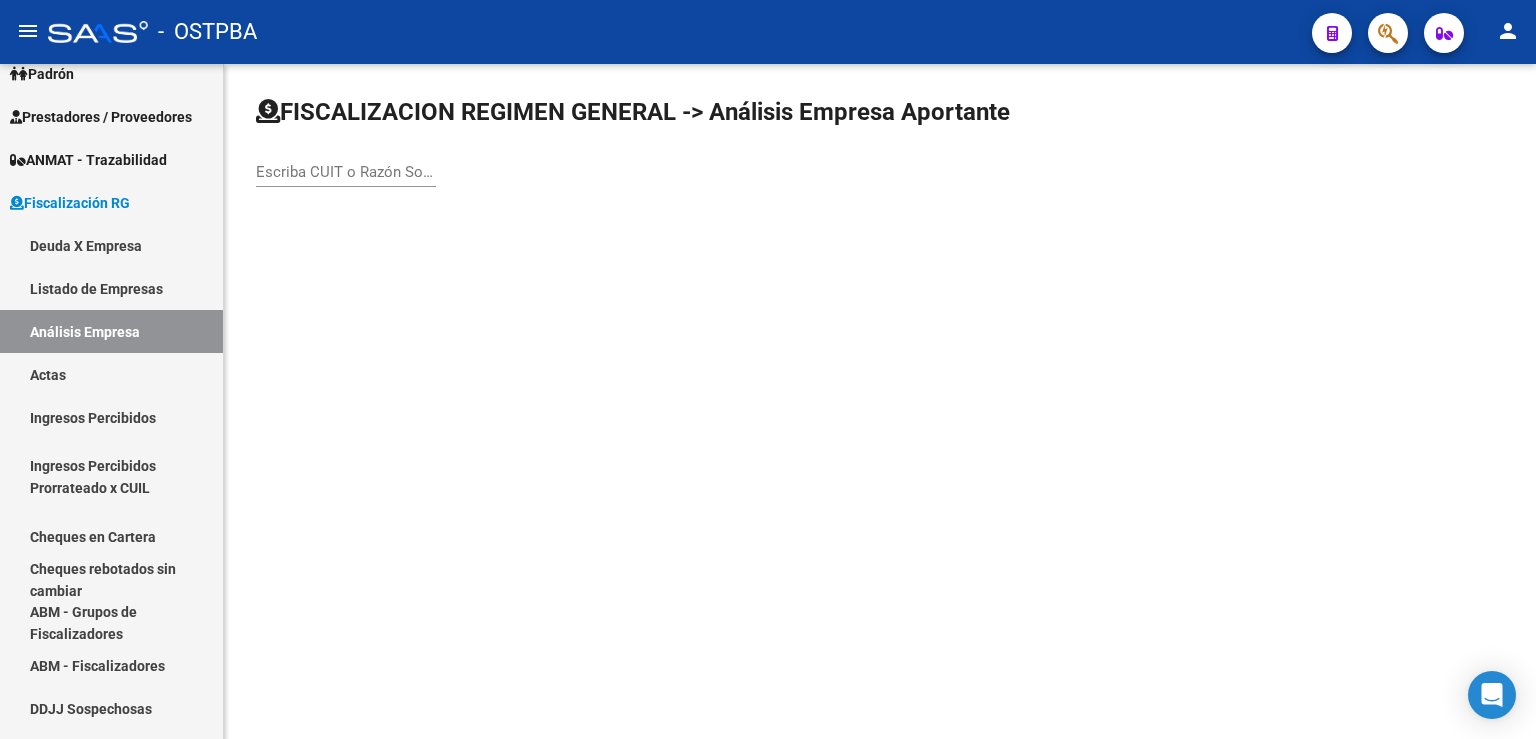 click on "Escriba CUIT o Razón Social para buscar" at bounding box center (346, 172) 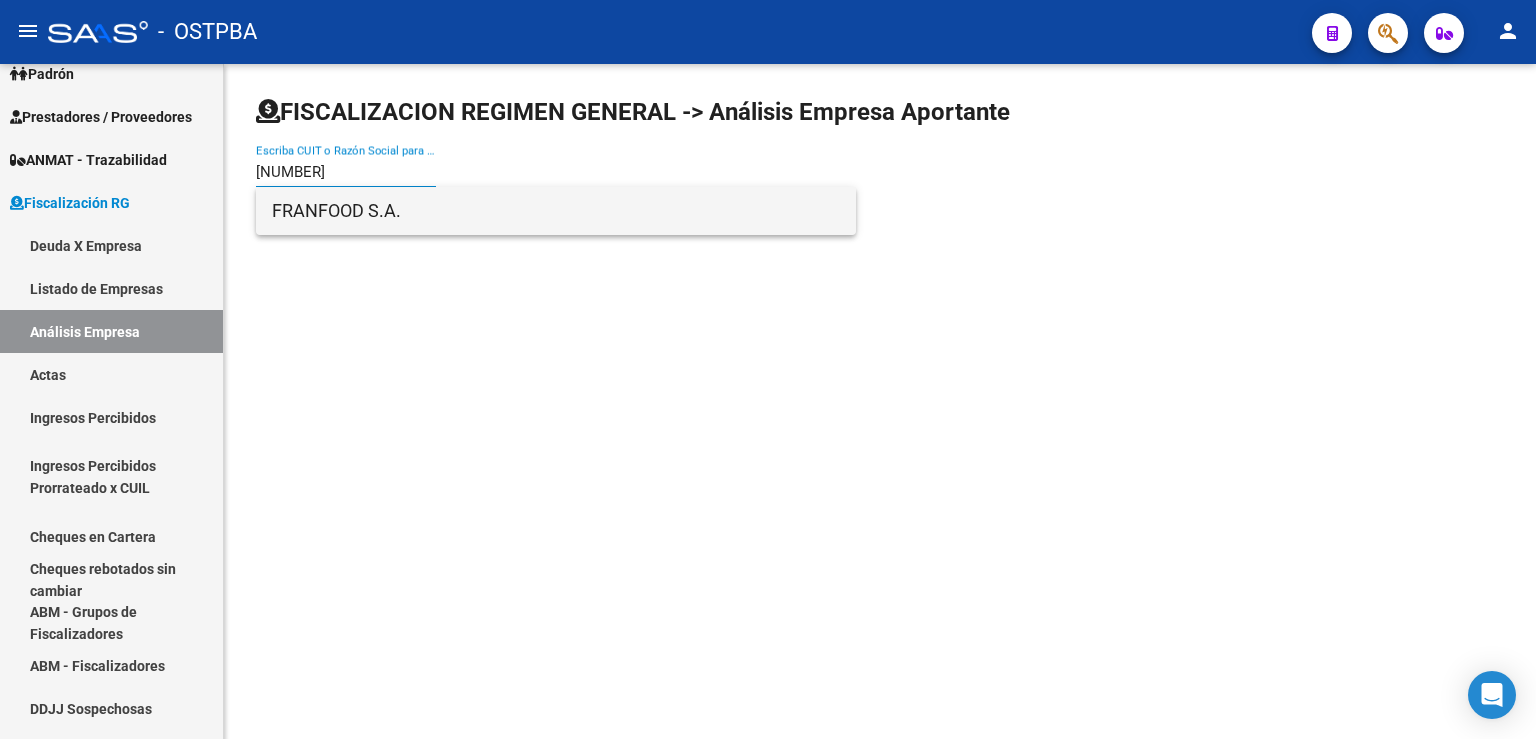 type on "[NUMBER]" 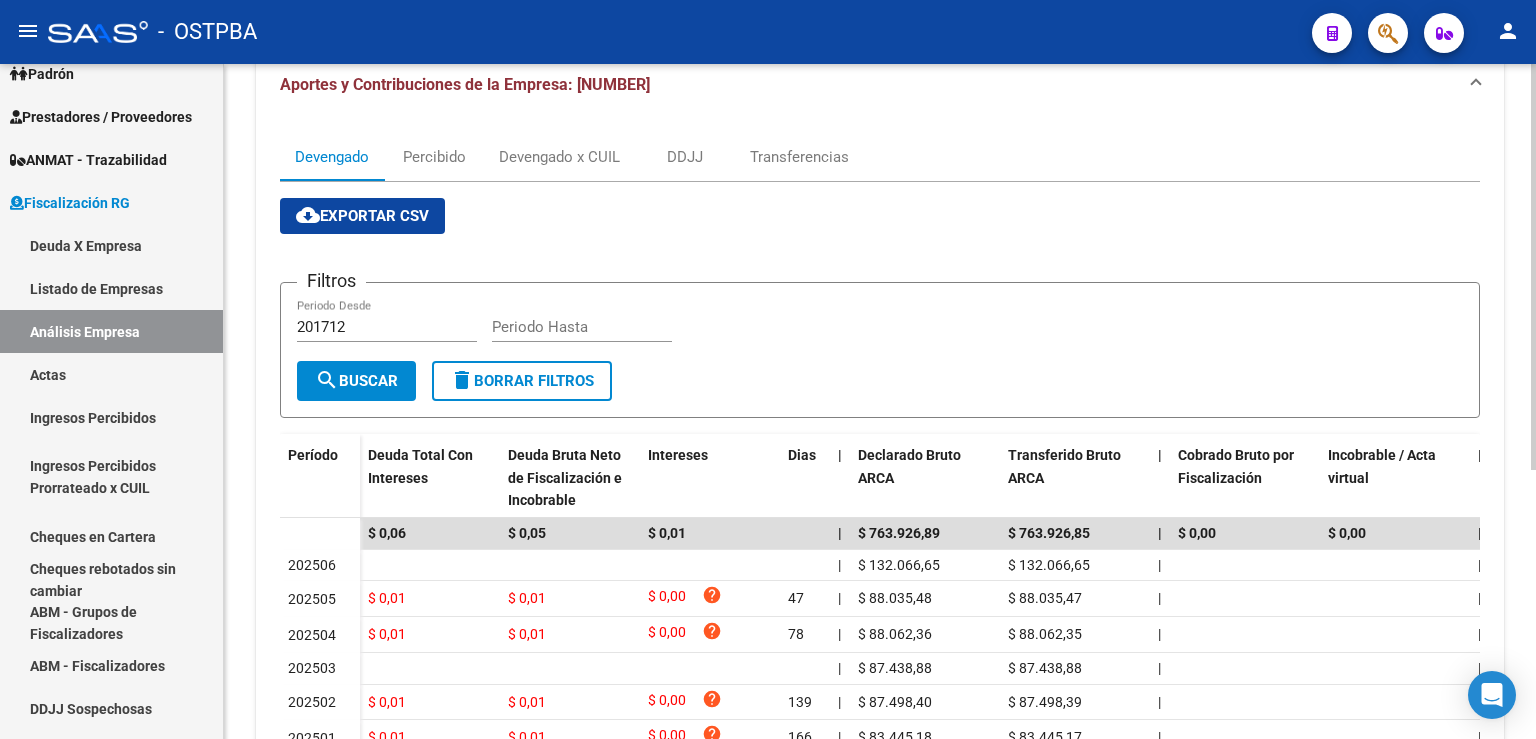 scroll, scrollTop: 0, scrollLeft: 0, axis: both 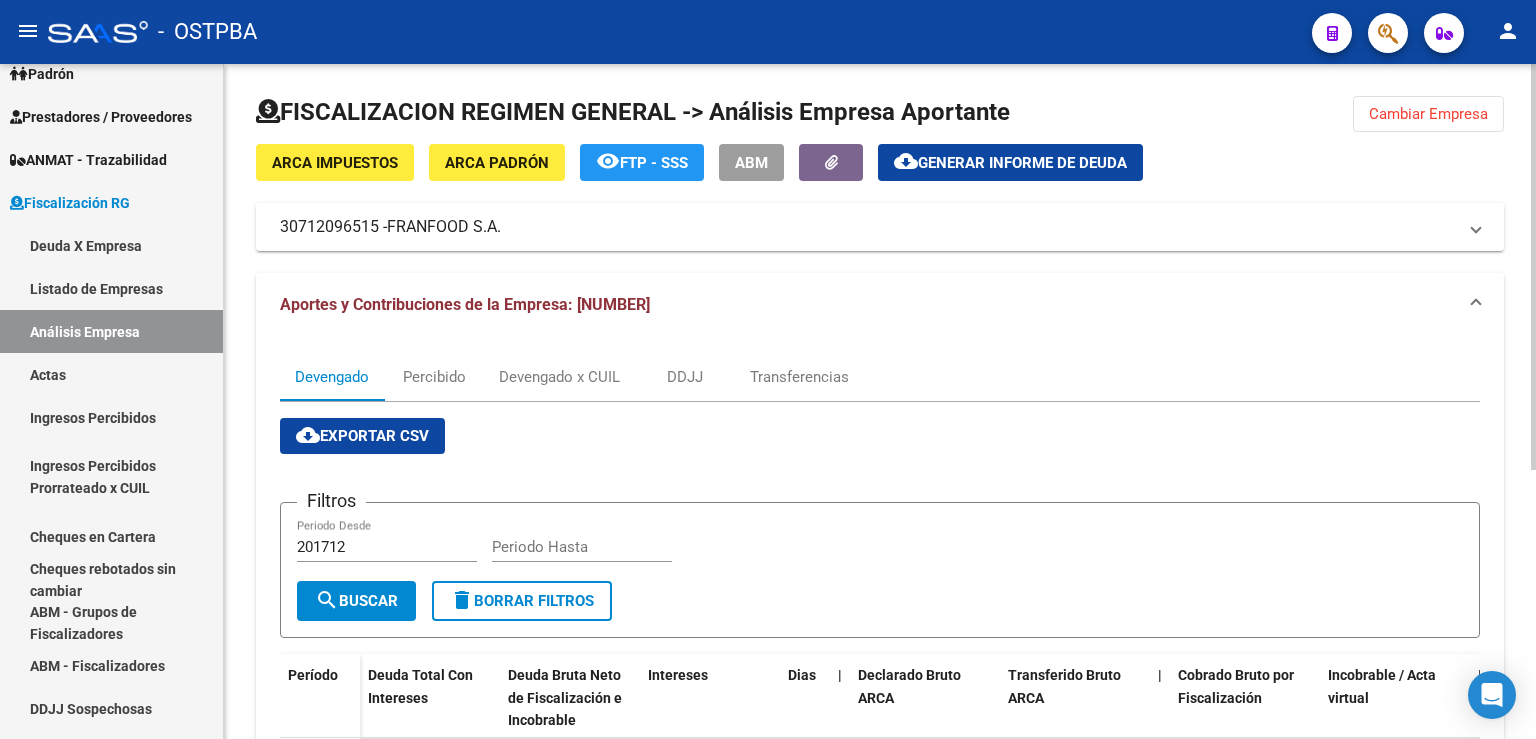 click on "Cambiar Empresa" 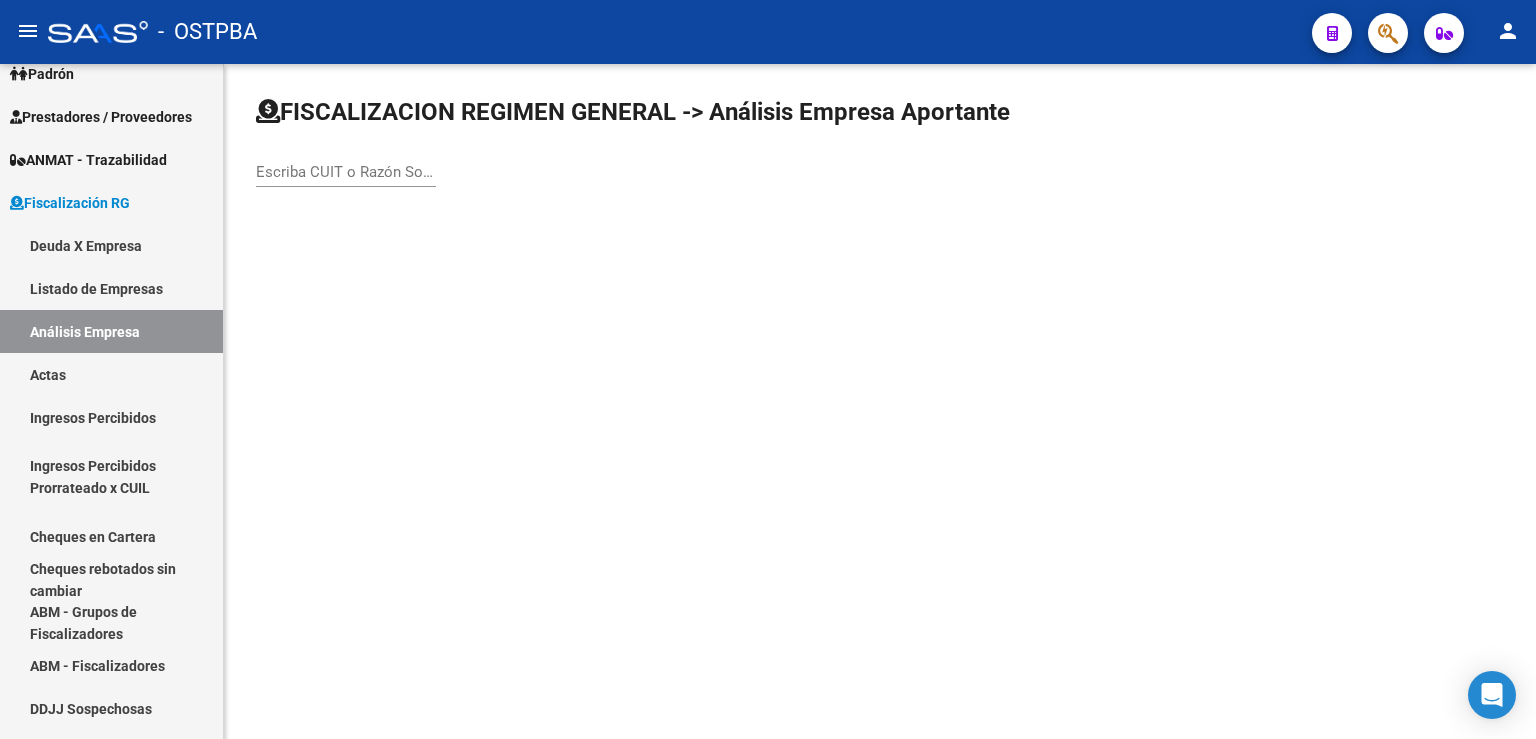 click on "Escriba CUIT o Razón Social para buscar" at bounding box center (346, 172) 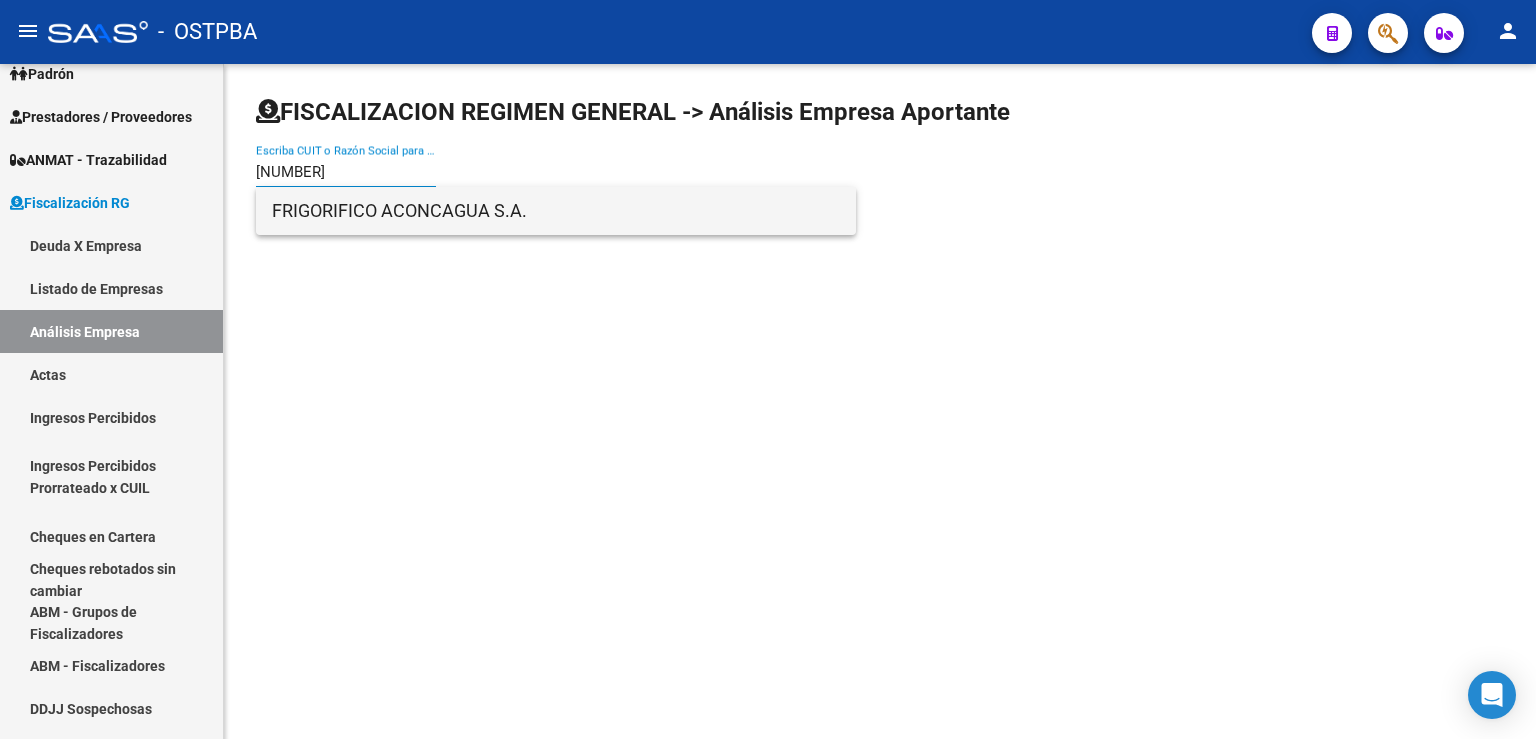 type on "[NUMBER]" 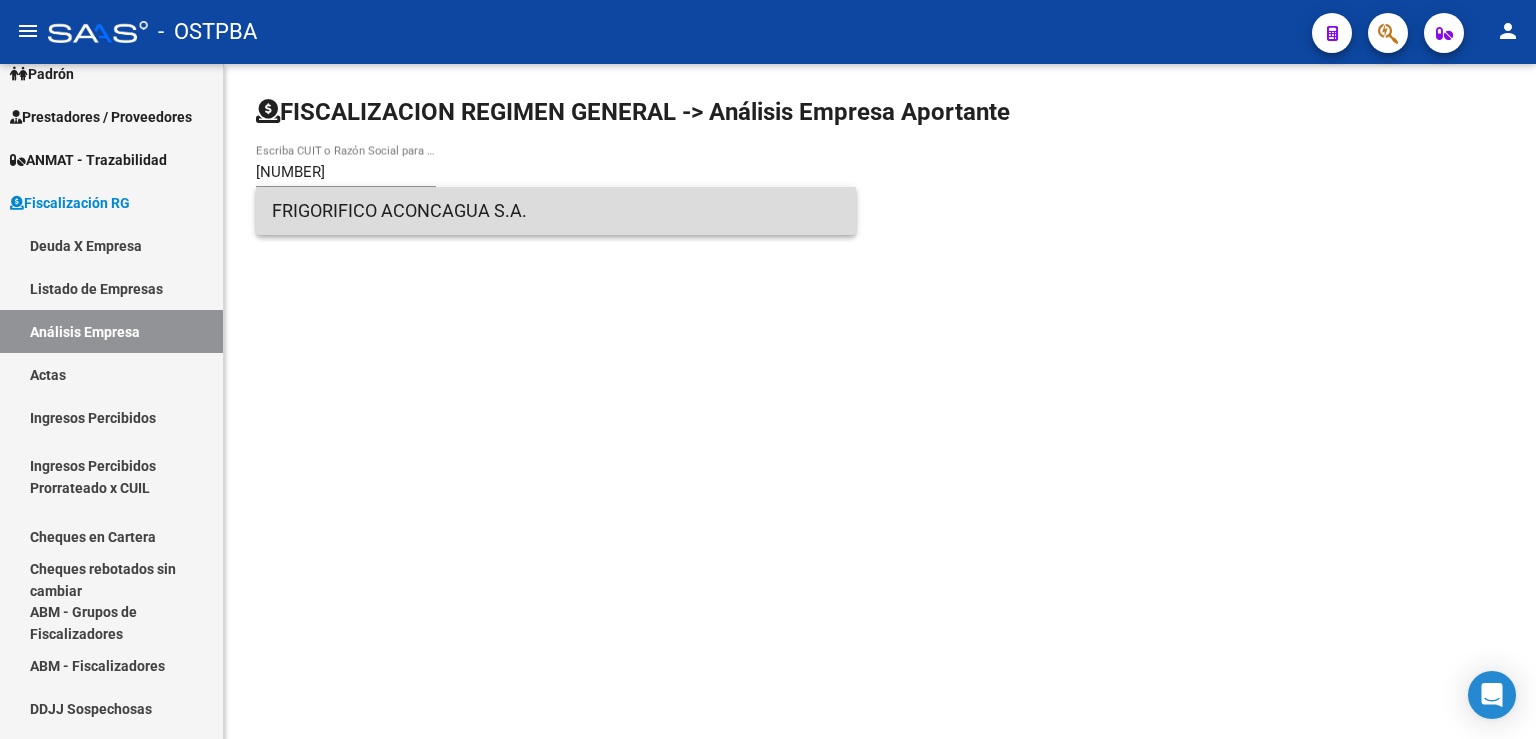 click on "FRIGORIFICO ACONCAGUA S.A." at bounding box center [556, 211] 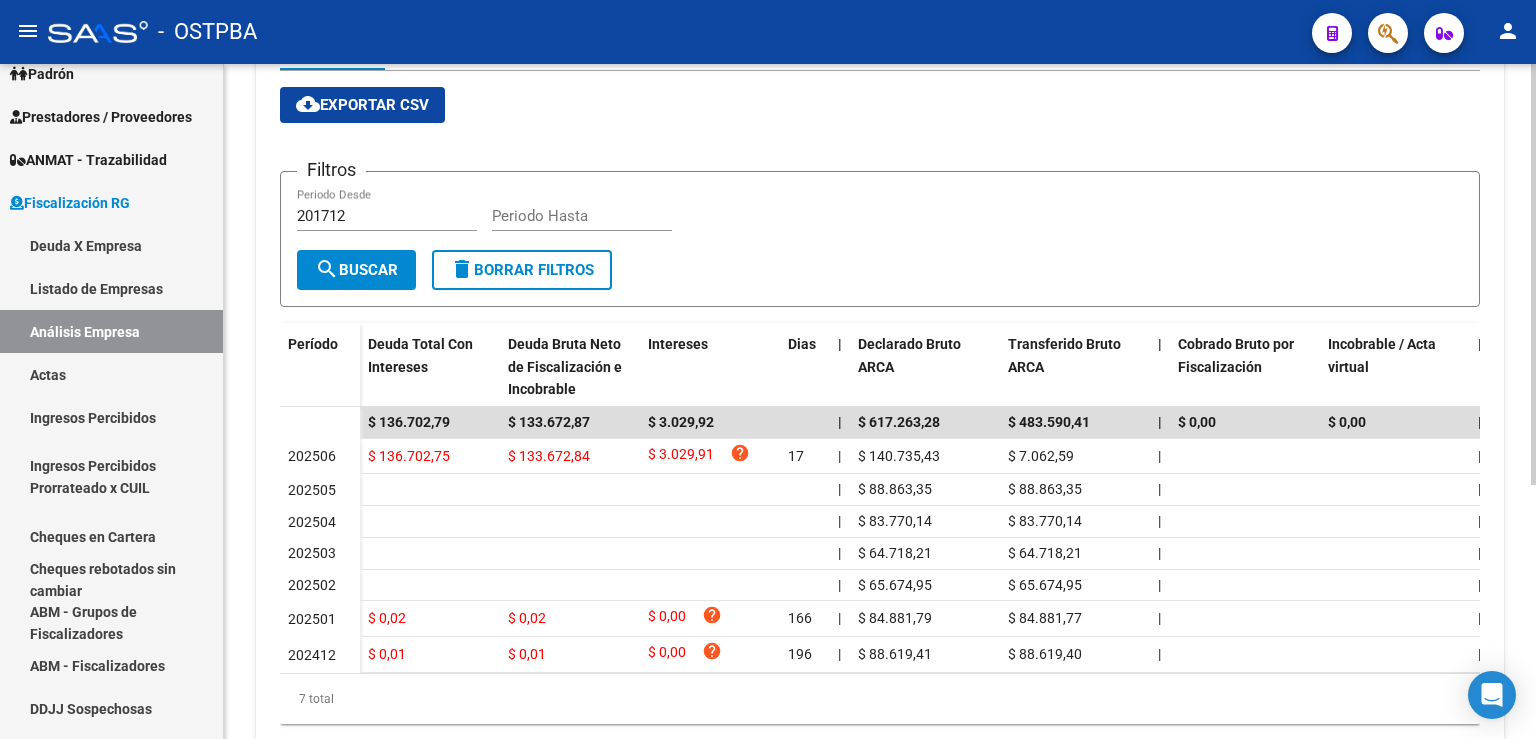 scroll, scrollTop: 0, scrollLeft: 0, axis: both 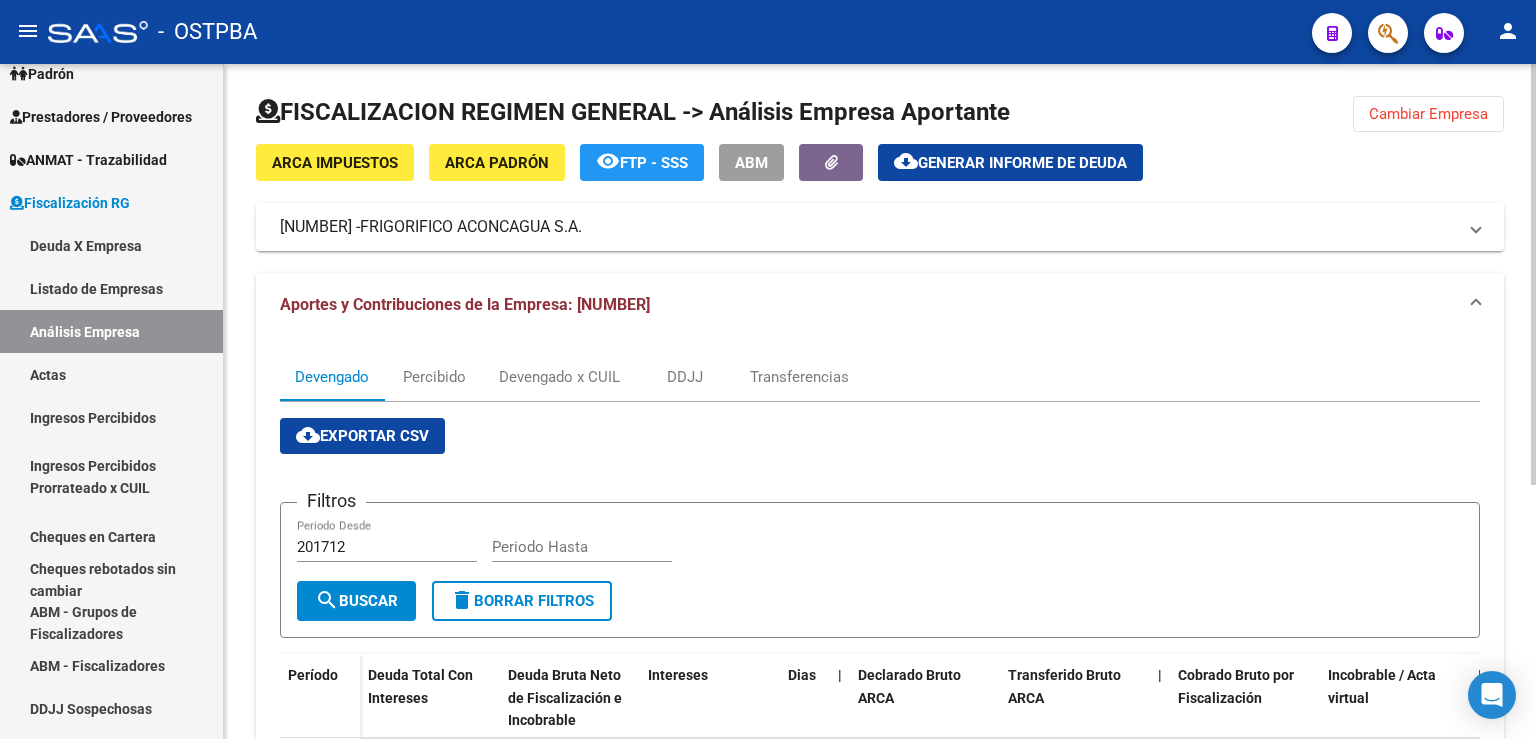 click on "Cambiar Empresa" 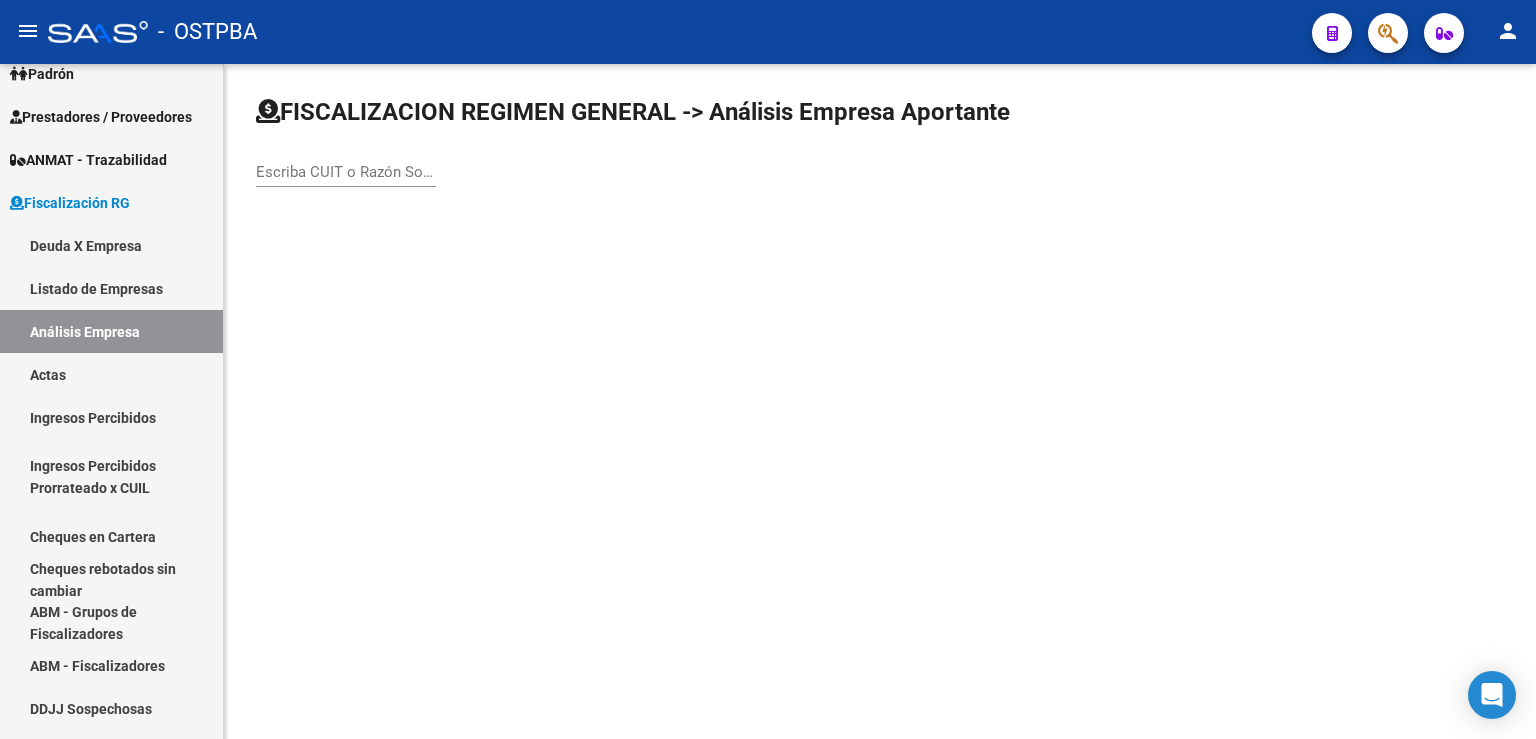 click on "Escriba CUIT o Razón Social para buscar" at bounding box center [346, 172] 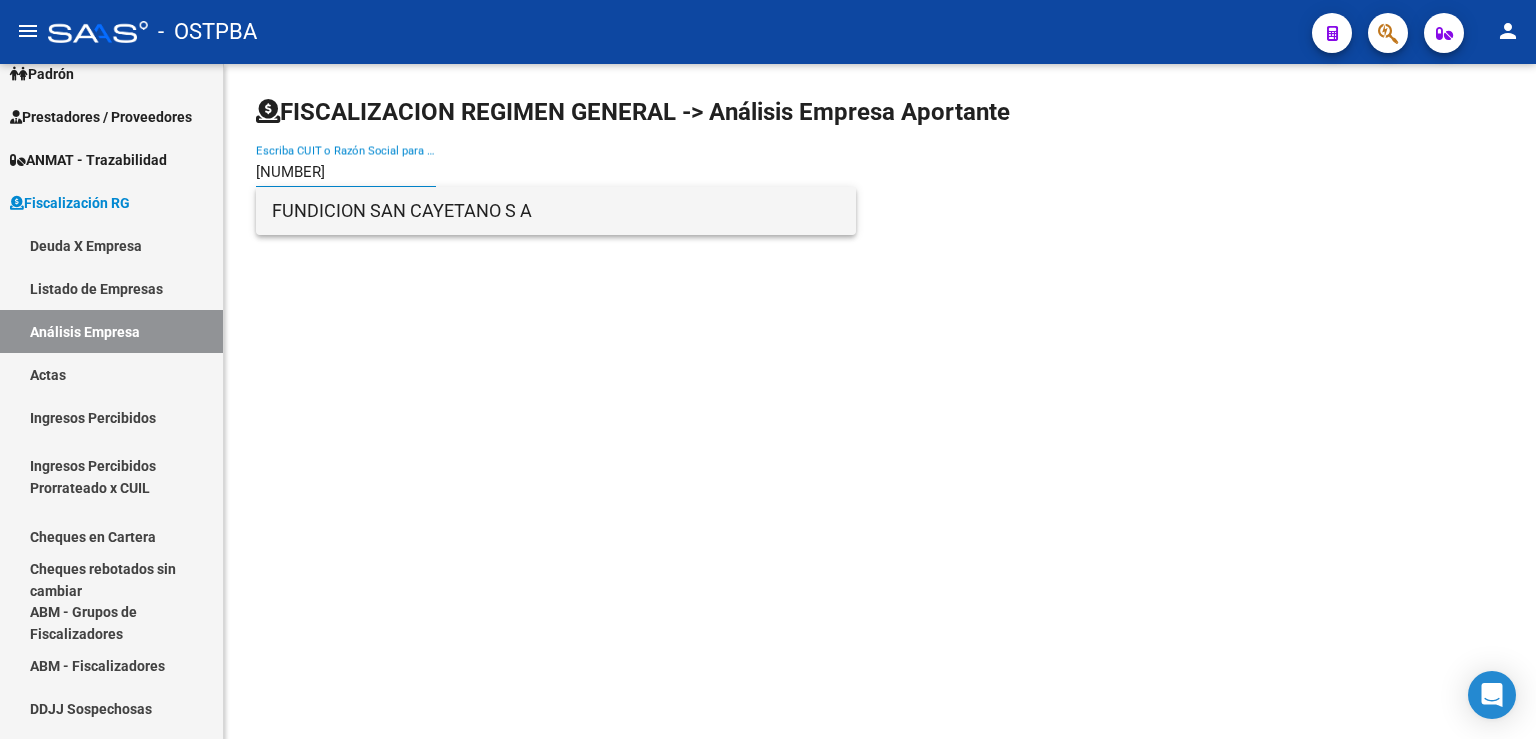 type on "[NUMBER]" 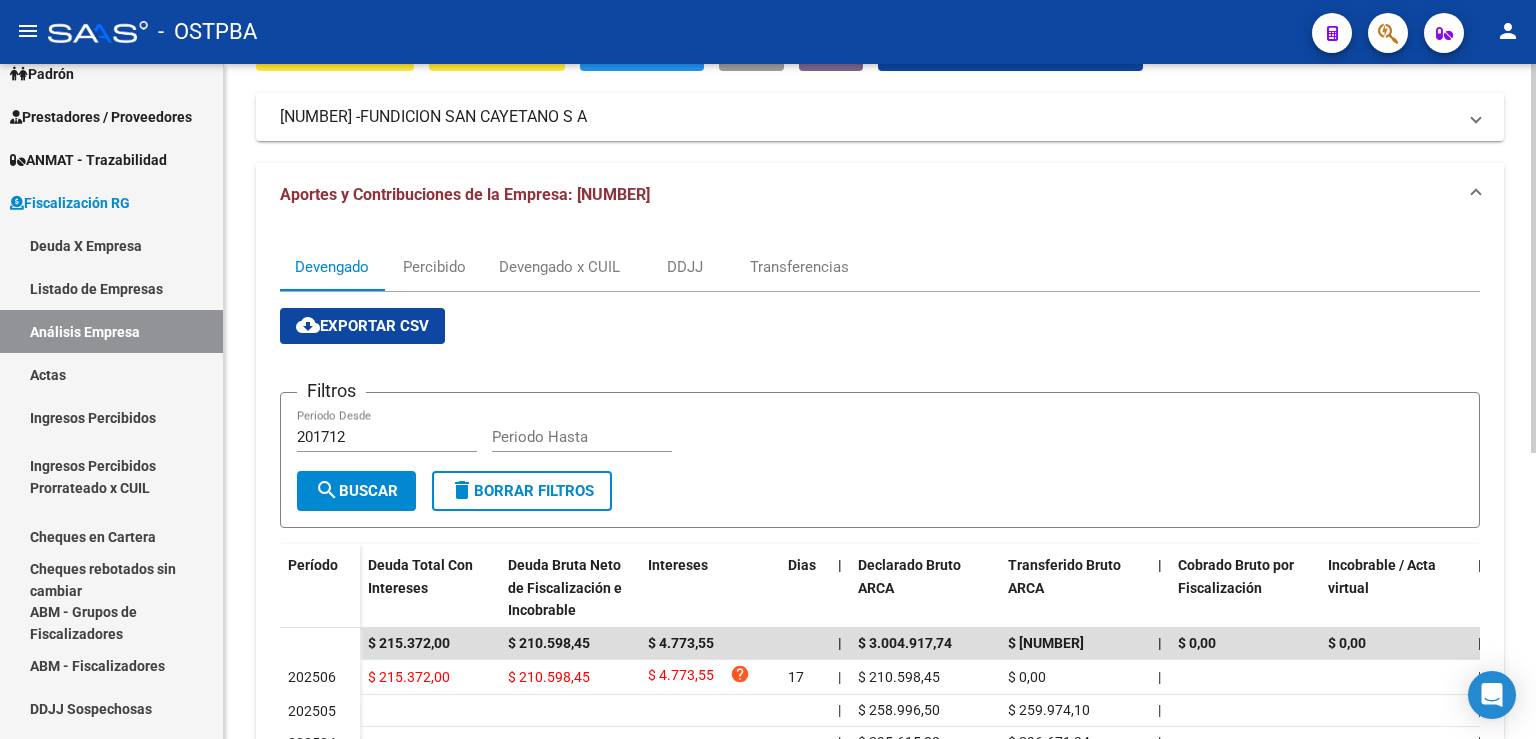 scroll, scrollTop: 0, scrollLeft: 0, axis: both 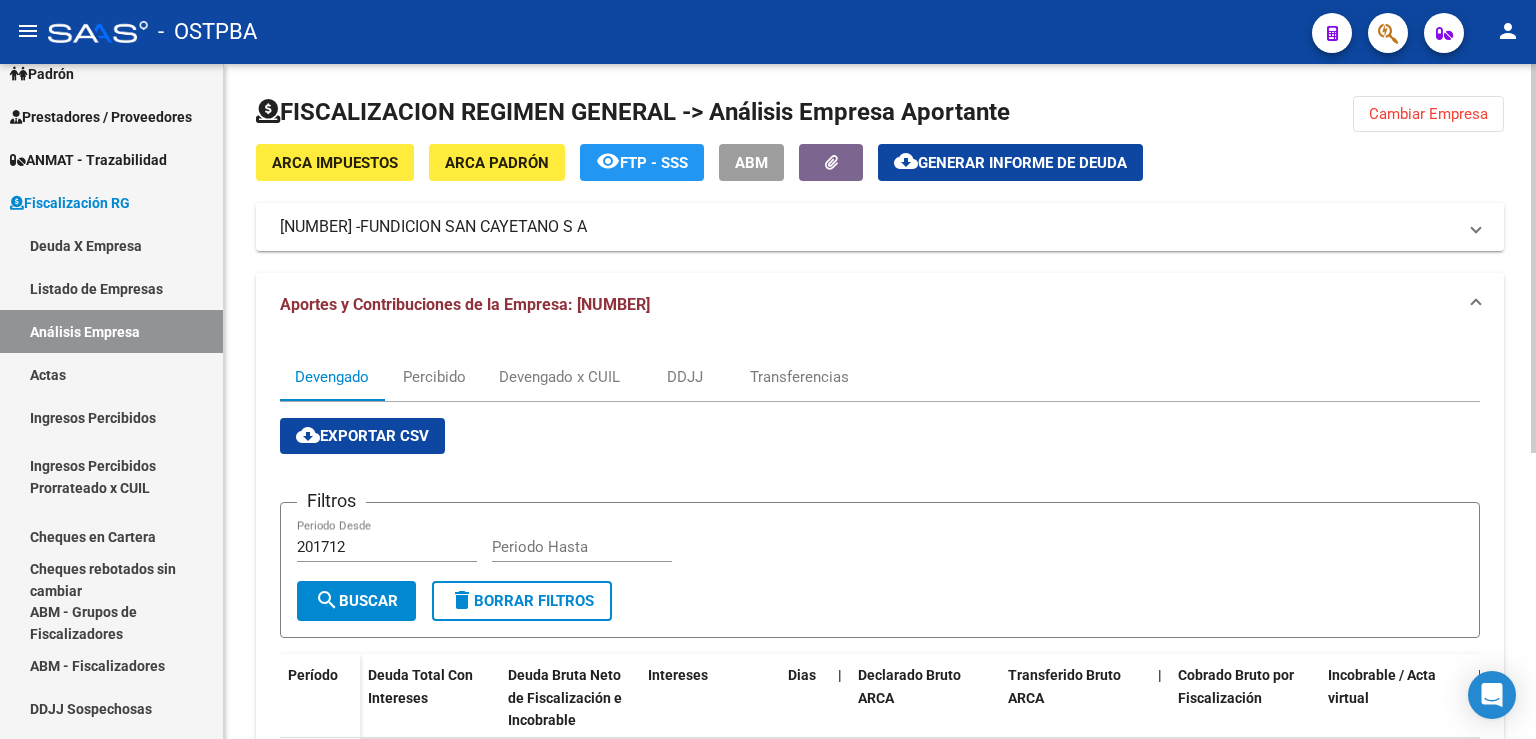 click on "Cambiar Empresa" 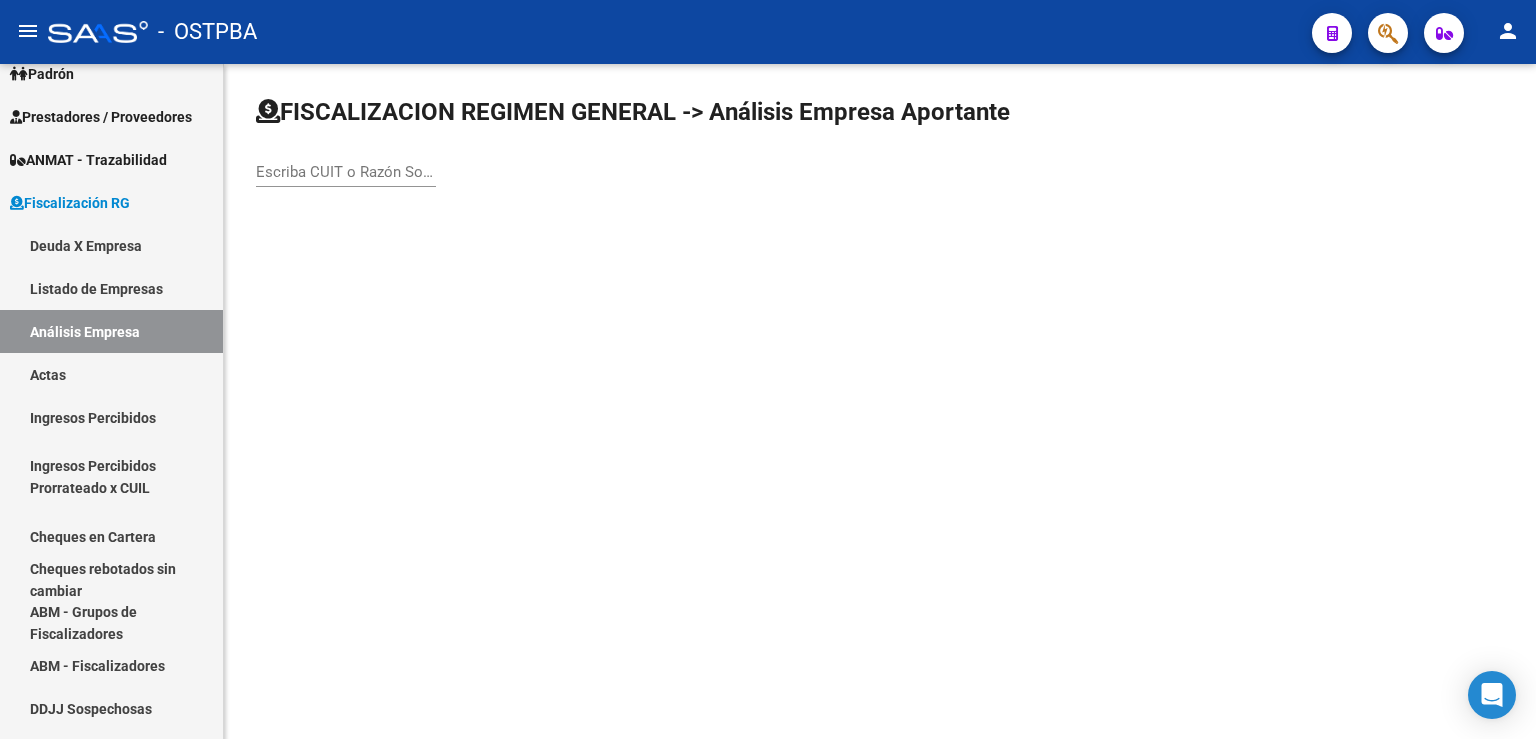 click on "Escriba CUIT o Razón Social para buscar" at bounding box center (346, 172) 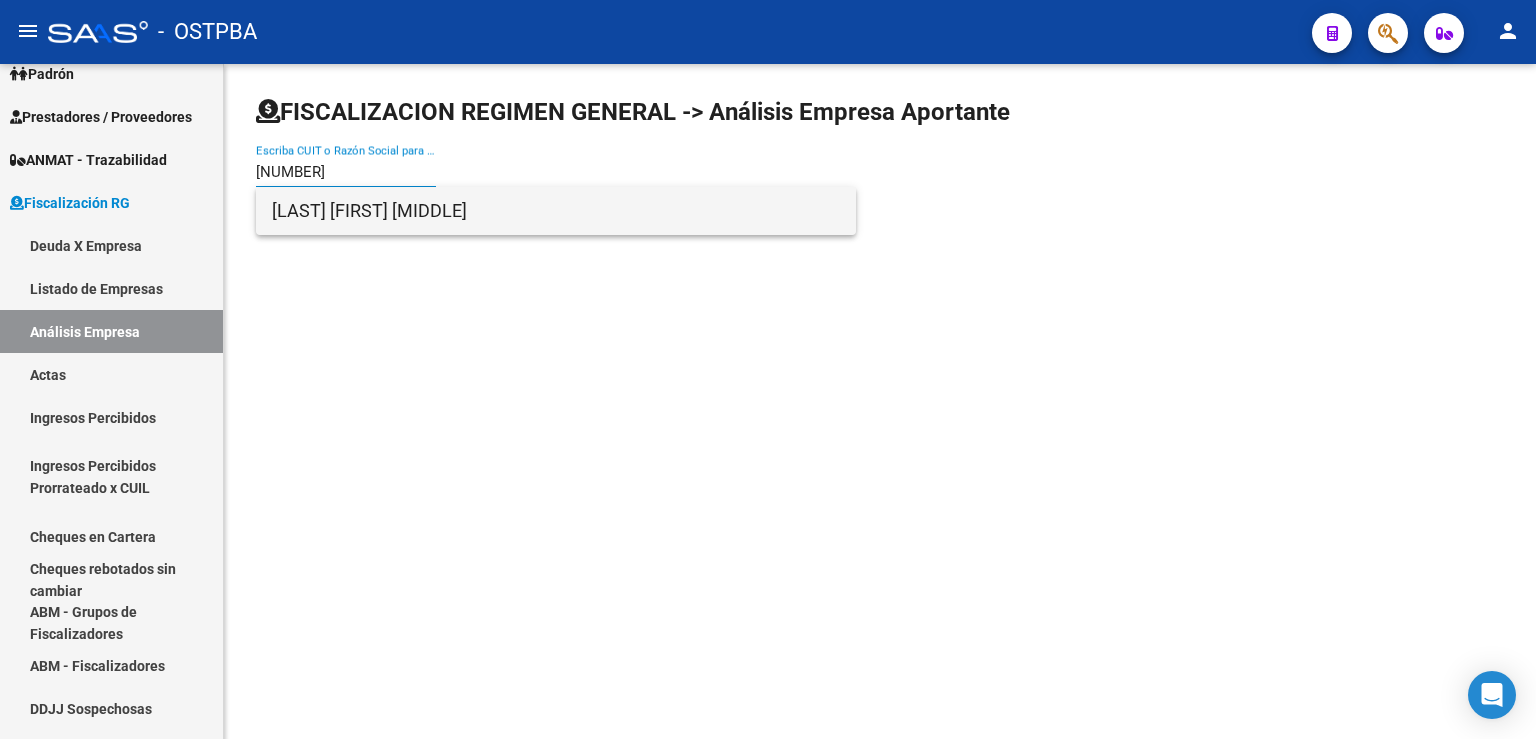 type on "[NUMBER]" 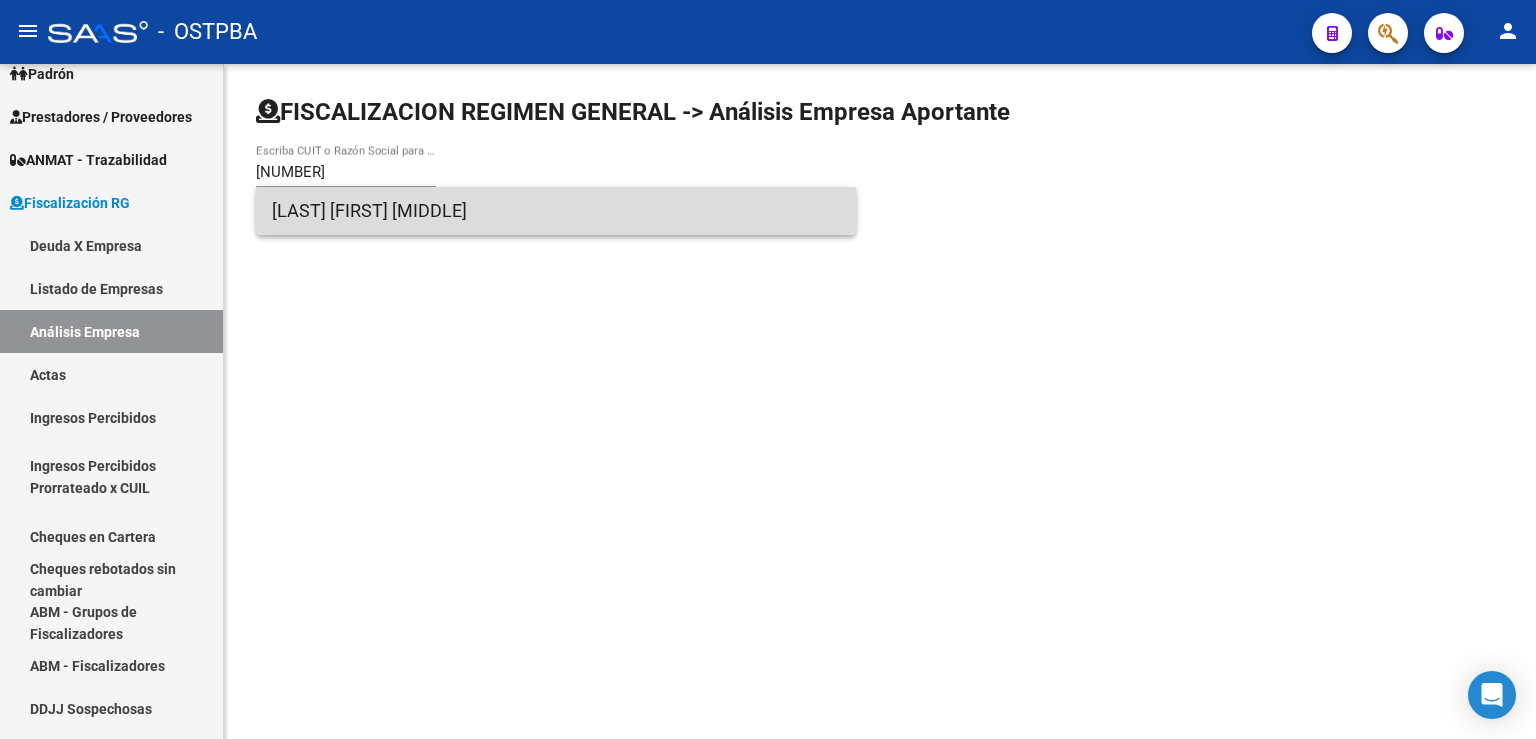 click on "[LAST] [FIRST] [MIDDLE]" at bounding box center [556, 211] 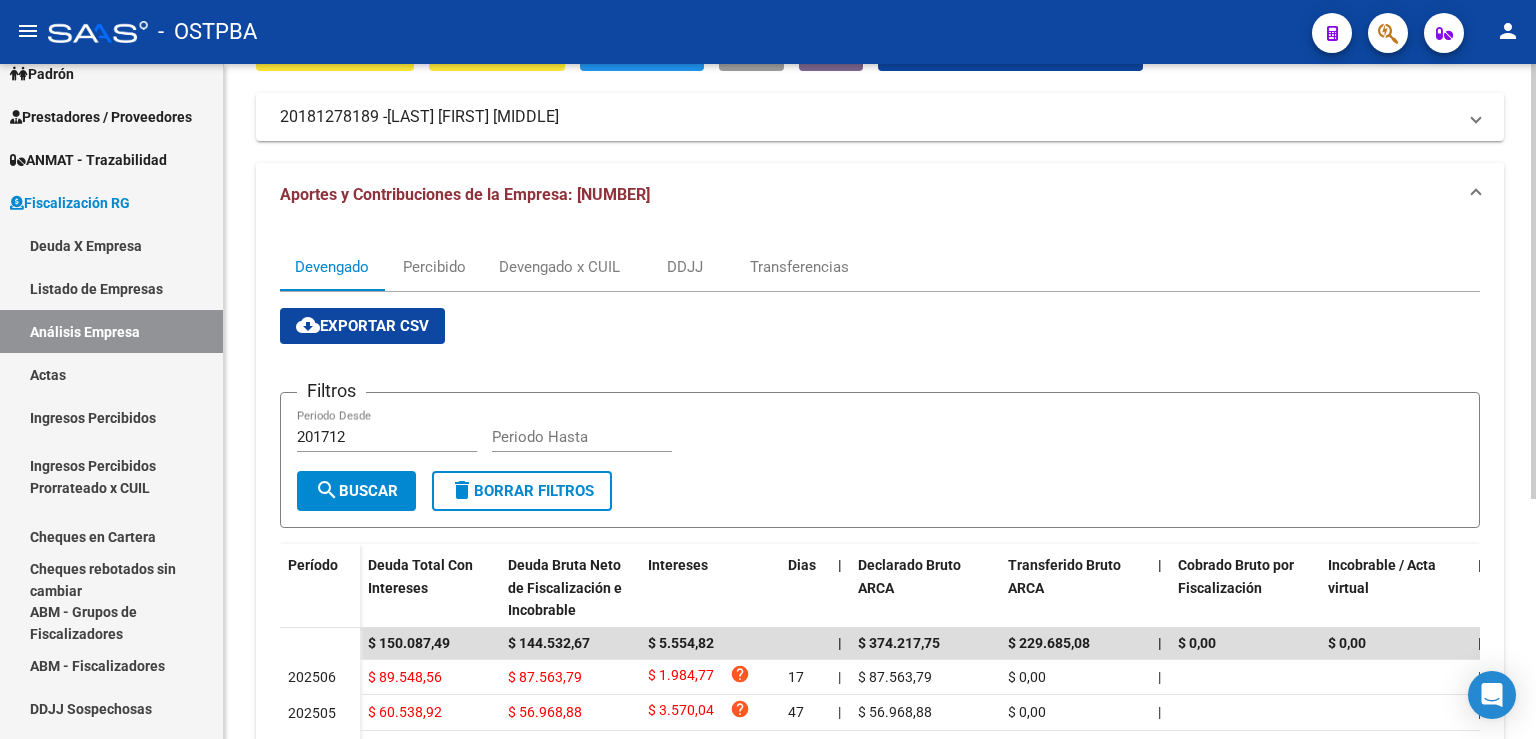 scroll, scrollTop: 0, scrollLeft: 0, axis: both 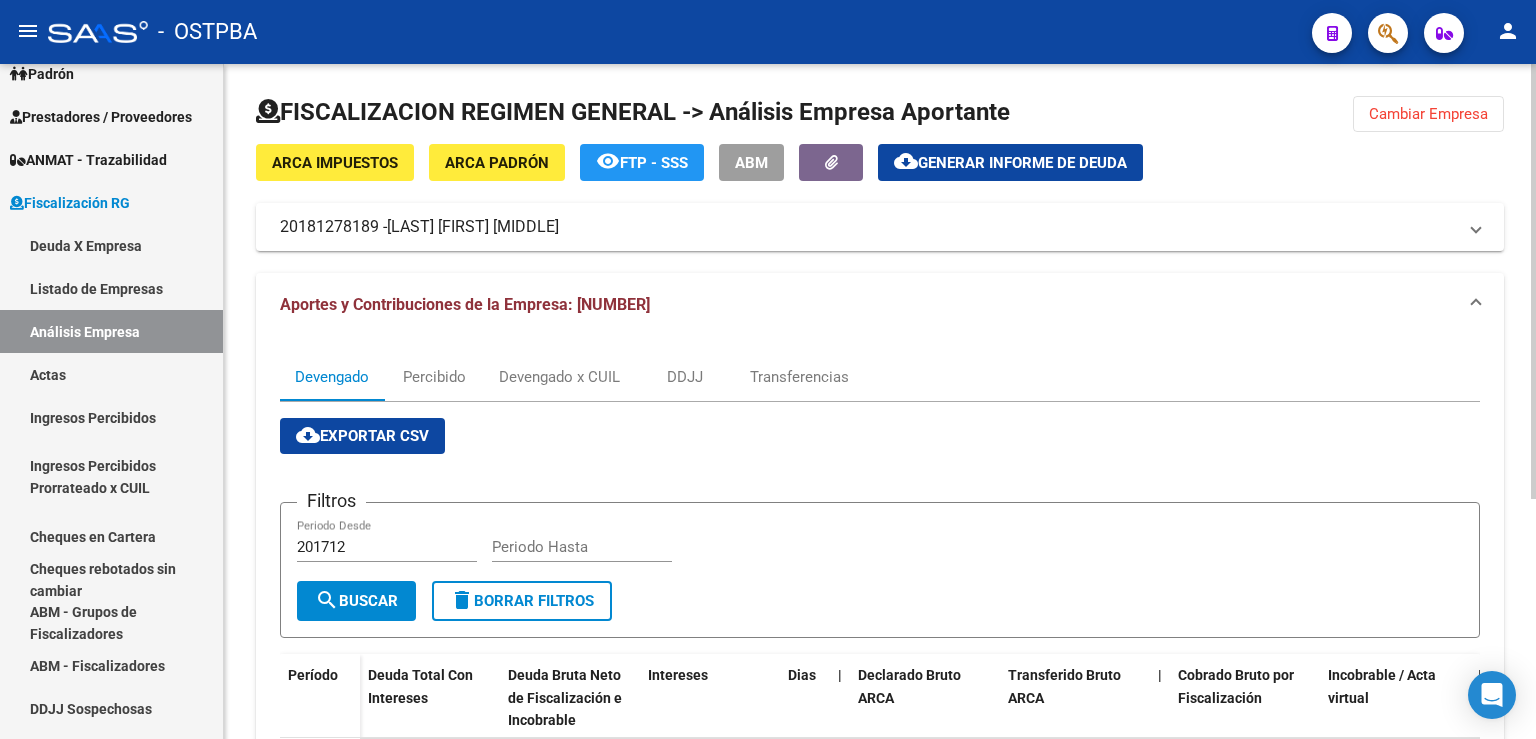 click on "Cambiar Empresa" 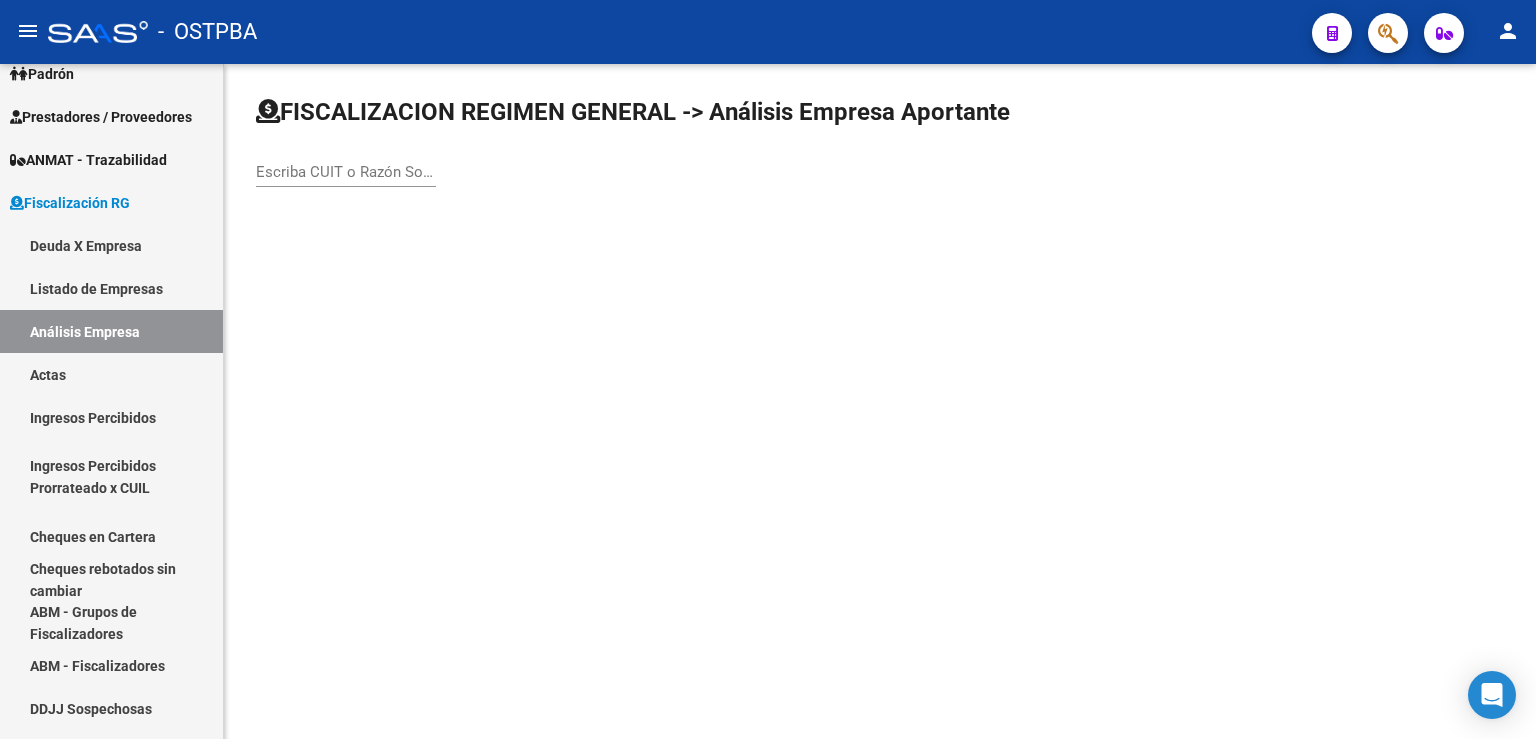 click on "Escriba CUIT o Razón Social para buscar" at bounding box center [346, 172] 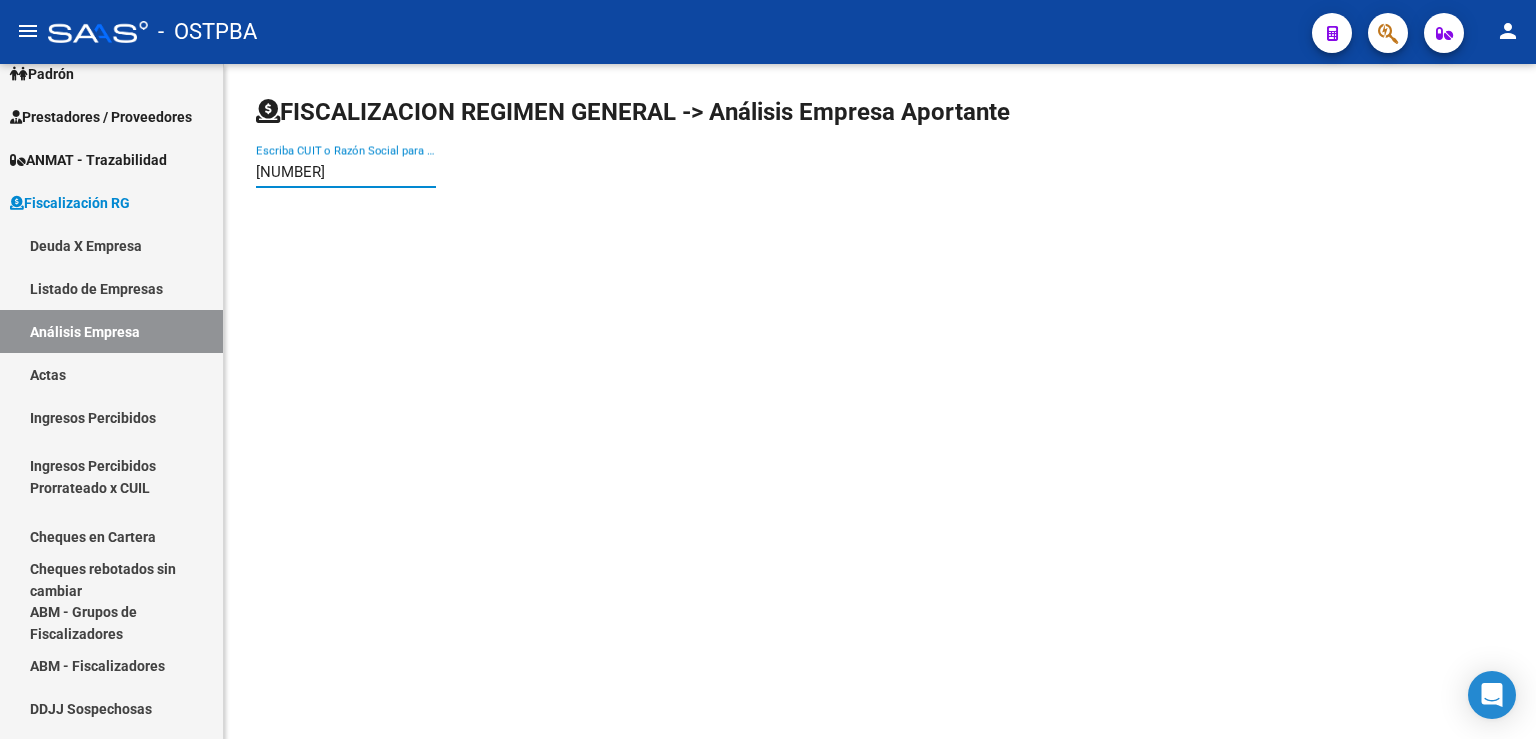 type on "[NUMBER]" 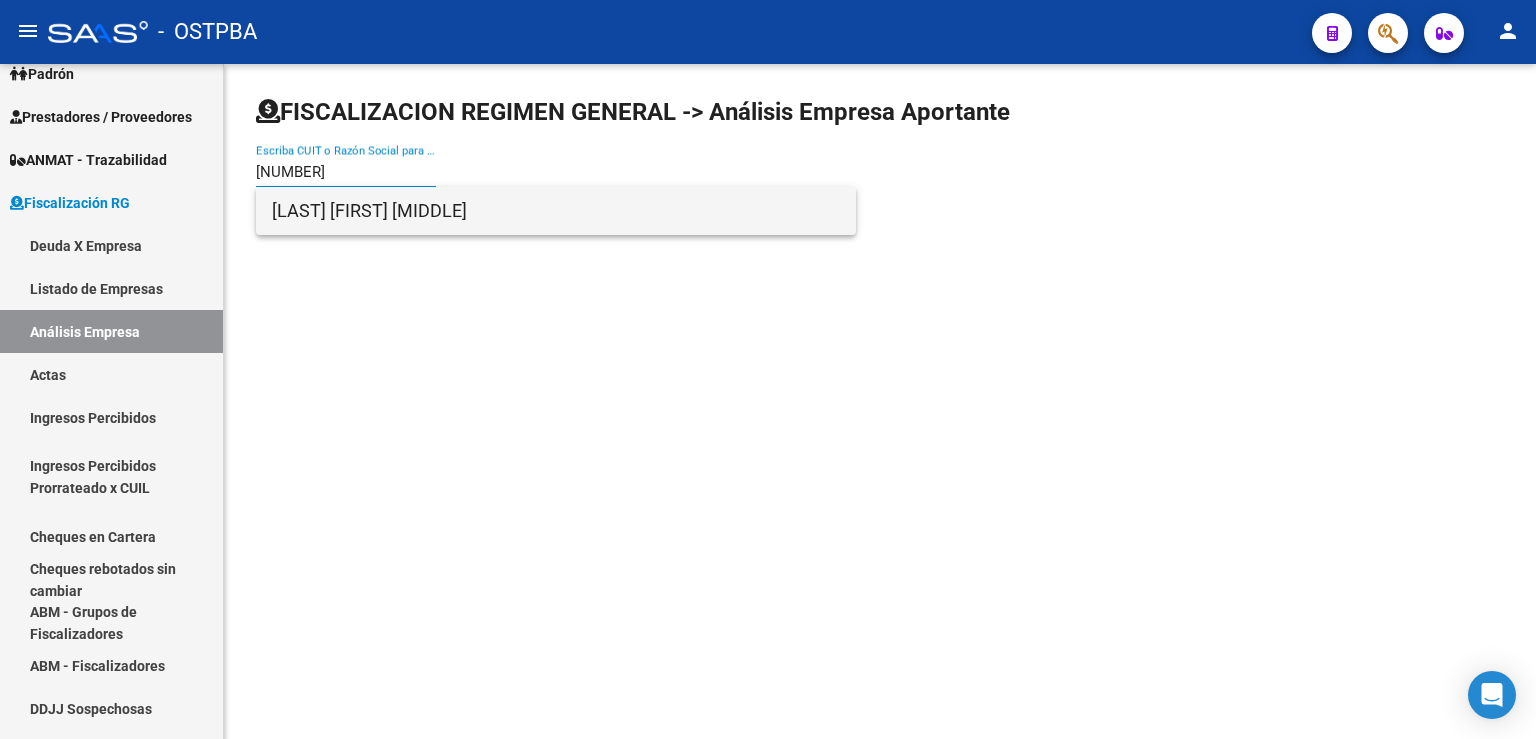 click on "[LAST] [FIRST] [MIDDLE]" at bounding box center (556, 211) 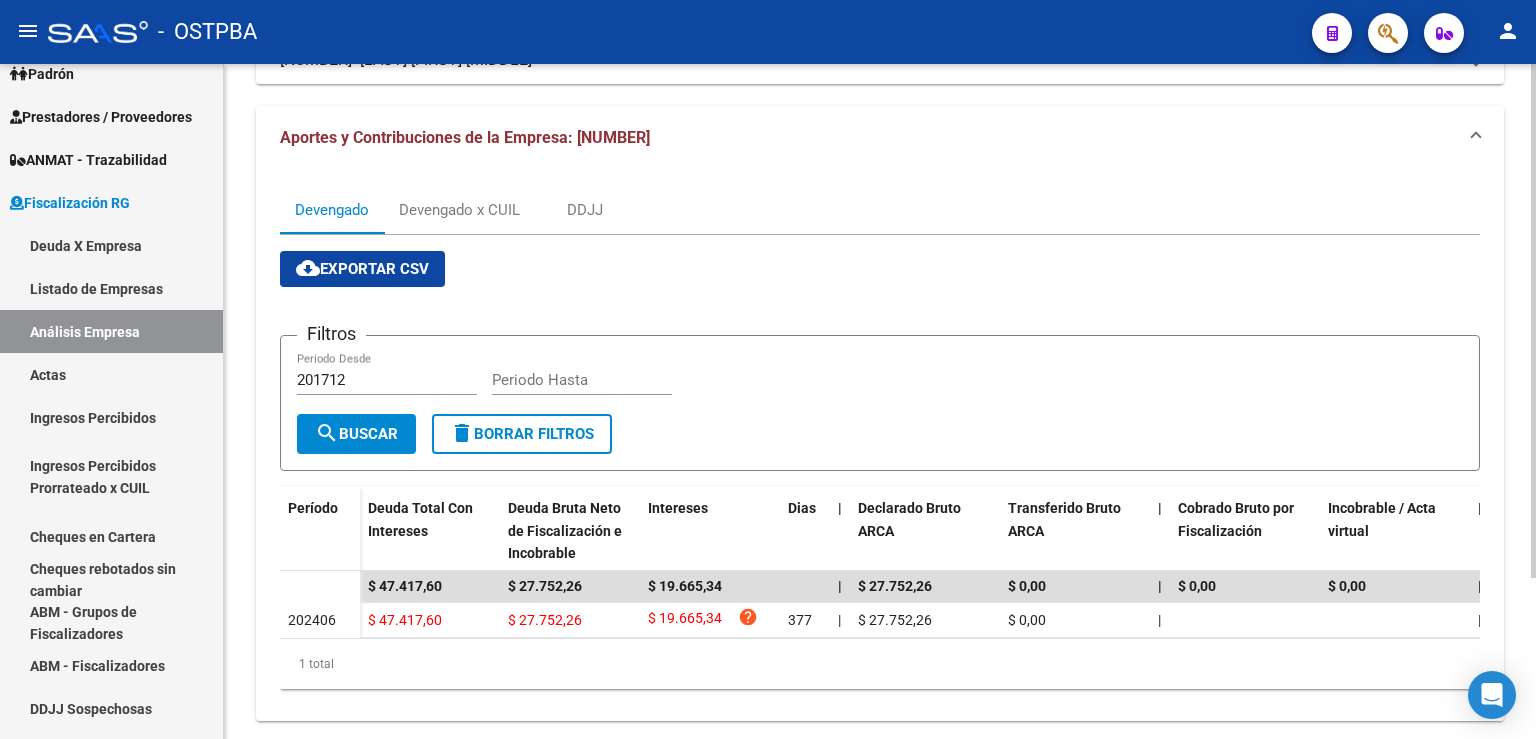 scroll, scrollTop: 211, scrollLeft: 0, axis: vertical 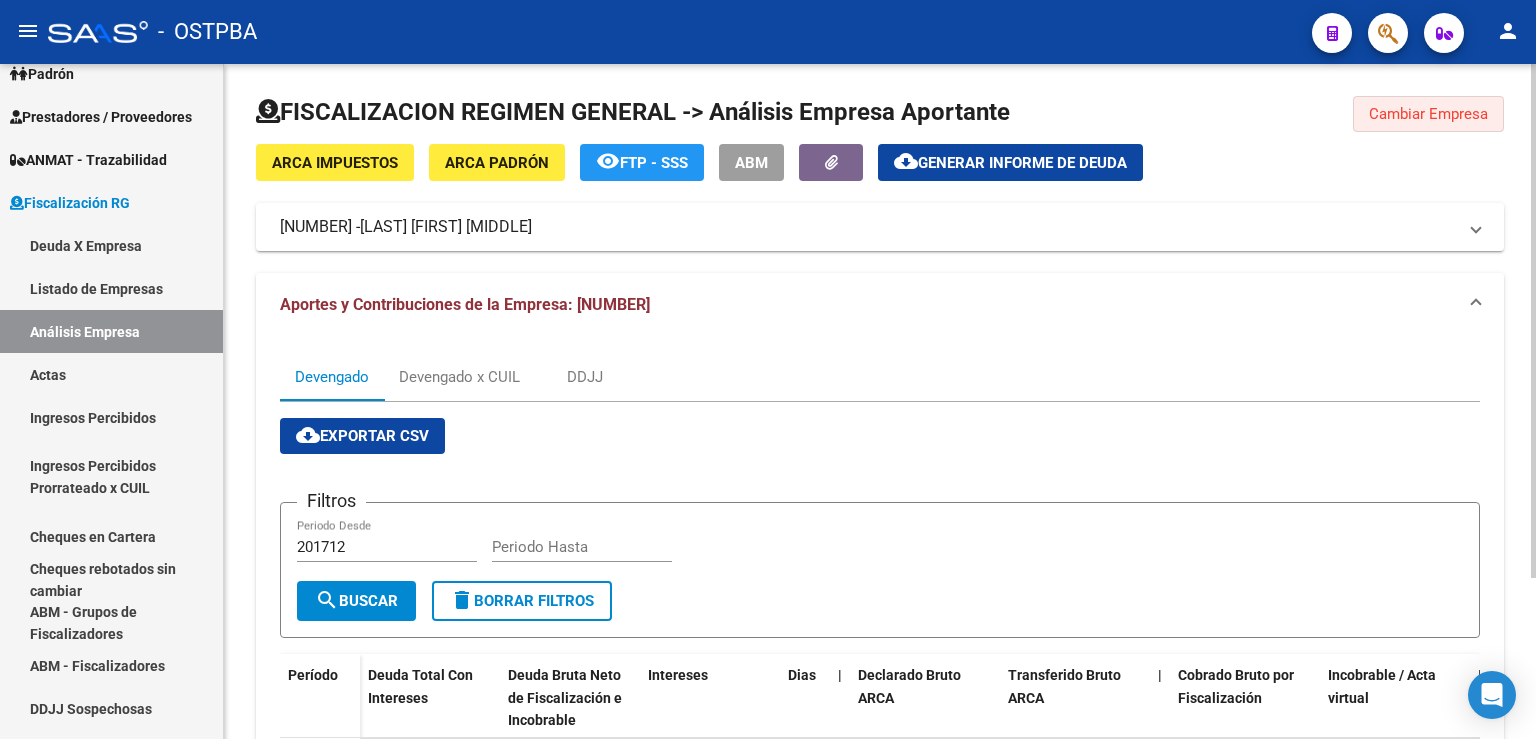 click on "Cambiar Empresa" 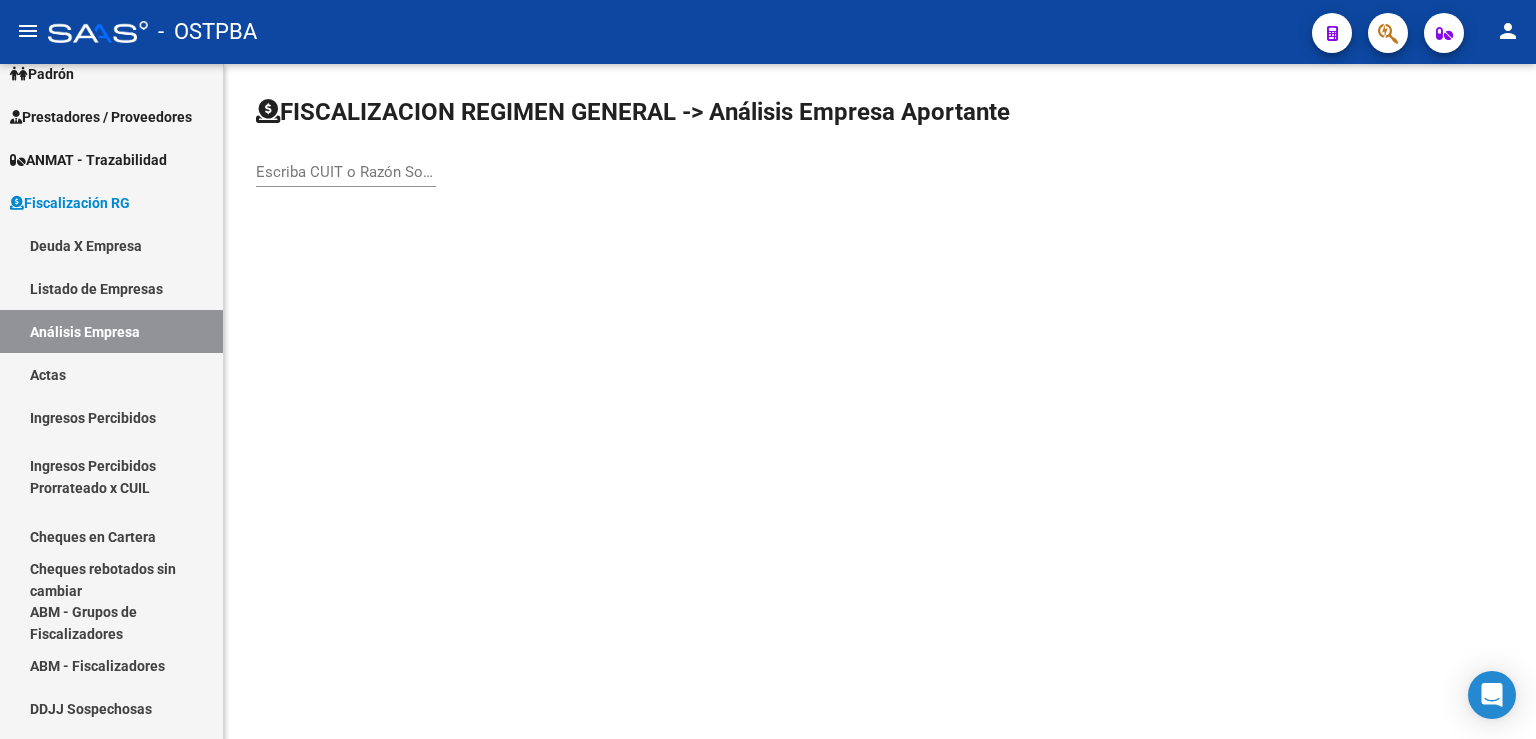 click on "Escriba CUIT o Razón Social para buscar" at bounding box center (346, 172) 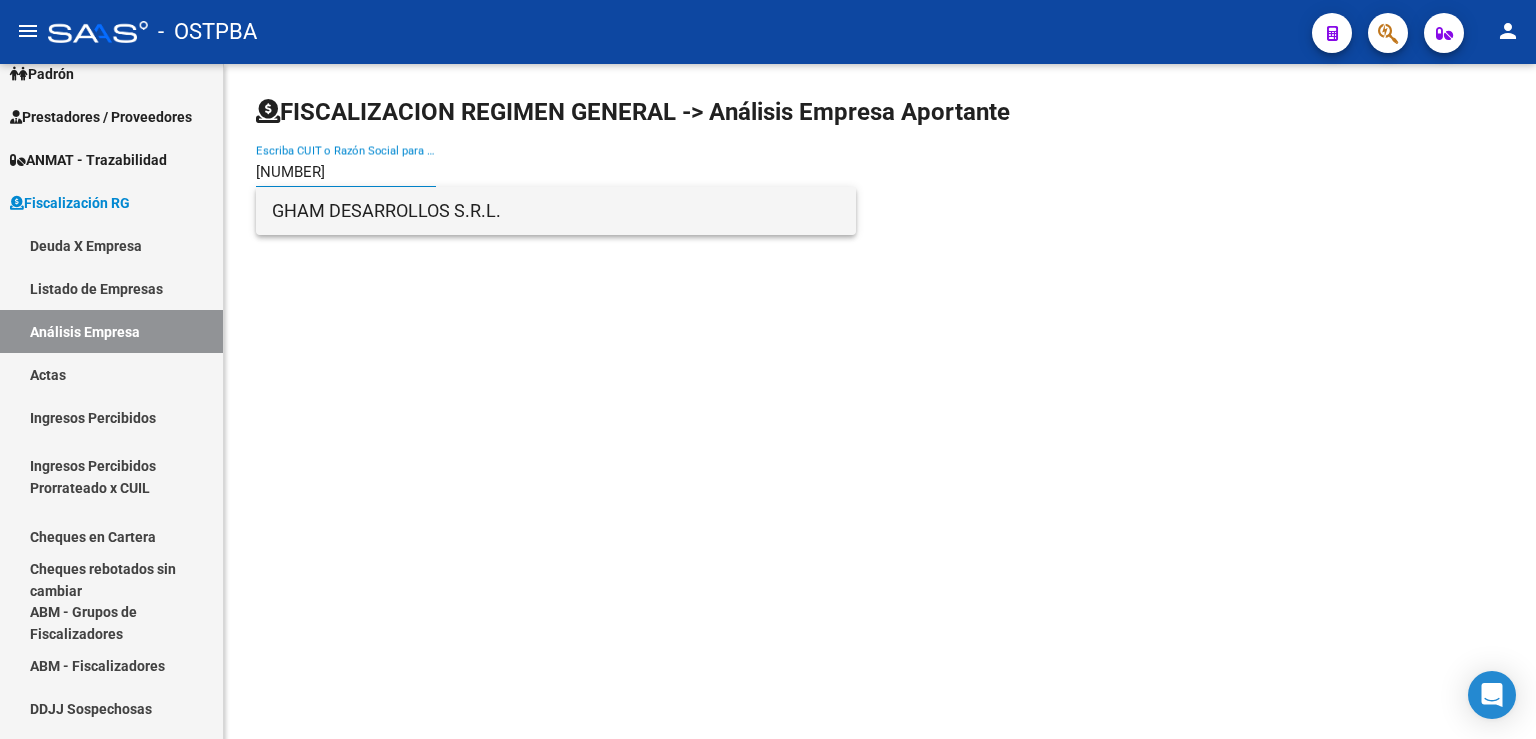 type on "[NUMBER]" 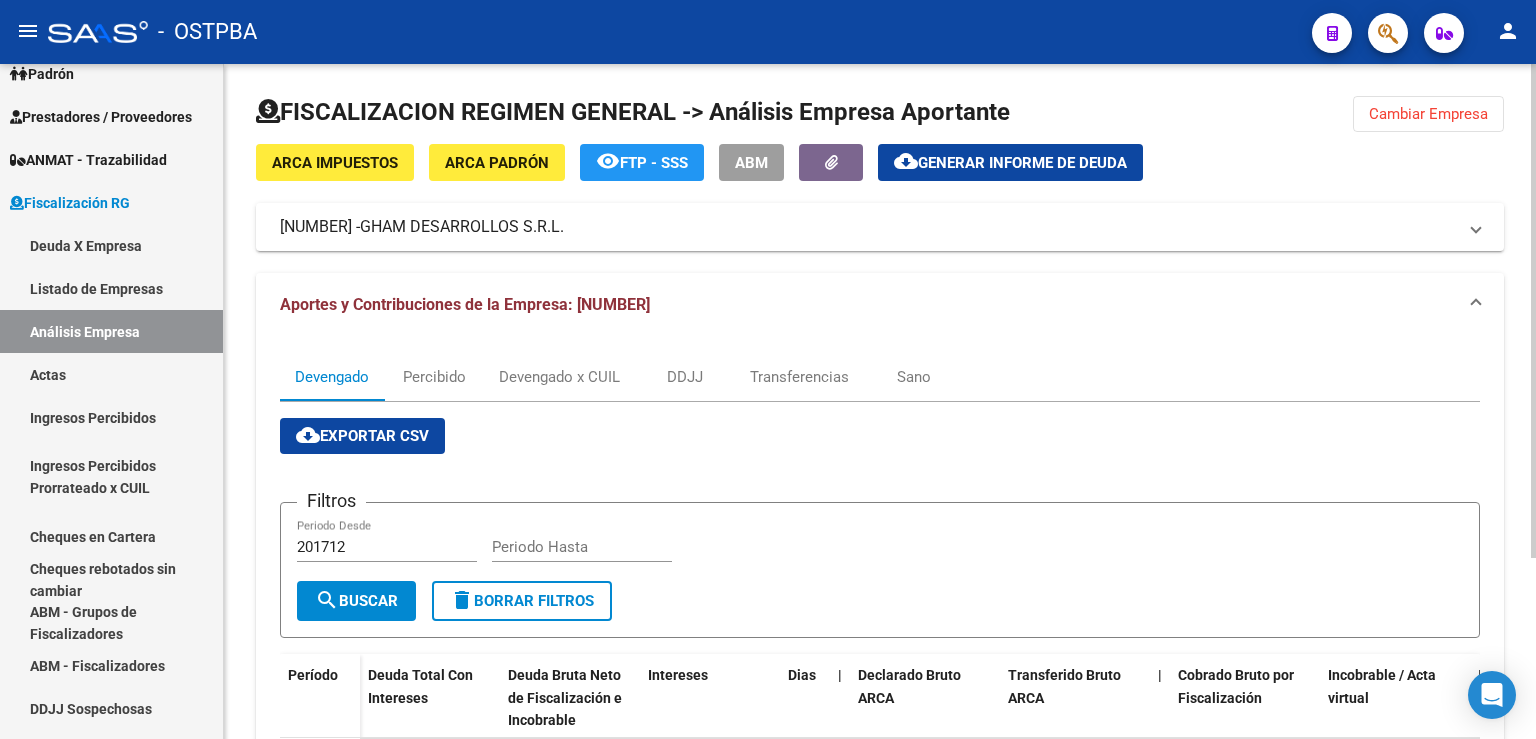 scroll, scrollTop: 220, scrollLeft: 0, axis: vertical 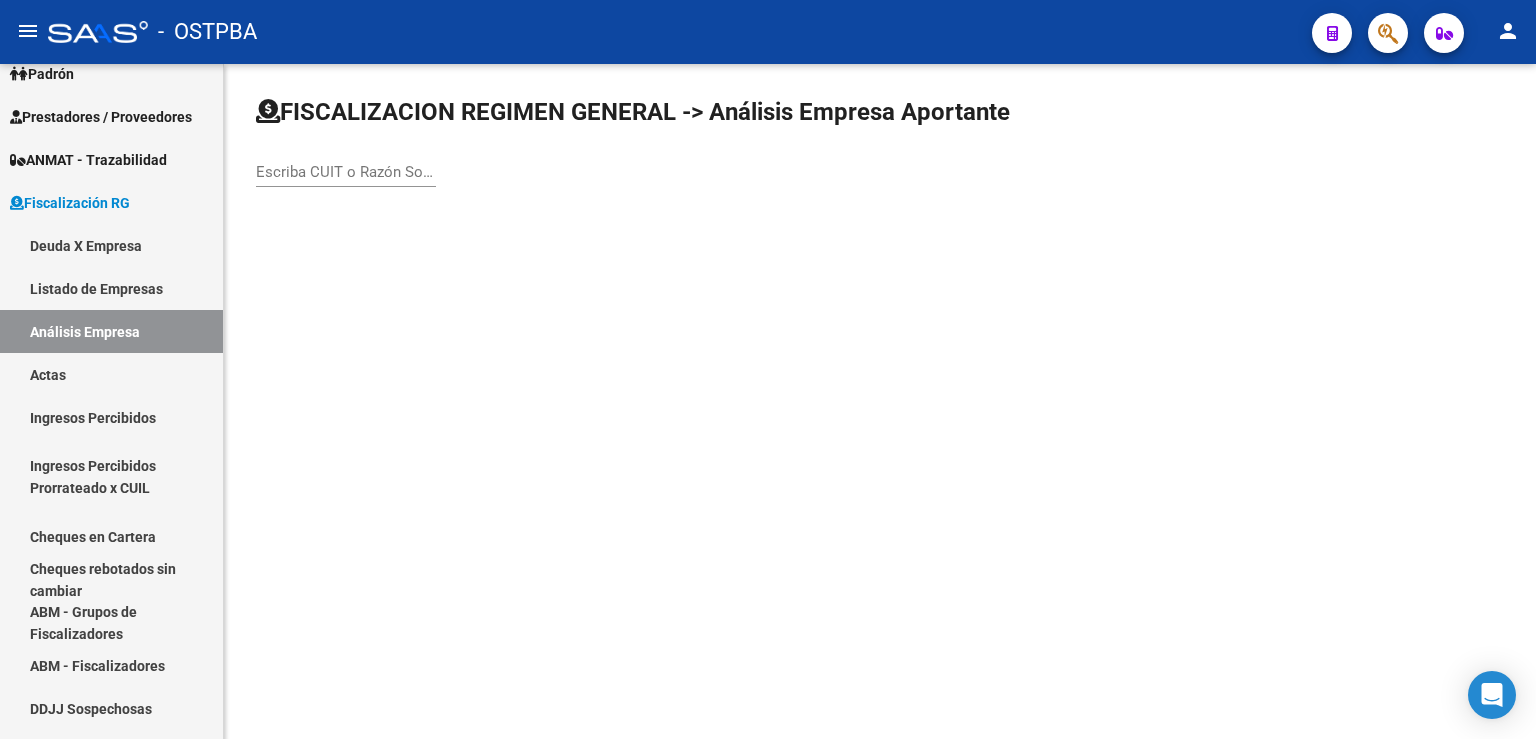 click on "Escriba CUIT o Razón Social para buscar" at bounding box center [346, 172] 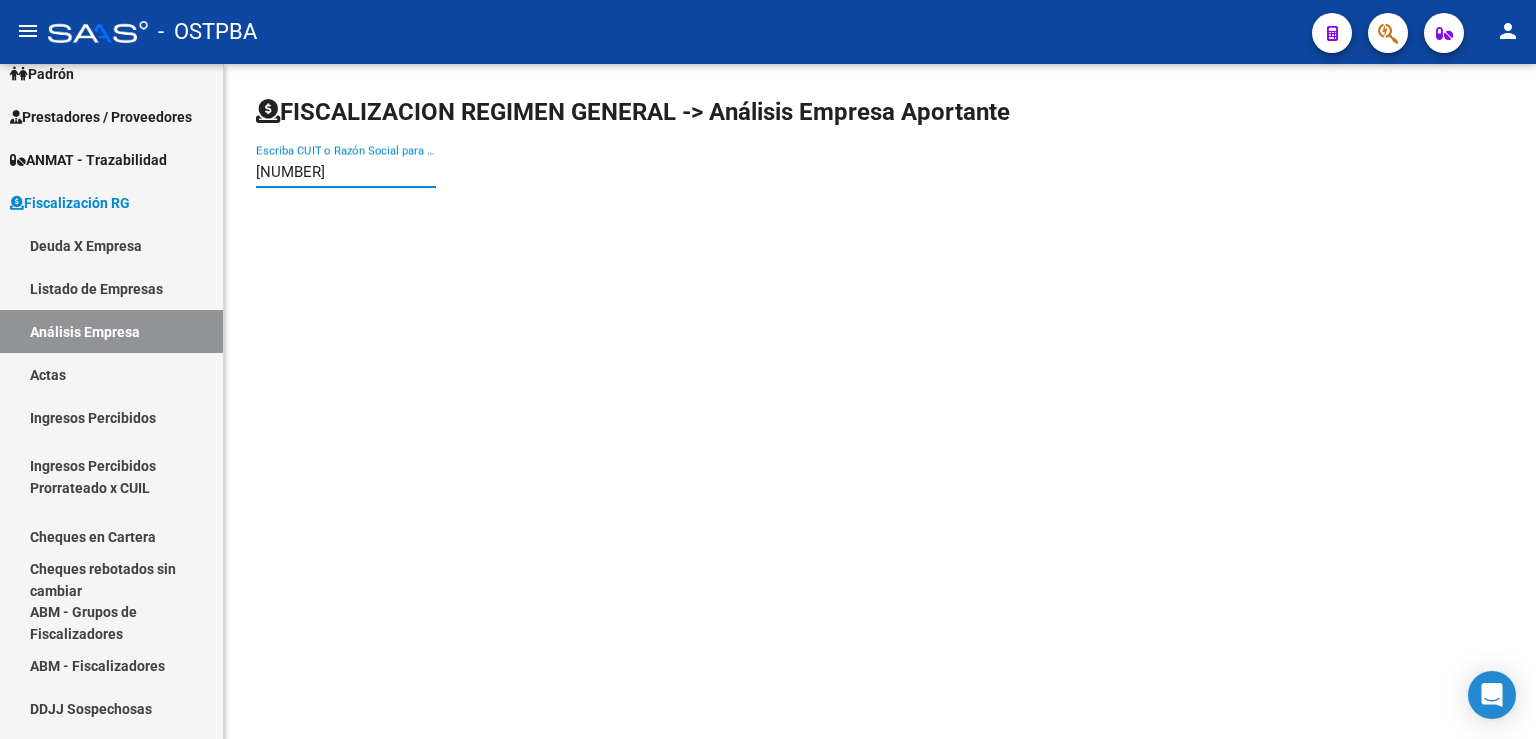 type on "[NUMBER]" 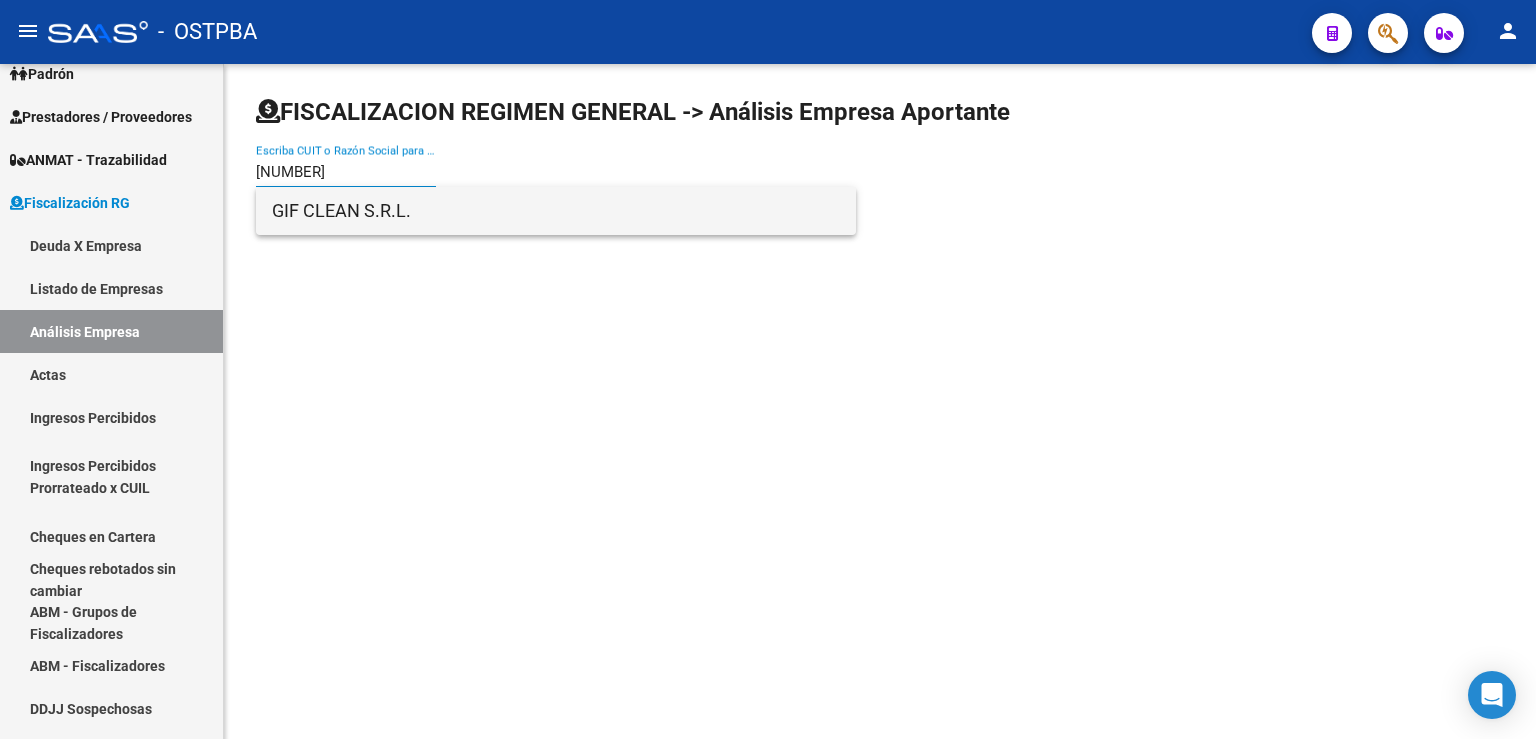 click on "GIF CLEAN S.R.L." at bounding box center [556, 211] 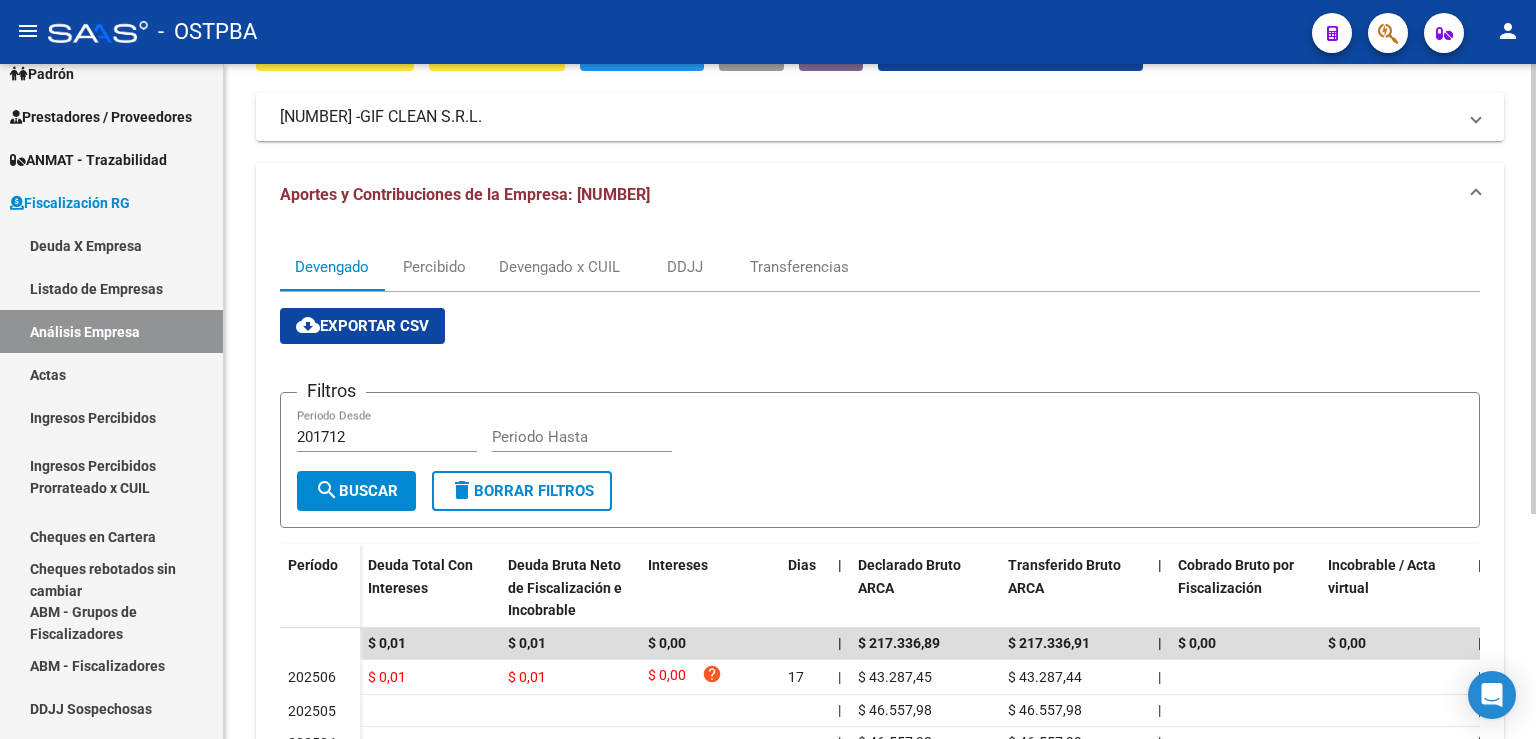 scroll, scrollTop: 0, scrollLeft: 0, axis: both 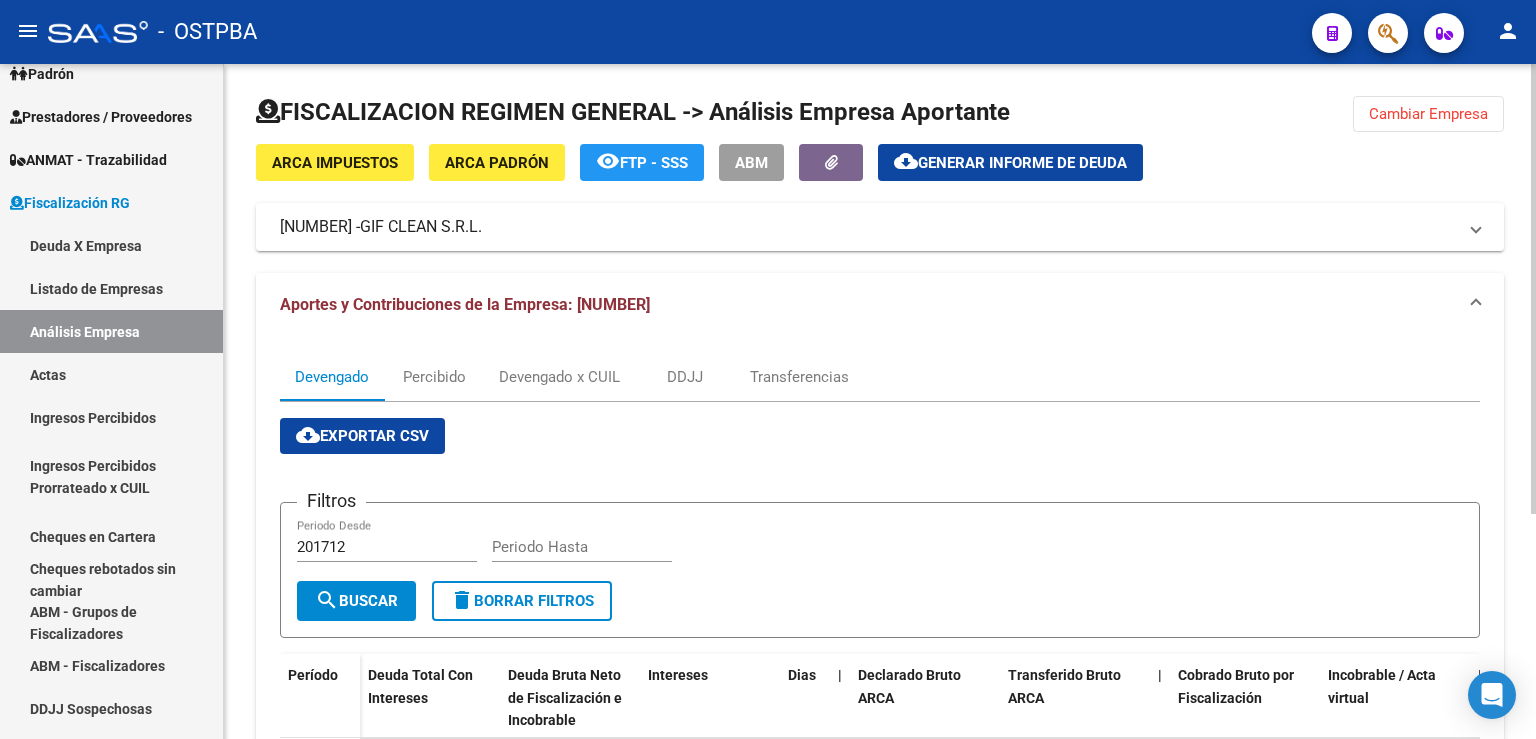 click on "Cambiar Empresa" 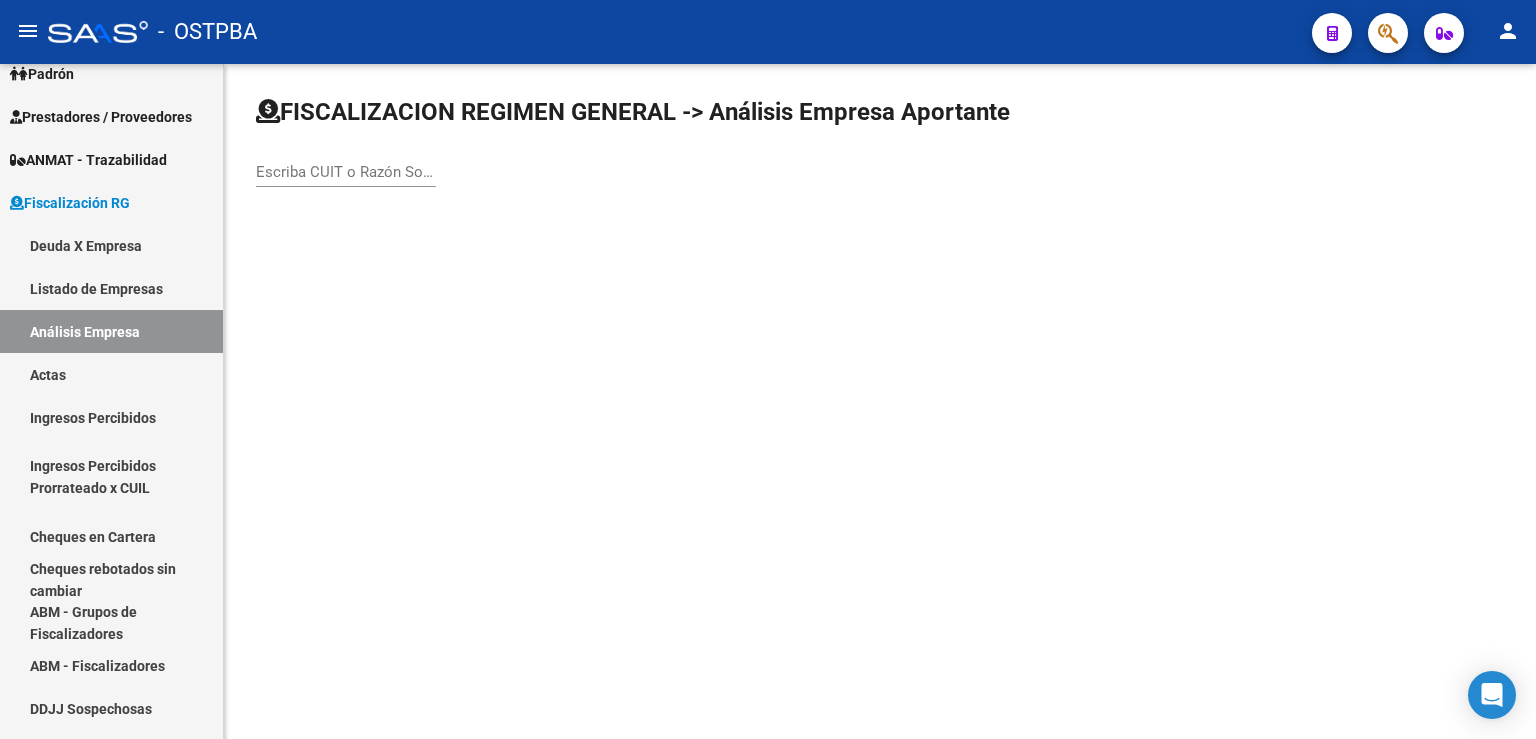 click on "Escriba CUIT o Razón Social para buscar" 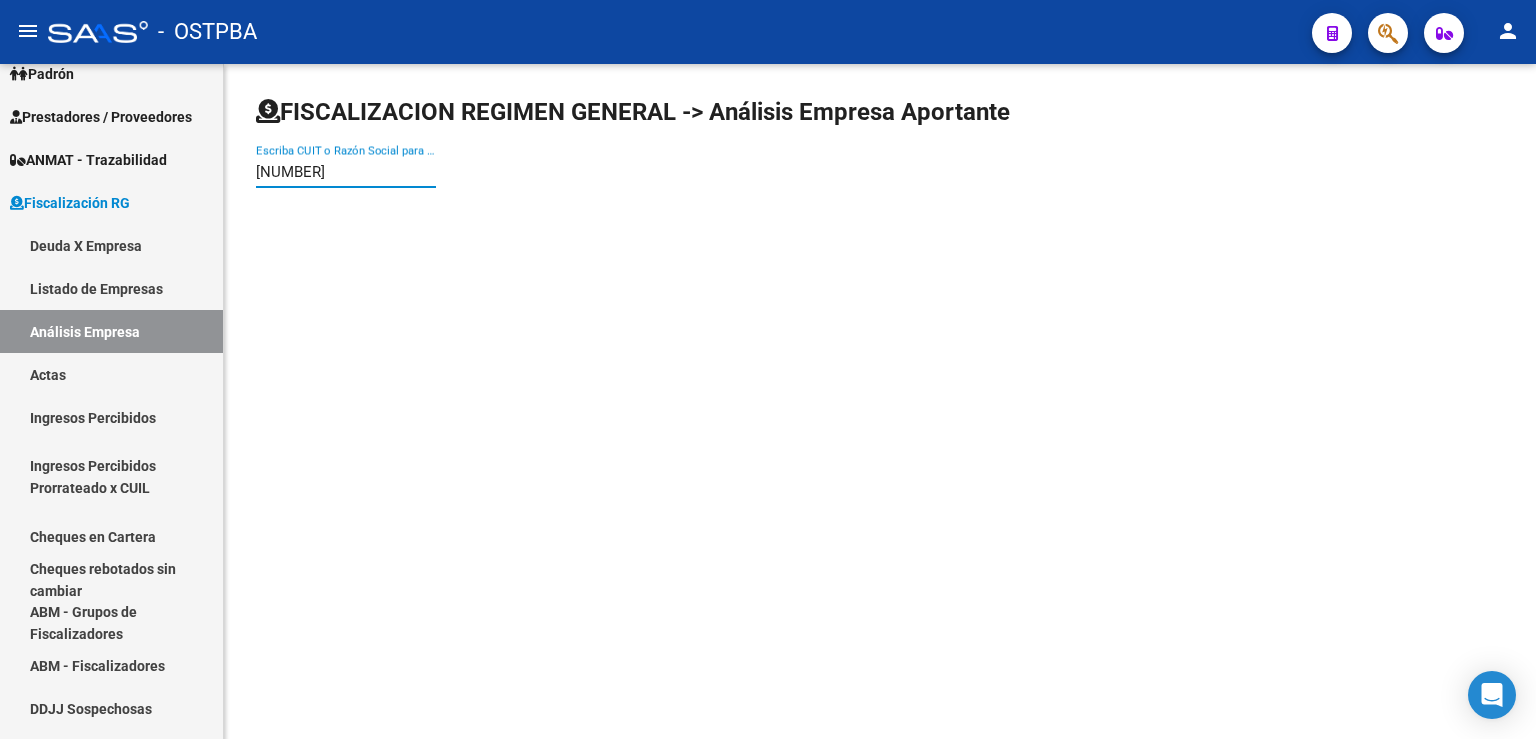 type on "[NUMBER]" 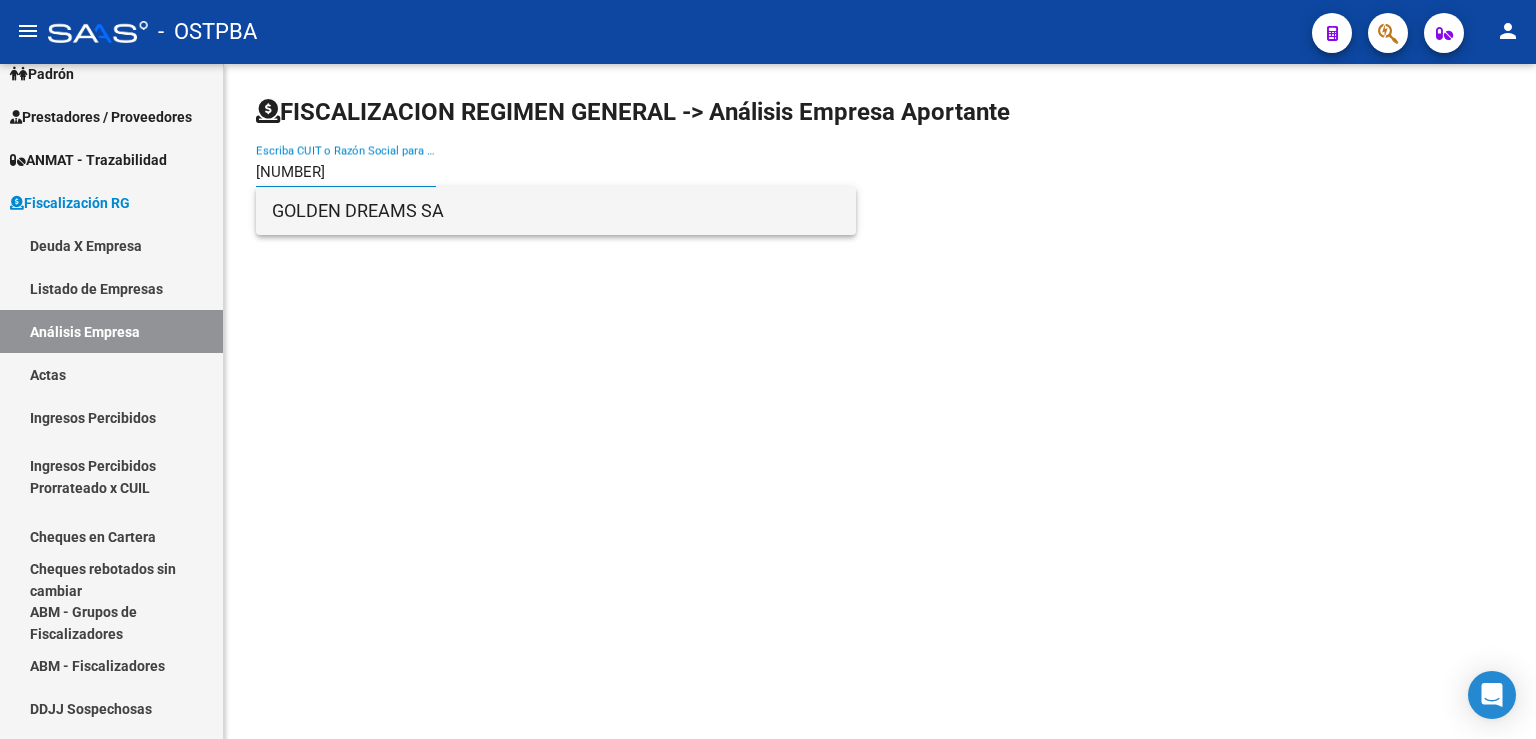 click on "GOLDEN DREAMS SA" at bounding box center [556, 211] 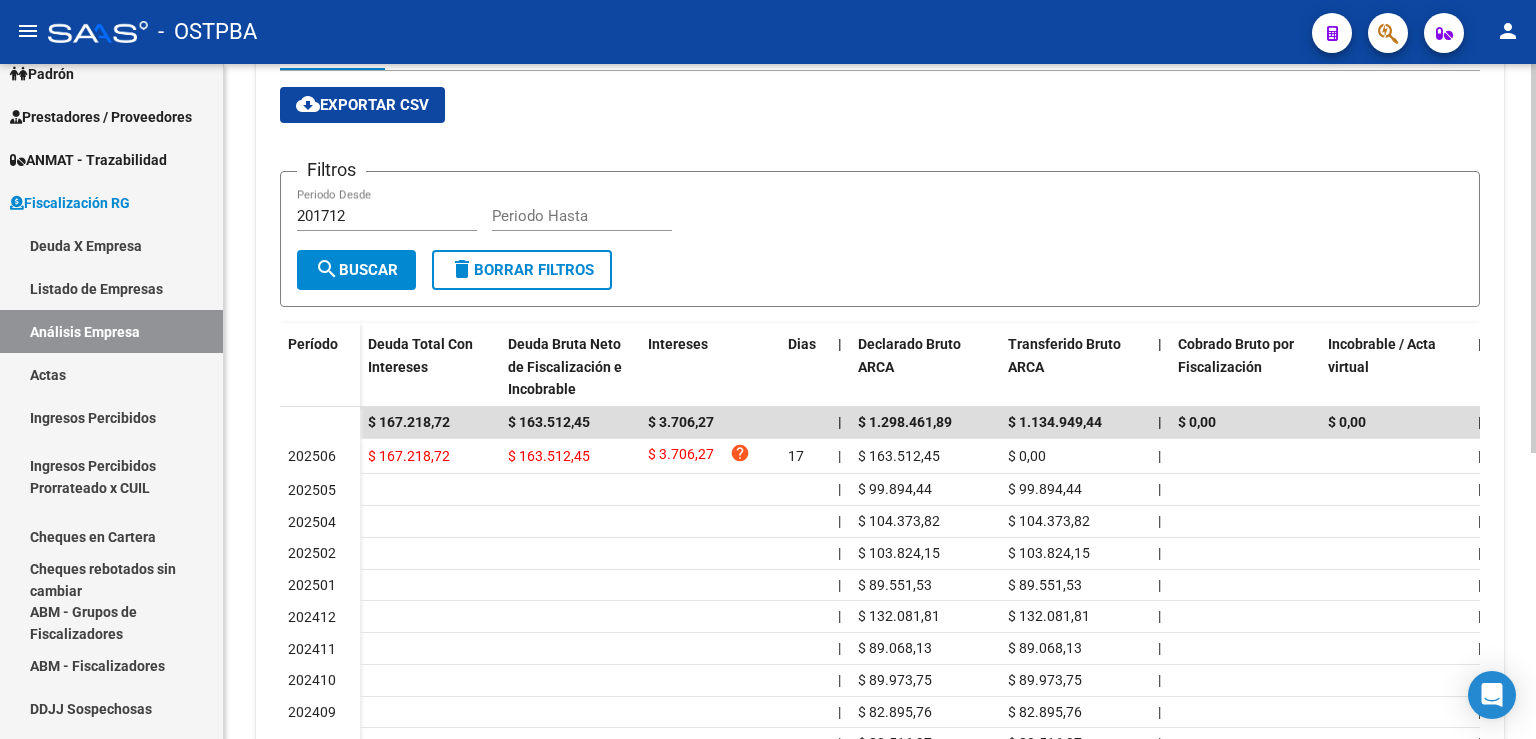 scroll, scrollTop: 0, scrollLeft: 0, axis: both 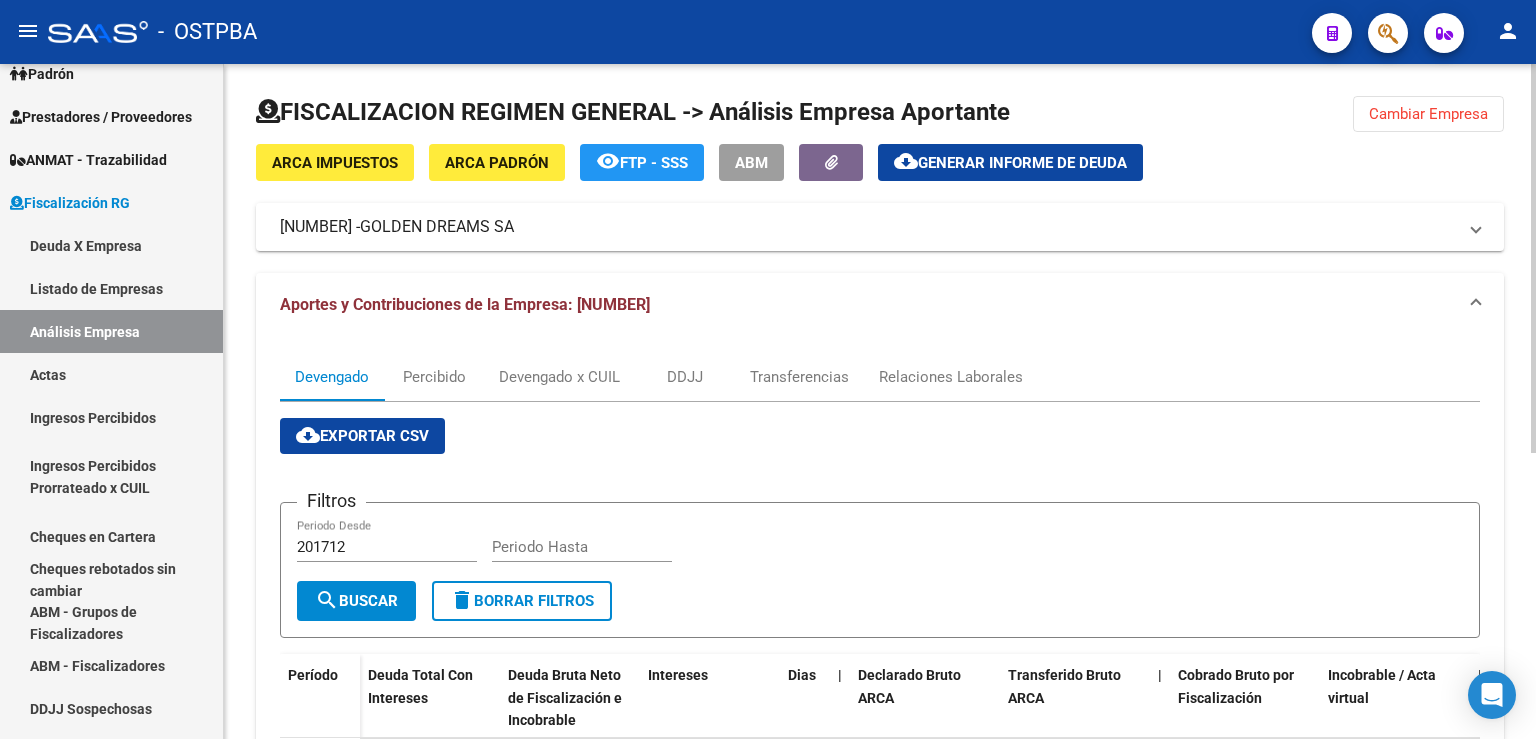 click on "Cambiar Empresa" 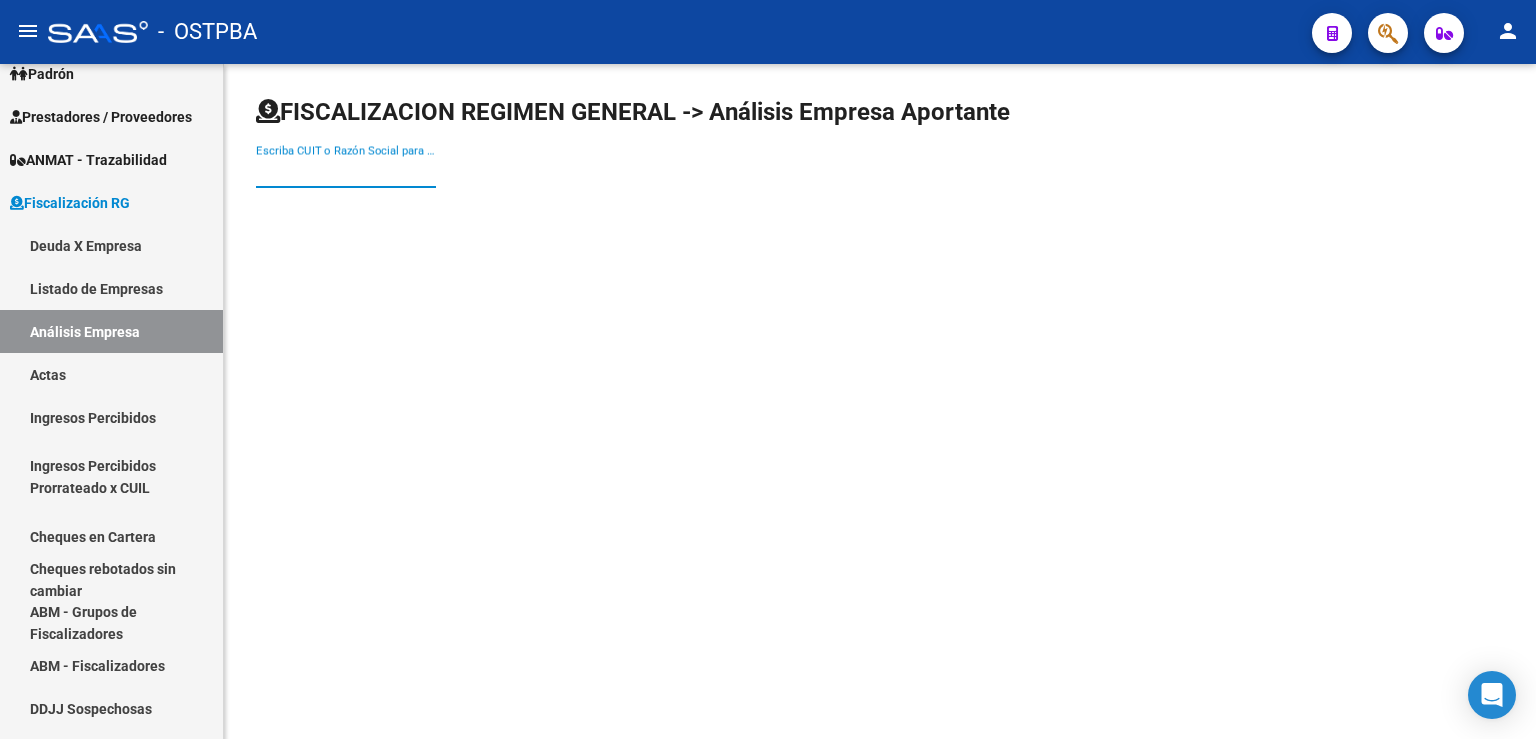 click on "Escriba CUIT o Razón Social para buscar" at bounding box center (346, 172) 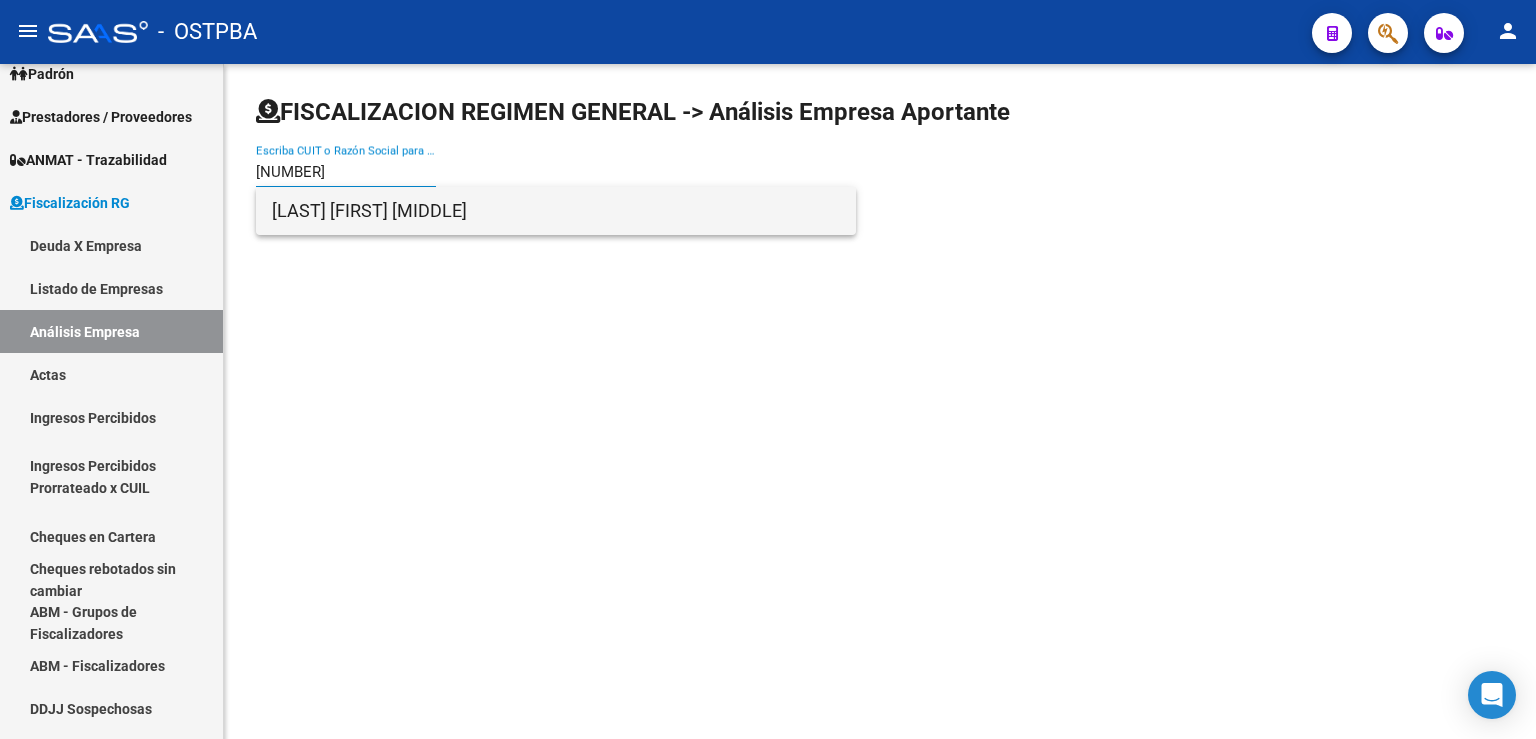 type on "[NUMBER]" 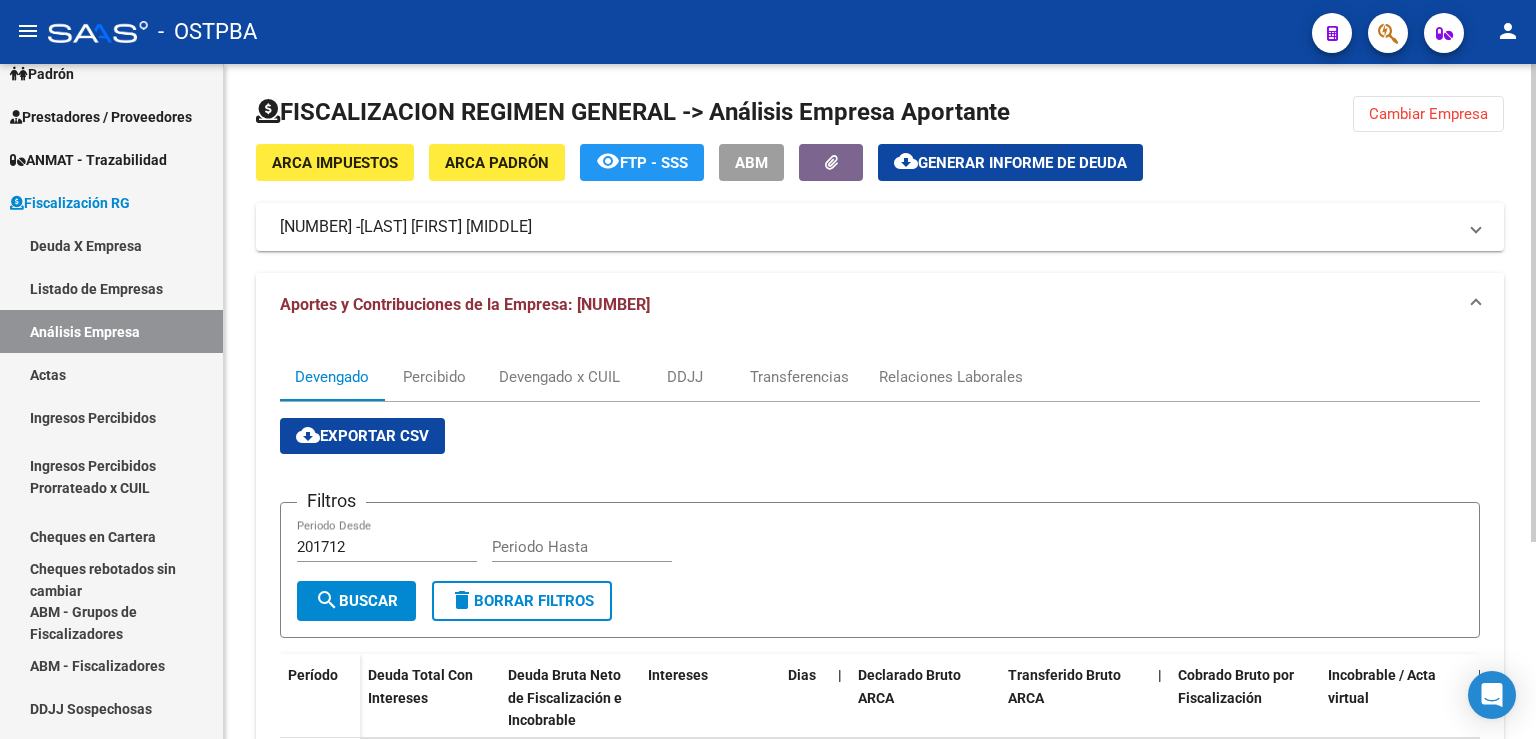scroll, scrollTop: 277, scrollLeft: 0, axis: vertical 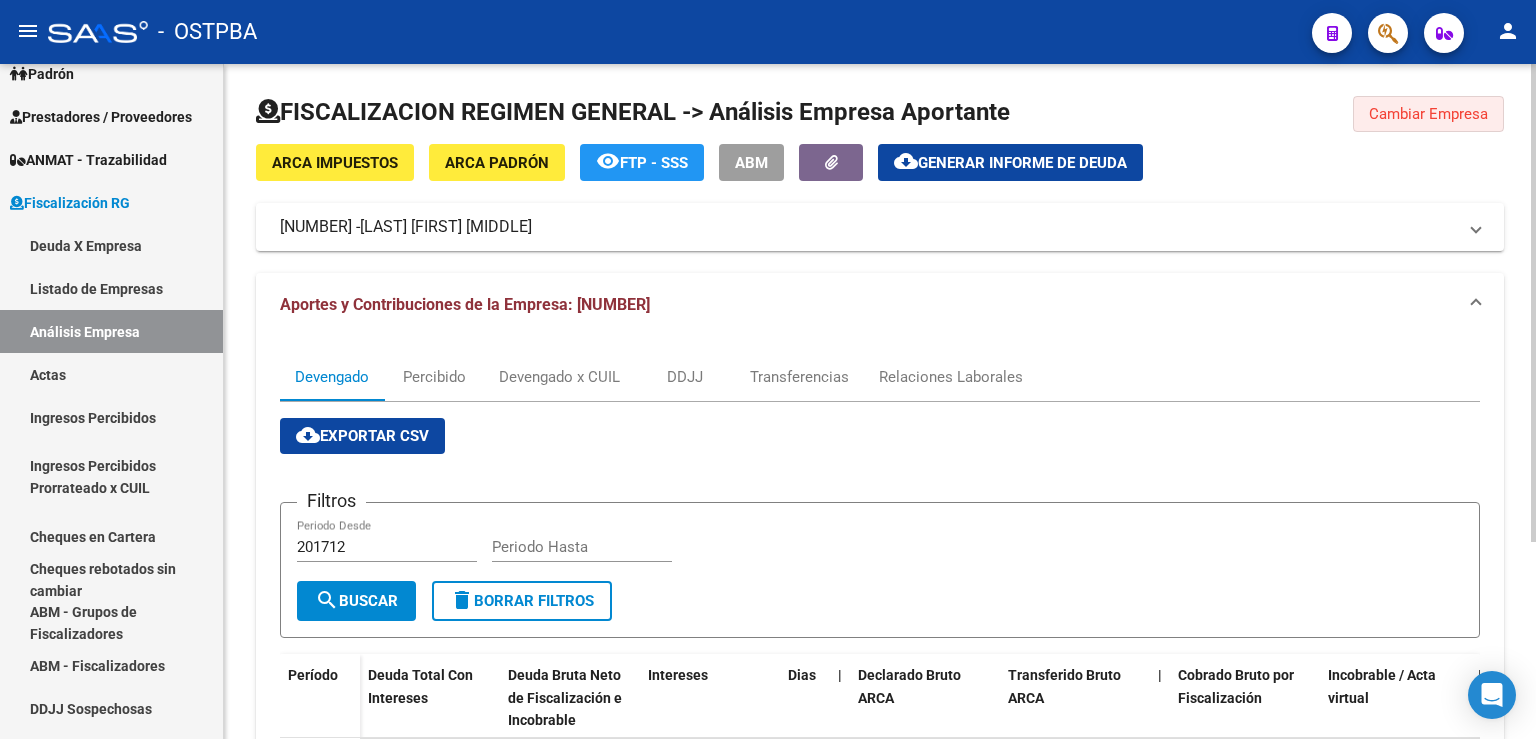 click on "Cambiar Empresa" 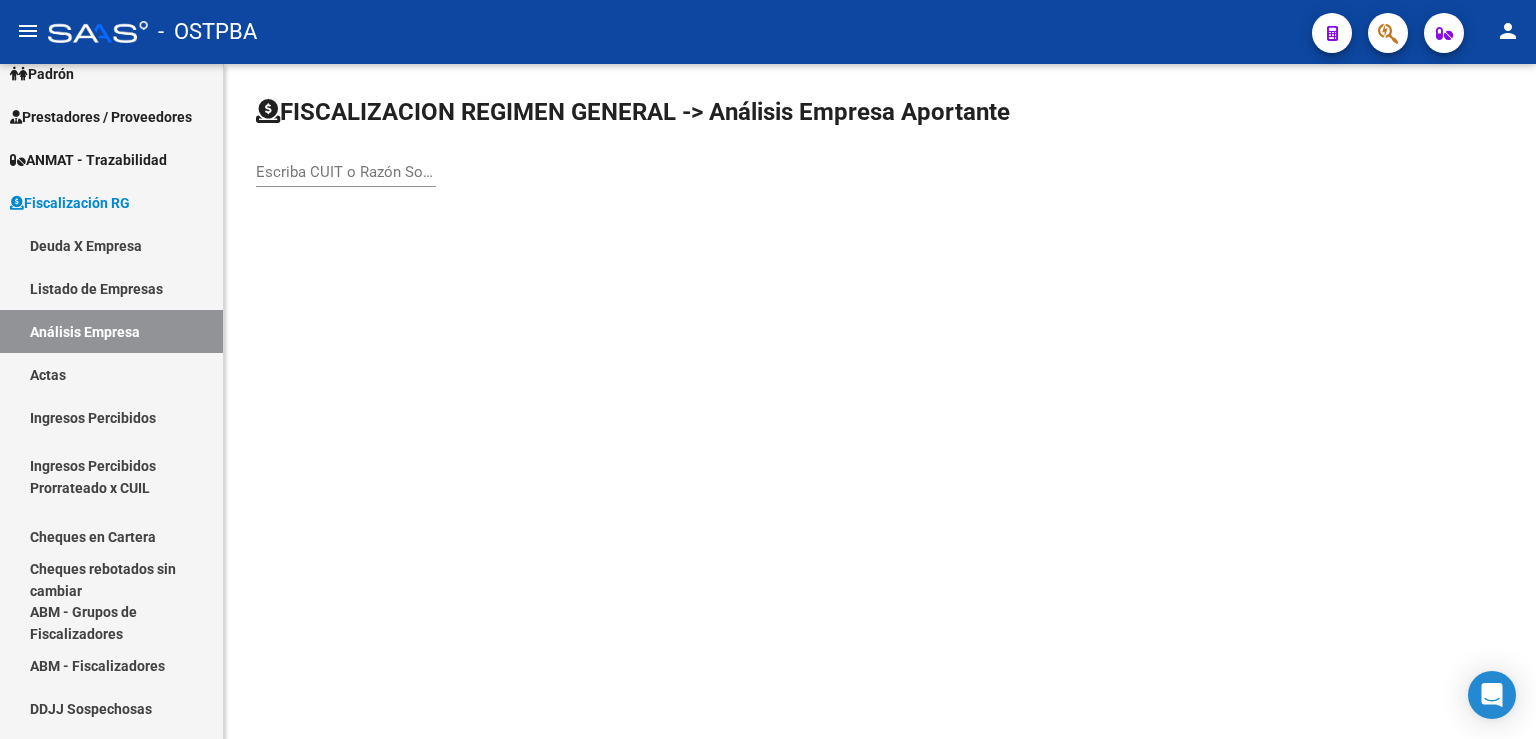 click on "Escriba CUIT o Razón Social para buscar" at bounding box center (346, 172) 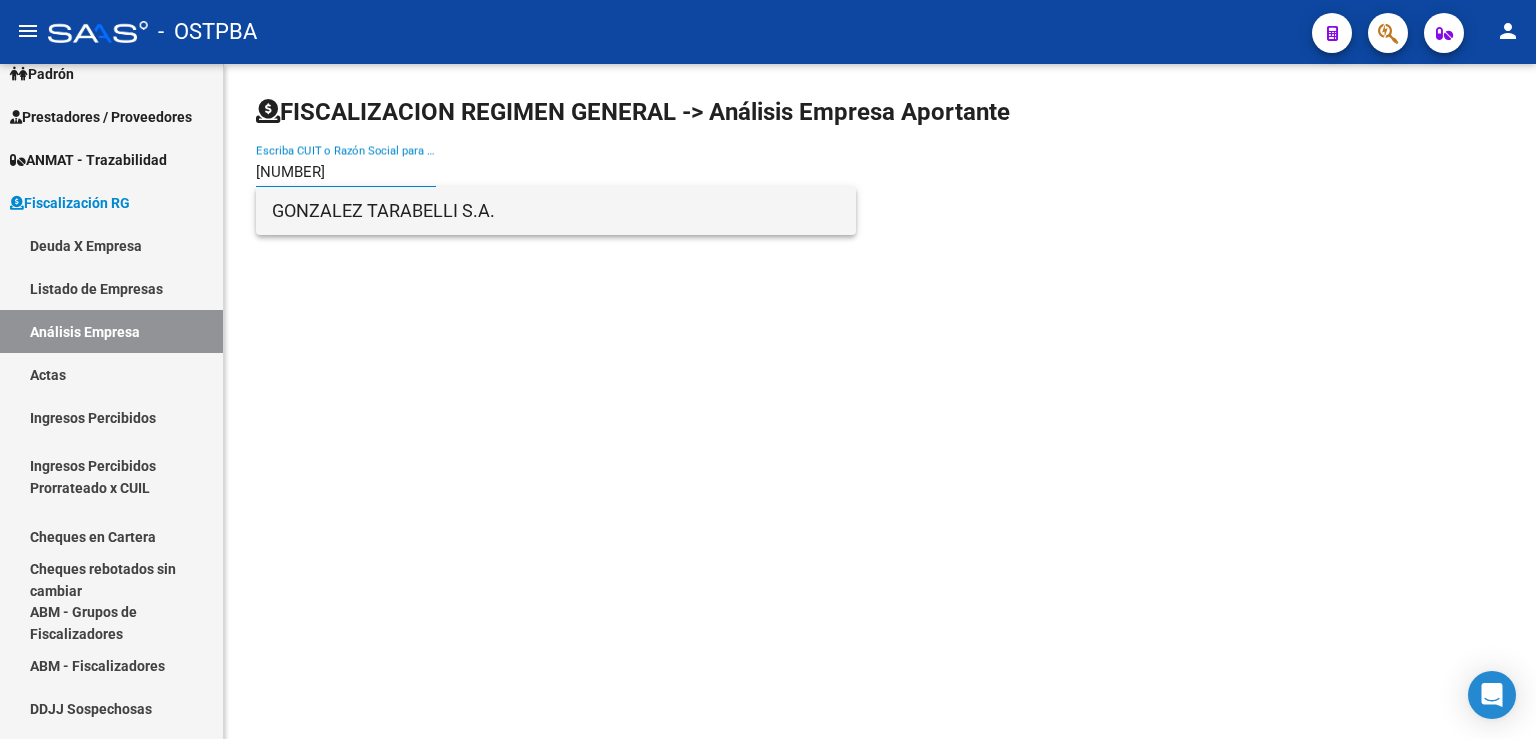 type on "[NUMBER]" 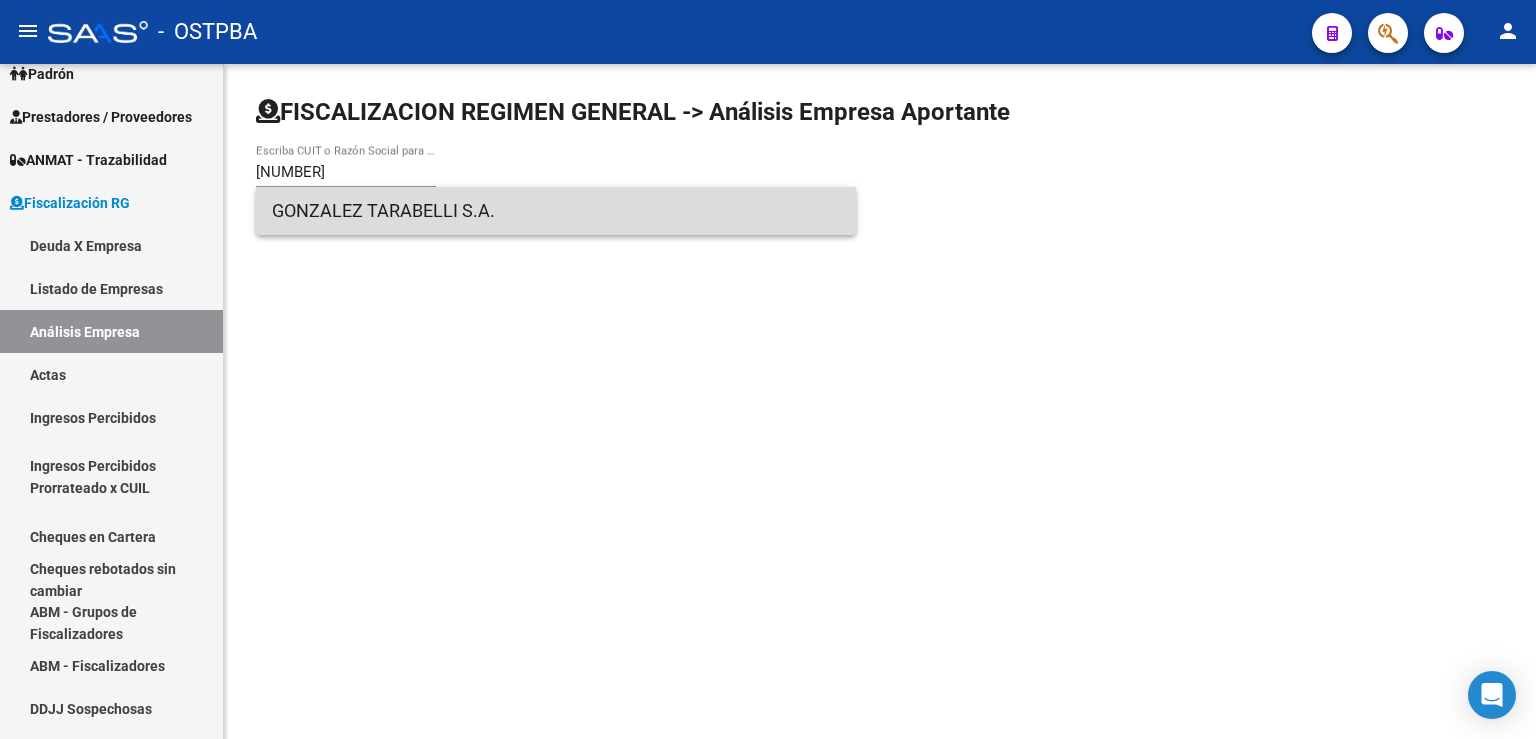 click on "GONZALEZ TARABELLI S.A." at bounding box center [556, 211] 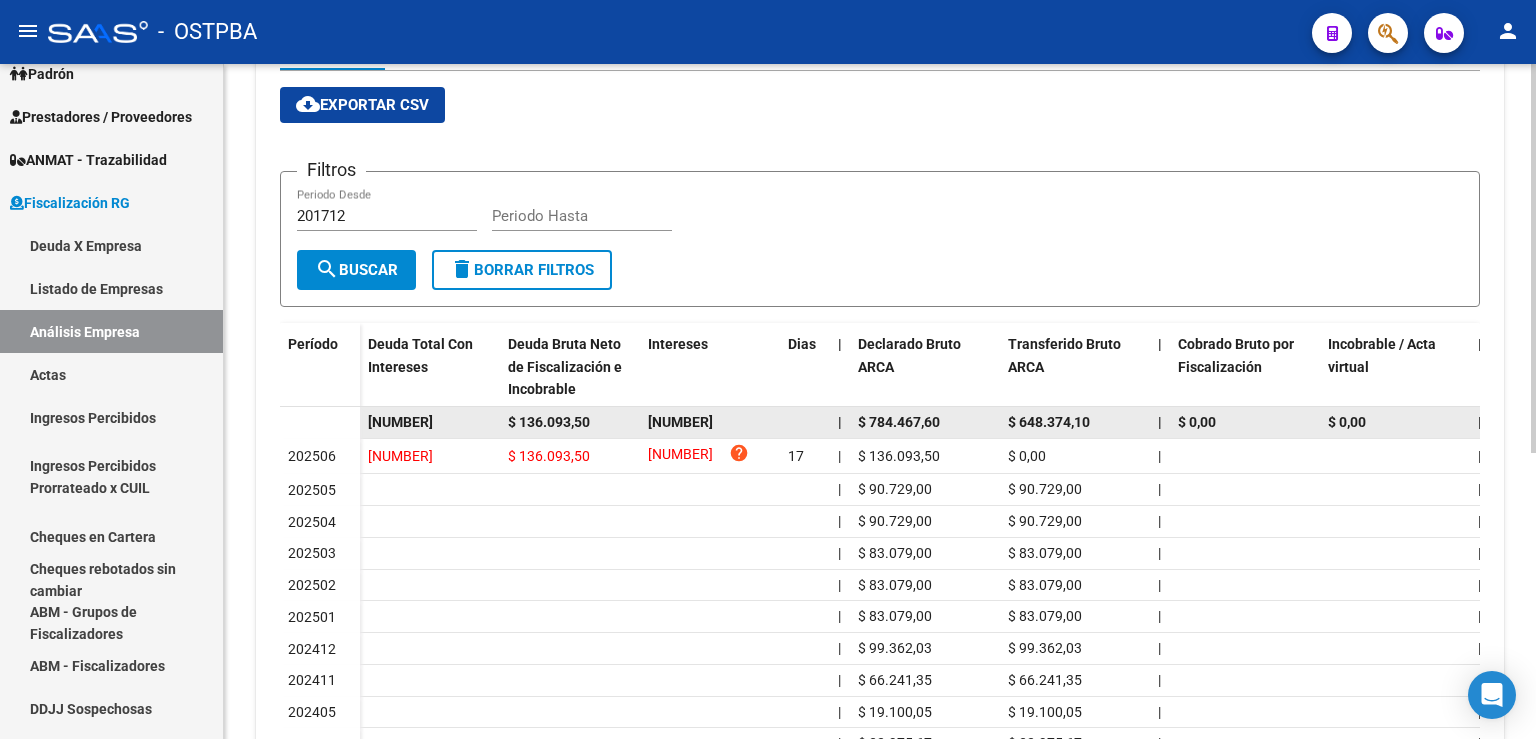 scroll, scrollTop: 0, scrollLeft: 0, axis: both 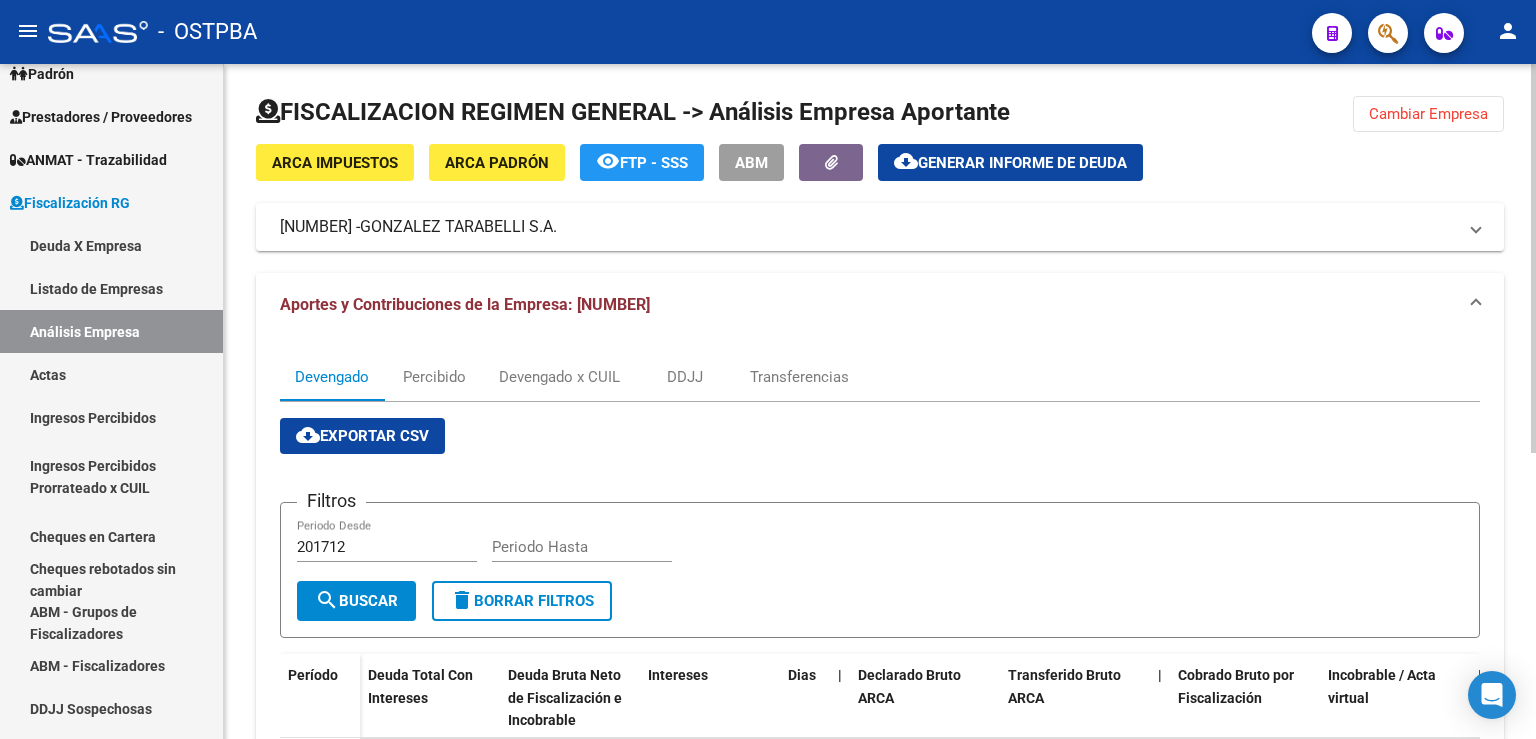 click on "Cambiar Empresa" 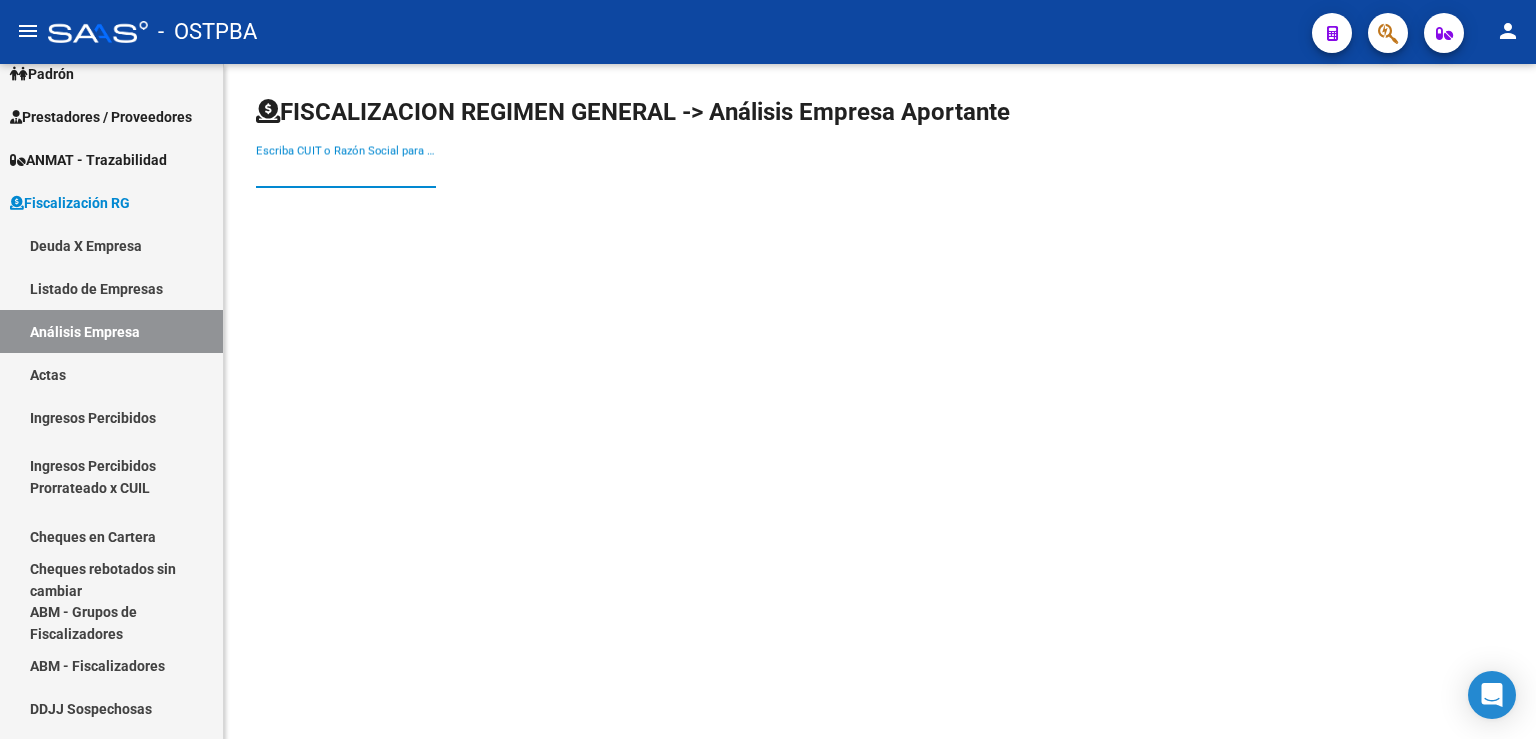 click on "Escriba CUIT o Razón Social para buscar" at bounding box center [346, 172] 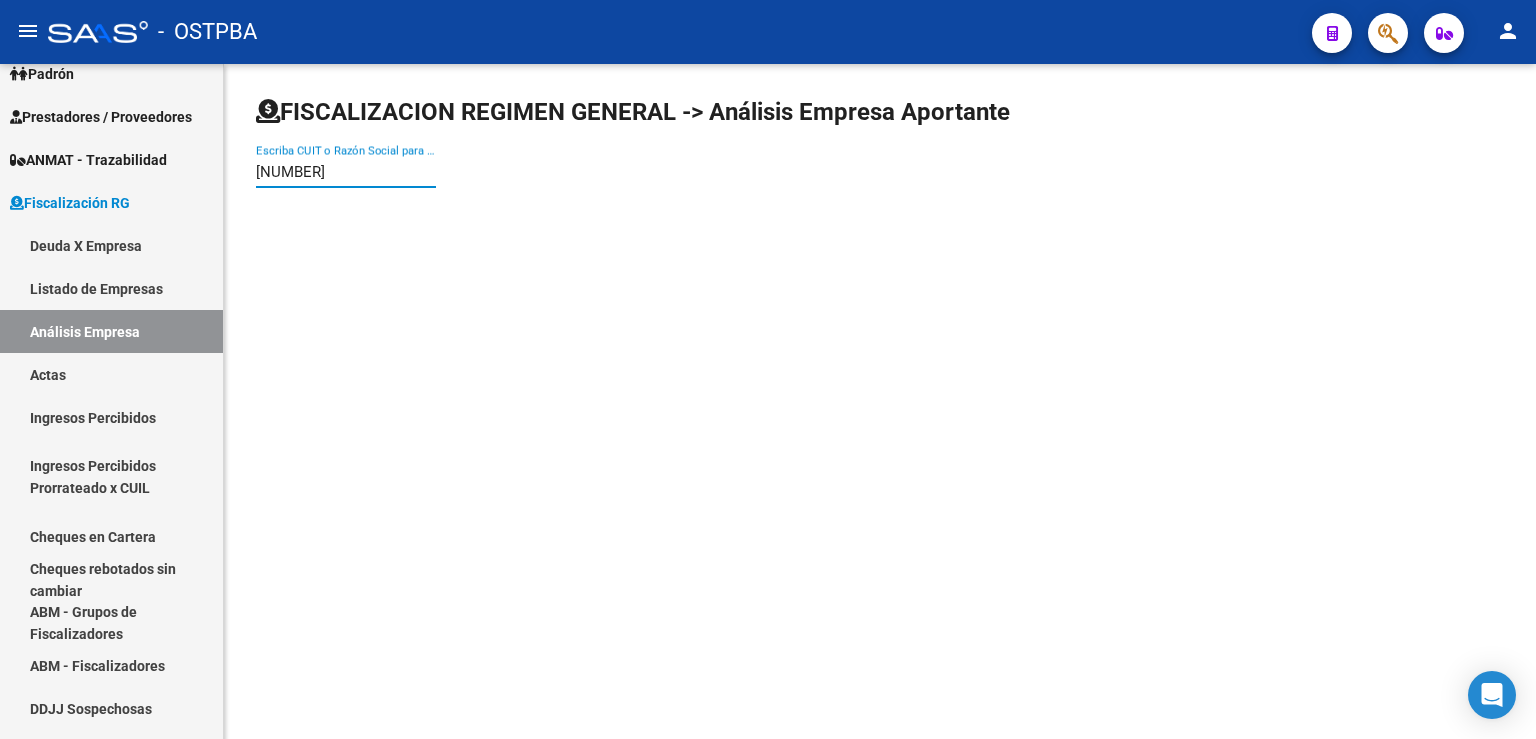 type on "[NUMBER]" 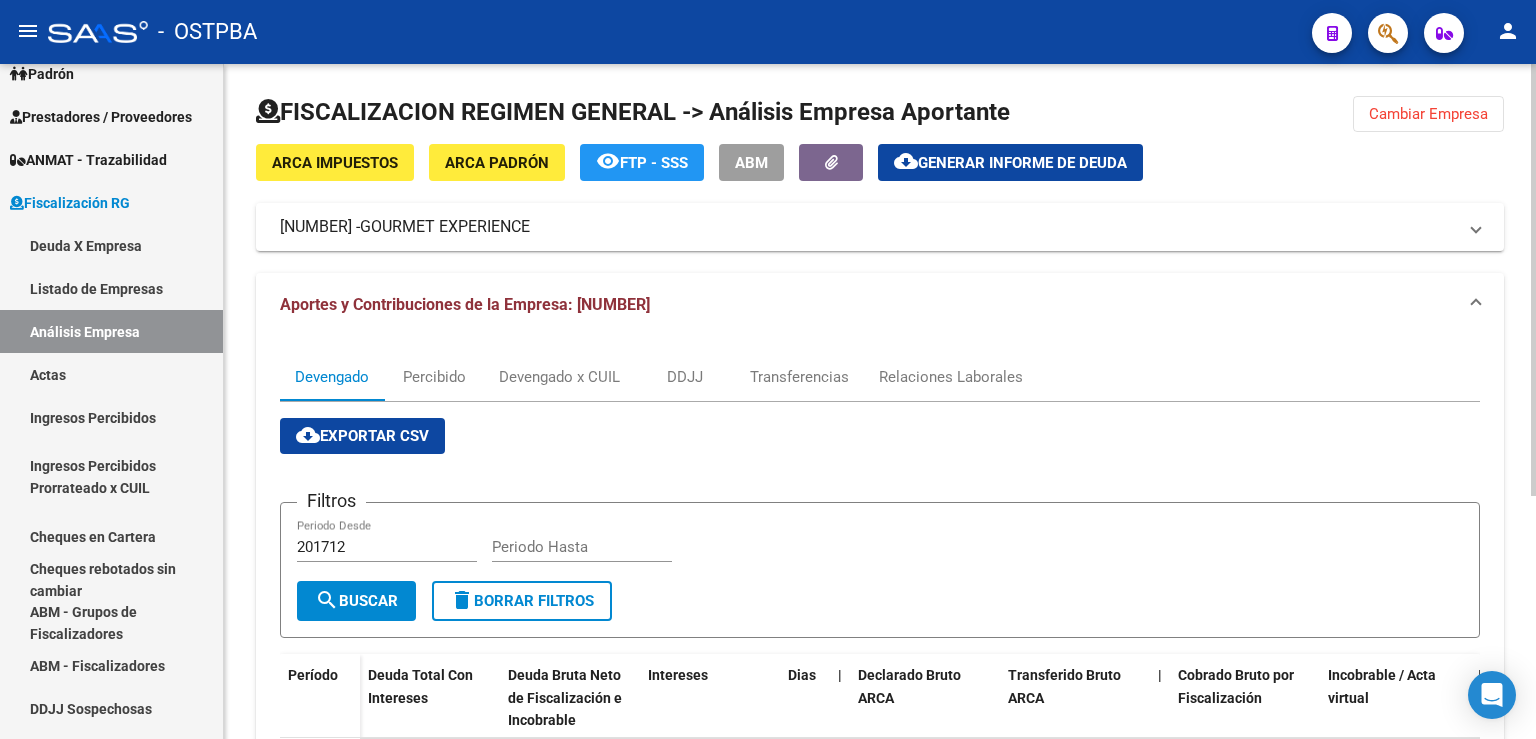 scroll, scrollTop: 110, scrollLeft: 0, axis: vertical 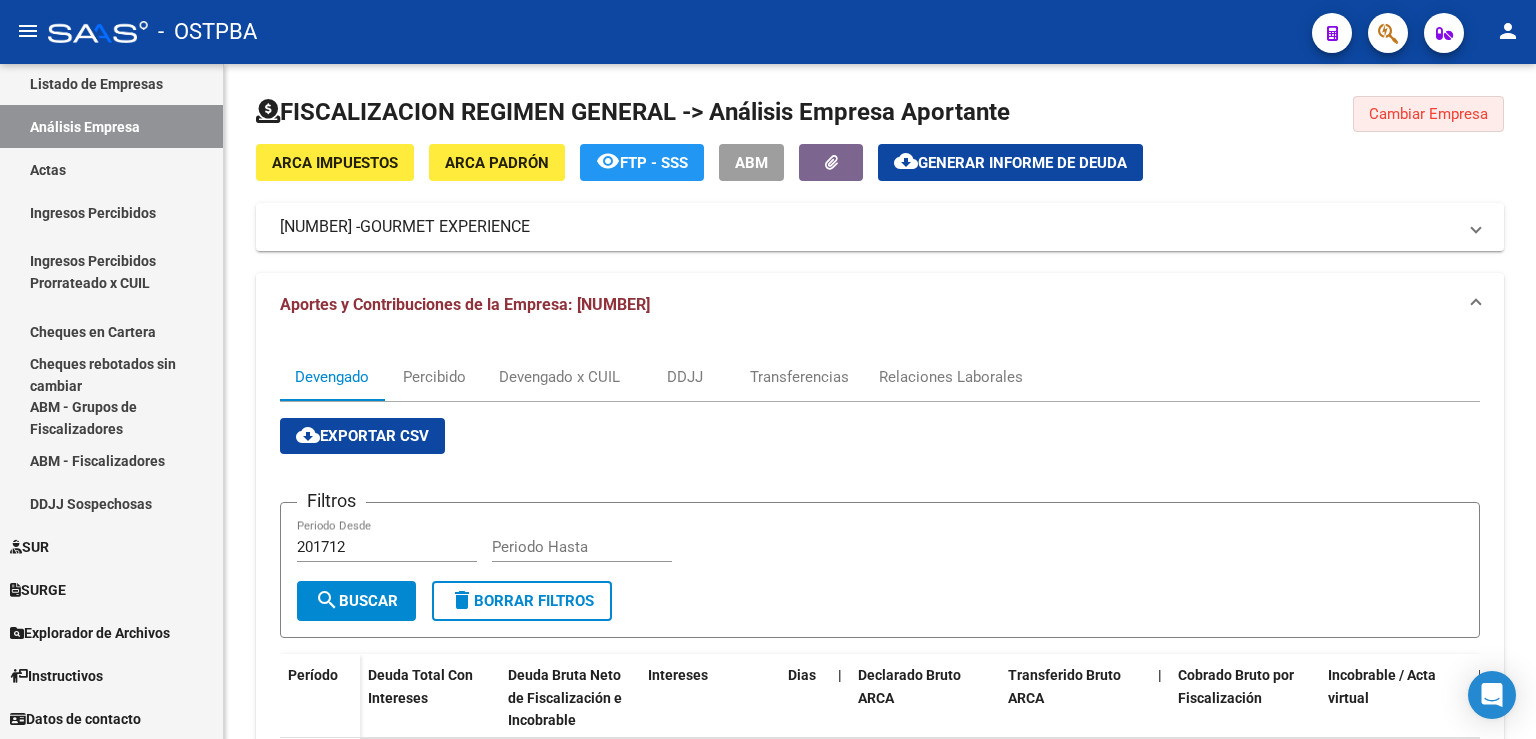 click on "Cambiar Empresa" 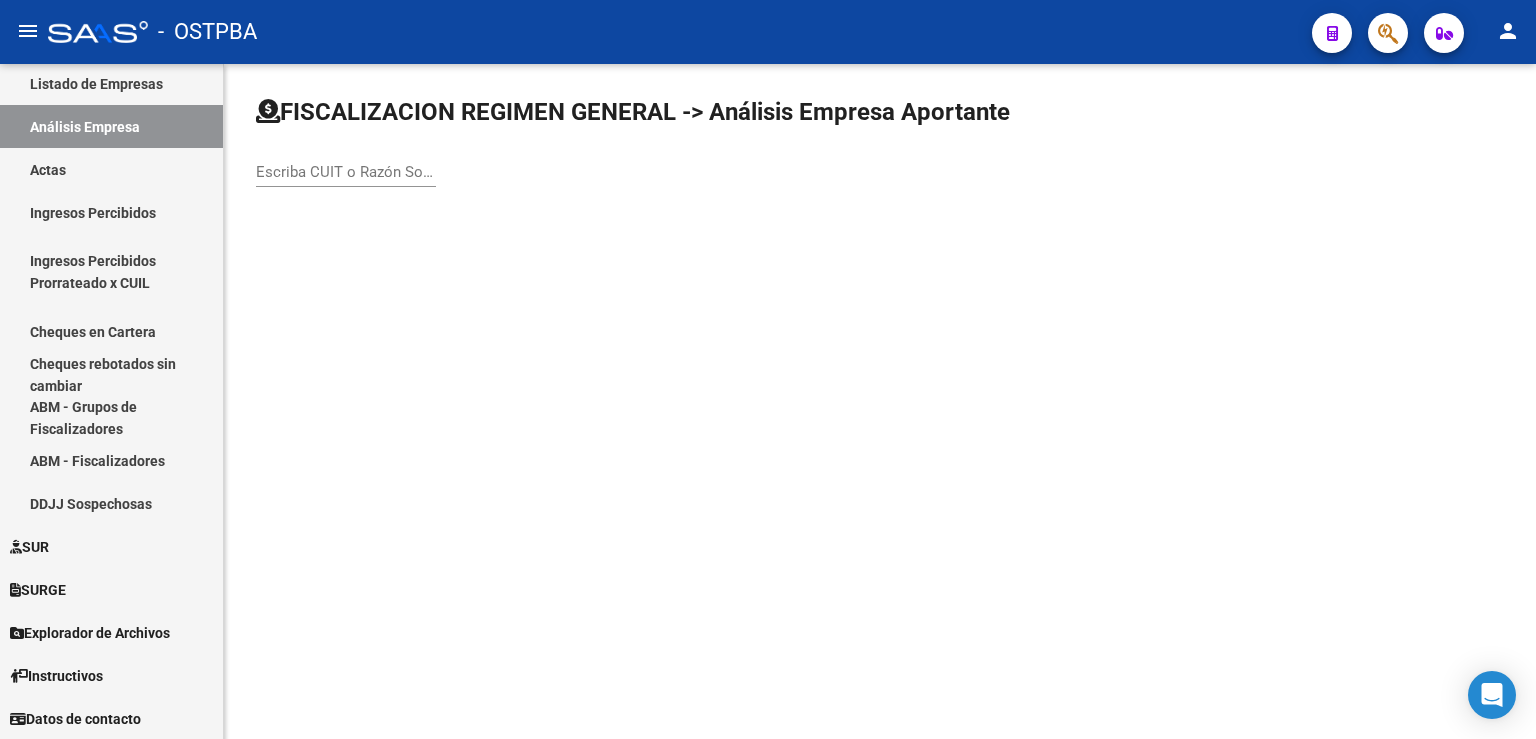 click on "Escriba CUIT o Razón Social para buscar" at bounding box center [346, 172] 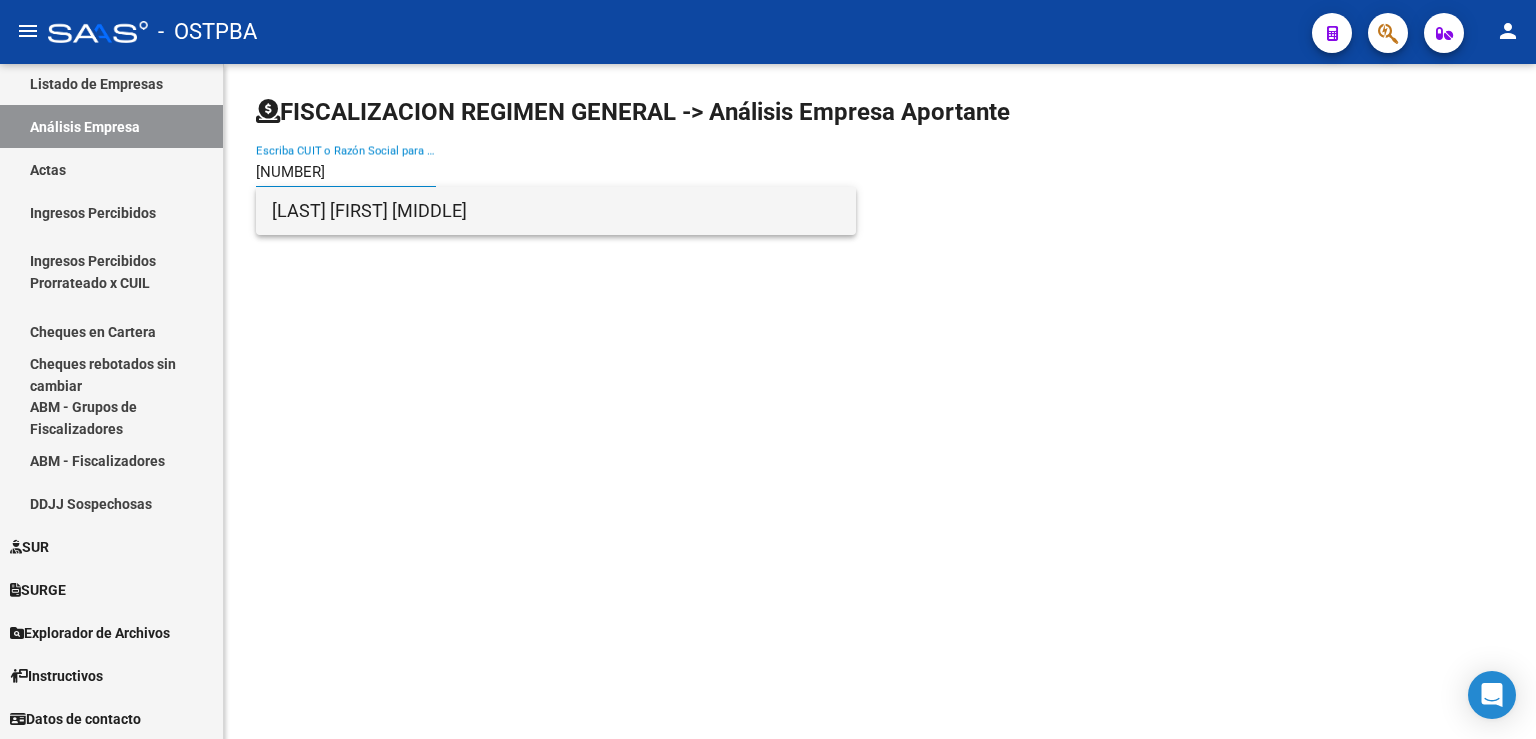 type on "[NUMBER]" 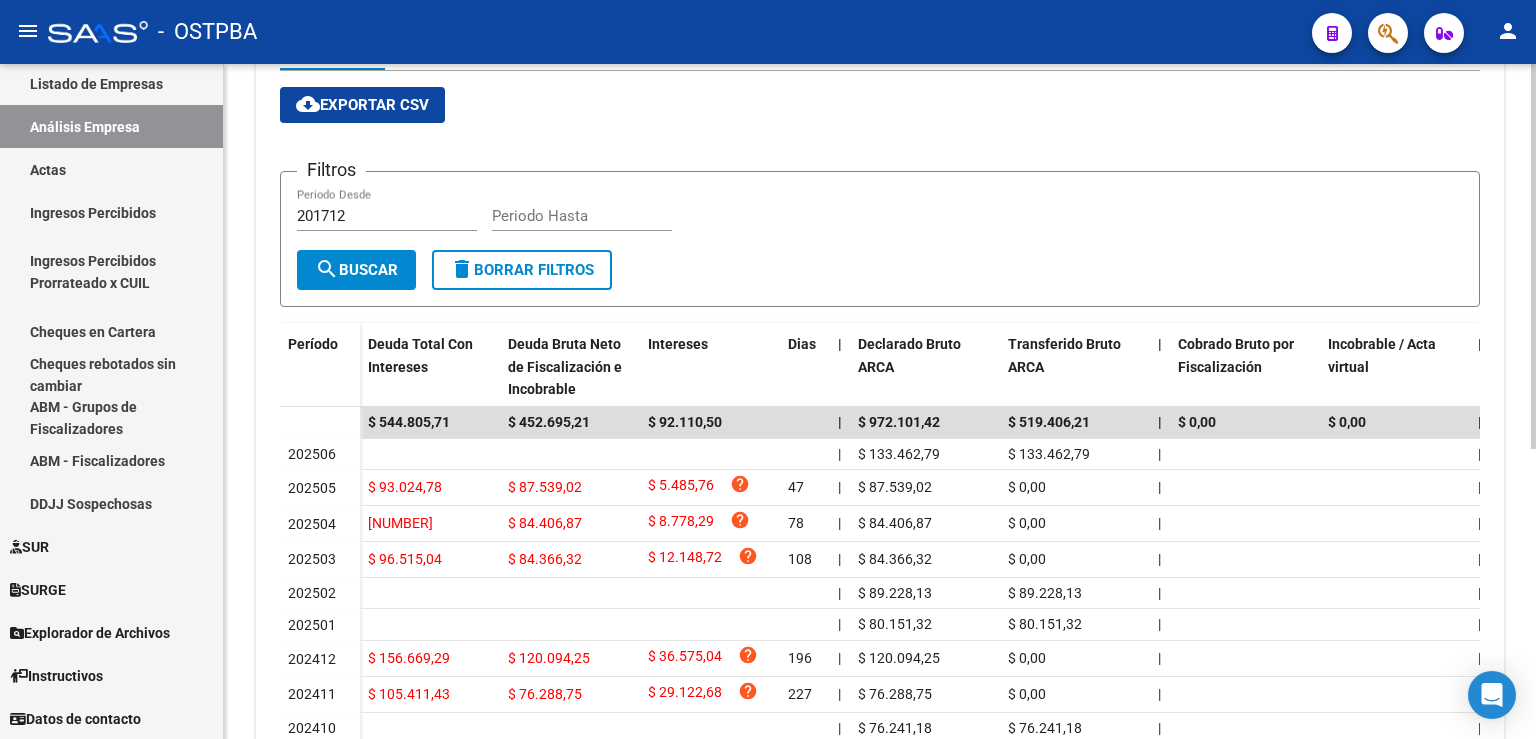 scroll, scrollTop: 441, scrollLeft: 0, axis: vertical 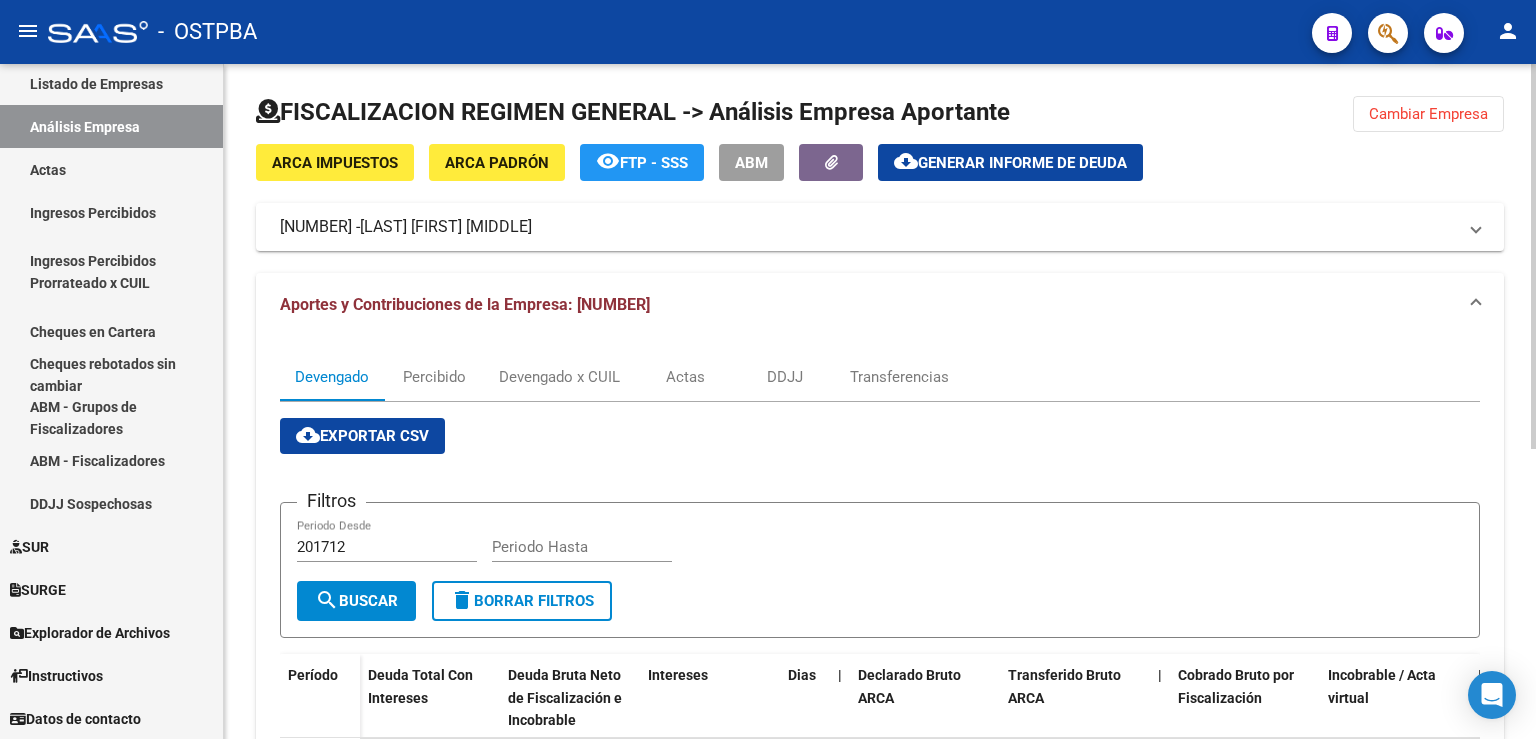 click on "Cambiar Empresa" 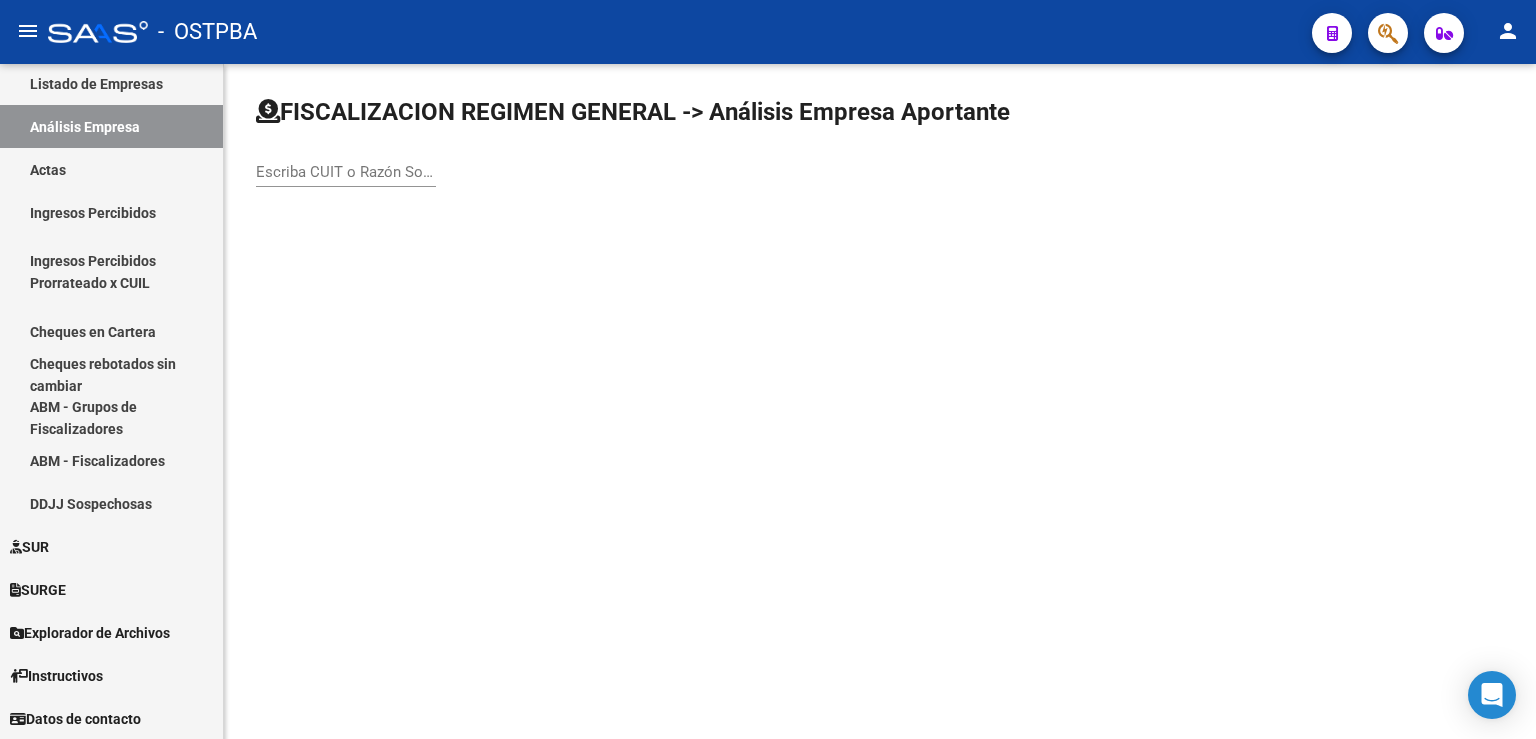 click on "Escriba CUIT o Razón Social para buscar" at bounding box center [346, 172] 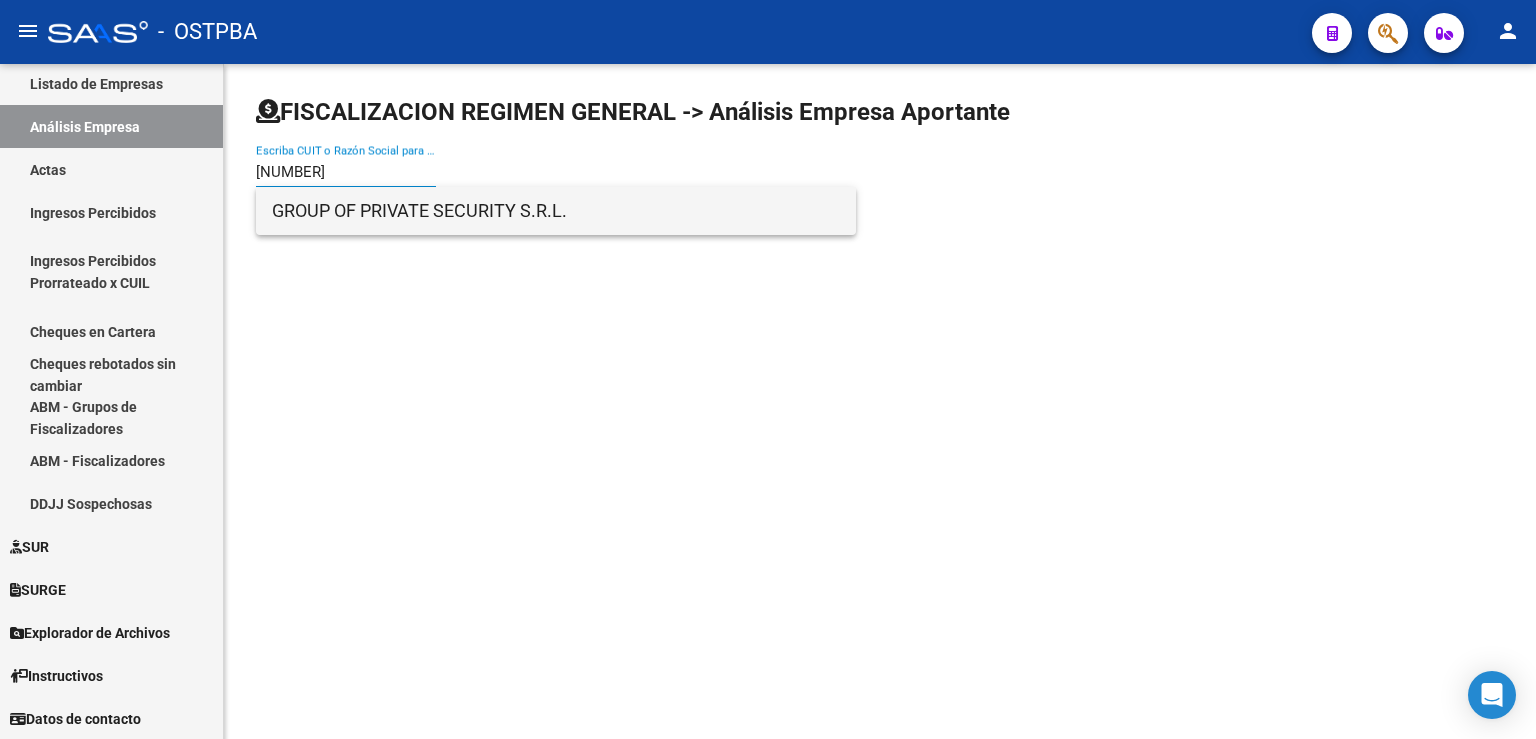 type on "[NUMBER]" 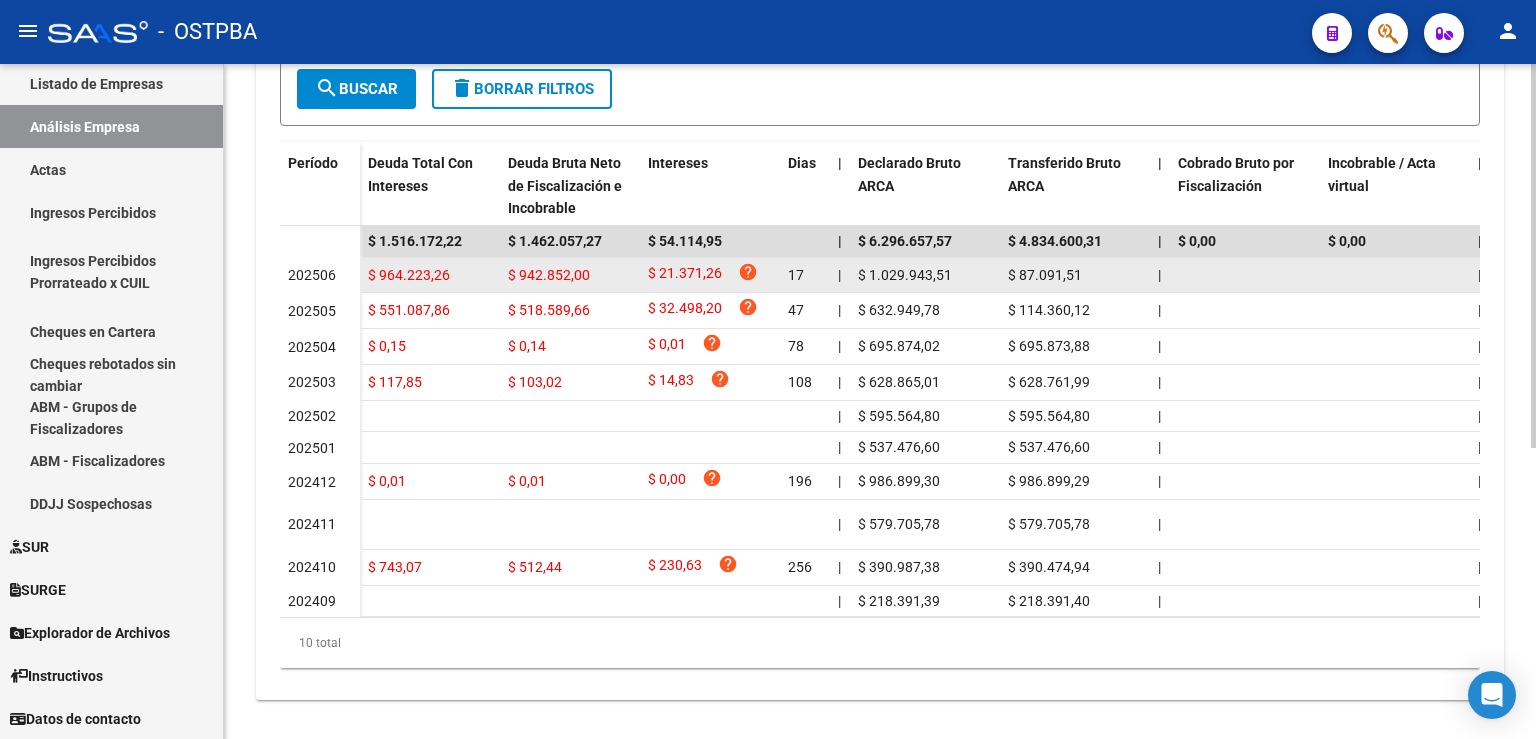 scroll, scrollTop: 0, scrollLeft: 0, axis: both 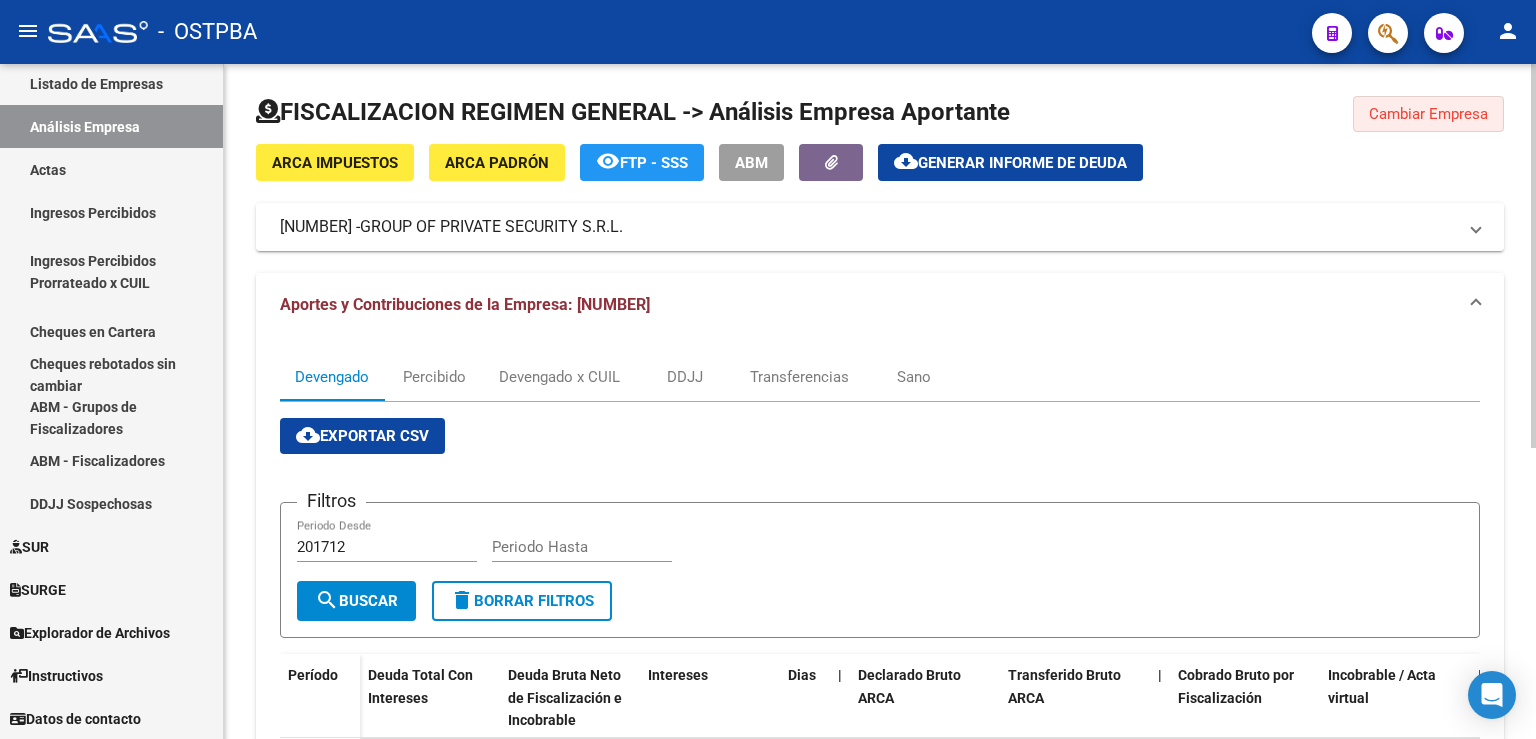 click on "Cambiar Empresa" 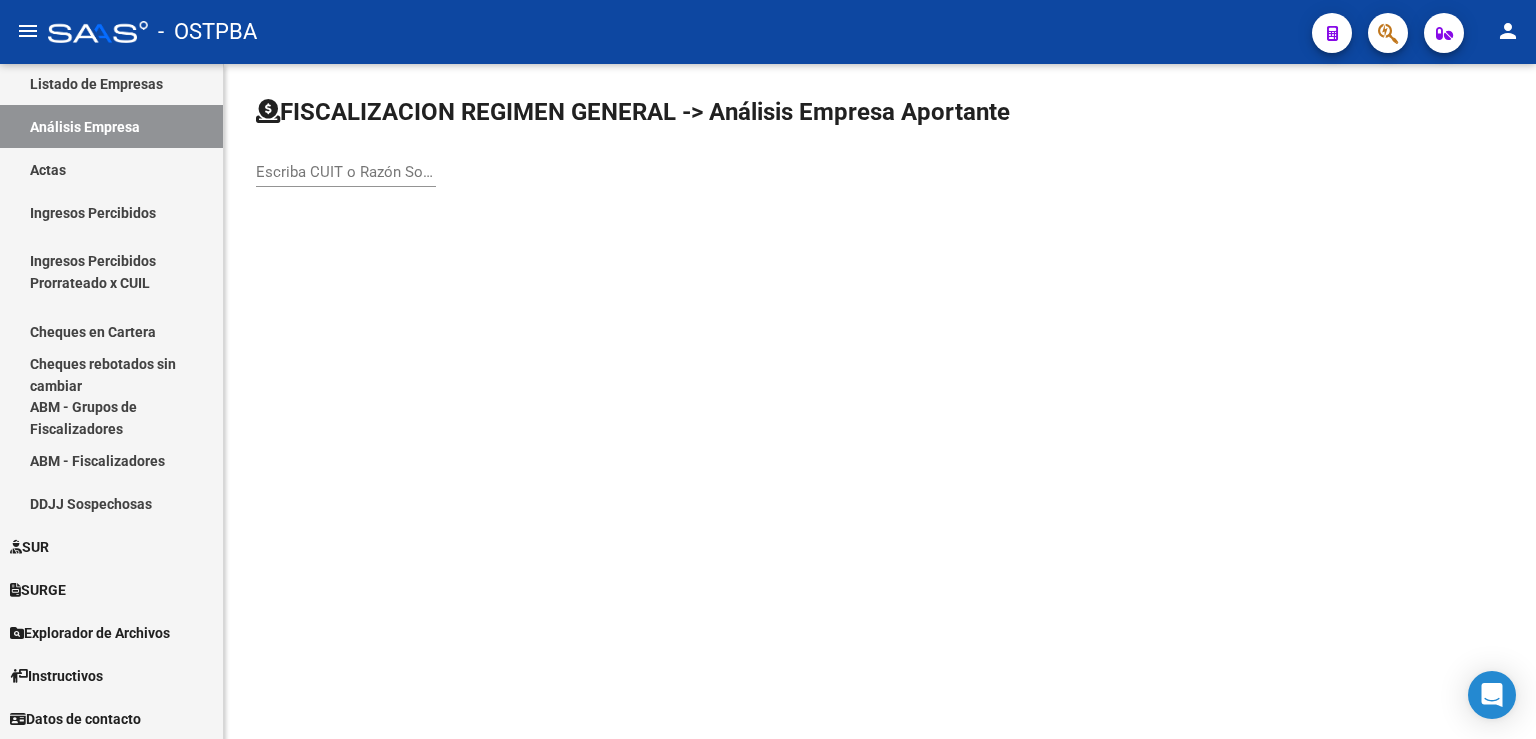 click on "Escriba CUIT o Razón Social para buscar" at bounding box center (346, 172) 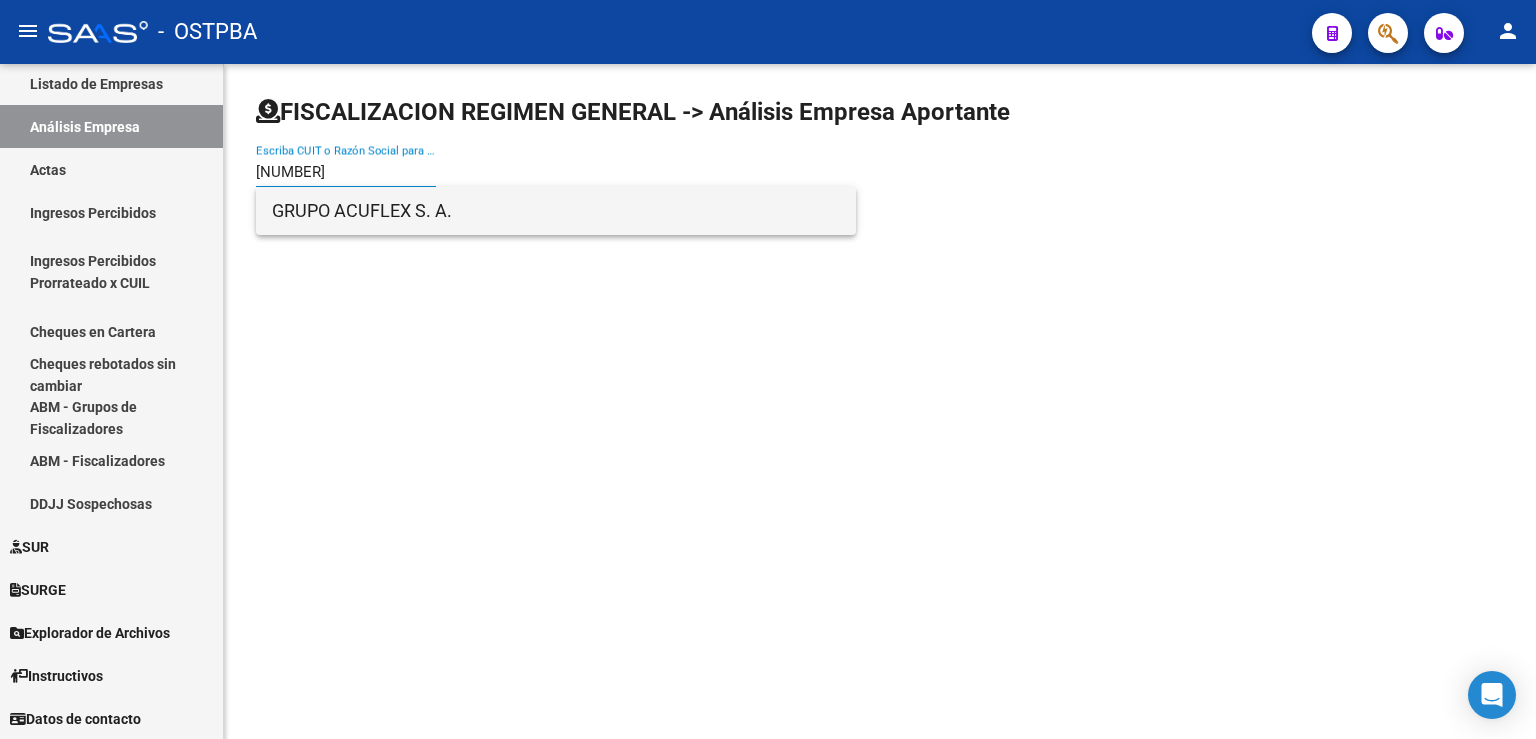 type on "[NUMBER]" 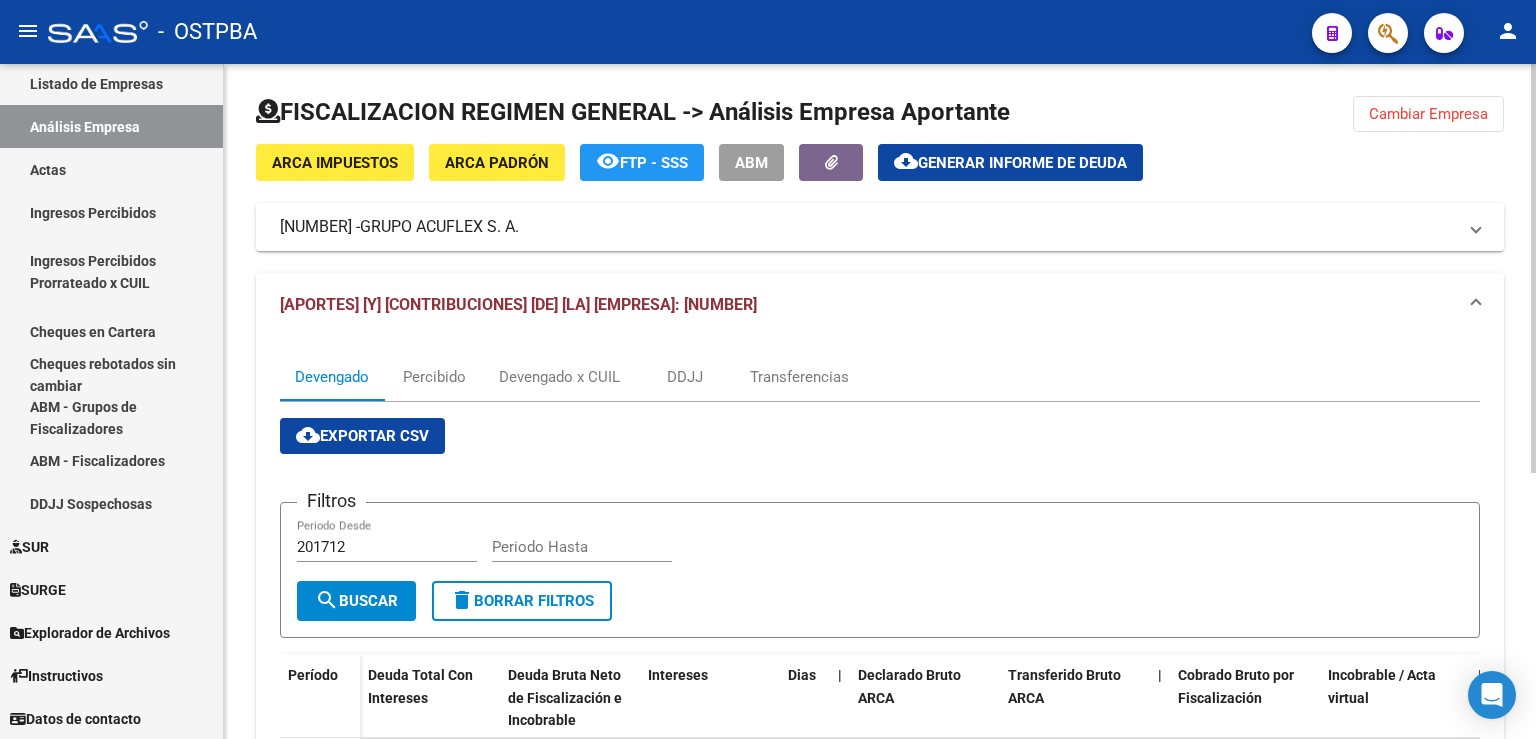 scroll, scrollTop: 331, scrollLeft: 0, axis: vertical 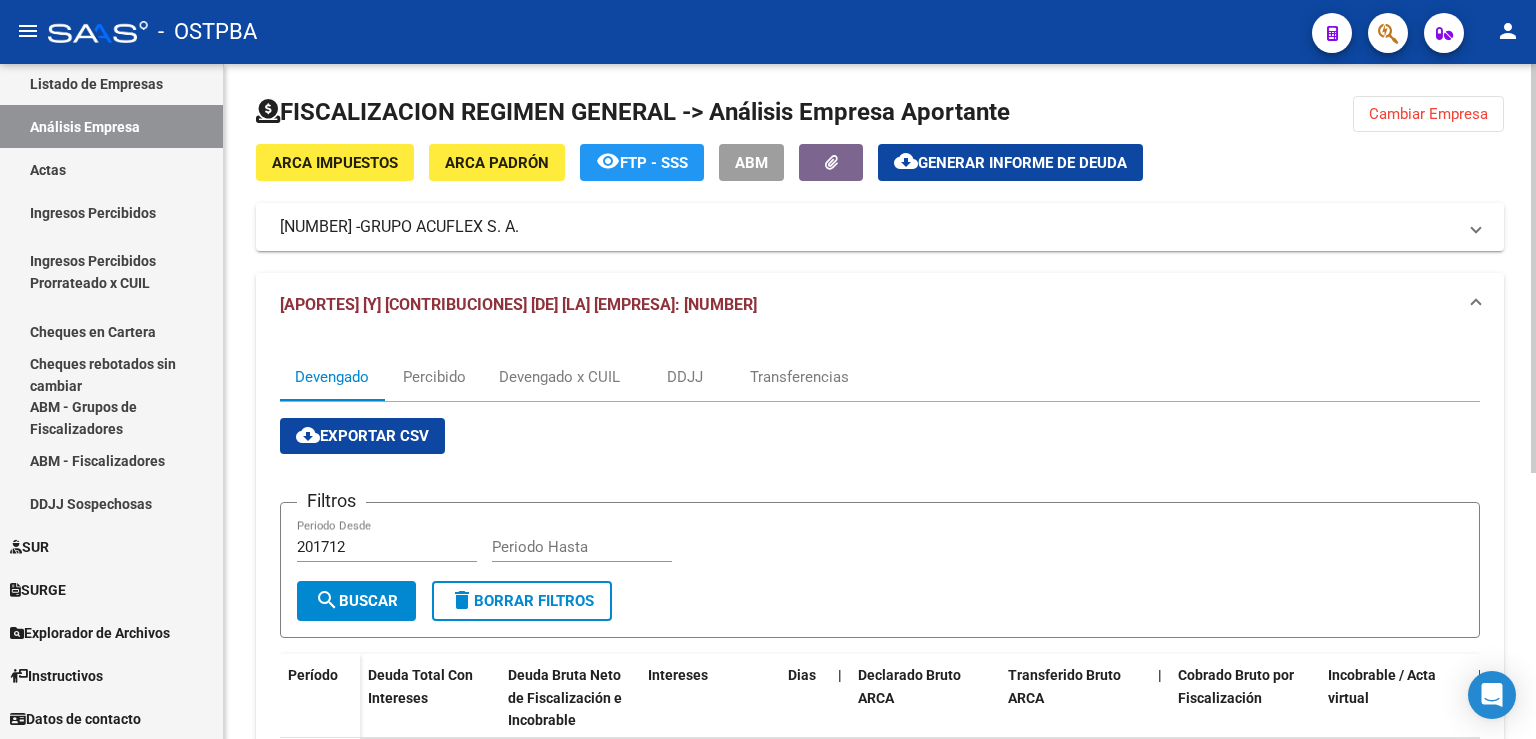 click on "Cambiar Empresa" 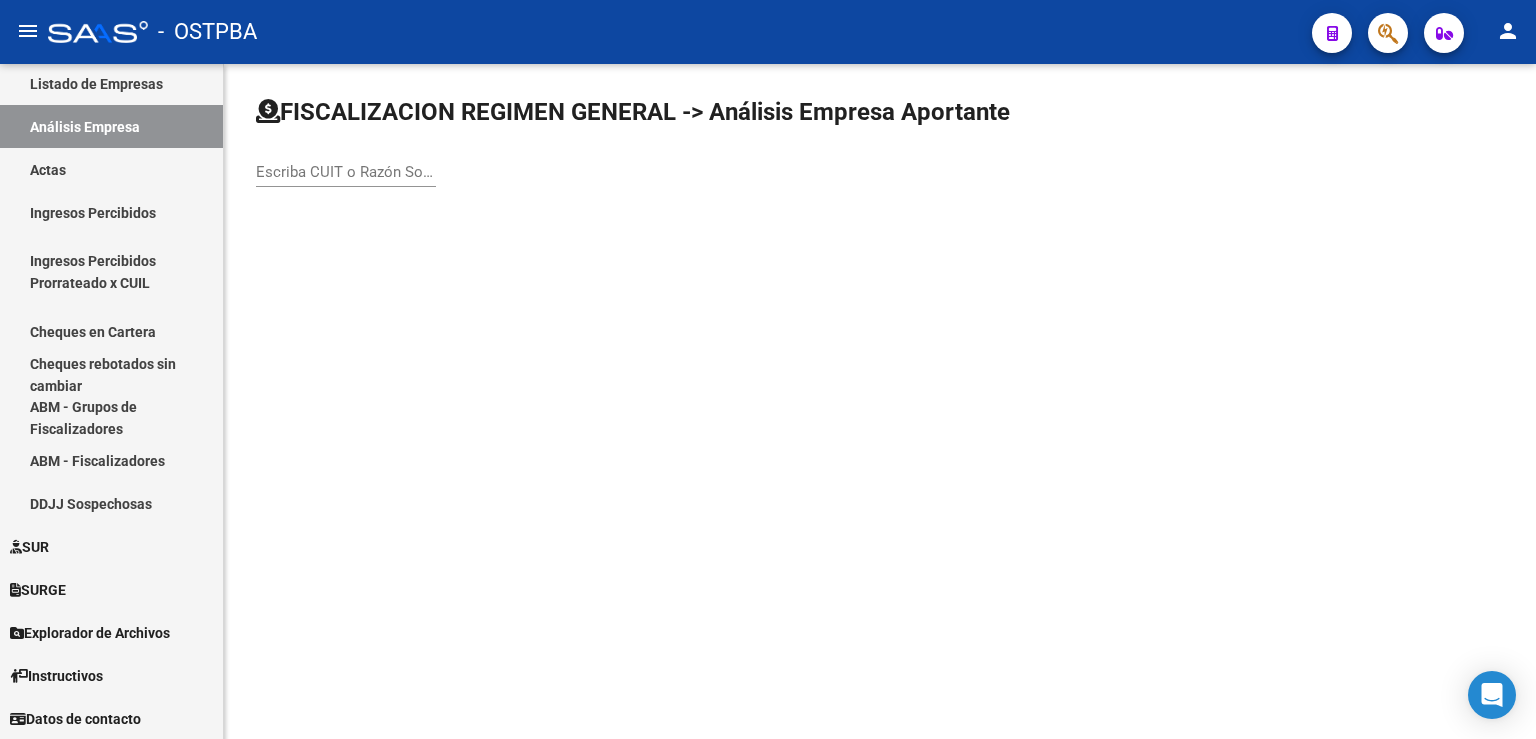 click on "Escriba CUIT o Razón Social para buscar" 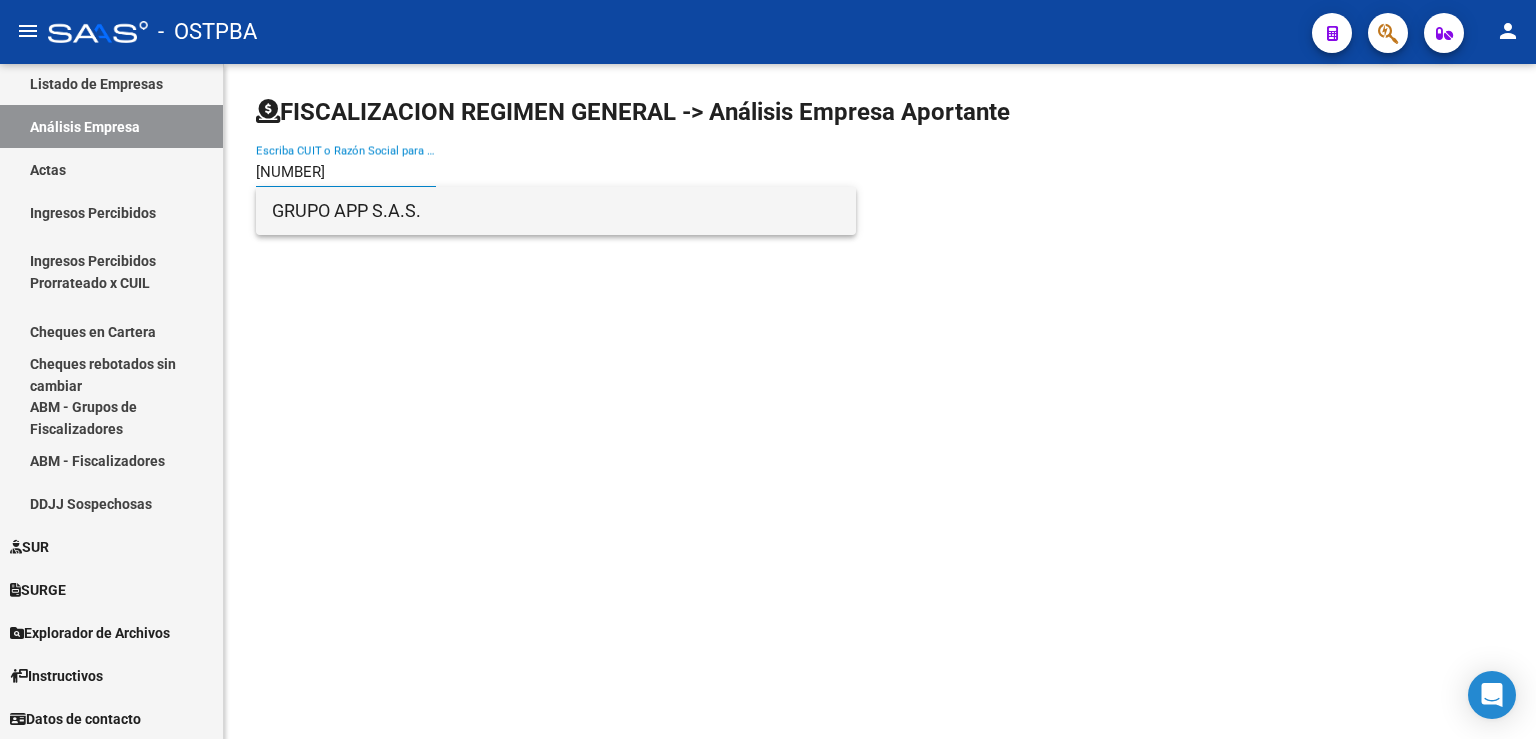 type on "[NUMBER]" 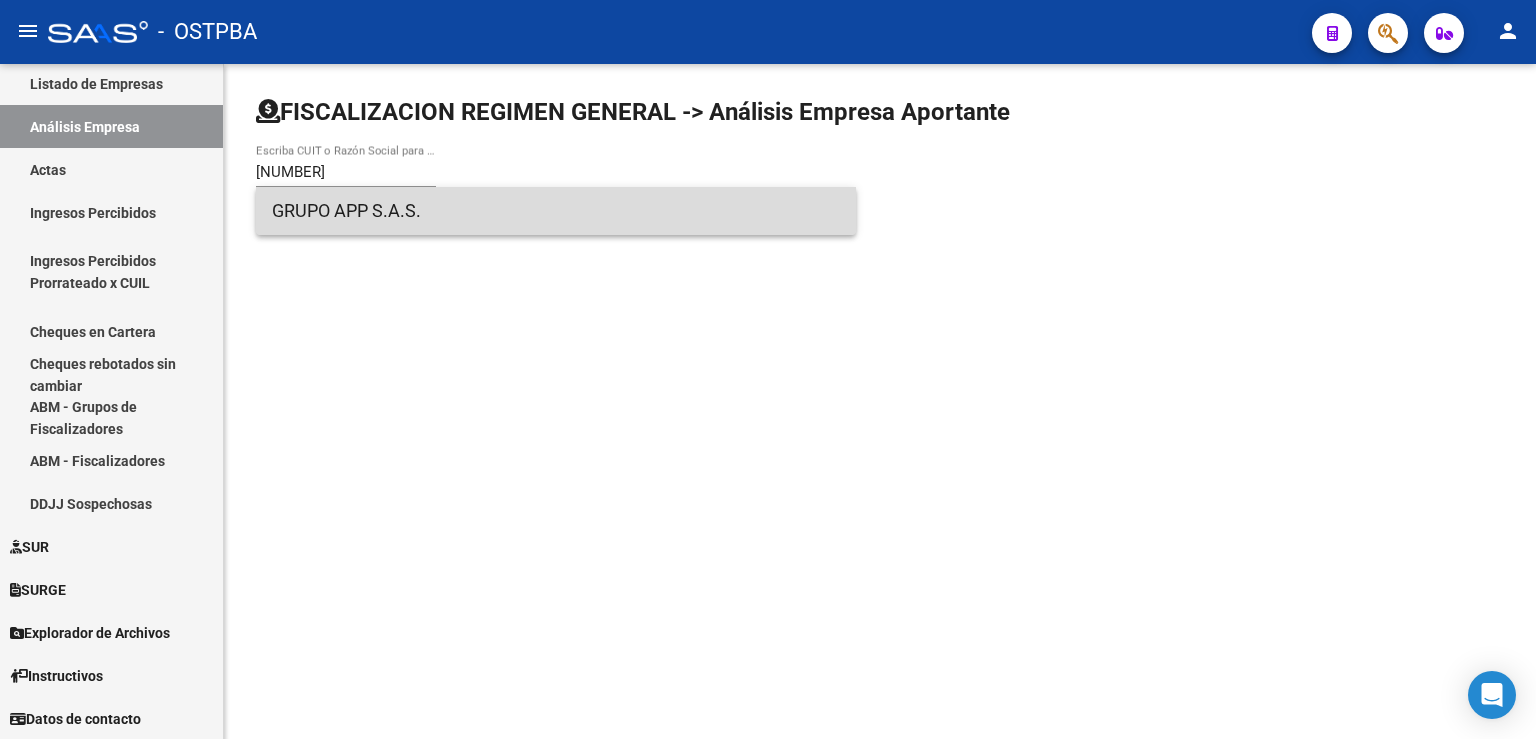 click on "GRUPO APP S.A.S." at bounding box center [556, 211] 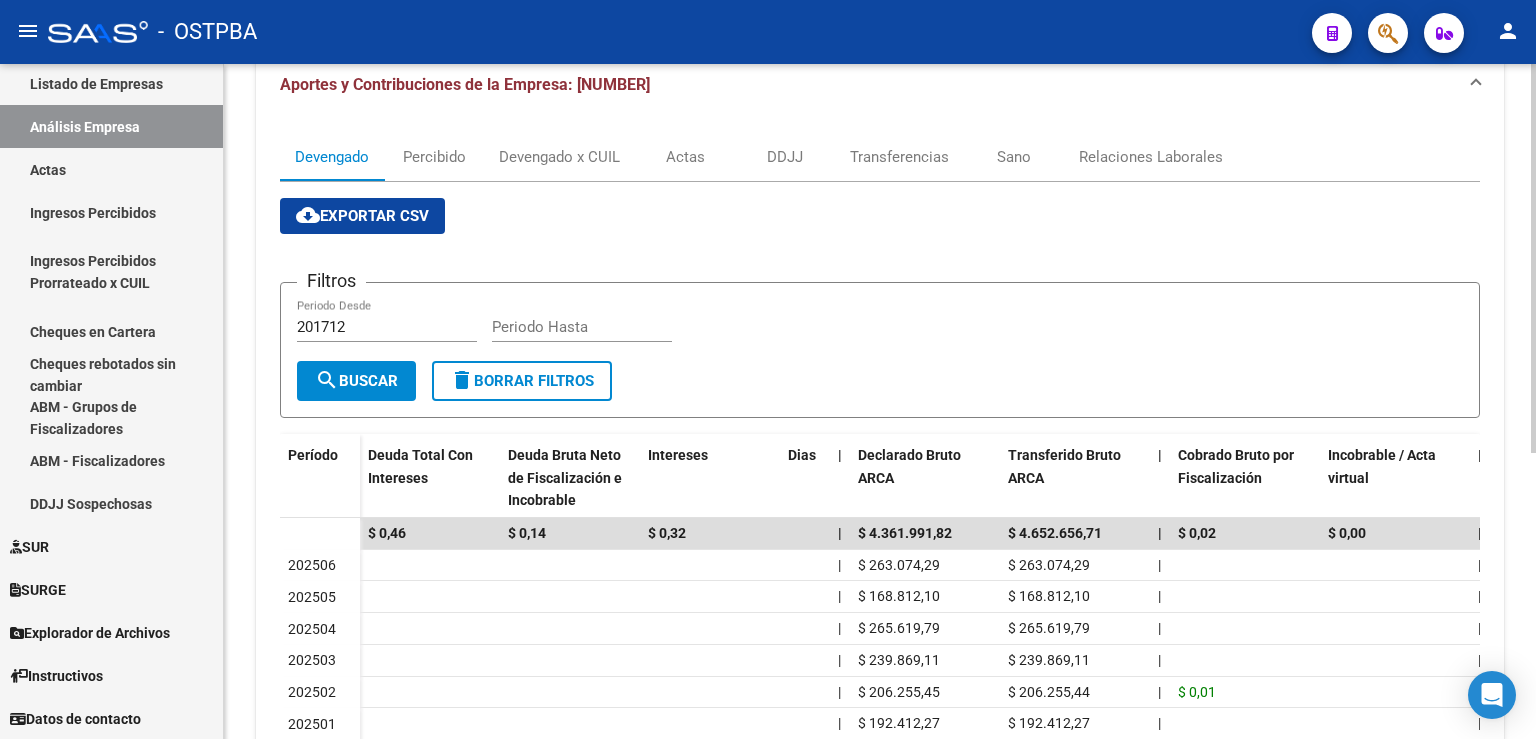 scroll, scrollTop: 0, scrollLeft: 0, axis: both 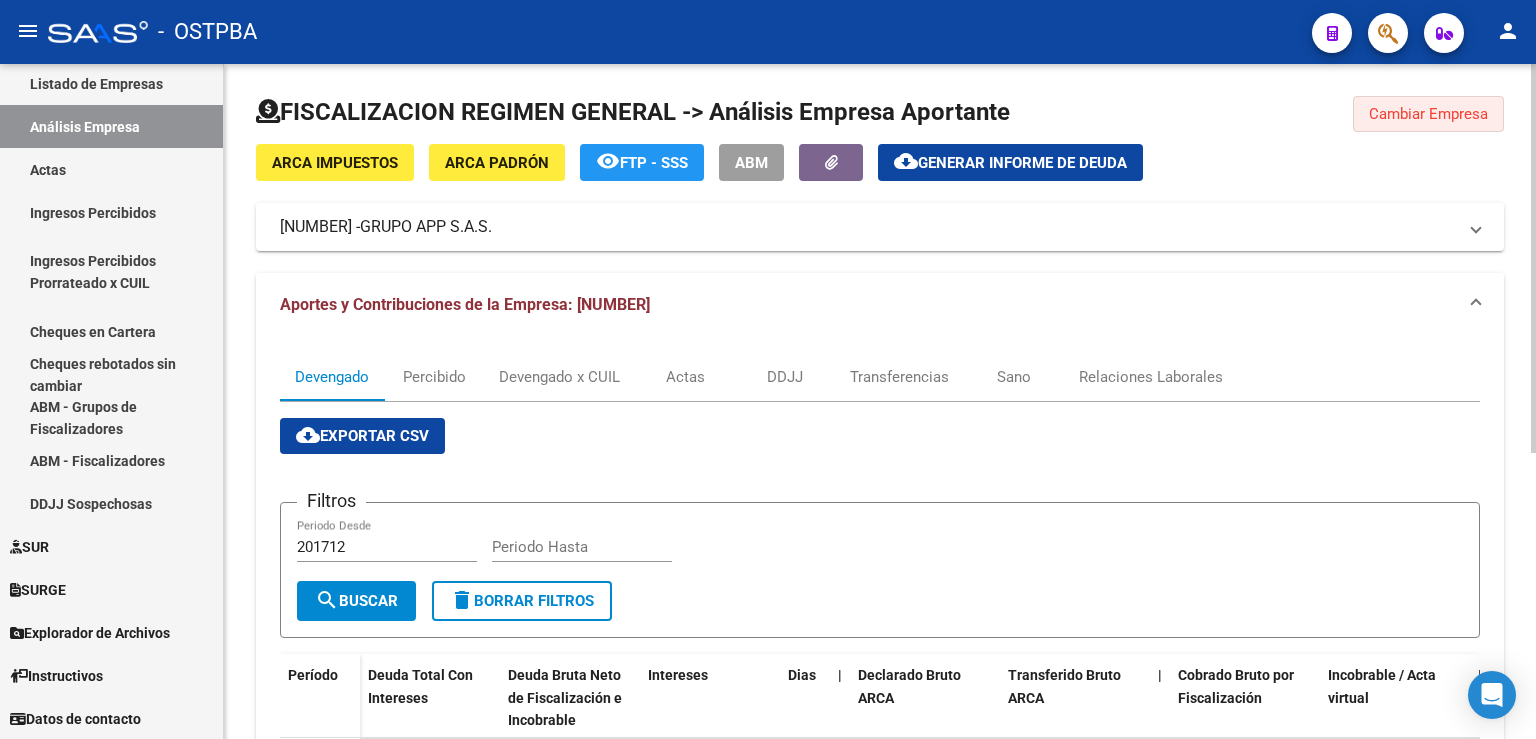 click on "Cambiar Empresa" 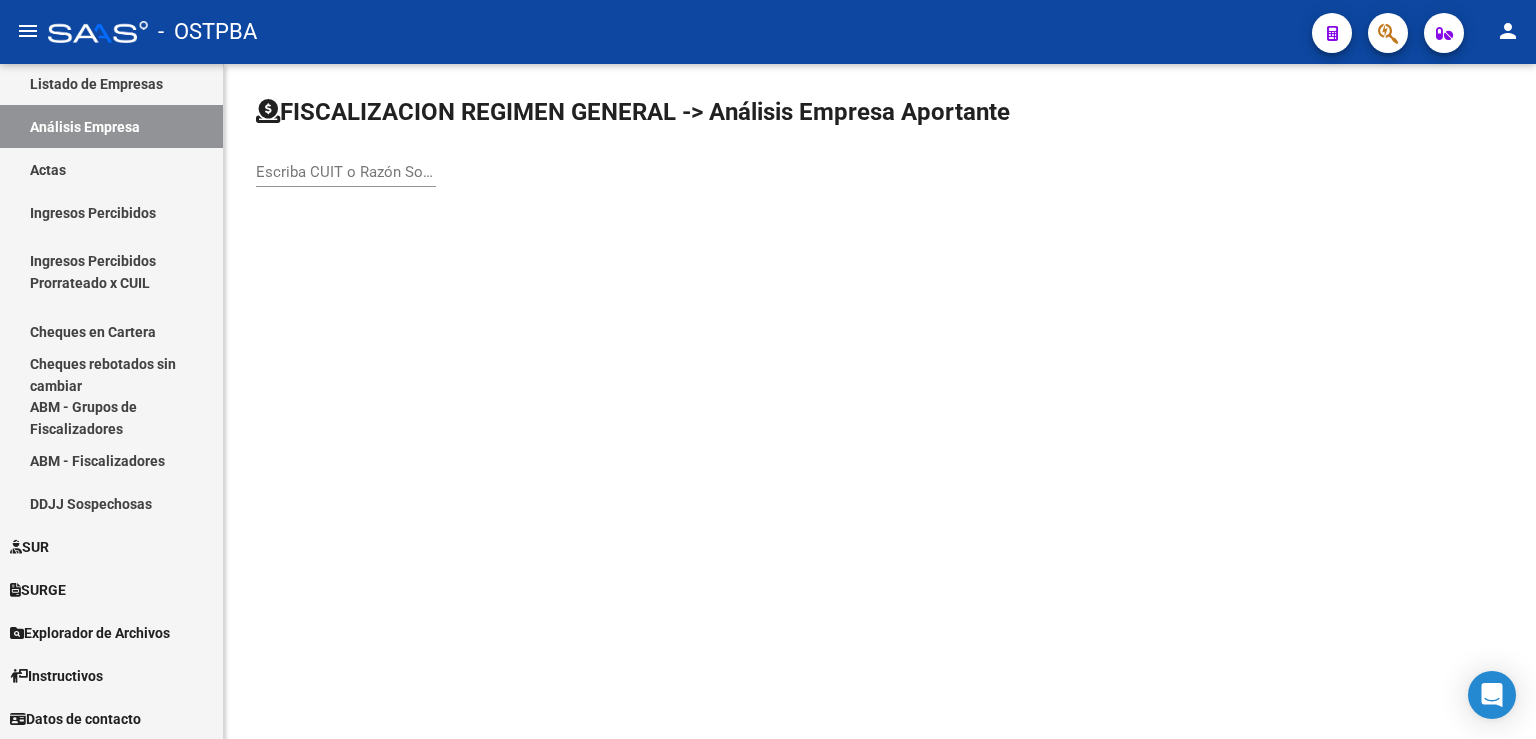 click on "Escriba CUIT o Razón Social para buscar" at bounding box center (346, 172) 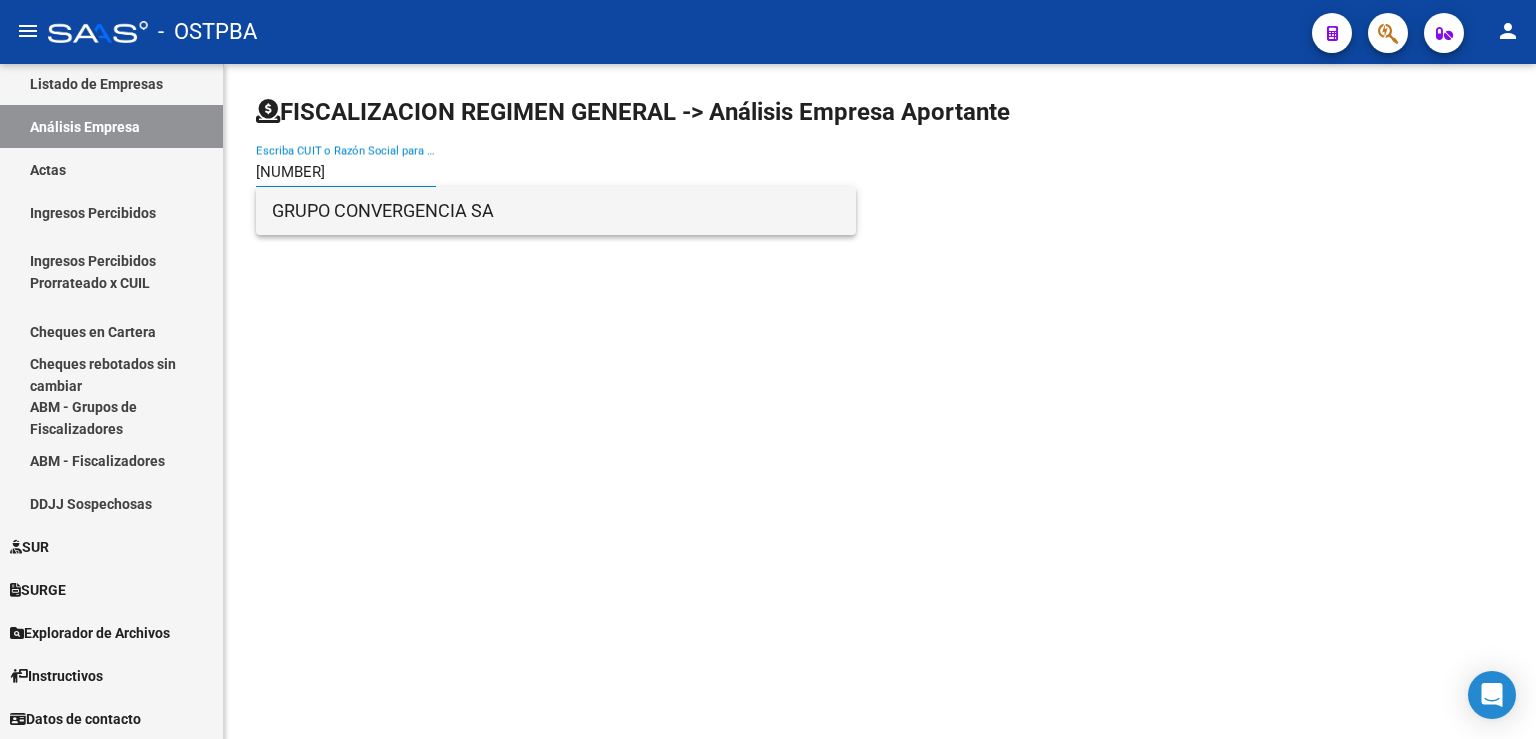 type on "[NUMBER]" 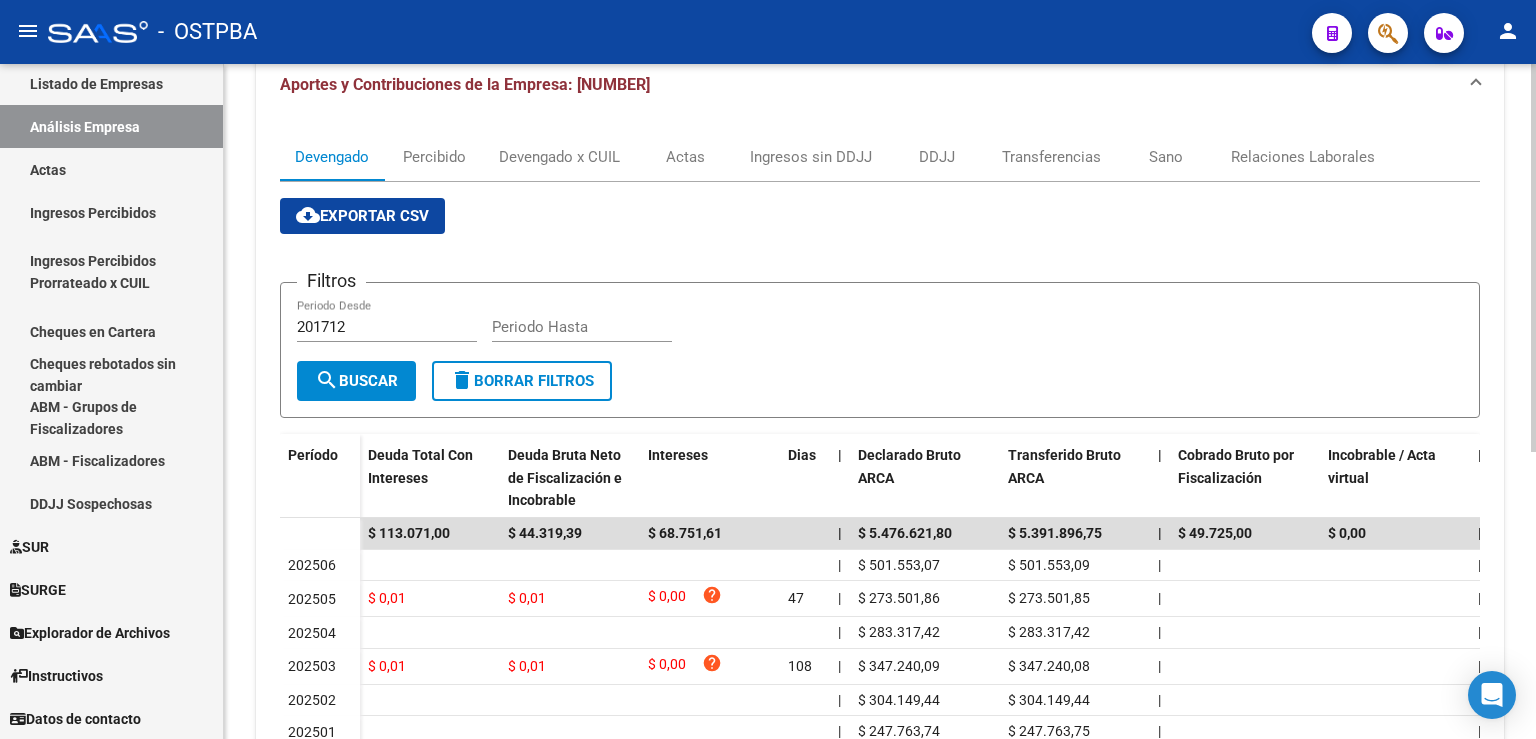 scroll, scrollTop: 498, scrollLeft: 0, axis: vertical 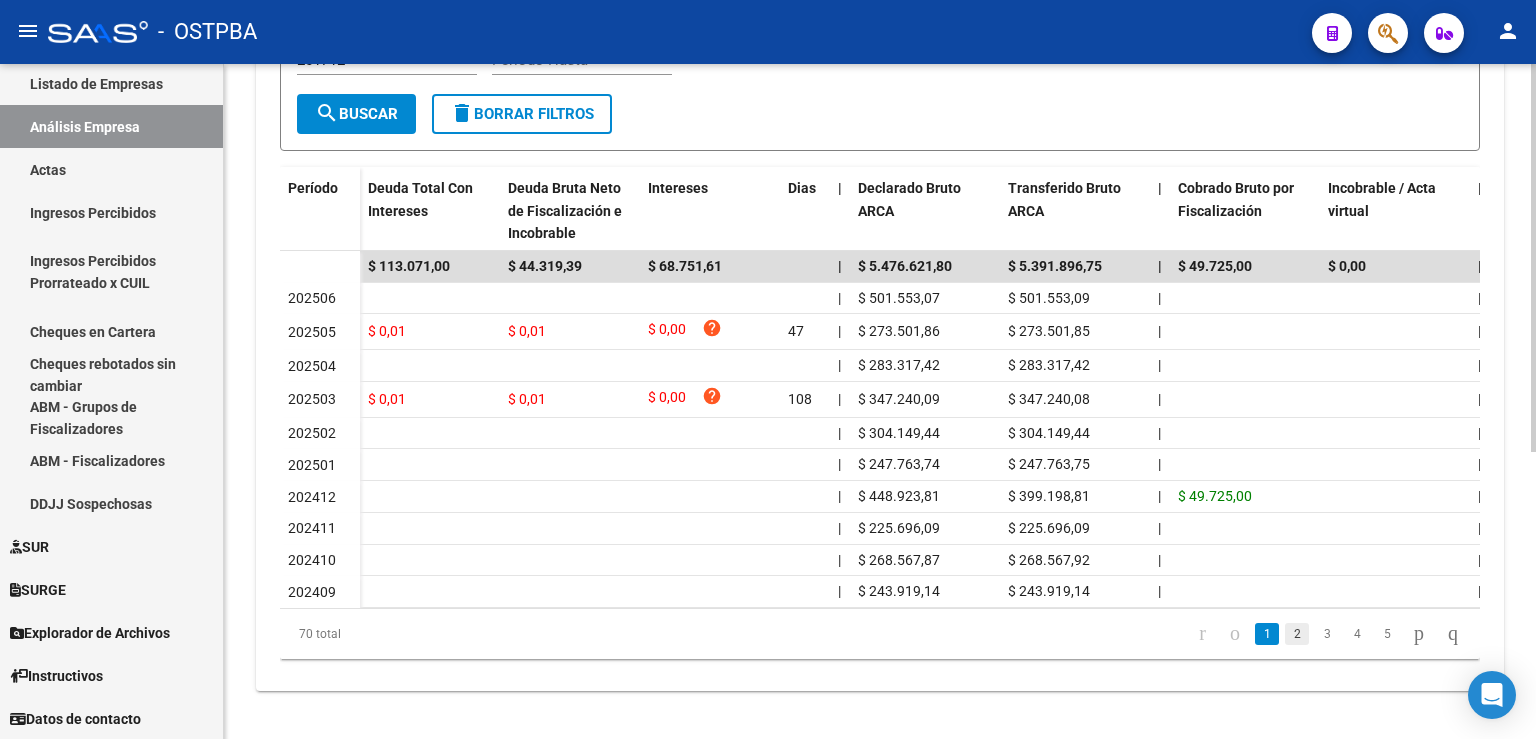 click on "2" 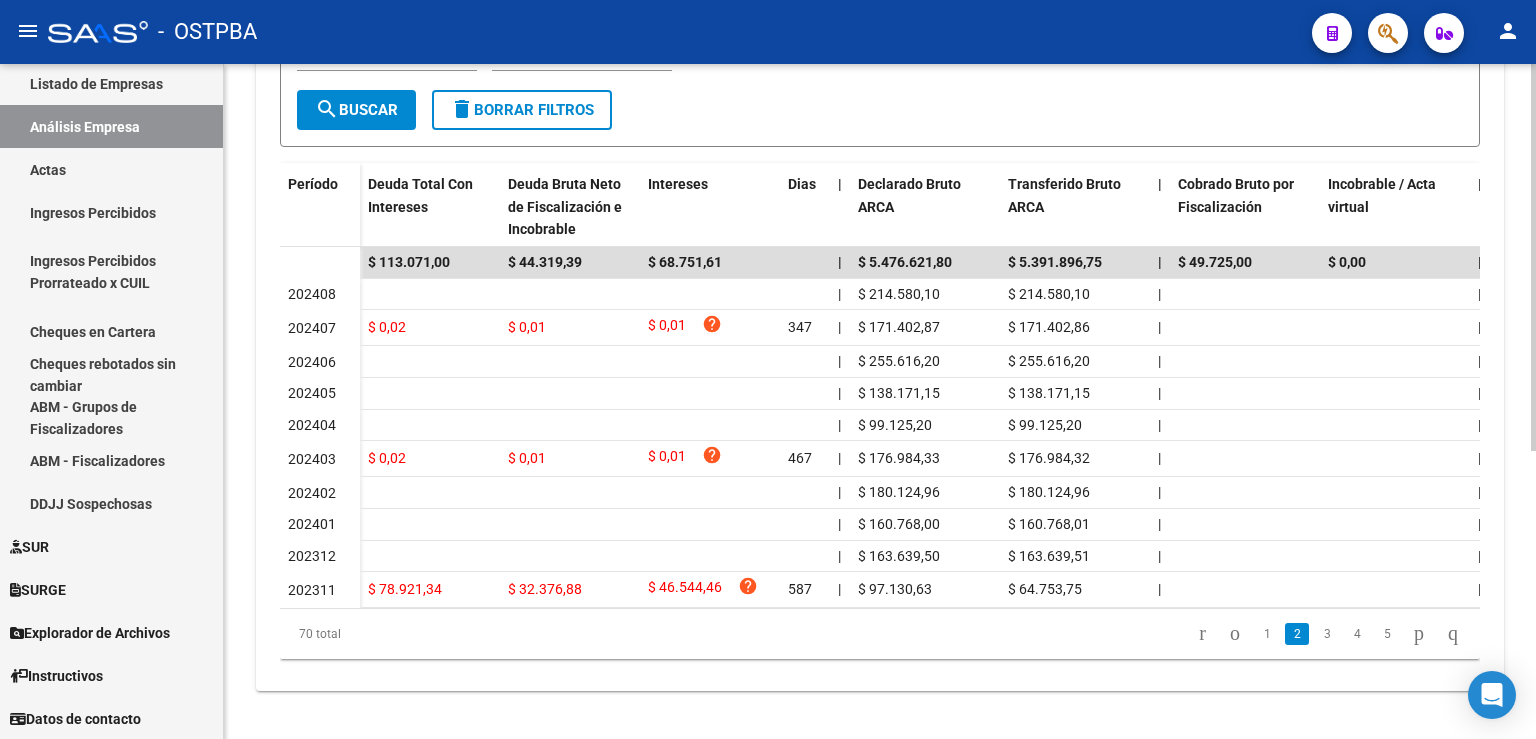 scroll, scrollTop: 498, scrollLeft: 0, axis: vertical 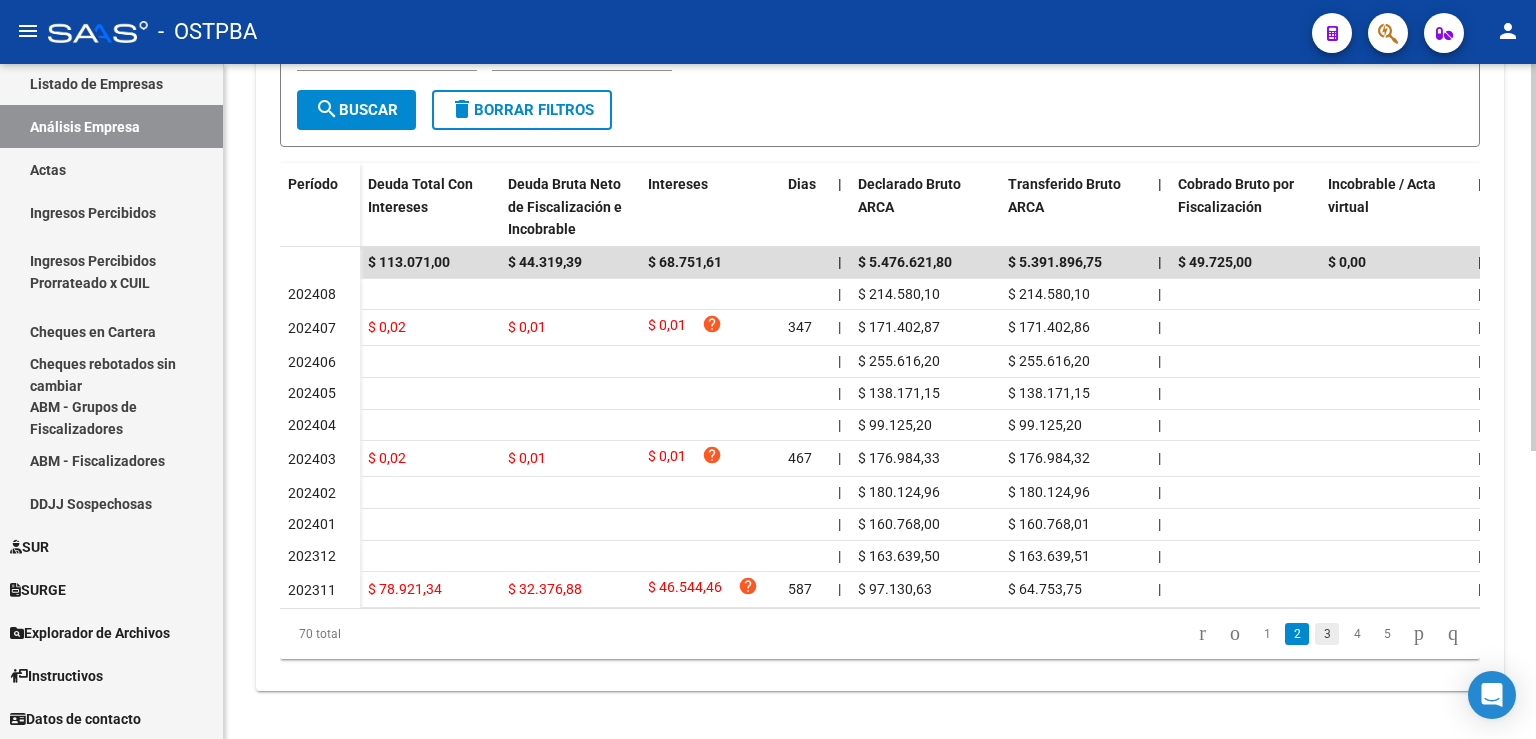 click on "3" 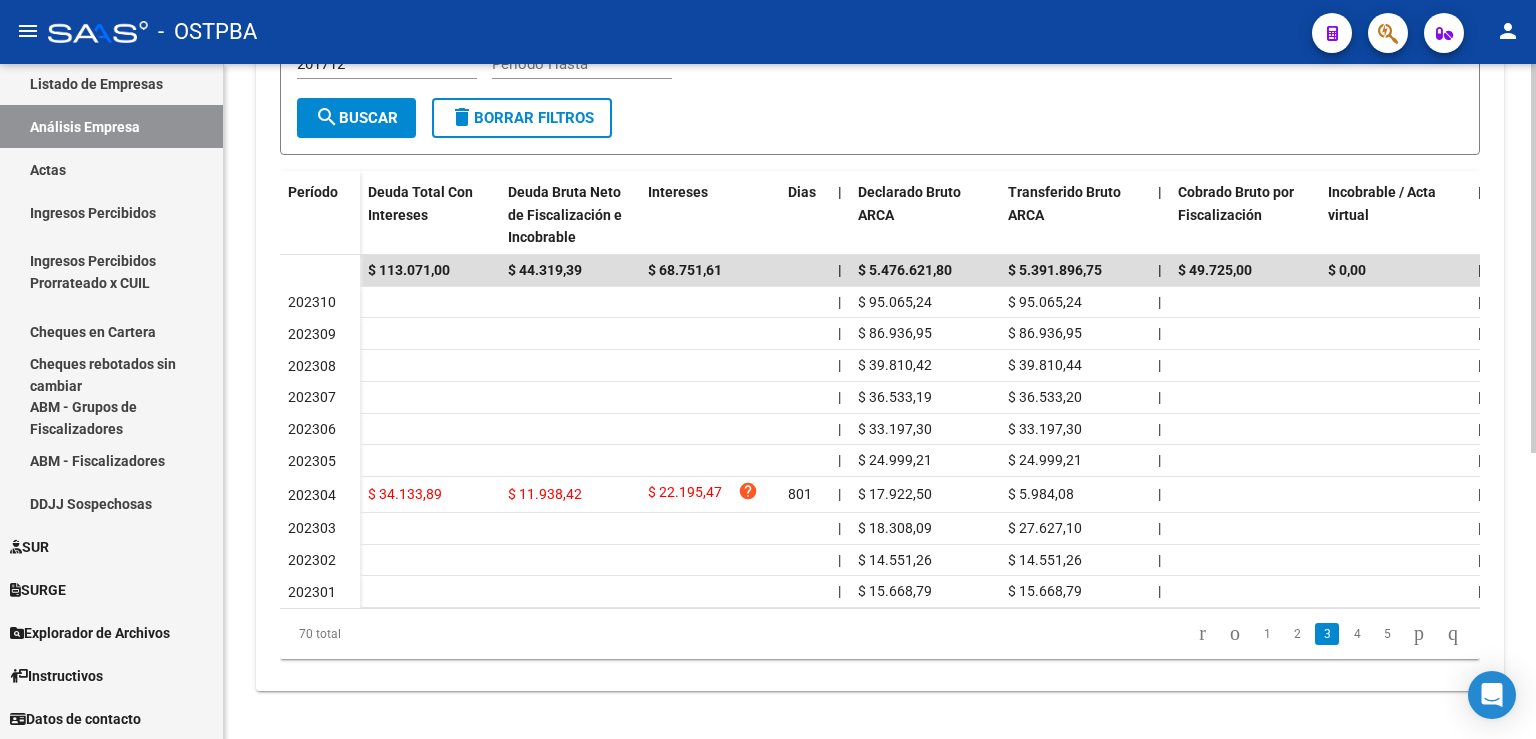 scroll, scrollTop: 495, scrollLeft: 0, axis: vertical 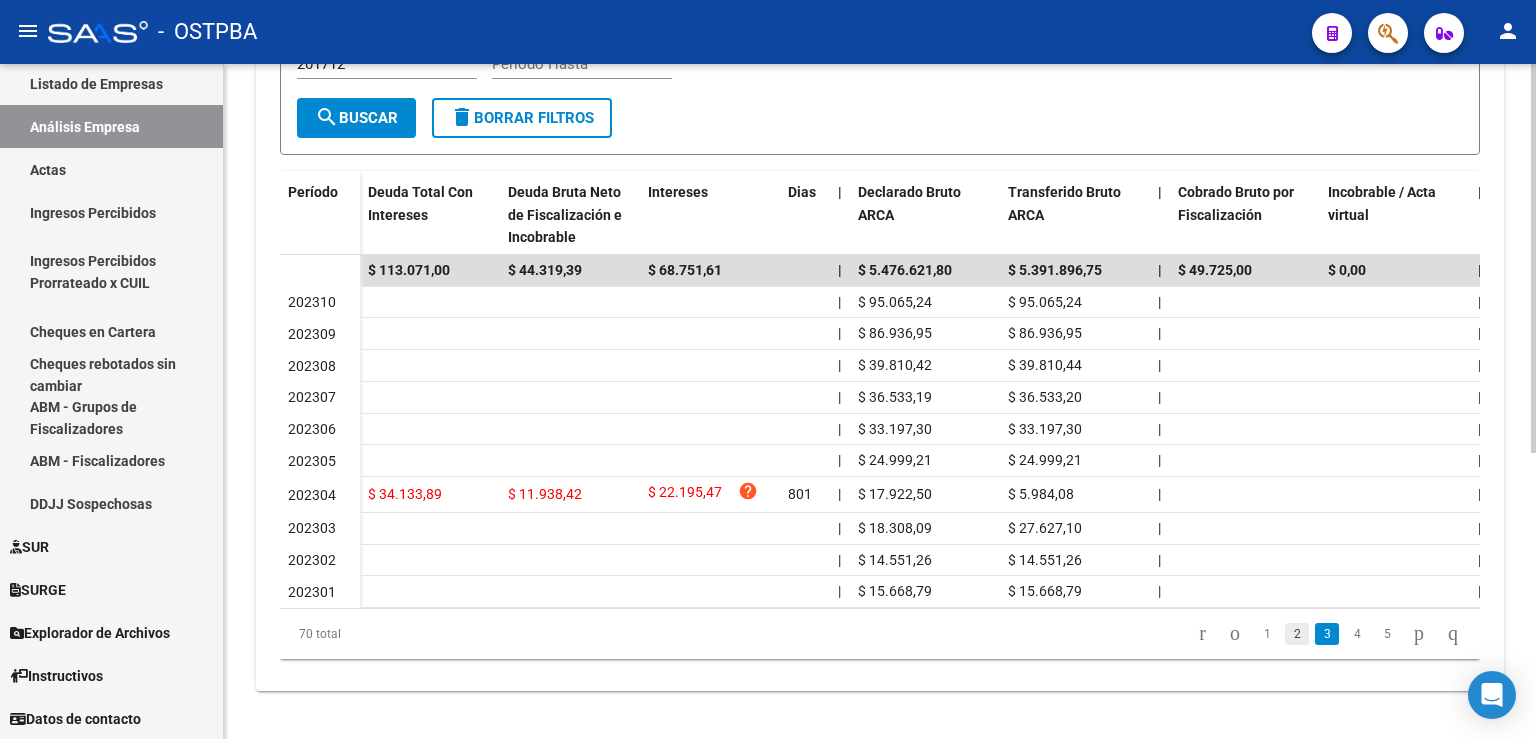 click on "2" 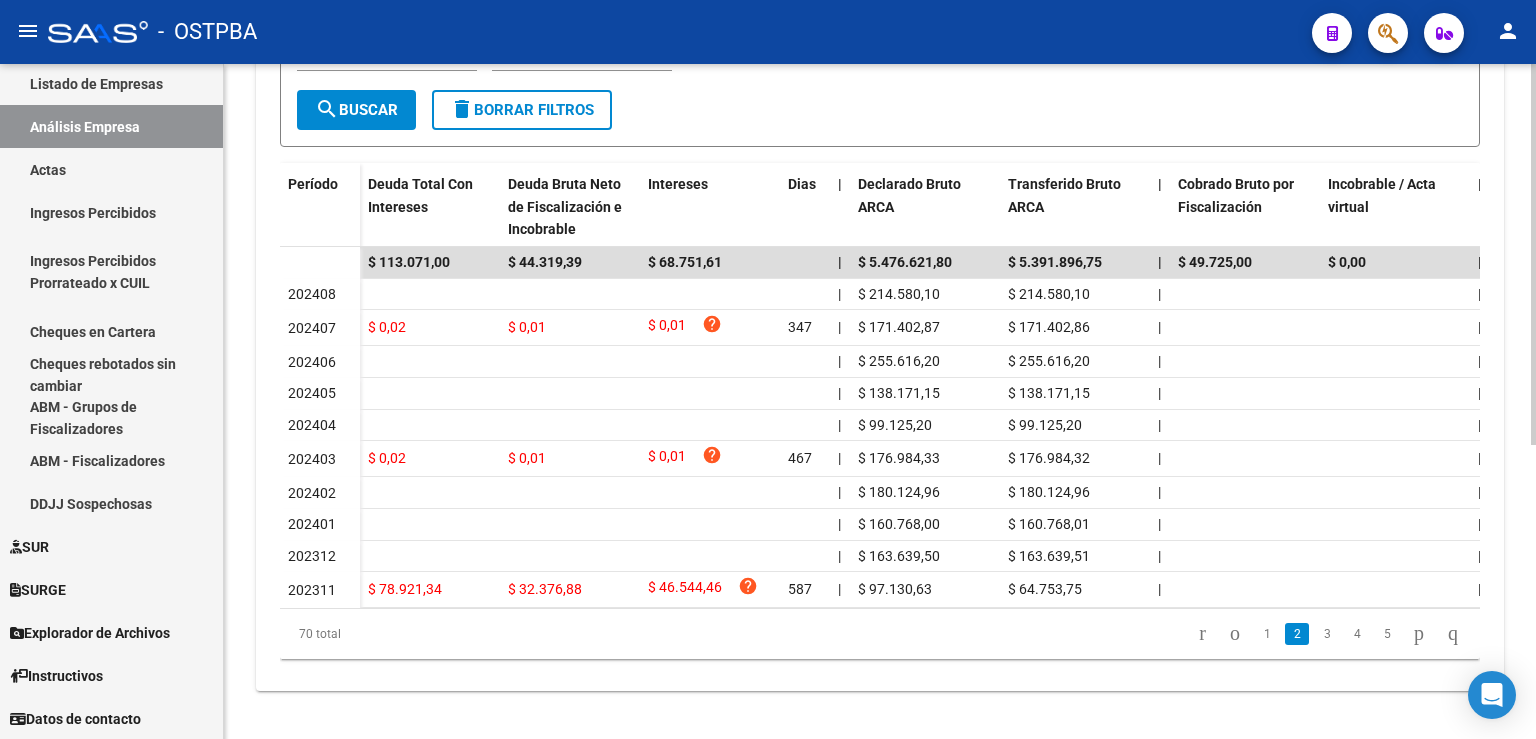 scroll, scrollTop: 495, scrollLeft: 0, axis: vertical 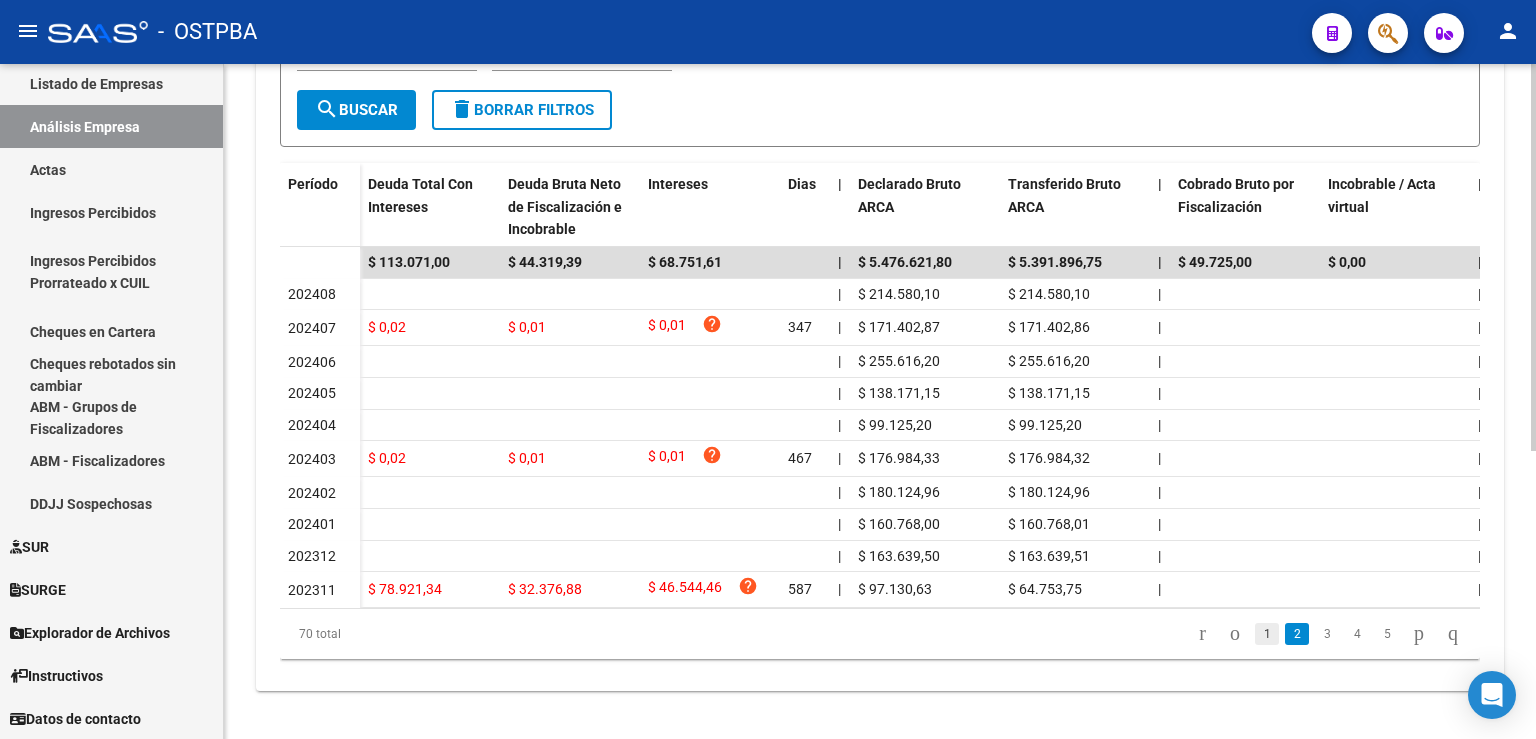 click on "1" 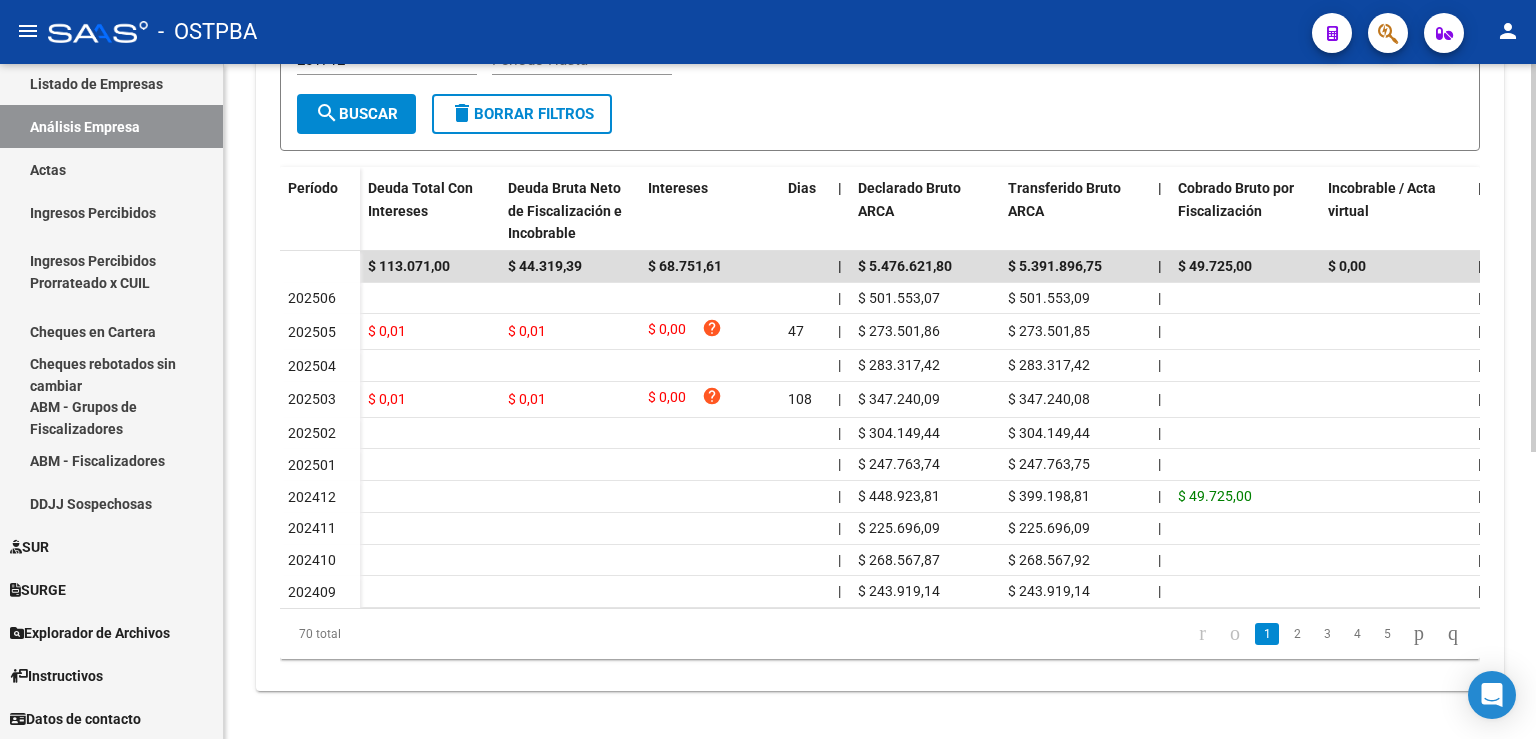 scroll, scrollTop: 495, scrollLeft: 0, axis: vertical 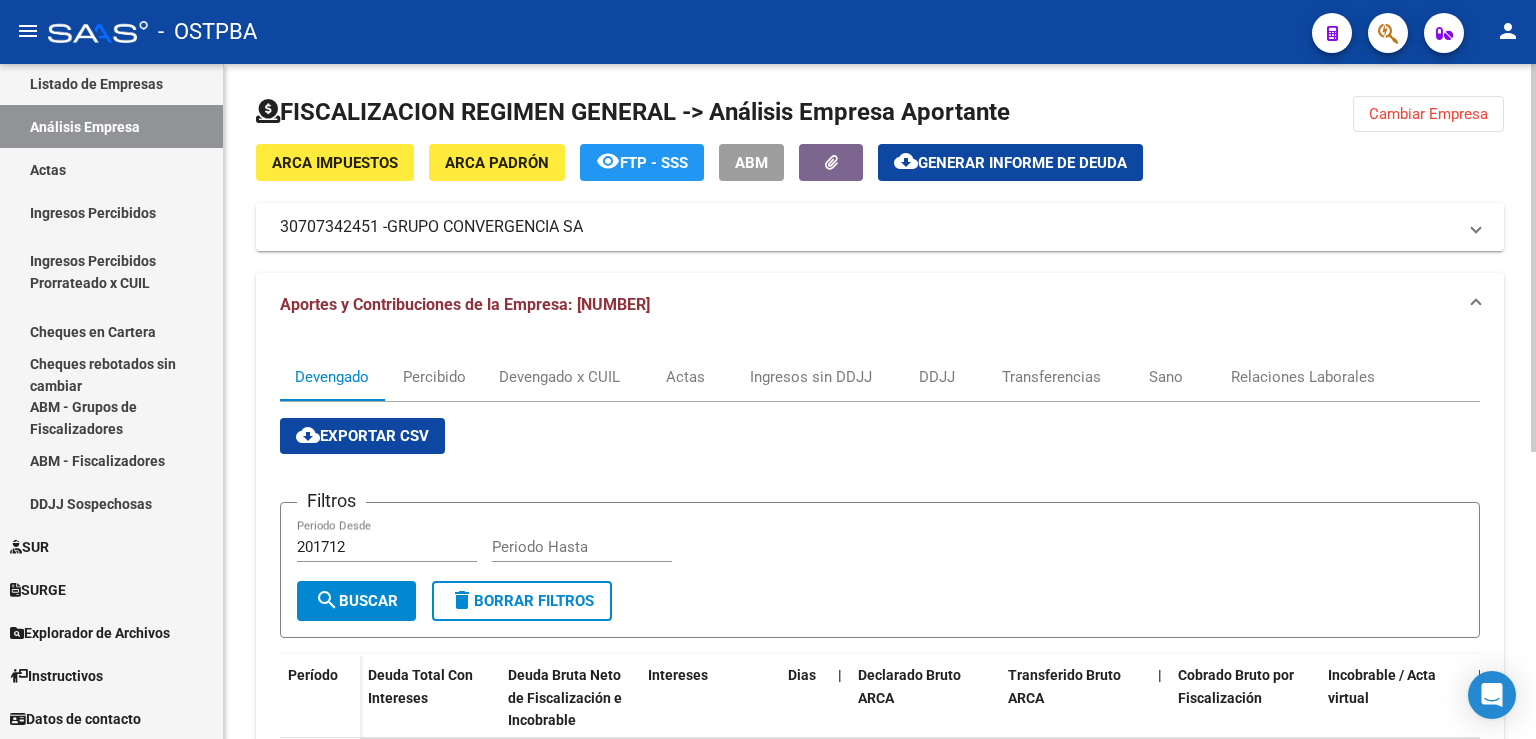 click on "Cambiar Empresa" 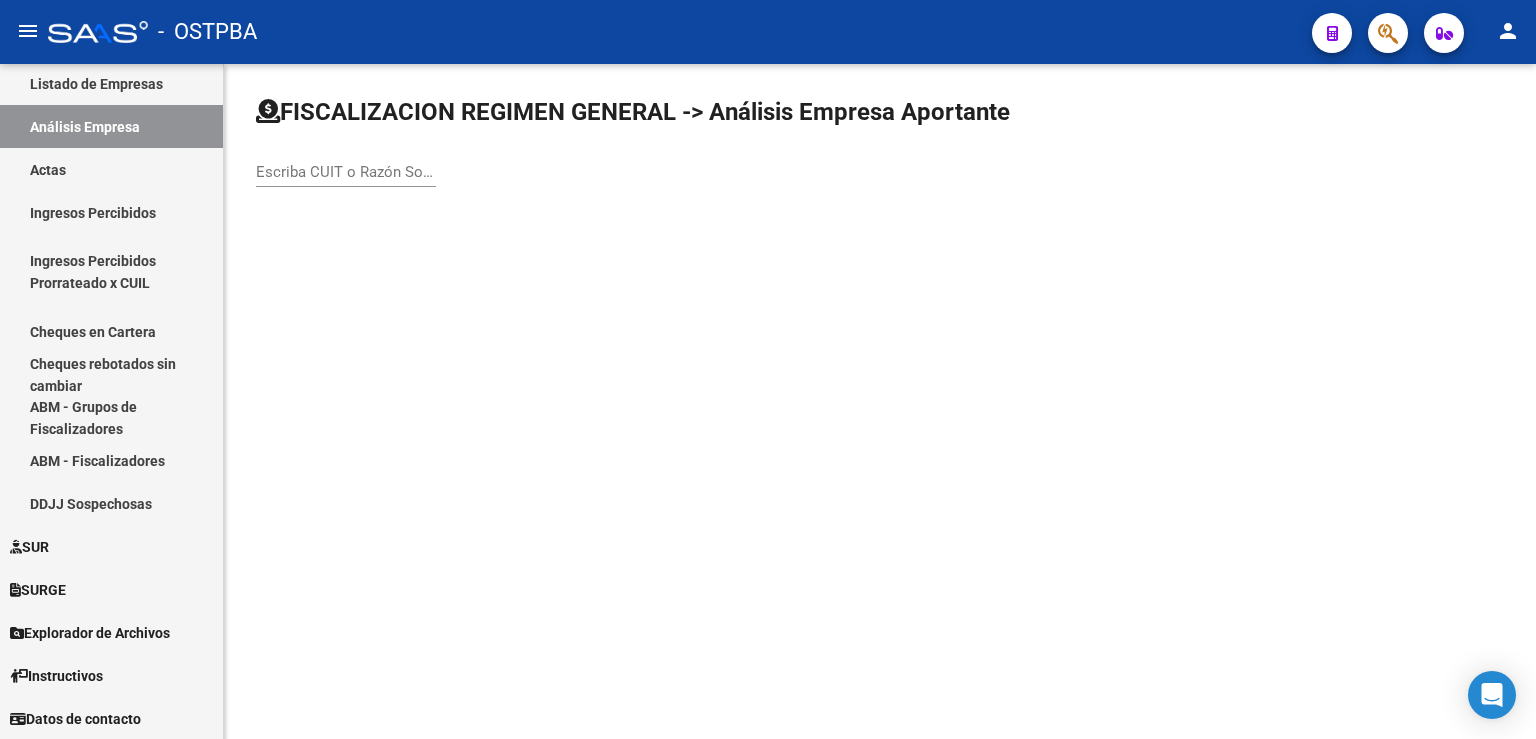 click on "Escriba CUIT o Razón Social para buscar" 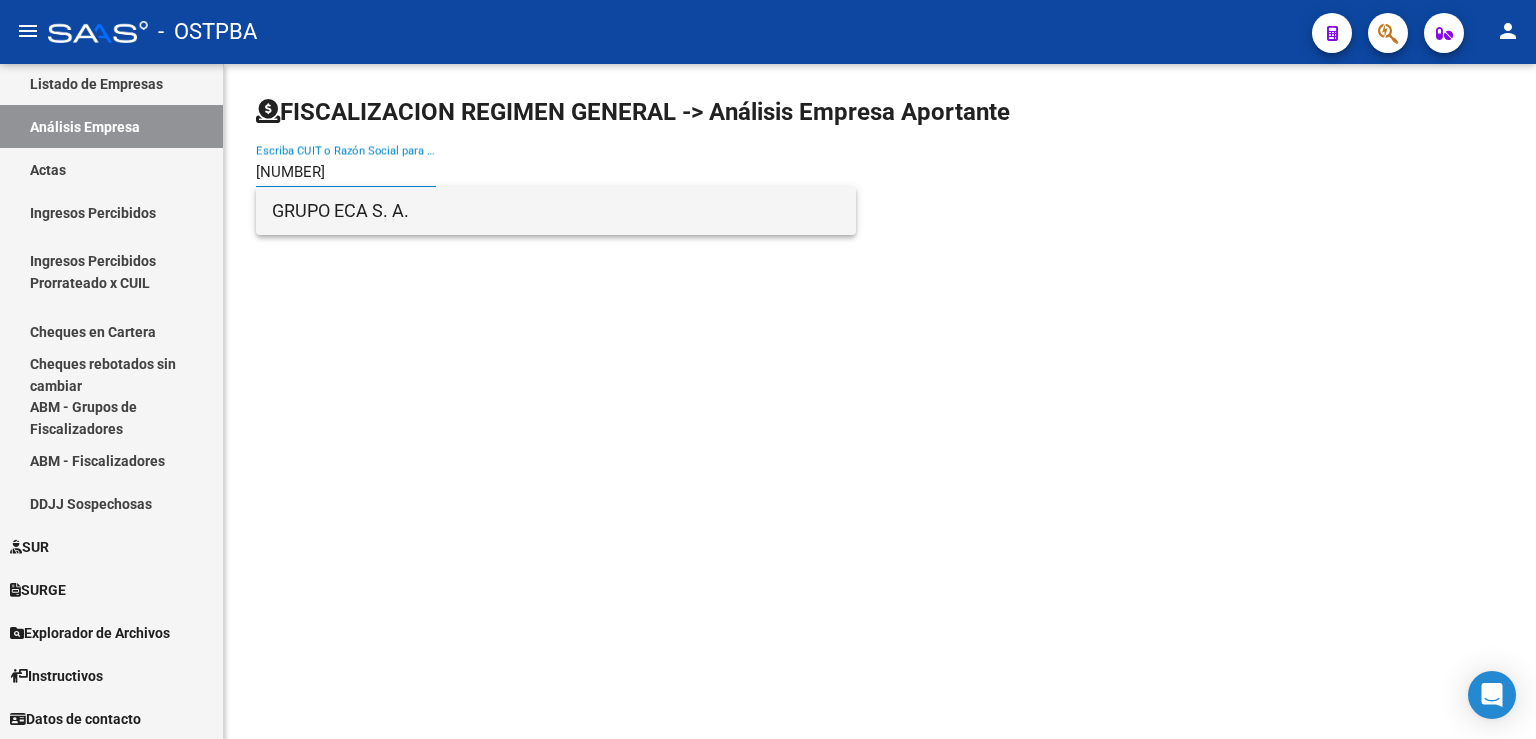 type on "[NUMBER]" 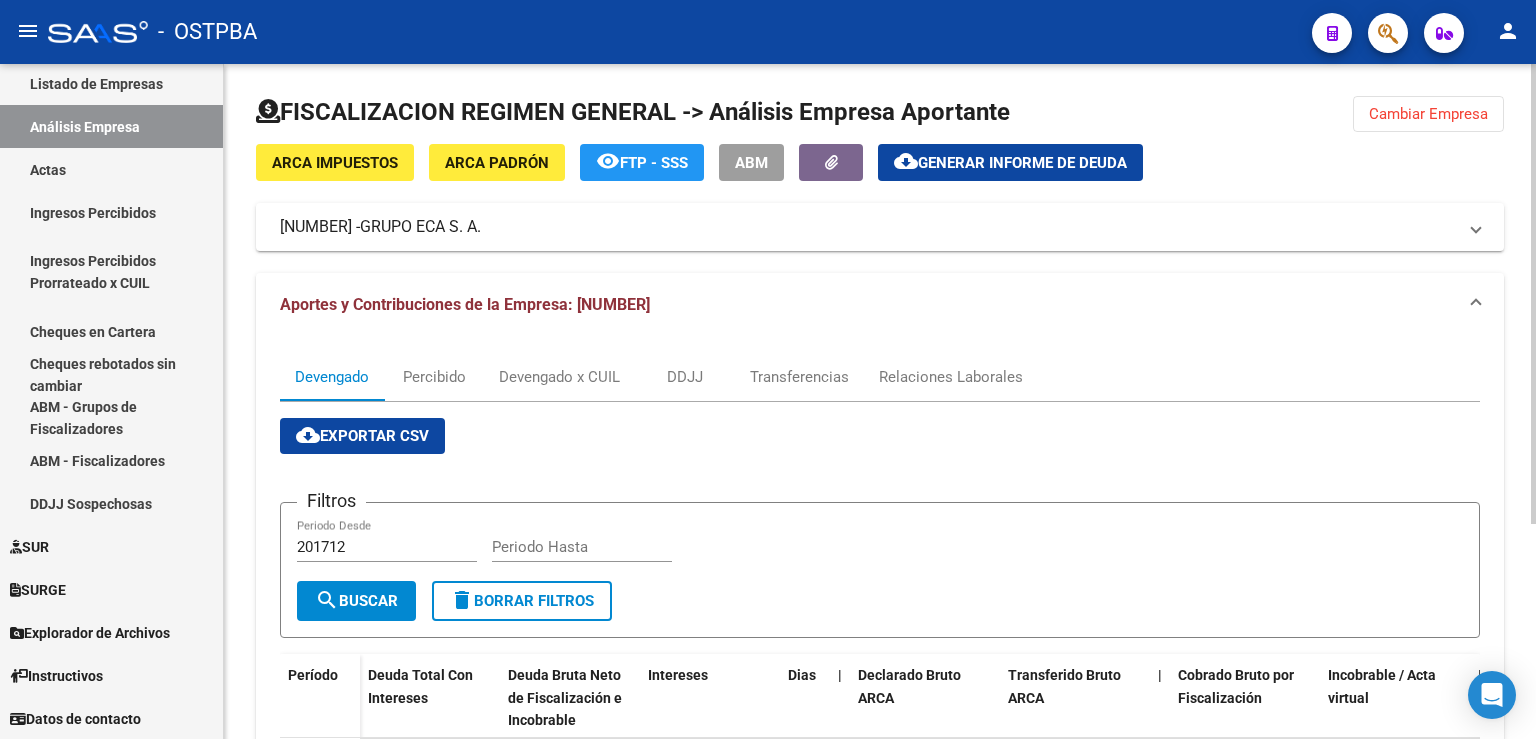 scroll, scrollTop: 220, scrollLeft: 0, axis: vertical 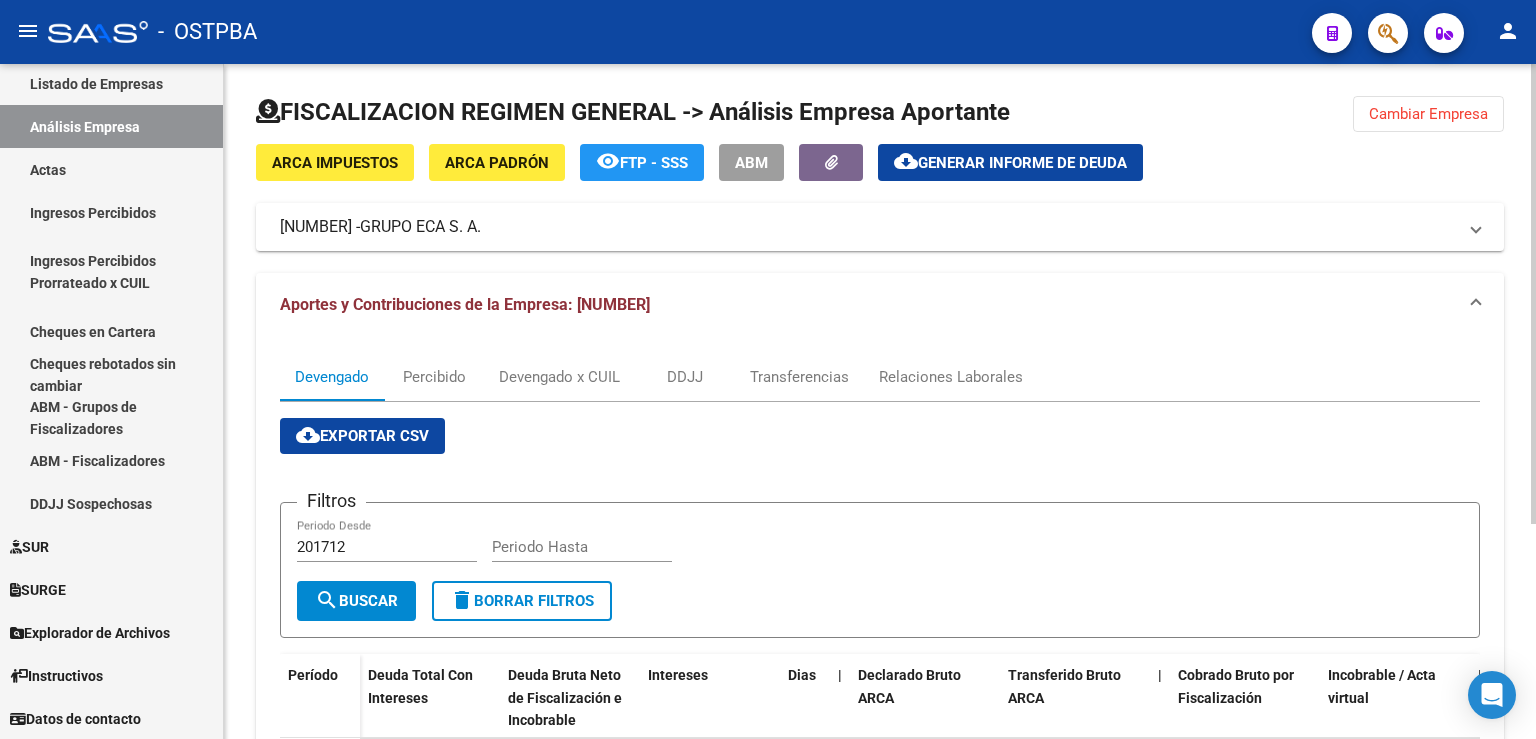 click on "Cambiar Empresa" 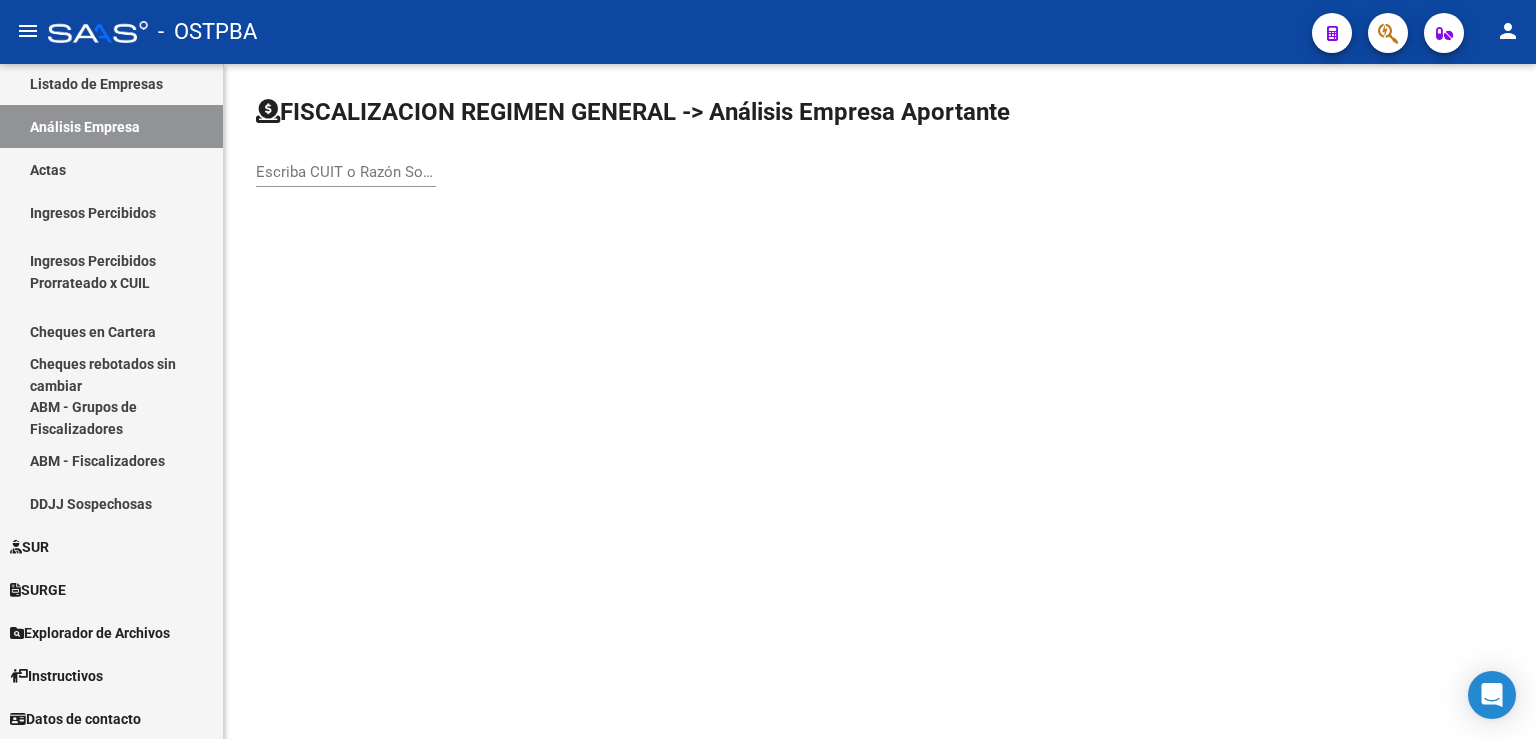 click on "Escriba CUIT o Razón Social para buscar" at bounding box center (346, 172) 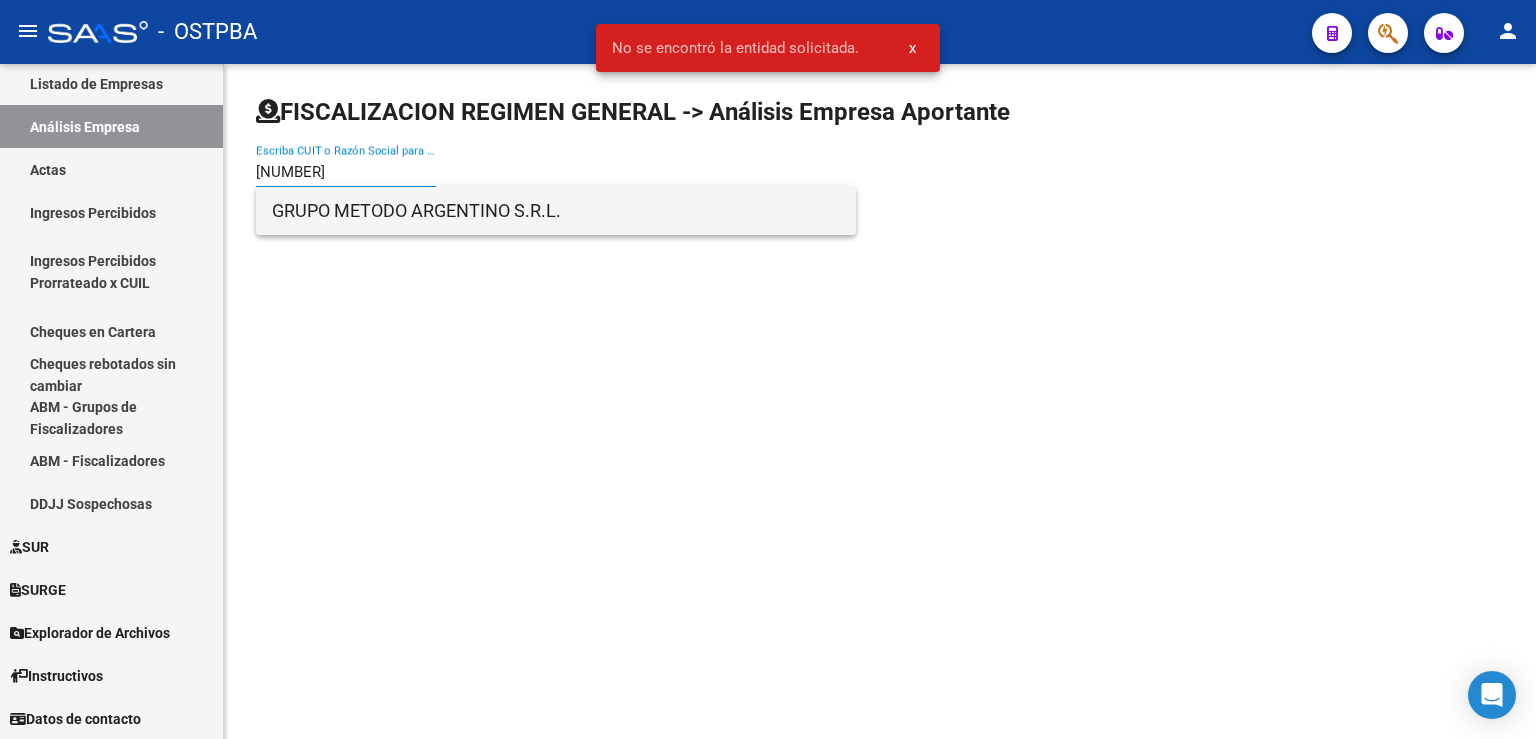 type on "[NUMBER]" 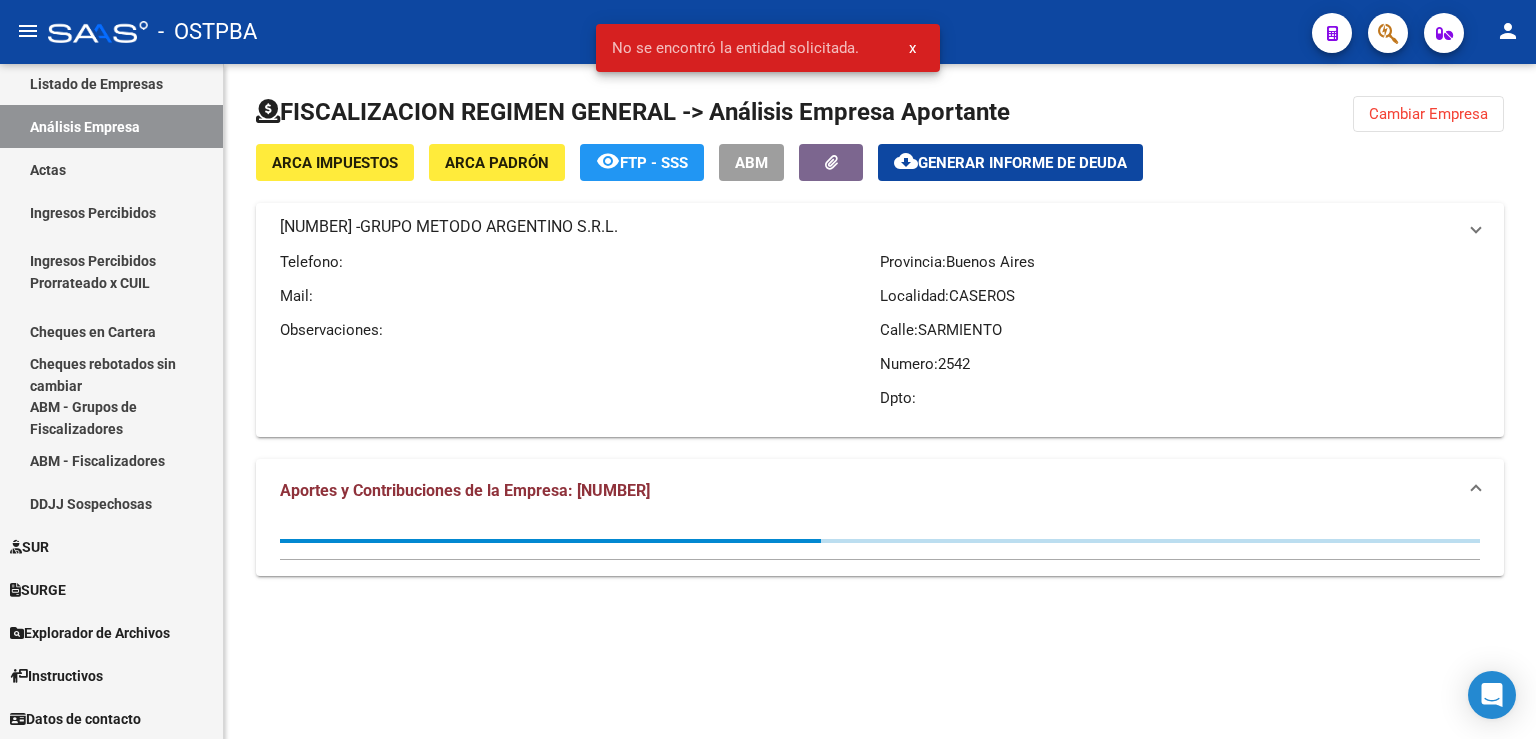 click on "x" at bounding box center (912, 48) 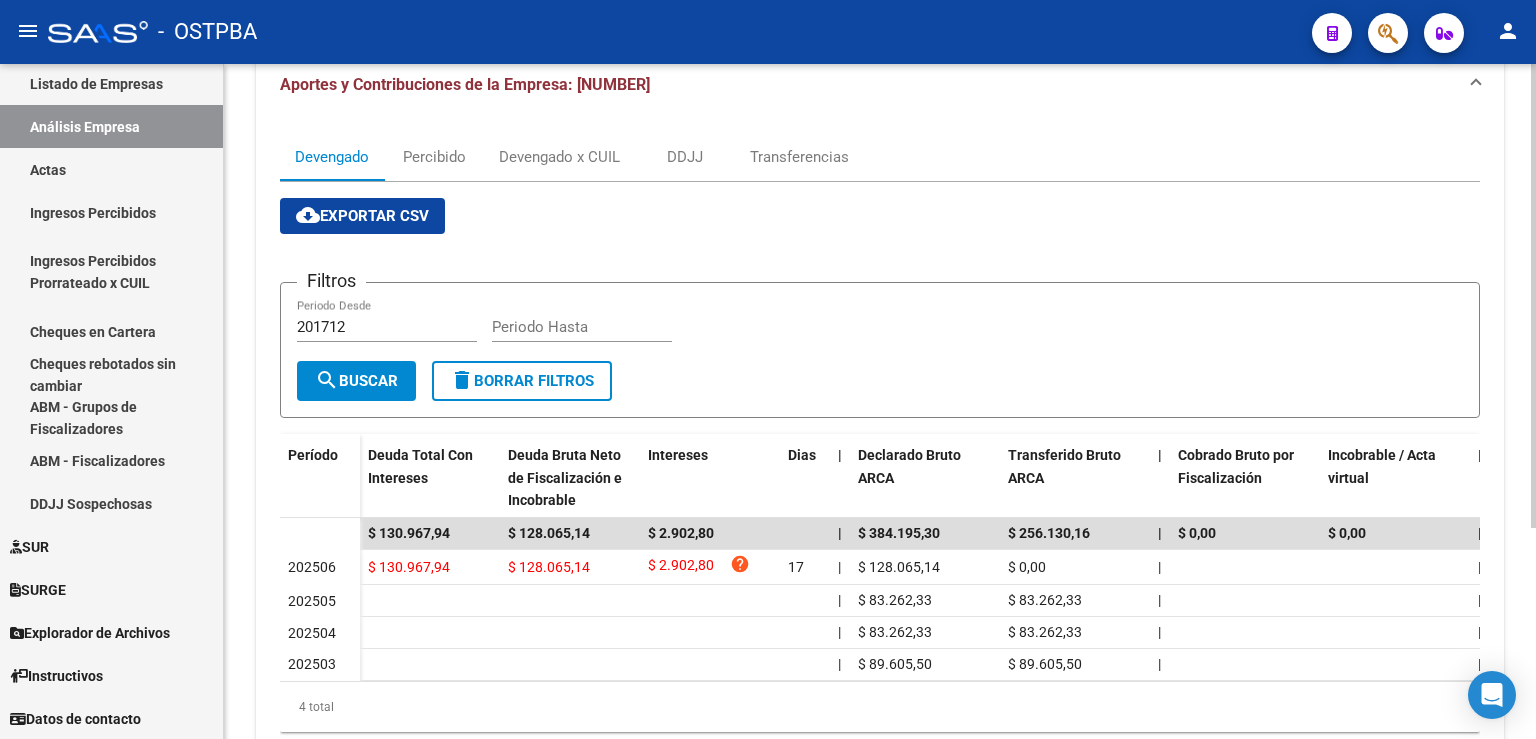 scroll, scrollTop: 0, scrollLeft: 0, axis: both 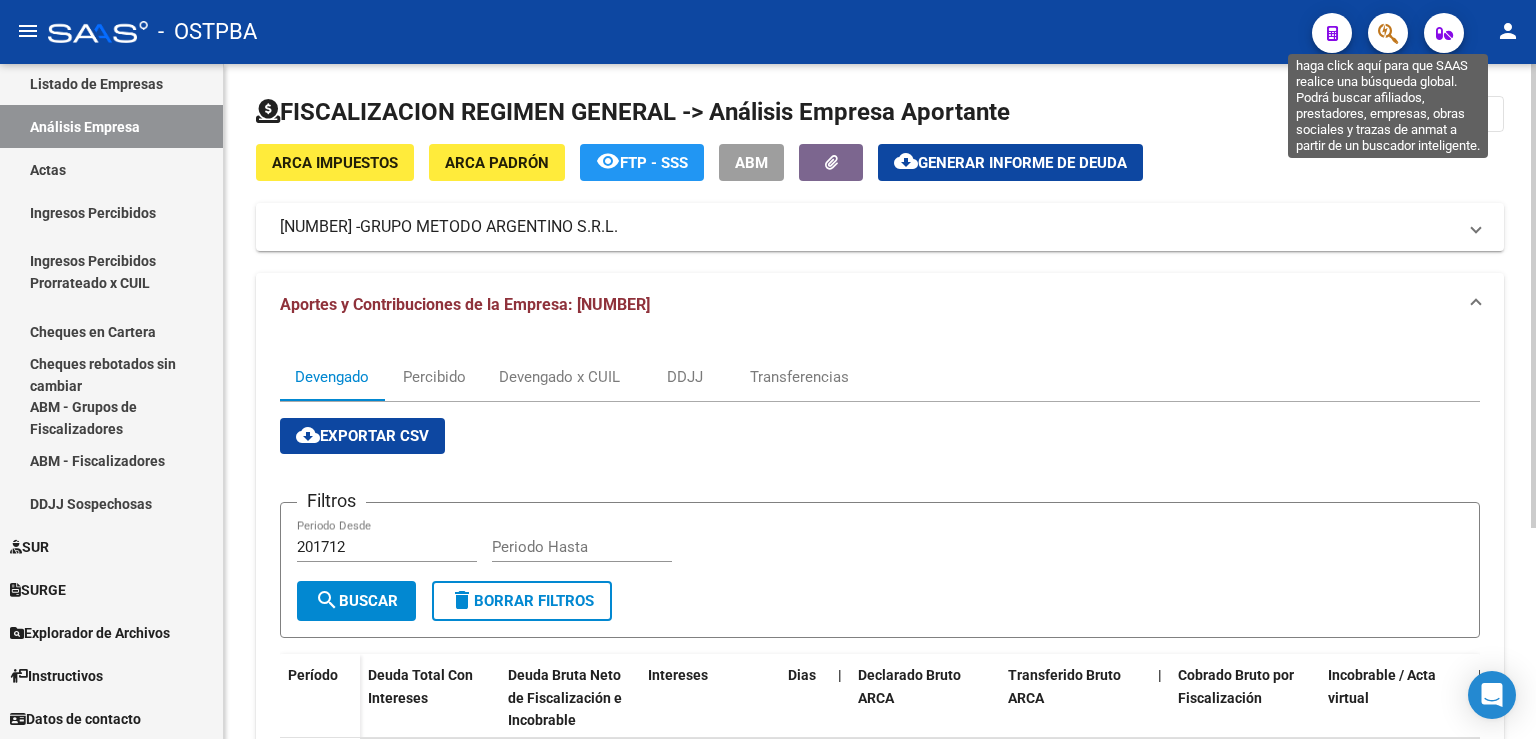 click on "Cambiar Empresa" 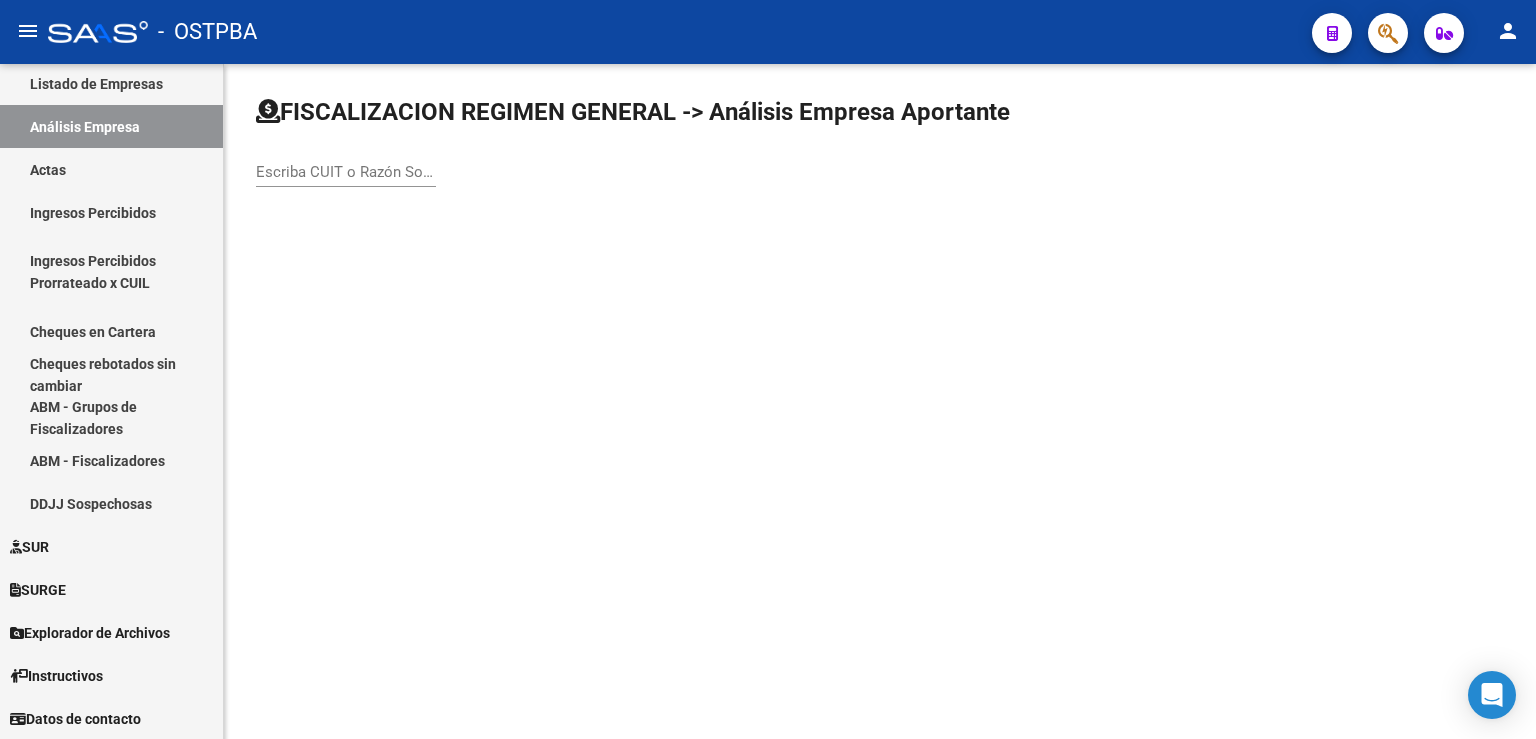 click on "Escriba CUIT o Razón Social para buscar" at bounding box center [346, 172] 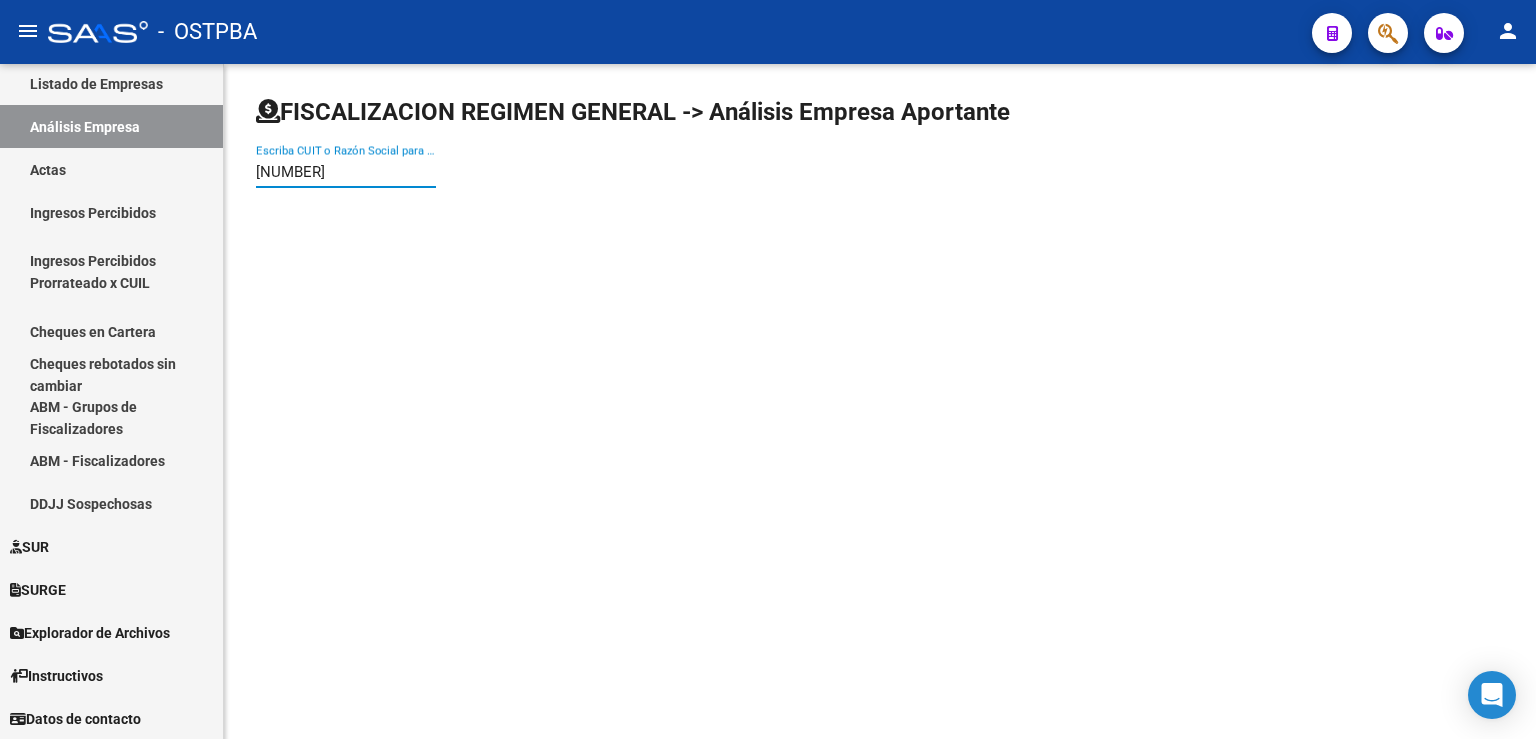 type on "[NUMBER]" 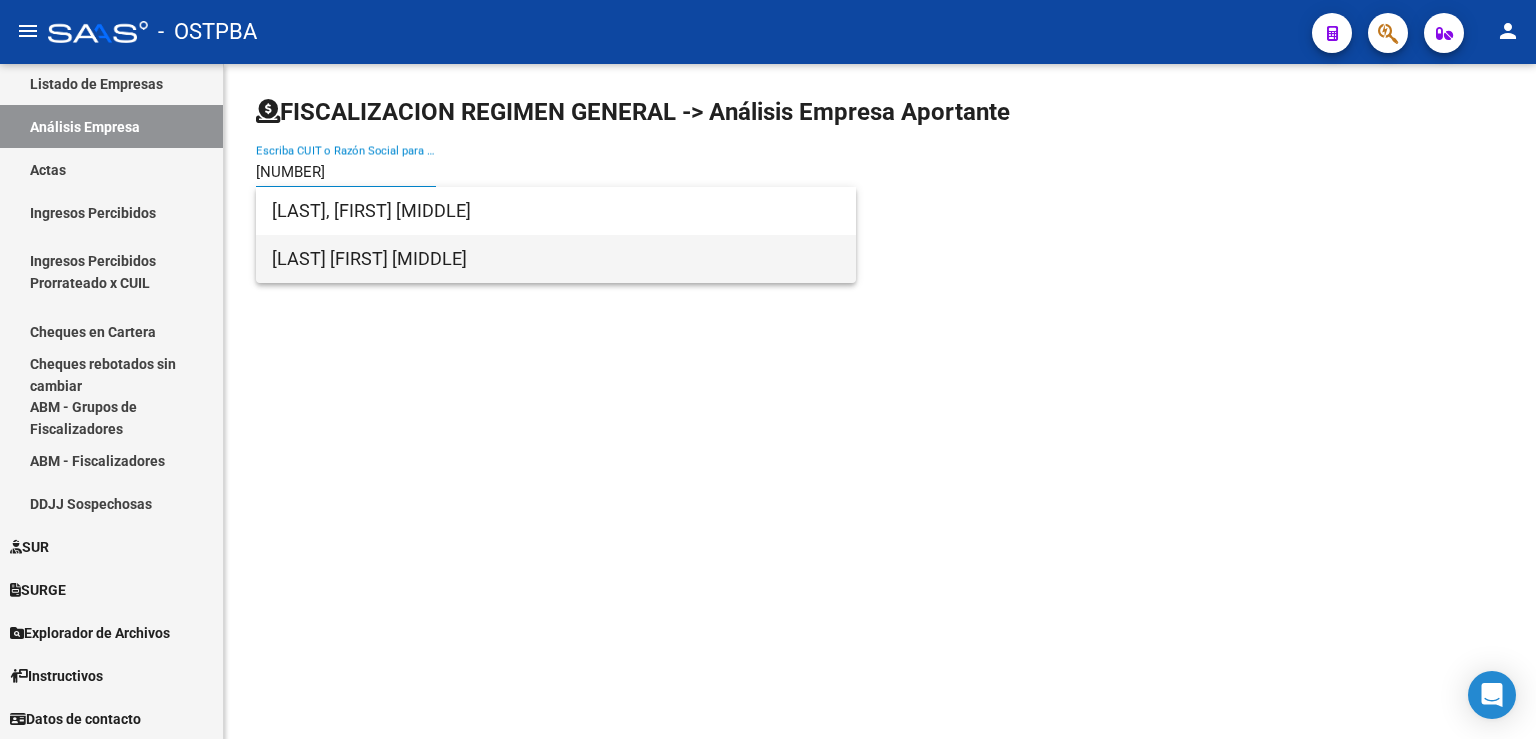 click on "[LAST] [FIRST] [MIDDLE]" at bounding box center [556, 259] 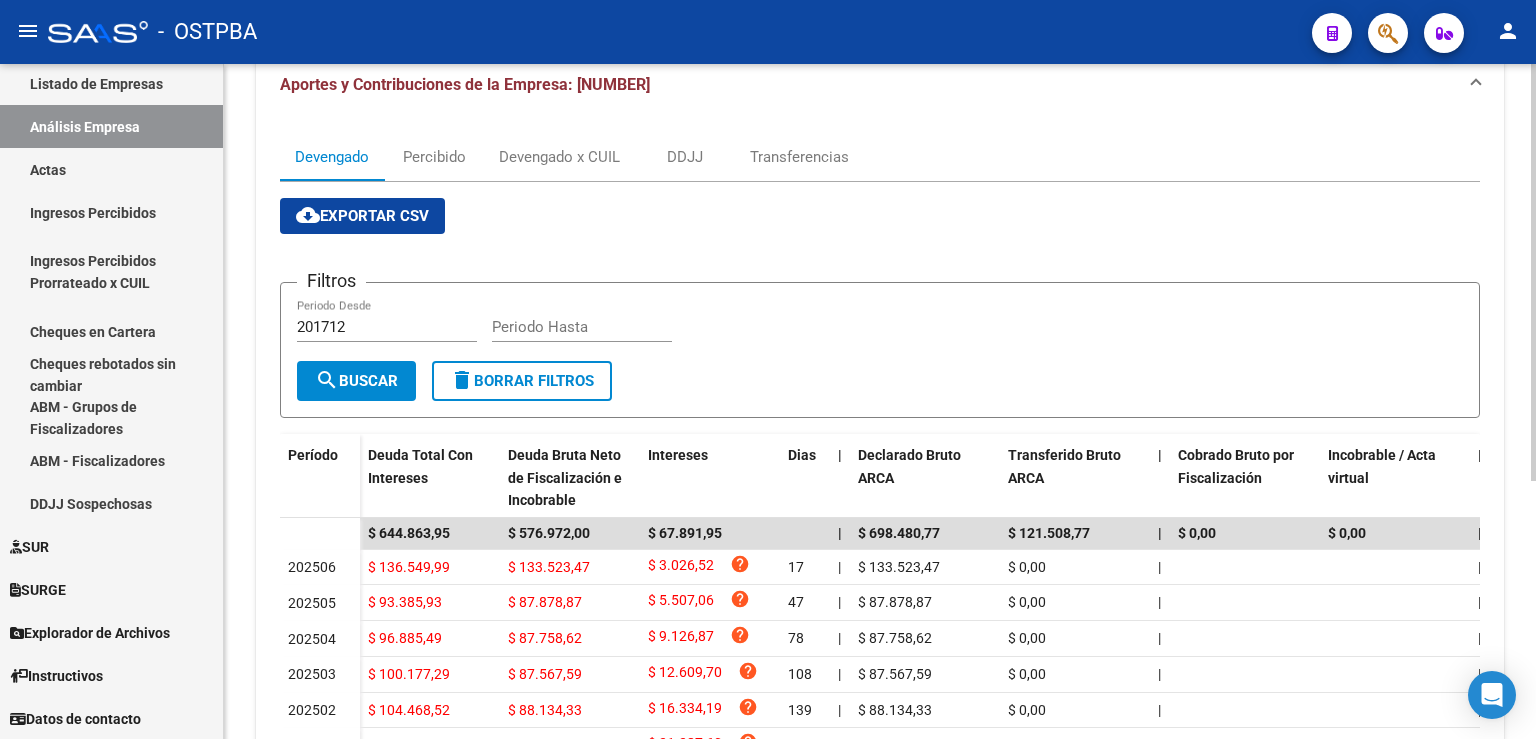scroll, scrollTop: 417, scrollLeft: 0, axis: vertical 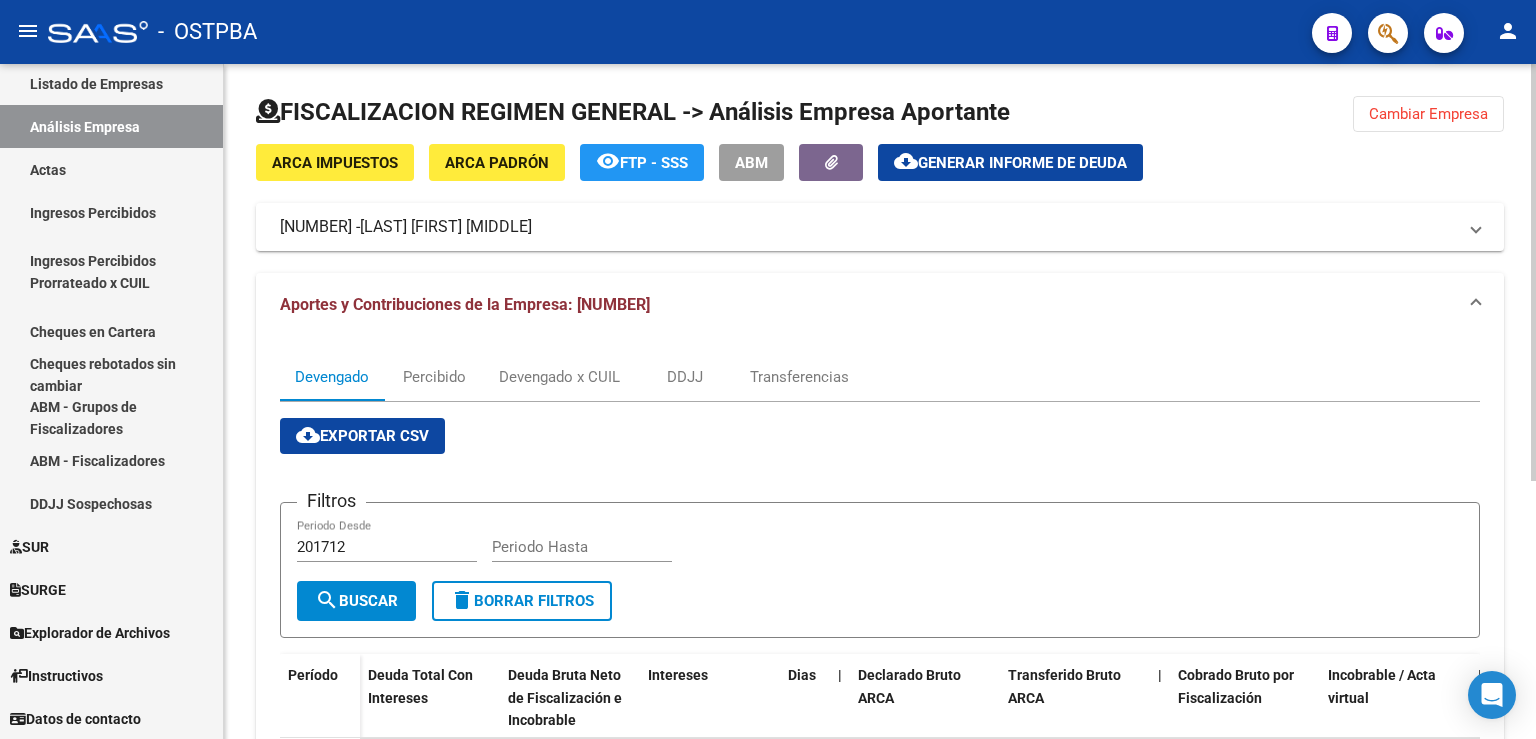 click on "Cambiar Empresa" 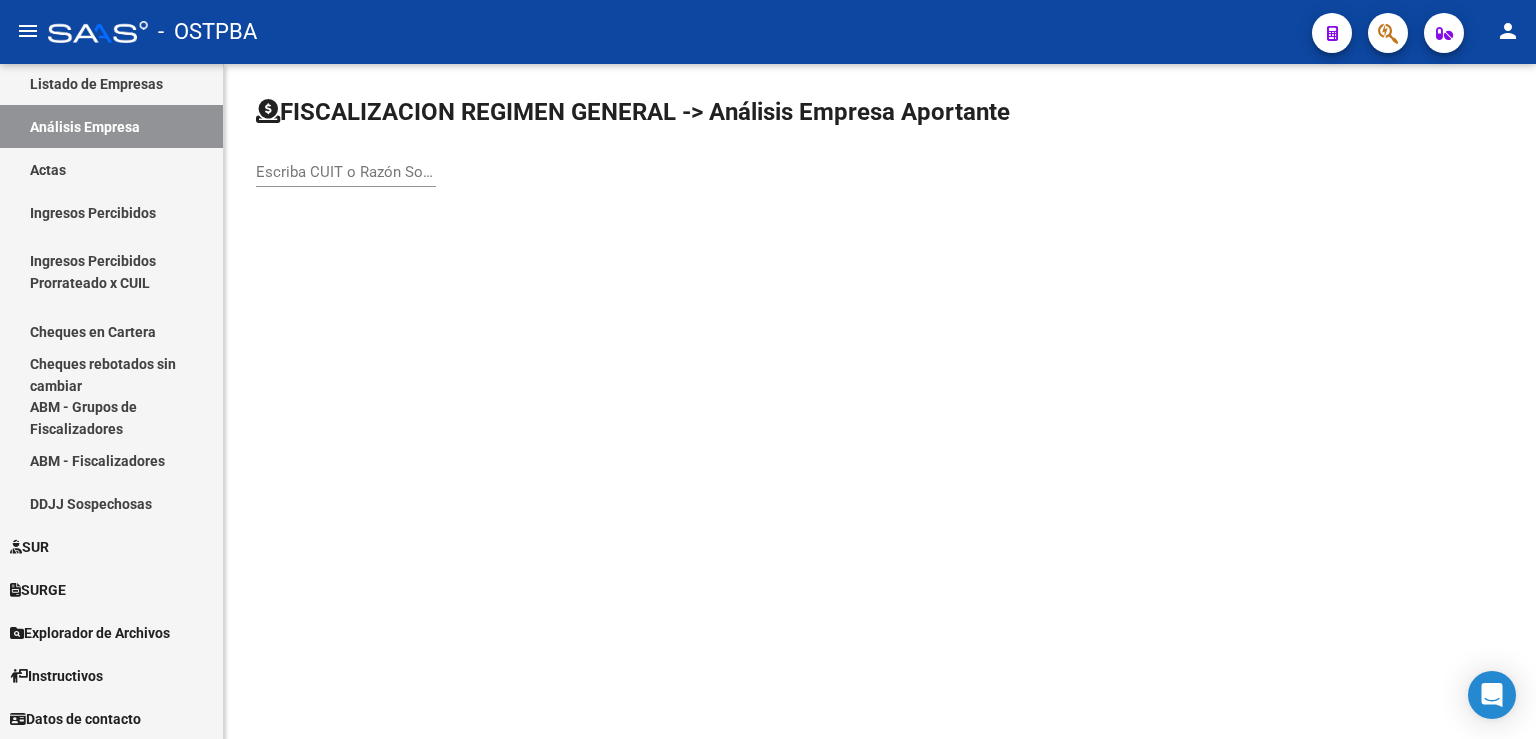 click on "Escriba CUIT o Razón Social para buscar" at bounding box center (346, 172) 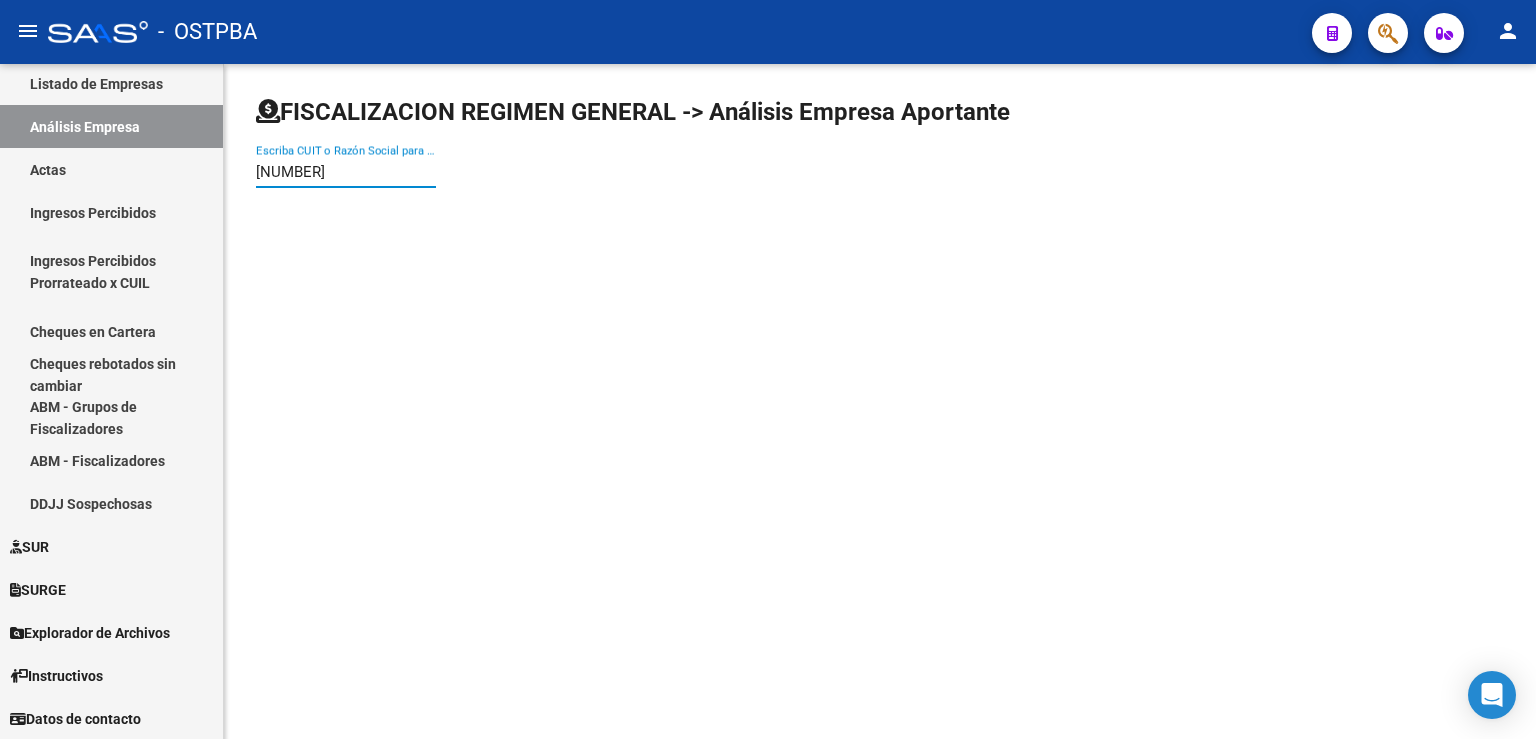 type on "[NUMBER]" 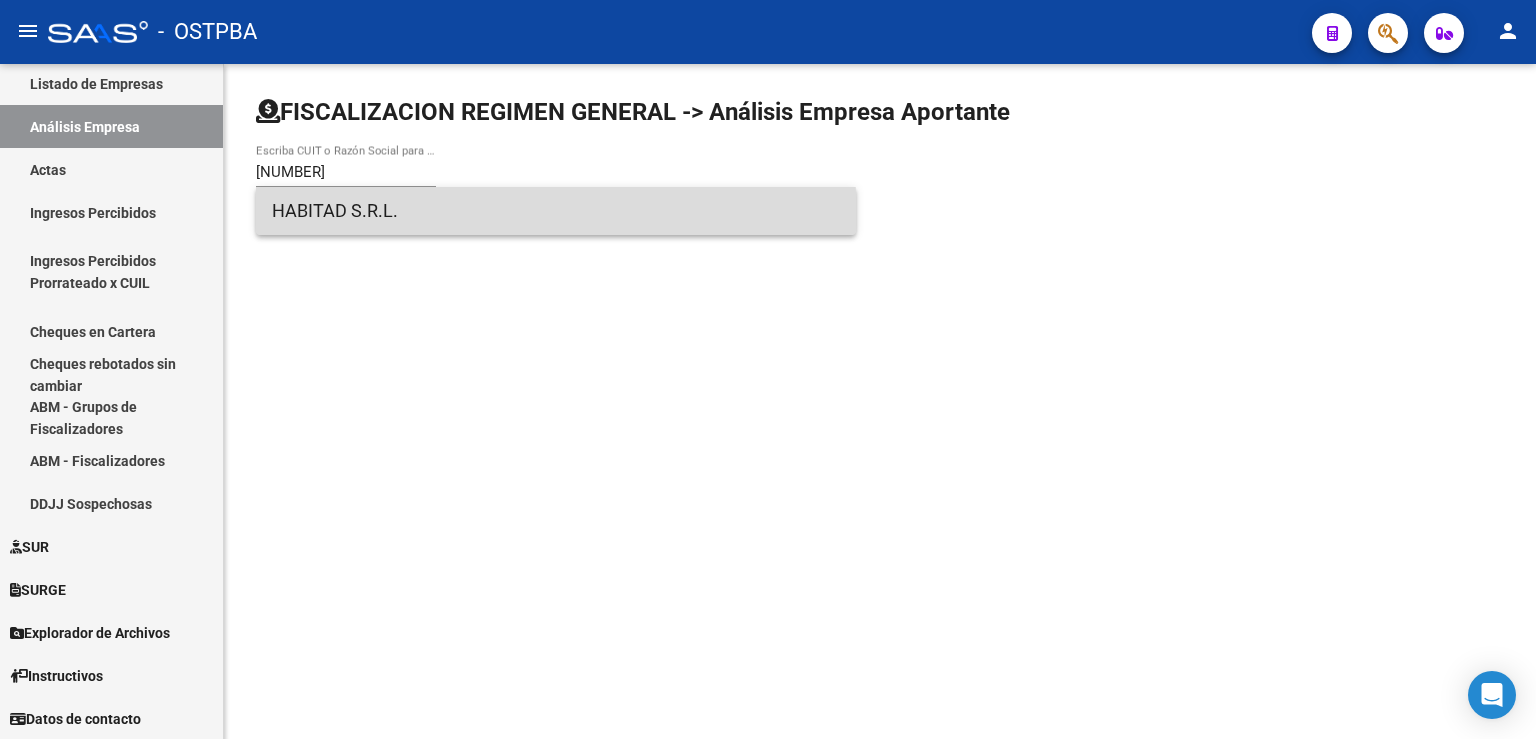 click on "HABITAD S.R.L." at bounding box center [556, 211] 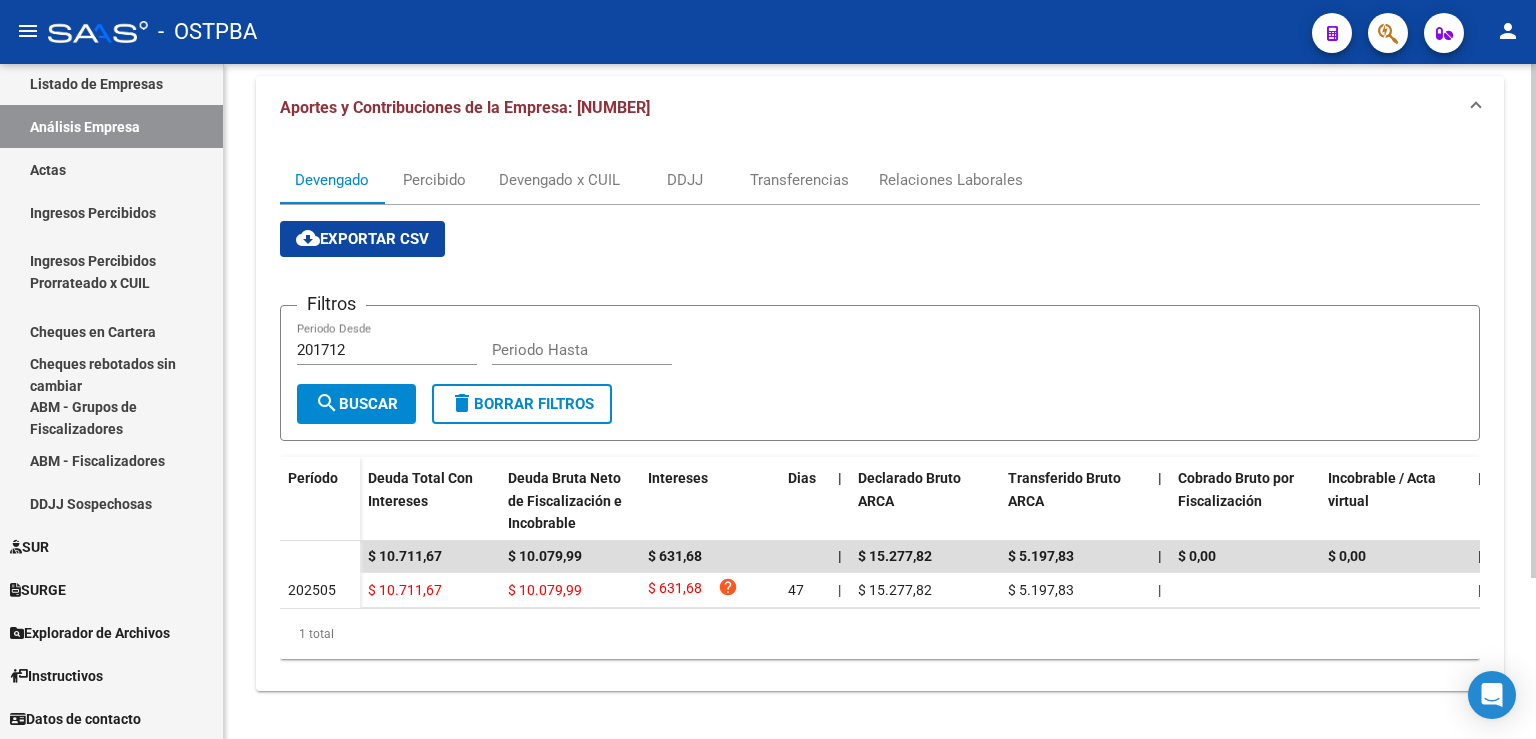 scroll, scrollTop: 0, scrollLeft: 0, axis: both 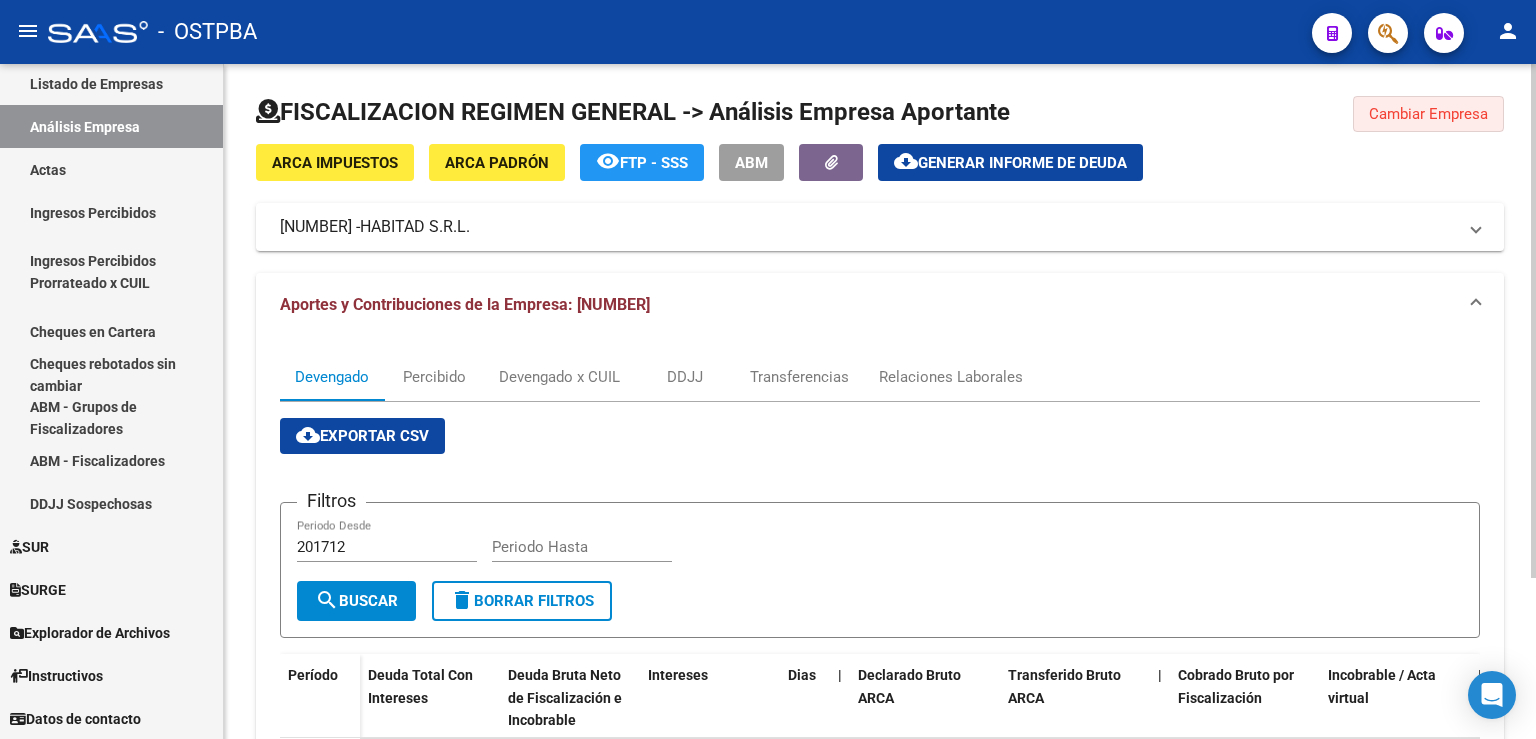 click on "Cambiar Empresa" 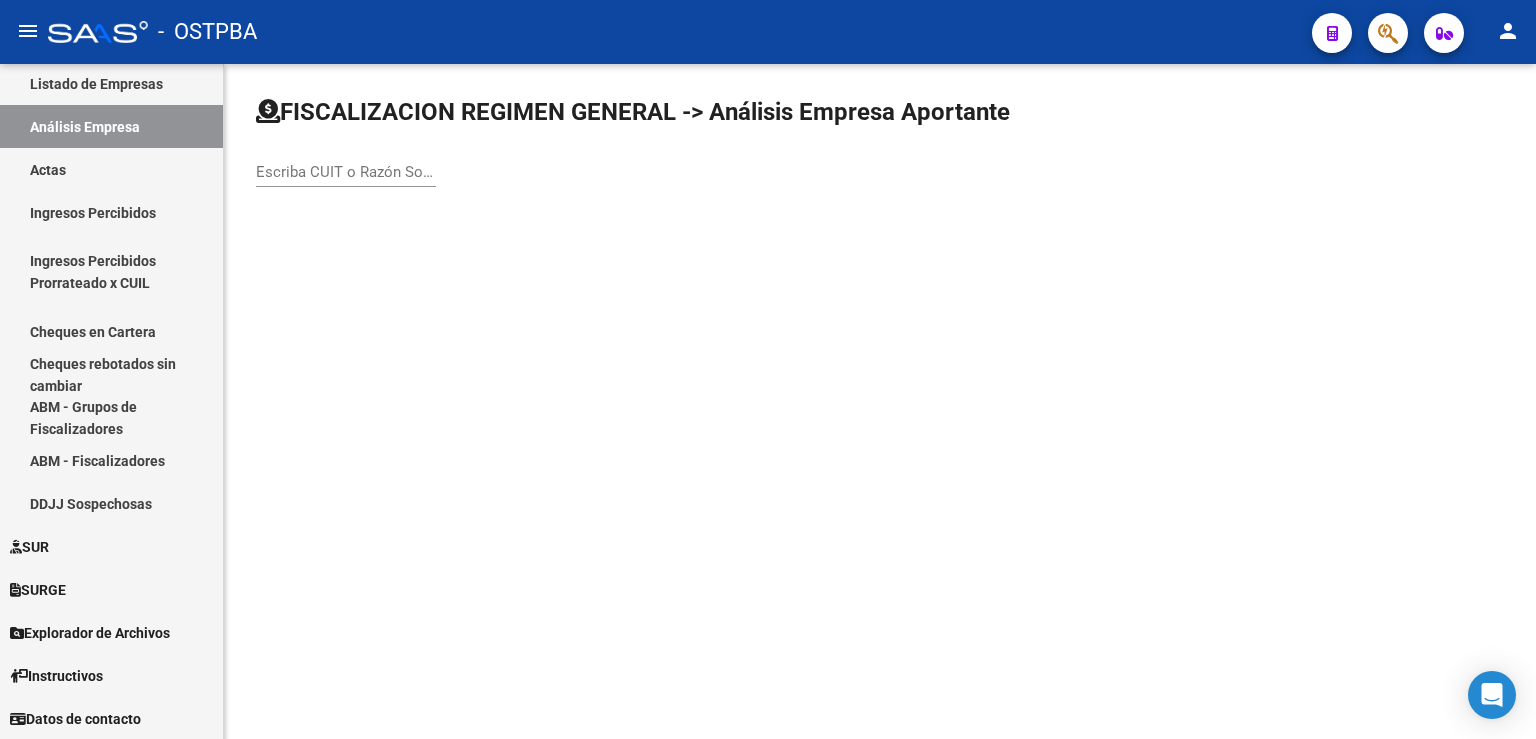click on "Escriba CUIT o Razón Social para buscar" at bounding box center [346, 172] 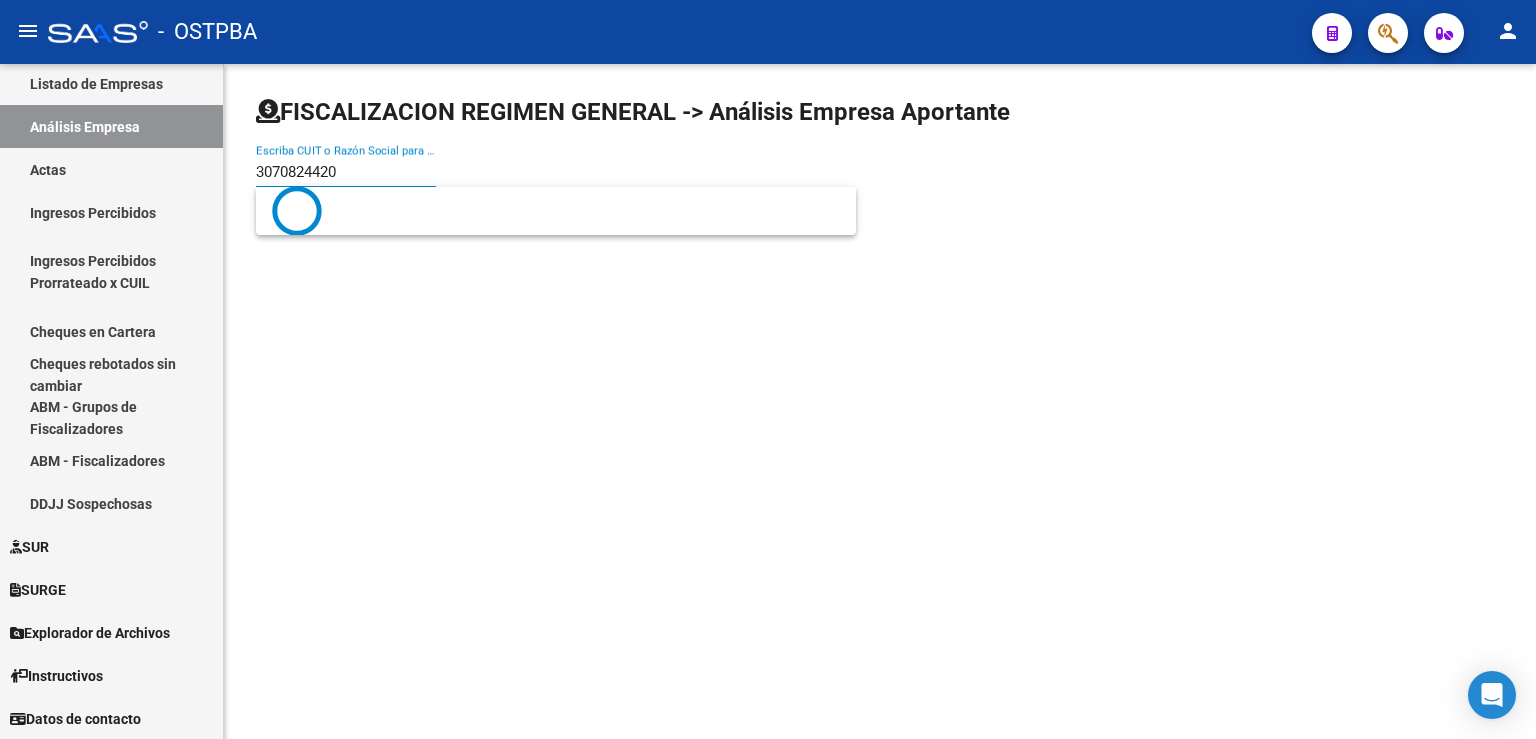 type on "[NUMBER]" 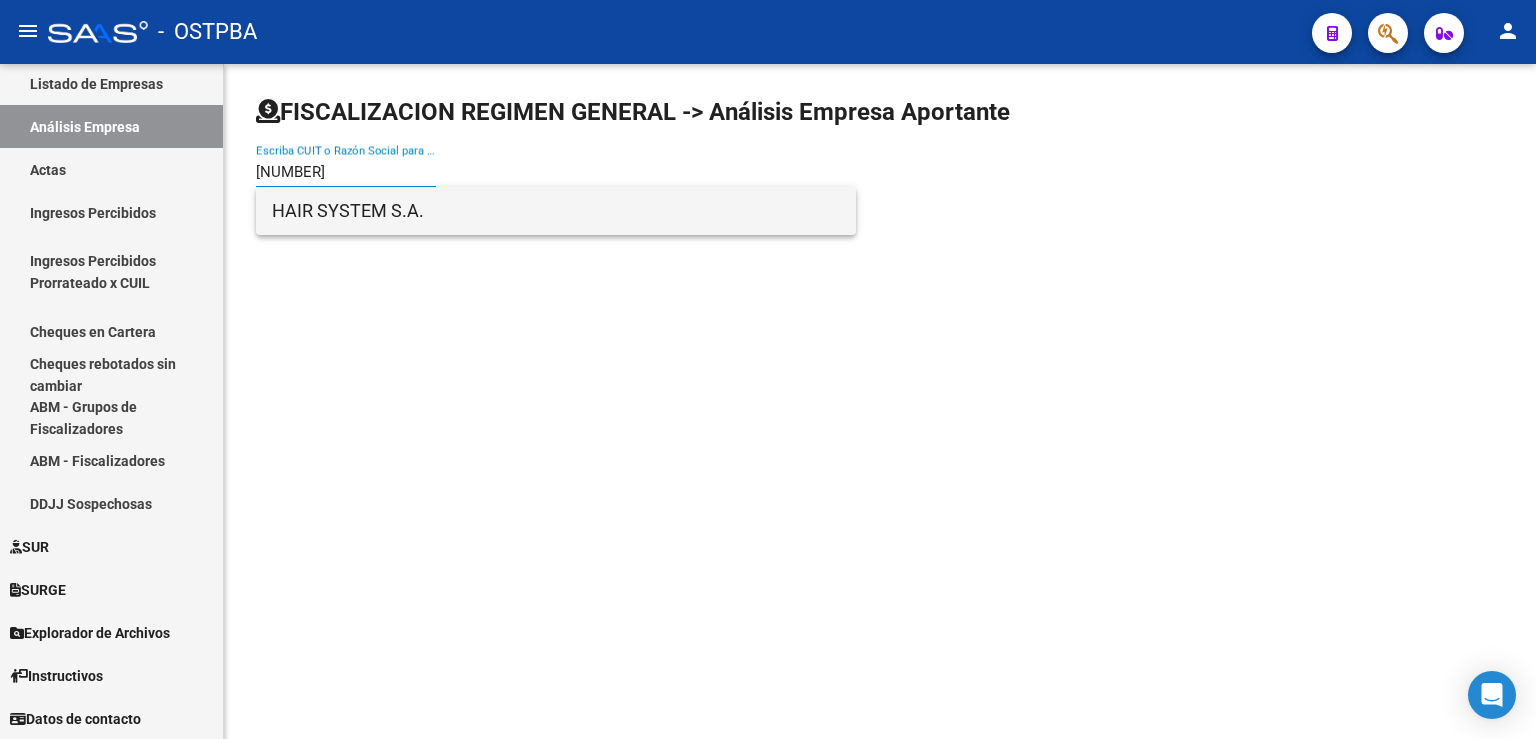 click on "HAIR SYSTEM S.A." at bounding box center [556, 211] 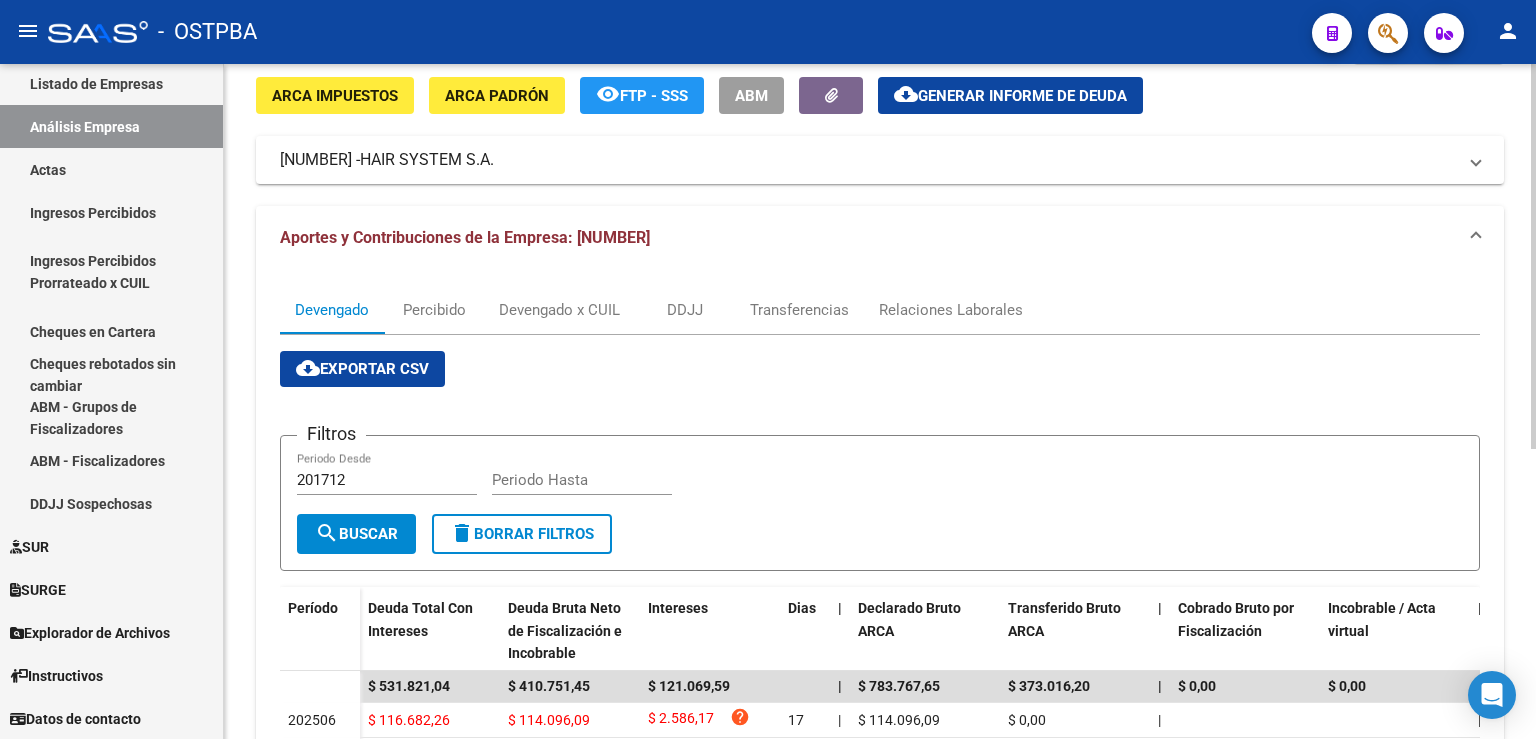 scroll, scrollTop: 0, scrollLeft: 0, axis: both 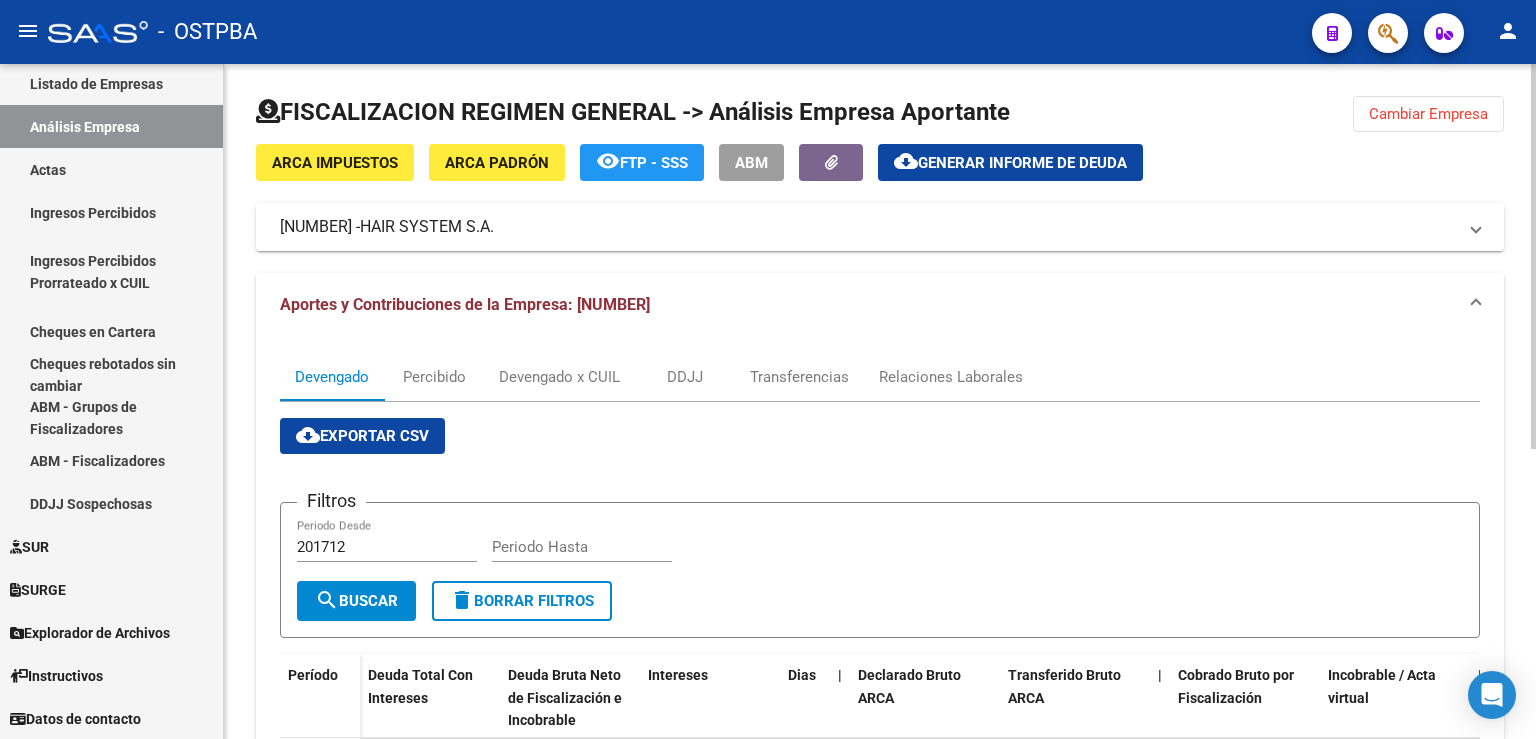 click on "Cambiar Empresa" 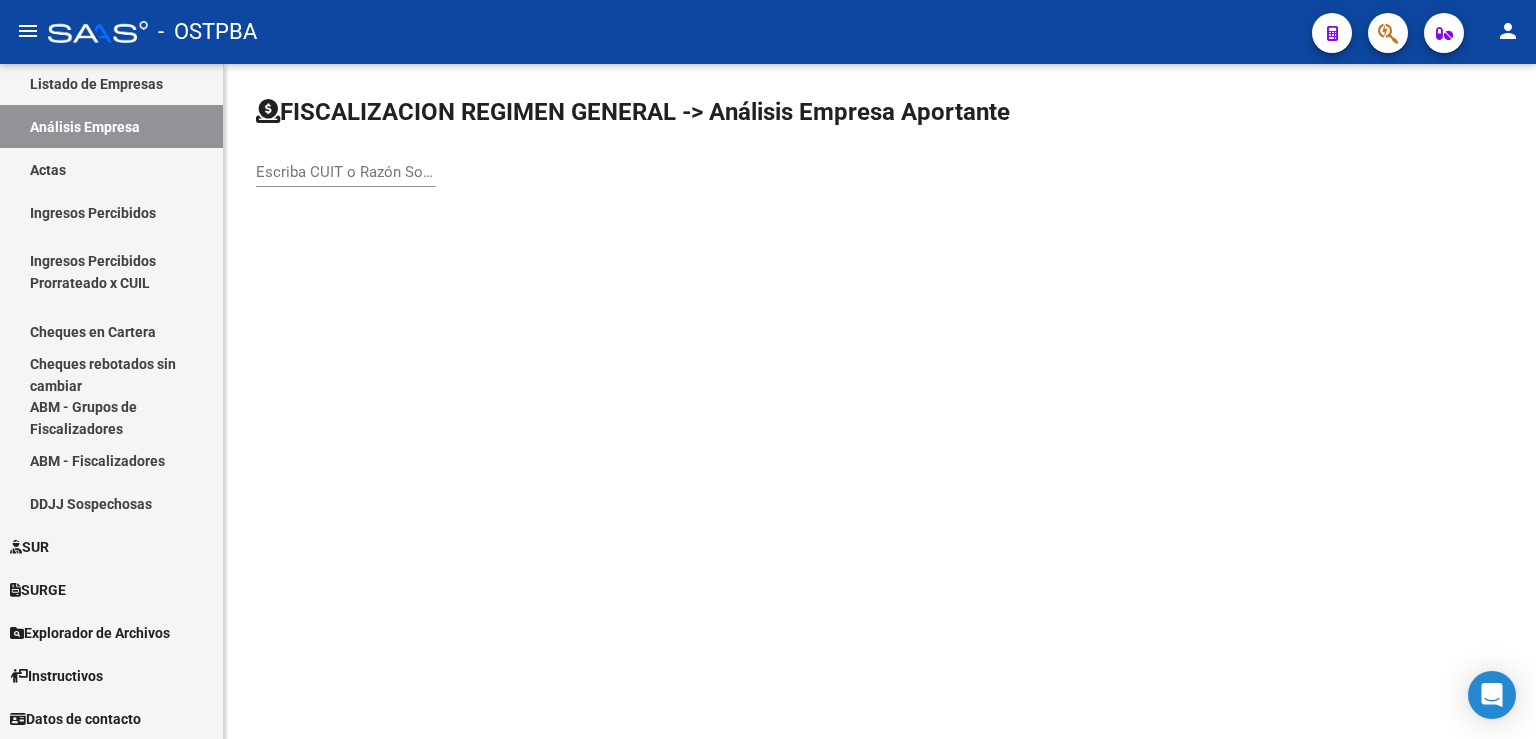 click on "Escriba CUIT o Razón Social para buscar" at bounding box center [346, 172] 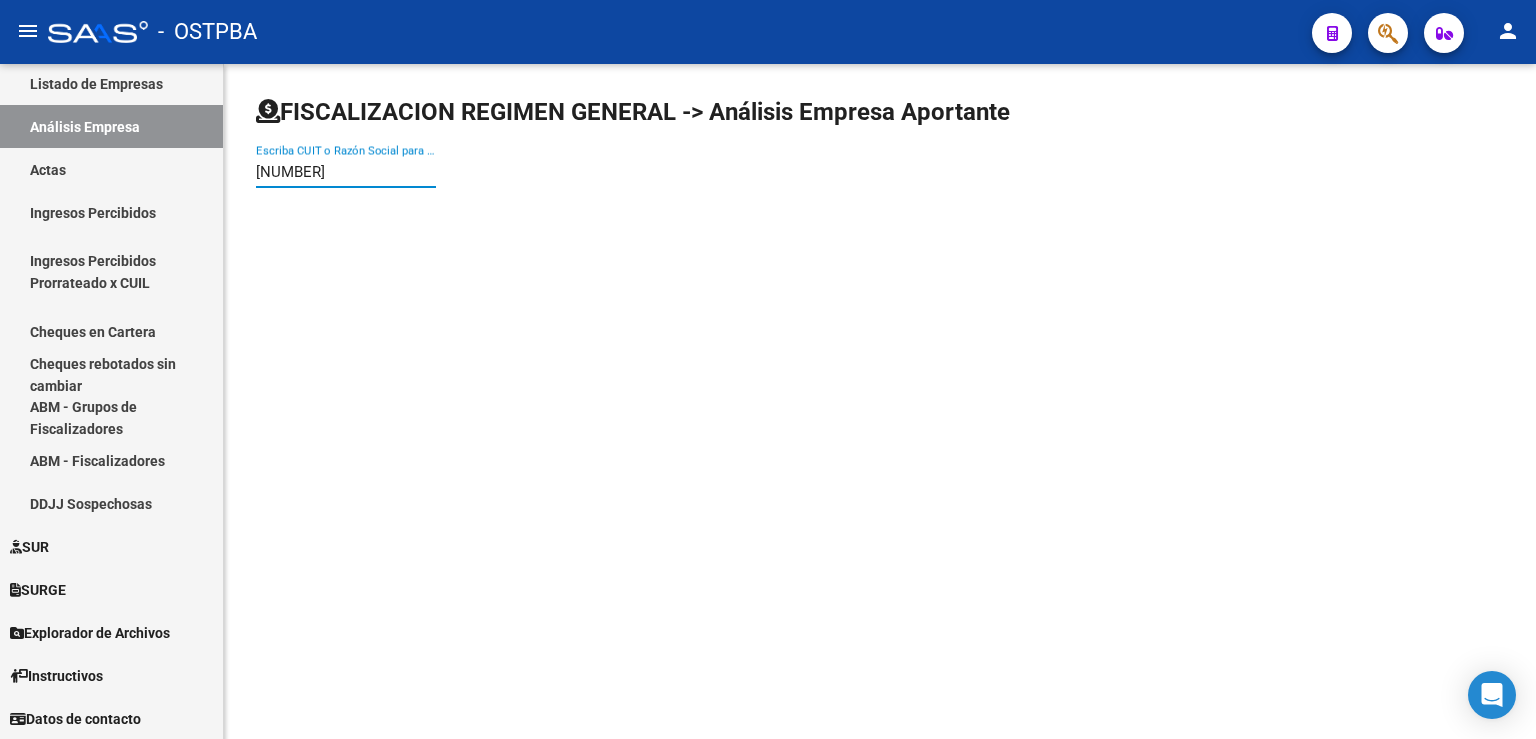 type on "[NUMBER]" 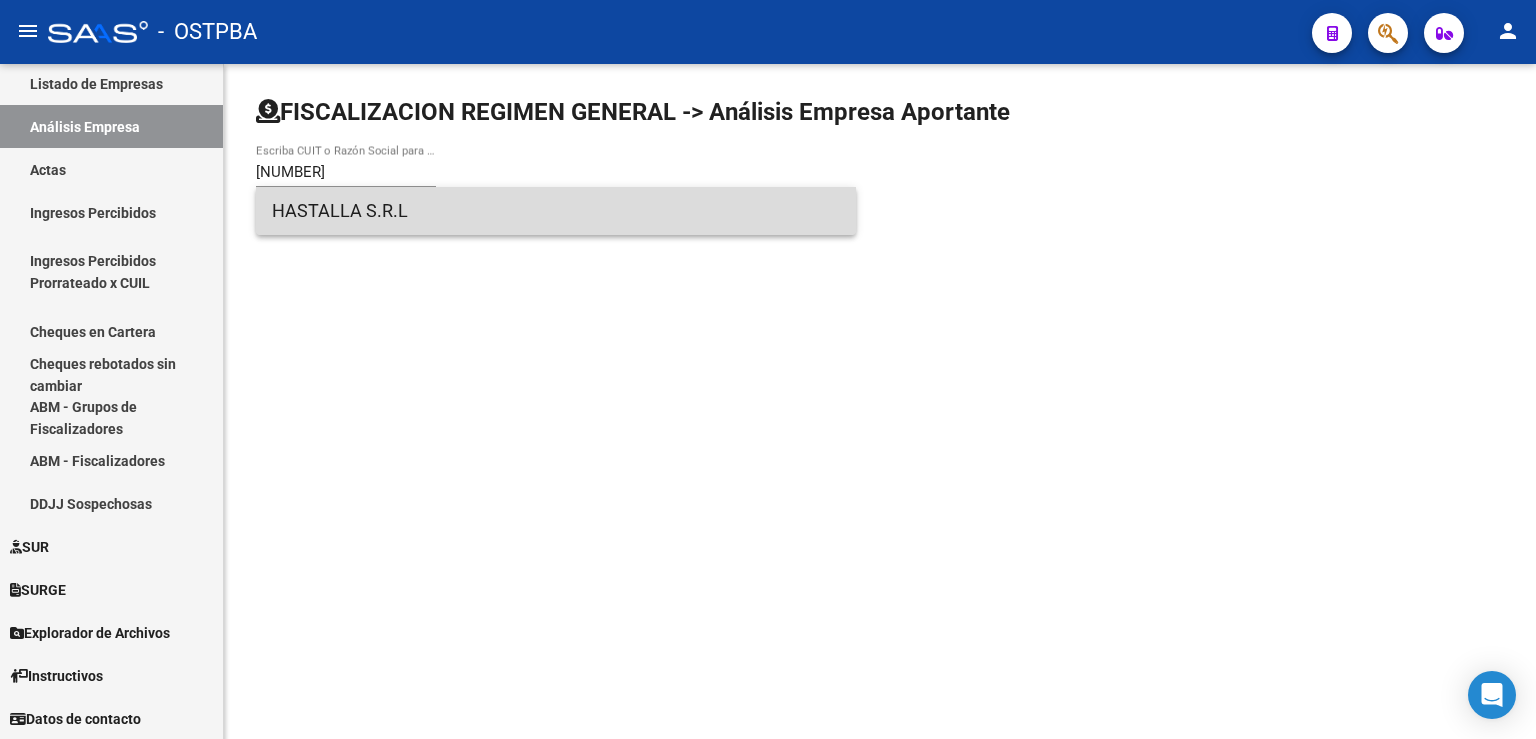 click on "HASTALLA  S.R.L" at bounding box center [556, 211] 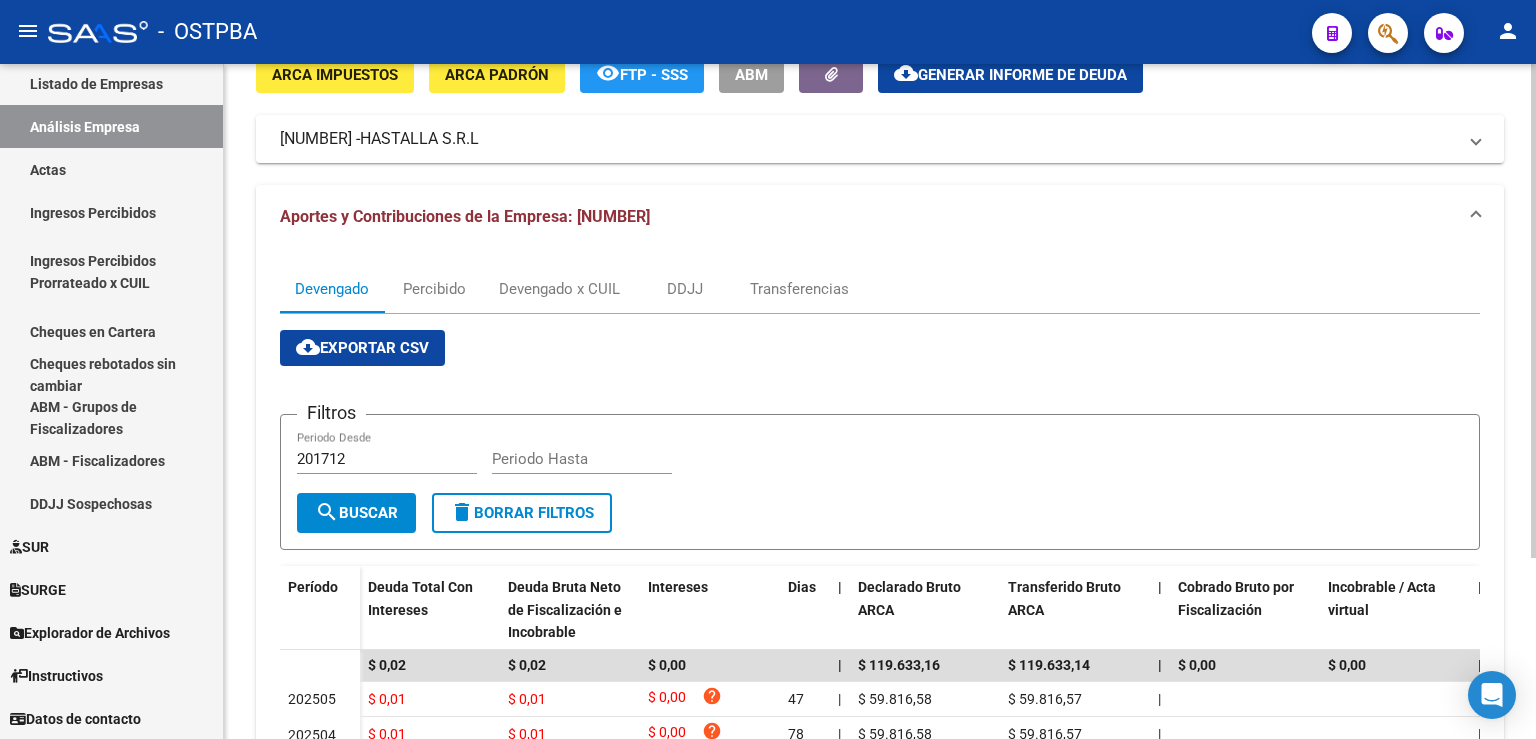 scroll, scrollTop: 0, scrollLeft: 0, axis: both 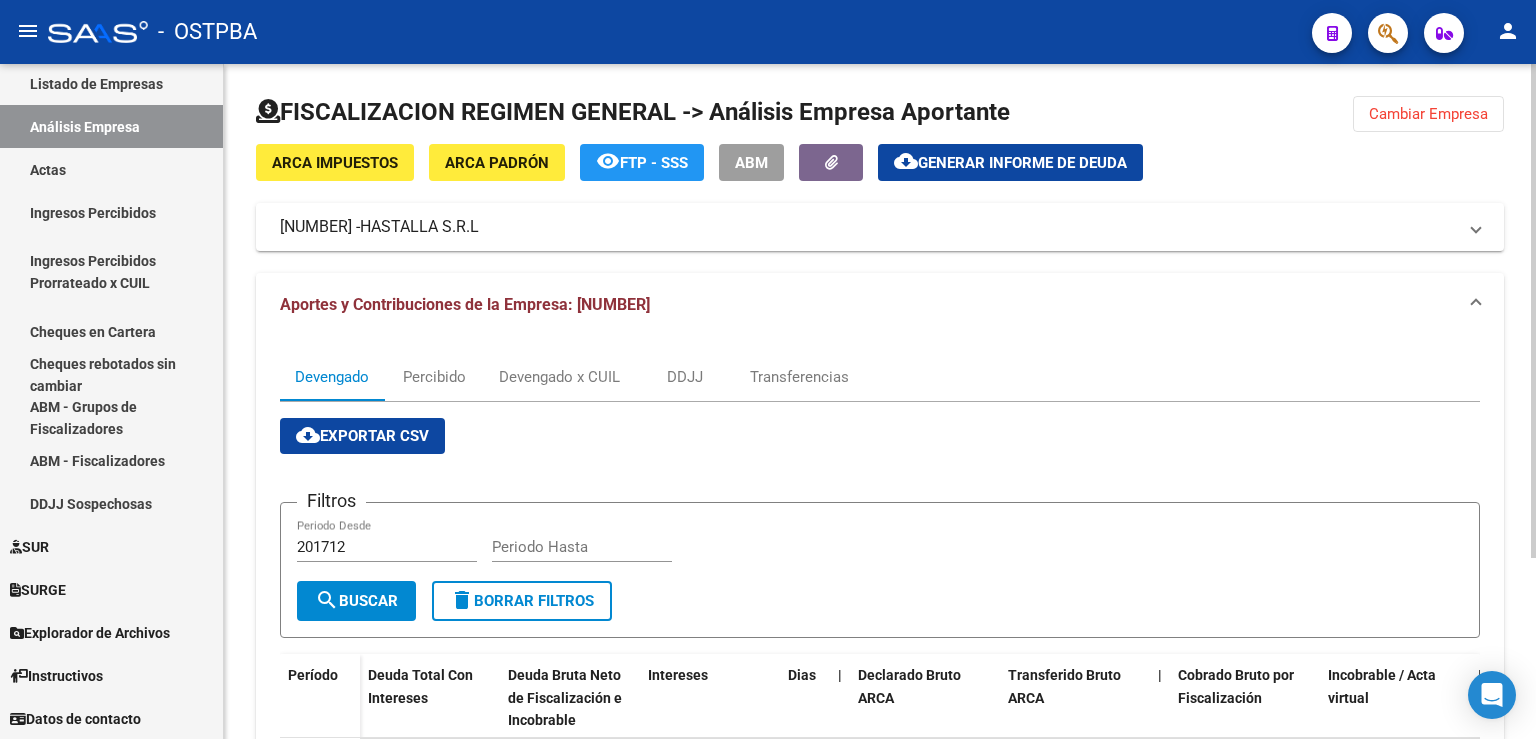 click on "Cambiar Empresa" 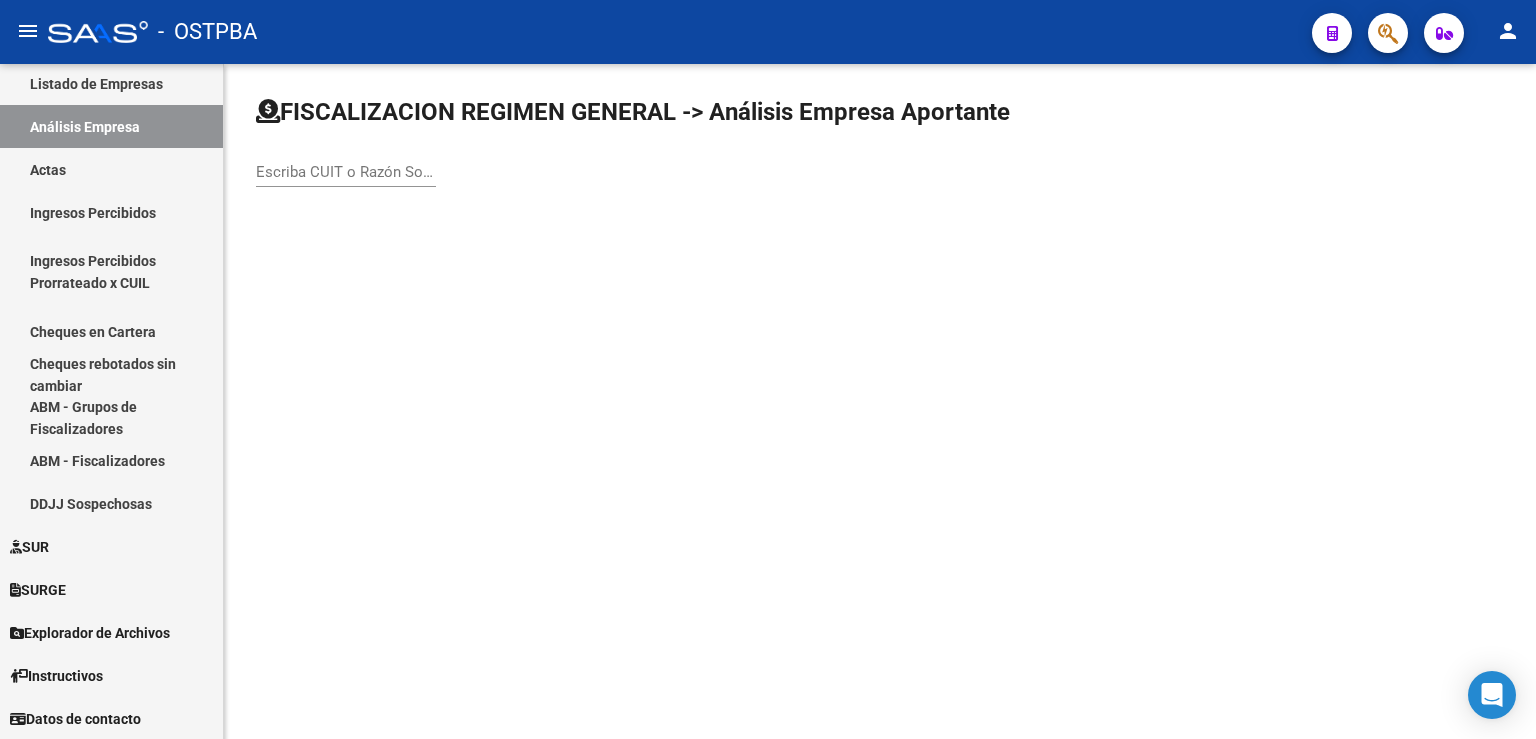 click on "Escriba CUIT o Razón Social para buscar" at bounding box center (346, 172) 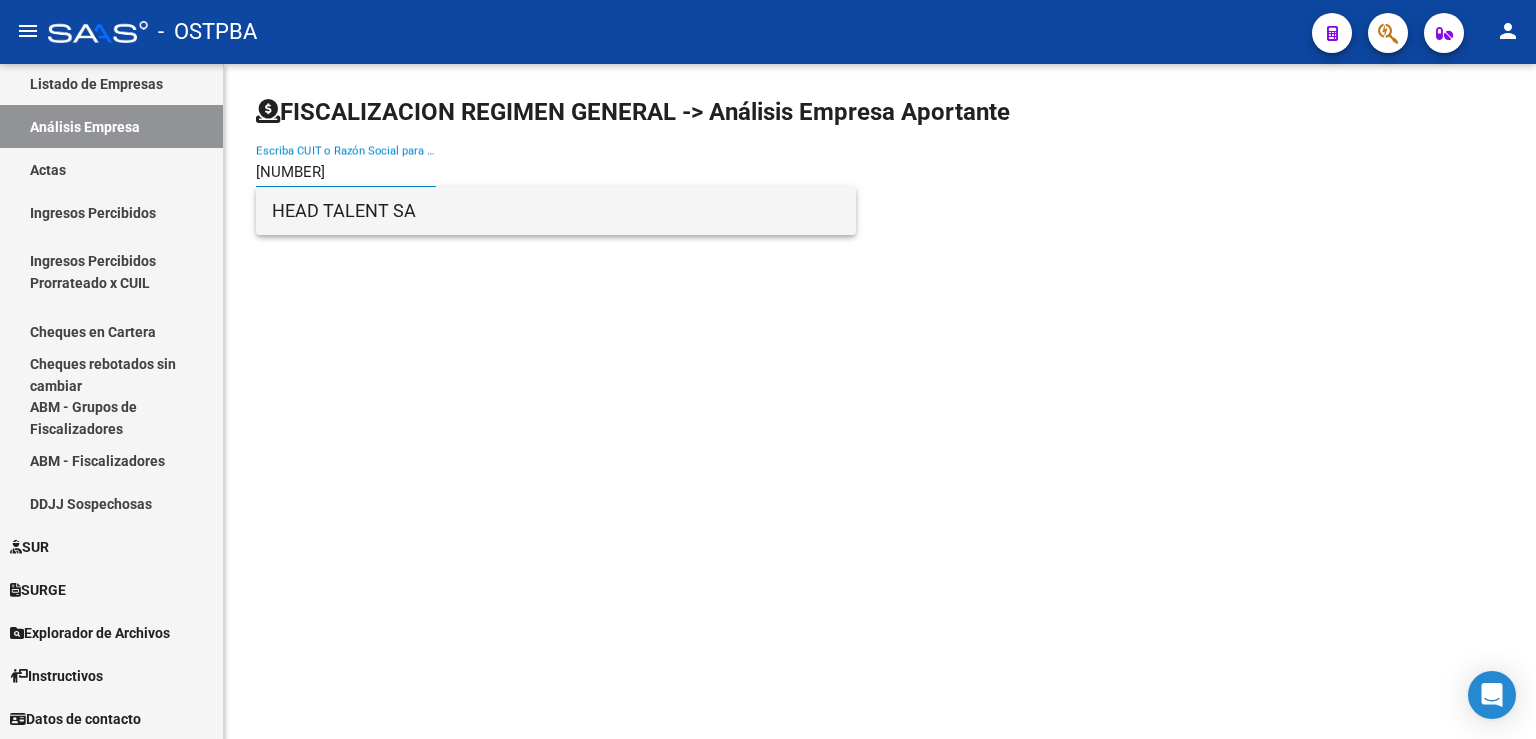 type on "[NUMBER]" 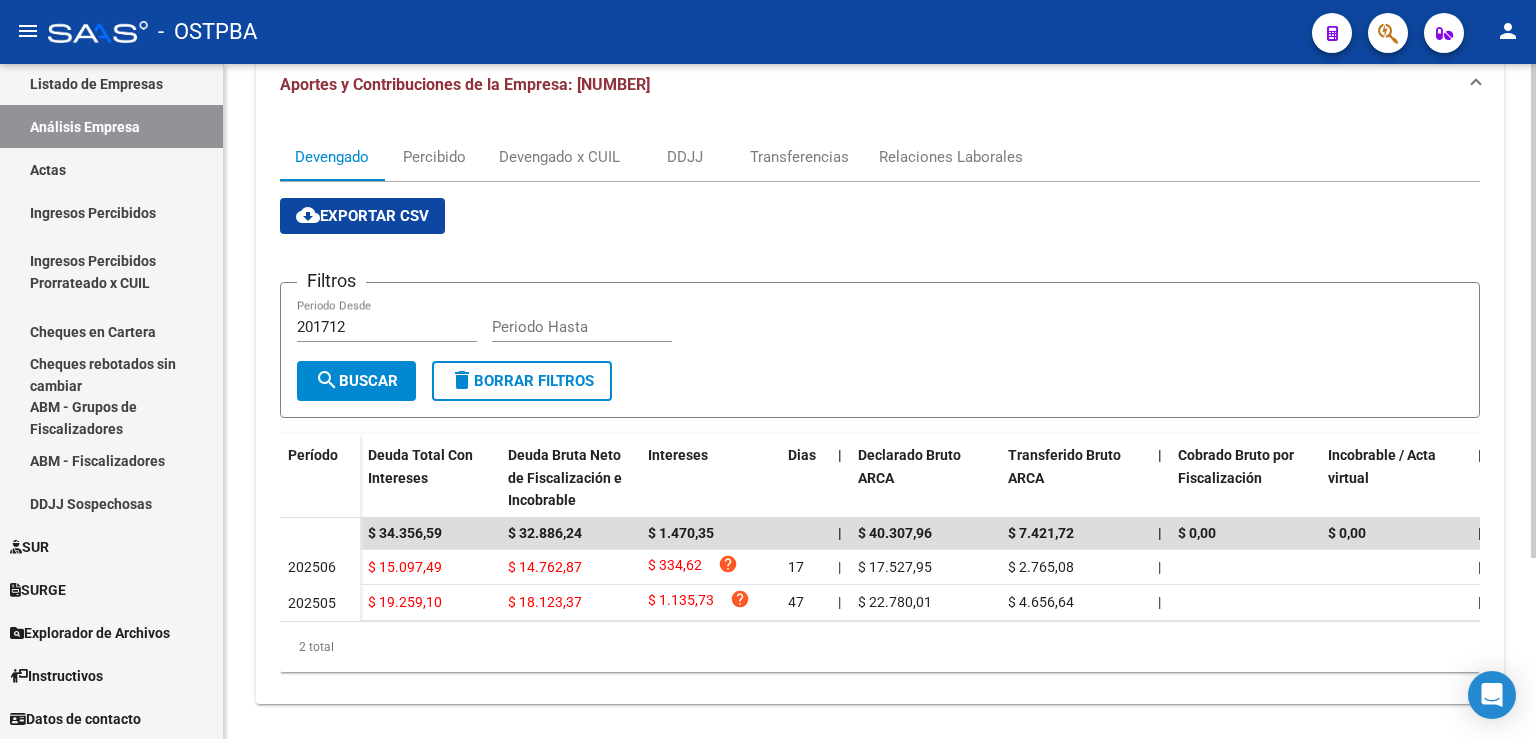 scroll, scrollTop: 0, scrollLeft: 0, axis: both 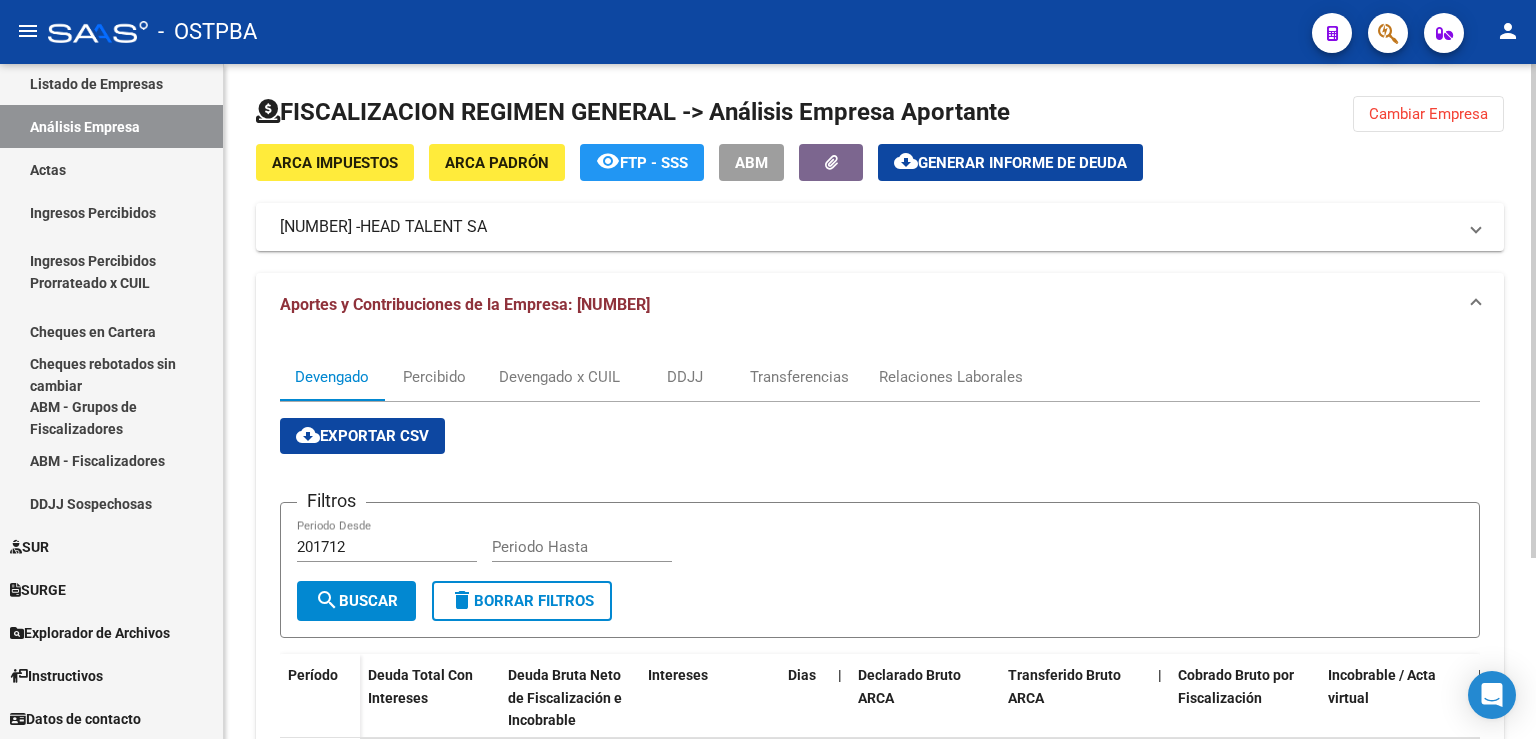 click on "Cambiar Empresa" 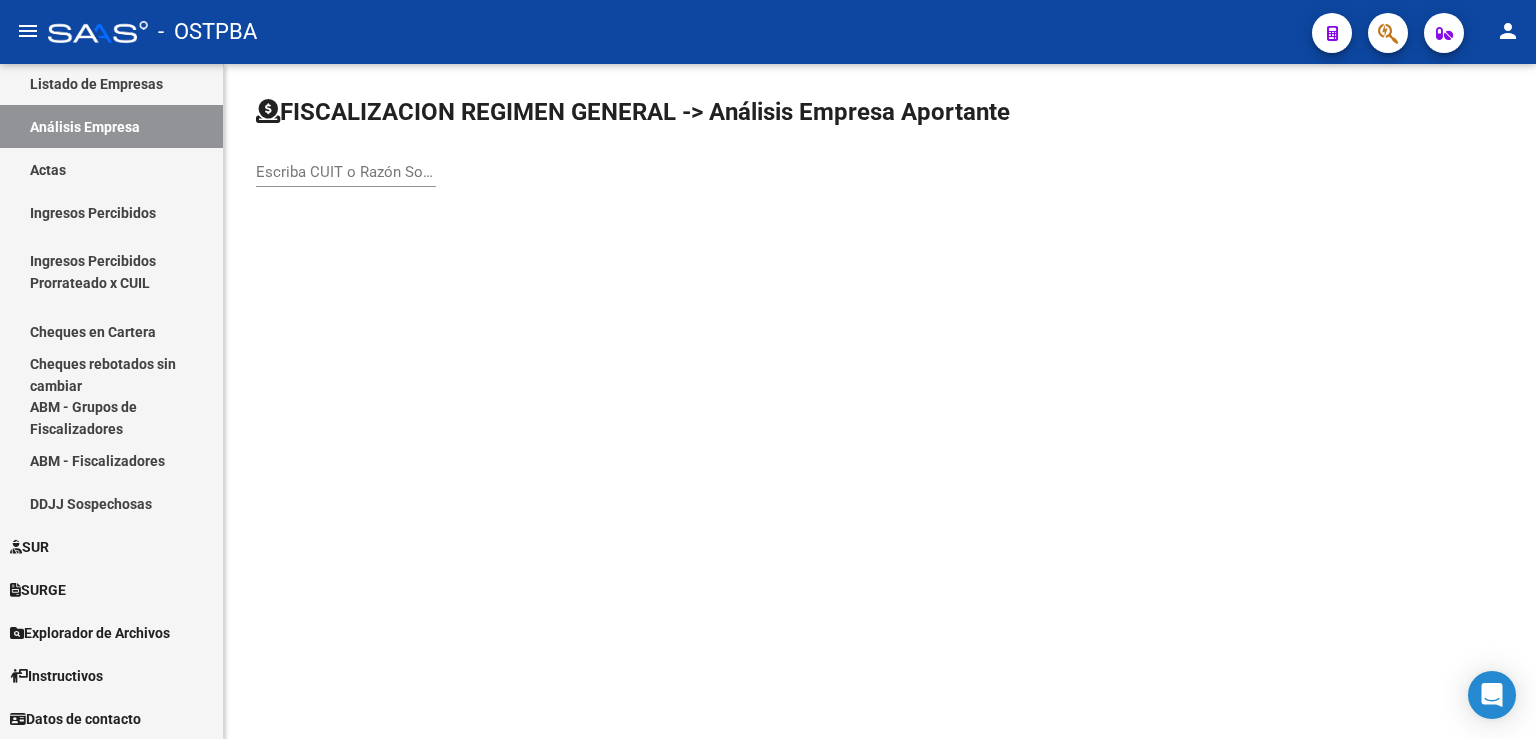 click on "Escriba CUIT o Razón Social para buscar" at bounding box center [346, 172] 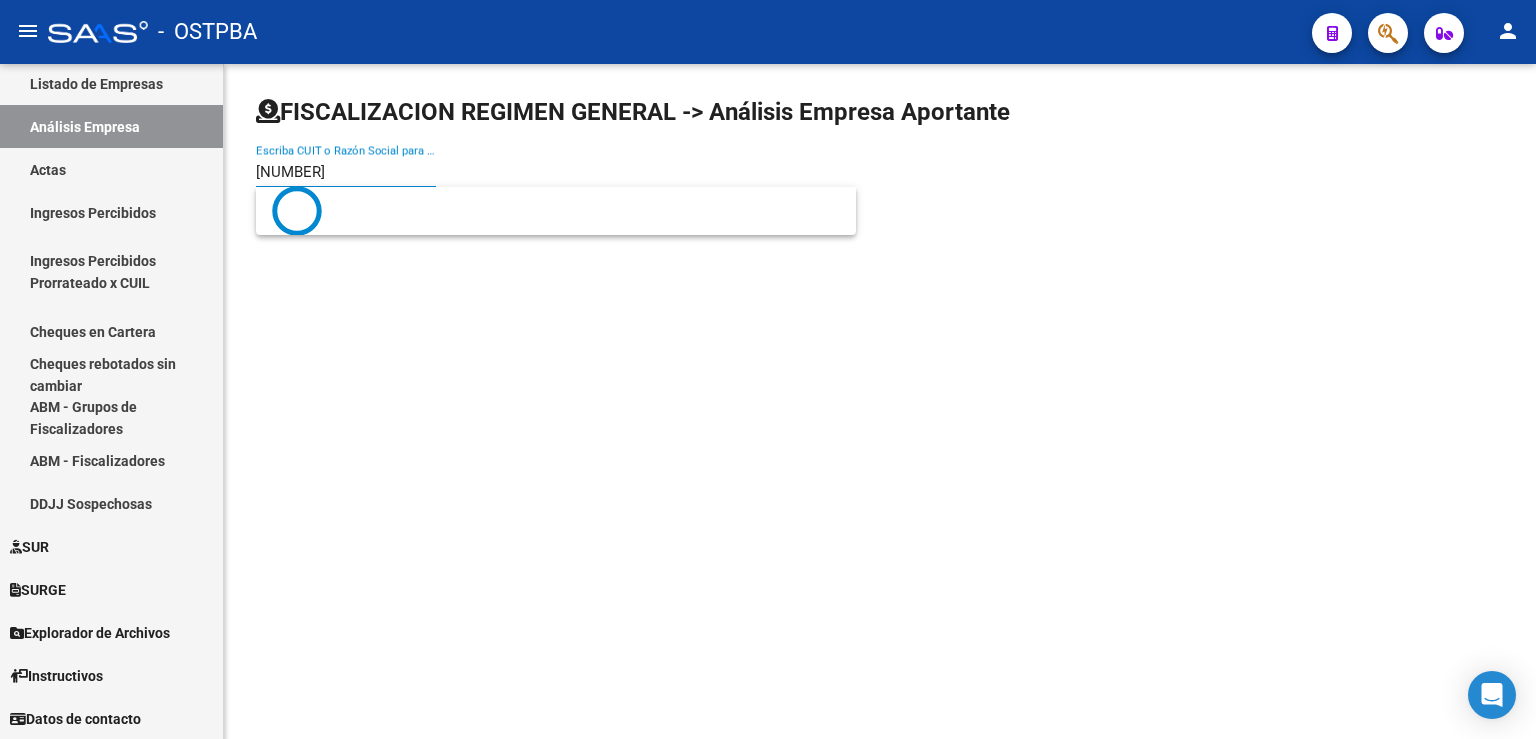 type on "[NUMBER]" 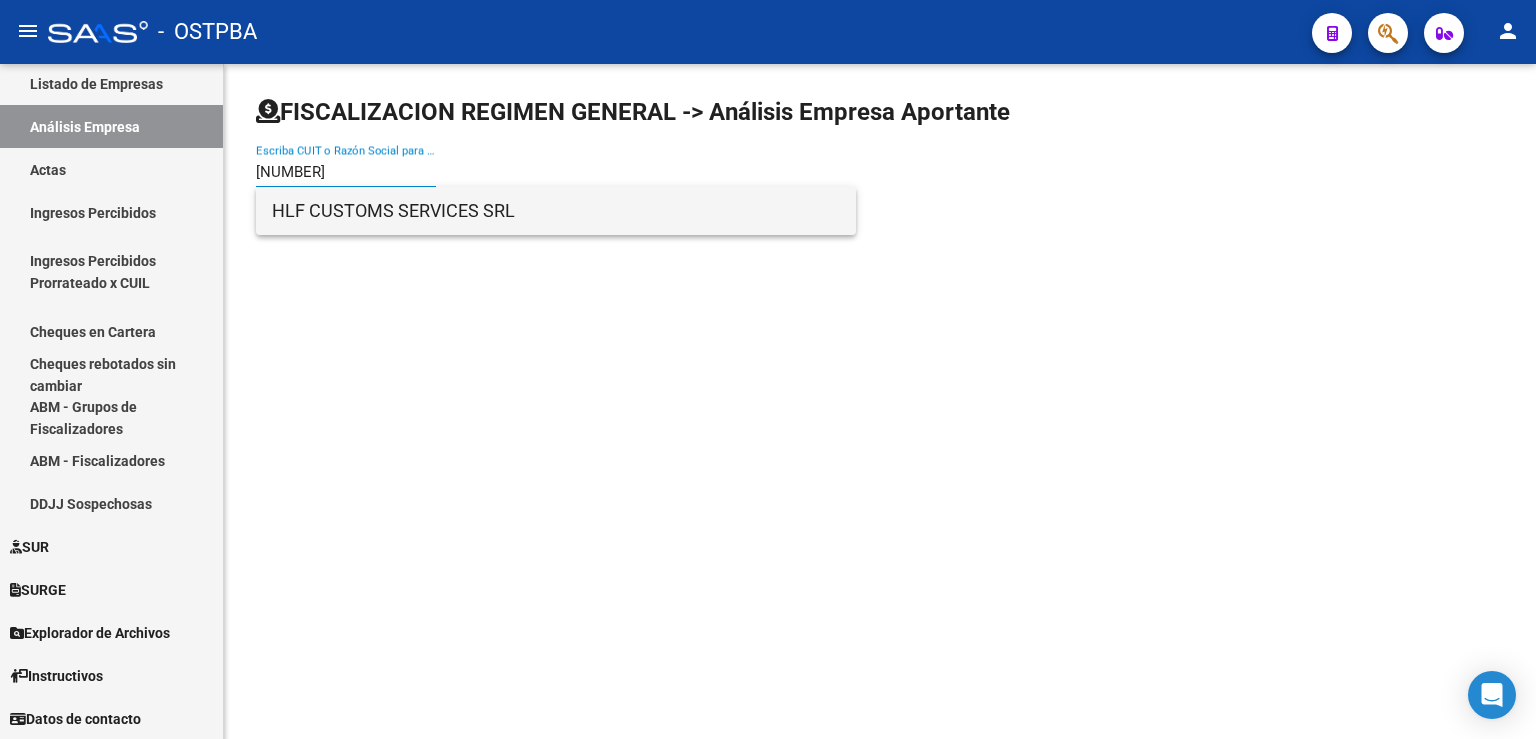 click on "HLF CUSTOMS SERVICES SRL" at bounding box center [556, 211] 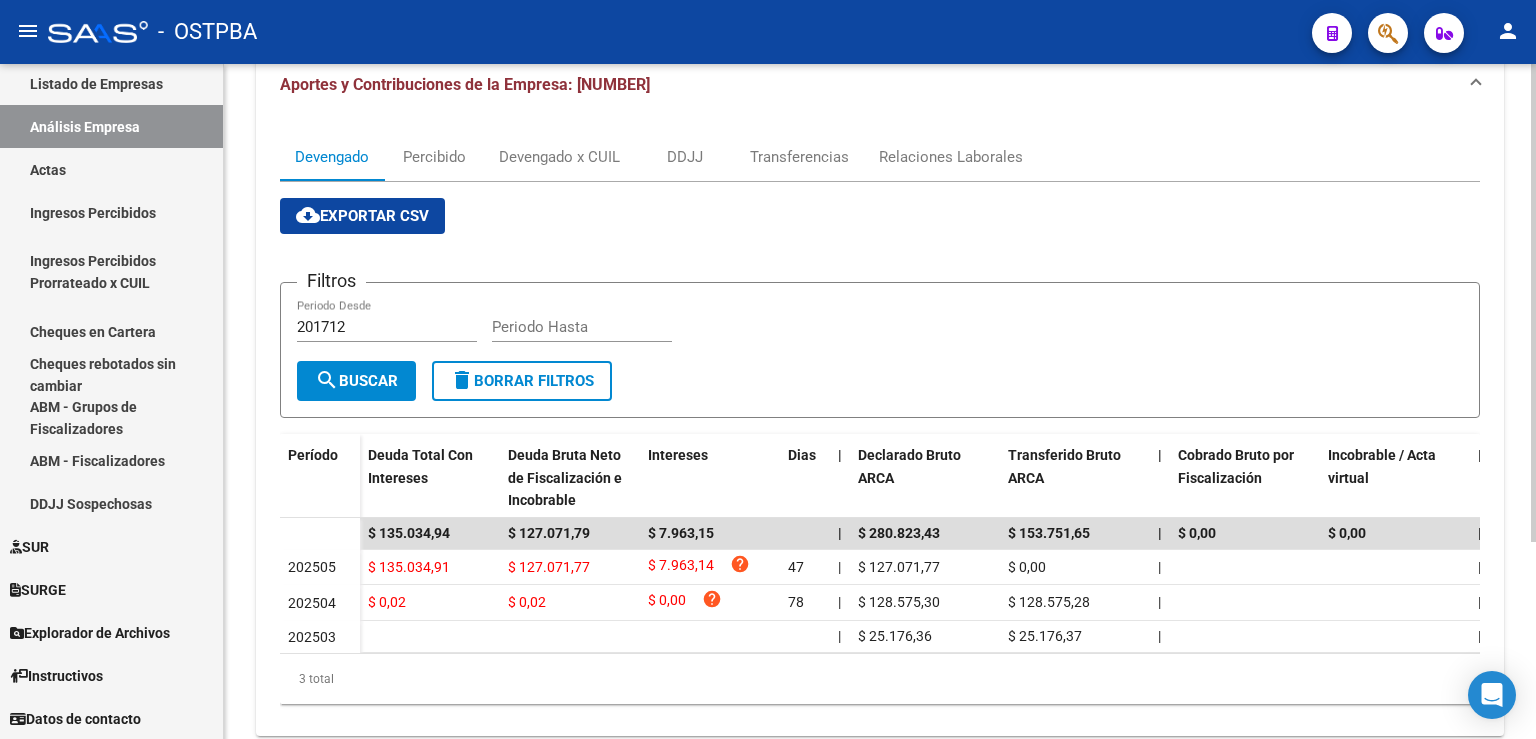 scroll, scrollTop: 0, scrollLeft: 0, axis: both 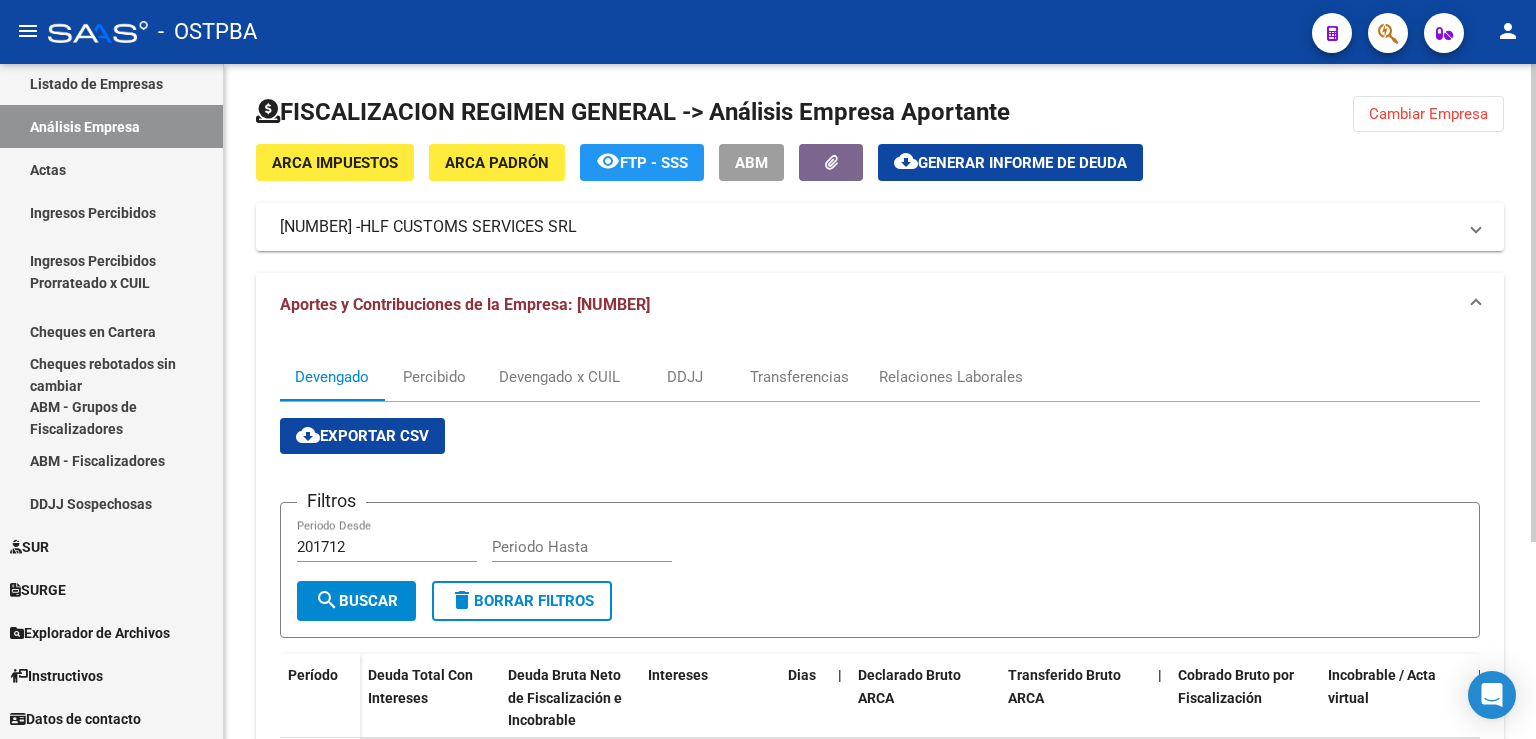 click on "Cambiar Empresa" 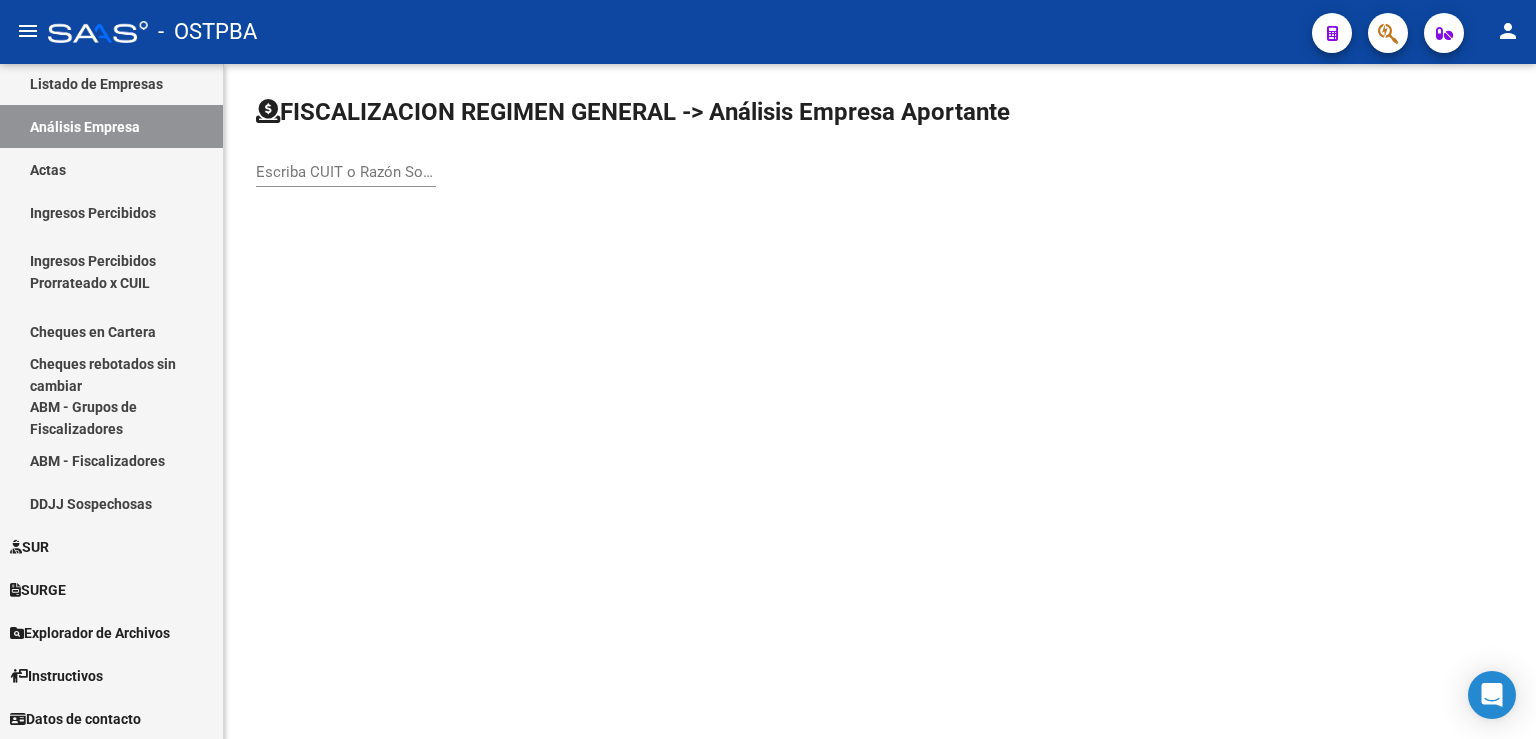 click on "Escriba CUIT o Razón Social para buscar" at bounding box center [346, 172] 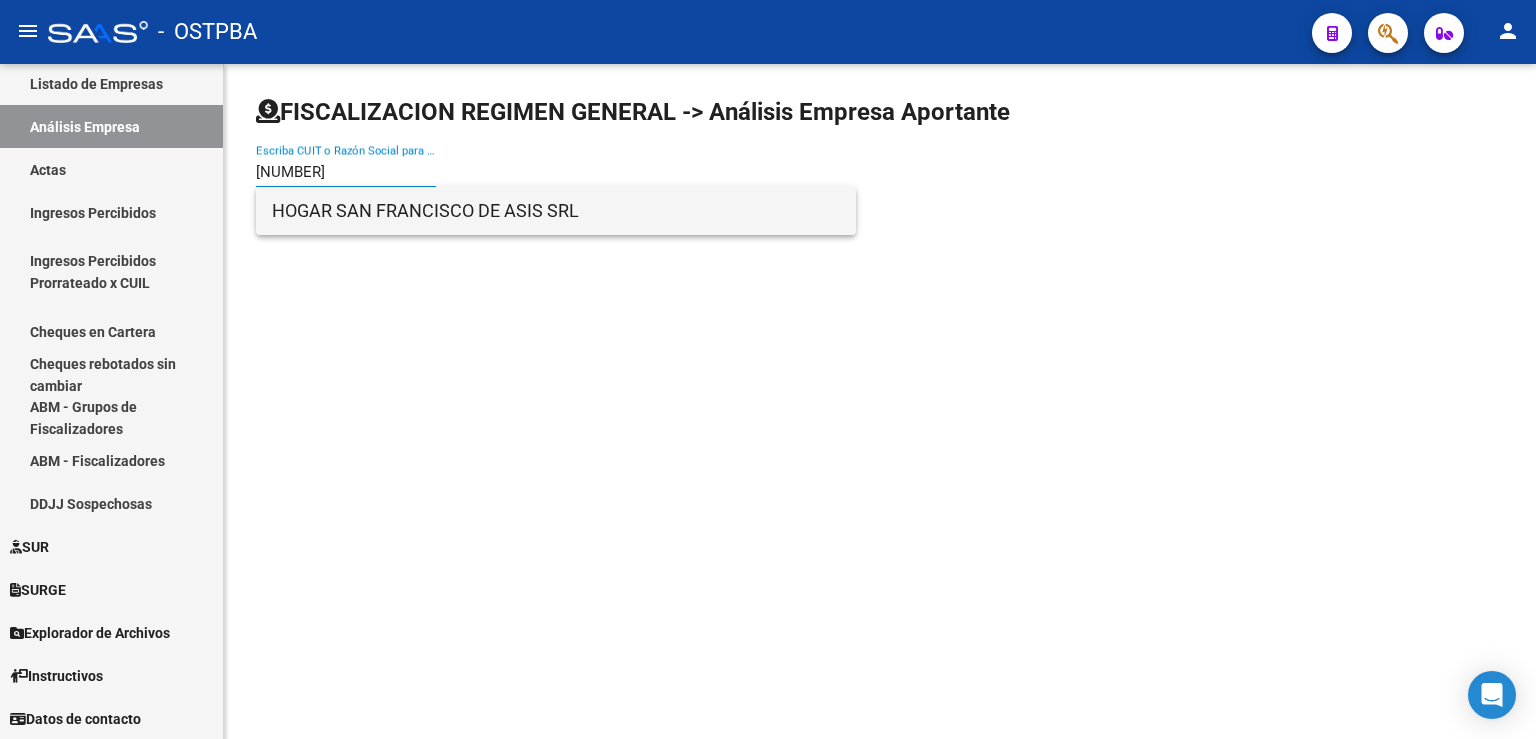 type on "[NUMBER]" 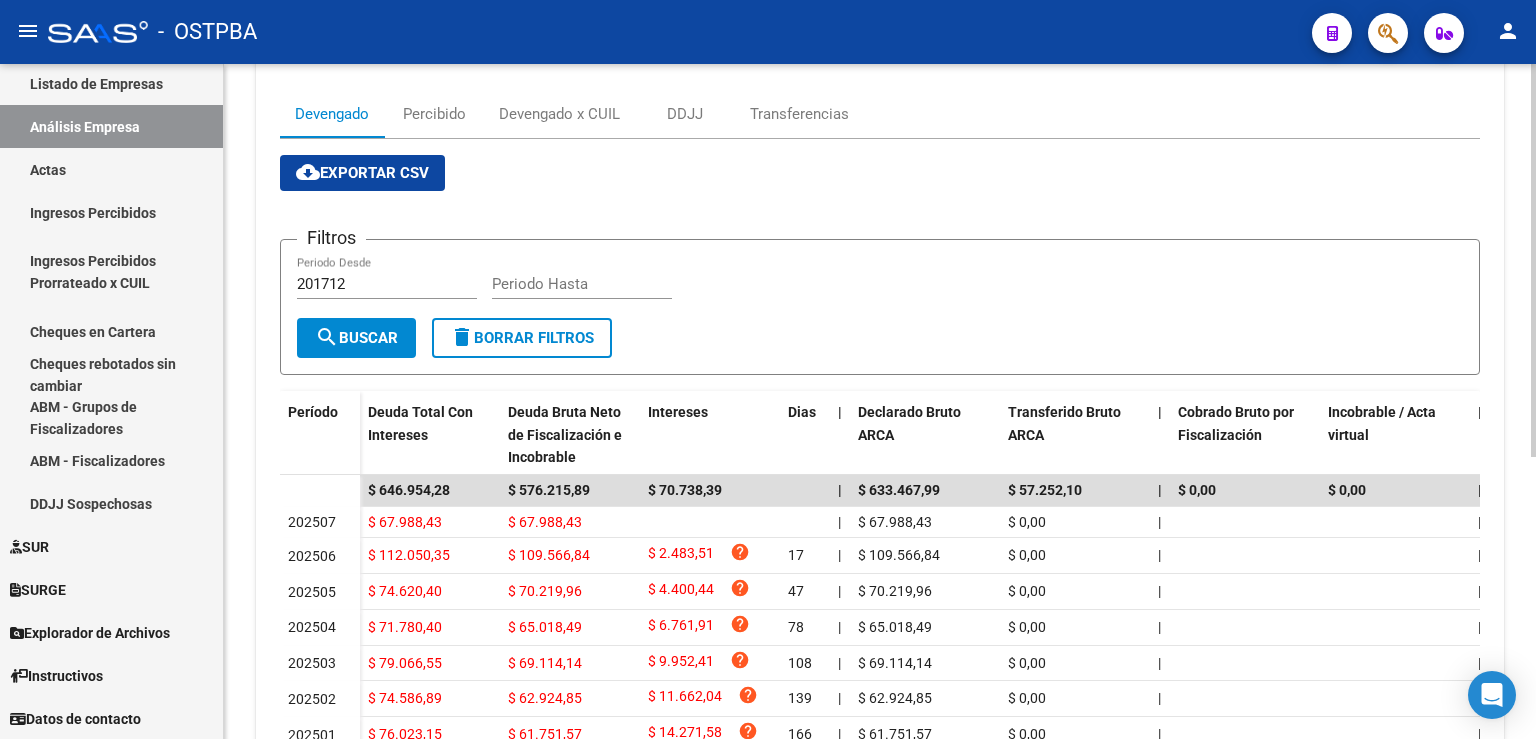 scroll, scrollTop: 0, scrollLeft: 0, axis: both 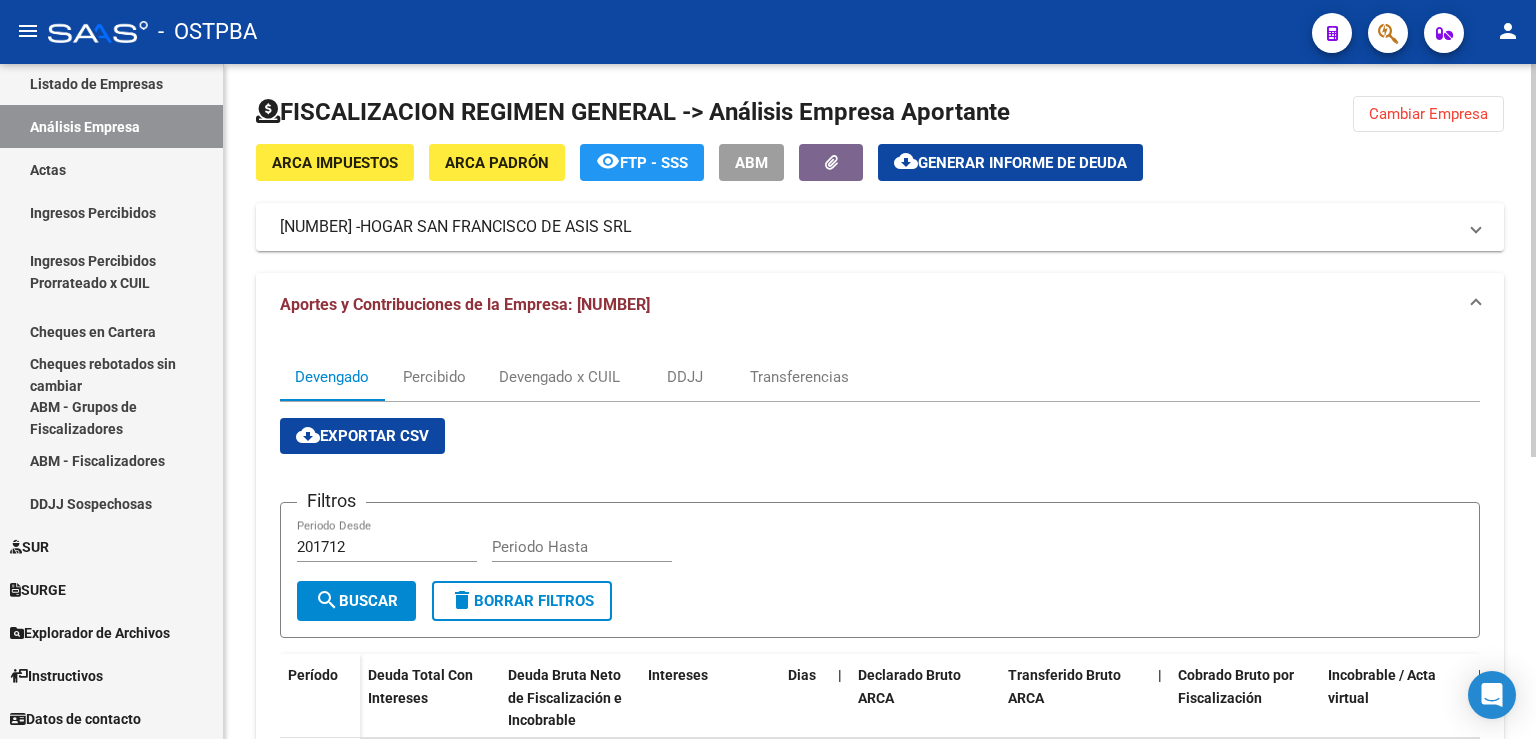 click on "Cambiar Empresa" 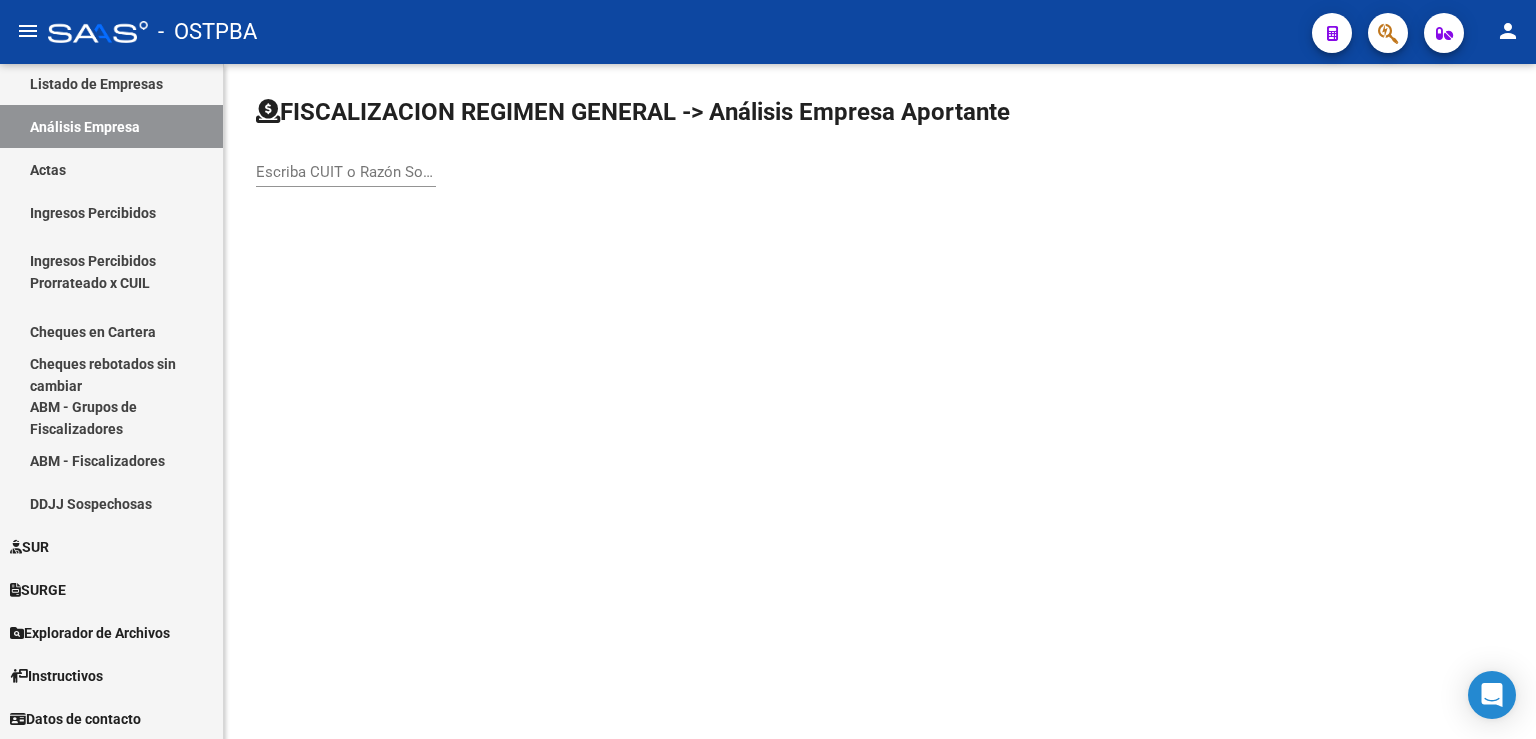 click on "Escriba CUIT o Razón Social para buscar" at bounding box center [346, 172] 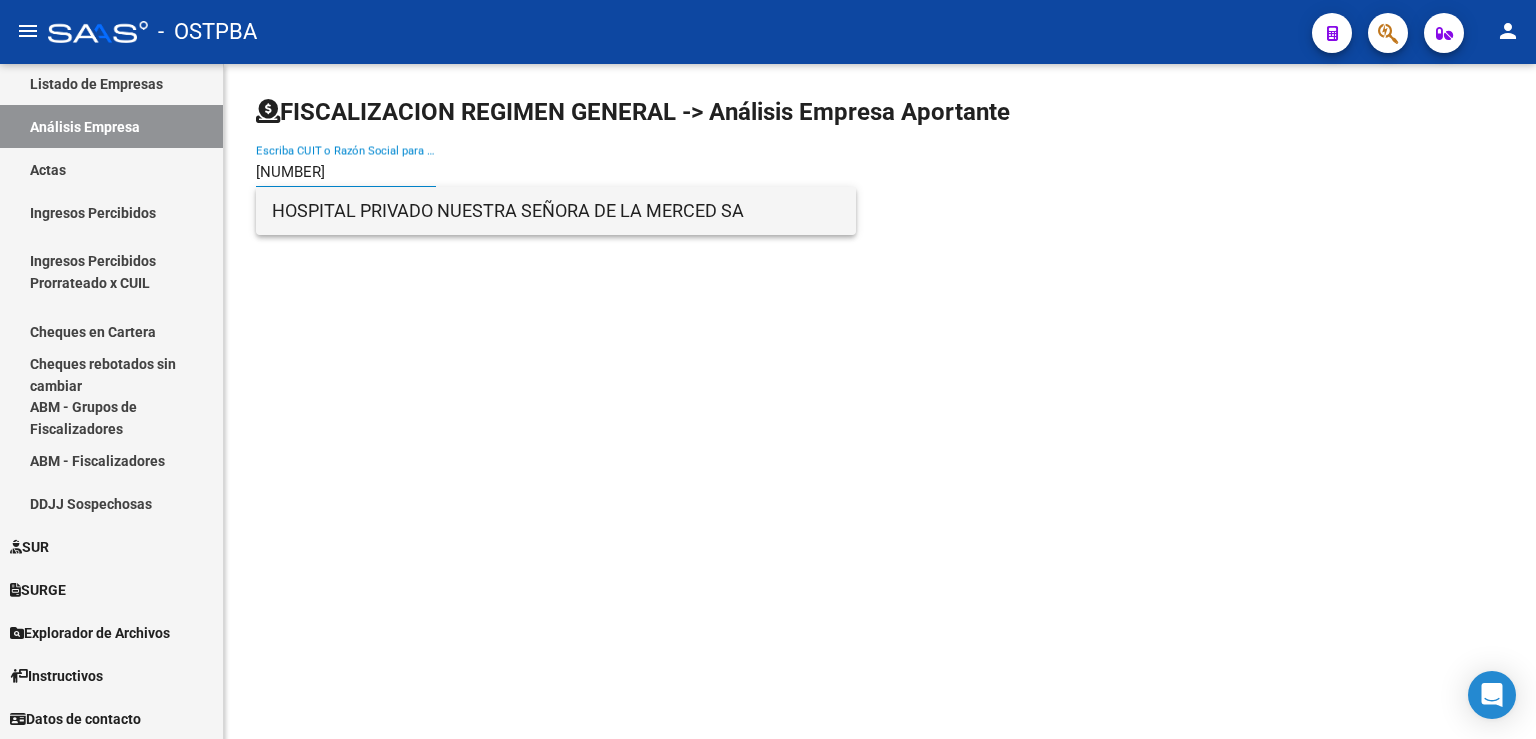 type on "[NUMBER]" 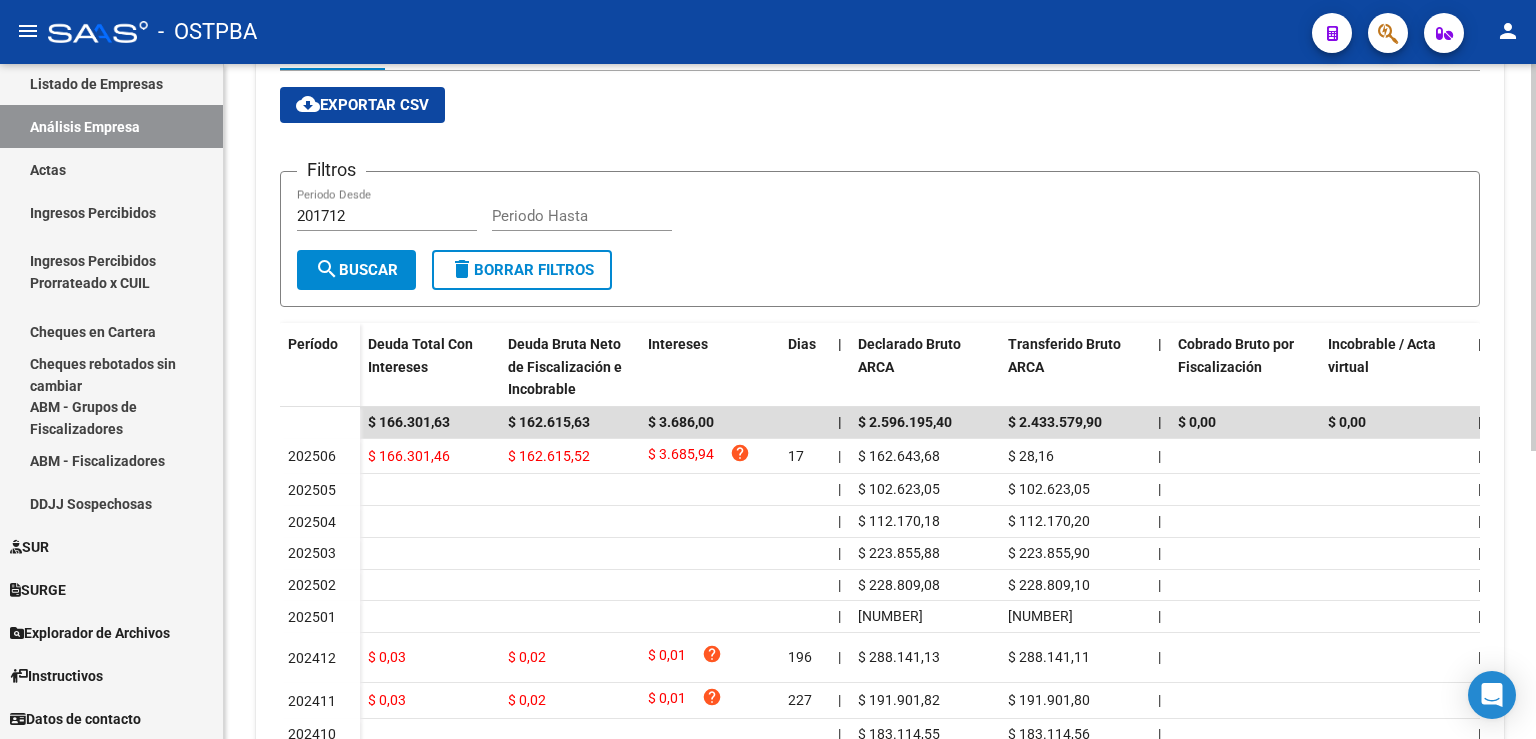 scroll, scrollTop: 502, scrollLeft: 0, axis: vertical 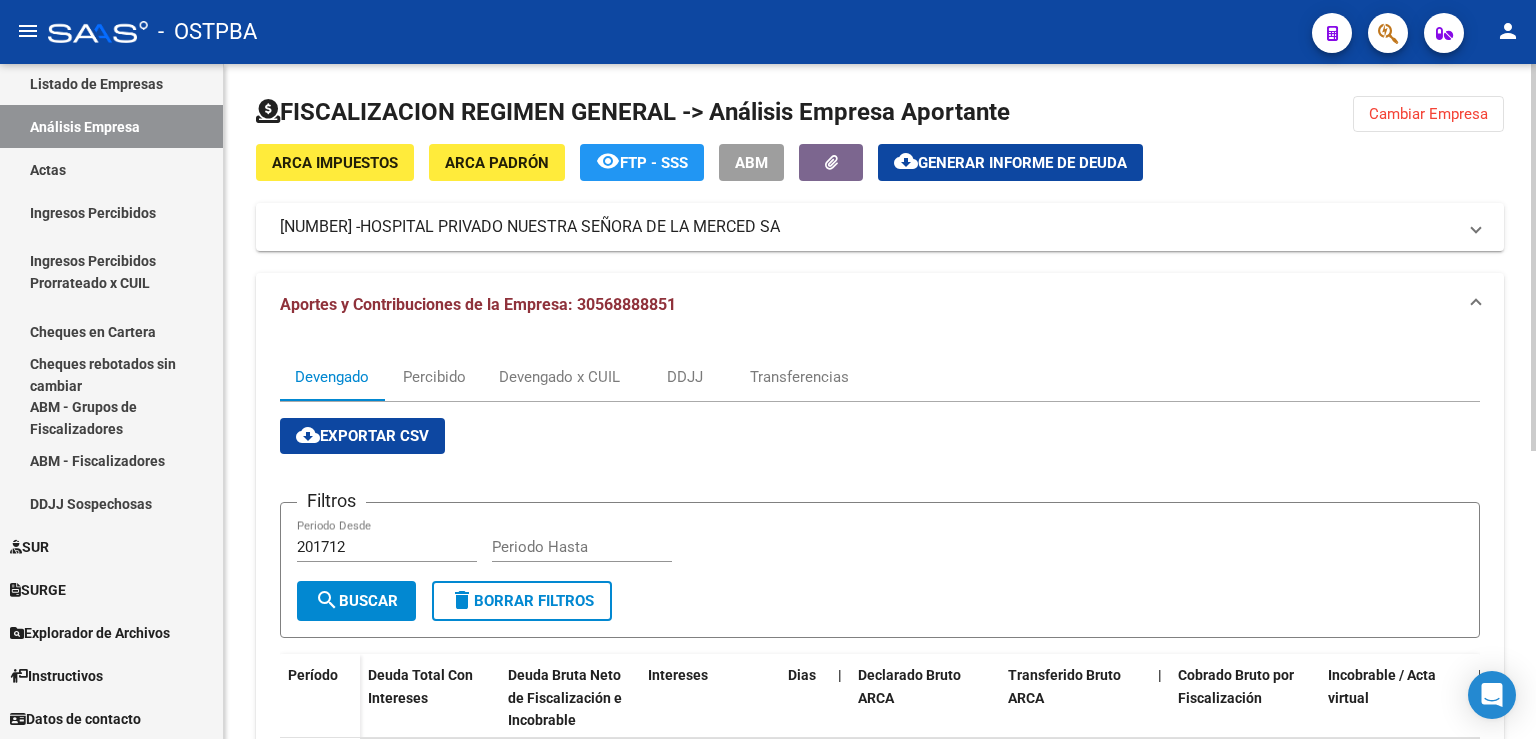 click on "Cambiar Empresa" 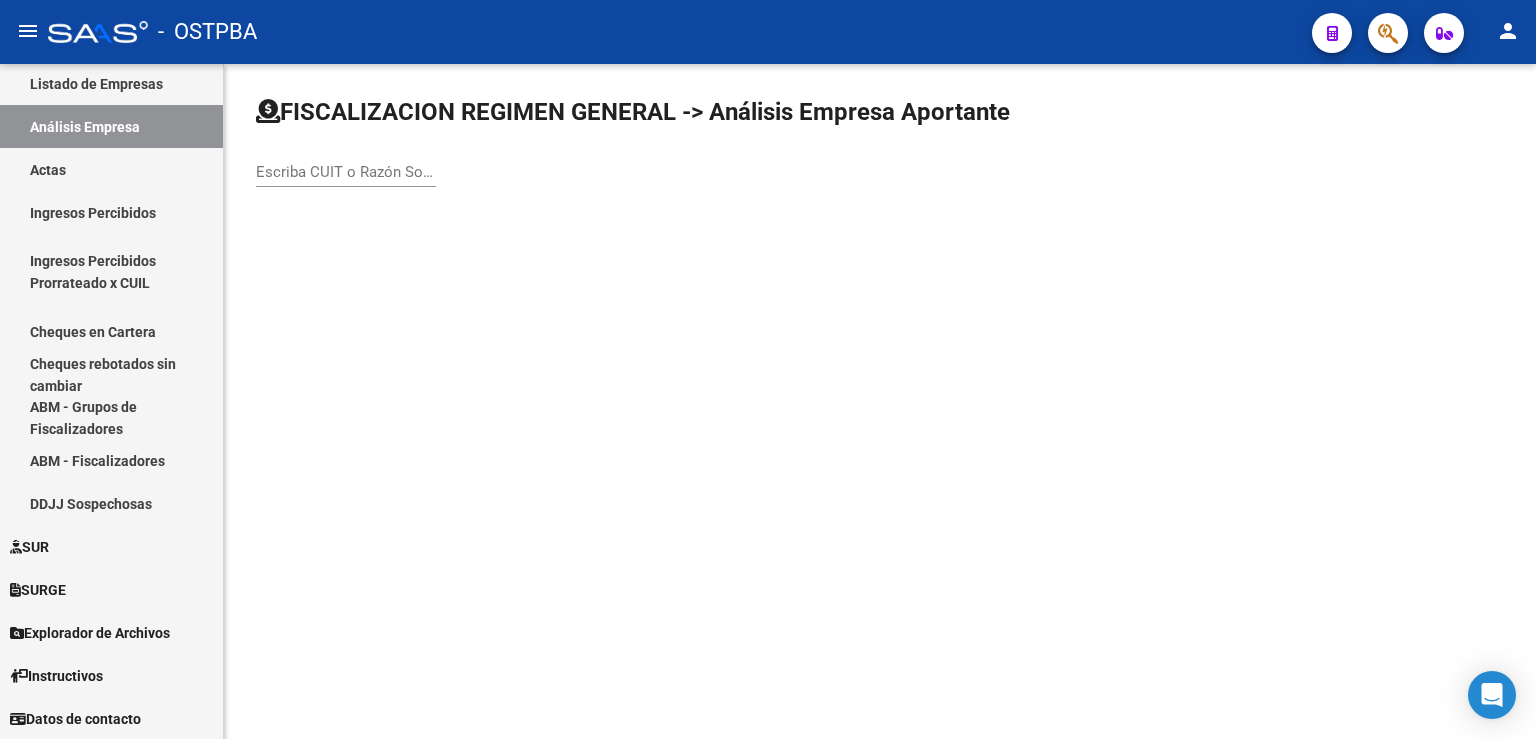 click on "Escriba CUIT o Razón Social para buscar" at bounding box center [346, 172] 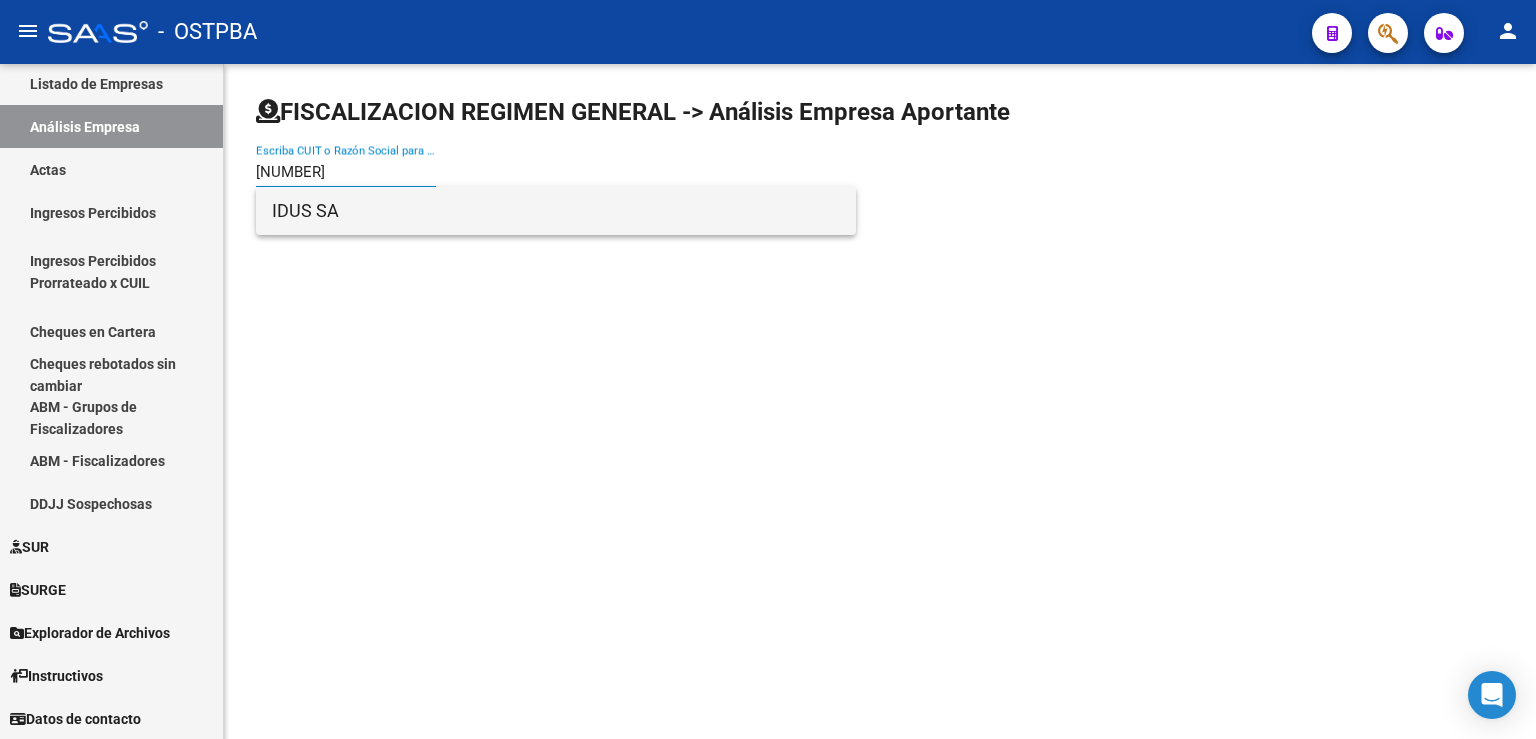 type on "[NUMBER]" 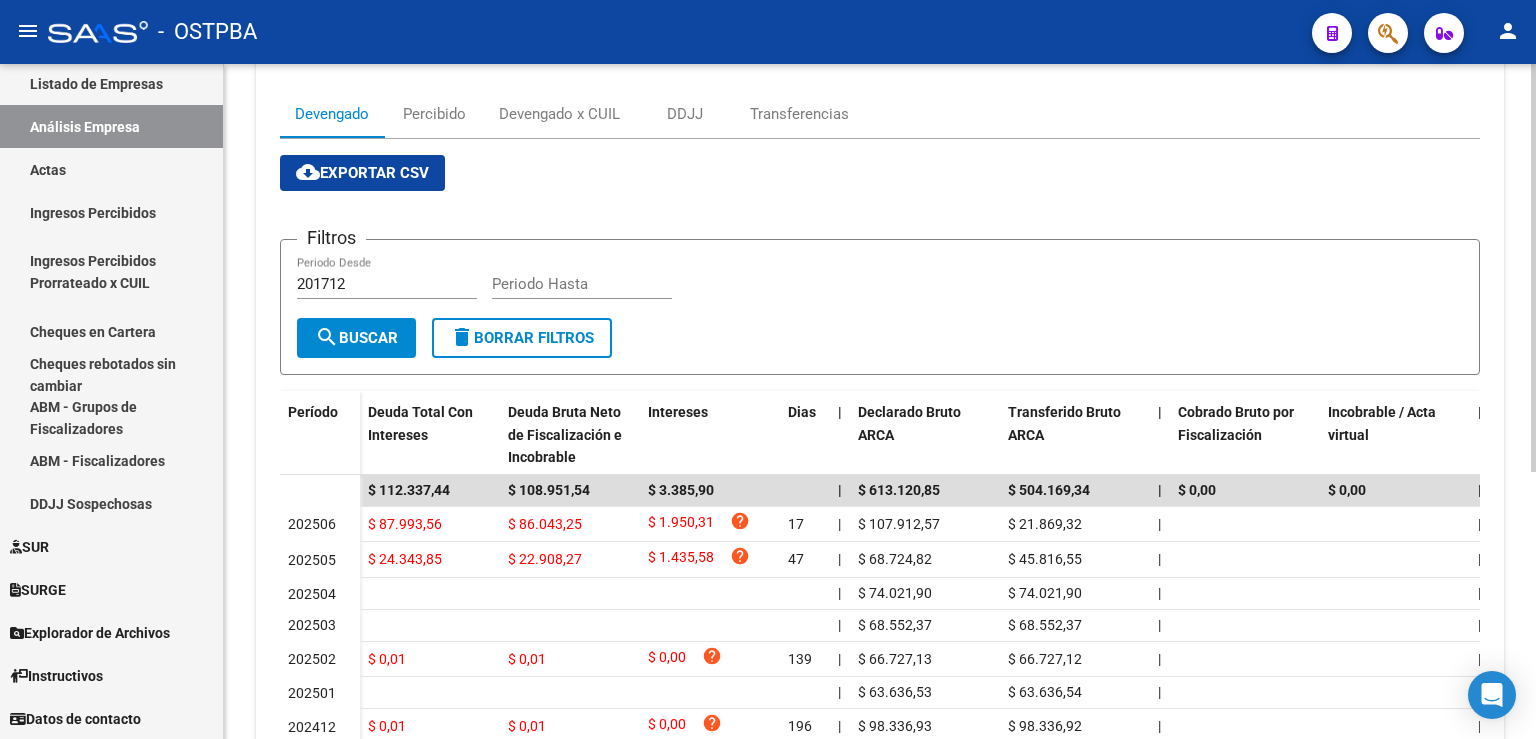 scroll, scrollTop: 442, scrollLeft: 0, axis: vertical 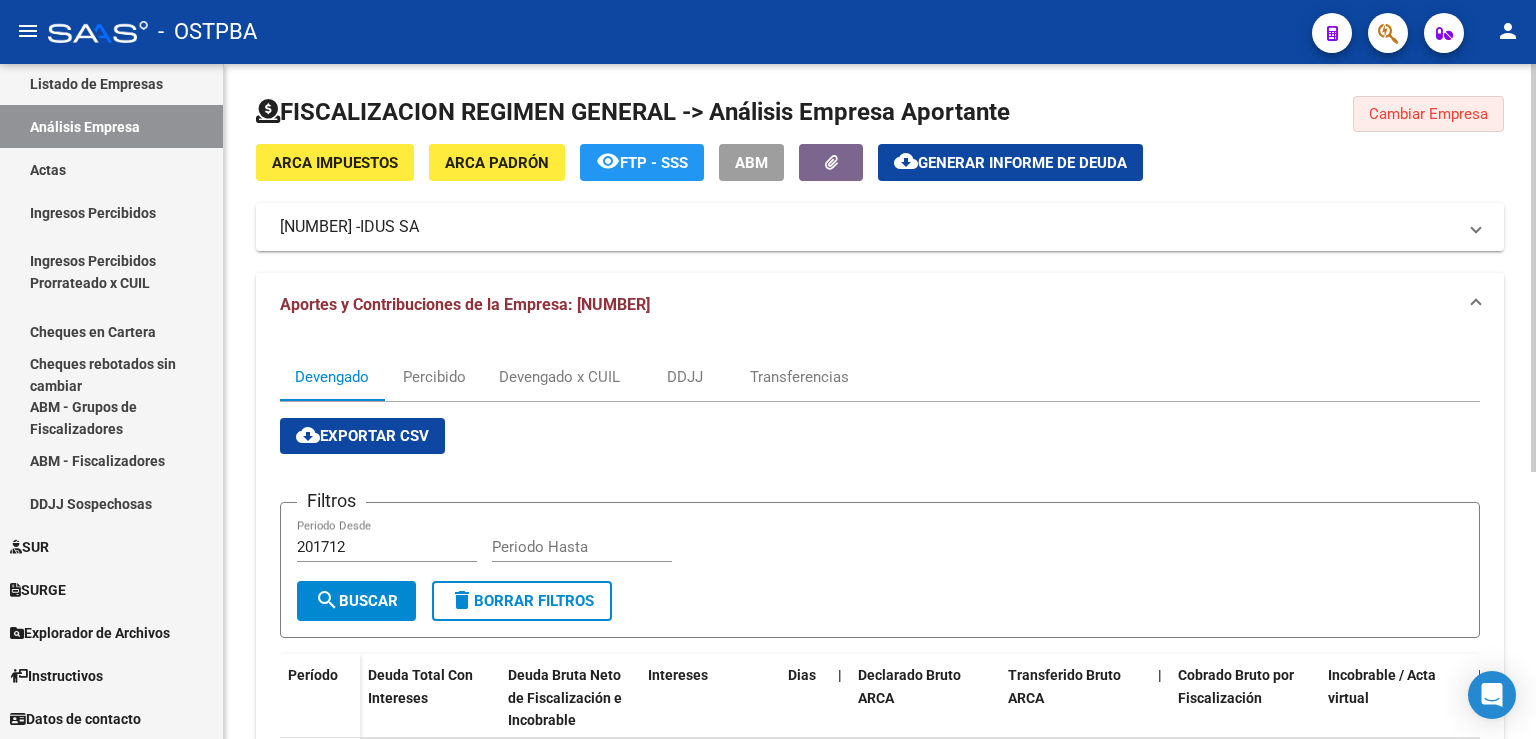 click on "Cambiar Empresa" 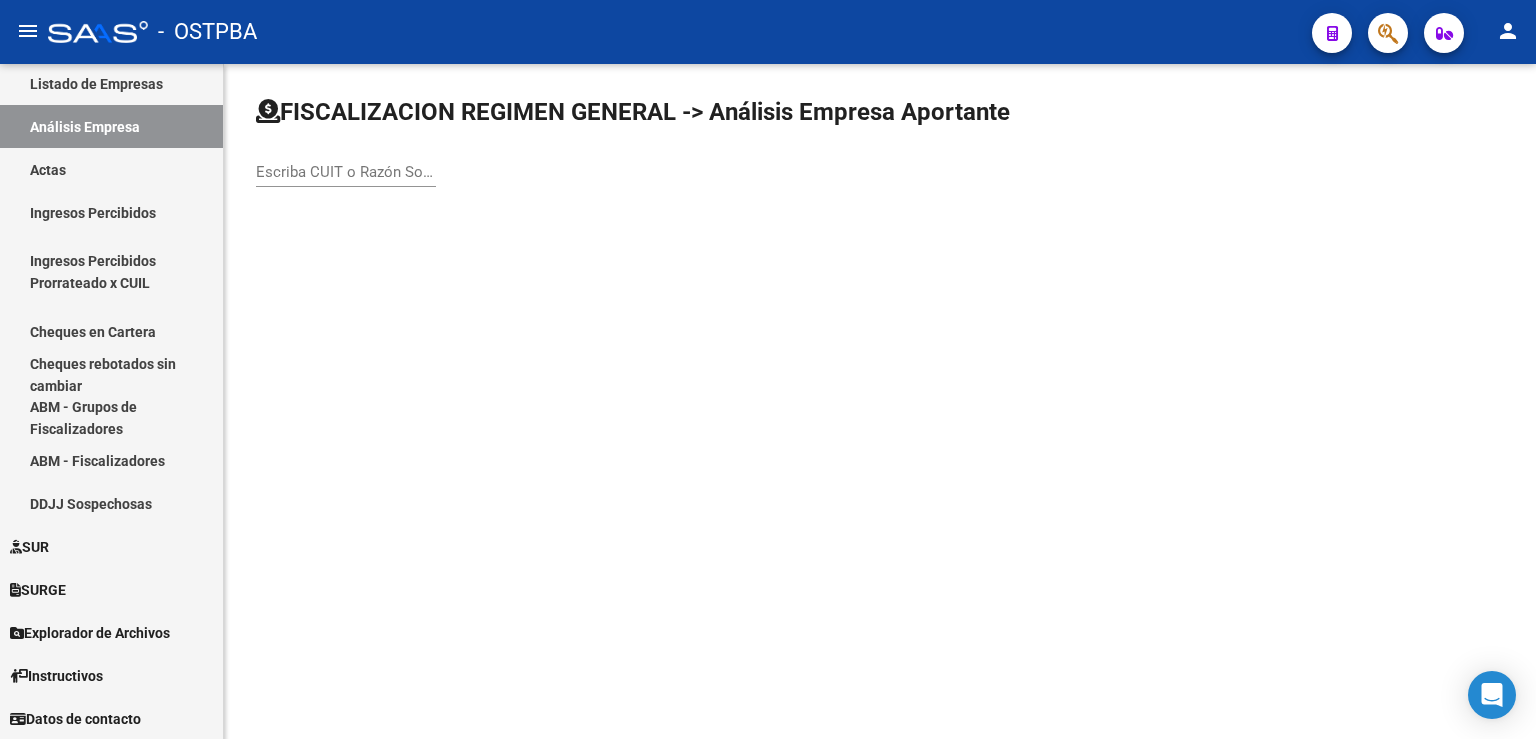 click on "Escriba CUIT o Razón Social para buscar" at bounding box center [346, 172] 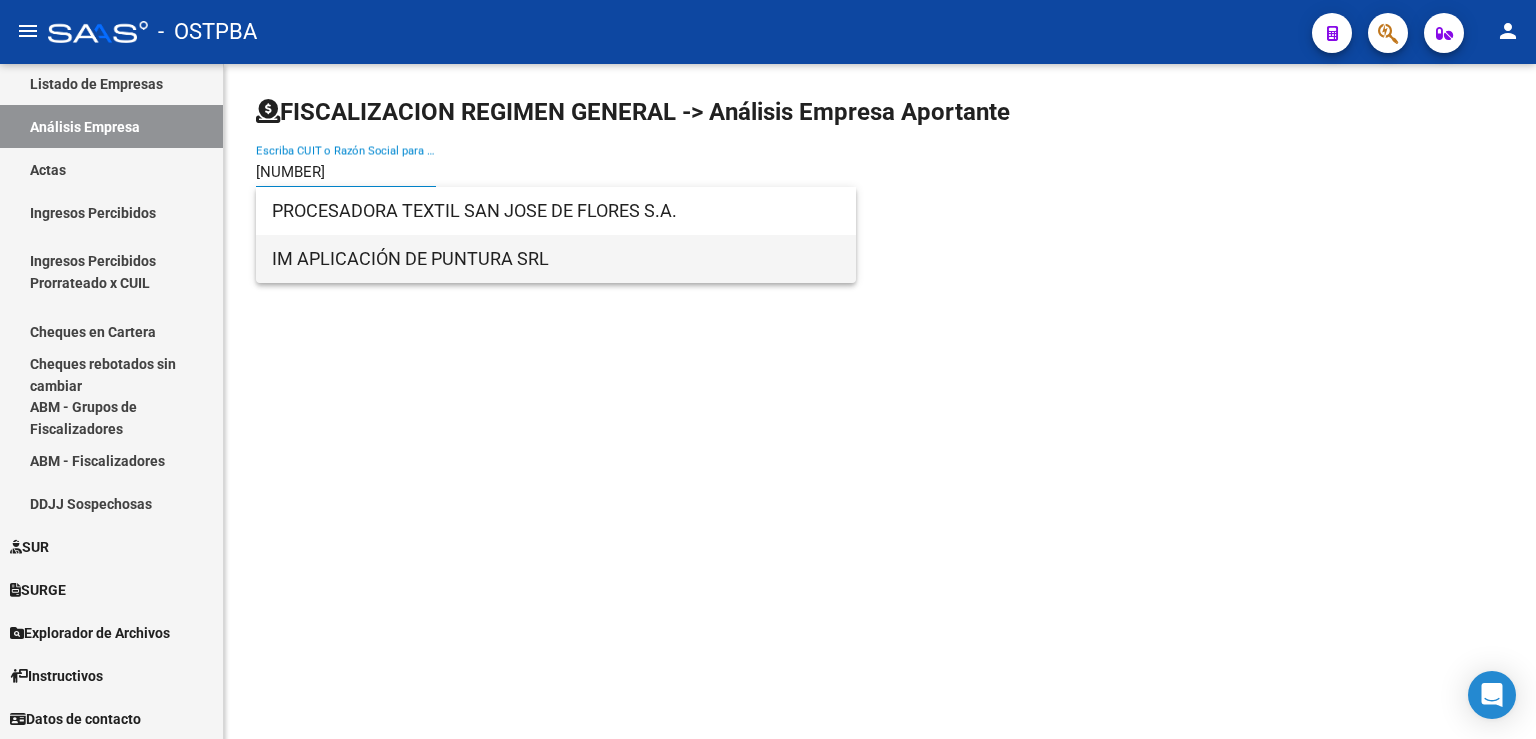 type on "[NUMBER]" 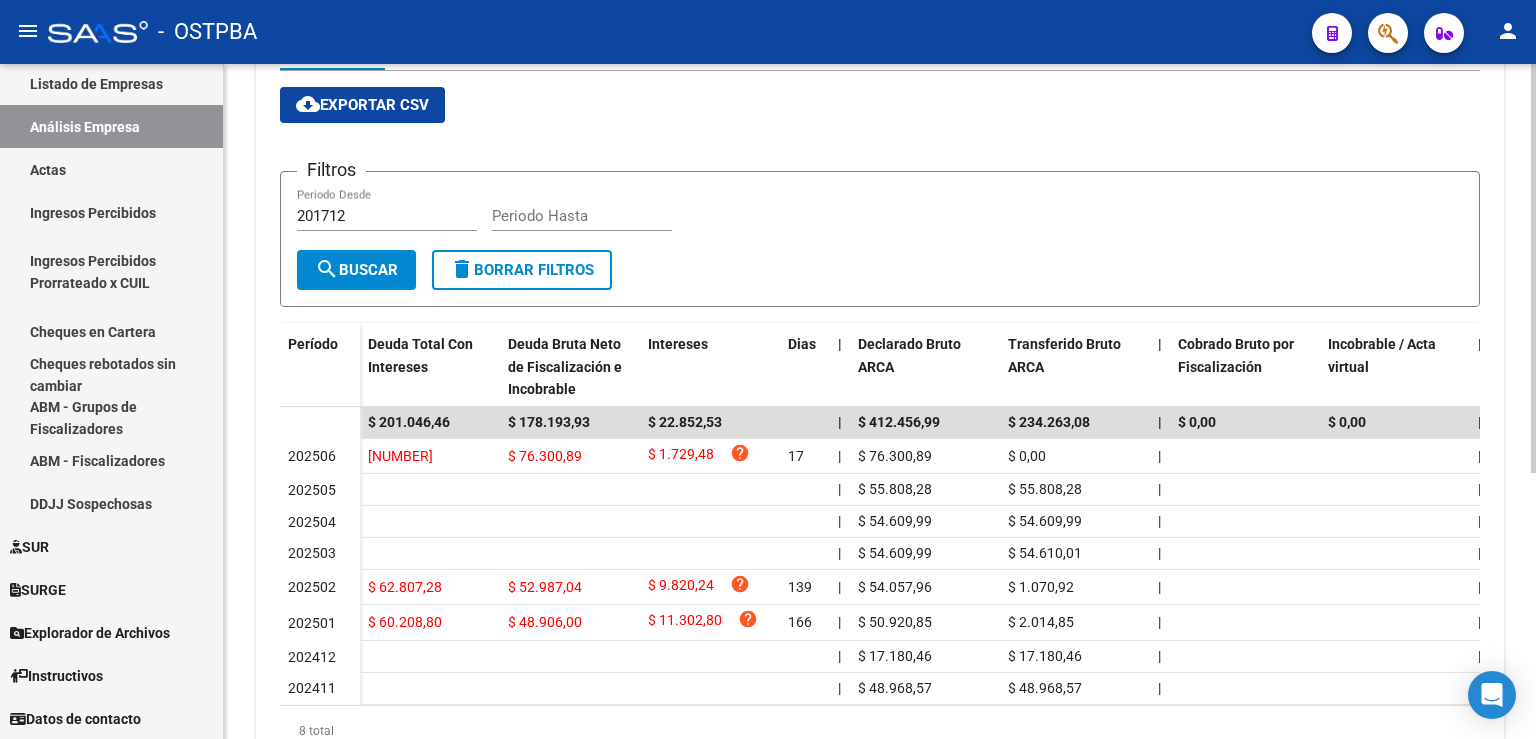scroll, scrollTop: 439, scrollLeft: 0, axis: vertical 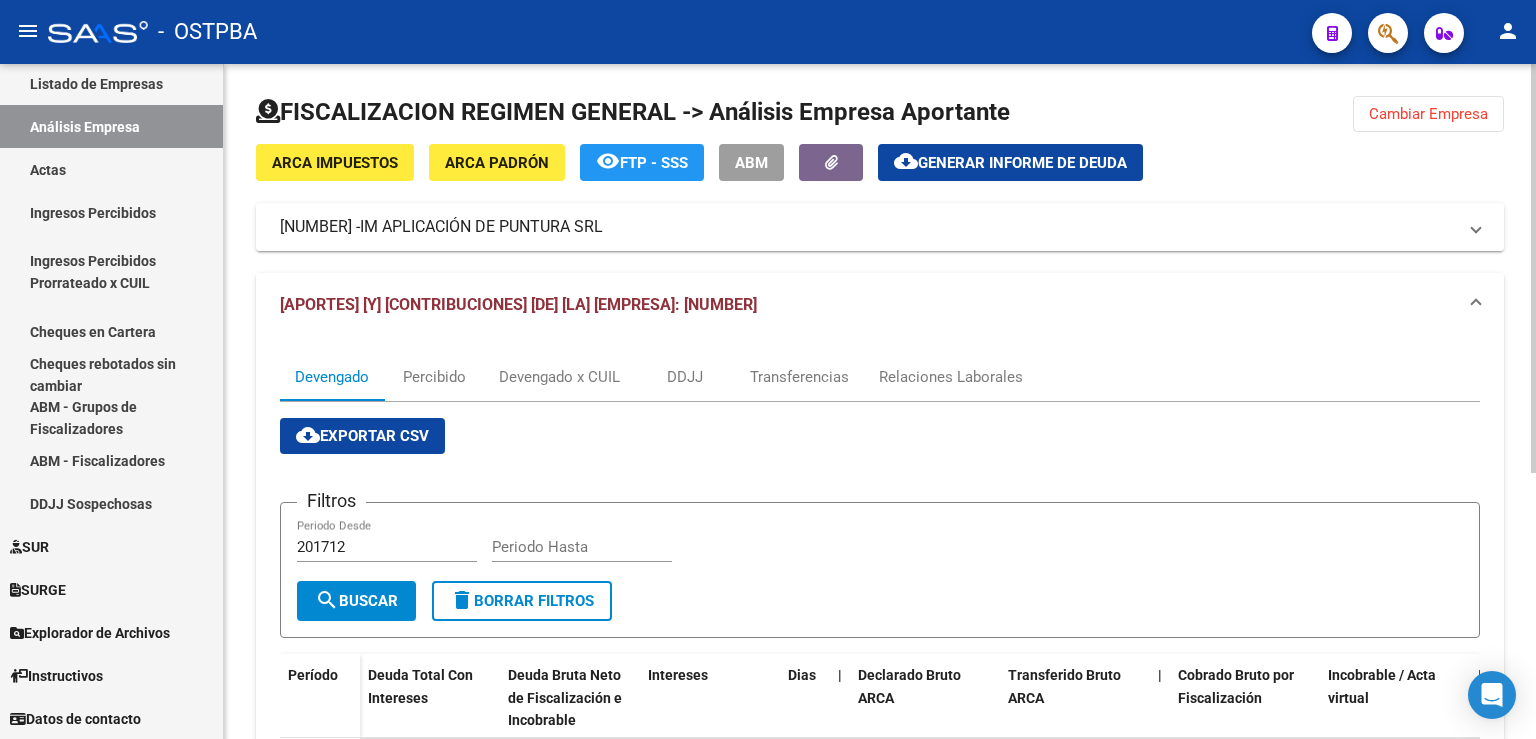 click on "Cambiar Empresa" 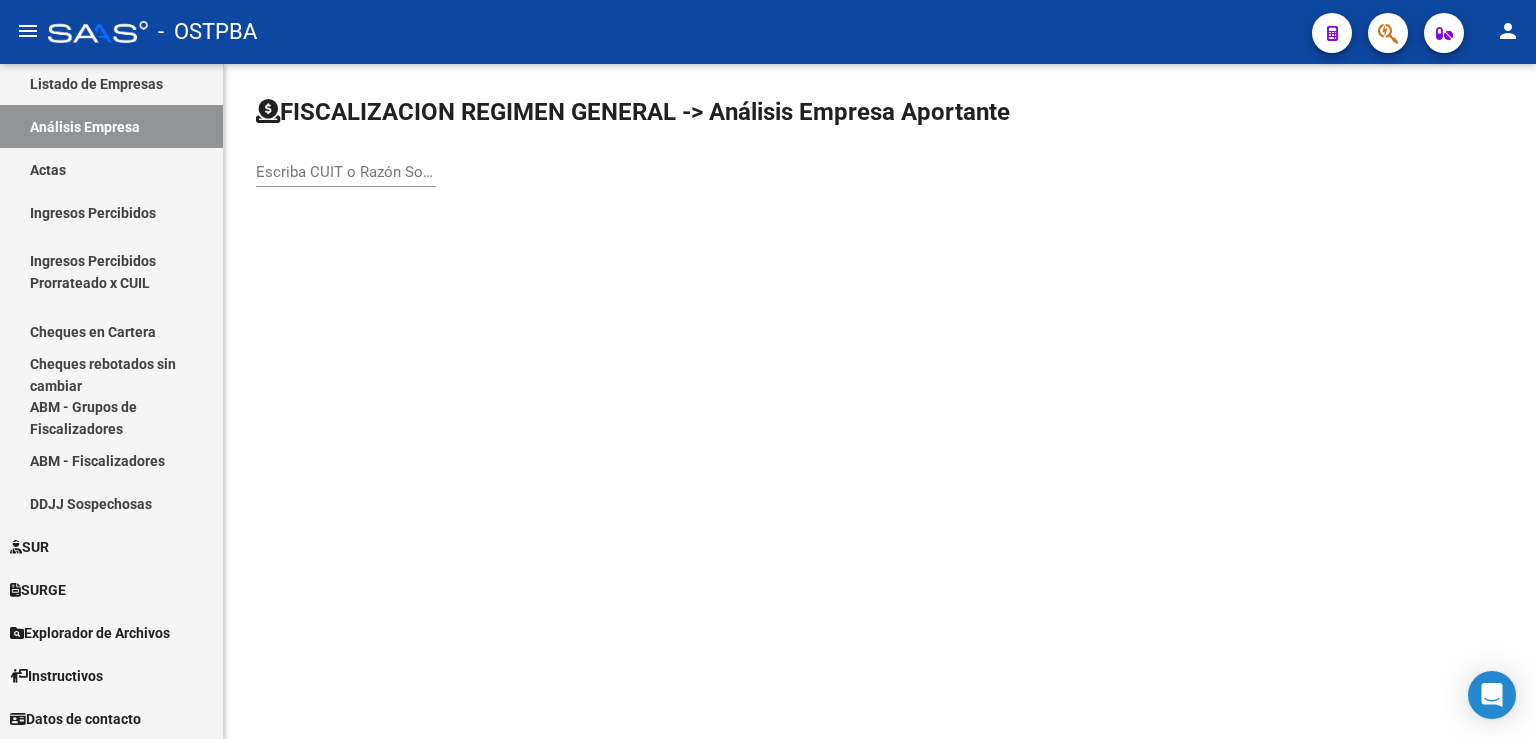 click on "Escriba CUIT o Razón Social para buscar" at bounding box center (346, 172) 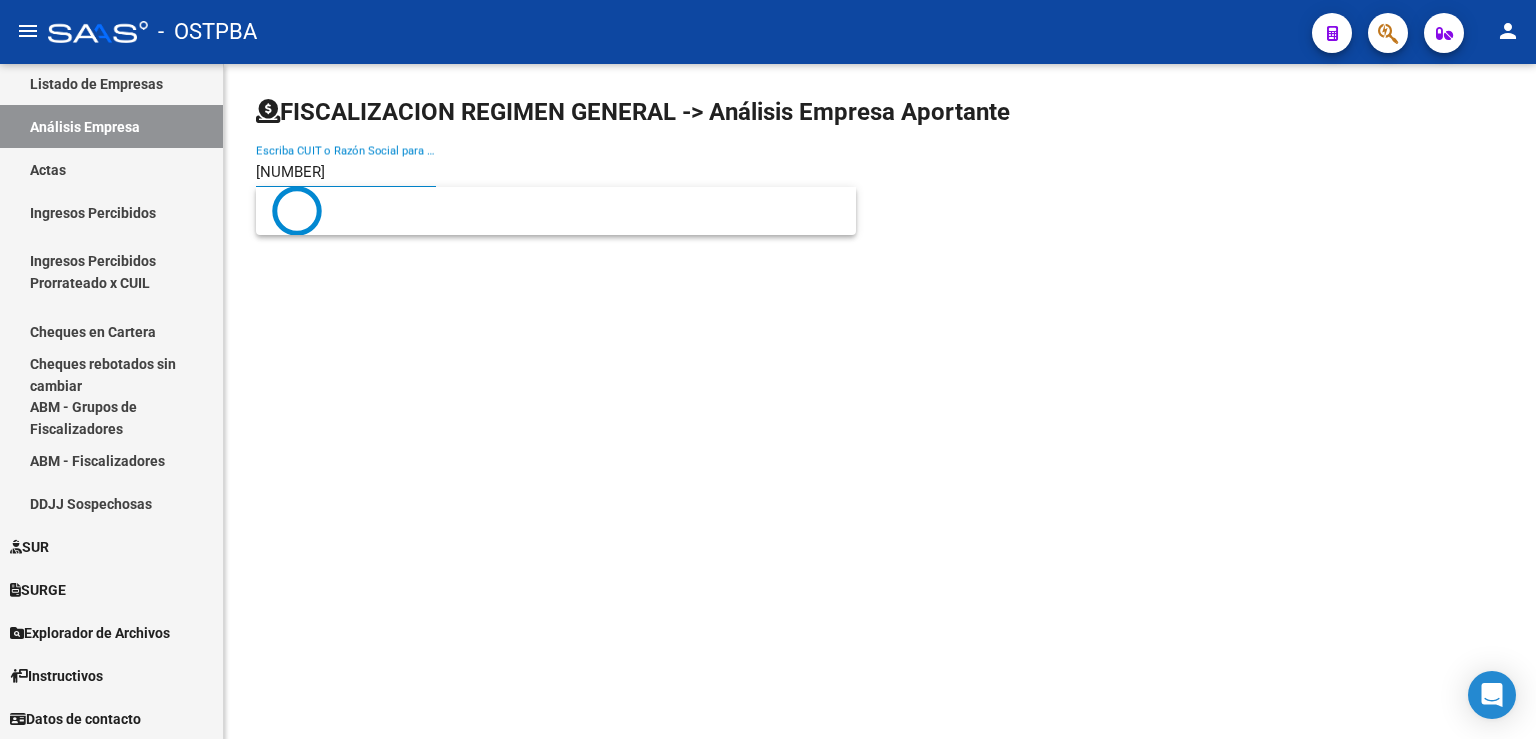 type on "[NUMBER]" 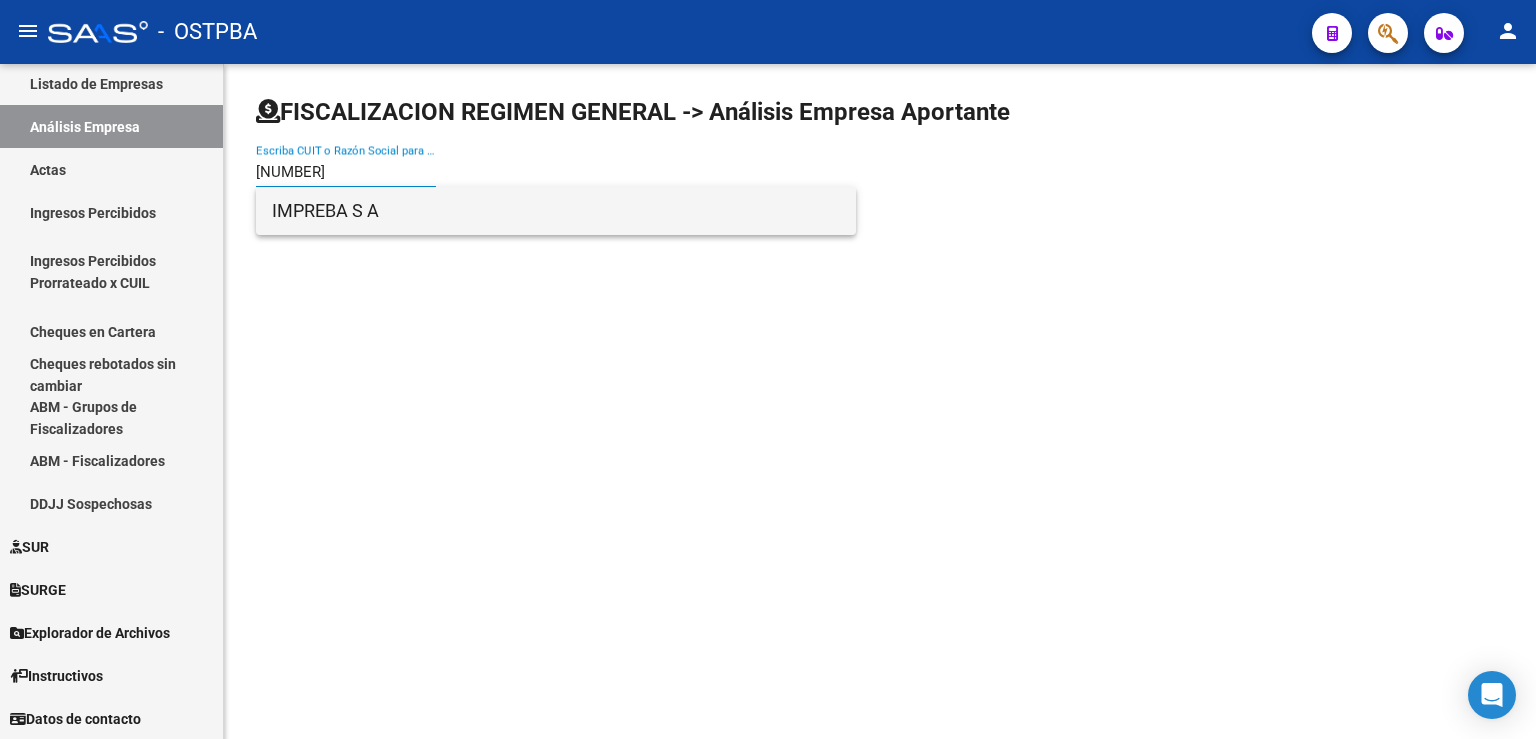 click on "IMPREBA S A" at bounding box center (556, 211) 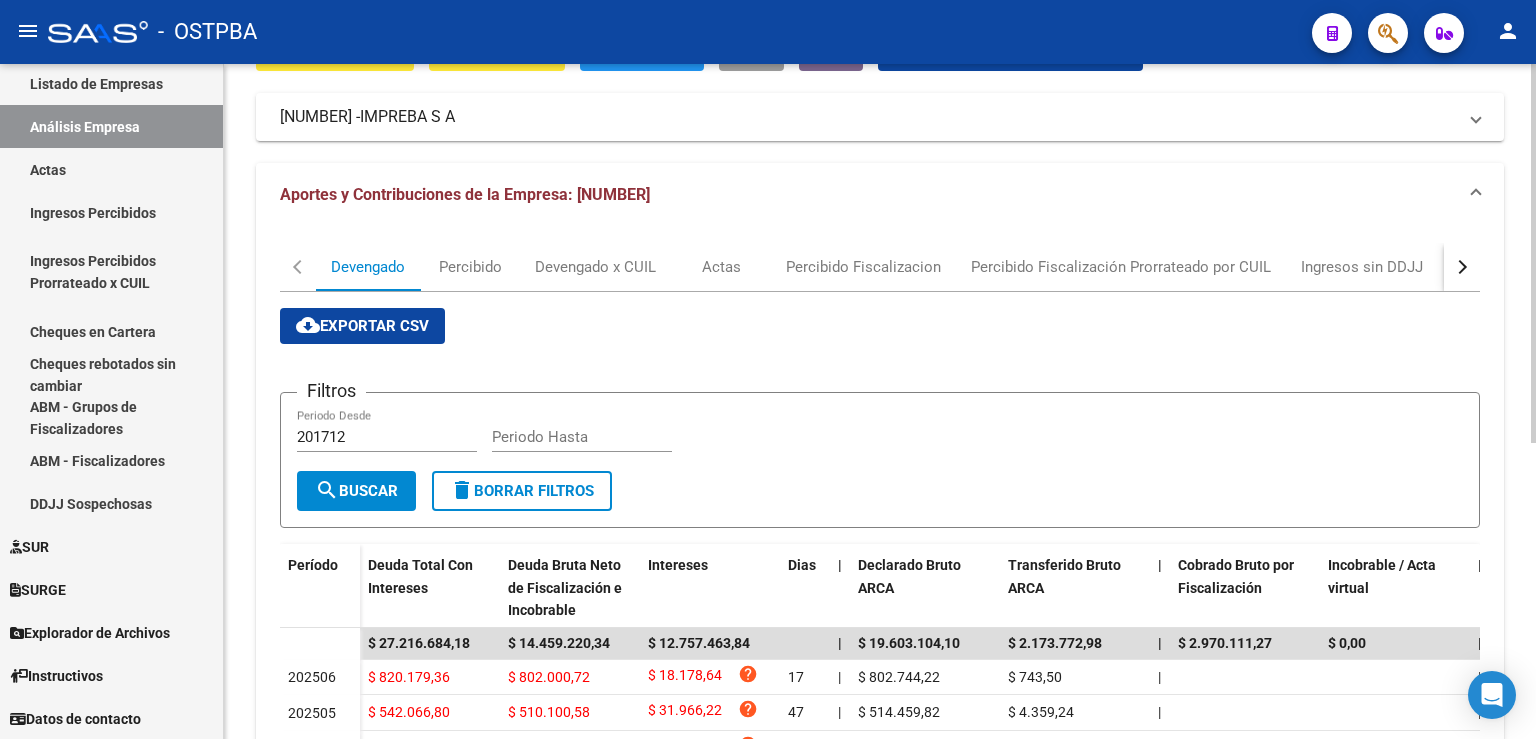 scroll, scrollTop: 441, scrollLeft: 0, axis: vertical 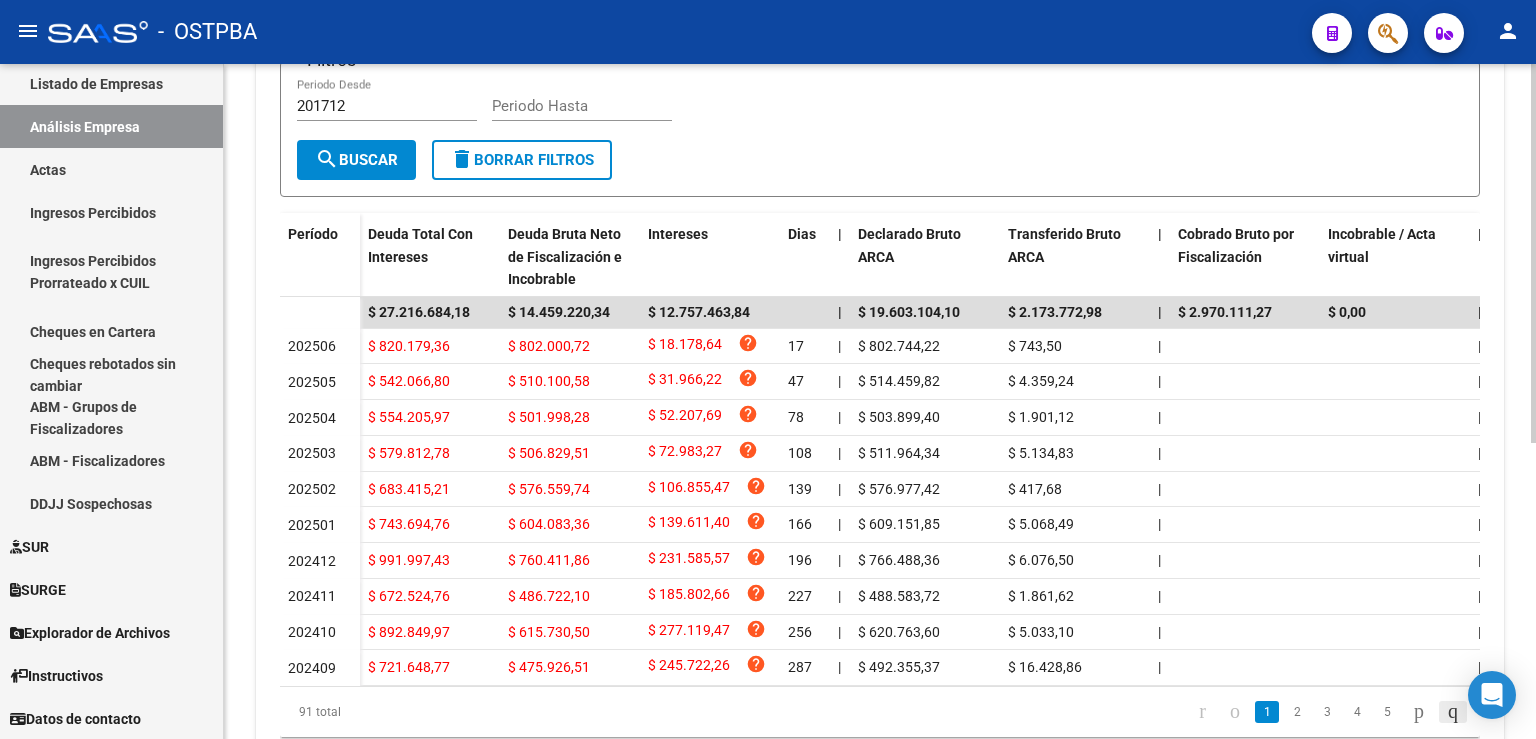 click 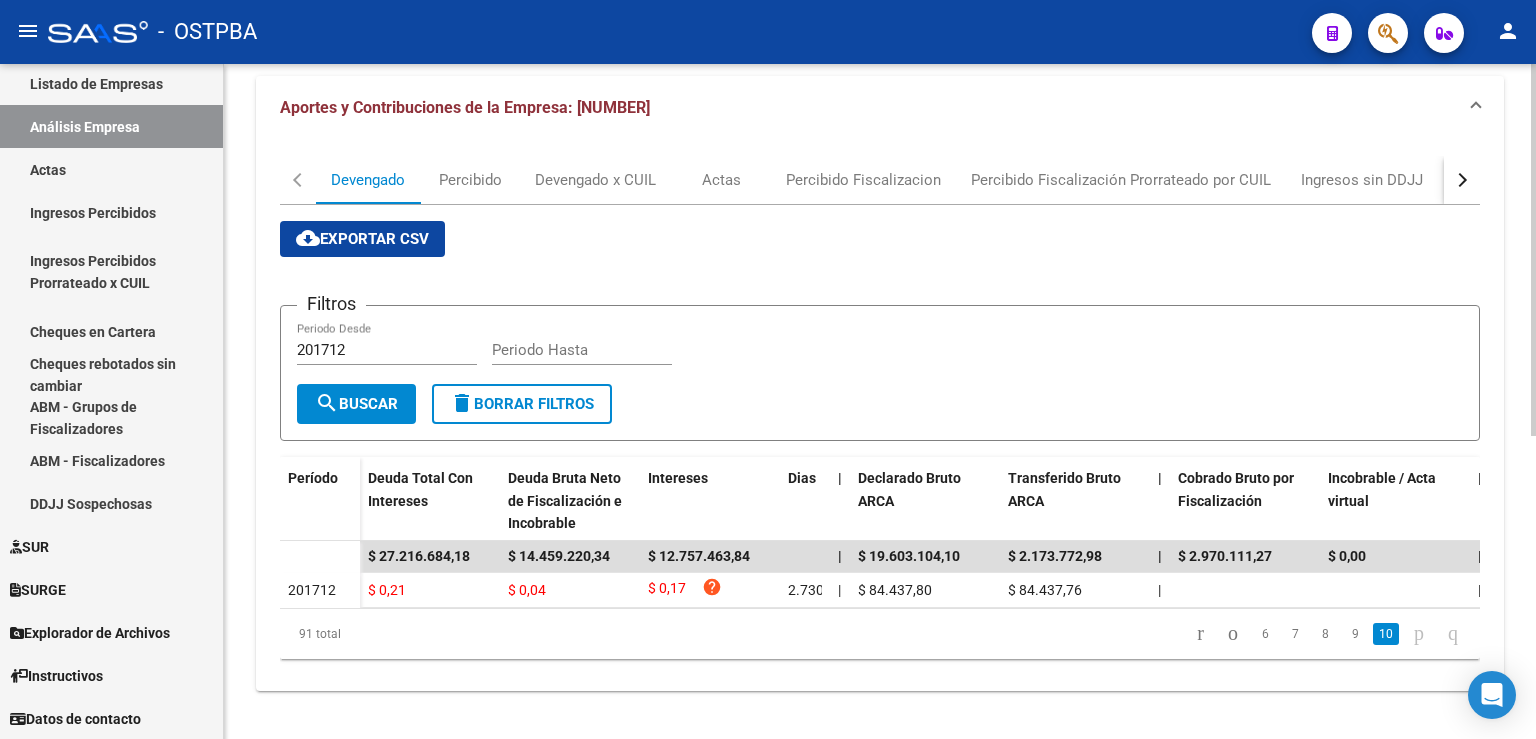 scroll, scrollTop: 211, scrollLeft: 0, axis: vertical 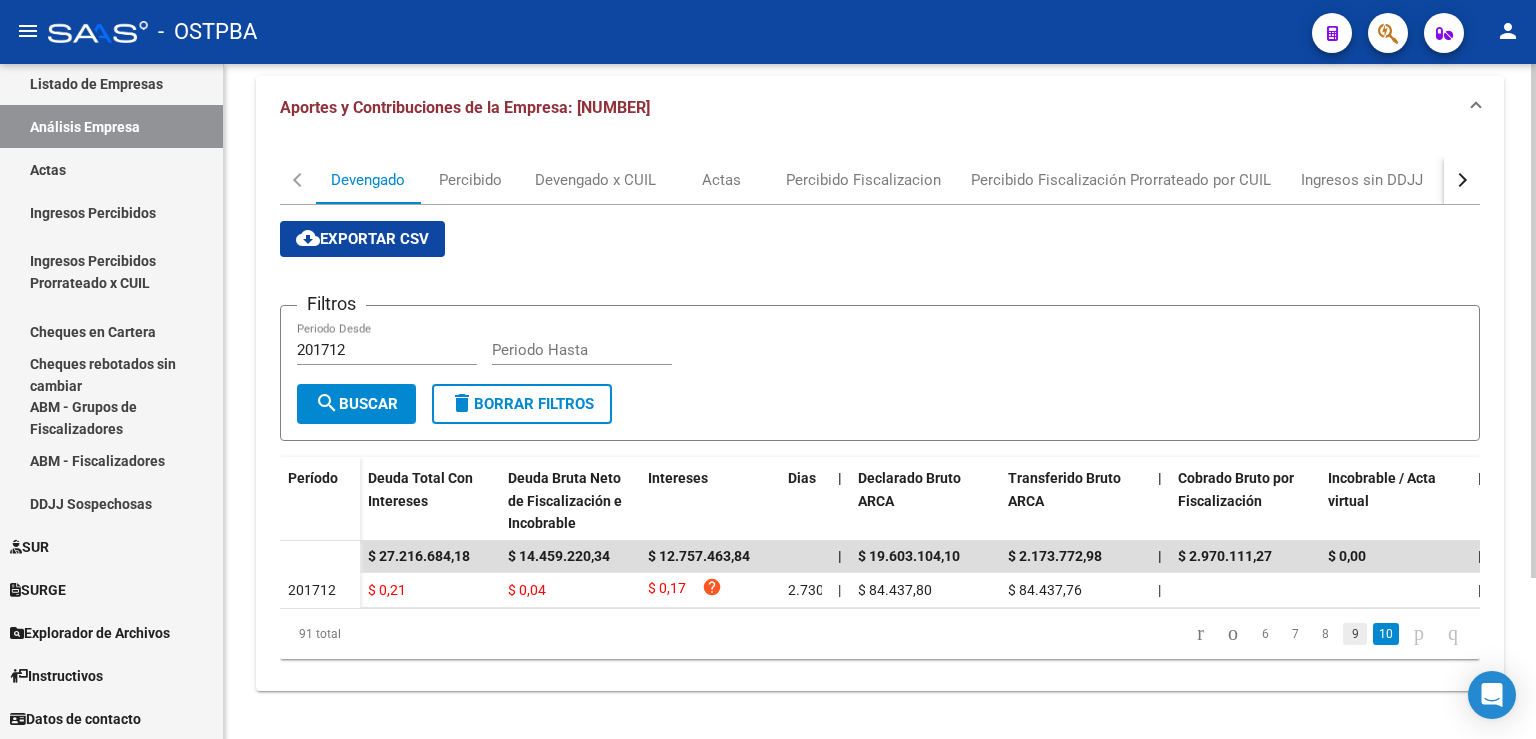 click on "9" 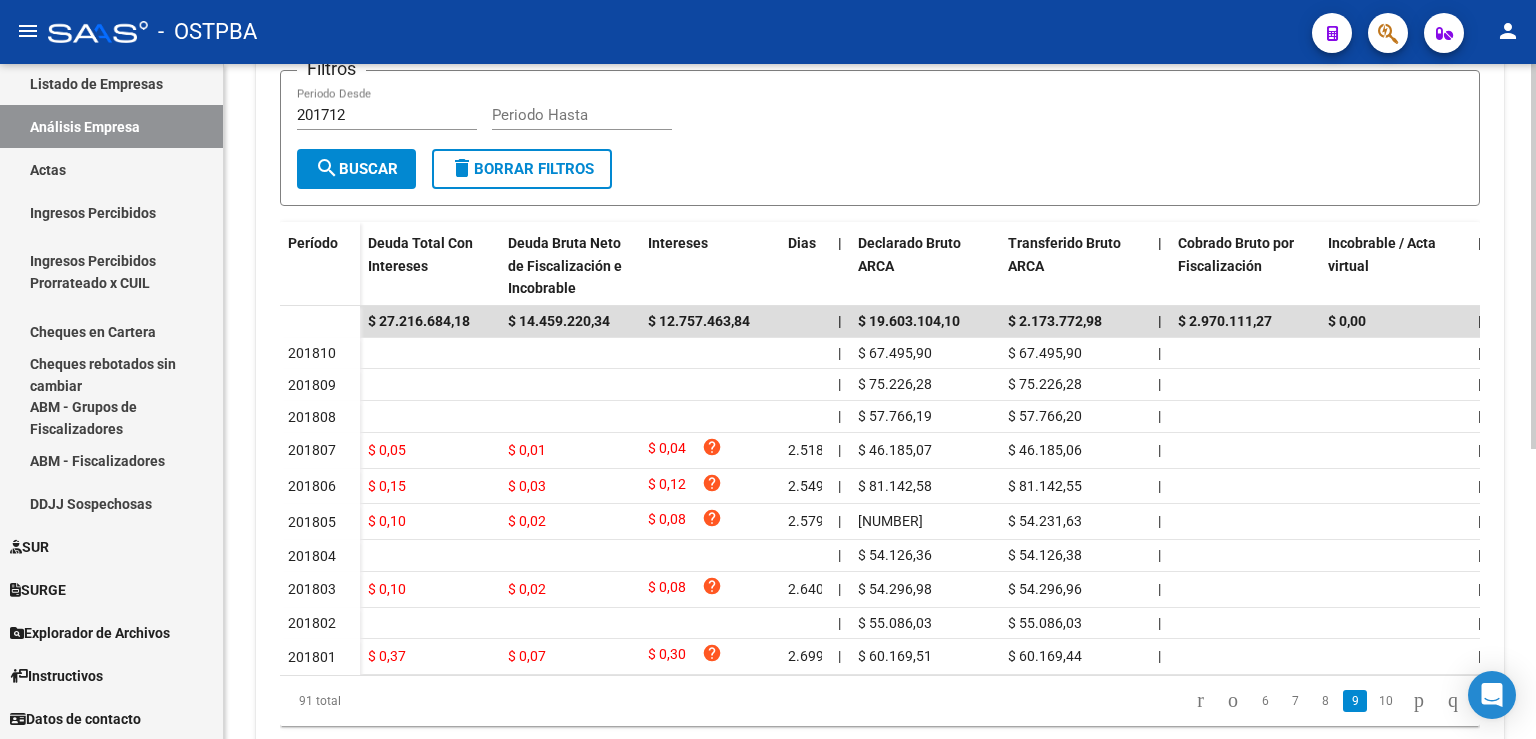 scroll, scrollTop: 508, scrollLeft: 0, axis: vertical 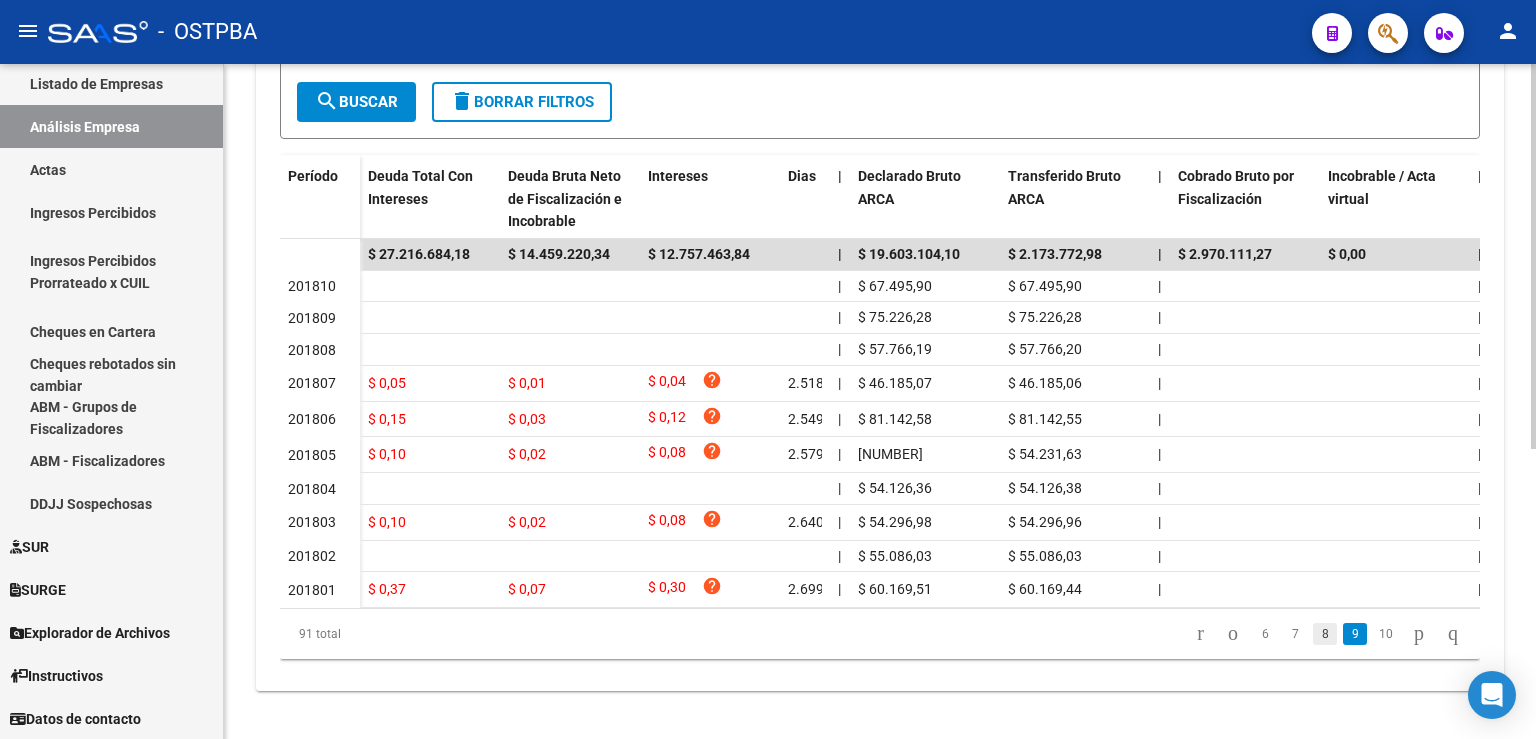 click on "8" 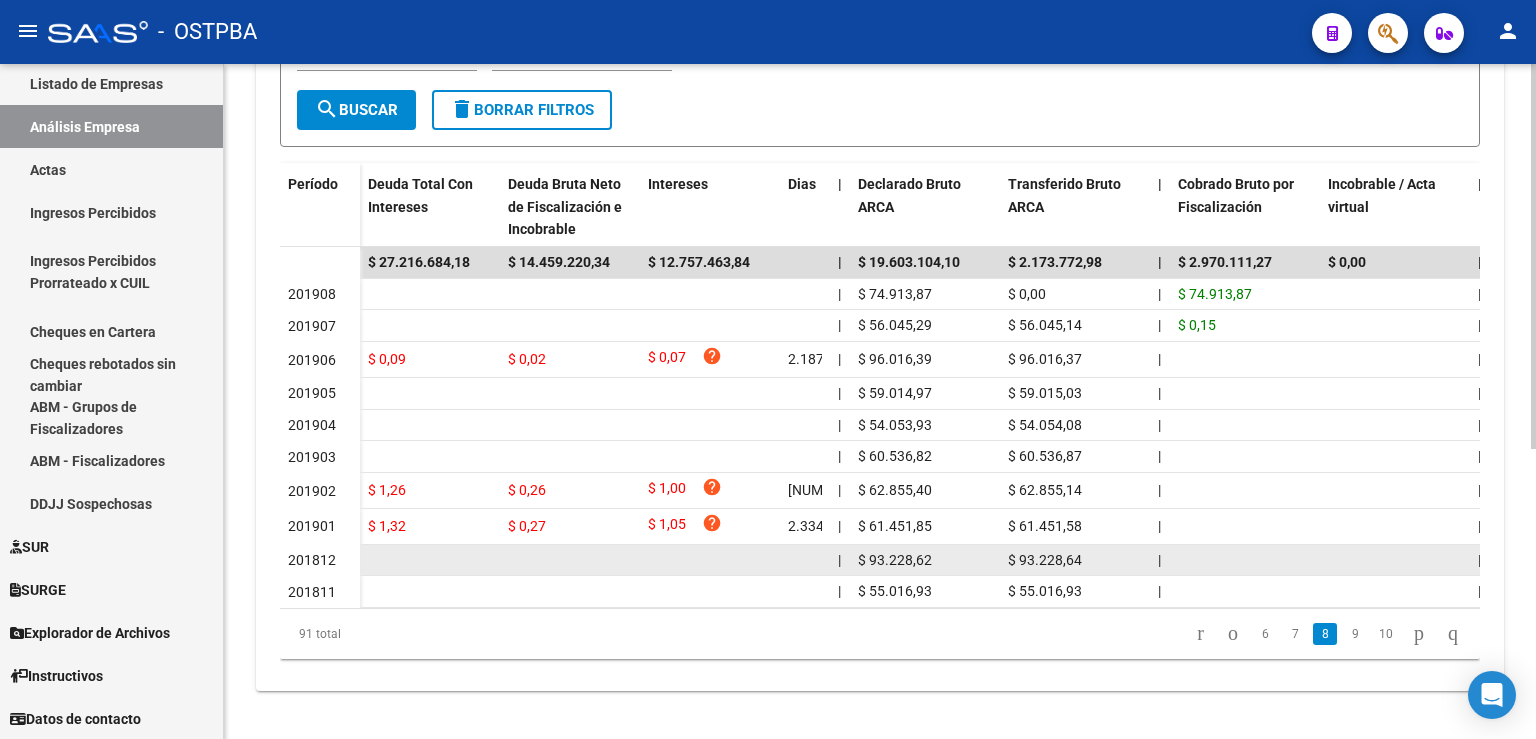 scroll, scrollTop: 502, scrollLeft: 0, axis: vertical 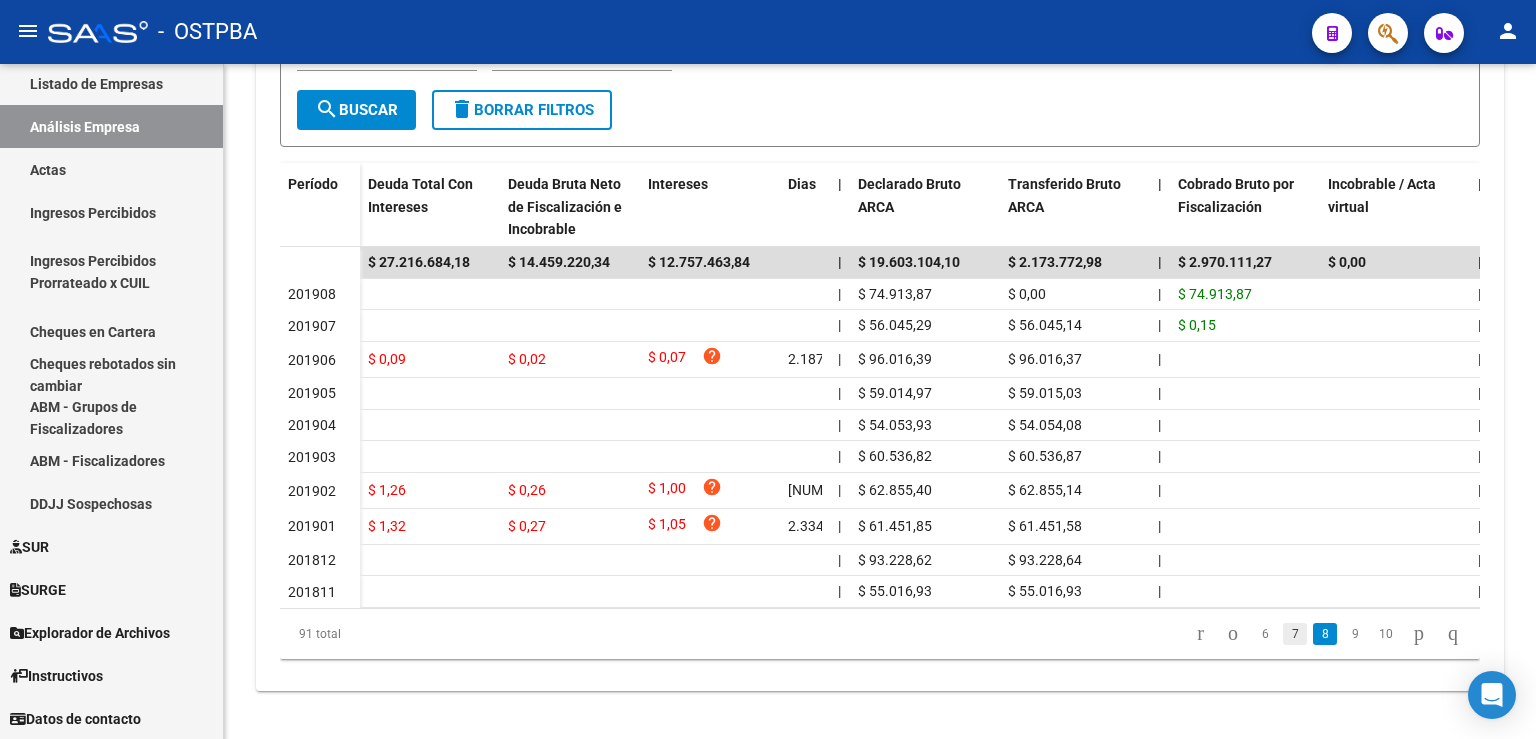 click on "7" 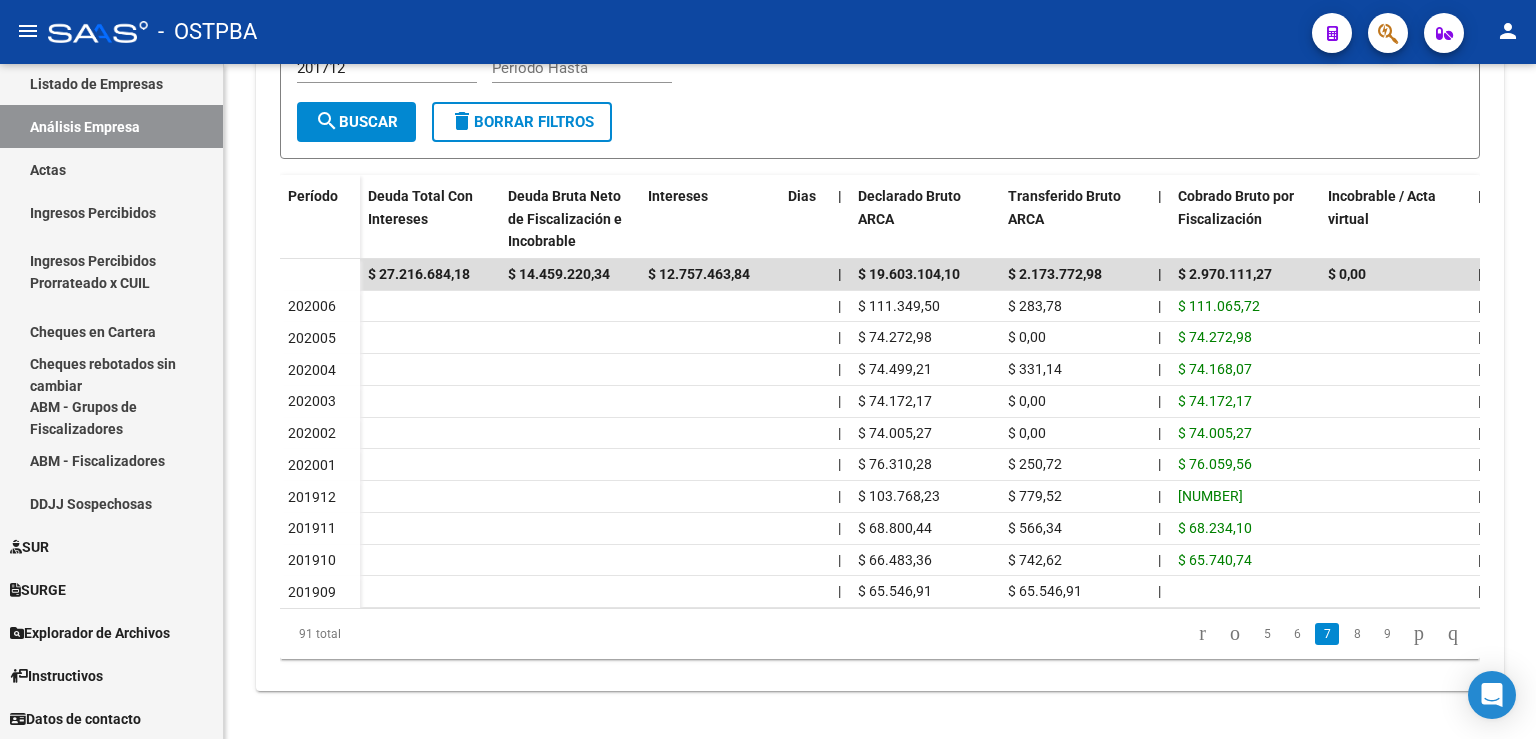 scroll, scrollTop: 492, scrollLeft: 0, axis: vertical 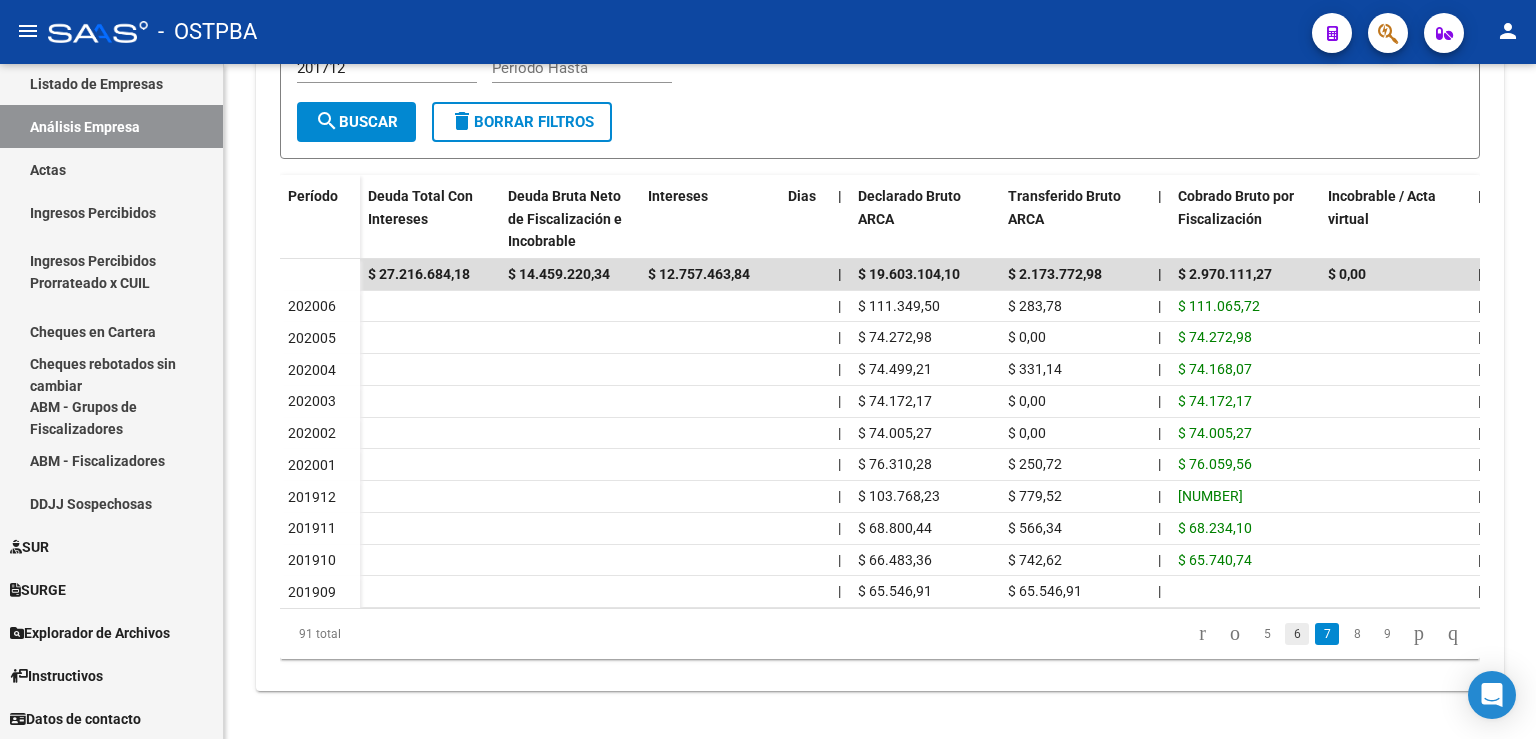 click on "6" 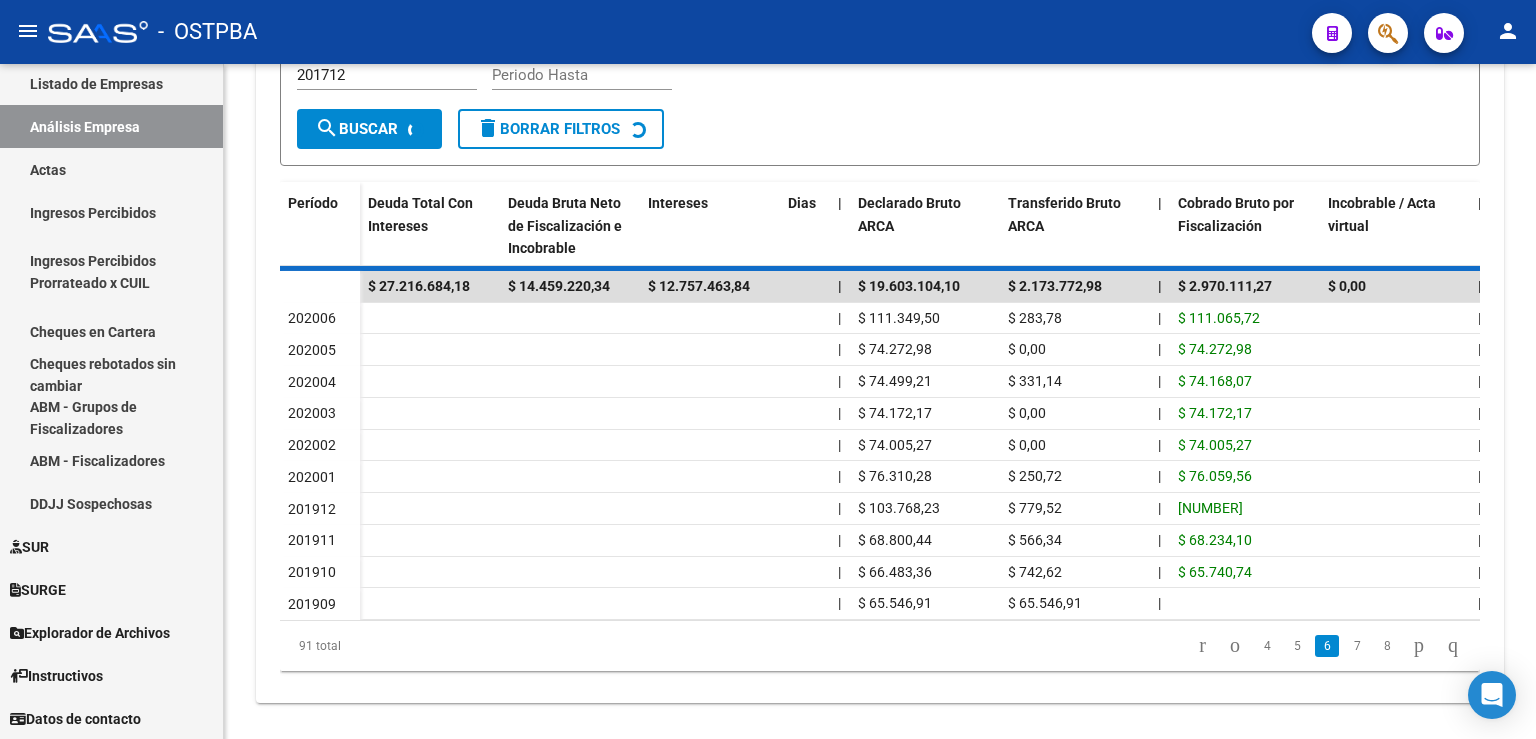 scroll, scrollTop: 492, scrollLeft: 0, axis: vertical 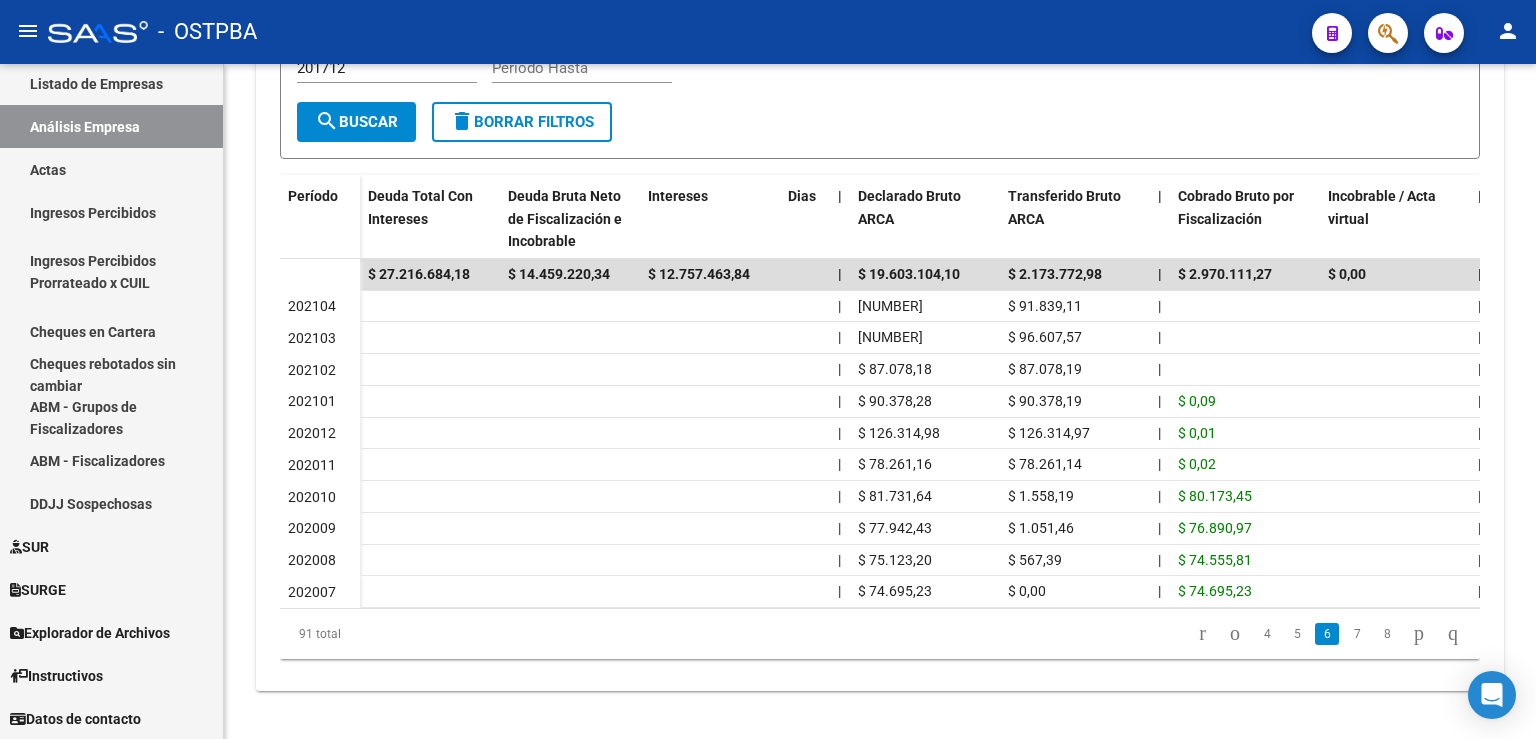 click on "5" 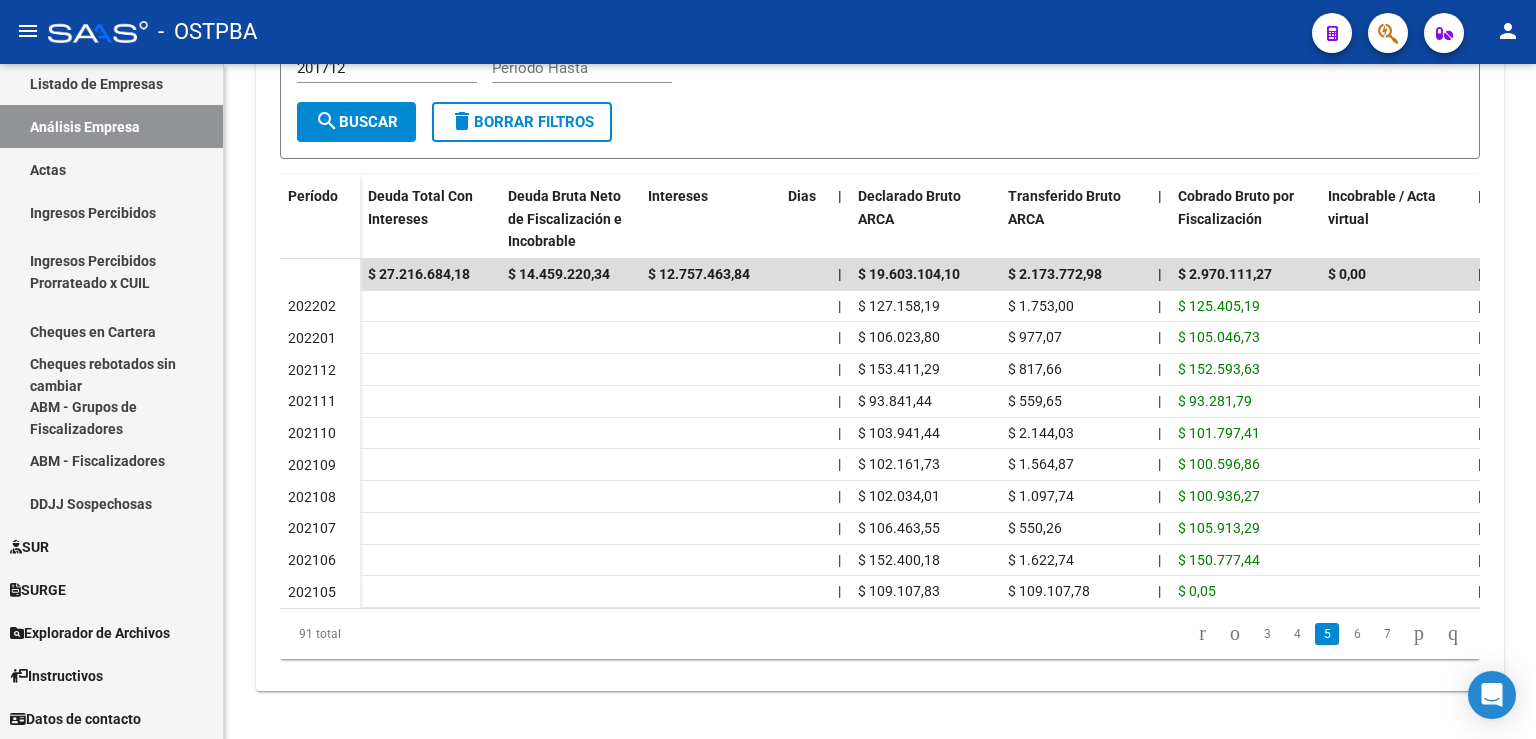 scroll, scrollTop: 492, scrollLeft: 0, axis: vertical 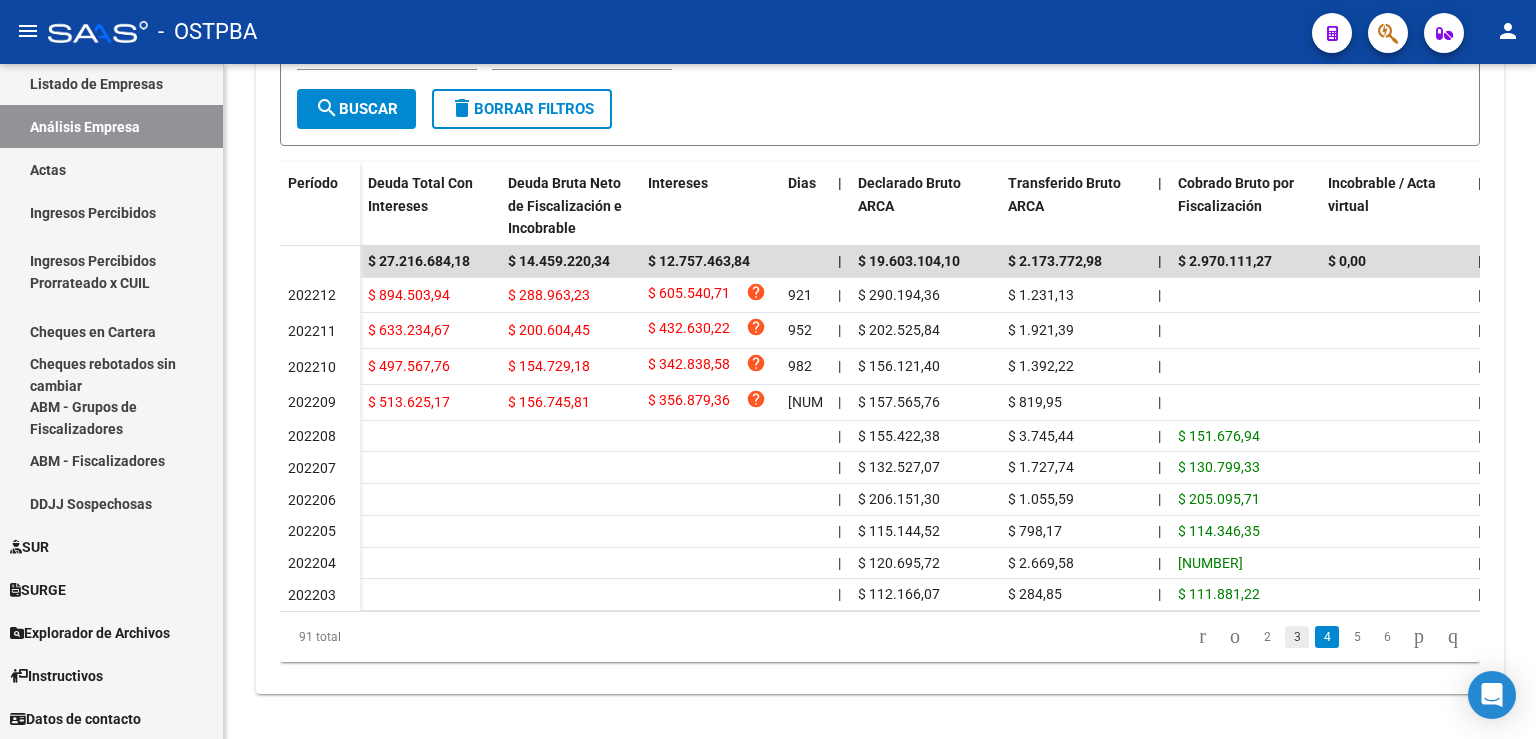 click on "3" 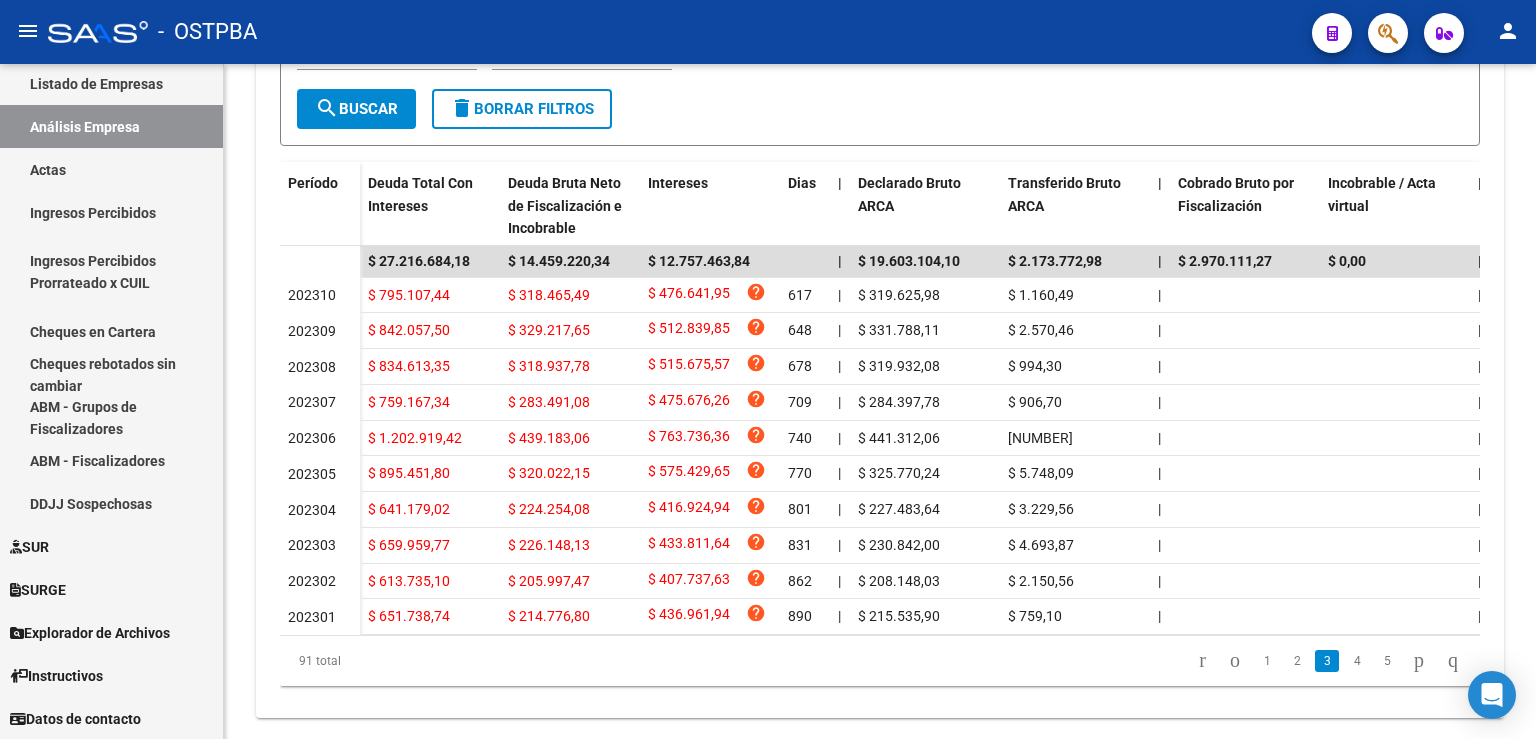 scroll, scrollTop: 492, scrollLeft: 0, axis: vertical 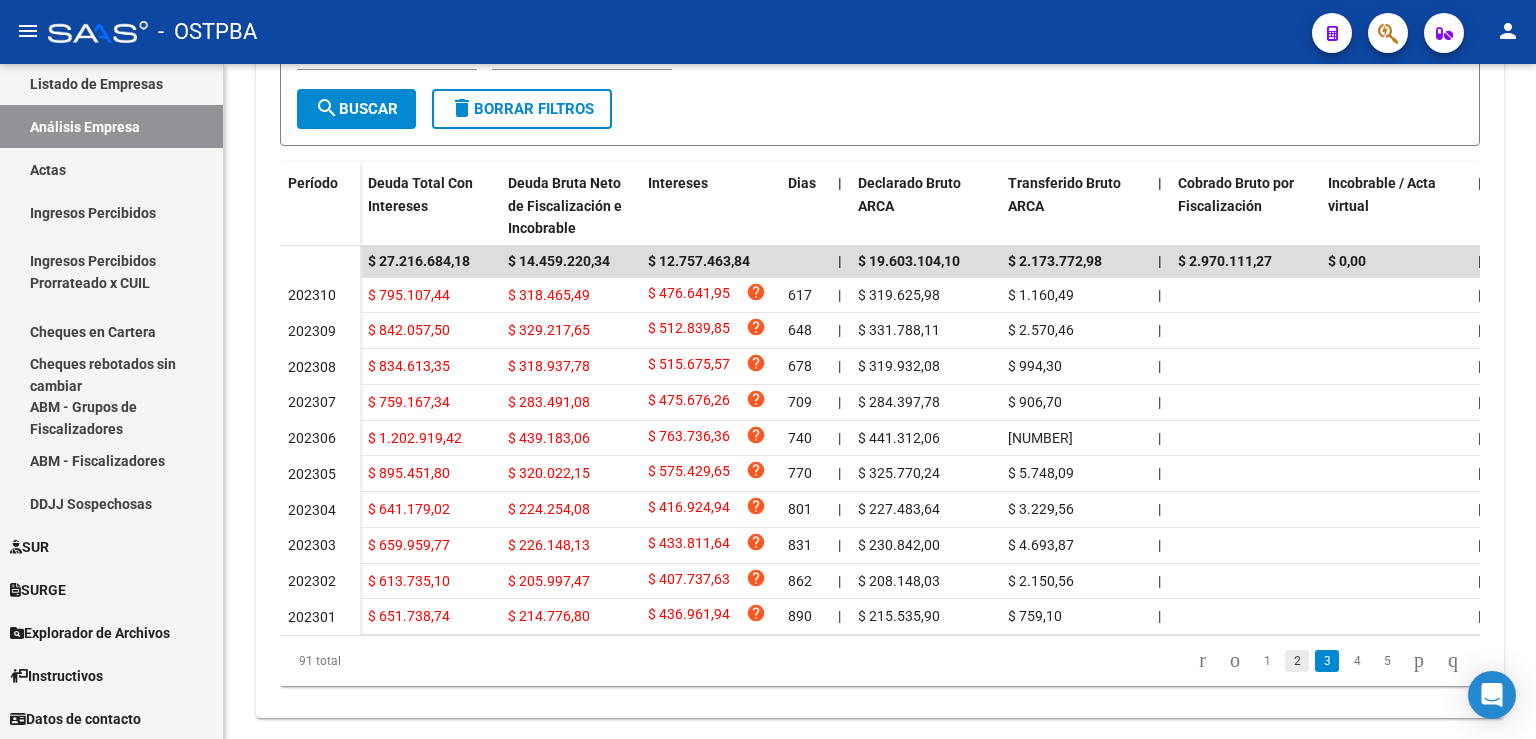 click on "2" 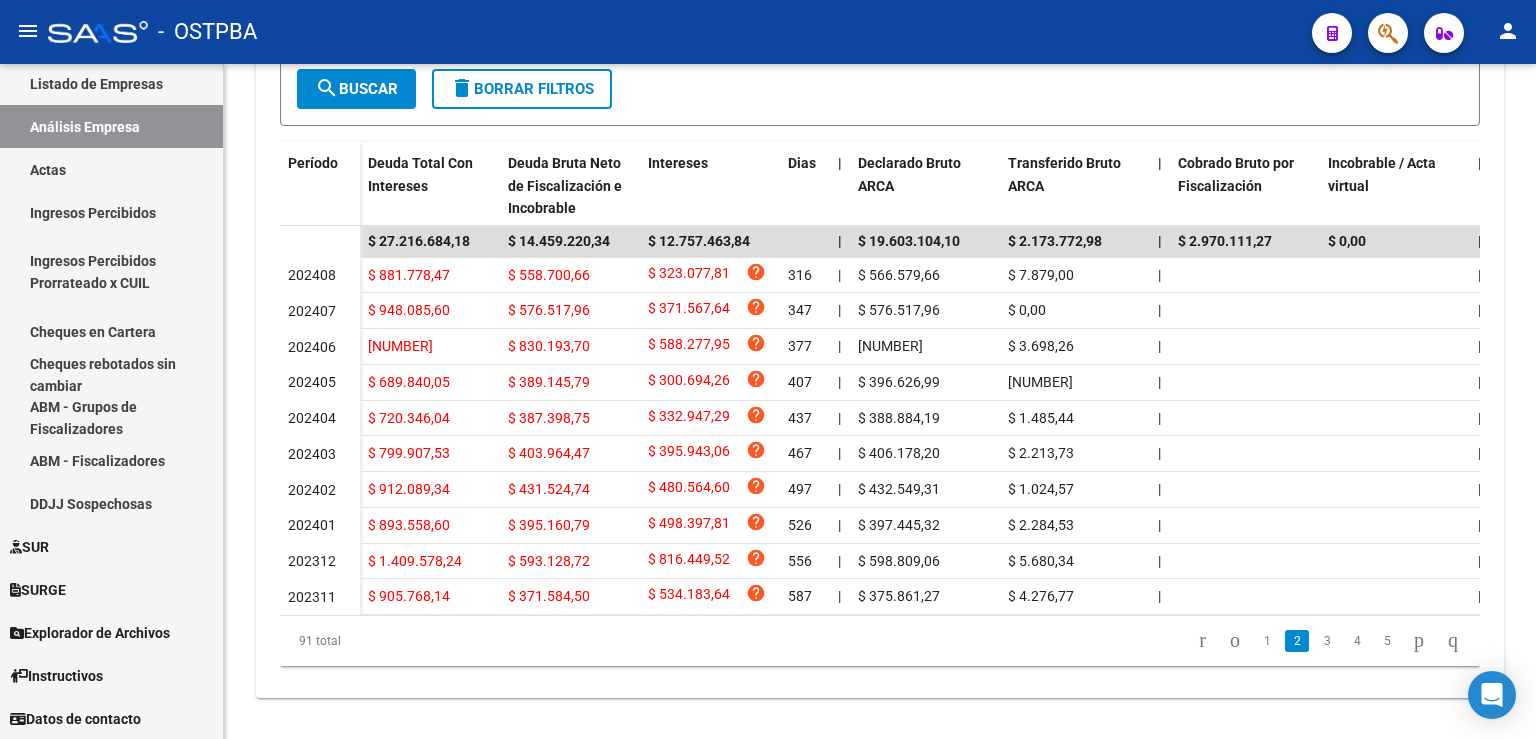 scroll, scrollTop: 492, scrollLeft: 0, axis: vertical 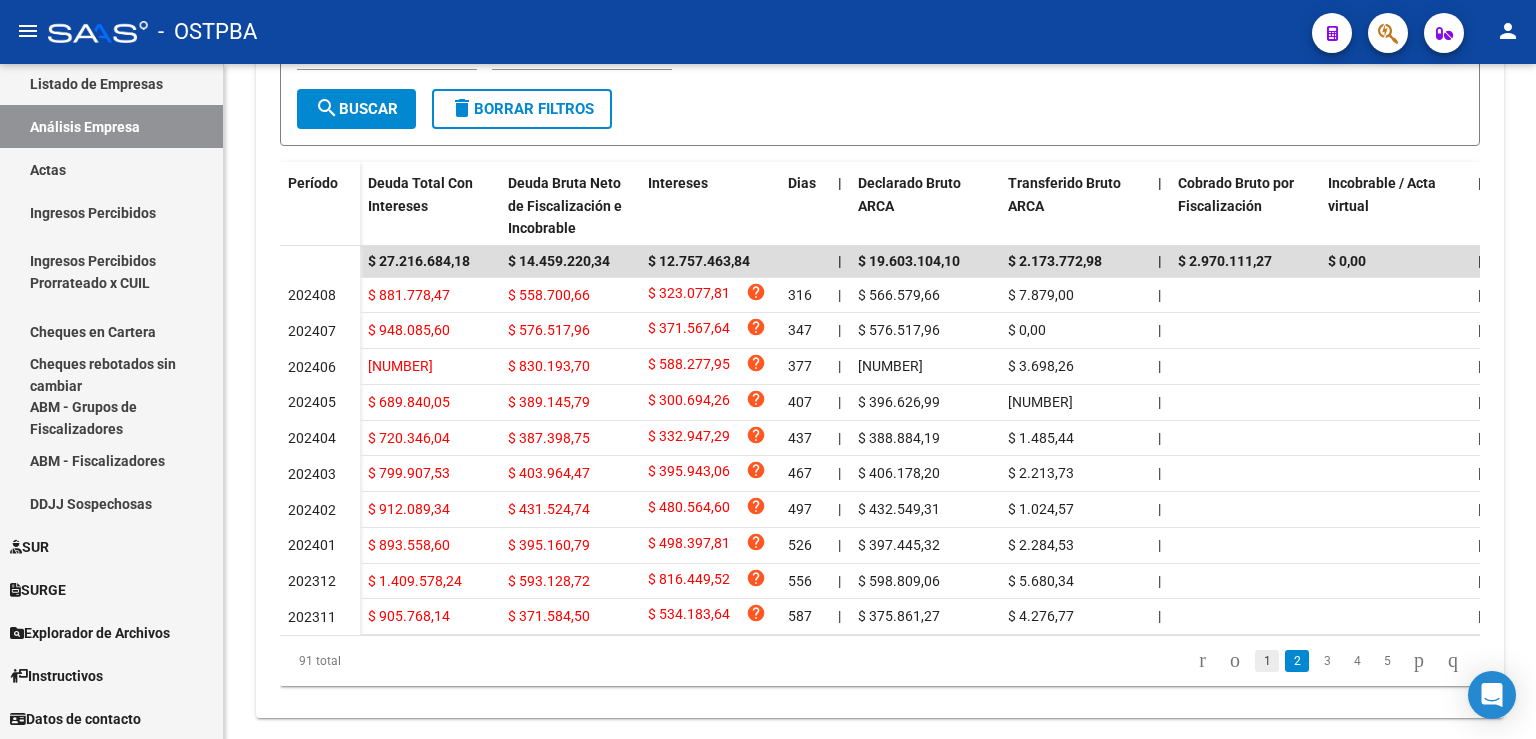 click on "1" 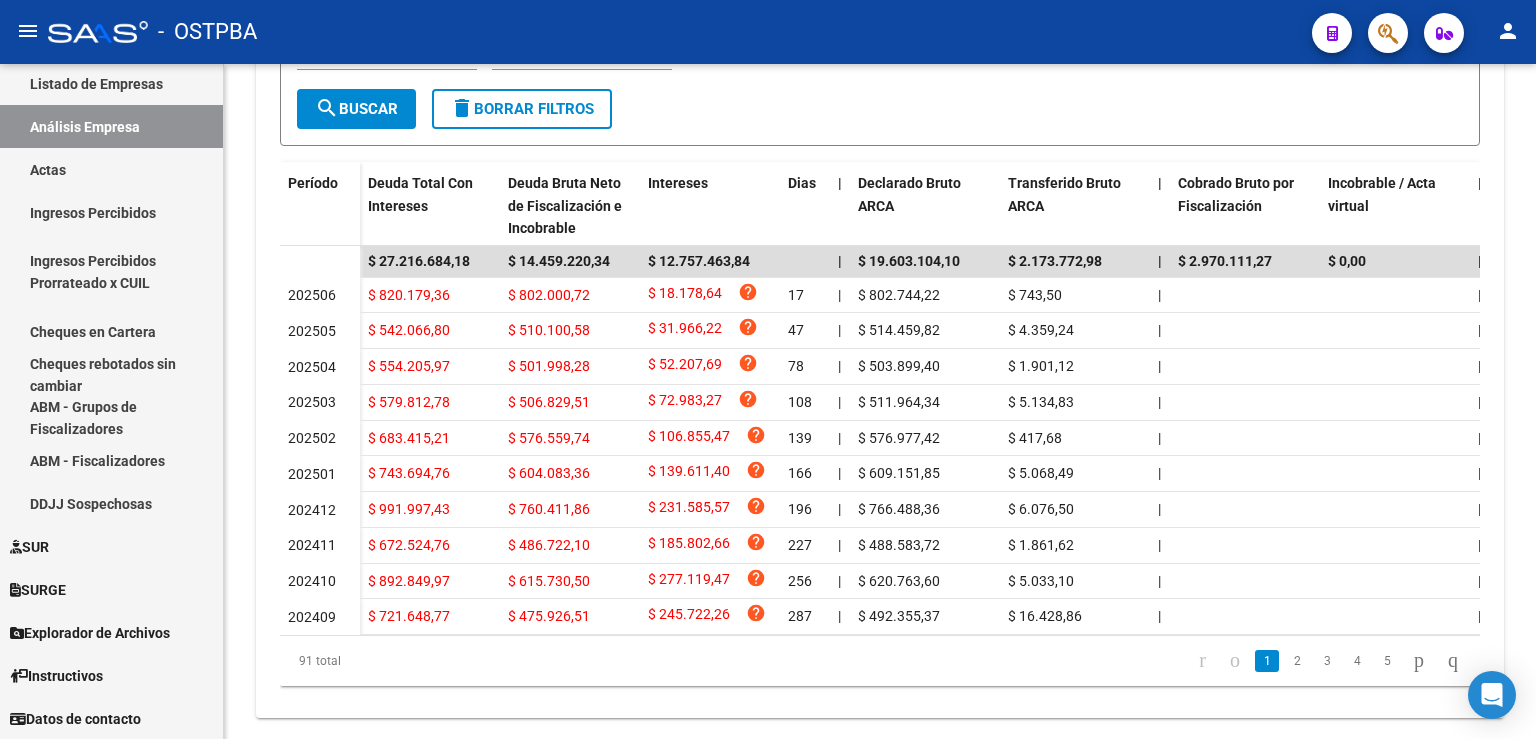 scroll, scrollTop: 492, scrollLeft: 0, axis: vertical 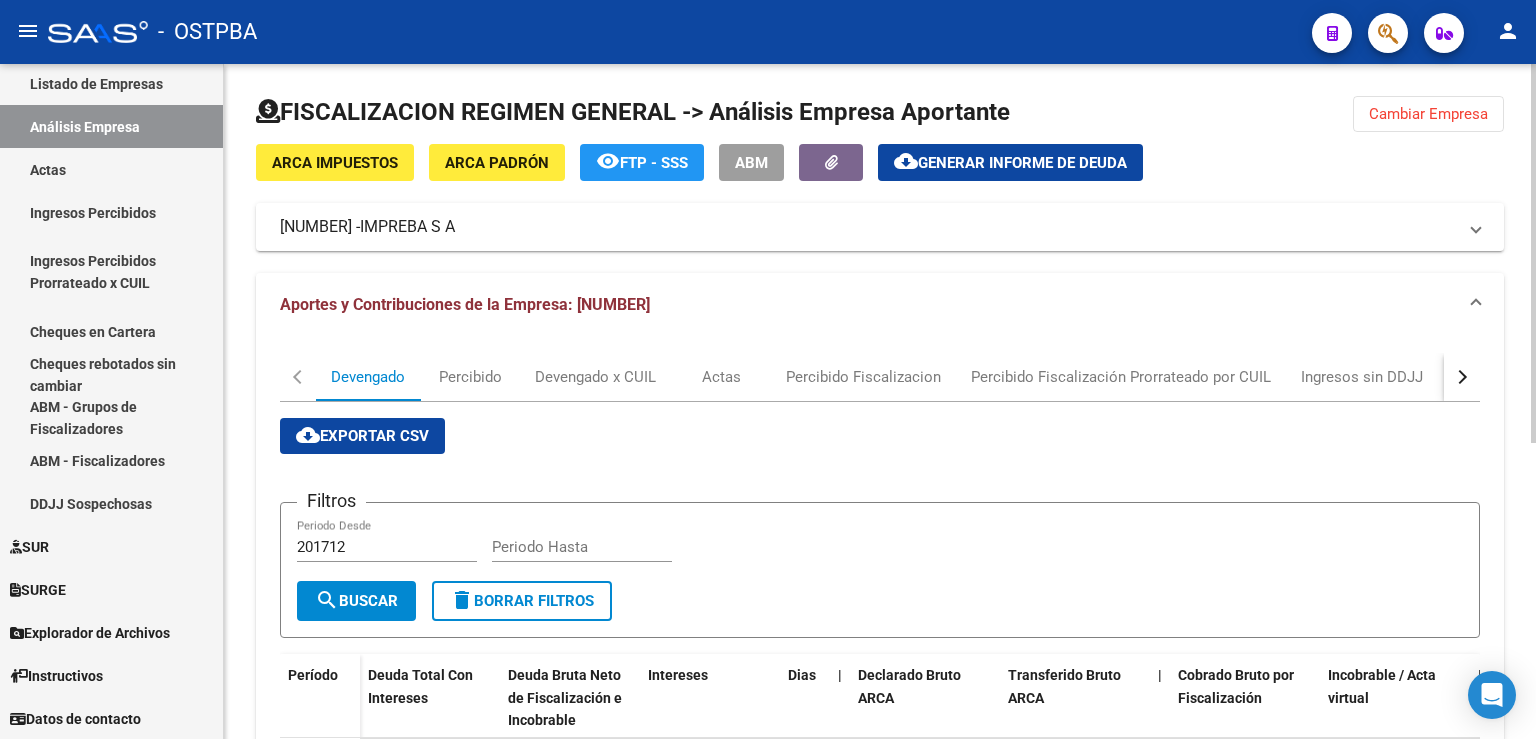 click on "Cambiar Empresa" 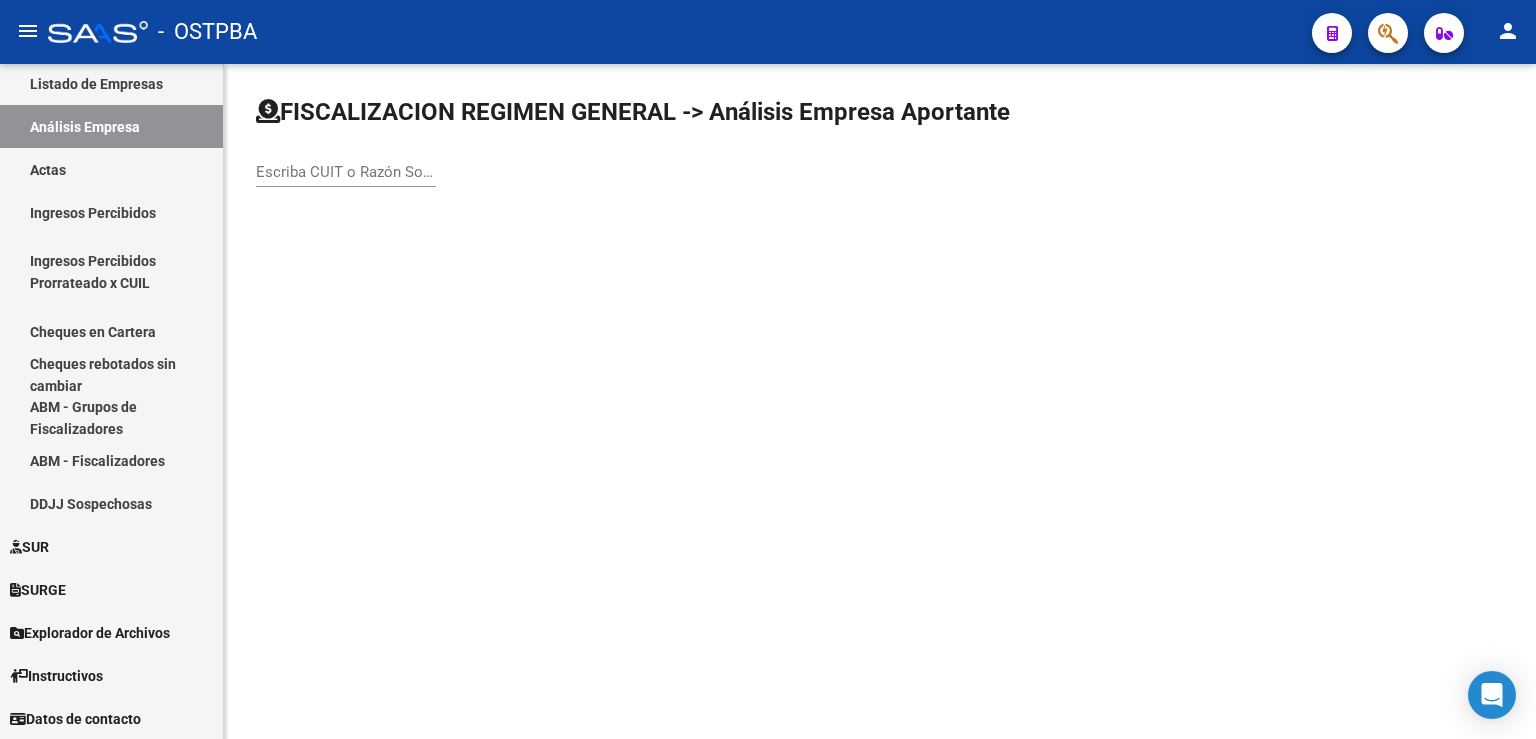 click on "Escriba CUIT o Razón Social para buscar" at bounding box center (346, 172) 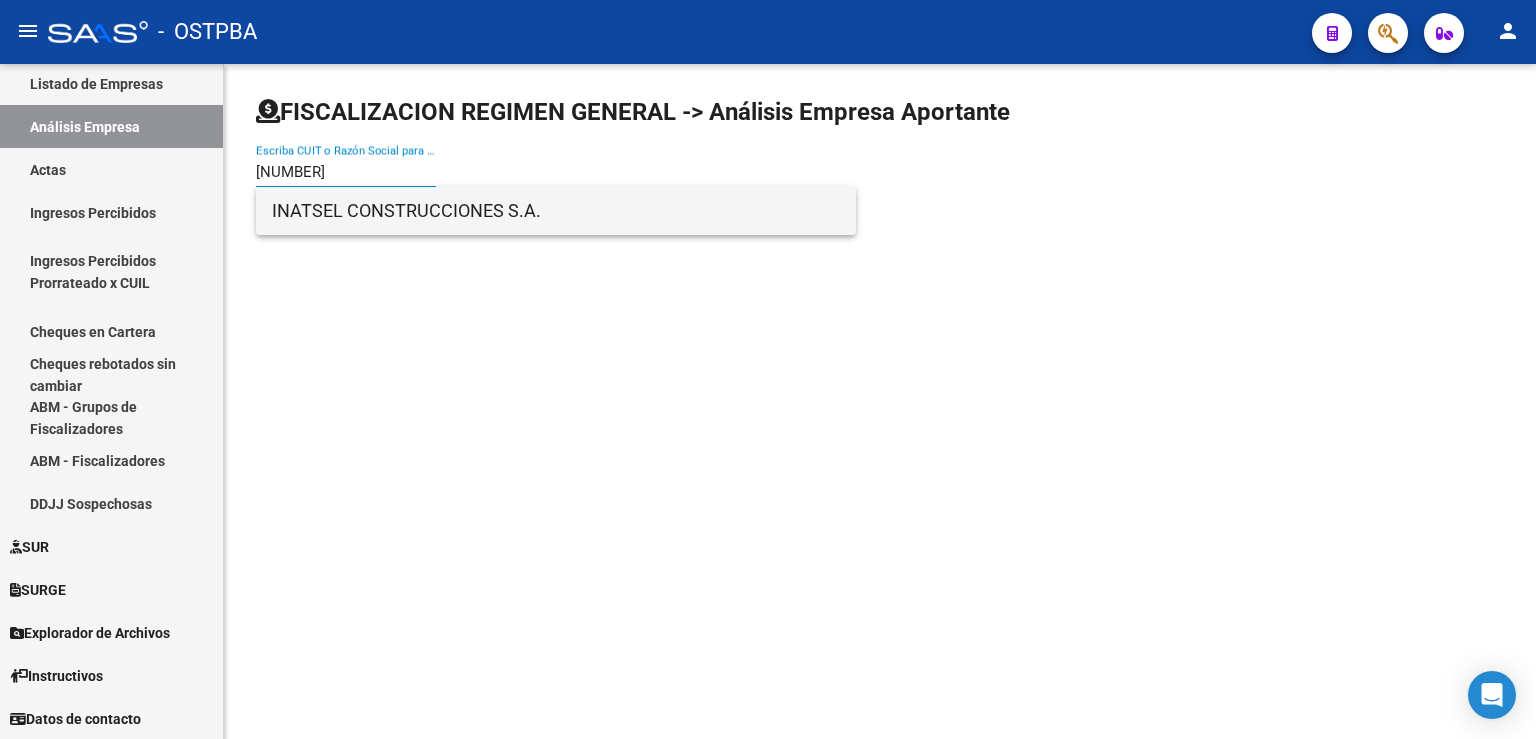 type on "[NUMBER]" 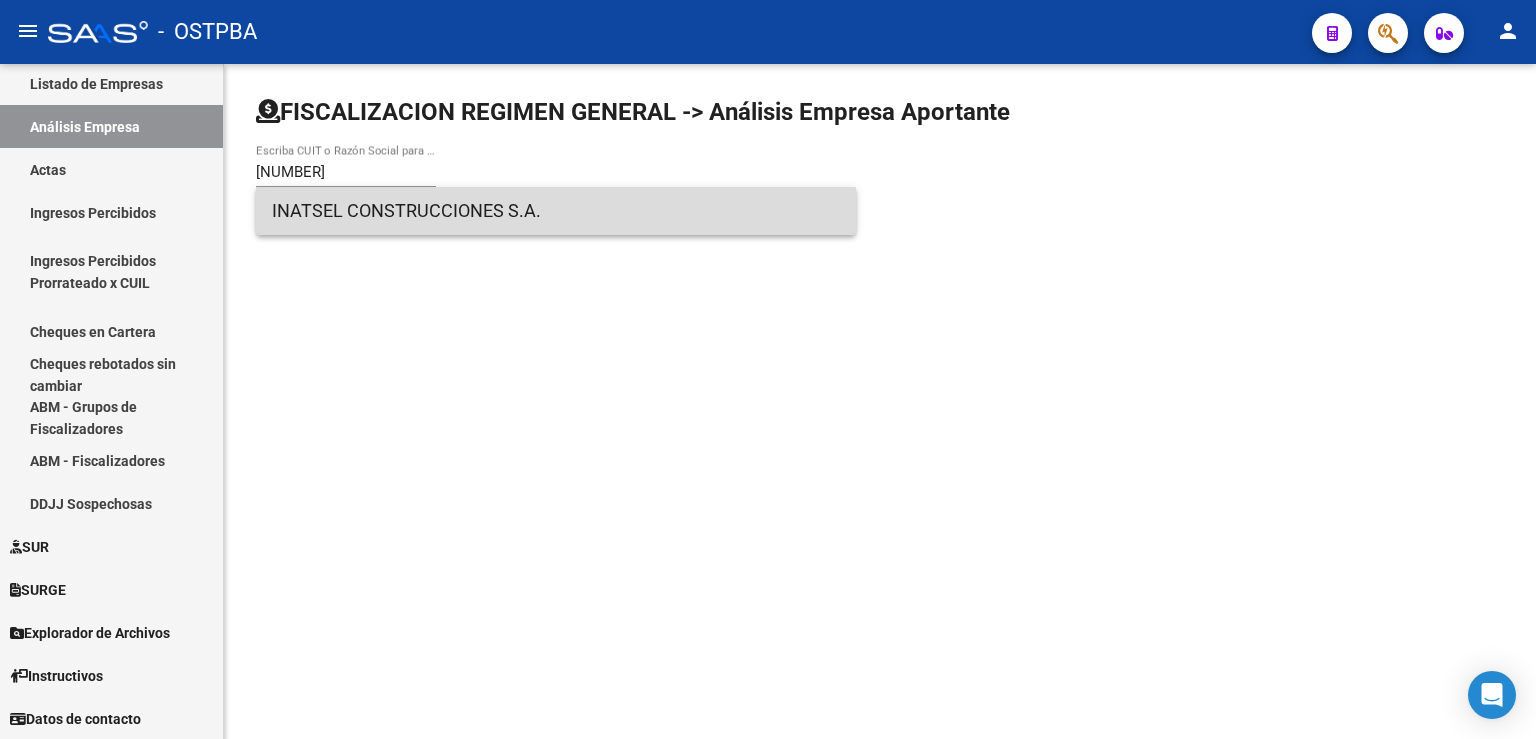 click on "INATSEL CONSTRUCCIONES S.A." at bounding box center (556, 211) 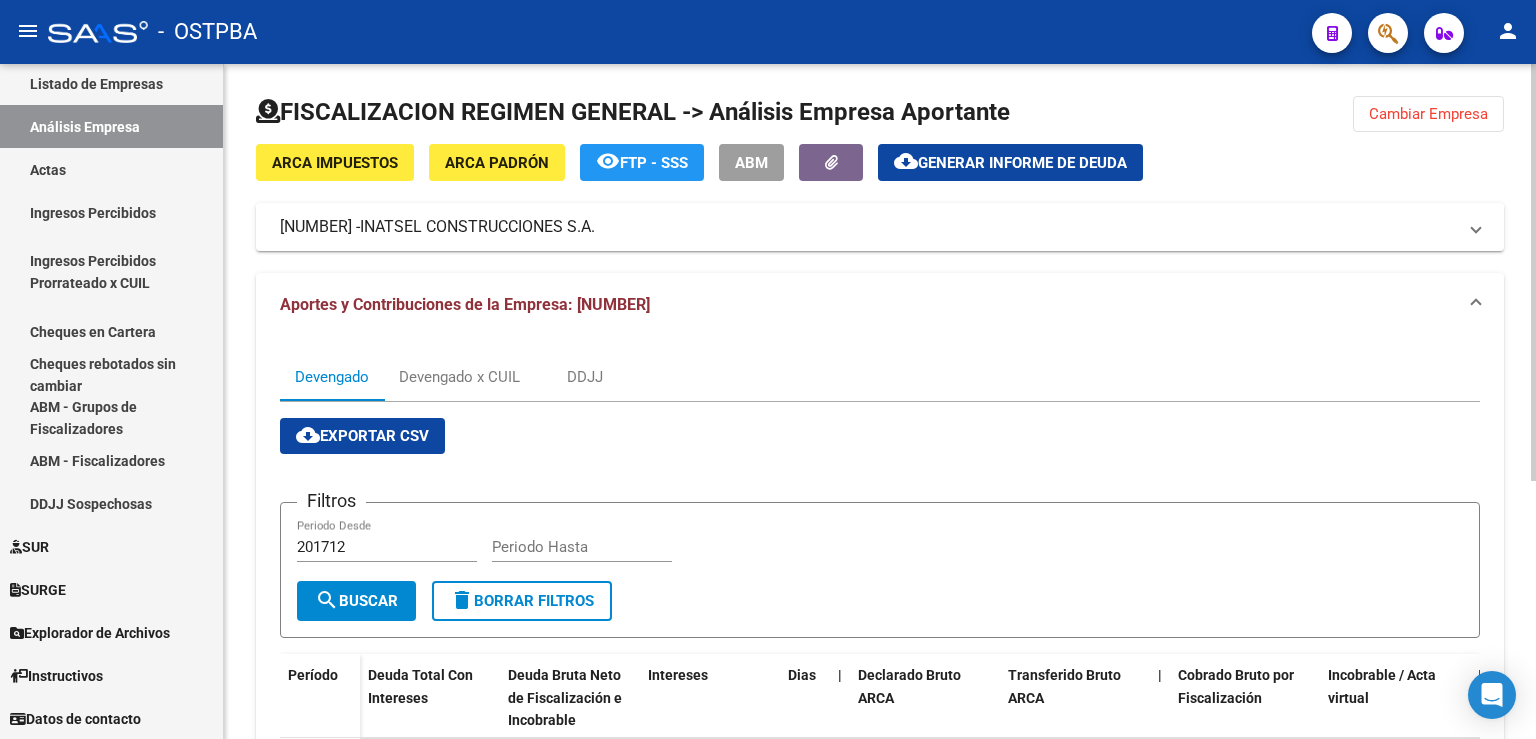 scroll, scrollTop: 331, scrollLeft: 0, axis: vertical 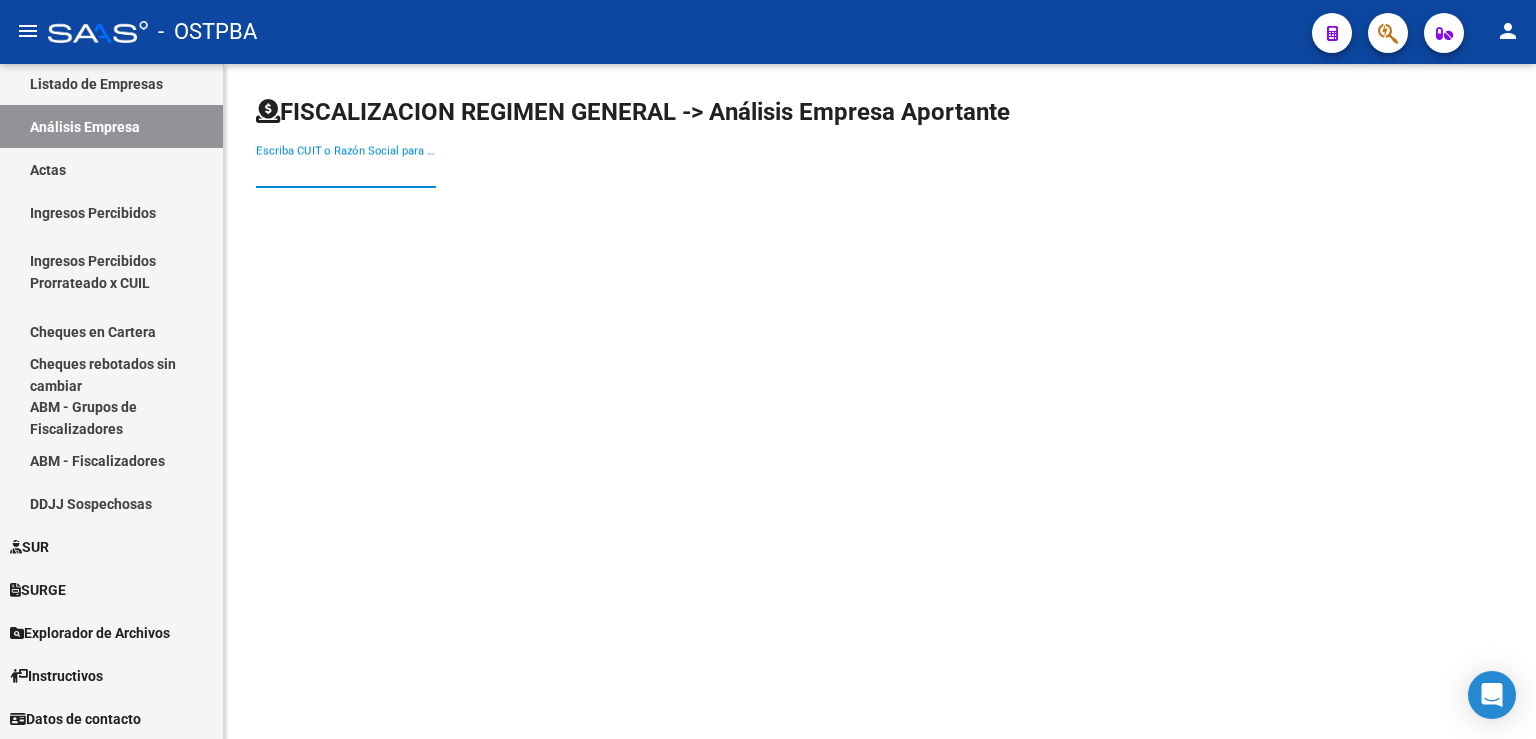 click on "Escriba CUIT o Razón Social para buscar" at bounding box center [346, 172] 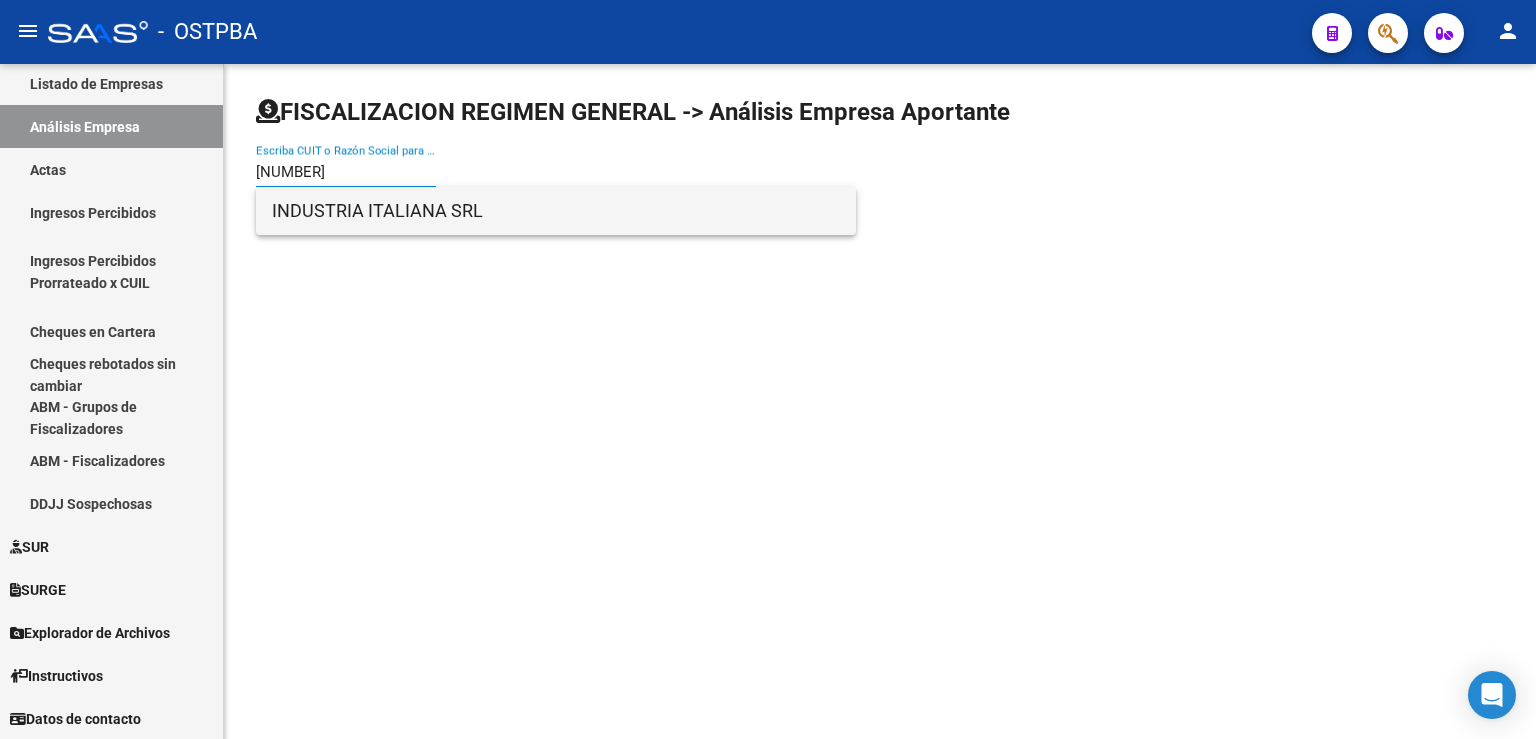 type on "[NUMBER]" 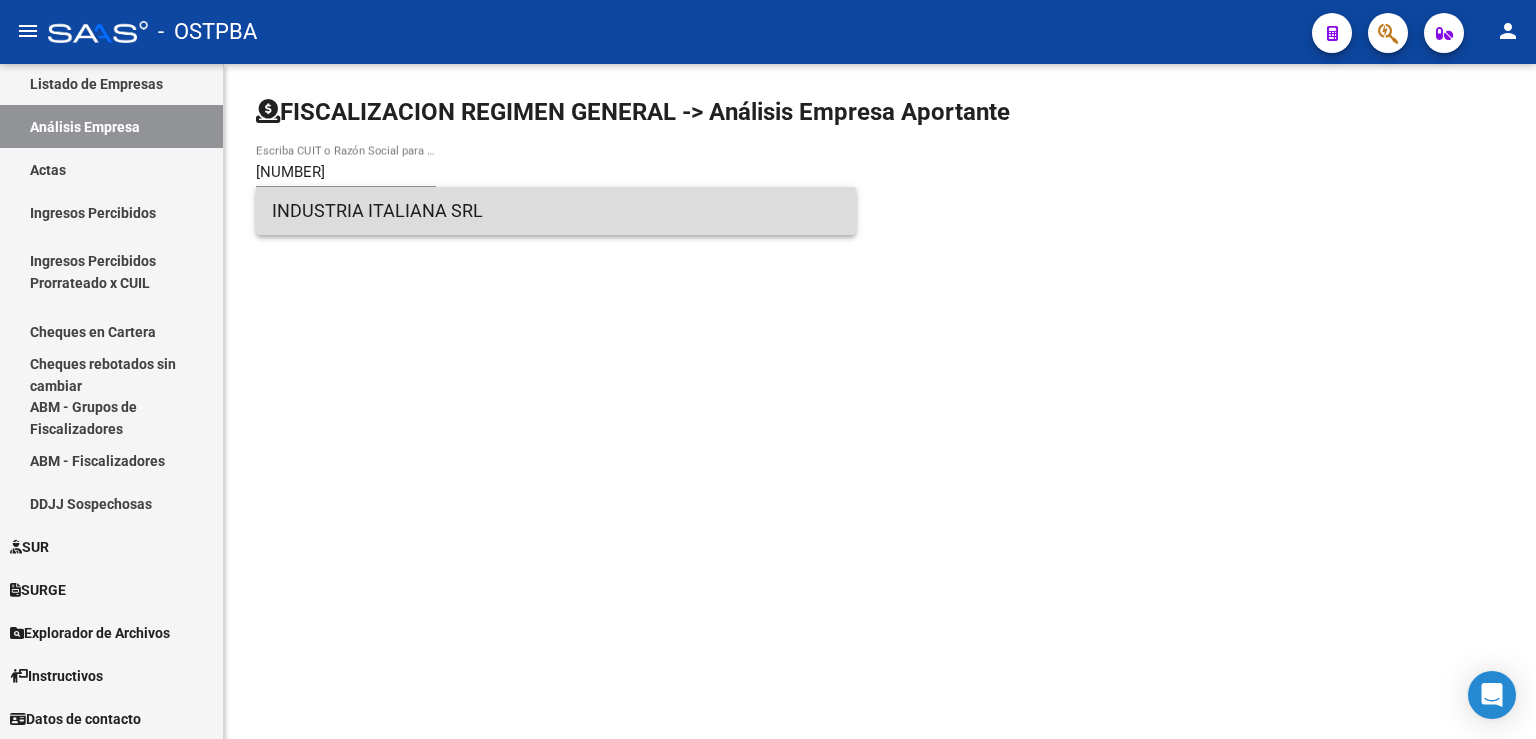 click on "INDUSTRIA ITALIANA SRL" at bounding box center [556, 211] 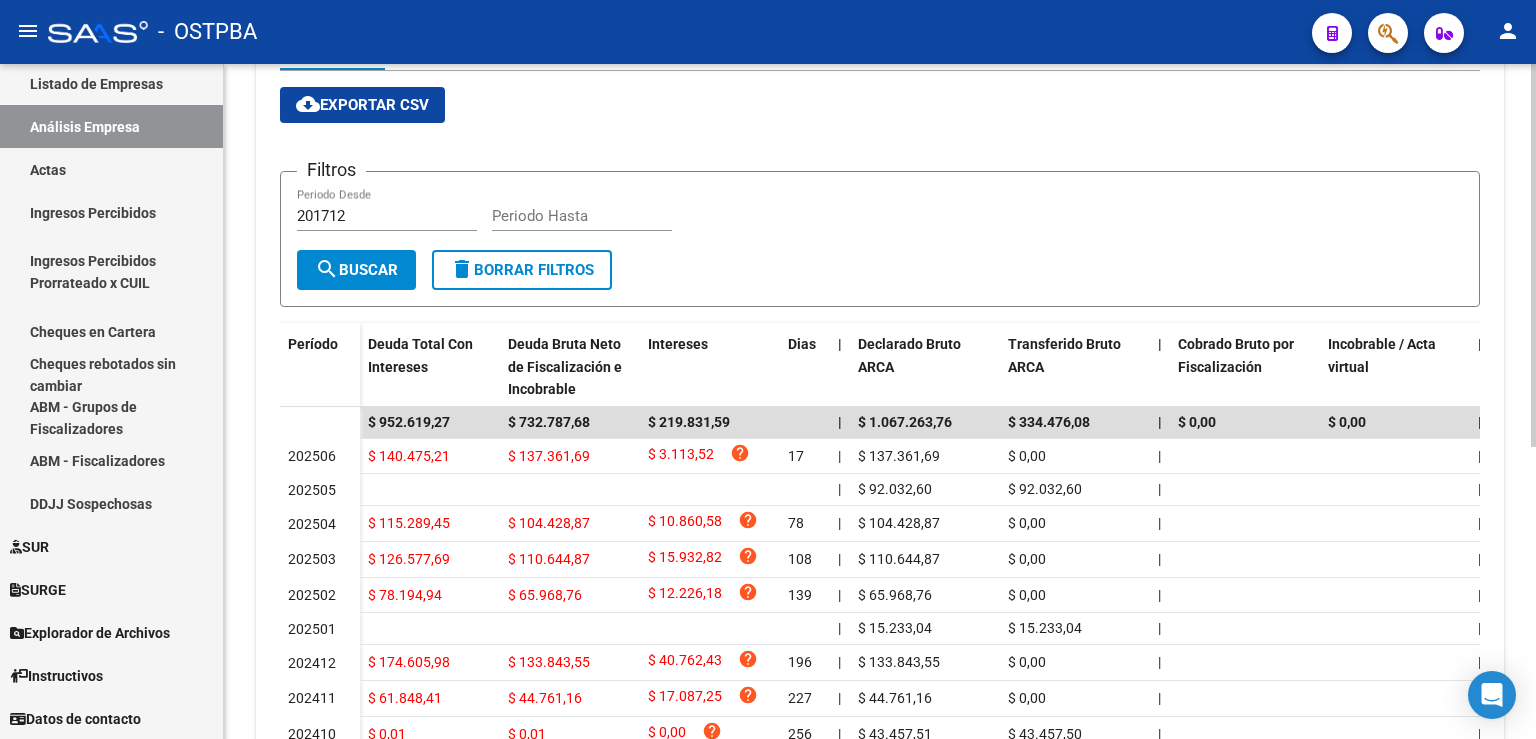 scroll, scrollTop: 516, scrollLeft: 0, axis: vertical 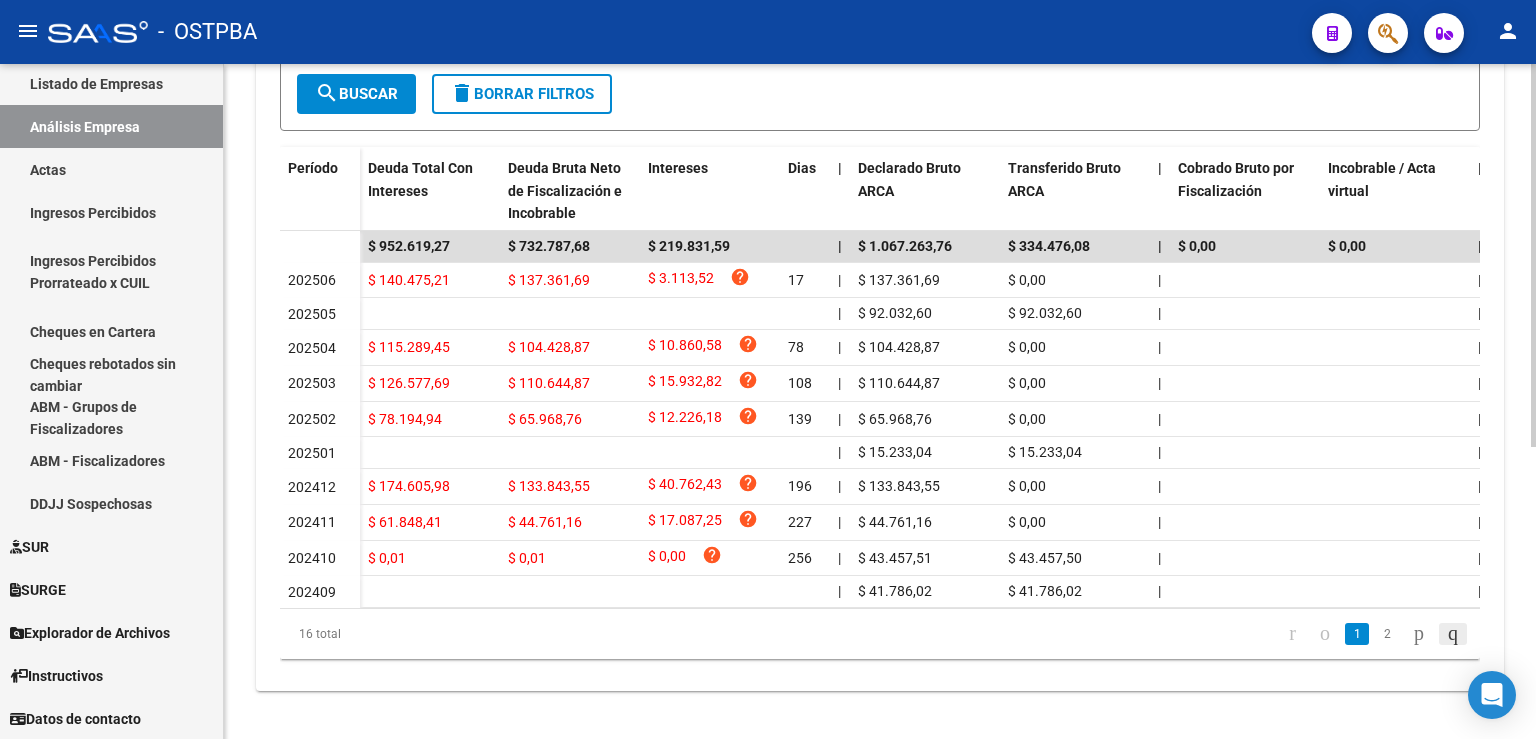 click 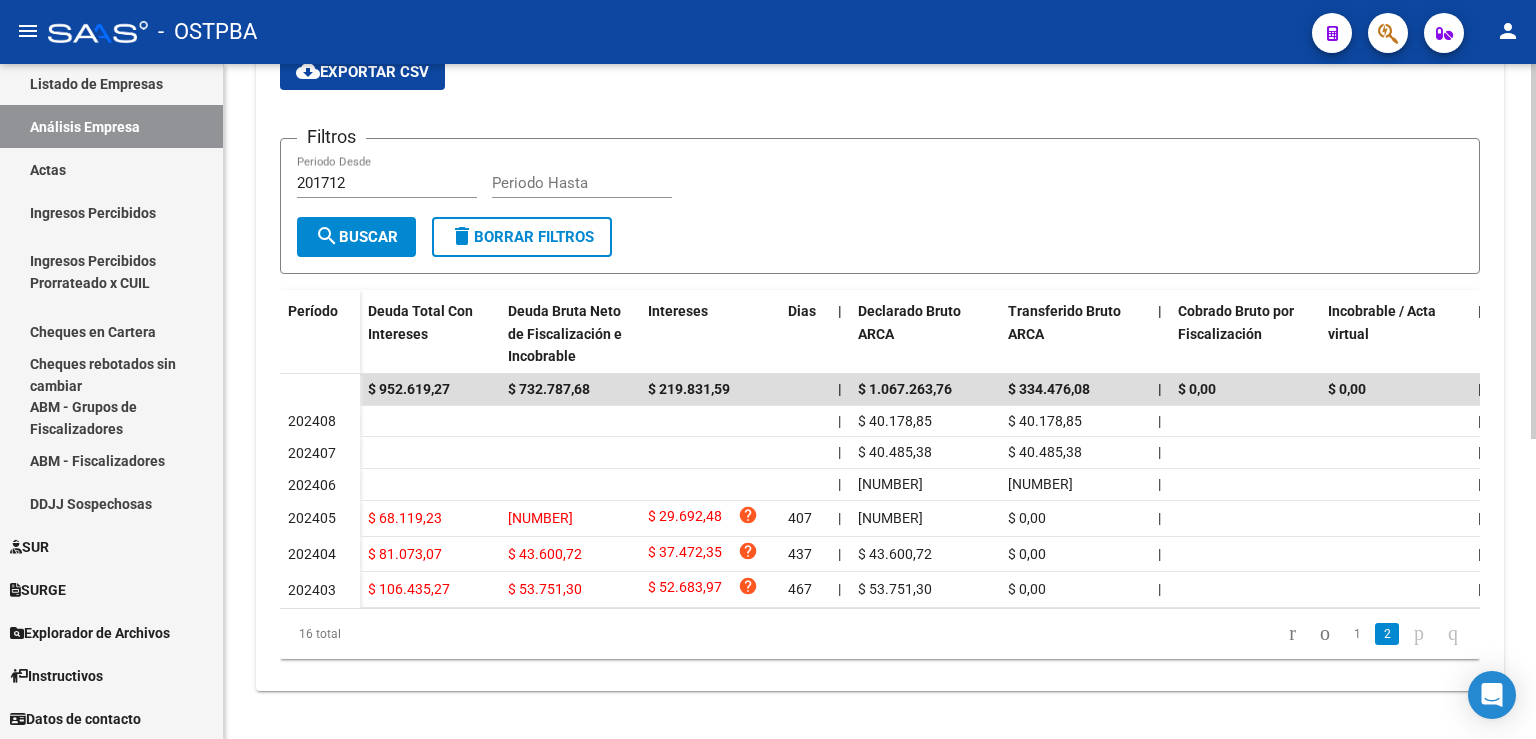 scroll, scrollTop: 376, scrollLeft: 0, axis: vertical 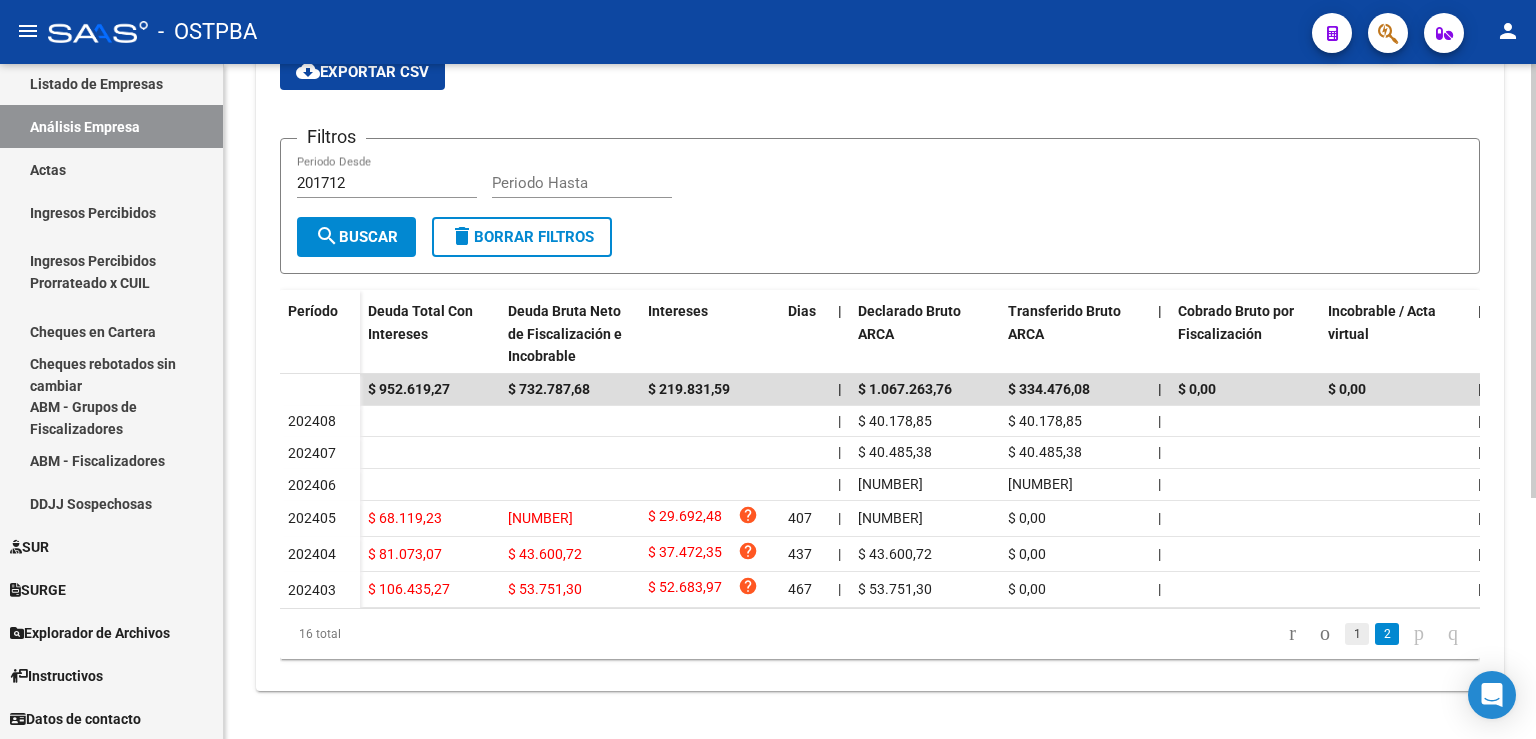 click on "1" 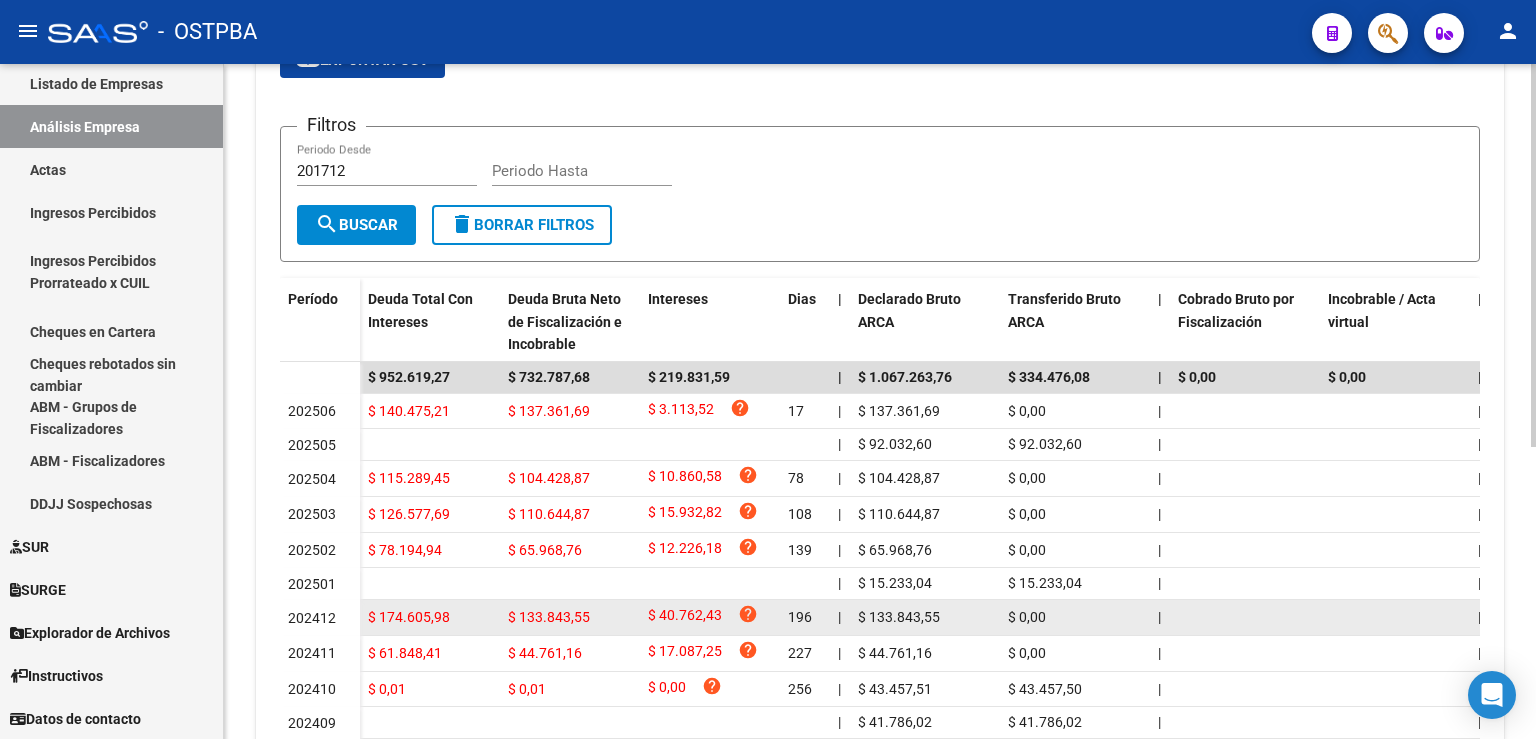 scroll, scrollTop: 516, scrollLeft: 0, axis: vertical 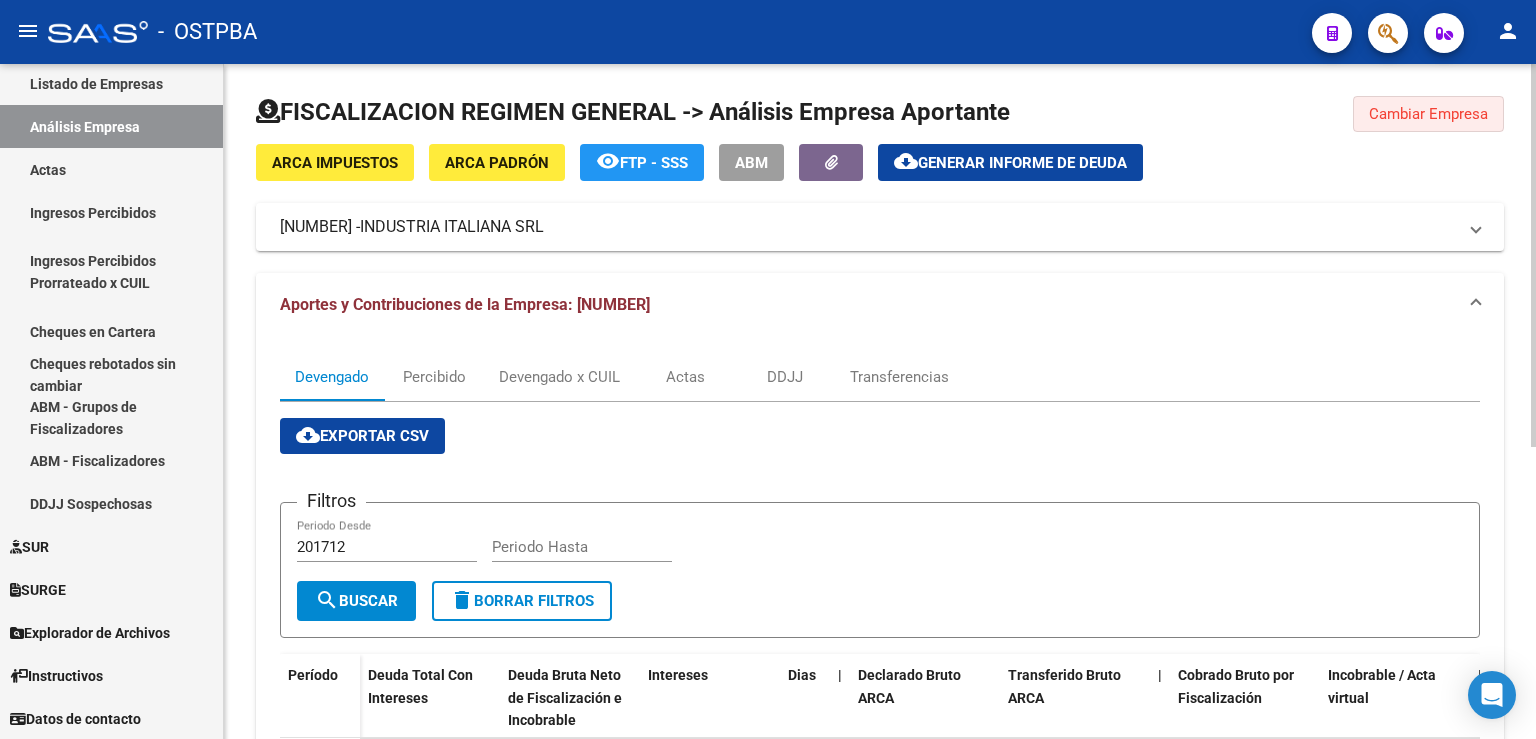 click on "Cambiar Empresa" 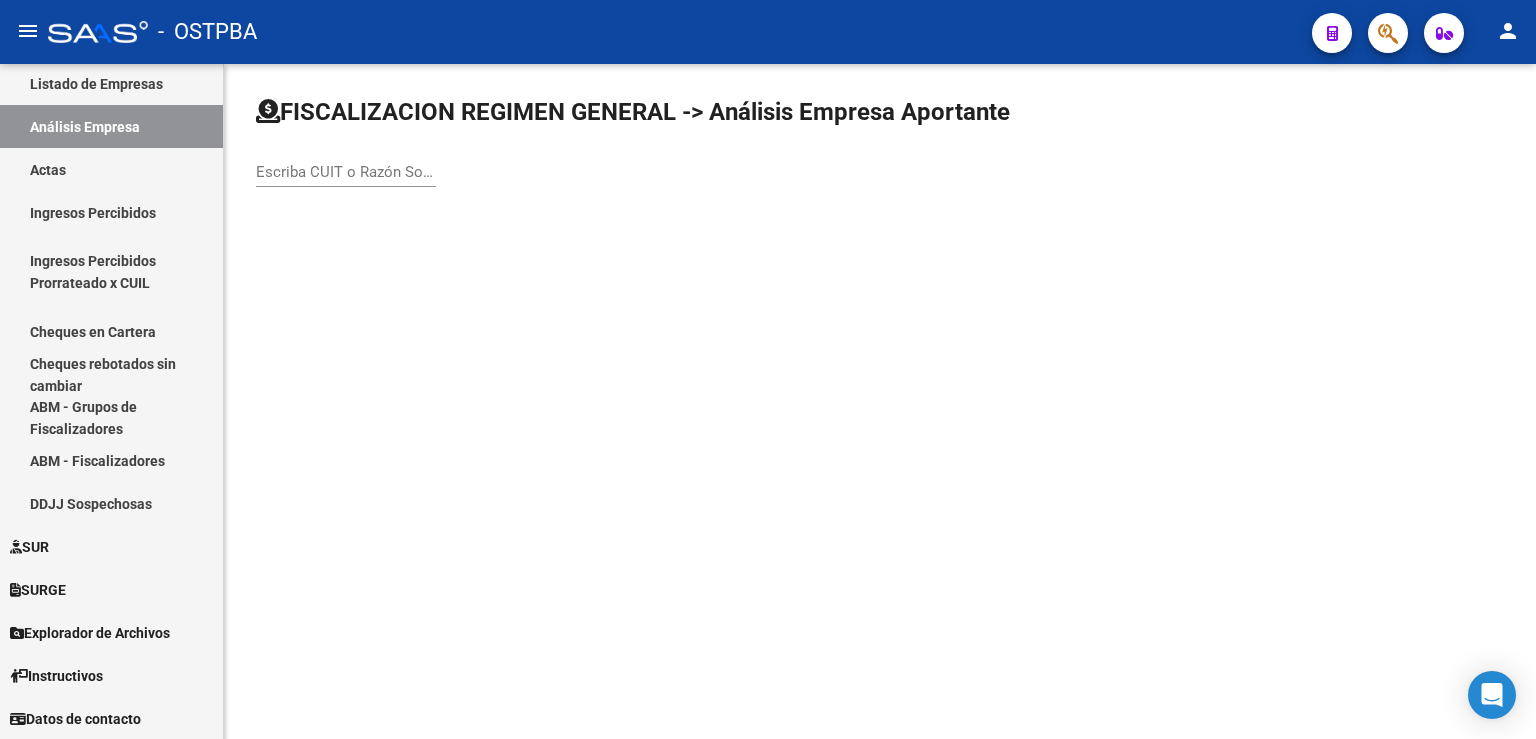 click on "Escriba CUIT o Razón Social para buscar" at bounding box center (346, 172) 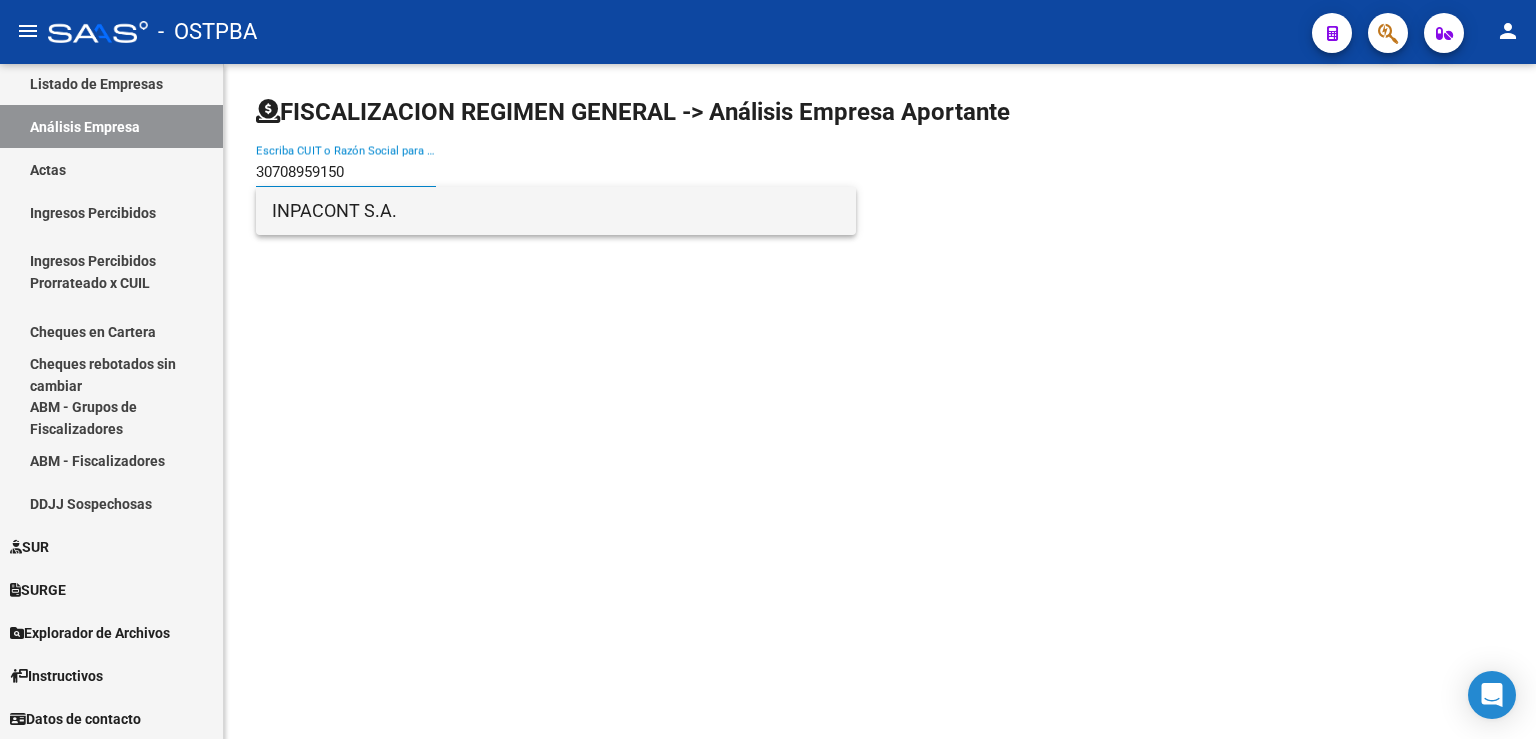 type on "30708959150" 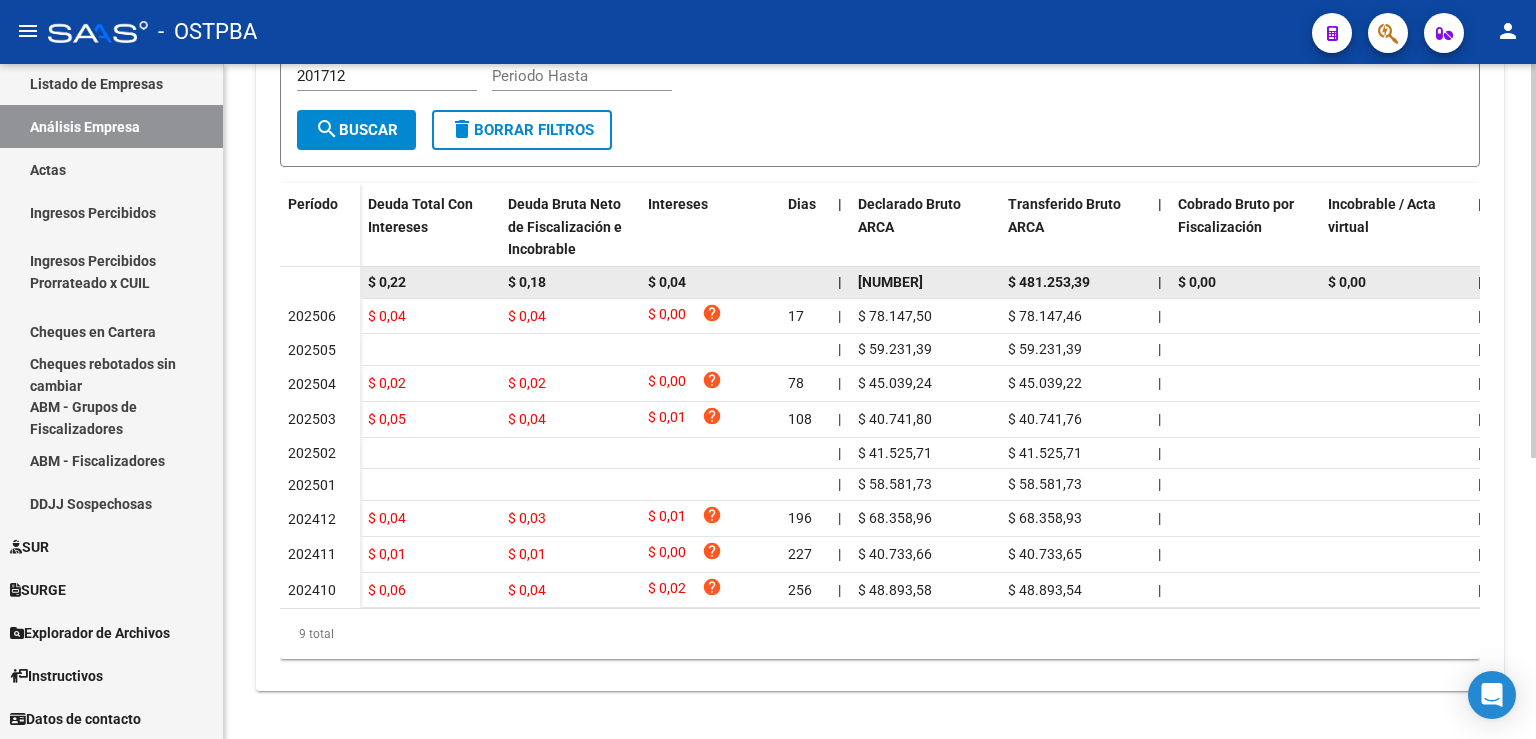 scroll, scrollTop: 39, scrollLeft: 0, axis: vertical 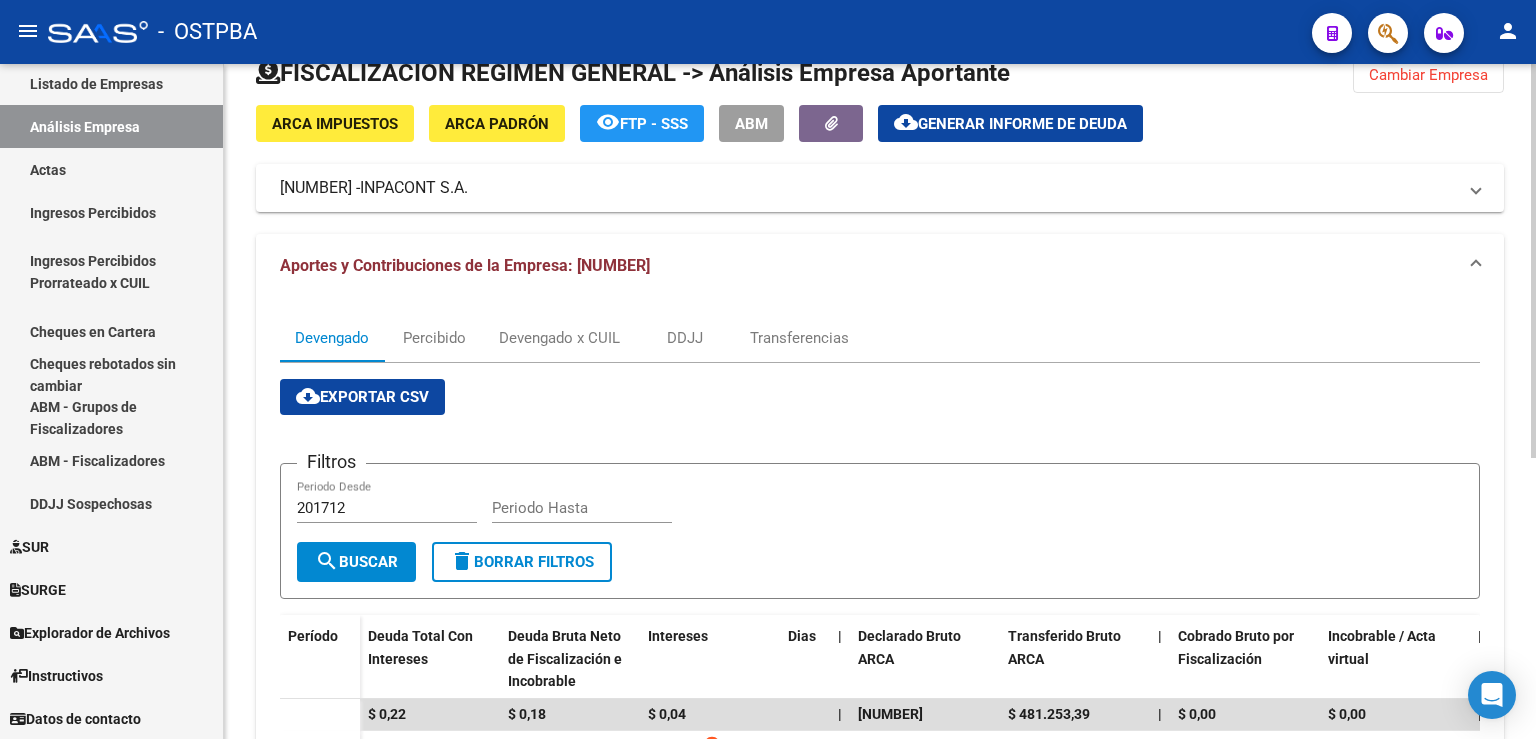 click on "Cambiar Empresa" 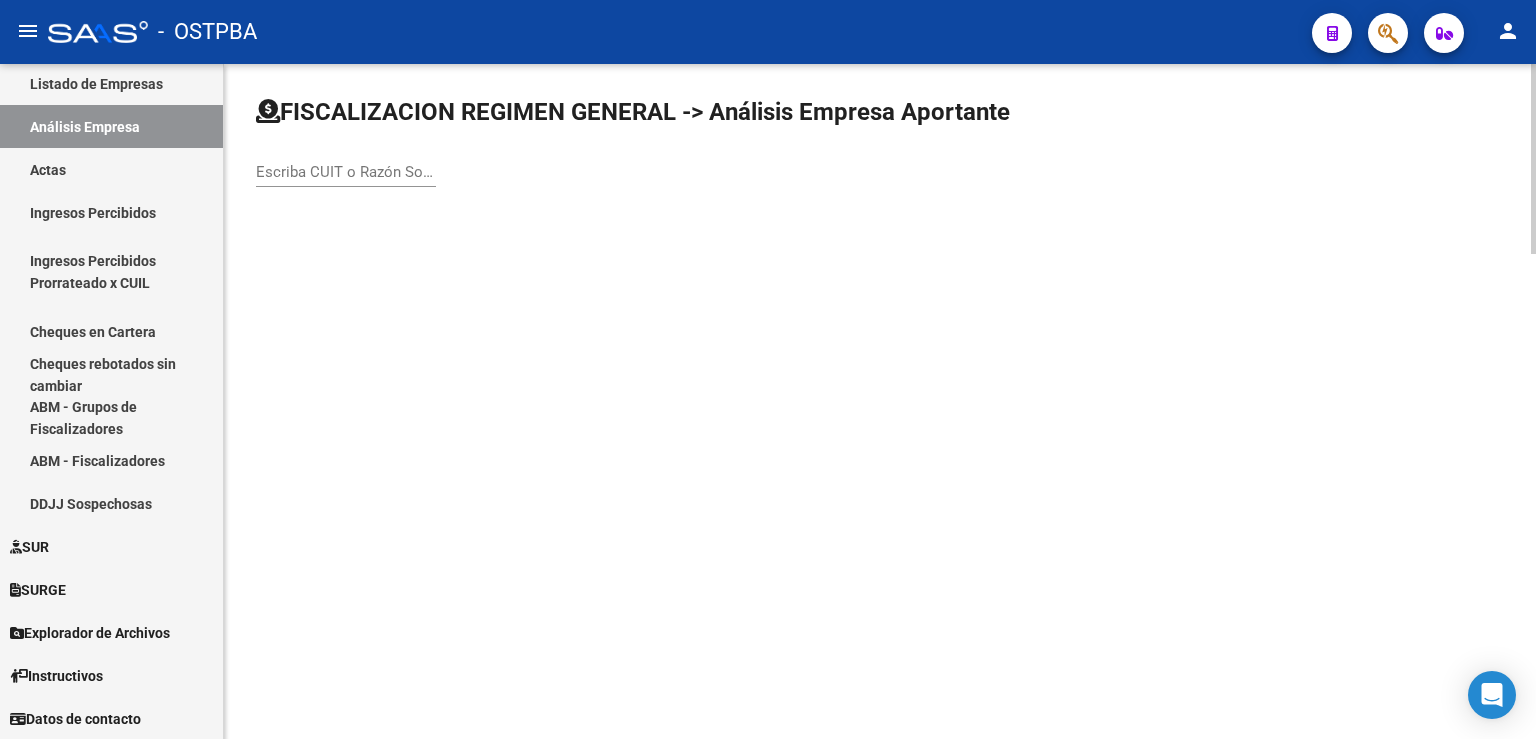 scroll, scrollTop: 0, scrollLeft: 0, axis: both 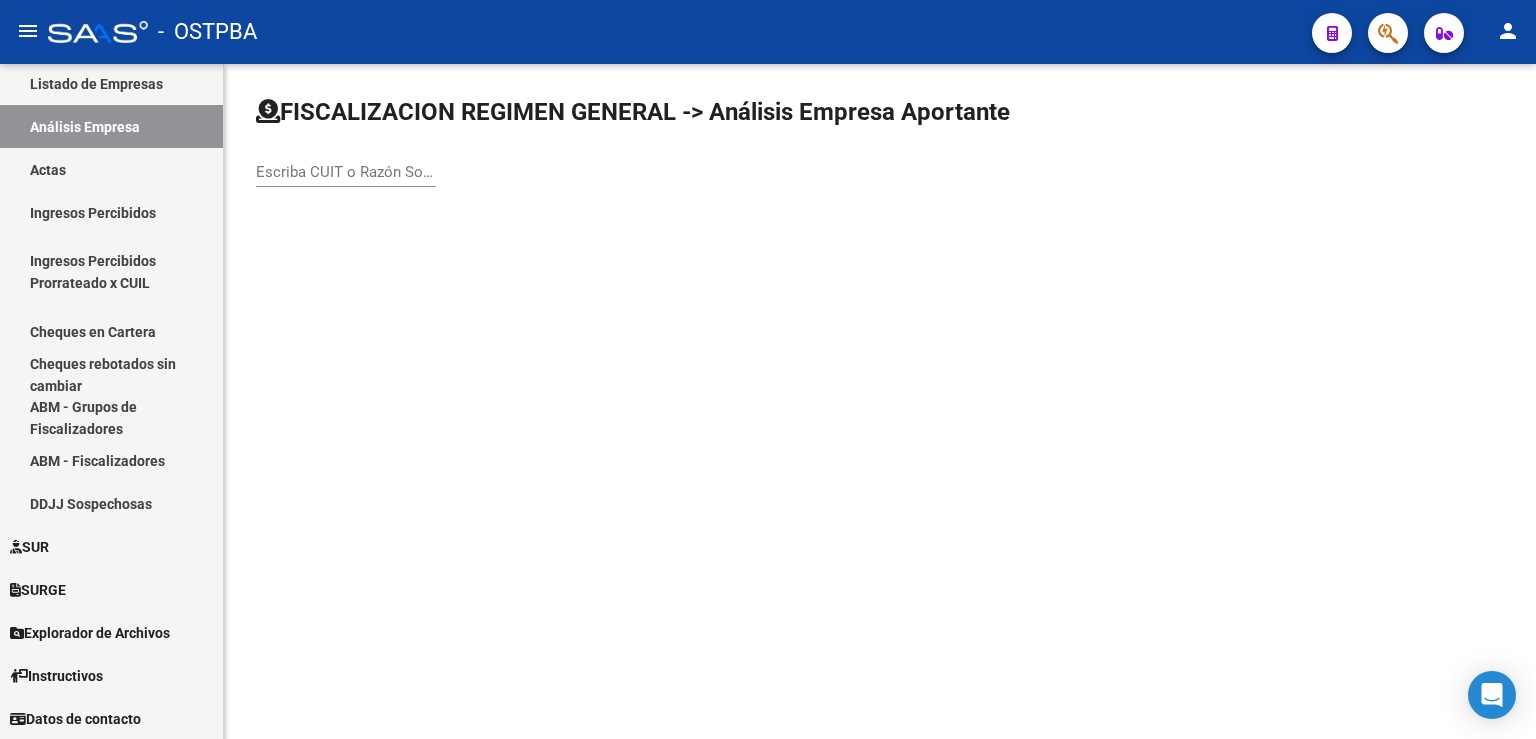 click on "Escriba CUIT o Razón Social para buscar" at bounding box center [346, 172] 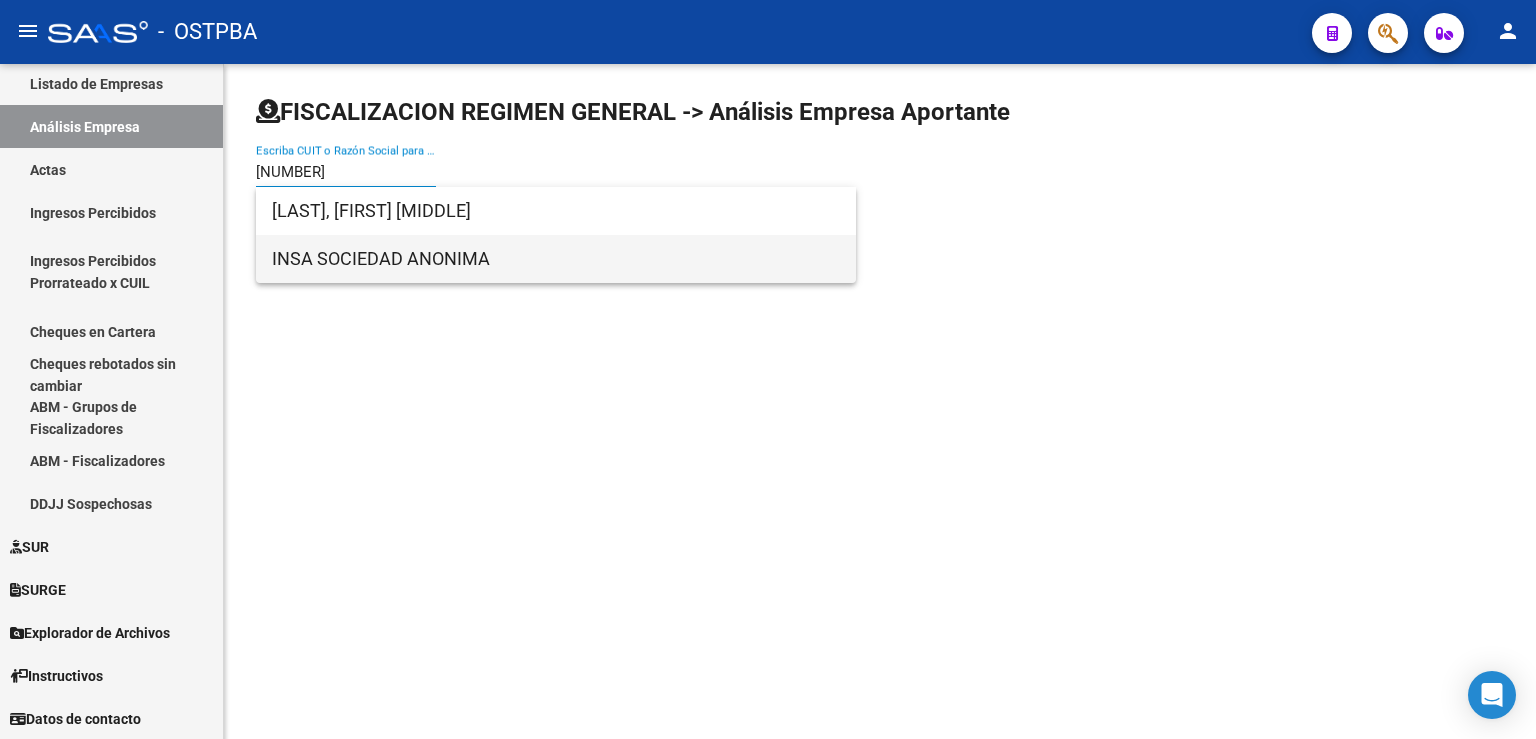 type on "[NUMBER]" 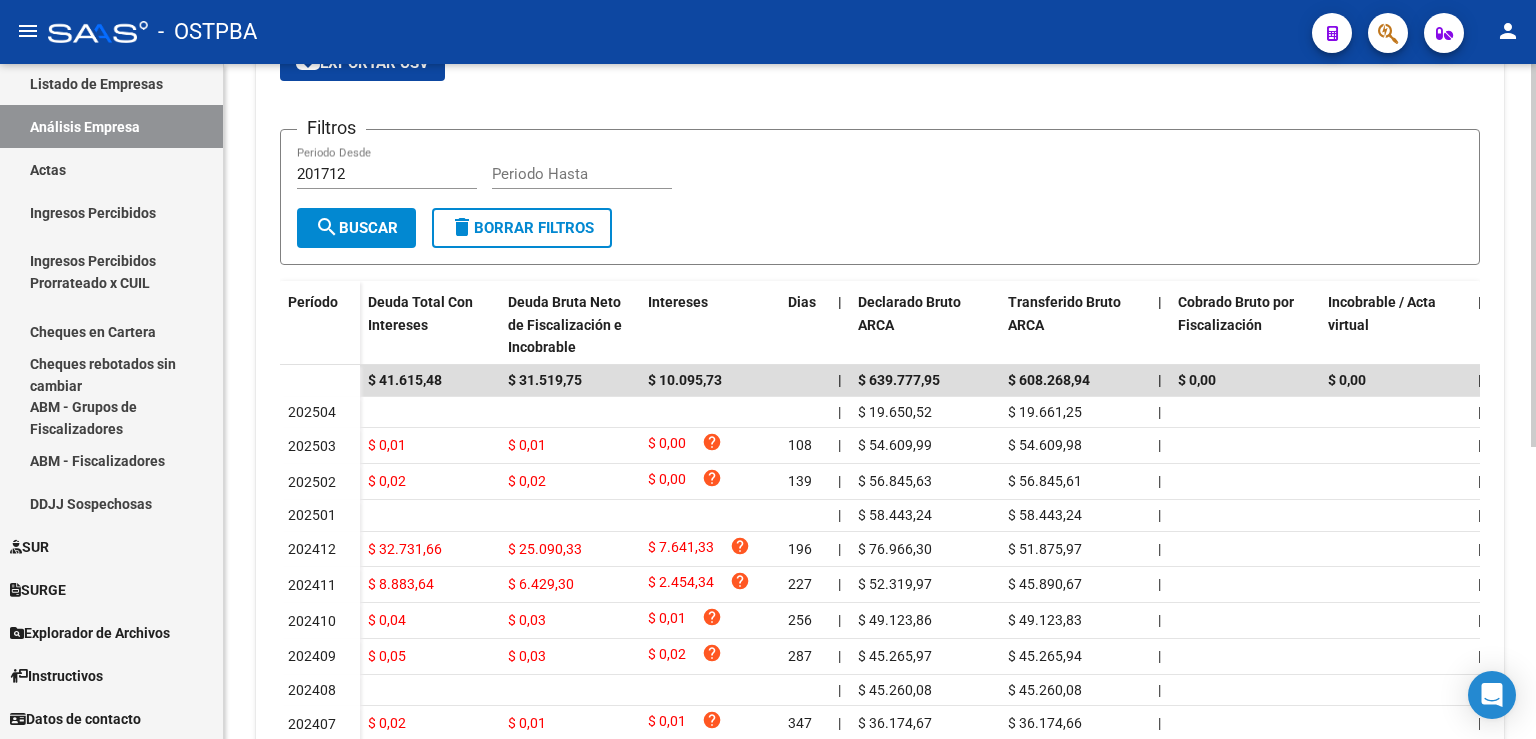 scroll, scrollTop: 484, scrollLeft: 0, axis: vertical 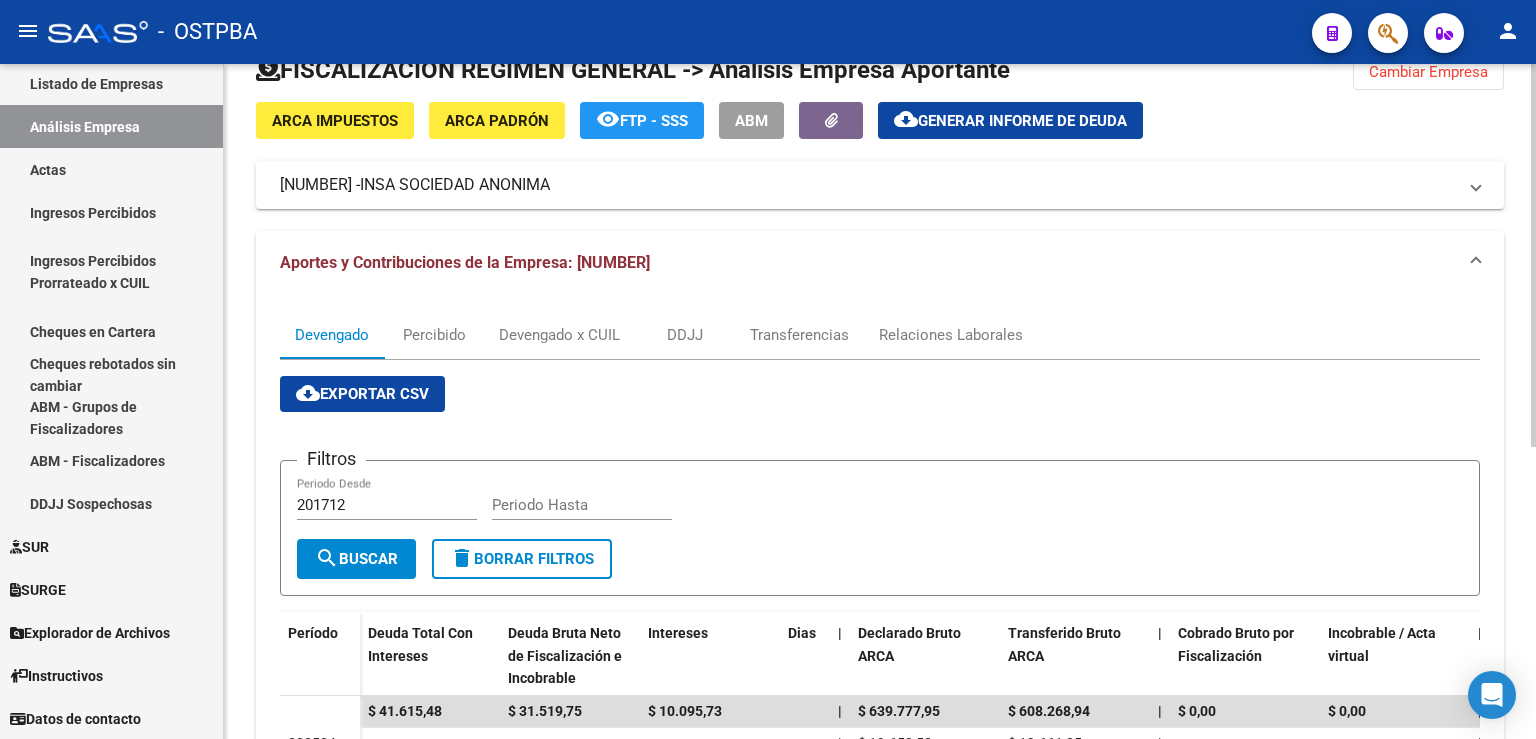 click on "Cambiar Empresa" 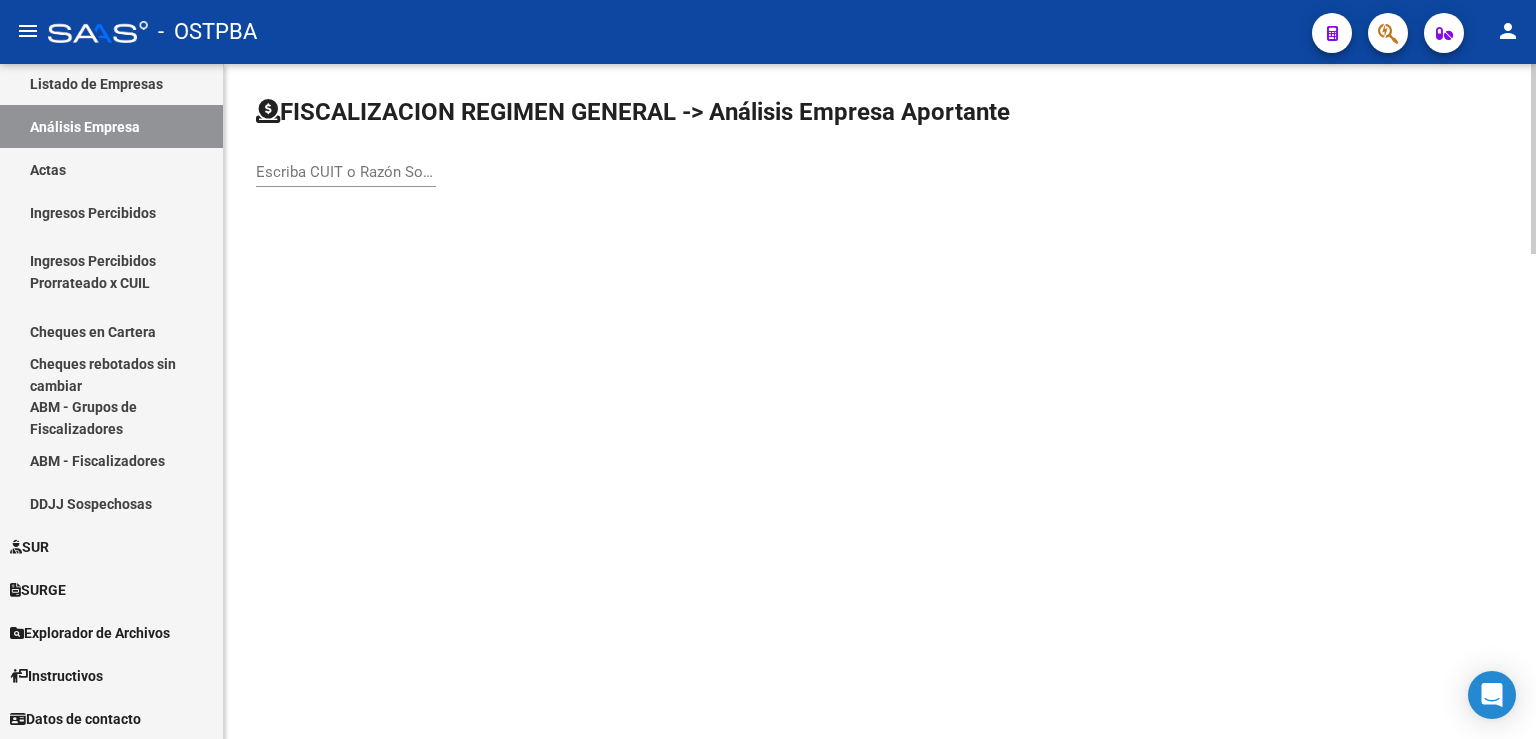 scroll, scrollTop: 0, scrollLeft: 0, axis: both 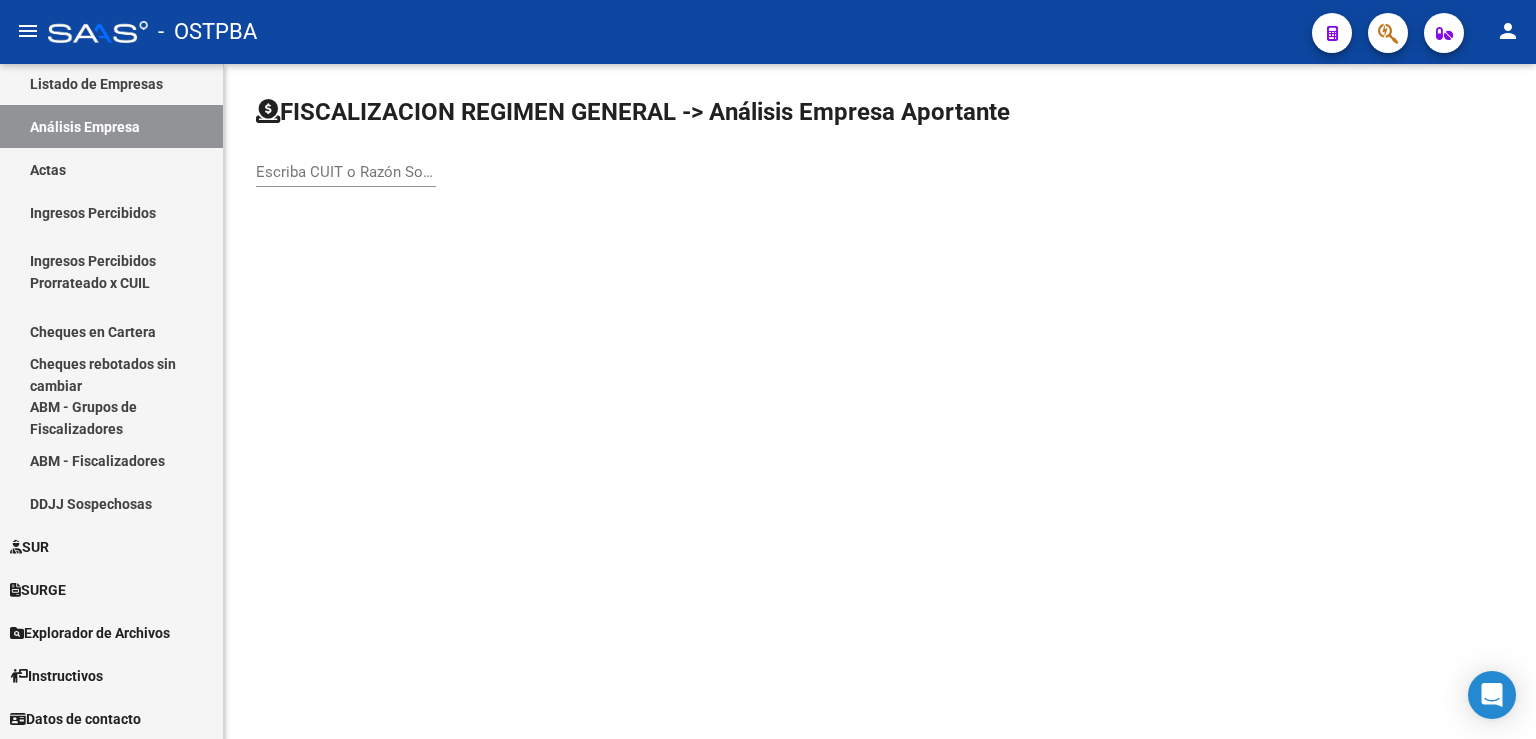 click on "Escriba CUIT o Razón Social para buscar" at bounding box center [346, 172] 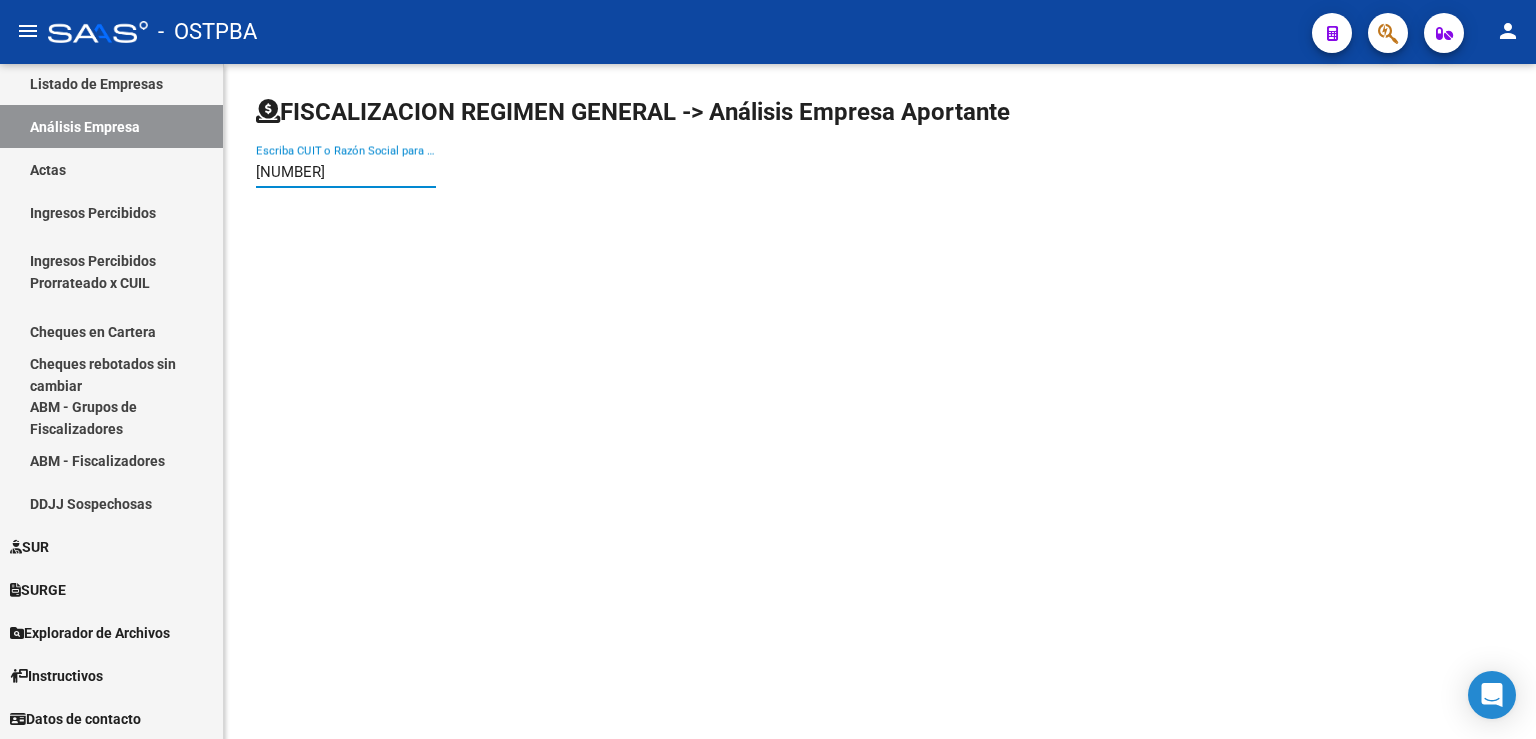 type on "[NUMBER]" 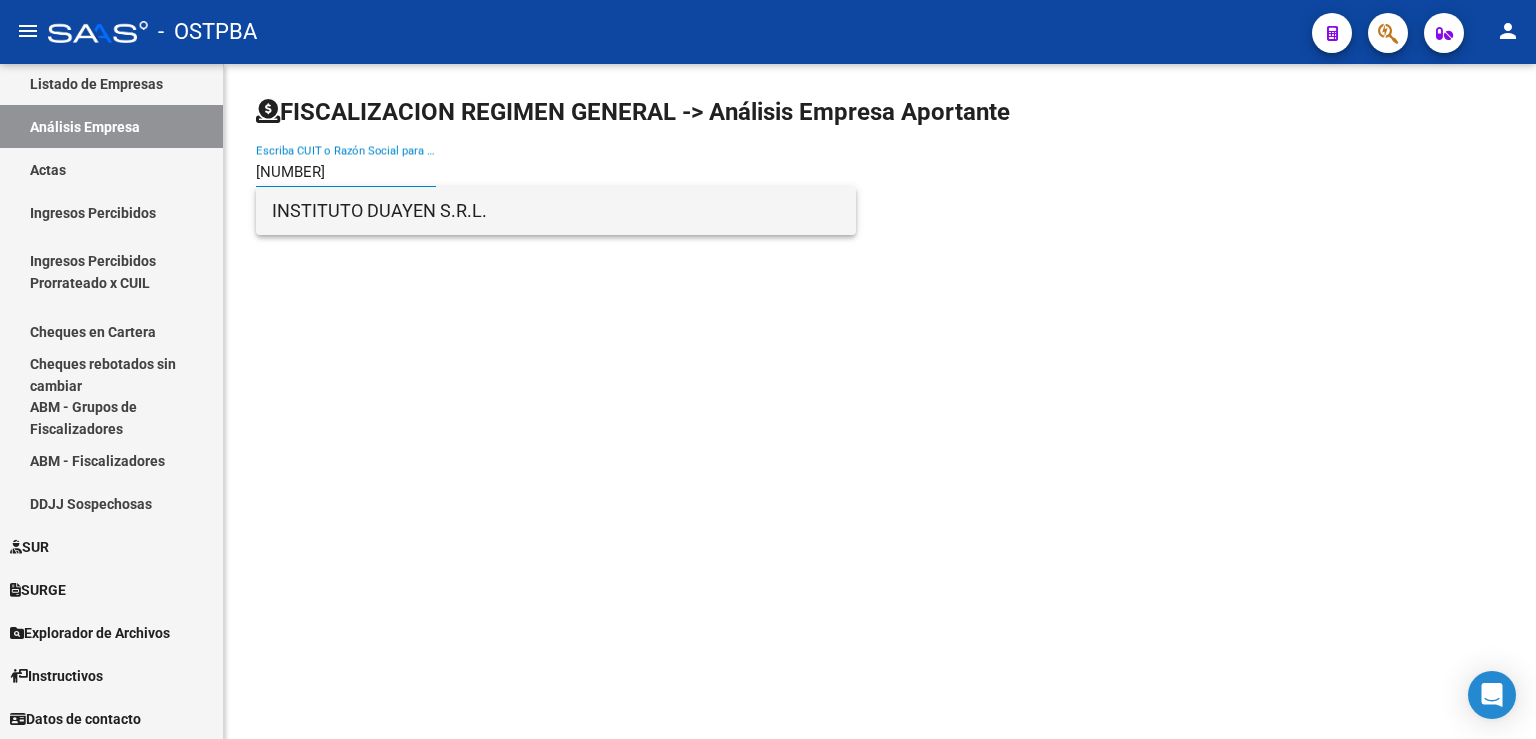click on "INSTITUTO DUAYEN S.R.L." at bounding box center [556, 211] 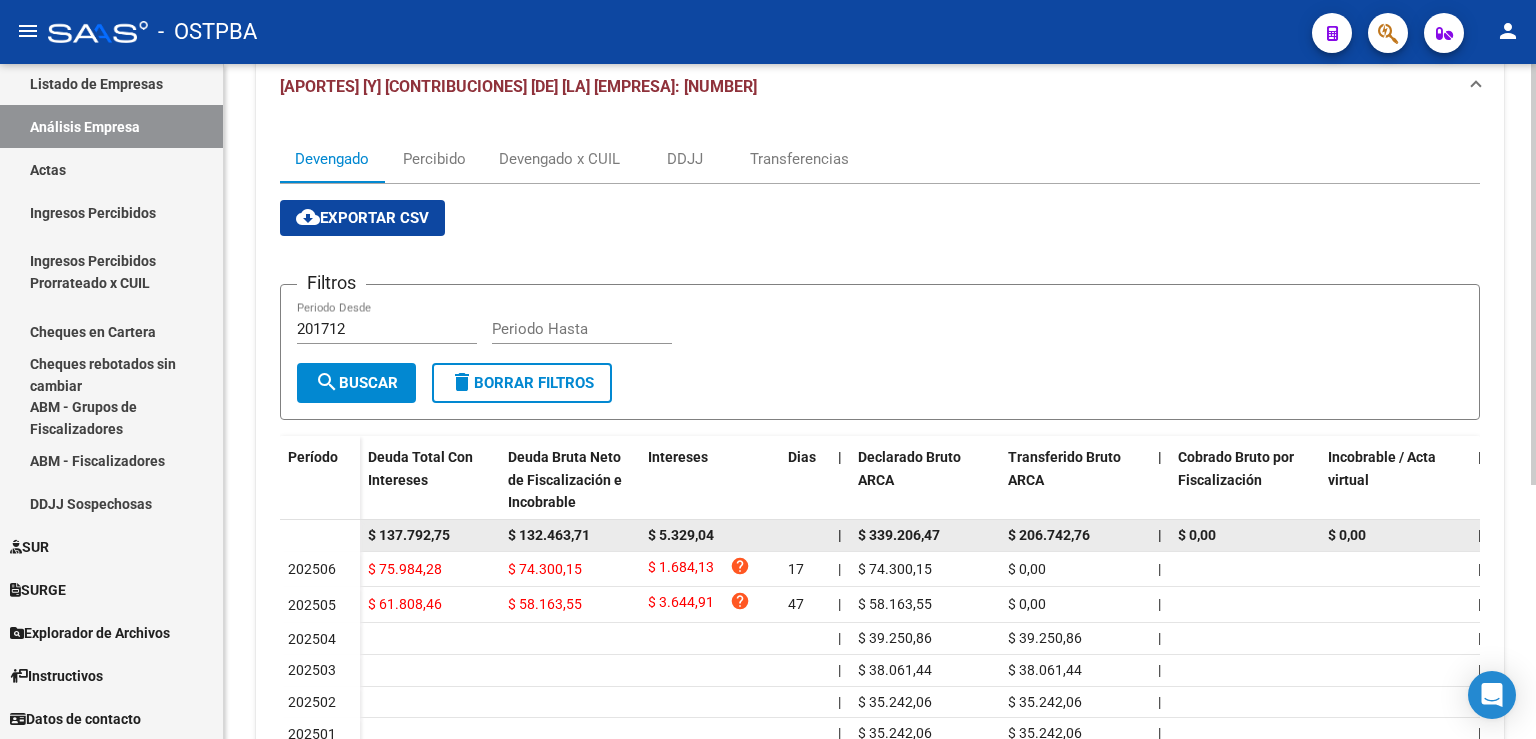 scroll, scrollTop: 0, scrollLeft: 0, axis: both 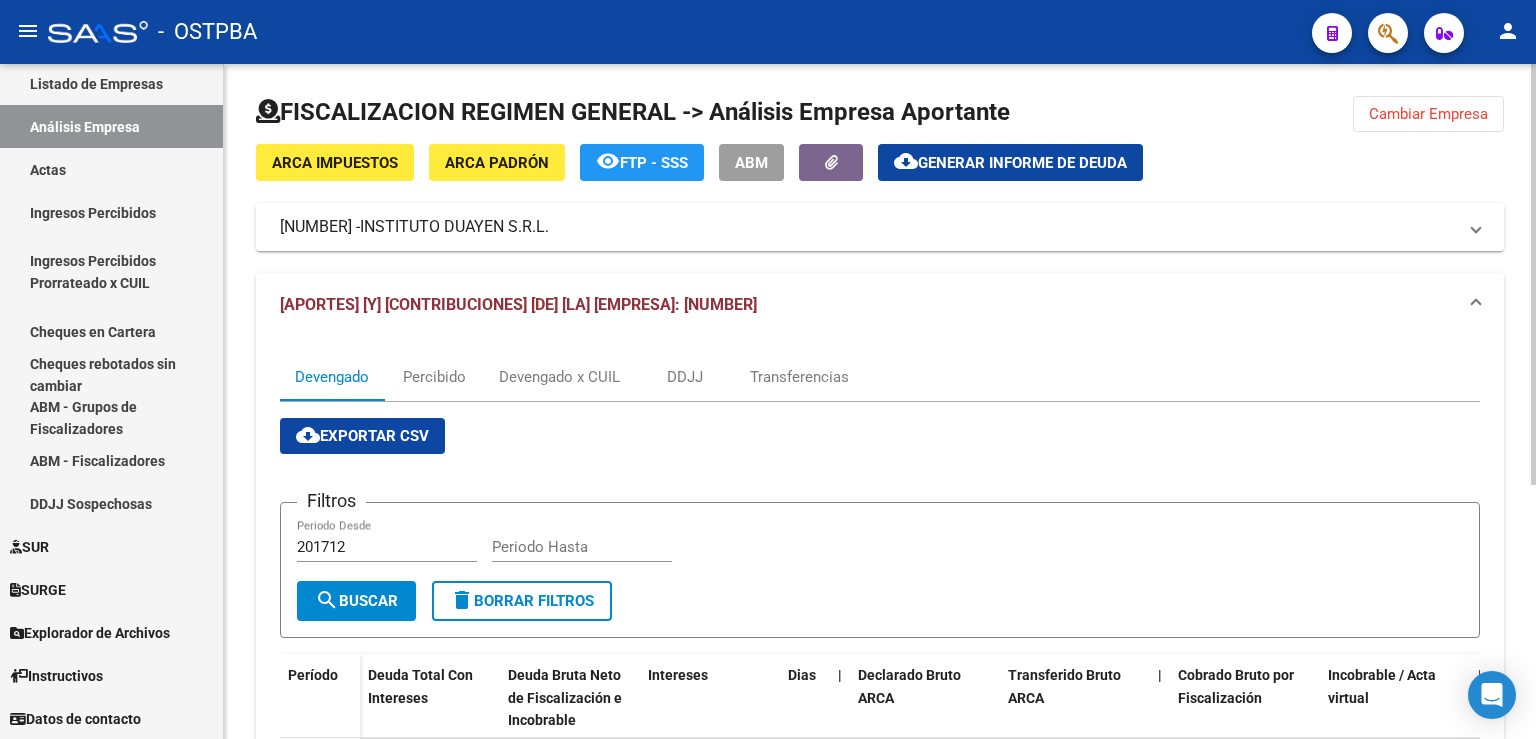 click on "Cambiar Empresa" 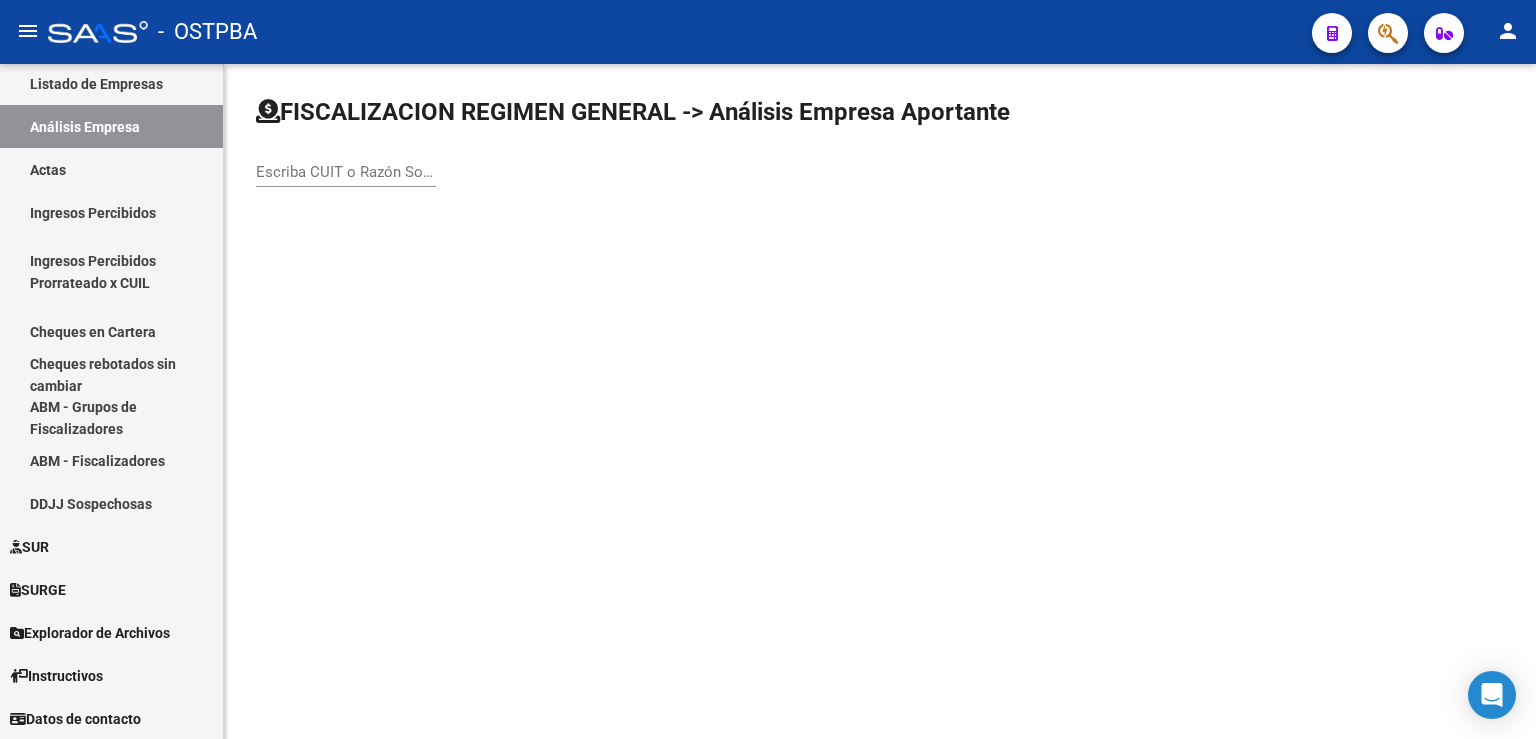 click on "Escriba CUIT o Razón Social para buscar" 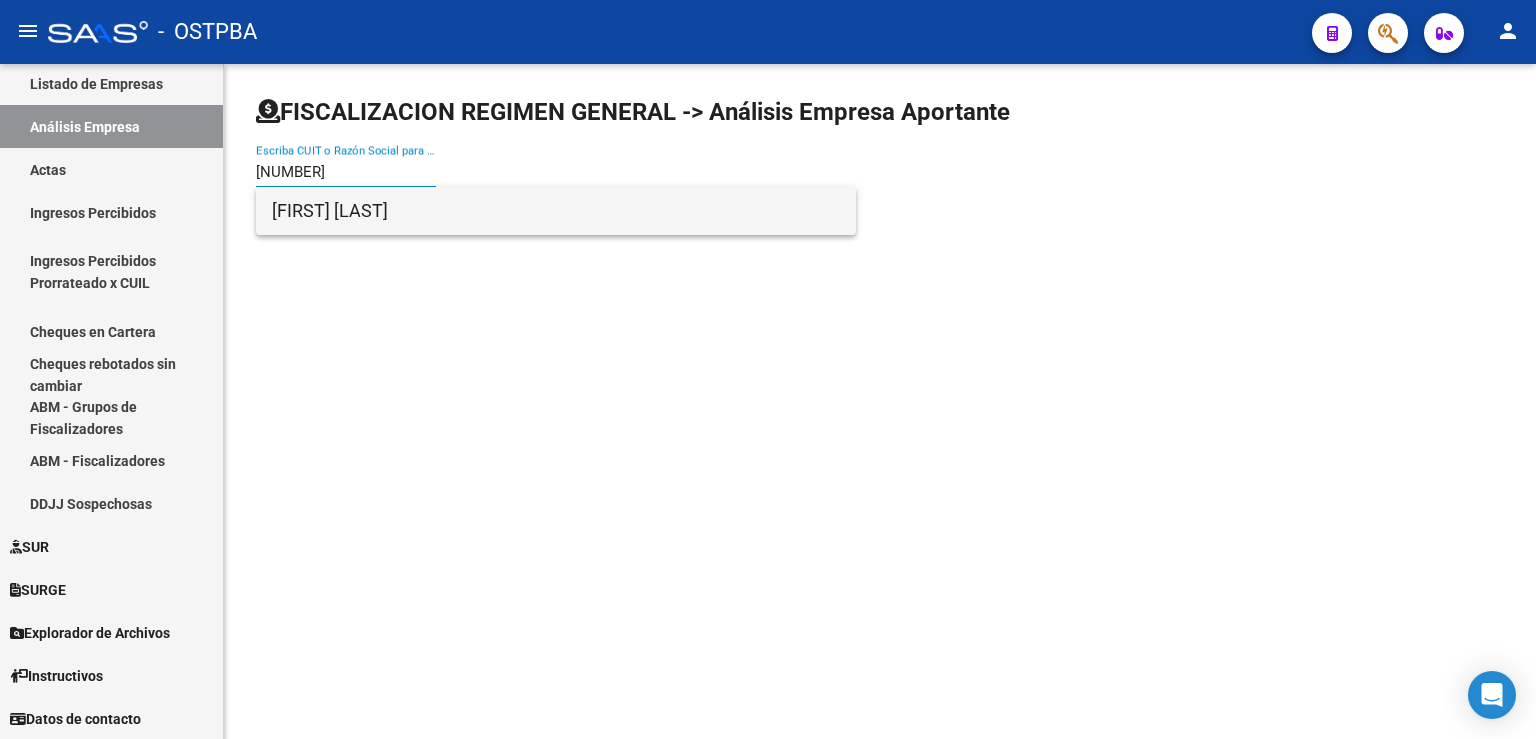 type on "[NUMBER]" 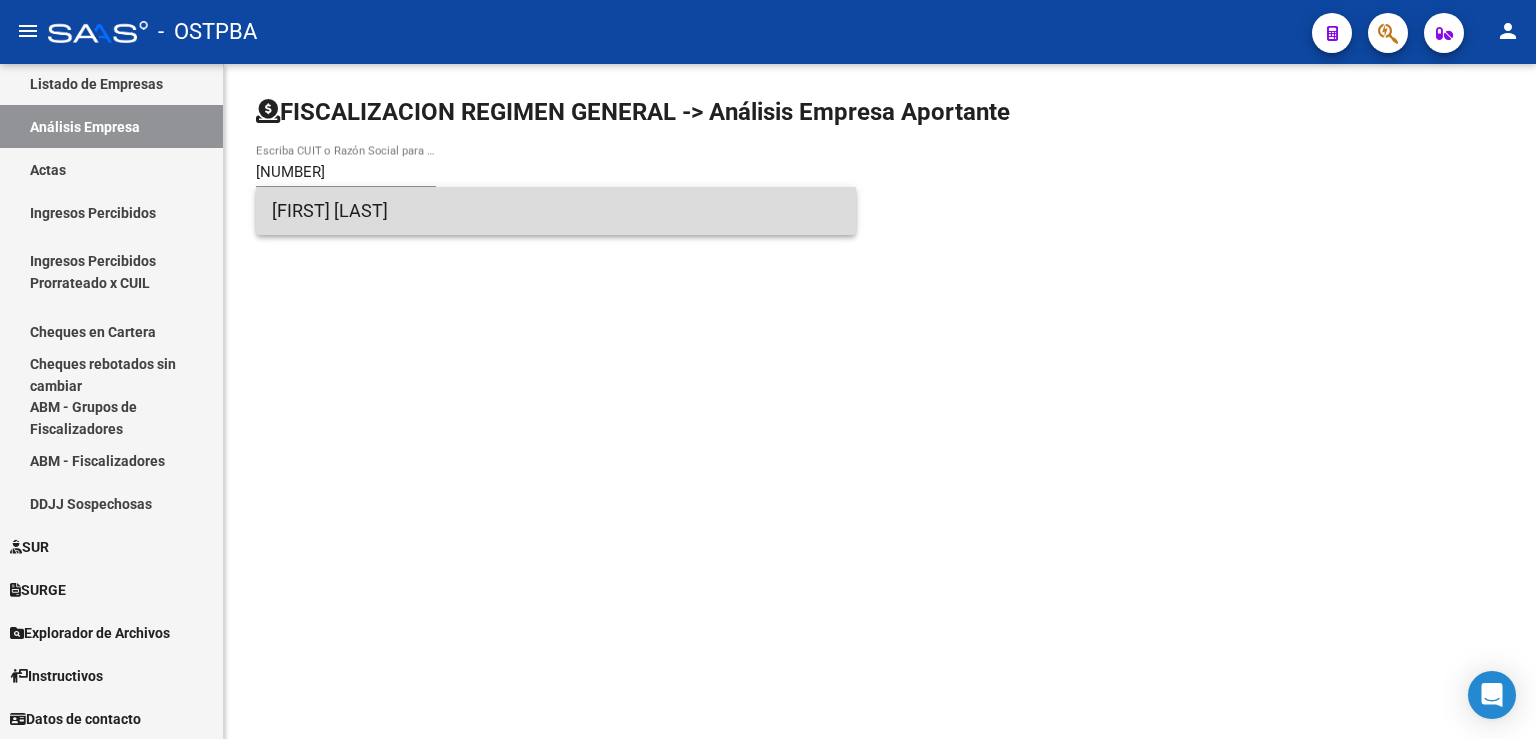 click on "[FIRST] [LAST]" at bounding box center [556, 211] 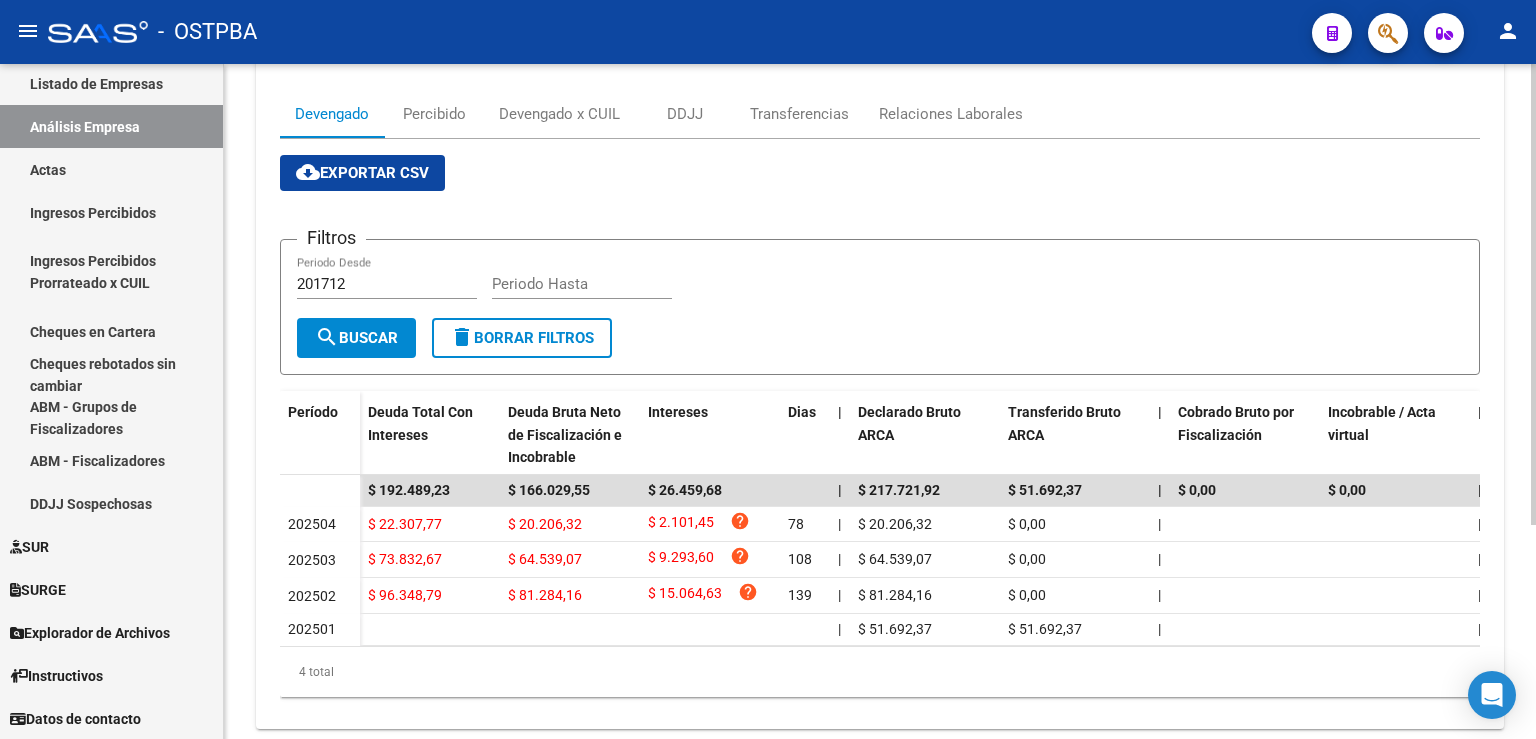 scroll, scrollTop: 312, scrollLeft: 0, axis: vertical 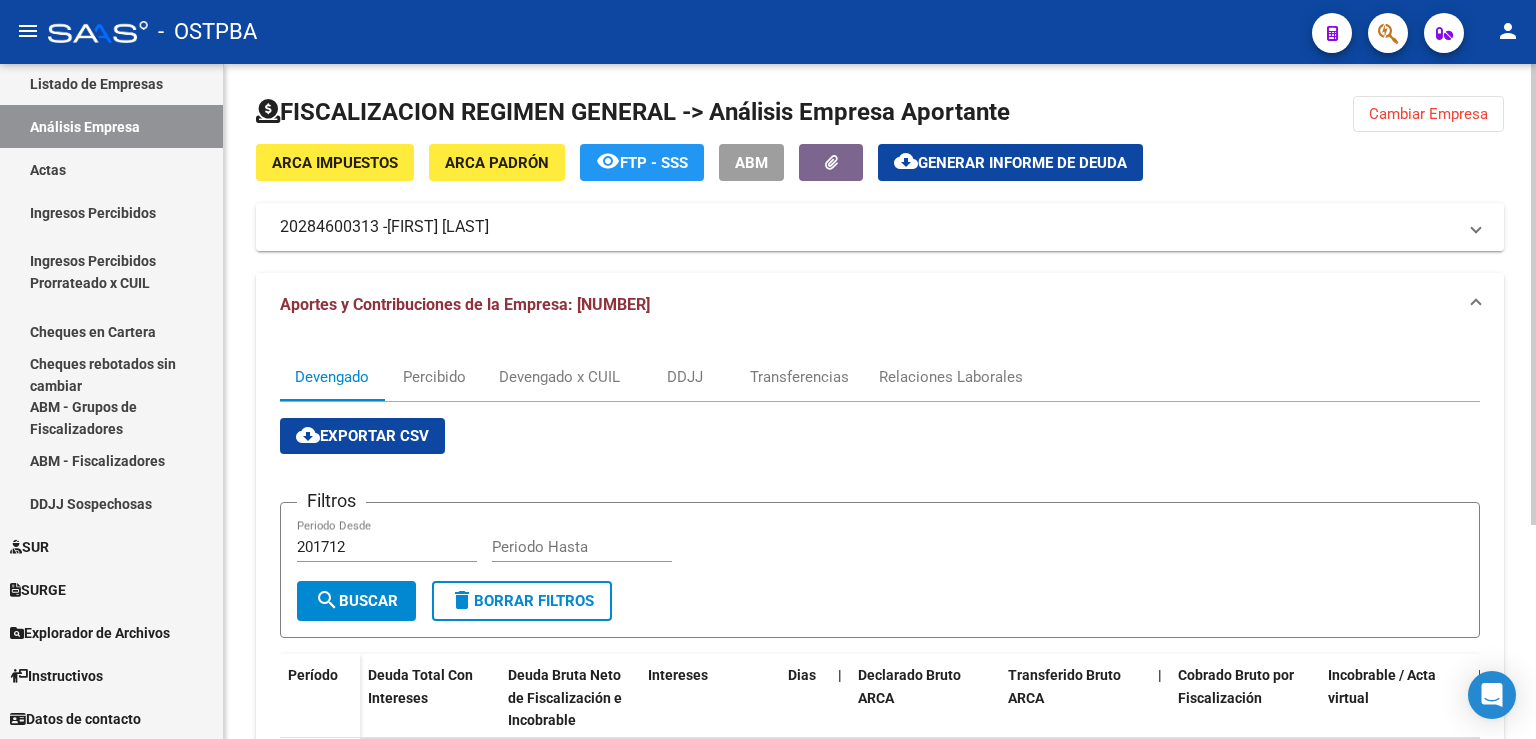 click on "Cambiar Empresa" 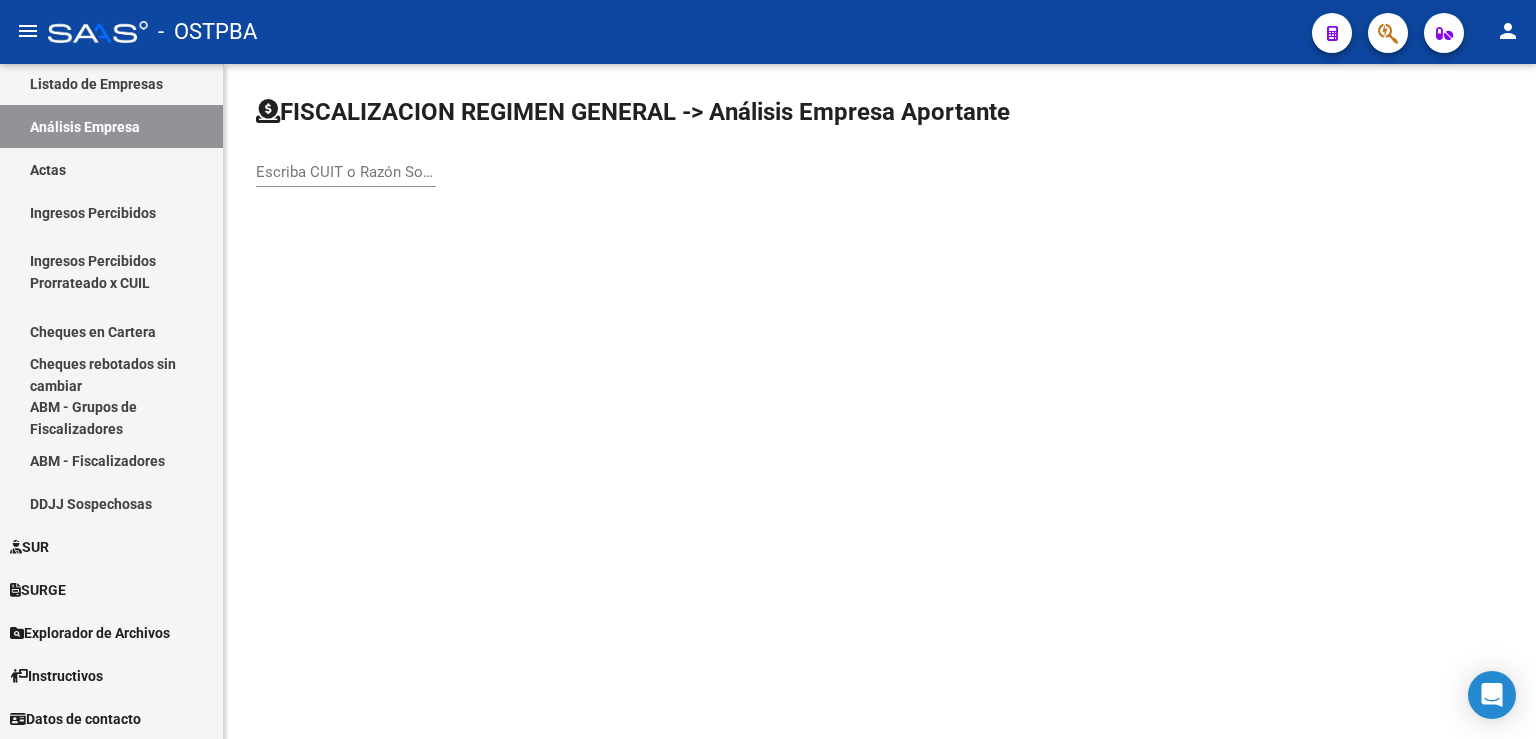 click on "Escriba CUIT o Razón Social para buscar" at bounding box center (346, 172) 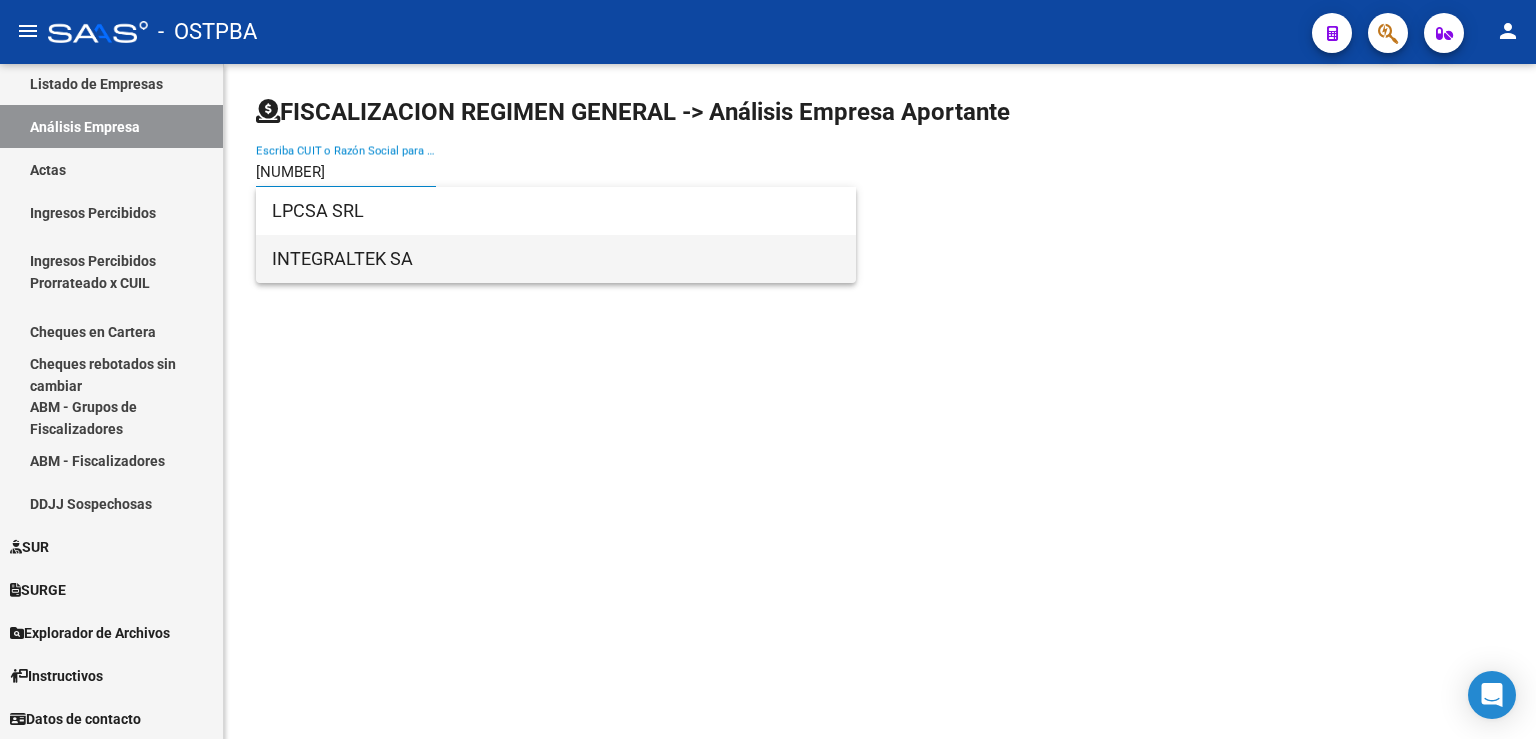 type on "[NUMBER]" 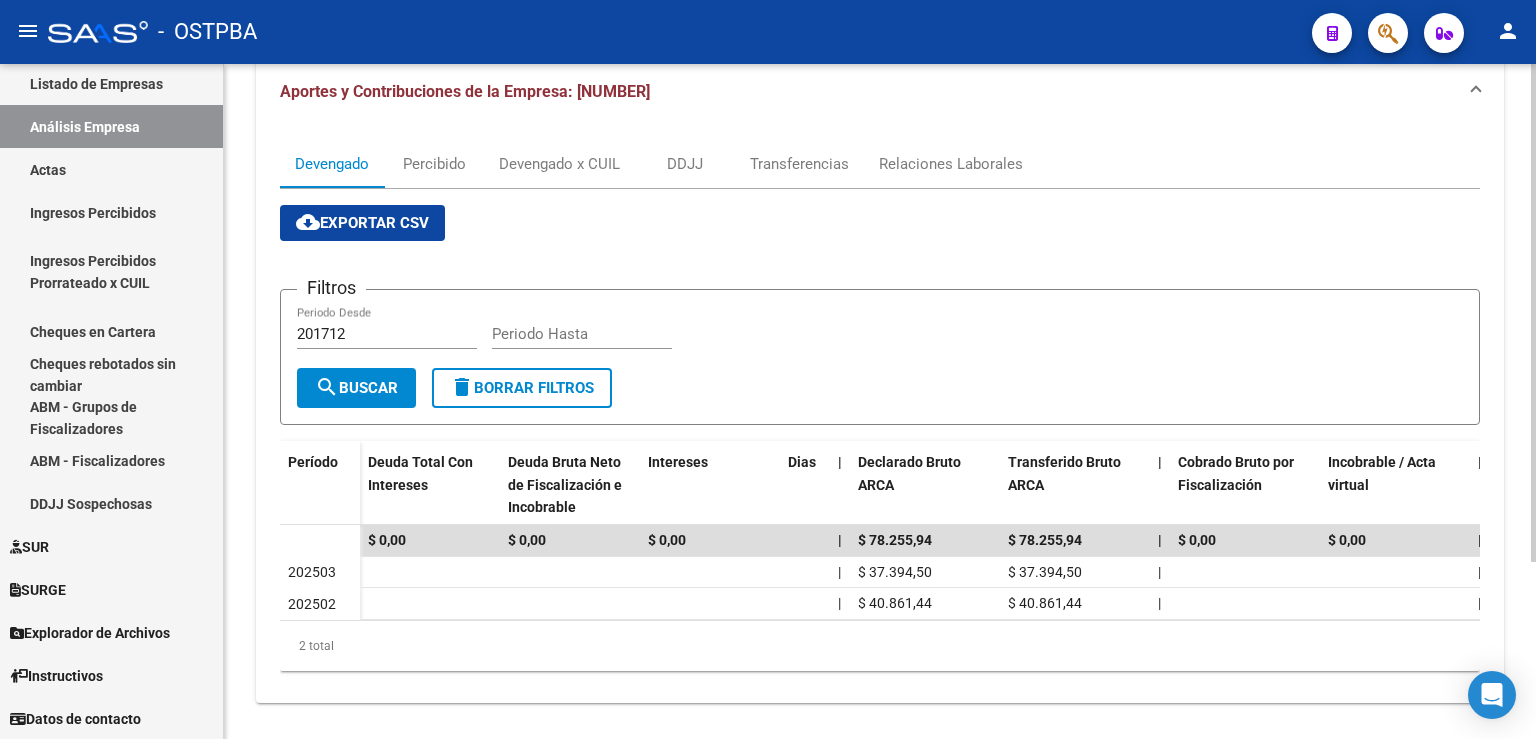 scroll, scrollTop: 220, scrollLeft: 0, axis: vertical 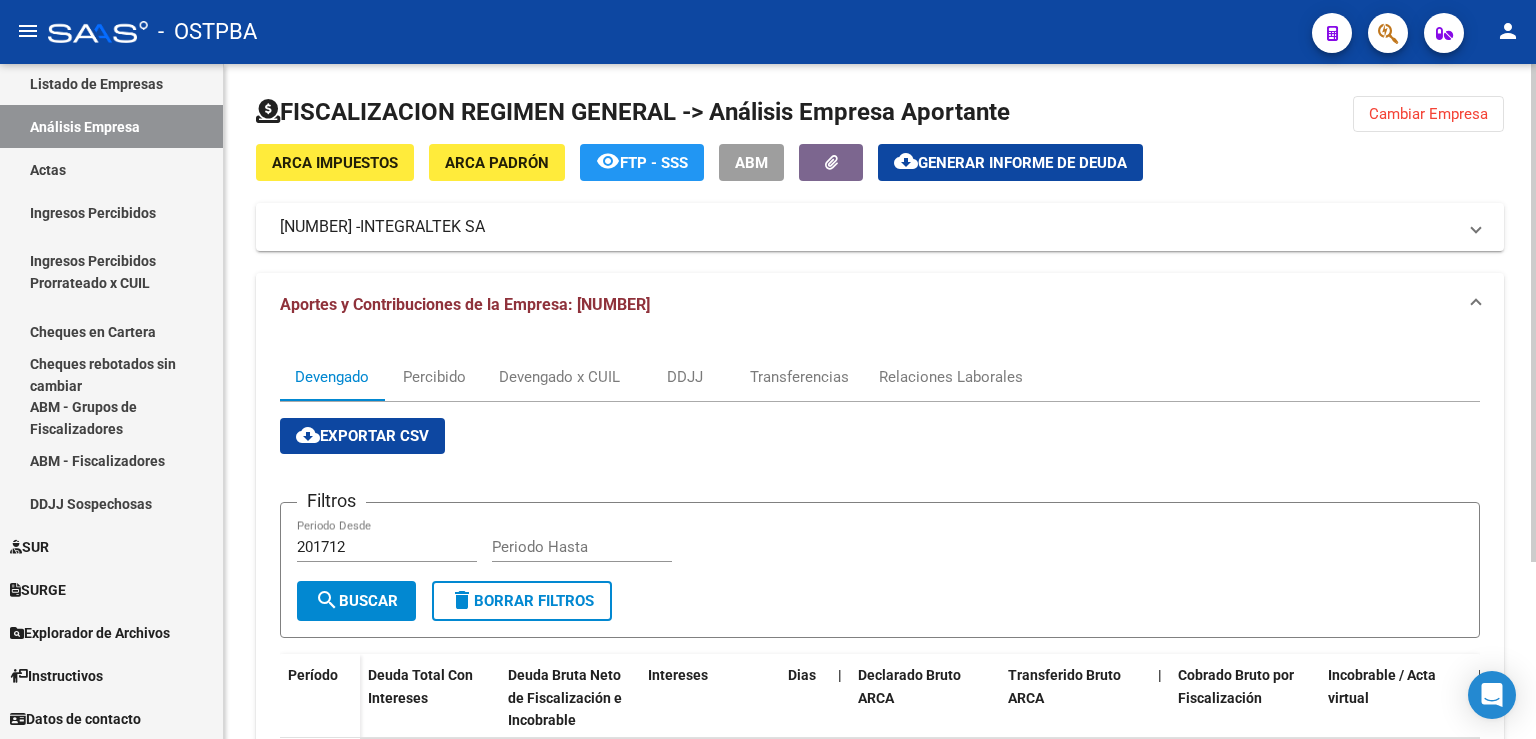 click on "Cambiar Empresa" 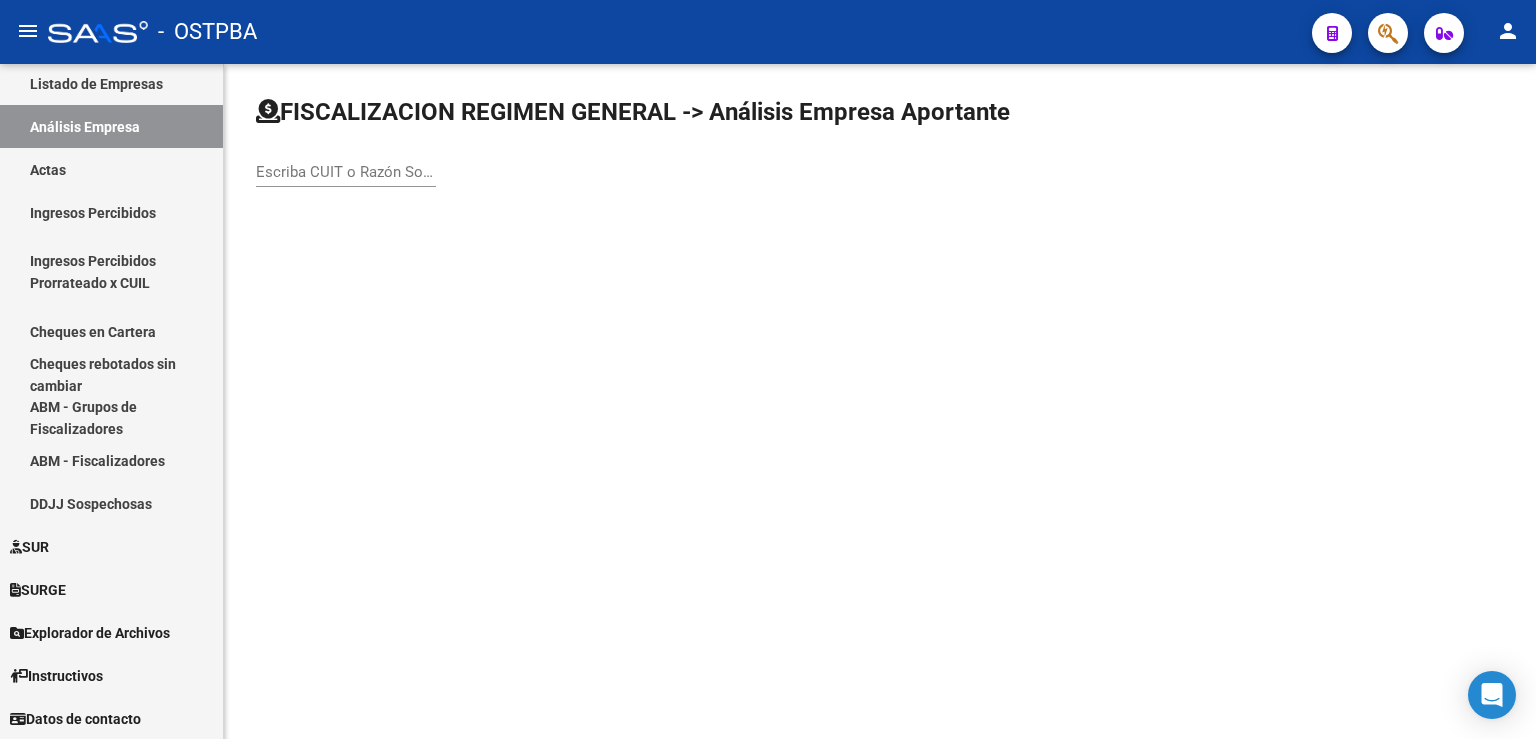 click on "Escriba CUIT o Razón Social para buscar" at bounding box center [346, 172] 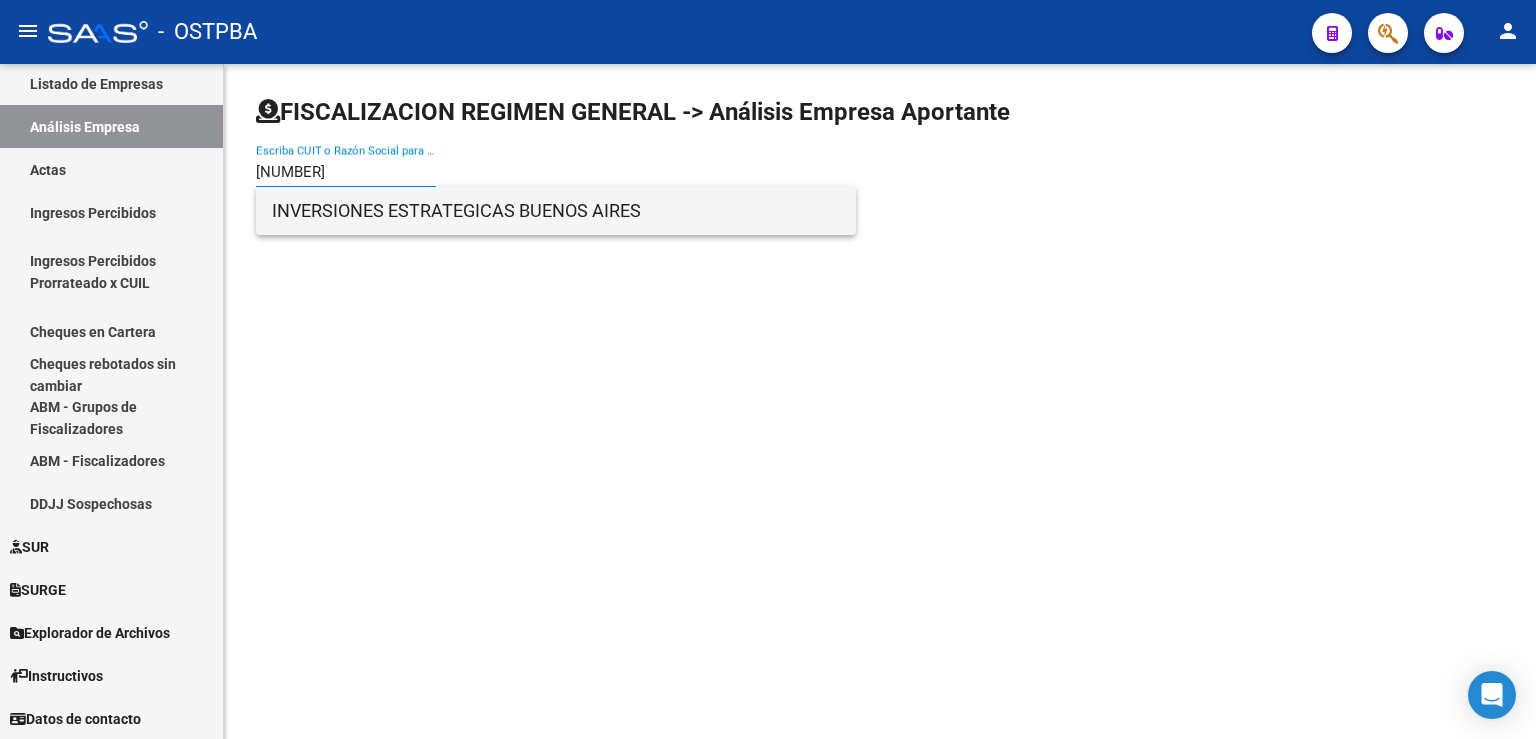 type on "[NUMBER]" 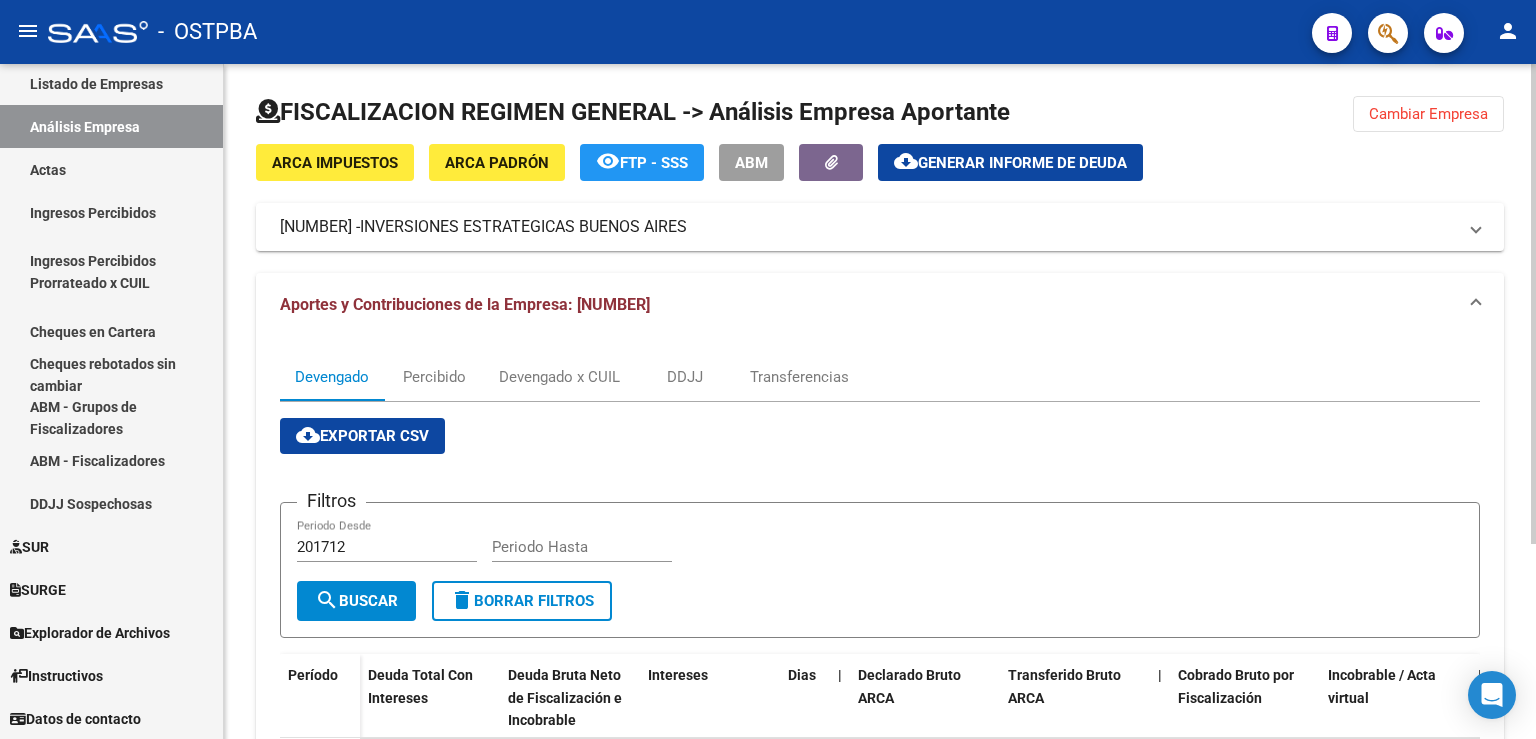 scroll, scrollTop: 274, scrollLeft: 0, axis: vertical 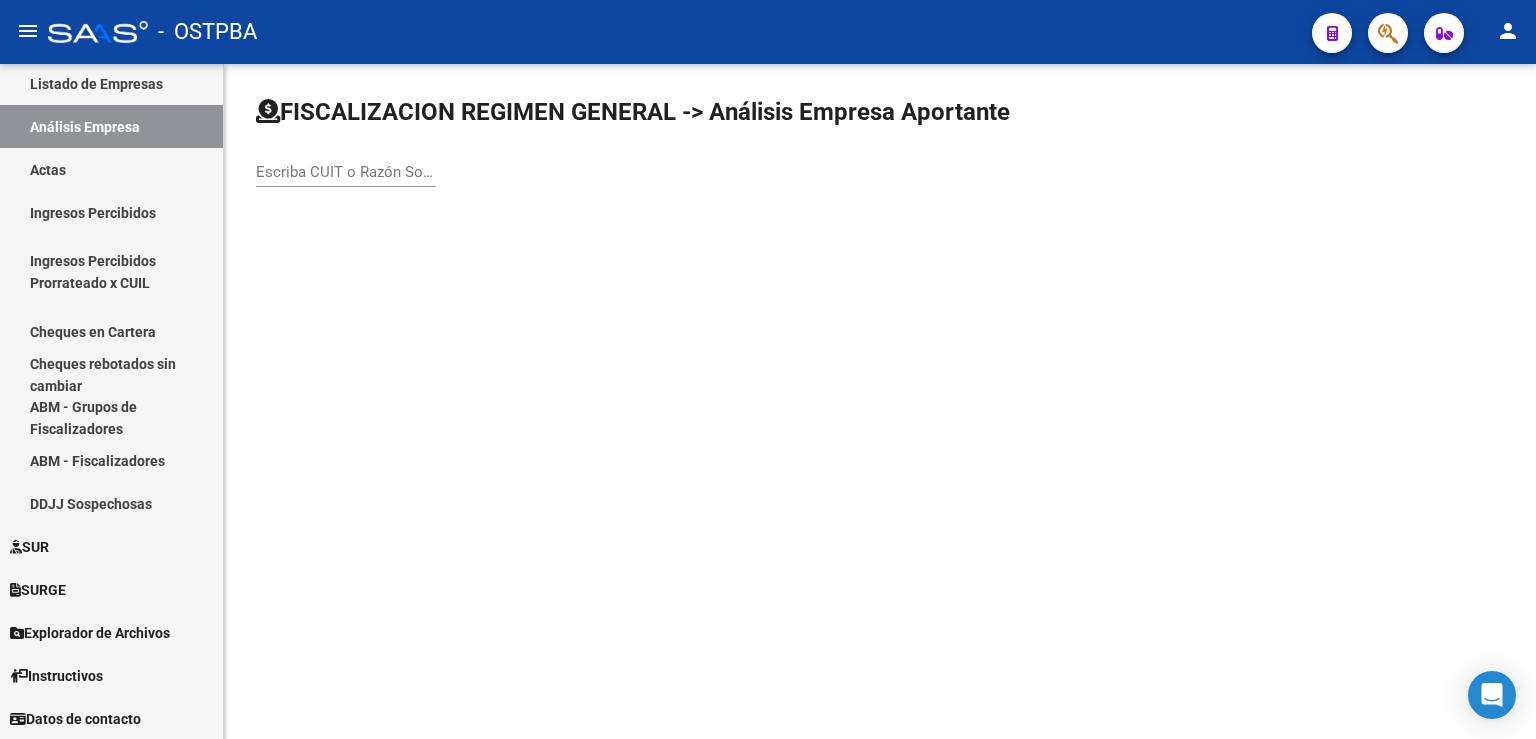 click on "Escriba CUIT o Razón Social para buscar" at bounding box center (346, 172) 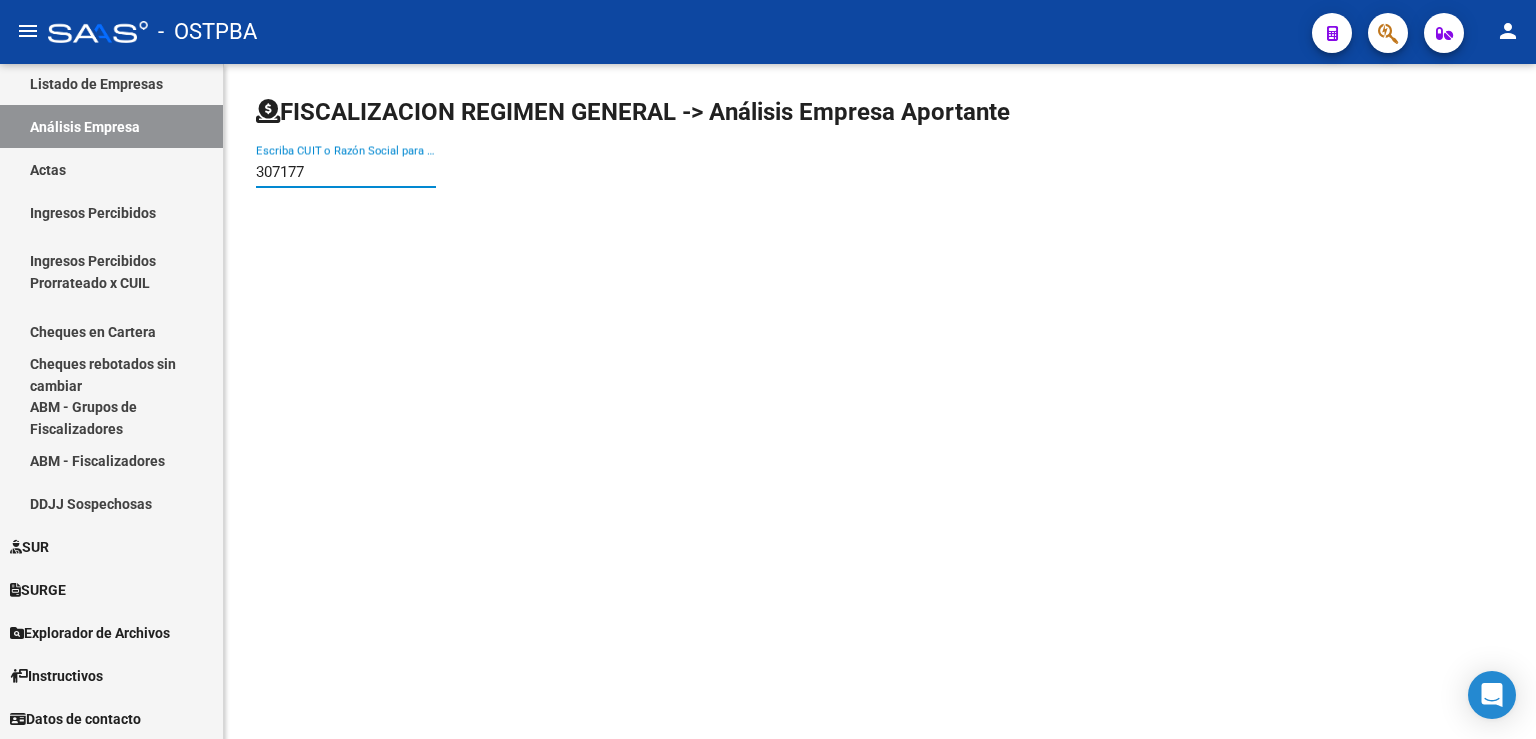 type on "3071771" 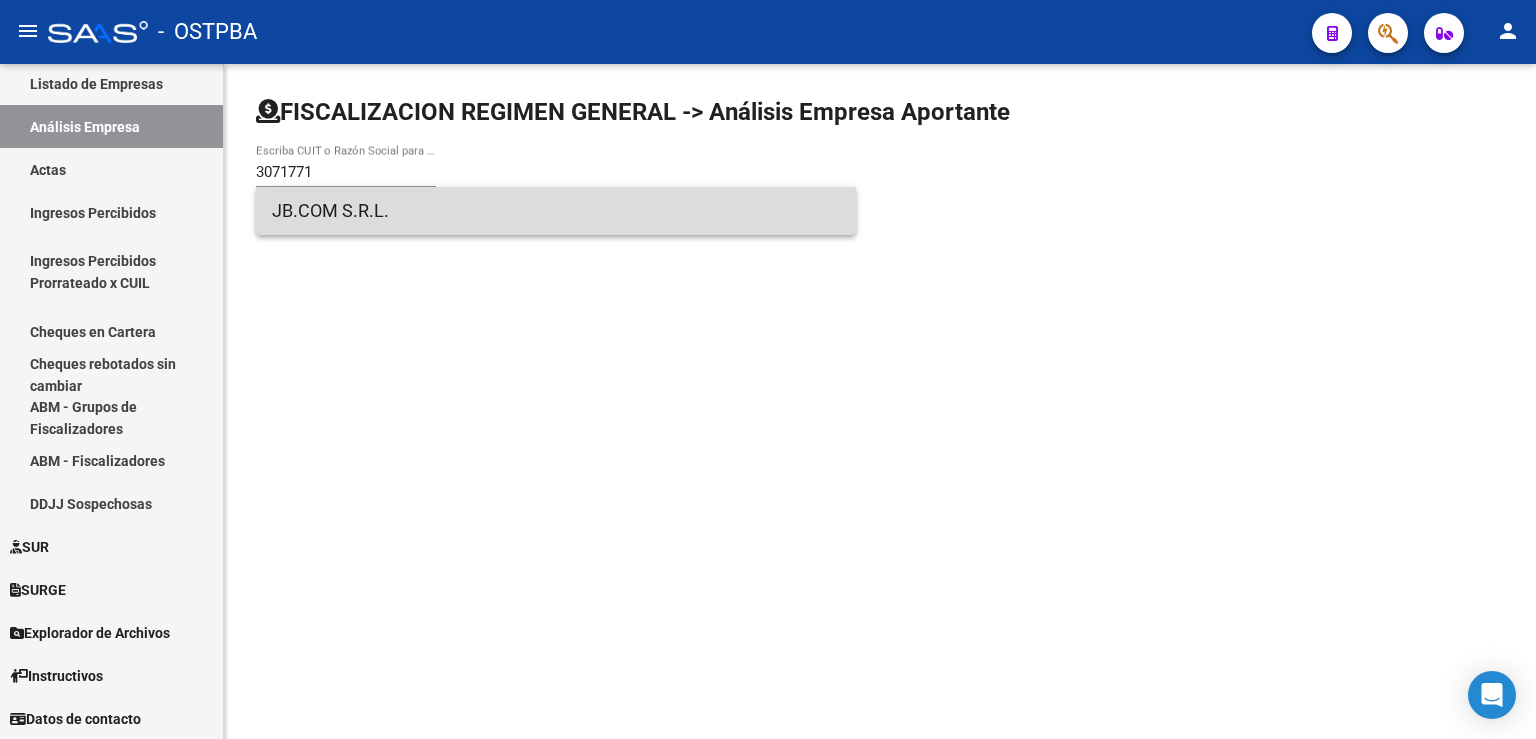 click on "JB.COM S.R.L." at bounding box center [556, 211] 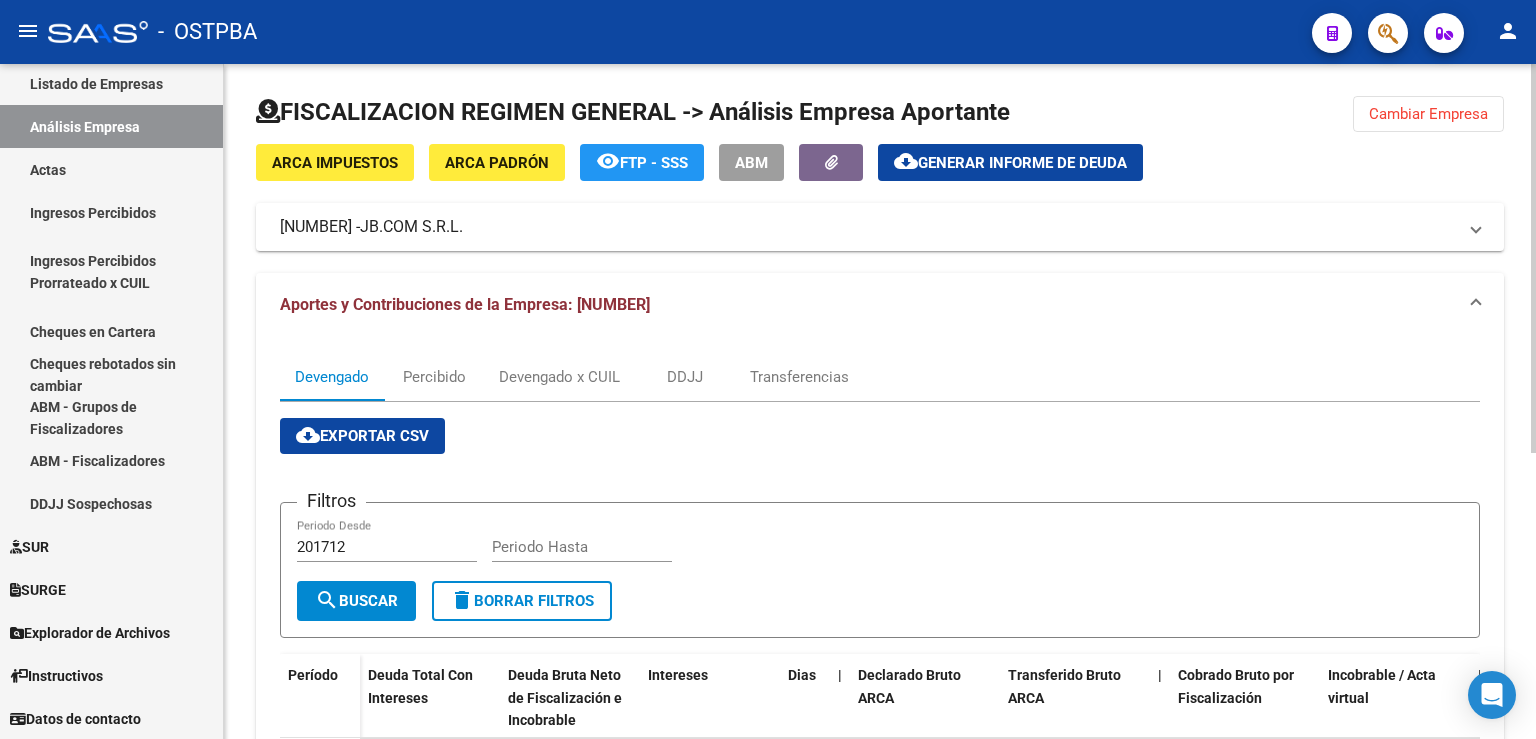 scroll, scrollTop: 441, scrollLeft: 0, axis: vertical 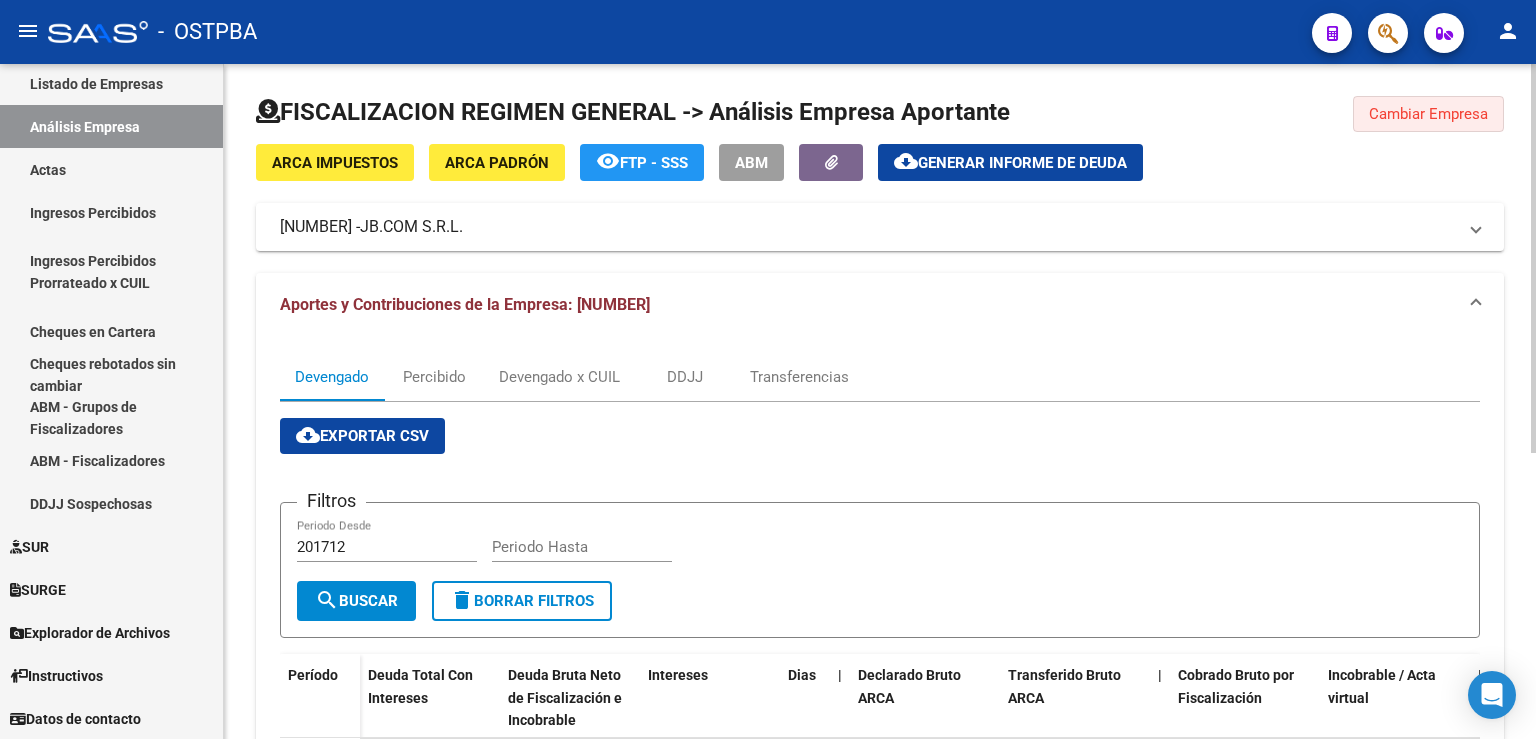 click on "Cambiar Empresa" 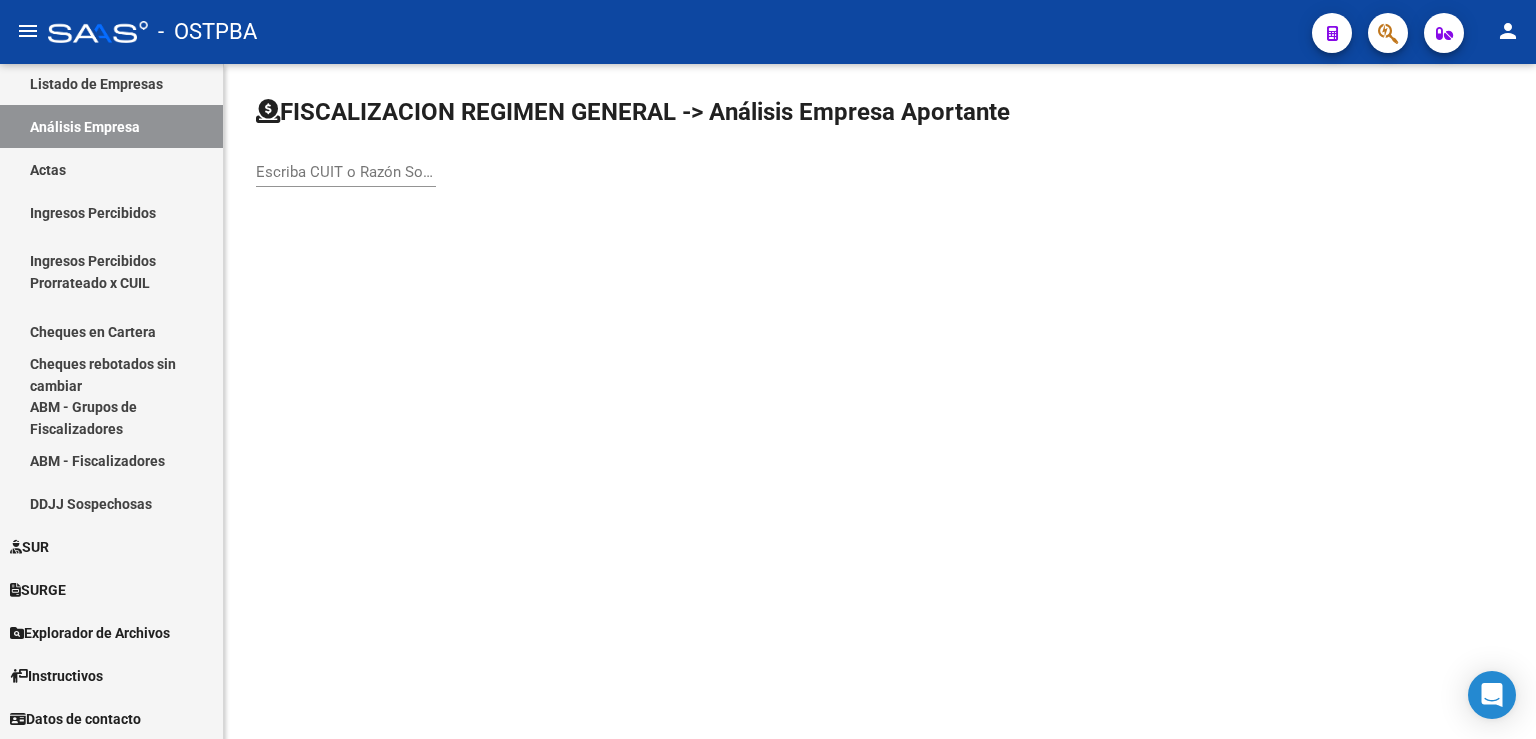 click on "Escriba CUIT o Razón Social para buscar" at bounding box center [346, 172] 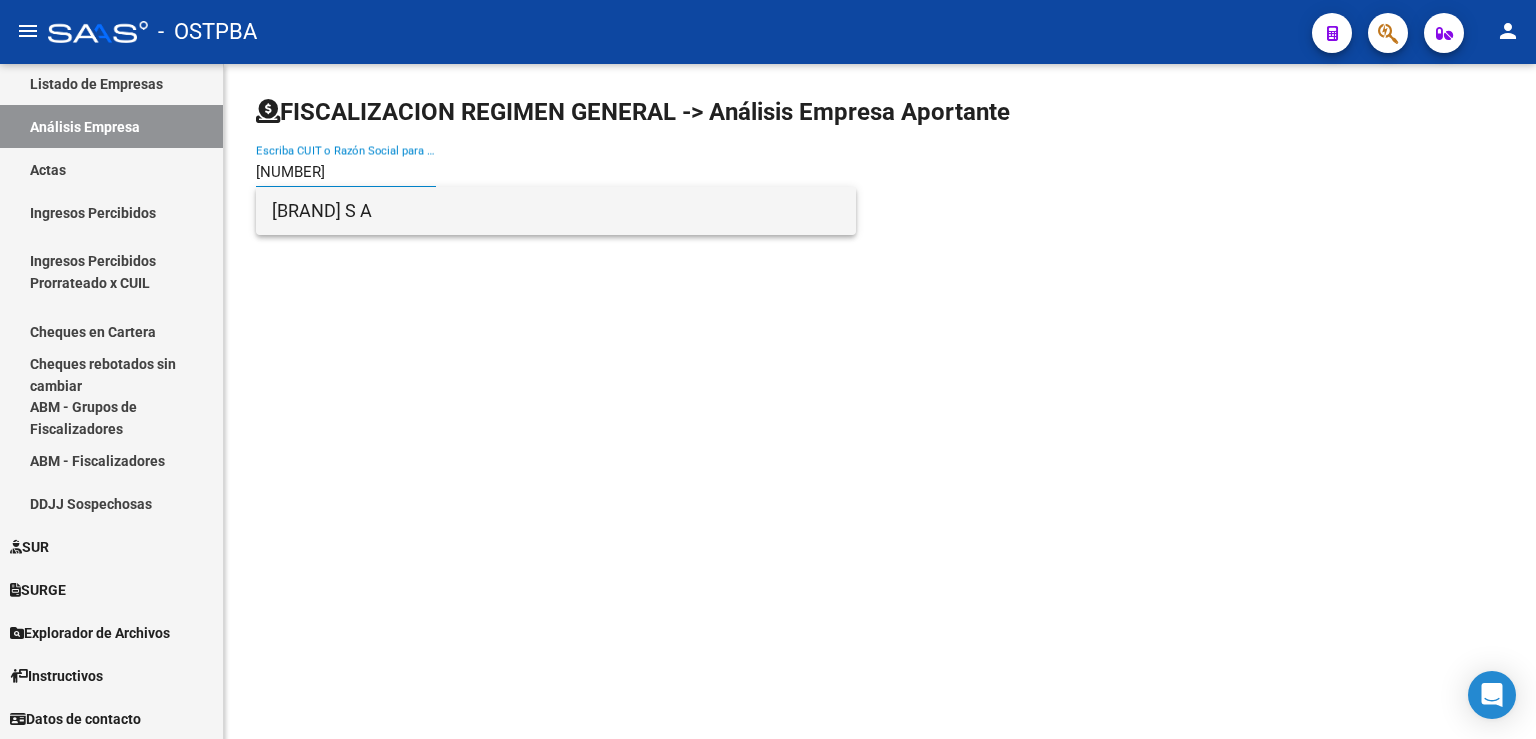 type on "[NUMBER]" 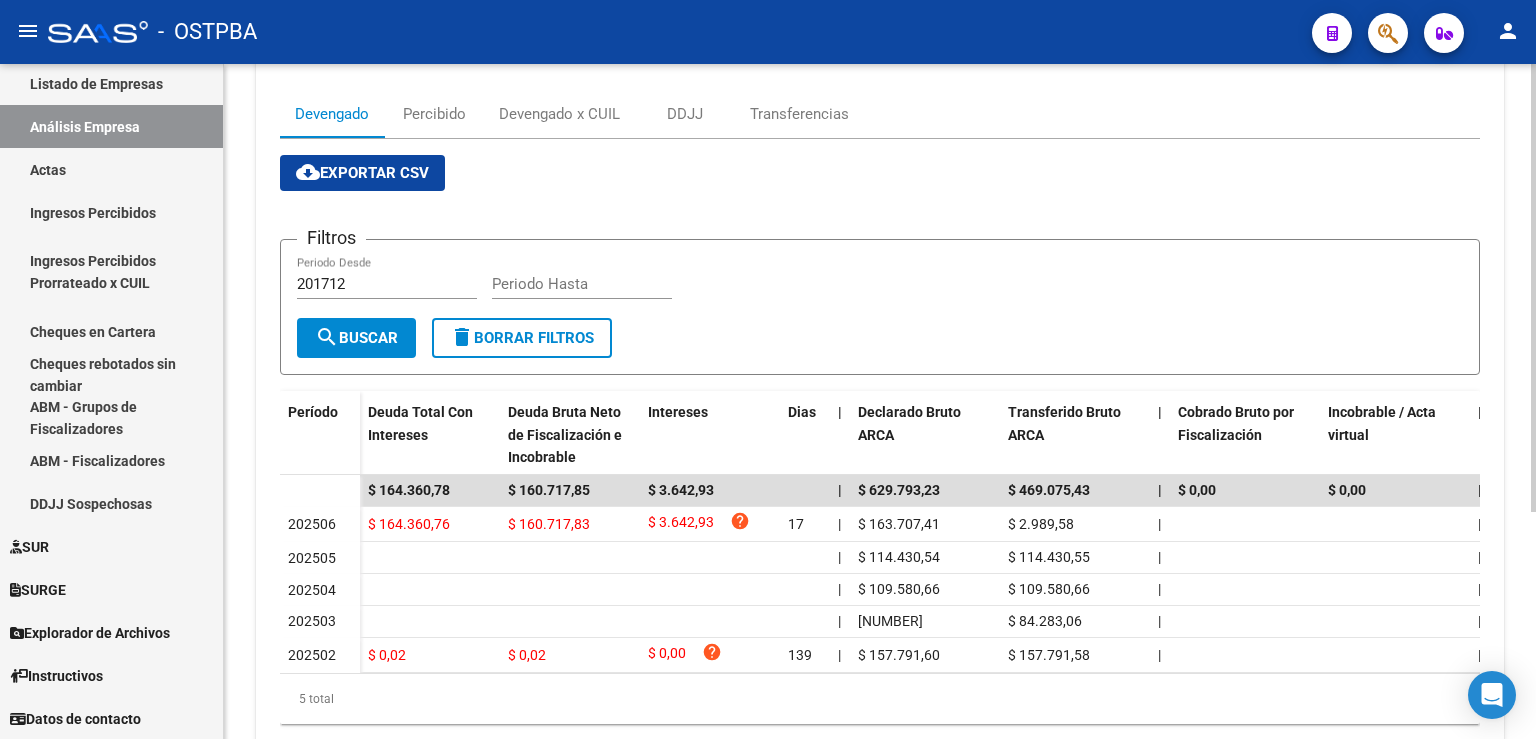 scroll, scrollTop: 340, scrollLeft: 0, axis: vertical 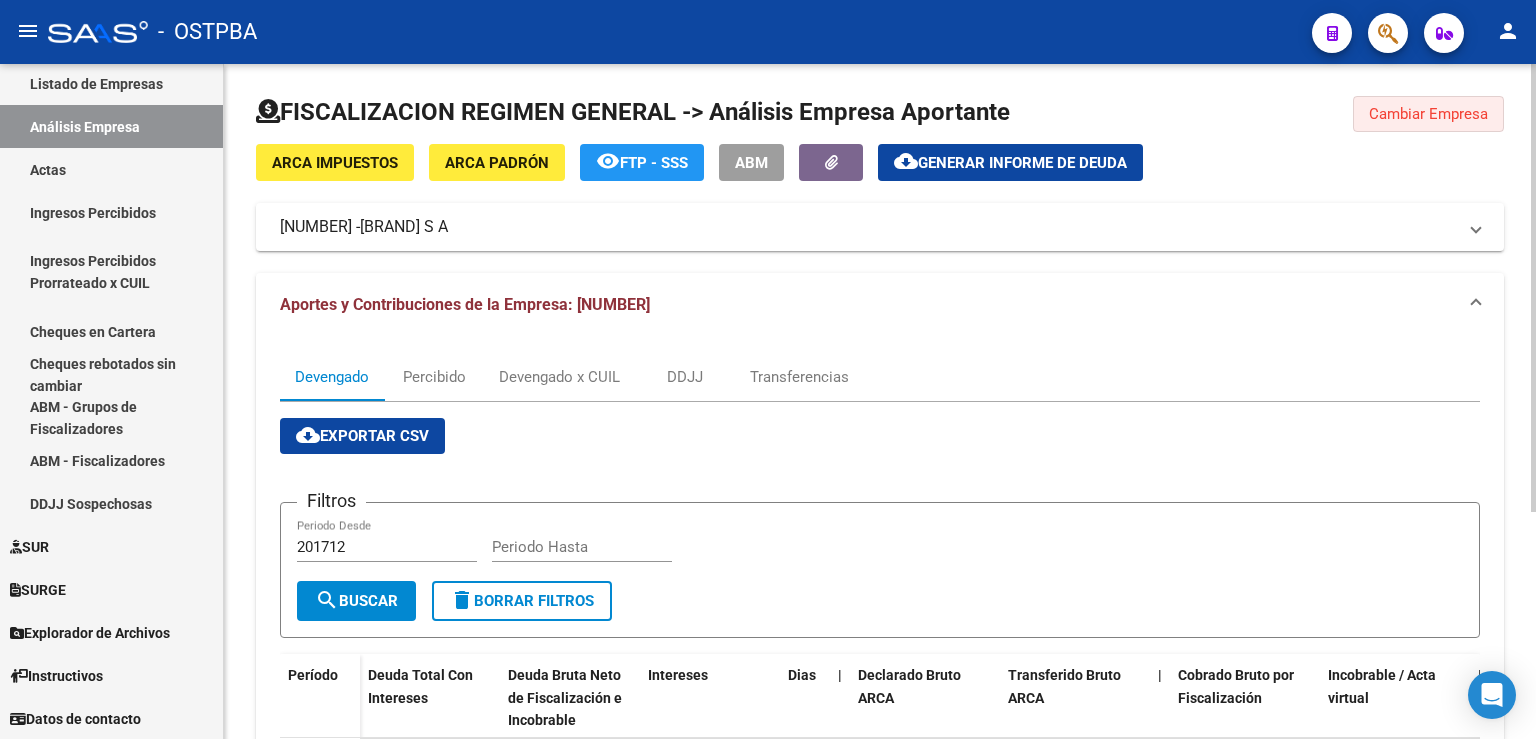 click on "Cambiar Empresa" 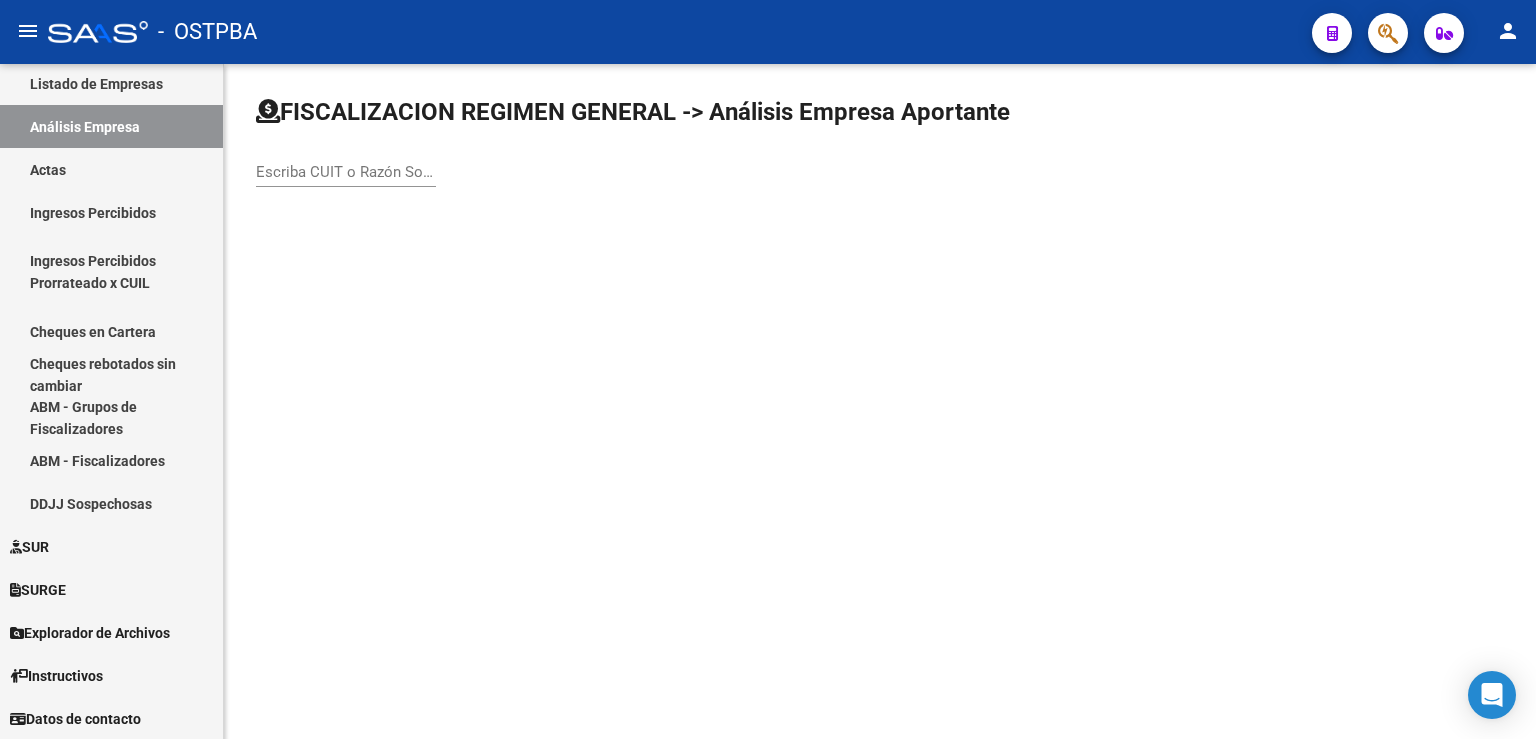 click on "Escriba CUIT o Razón Social para buscar" at bounding box center [346, 172] 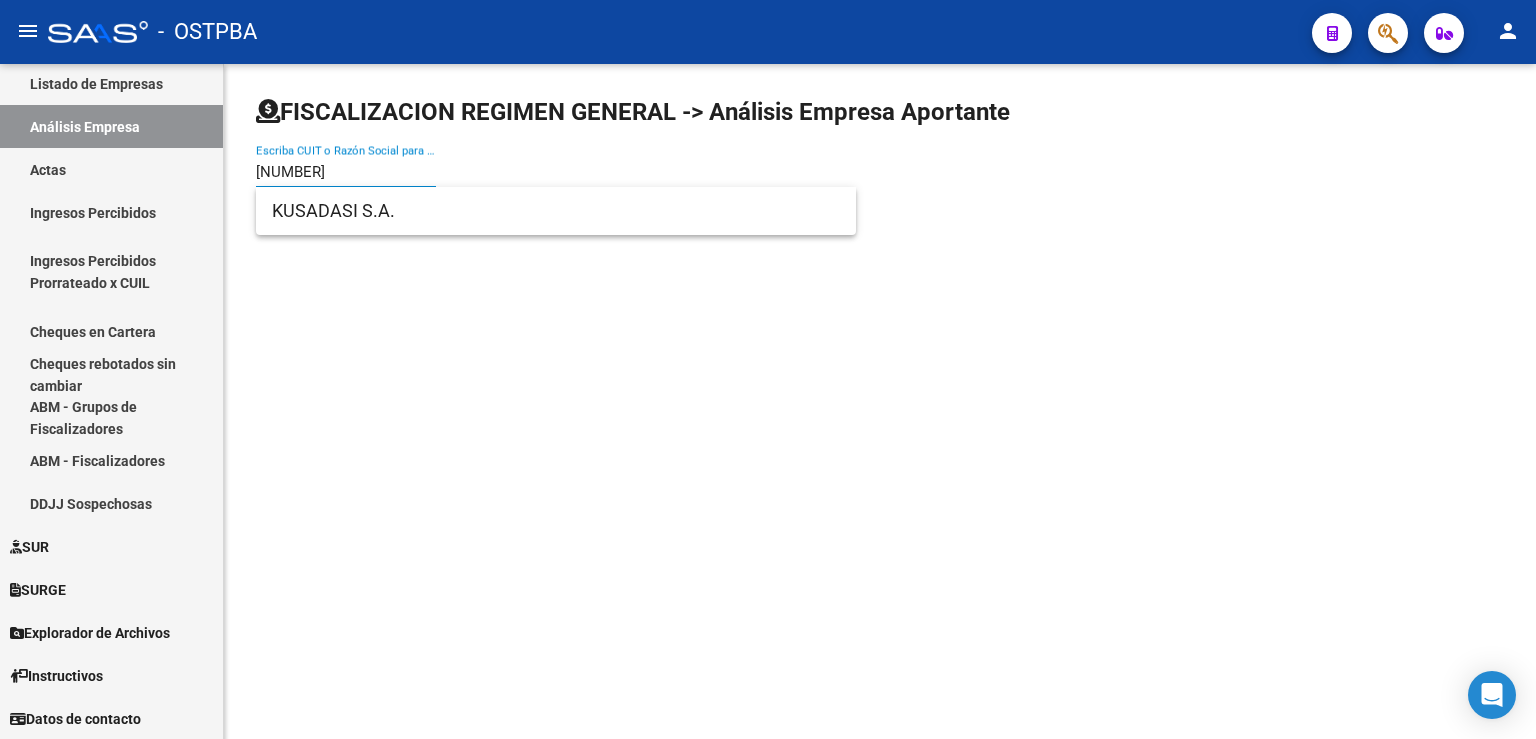 type on "[NUMBER]" 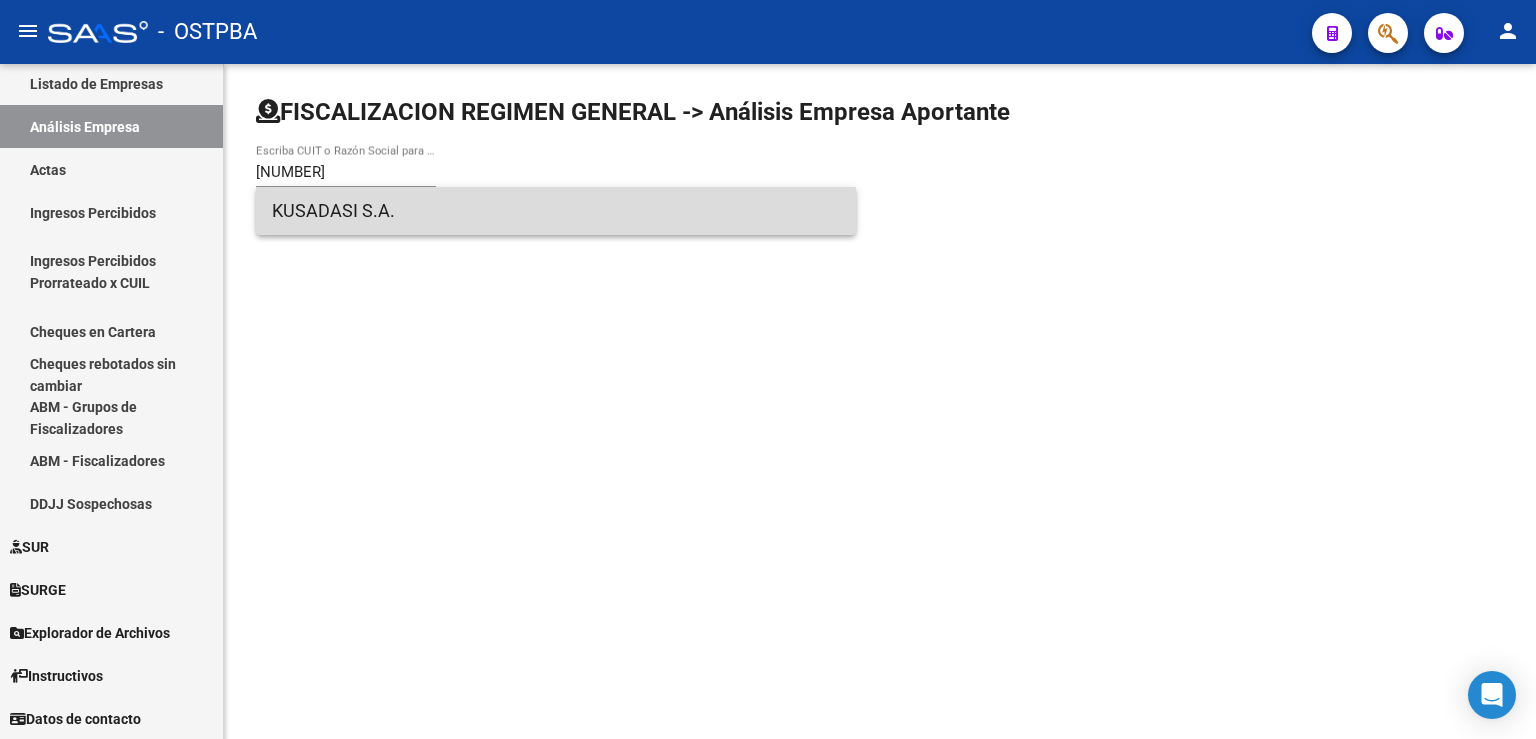 click on "KUSADASI S.A." at bounding box center (556, 211) 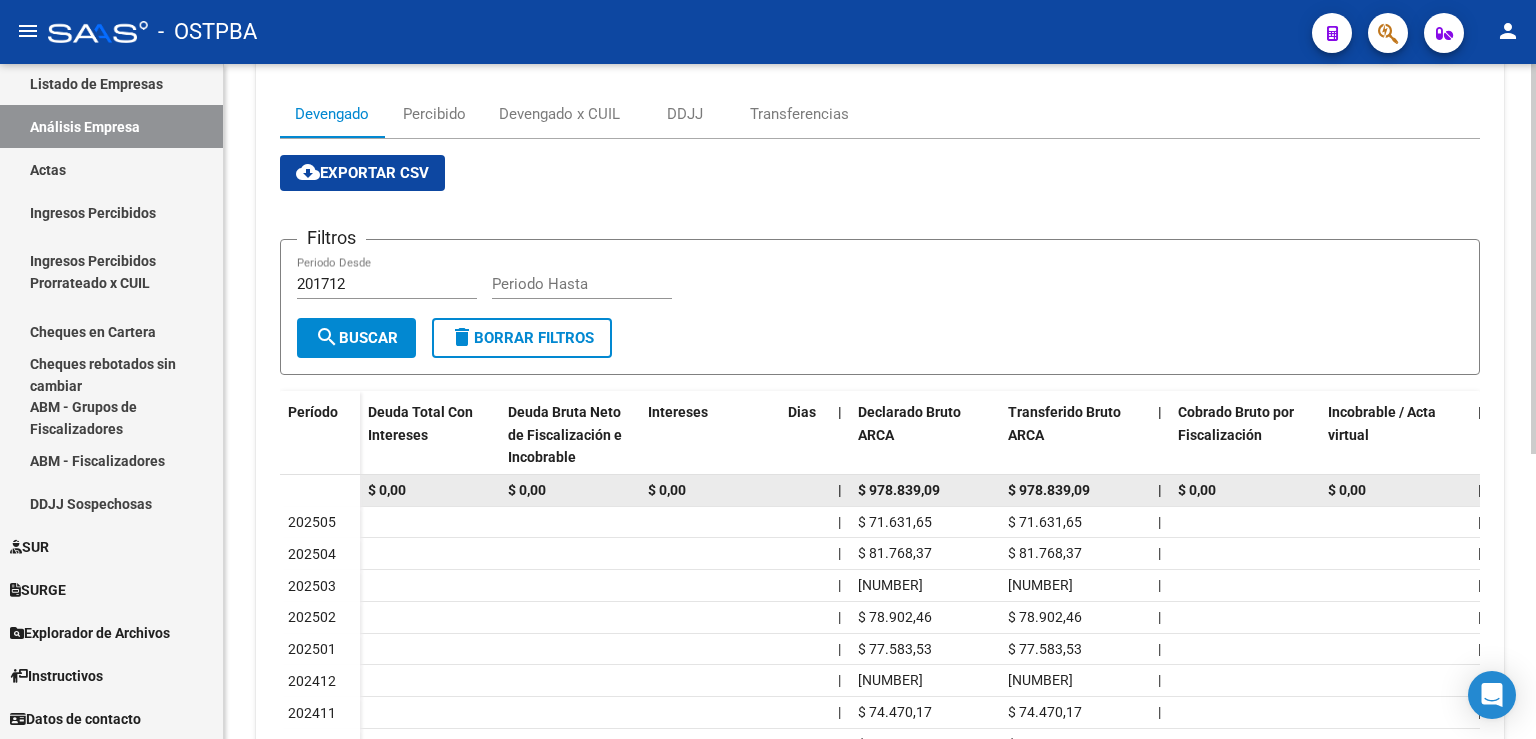 scroll, scrollTop: 0, scrollLeft: 0, axis: both 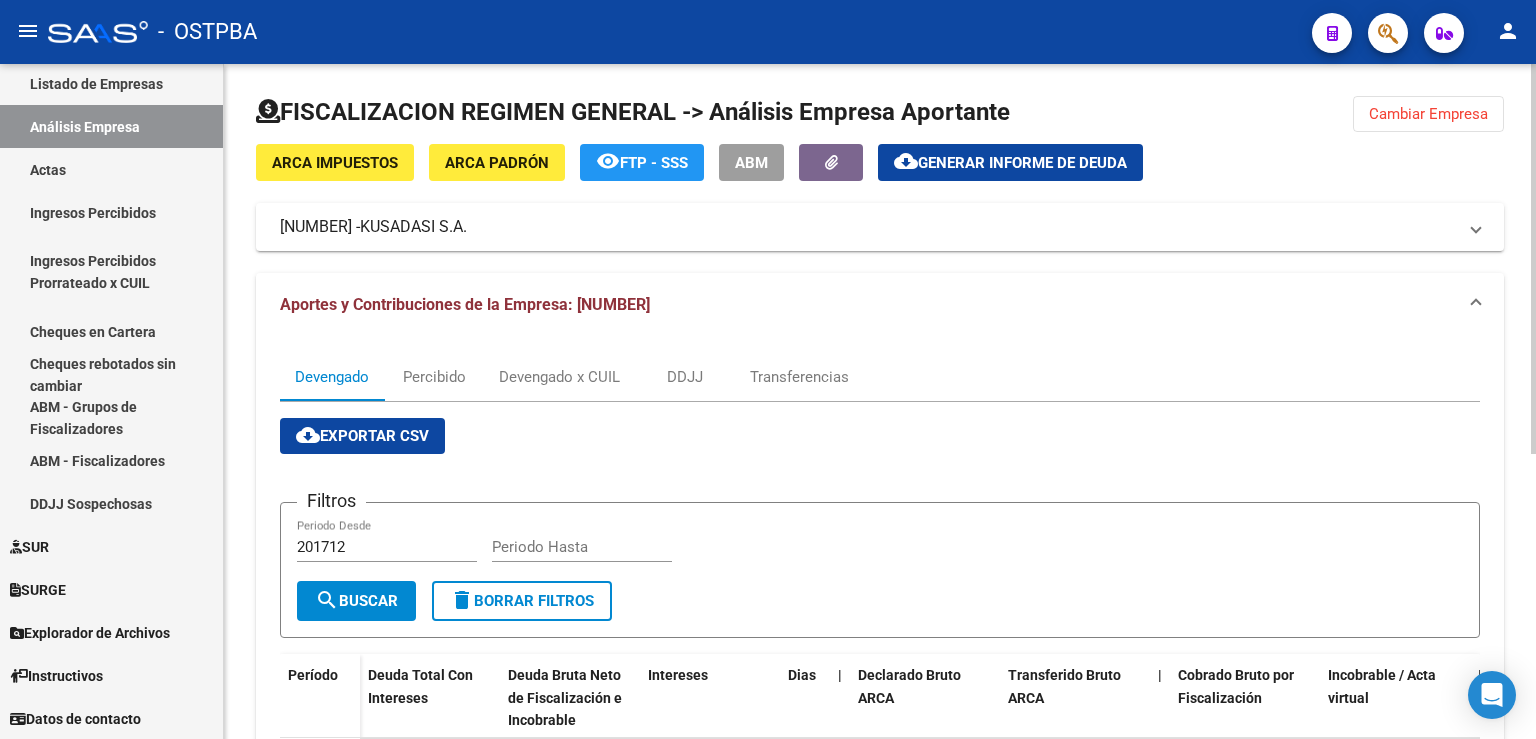 click on "Cambiar Empresa" 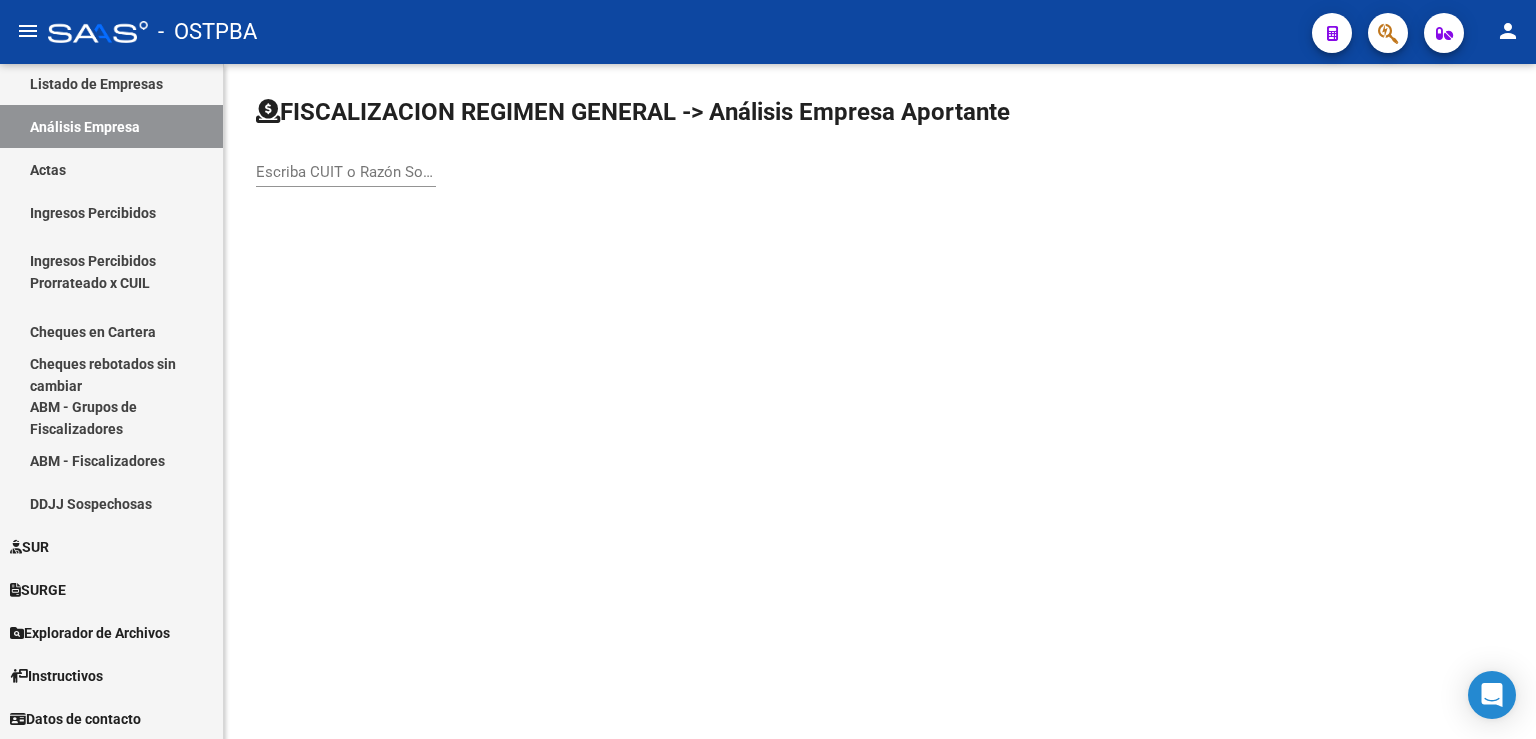 click on "Escriba CUIT o Razón Social para buscar" at bounding box center (346, 172) 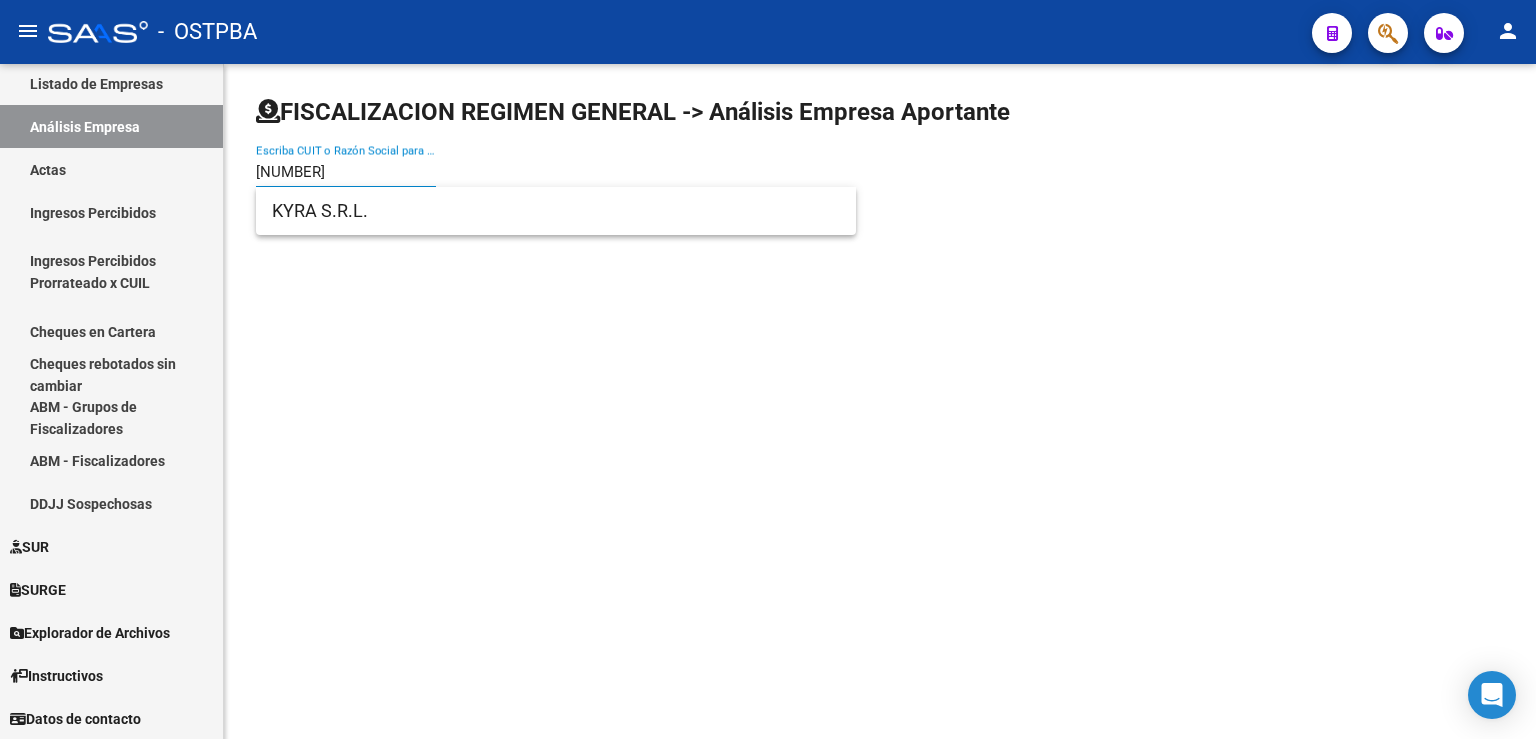 type on "[NUMBER]" 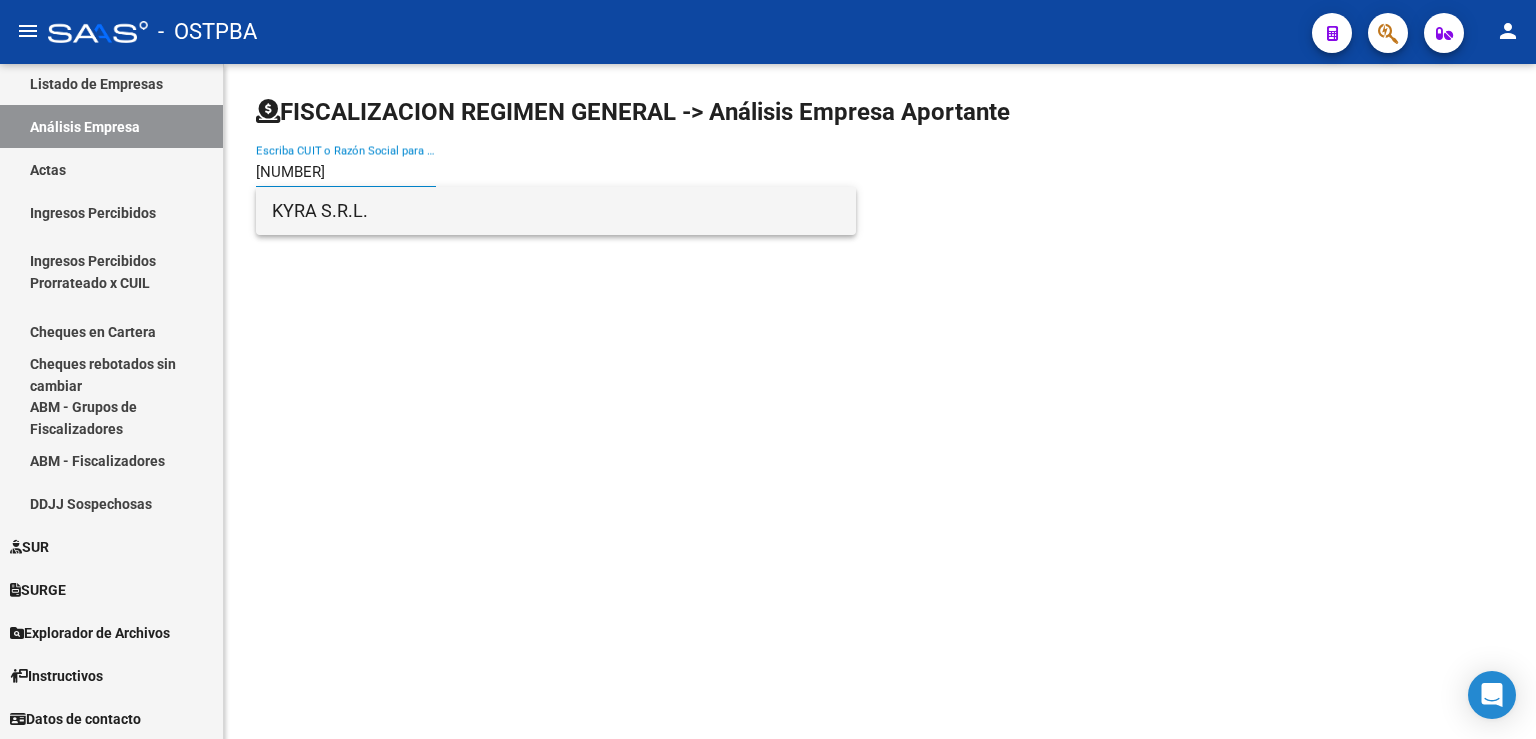 click on "KYRA S.R.L." at bounding box center (556, 211) 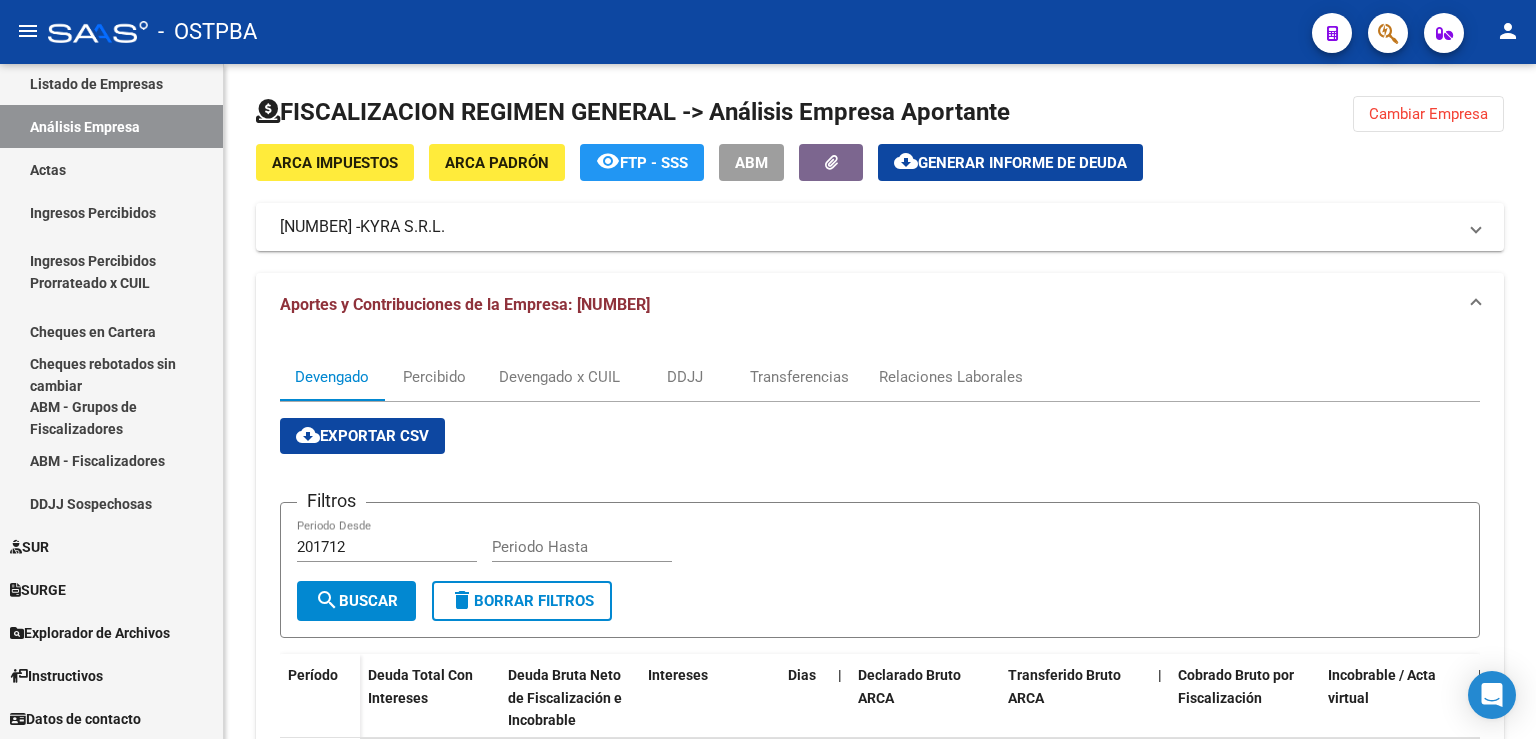 scroll, scrollTop: 220, scrollLeft: 0, axis: vertical 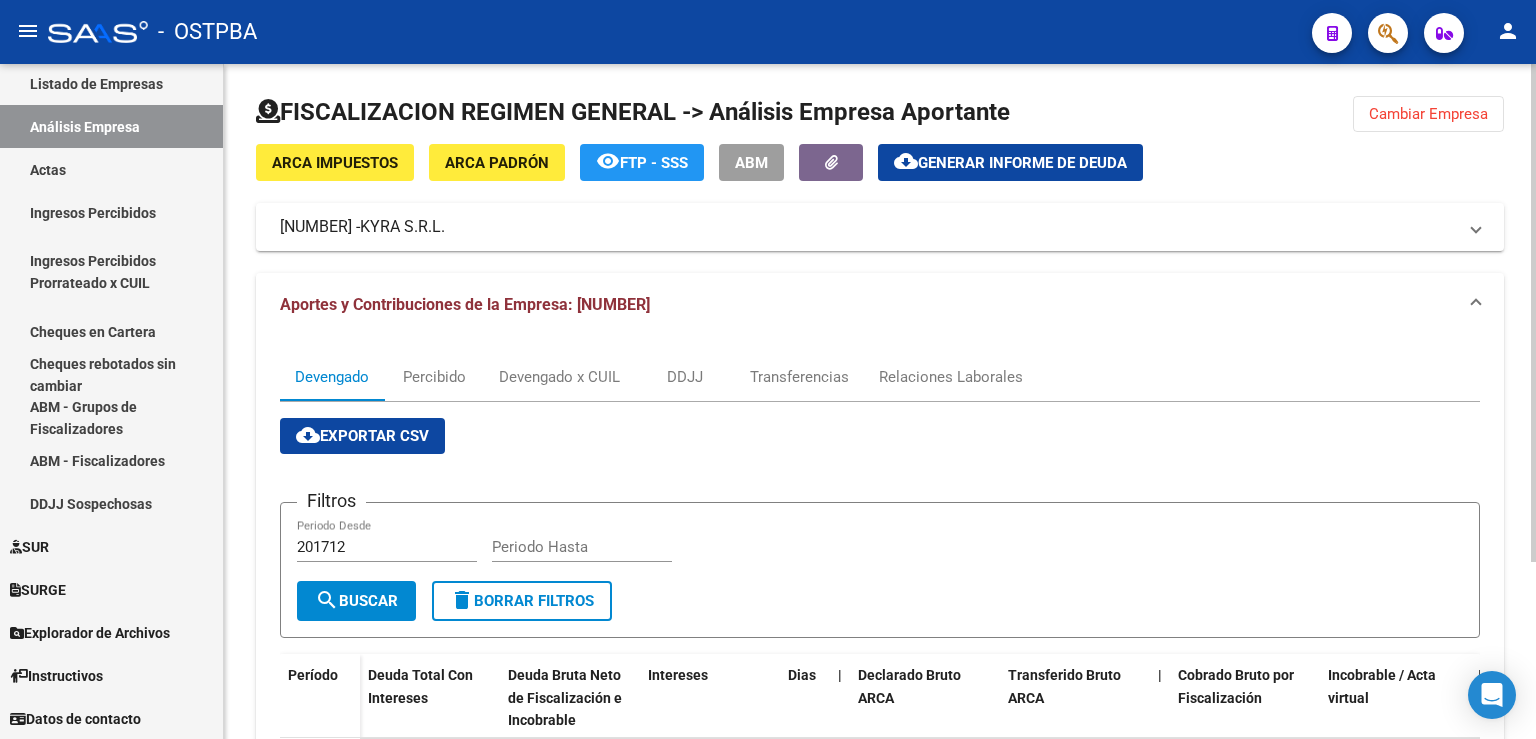 click on "Cambiar Empresa" 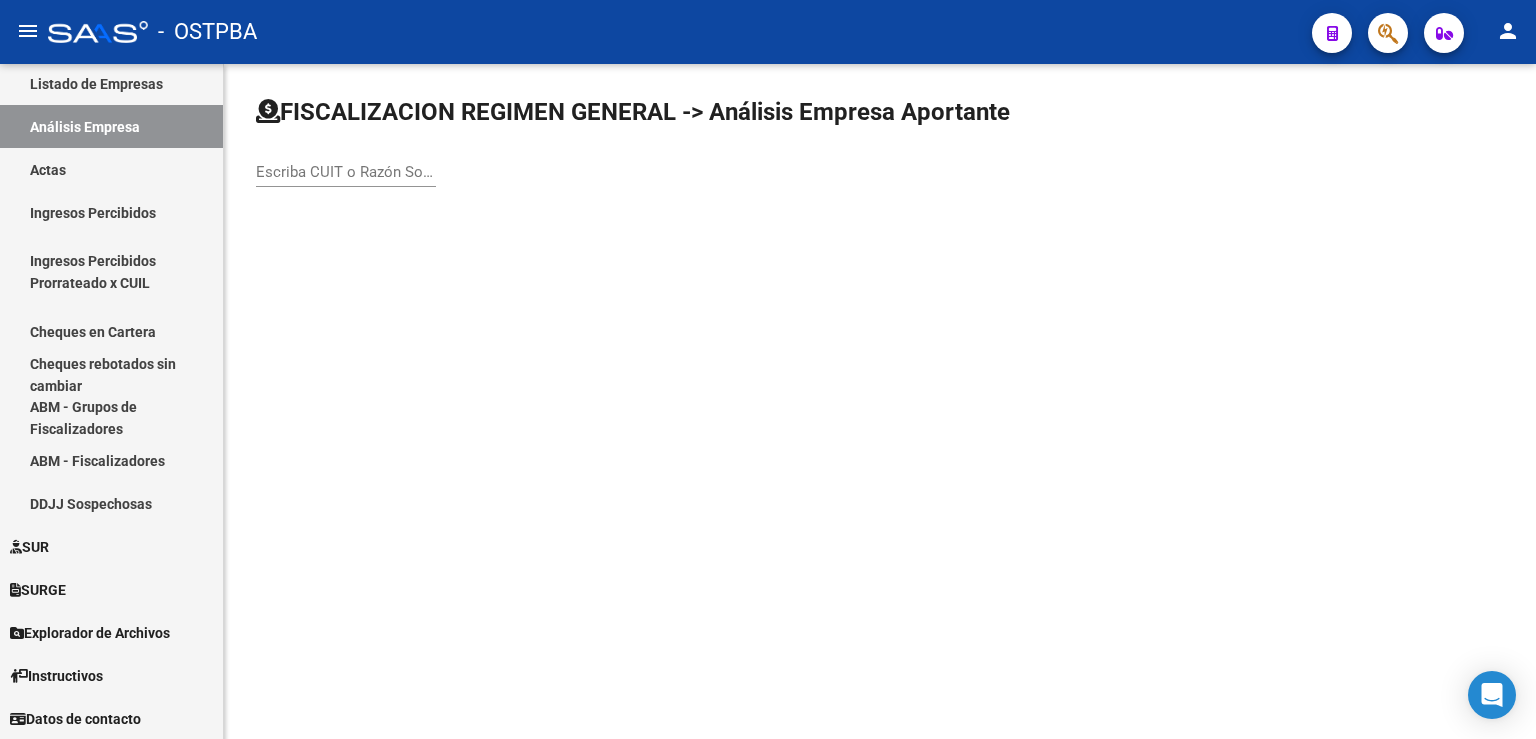 click on "Escriba CUIT o Razón Social para buscar" at bounding box center (346, 172) 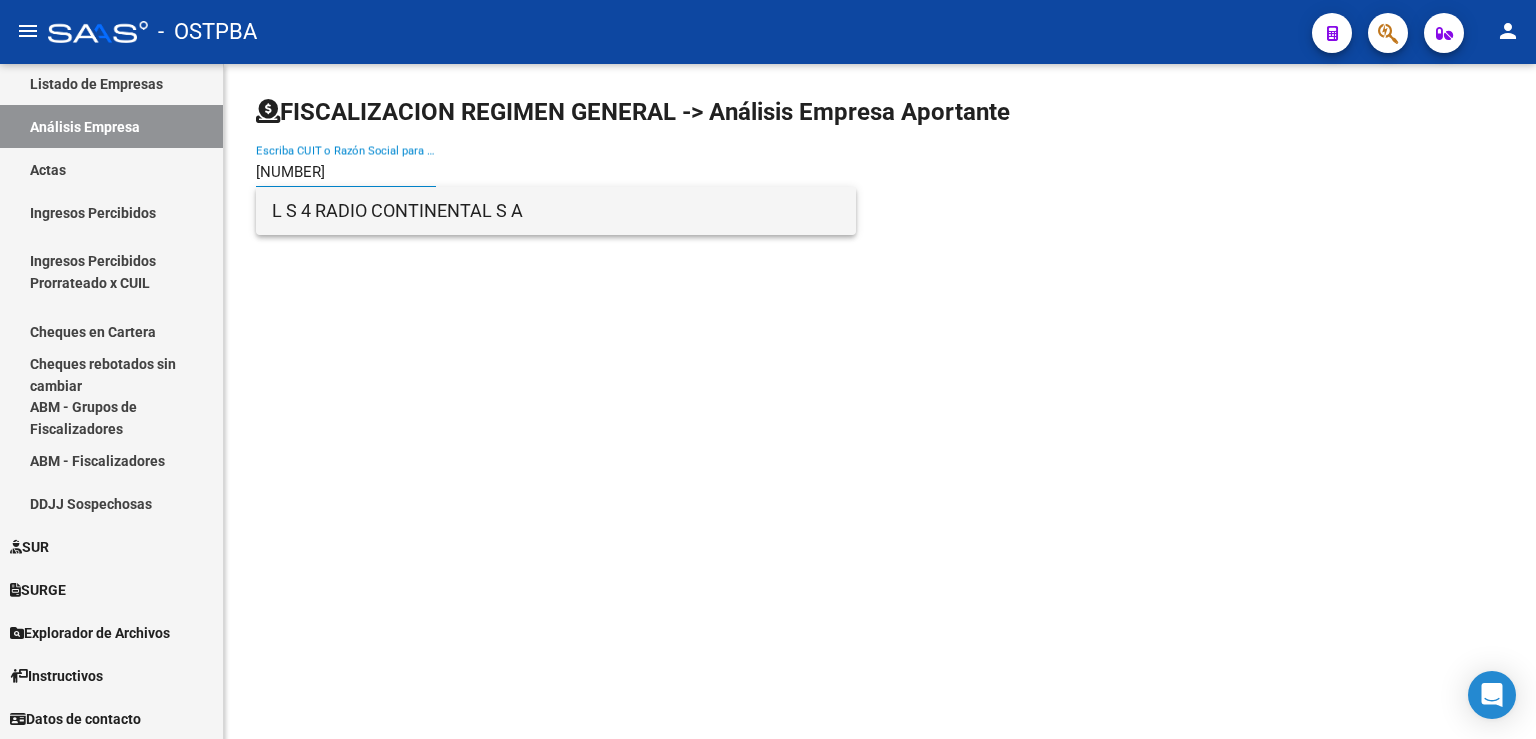 type on "[NUMBER]" 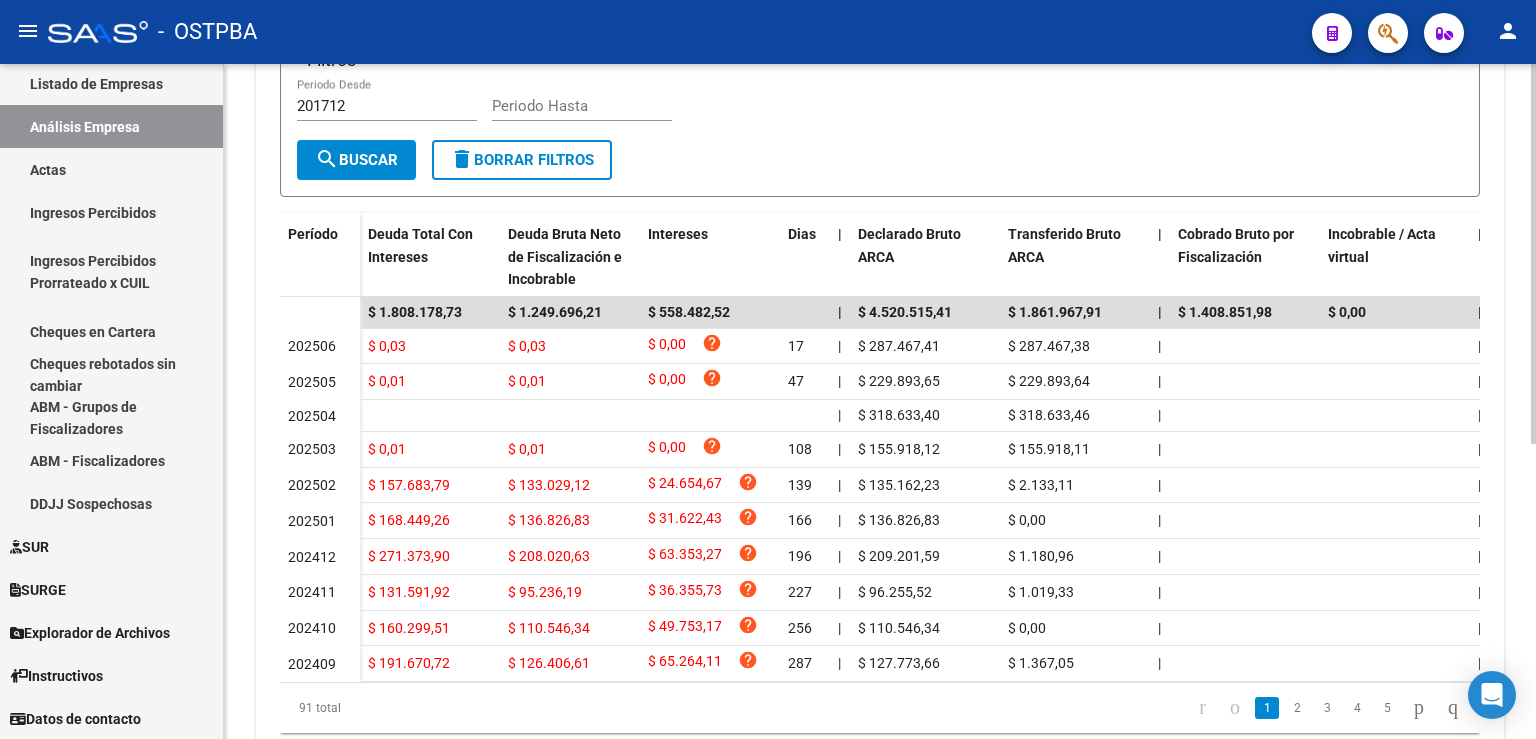 scroll, scrollTop: 522, scrollLeft: 0, axis: vertical 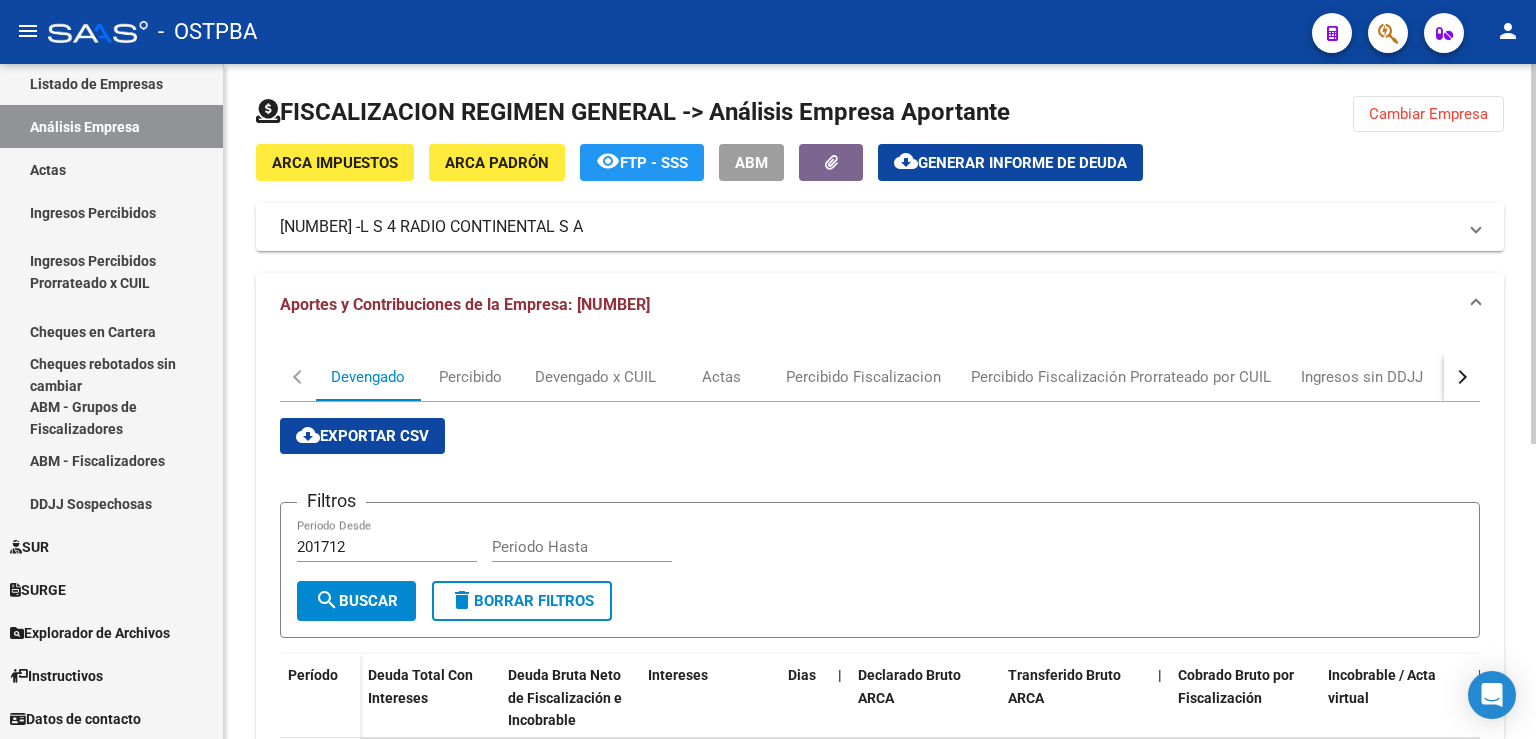 click on "Cambiar Empresa" 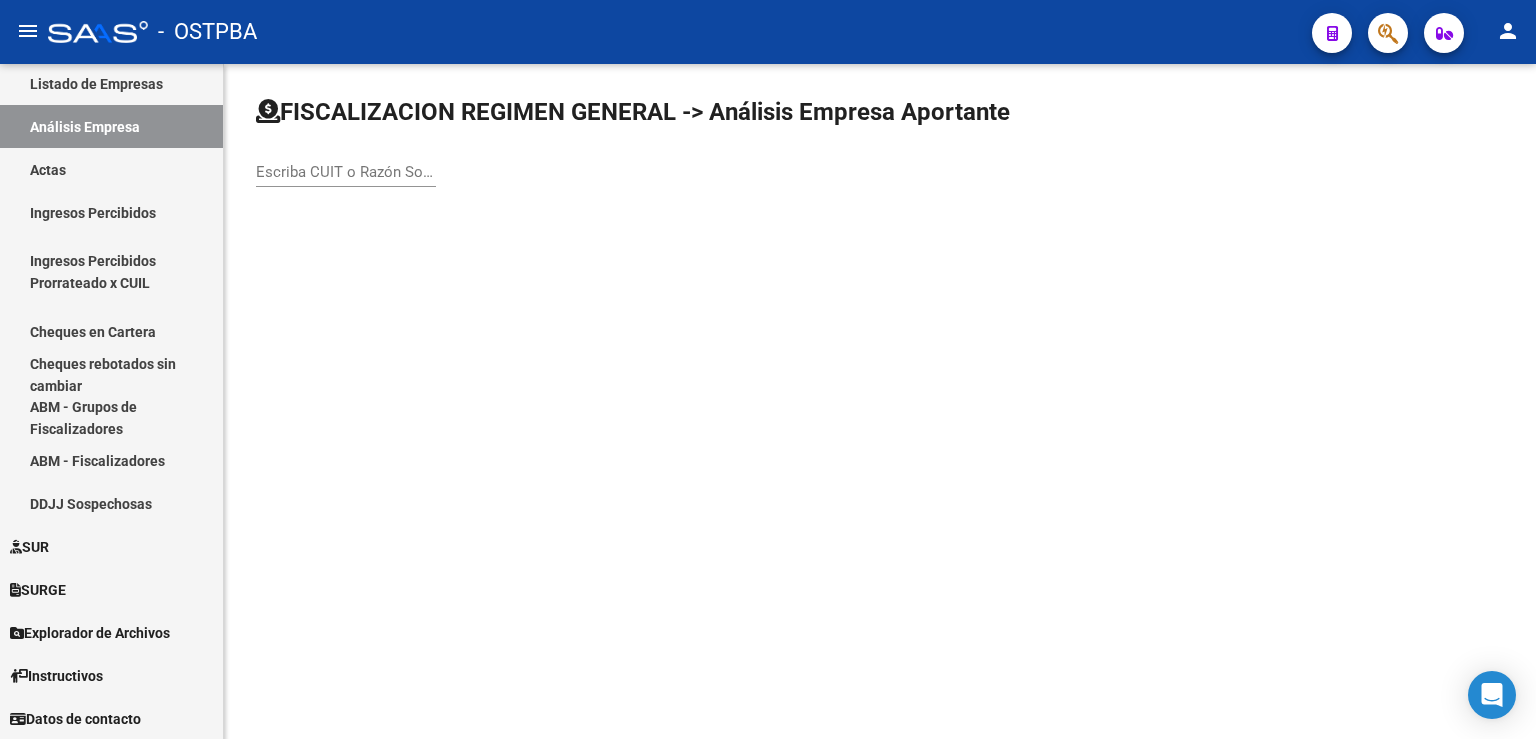 click on "Escriba CUIT o Razón Social para buscar" at bounding box center [346, 172] 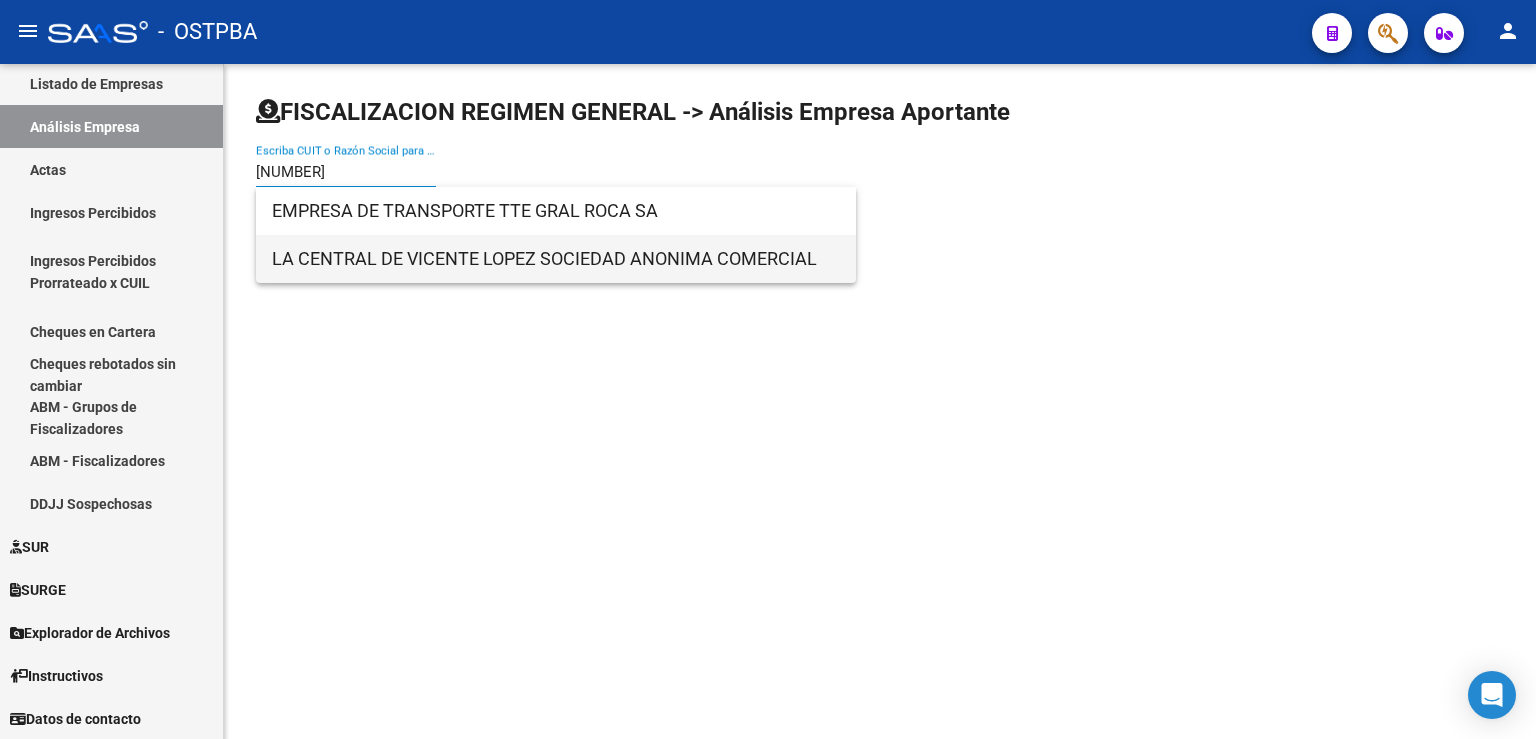 type on "[NUMBER]" 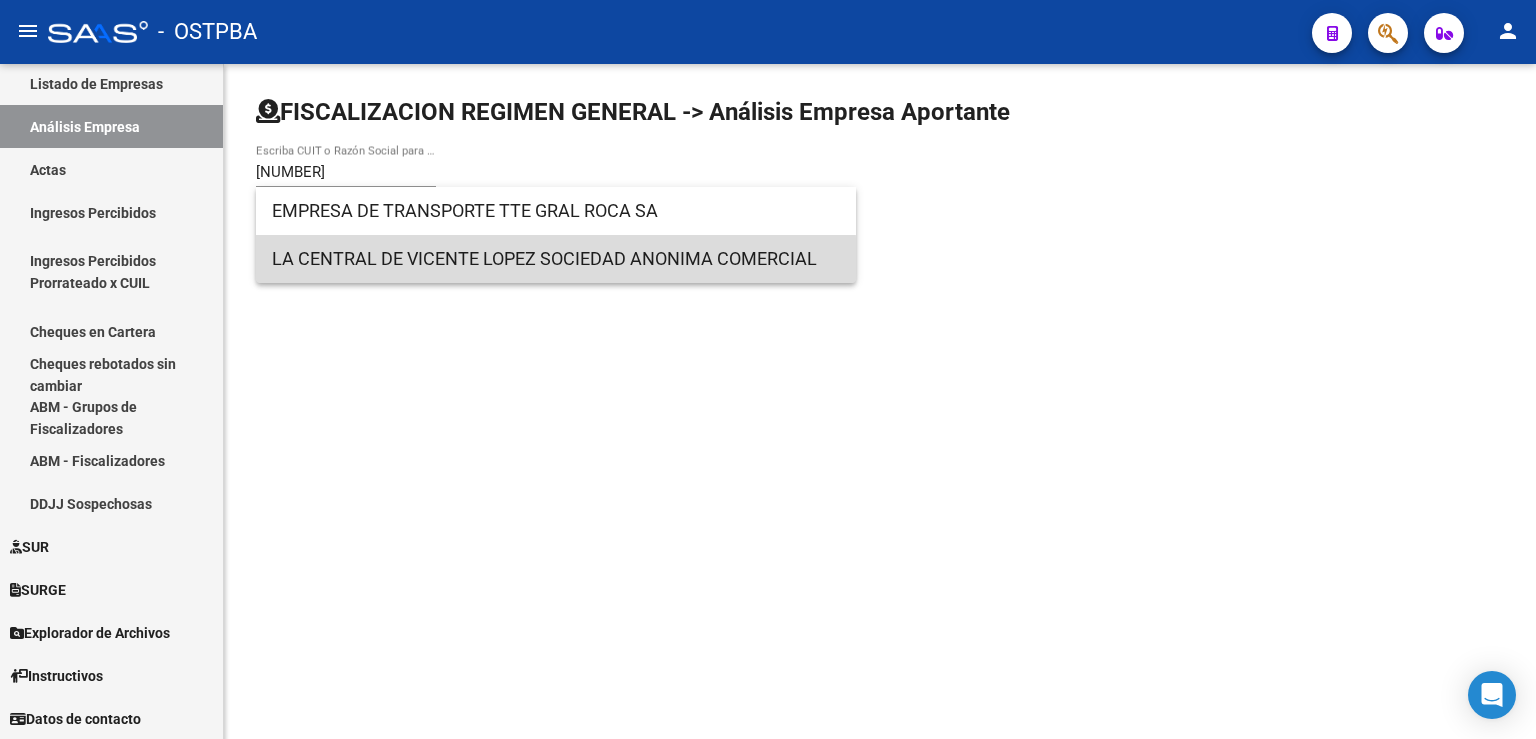 click on "LA CENTRAL DE VICENTE LOPEZ SOCIEDAD ANONIMA COMERCIAL" at bounding box center [556, 259] 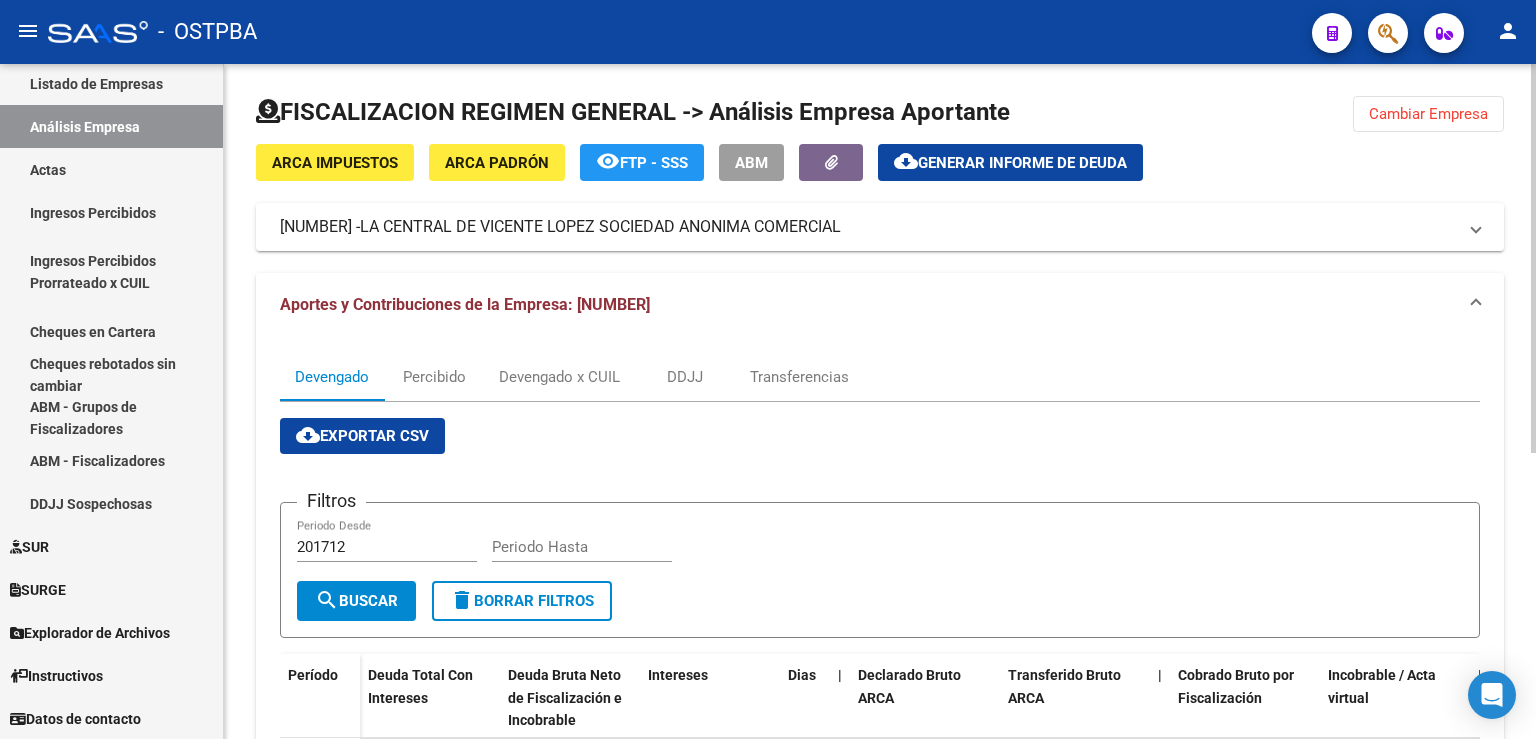 scroll, scrollTop: 0, scrollLeft: 0, axis: both 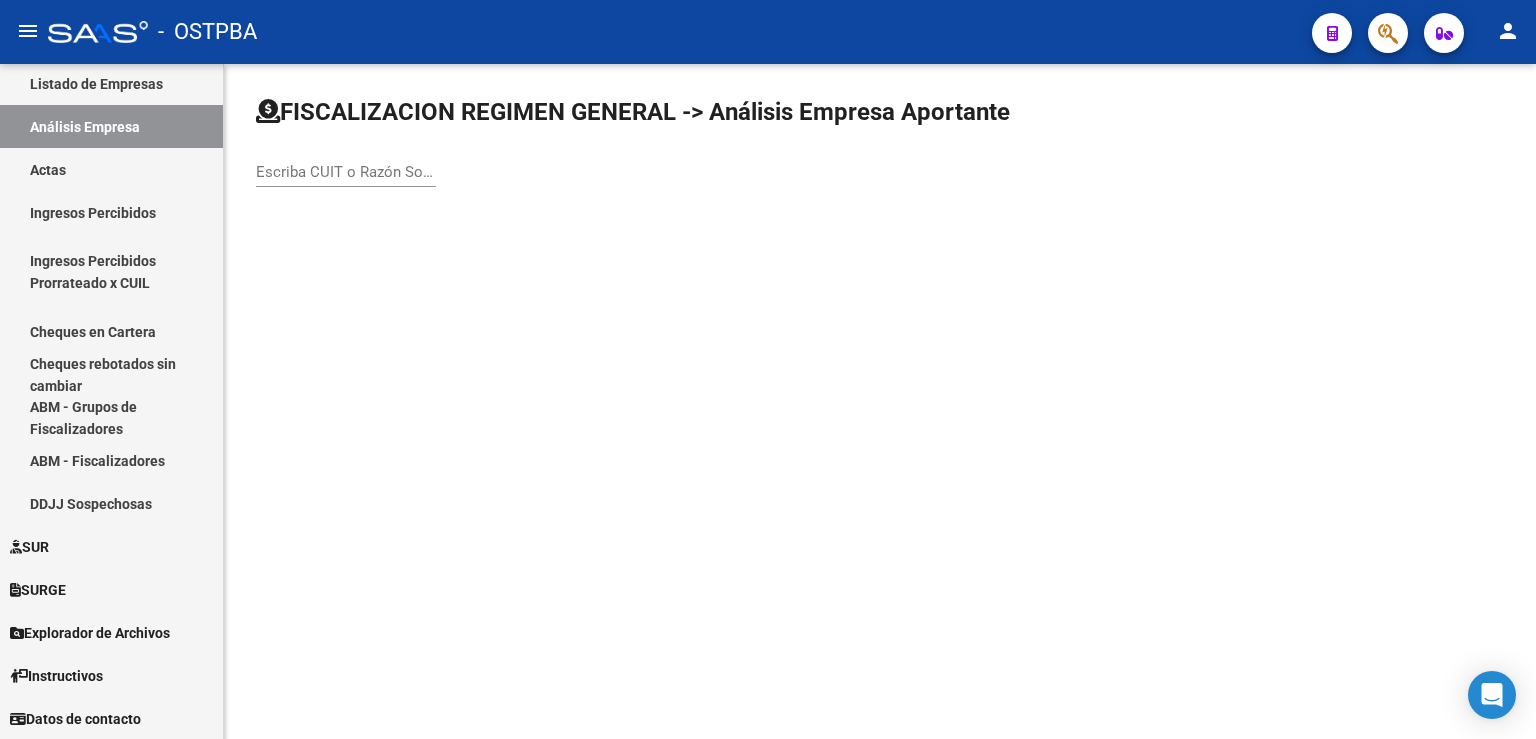 click on "Escriba CUIT o Razón Social para buscar" at bounding box center (346, 172) 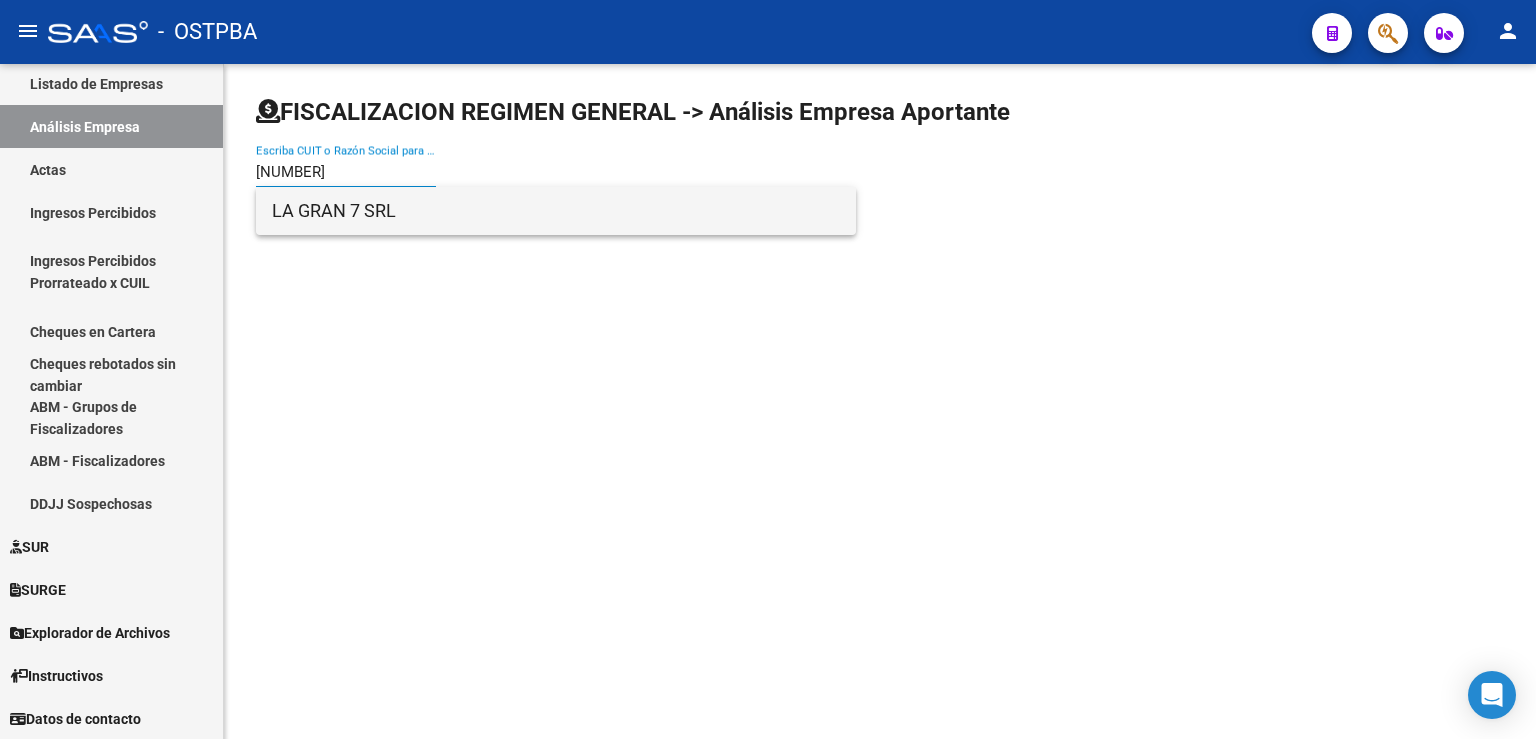 type on "[NUMBER]" 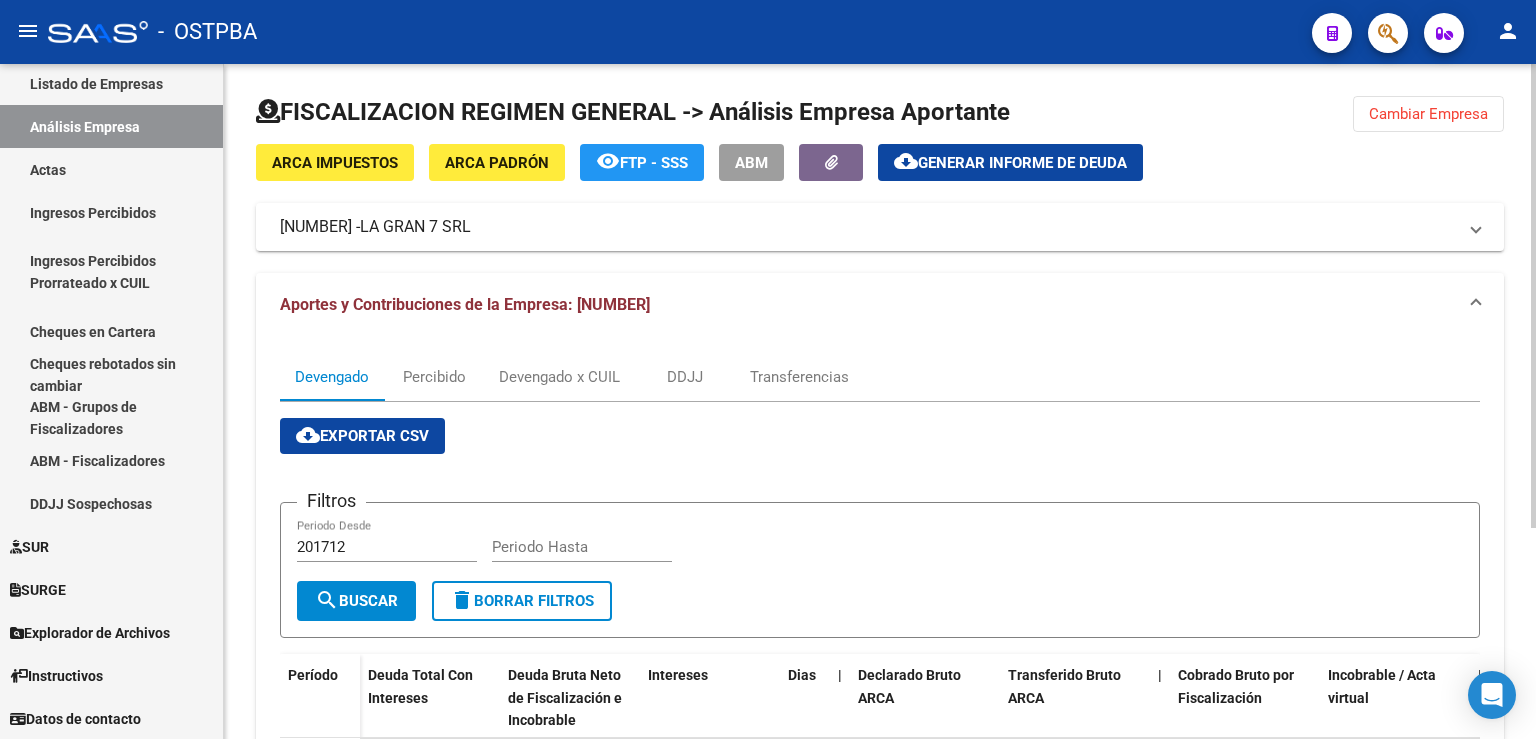 scroll, scrollTop: 220, scrollLeft: 0, axis: vertical 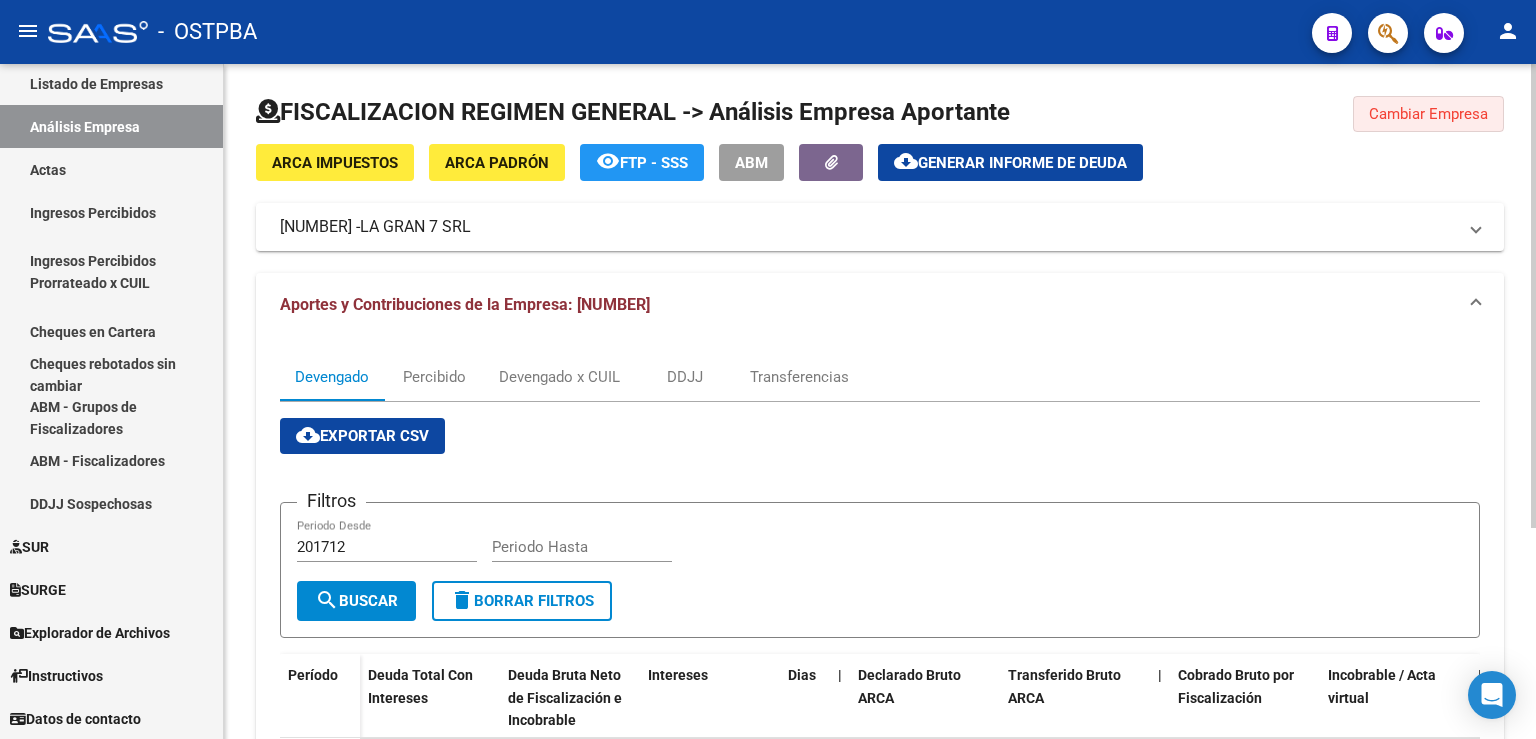 click on "Cambiar Empresa" 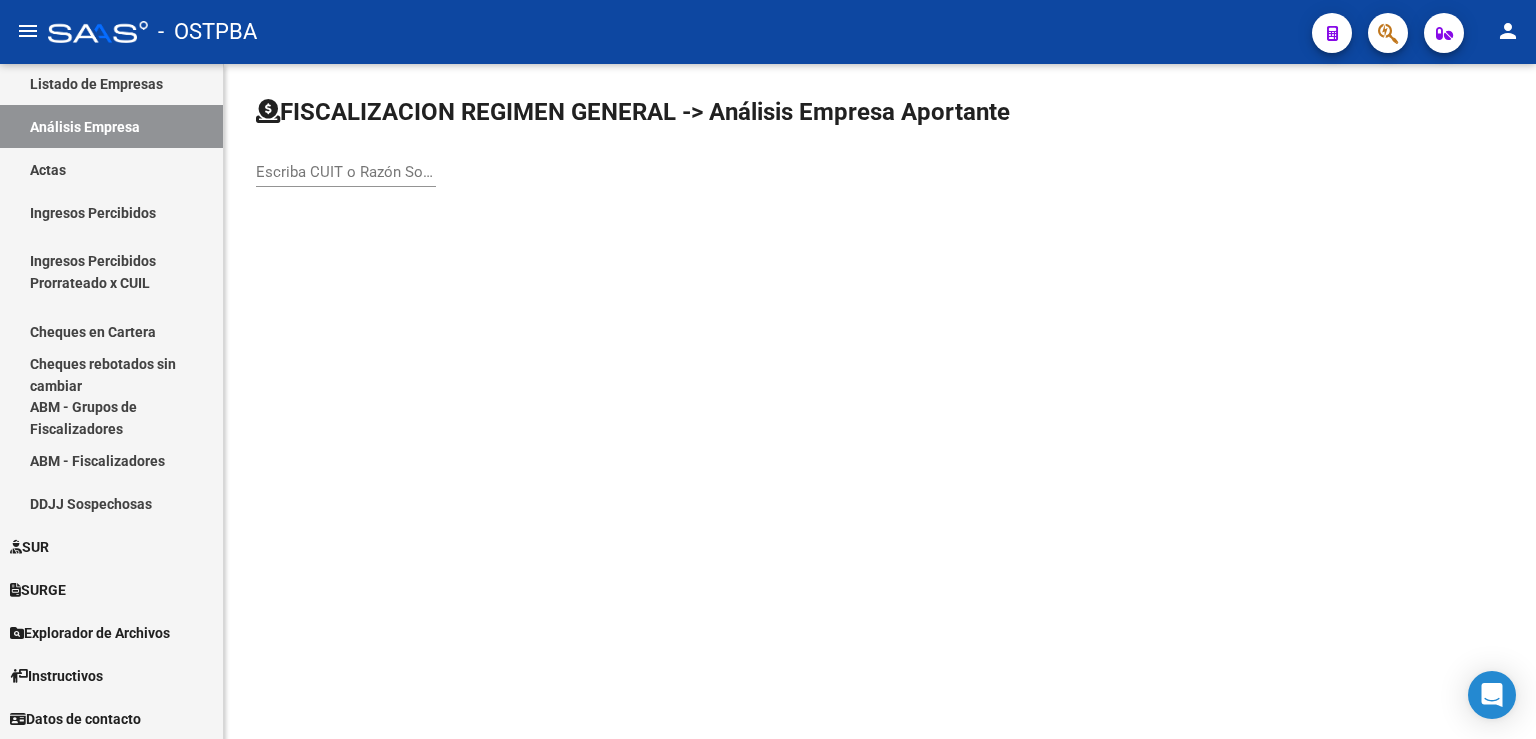 click on "Escriba CUIT o Razón Social para buscar" at bounding box center (346, 172) 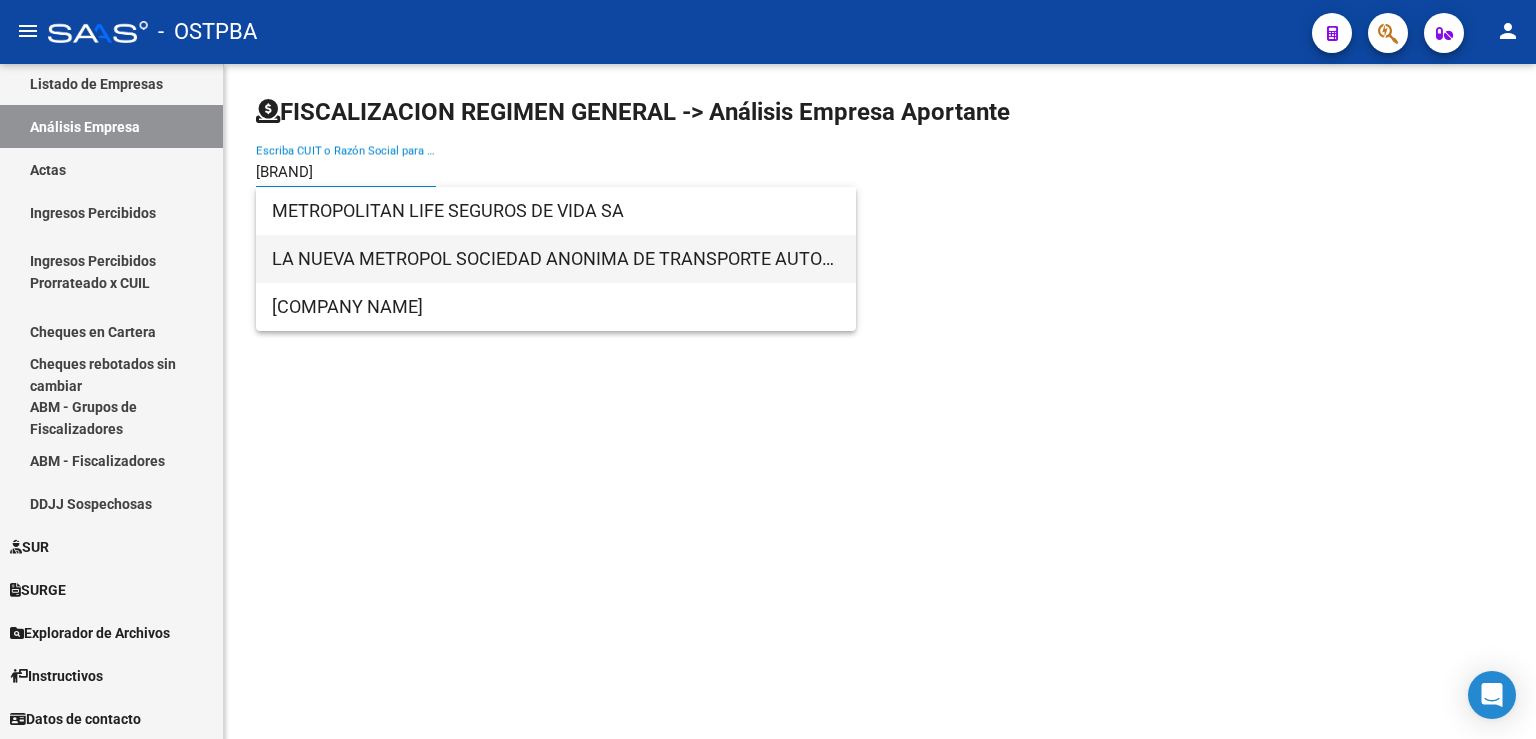 type on "[BRAND]" 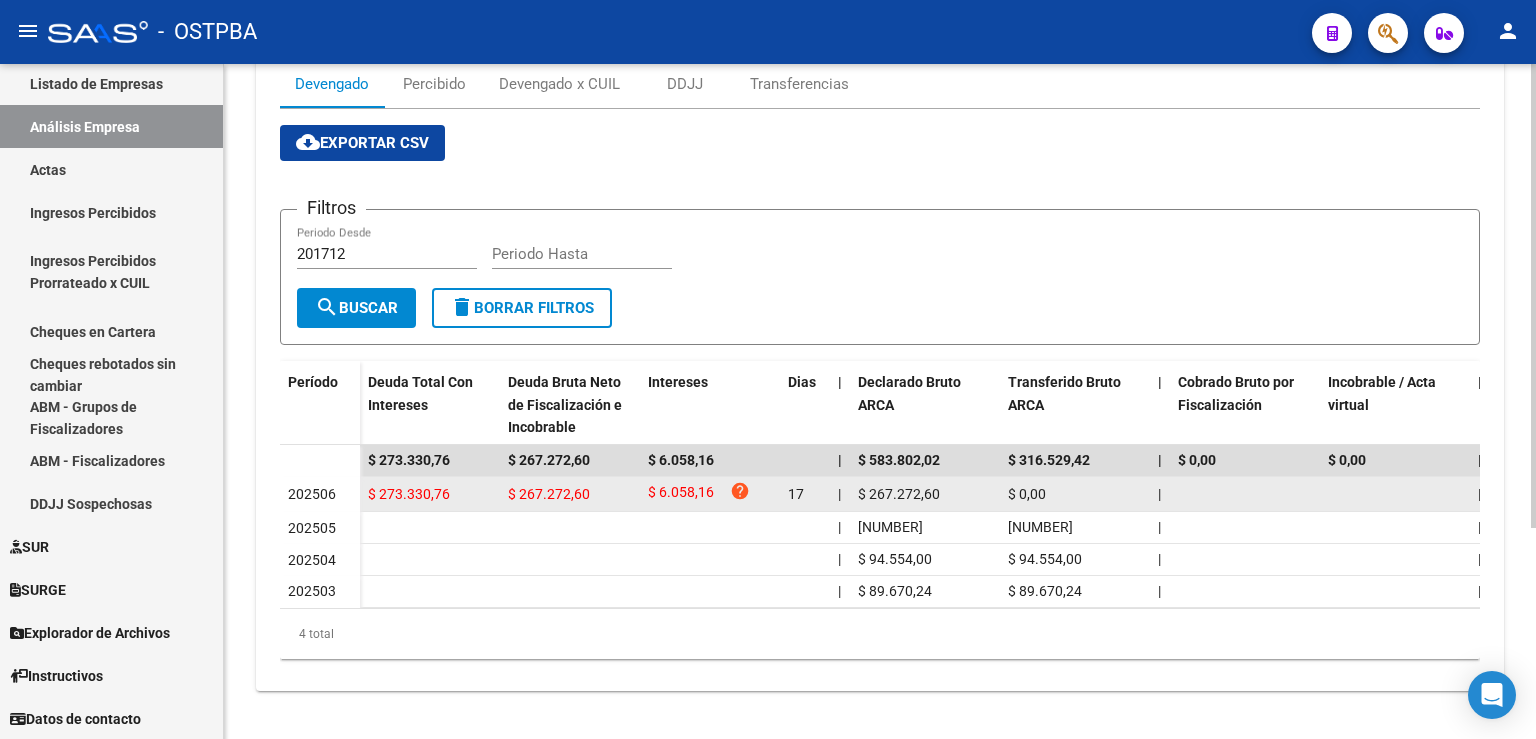 scroll, scrollTop: 0, scrollLeft: 0, axis: both 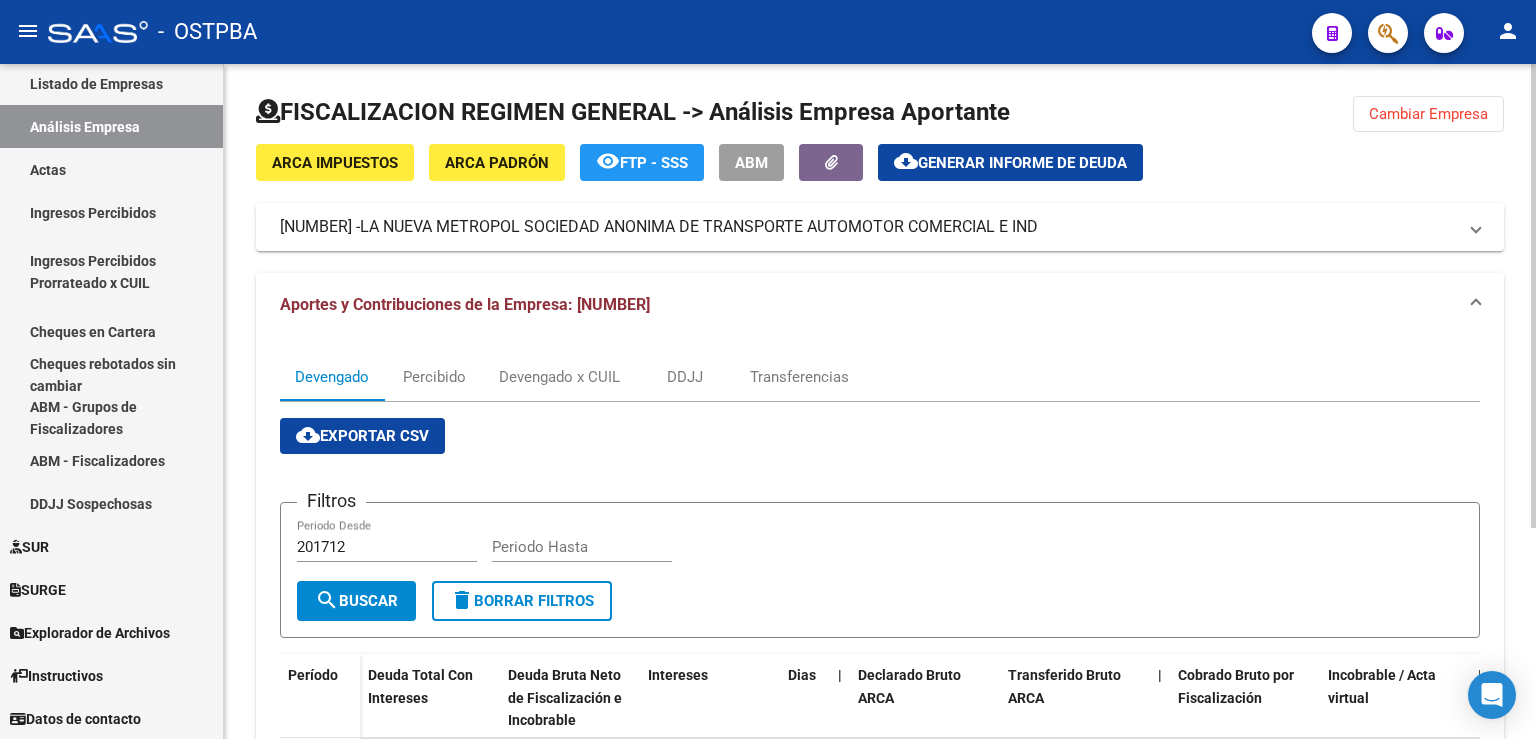 click on "Cambiar Empresa" 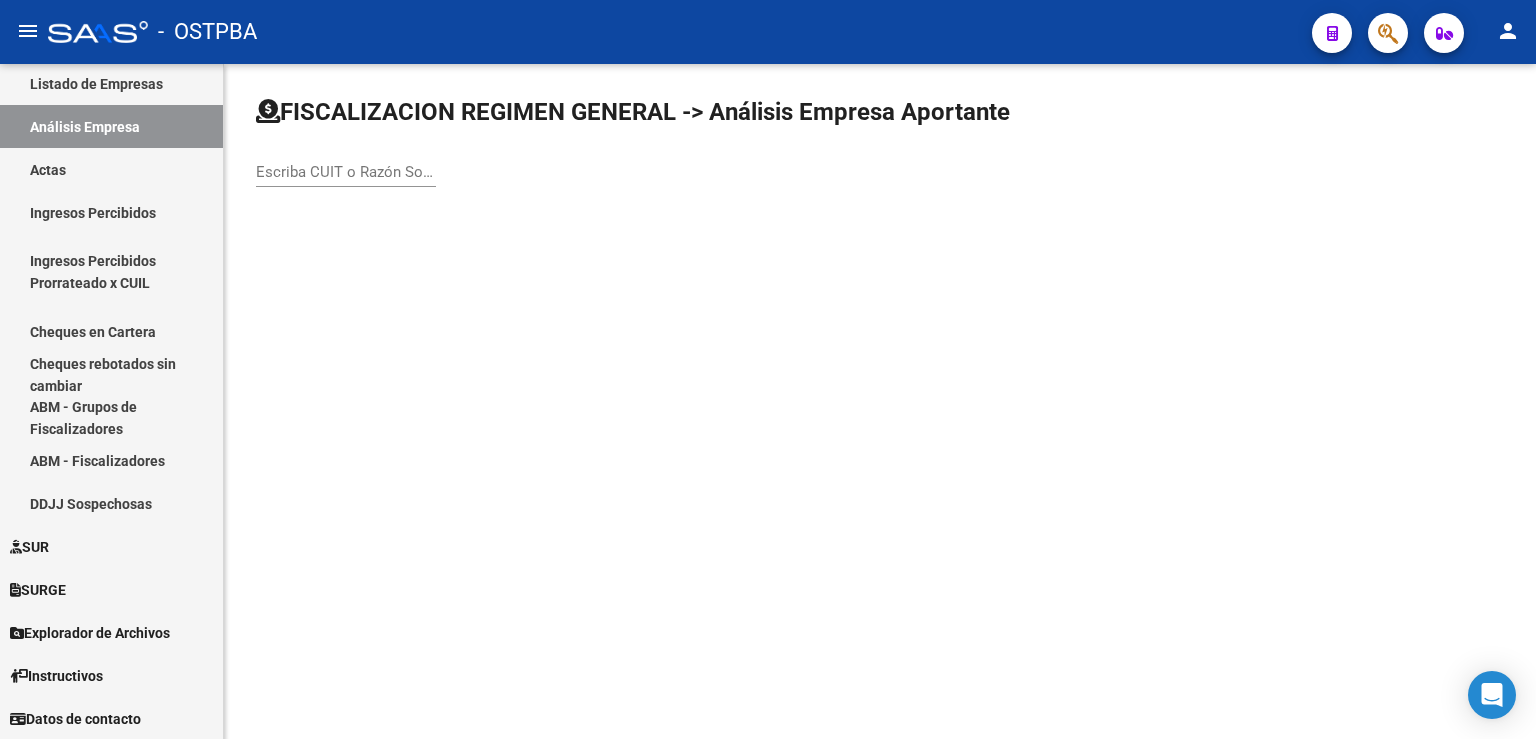click on "Escriba CUIT o Razón Social para buscar" at bounding box center [346, 172] 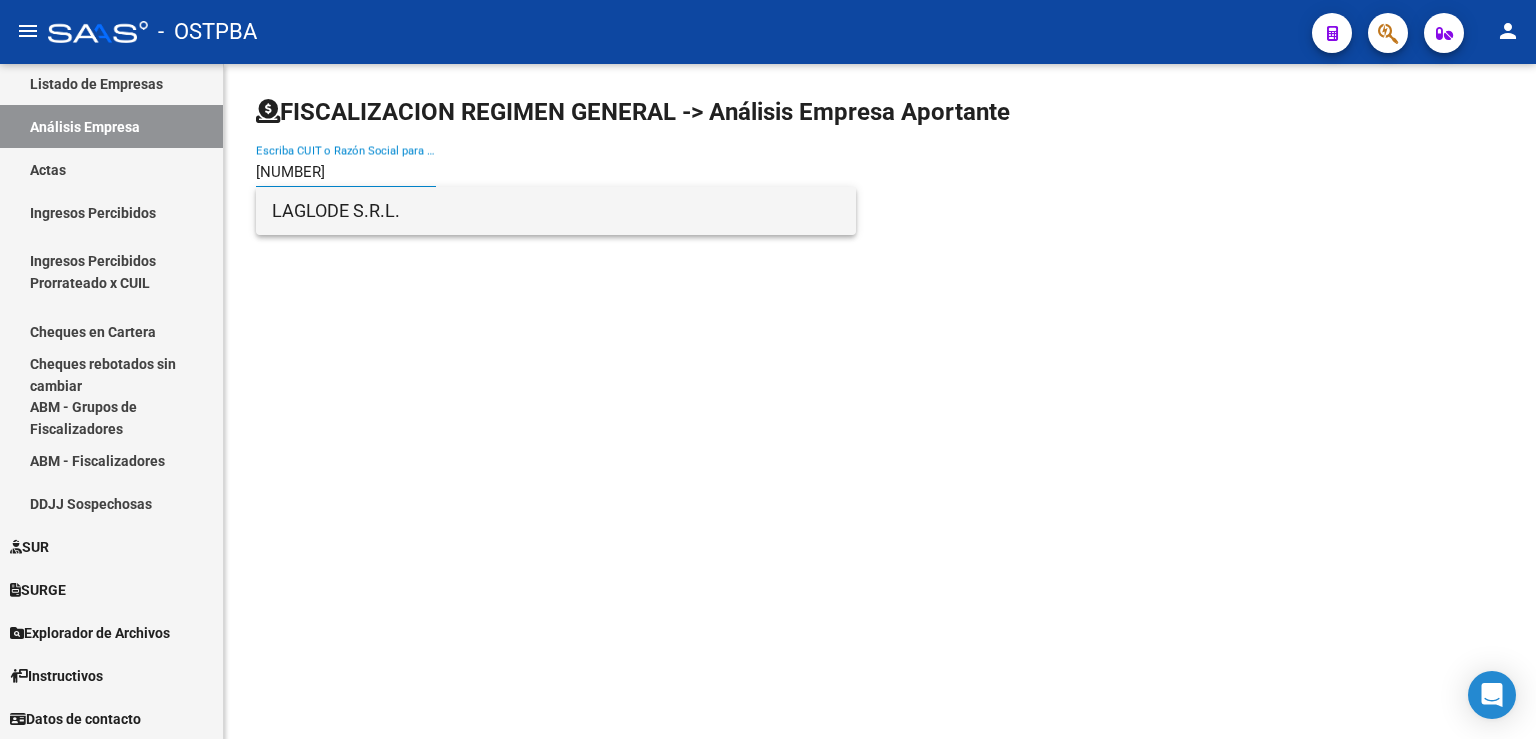 type on "[NUMBER]" 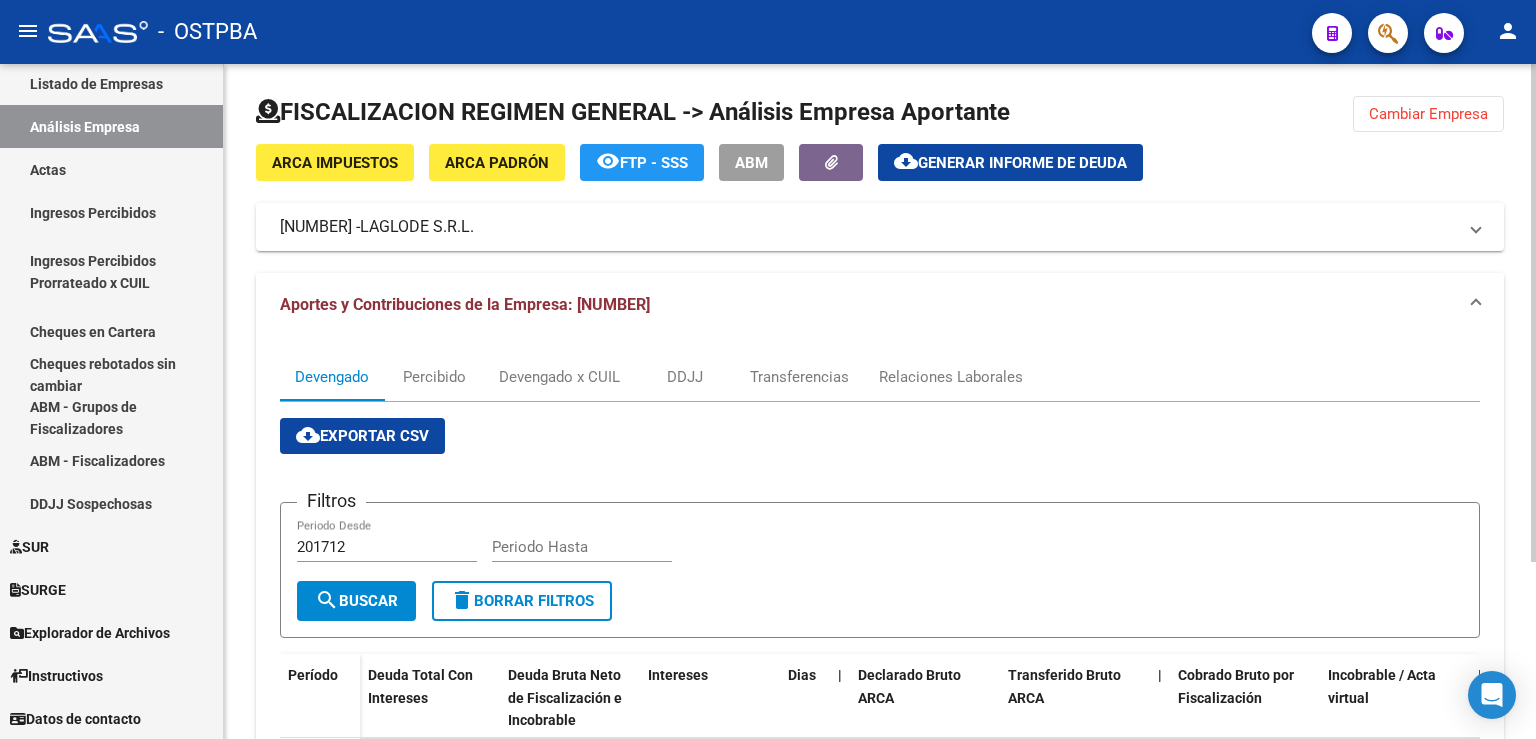 scroll, scrollTop: 220, scrollLeft: 0, axis: vertical 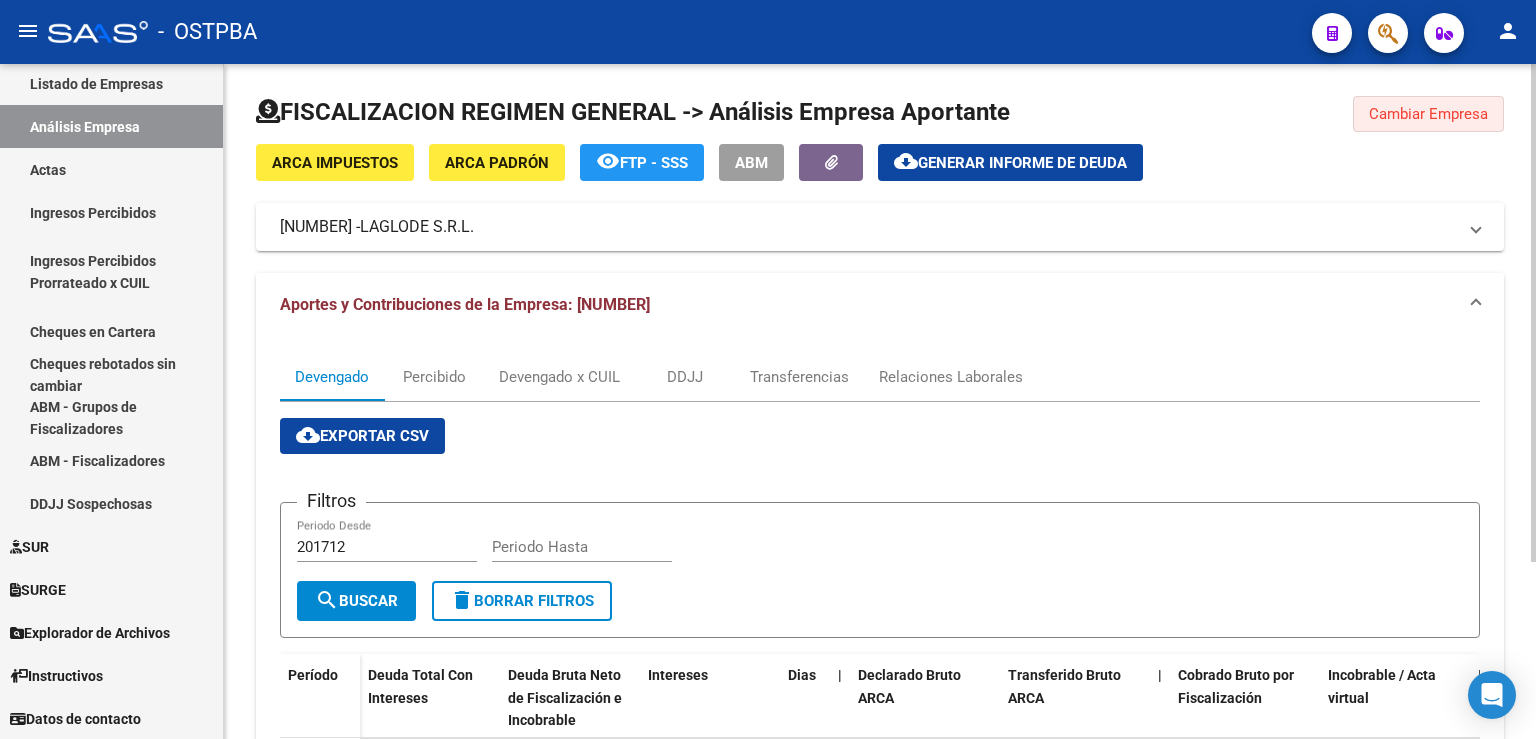 click on "Cambiar Empresa" 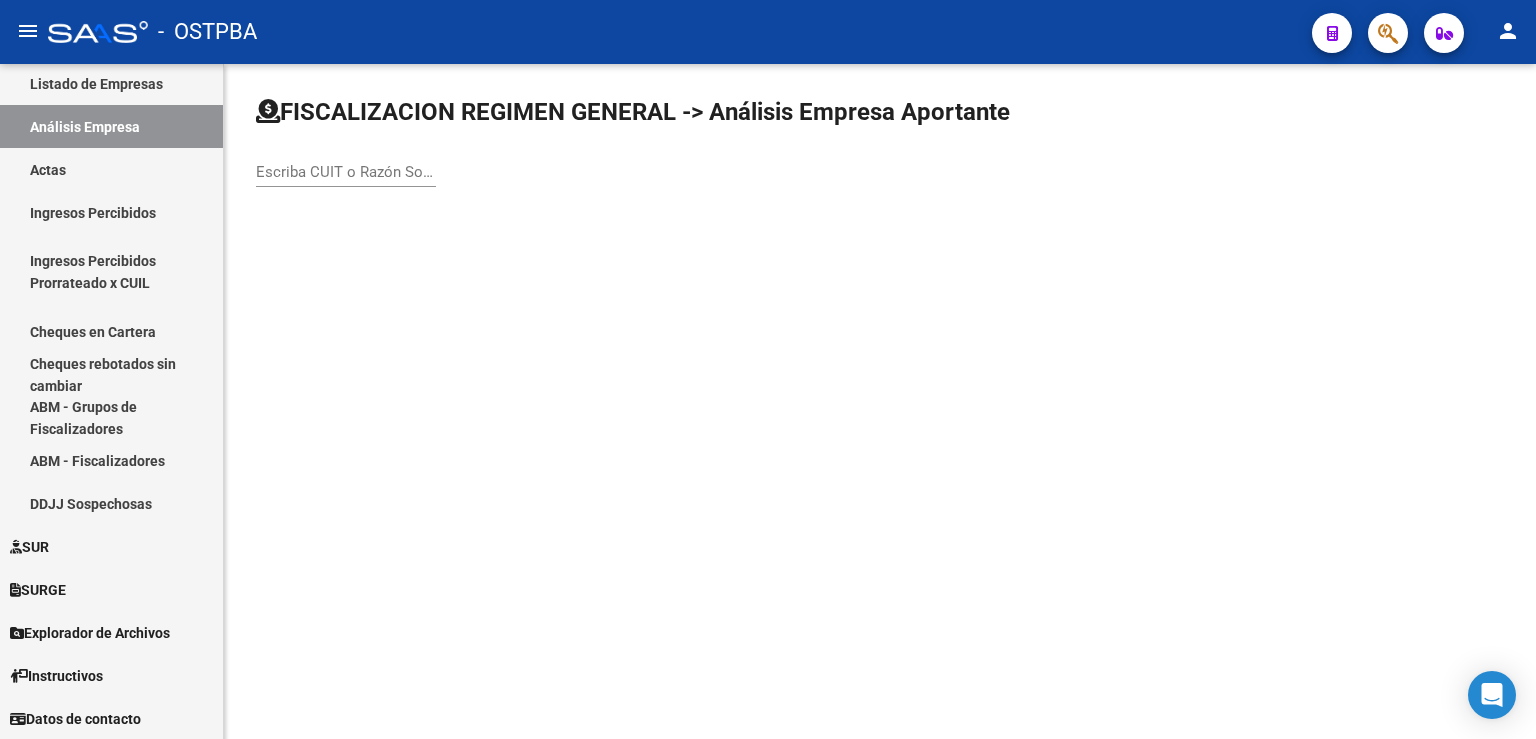 click on "Escriba CUIT o Razón Social para buscar" 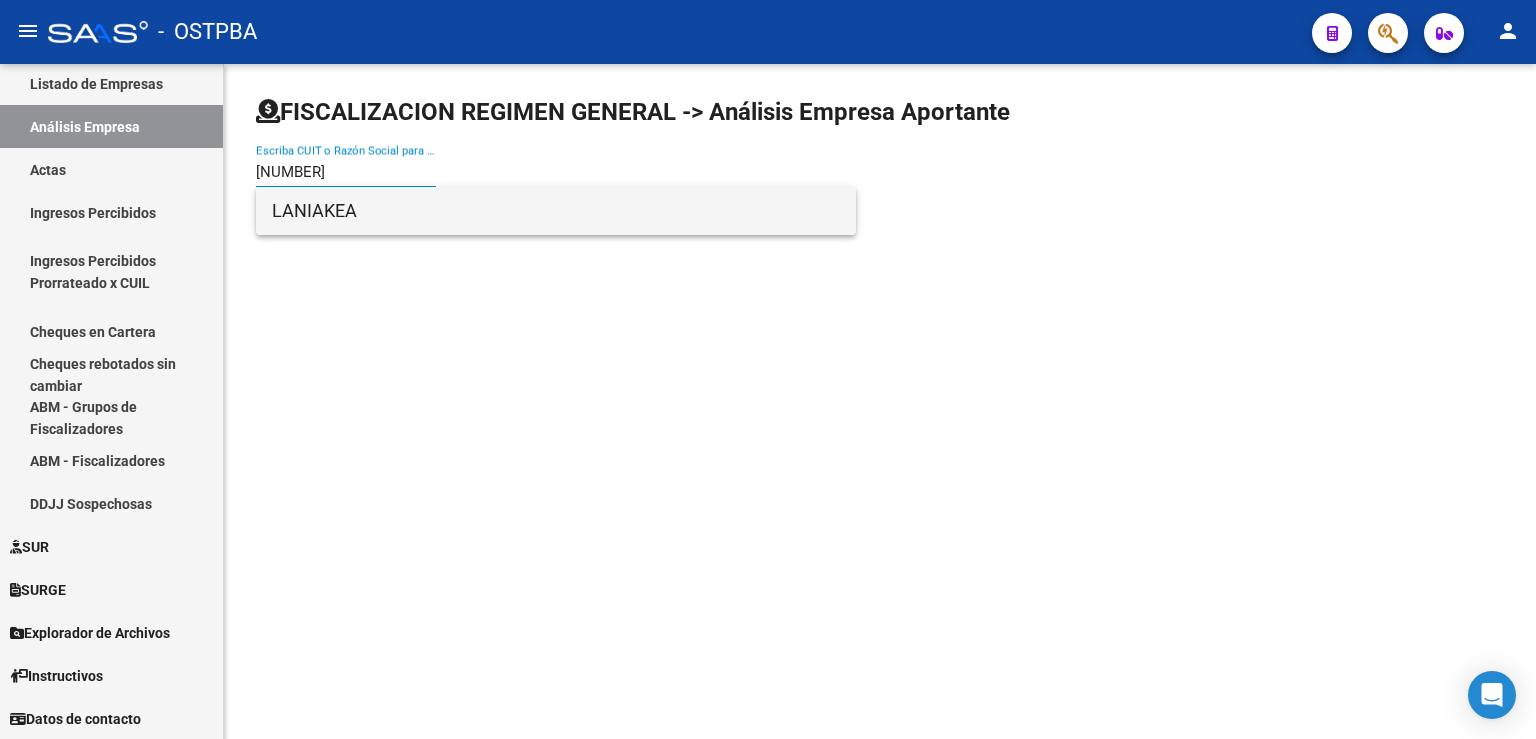 type on "[NUMBER]" 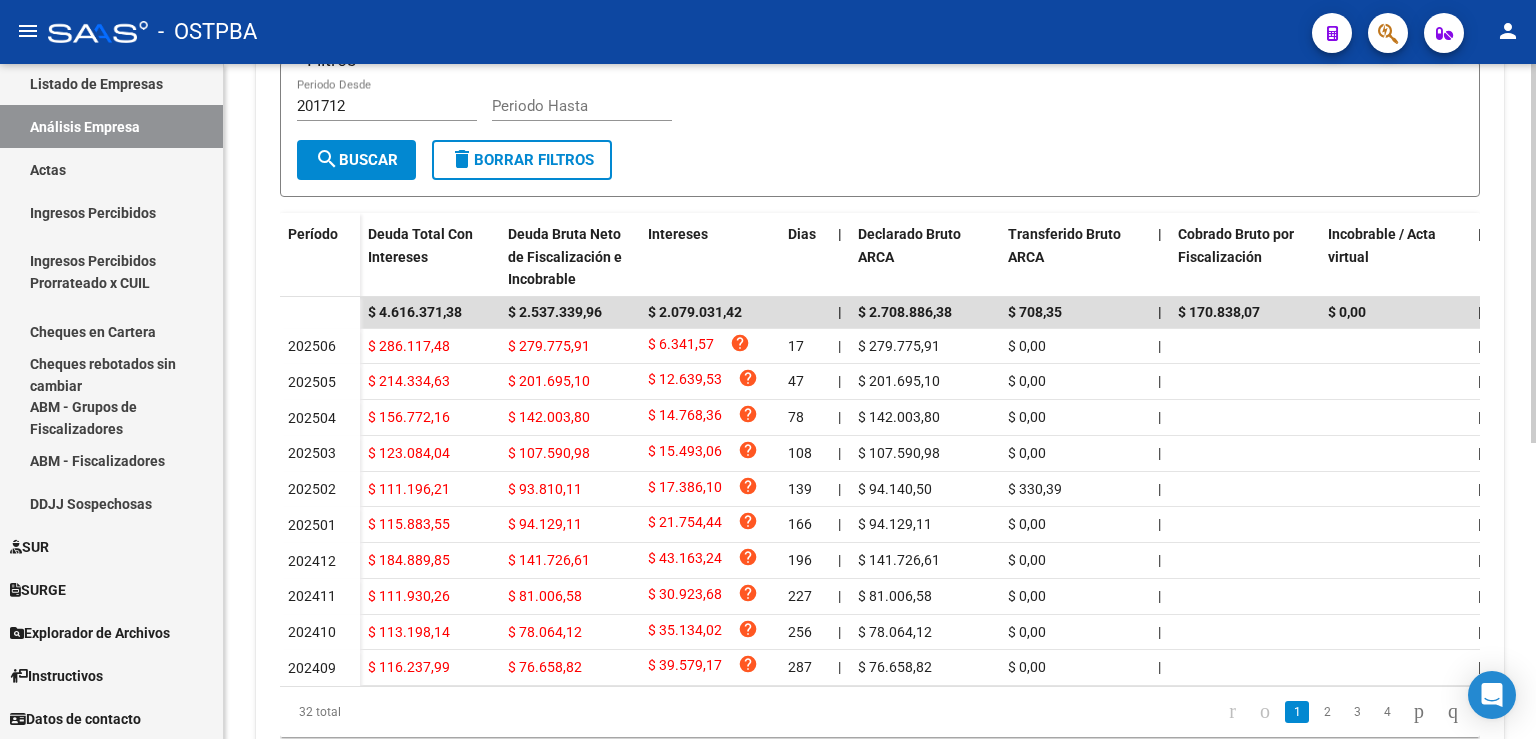 scroll, scrollTop: 526, scrollLeft: 0, axis: vertical 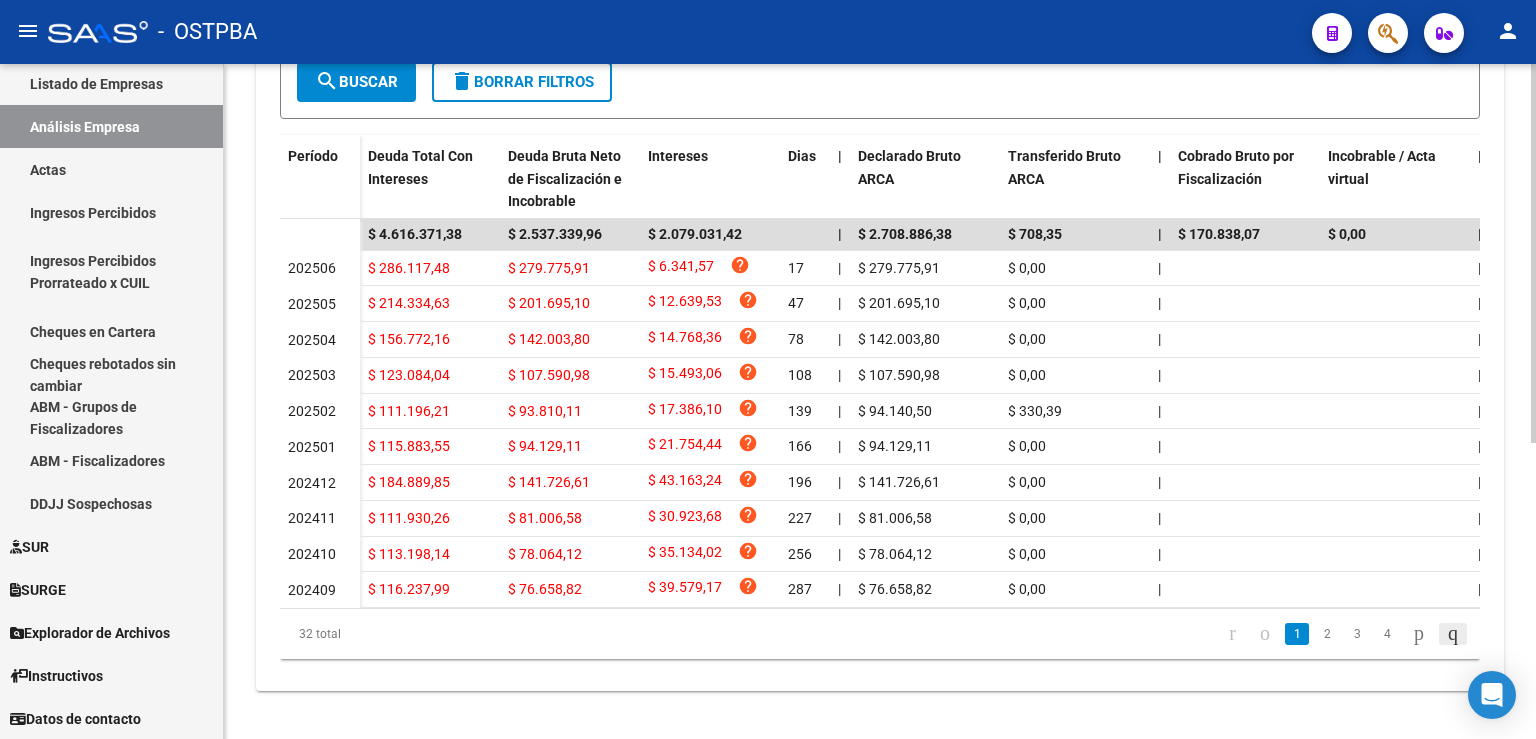 click 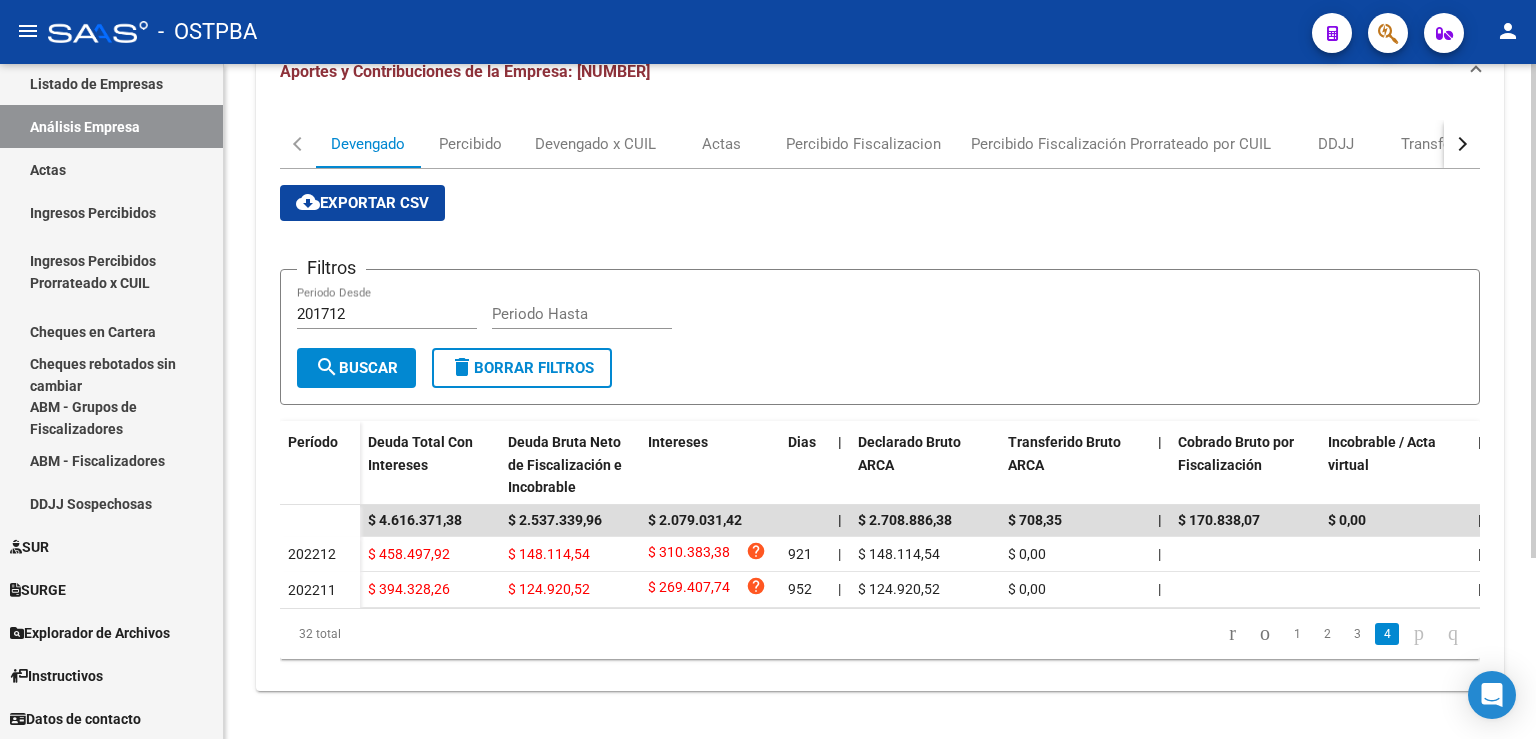 scroll, scrollTop: 246, scrollLeft: 0, axis: vertical 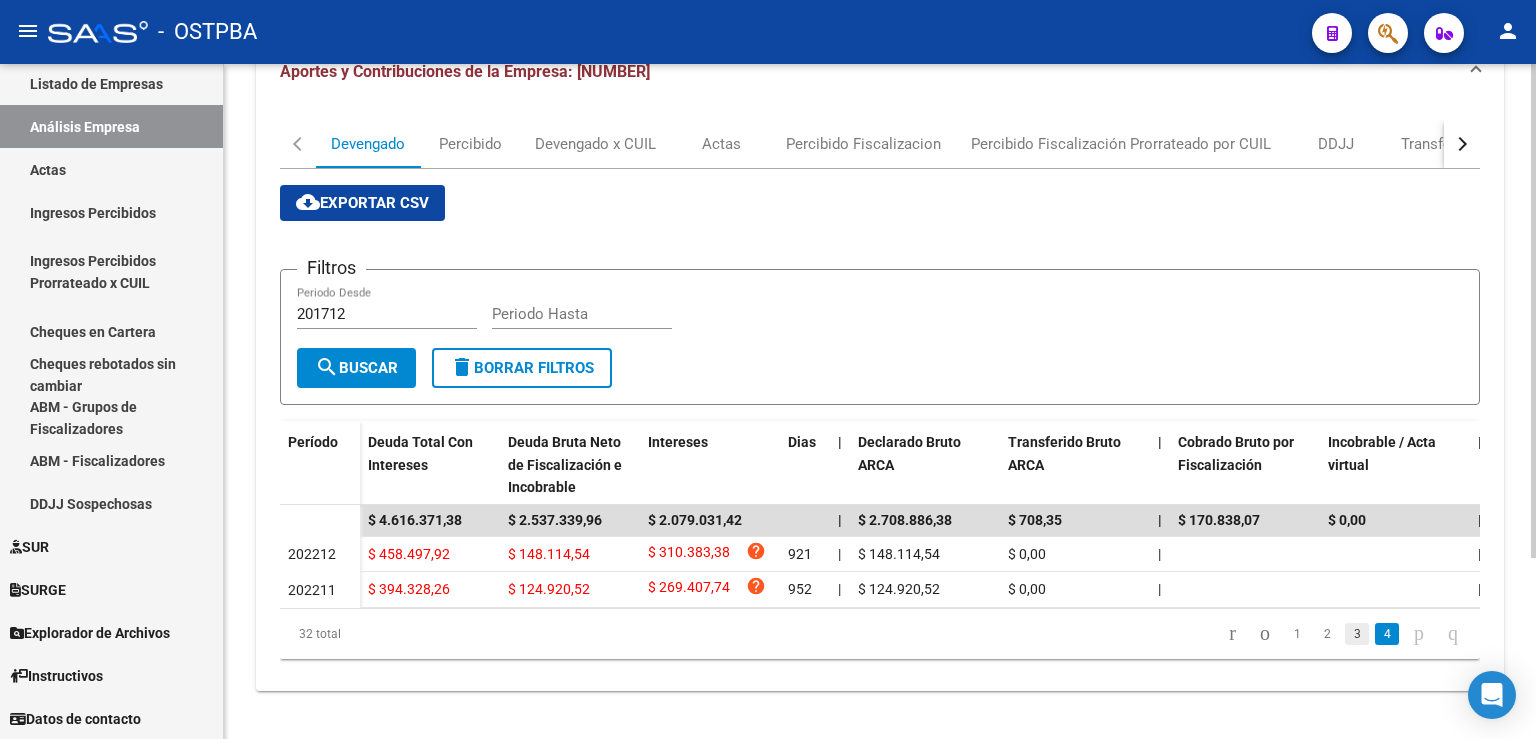 click on "3" 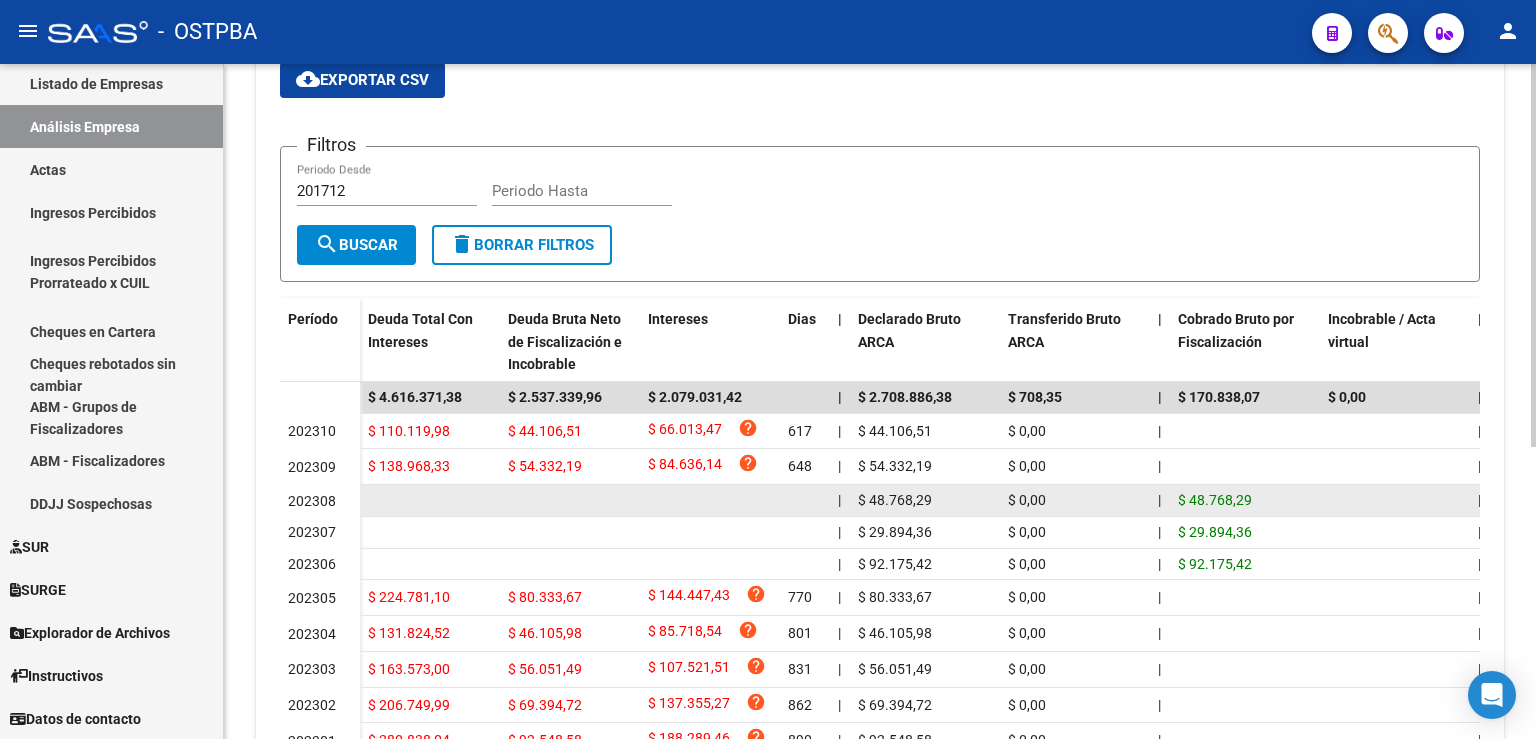 scroll, scrollTop: 467, scrollLeft: 0, axis: vertical 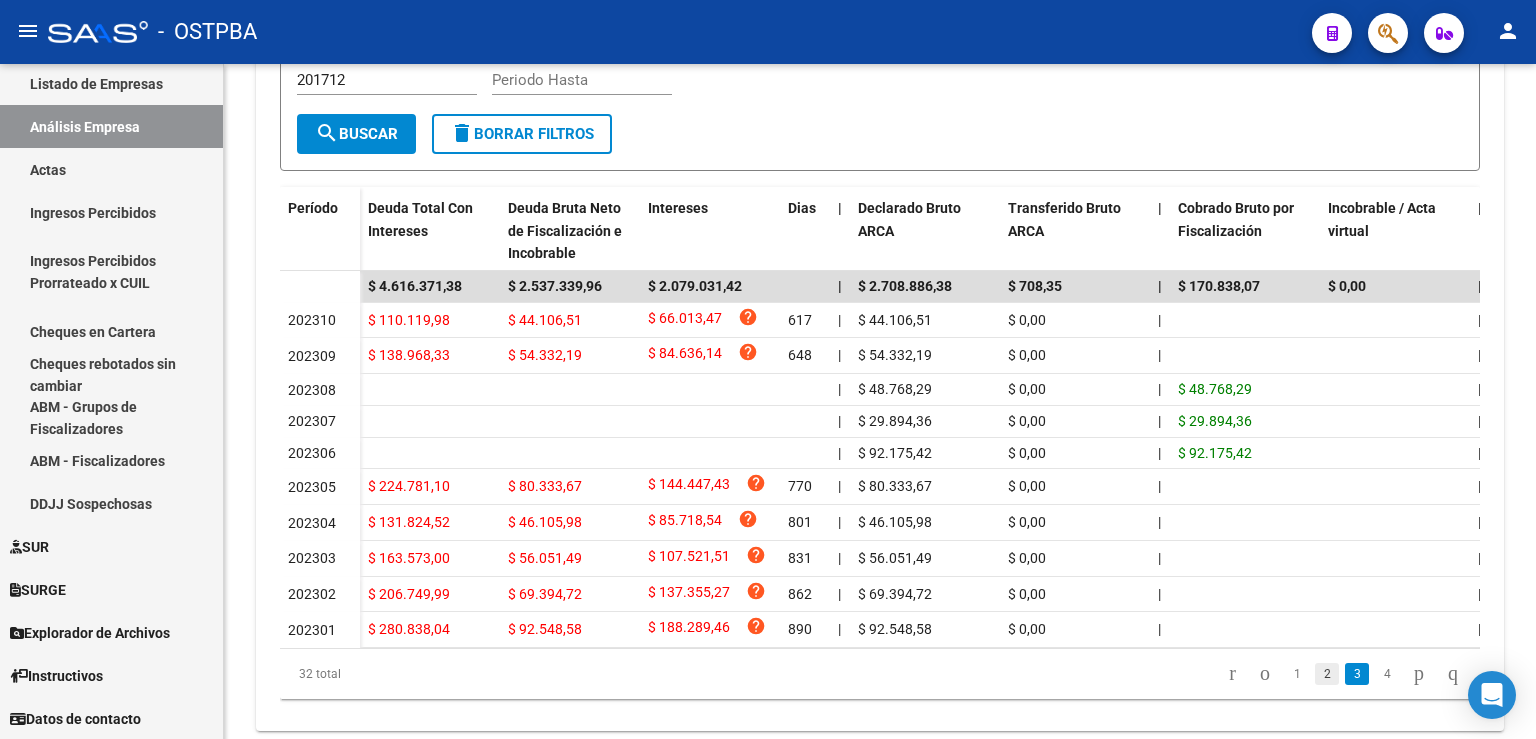 click on "2" 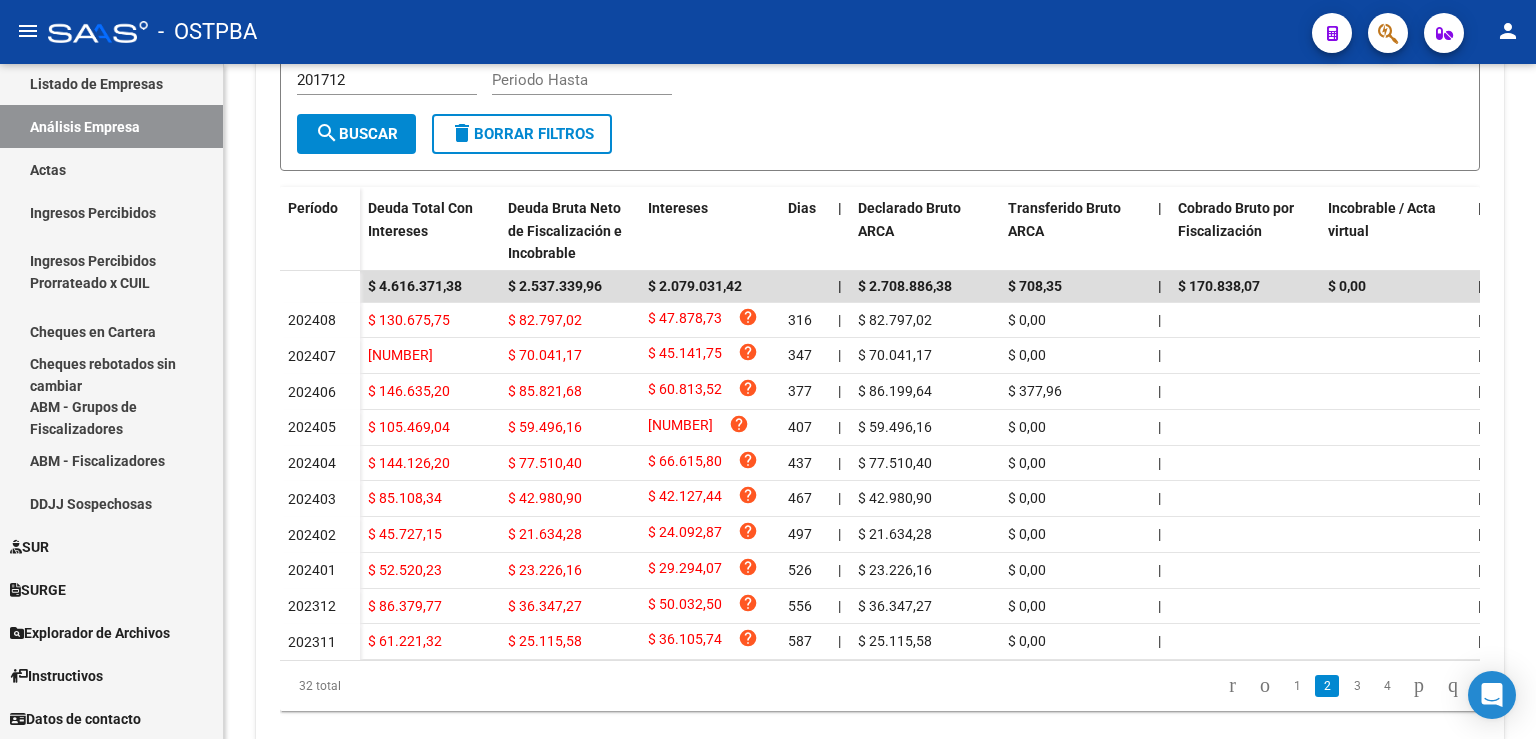 scroll, scrollTop: 526, scrollLeft: 0, axis: vertical 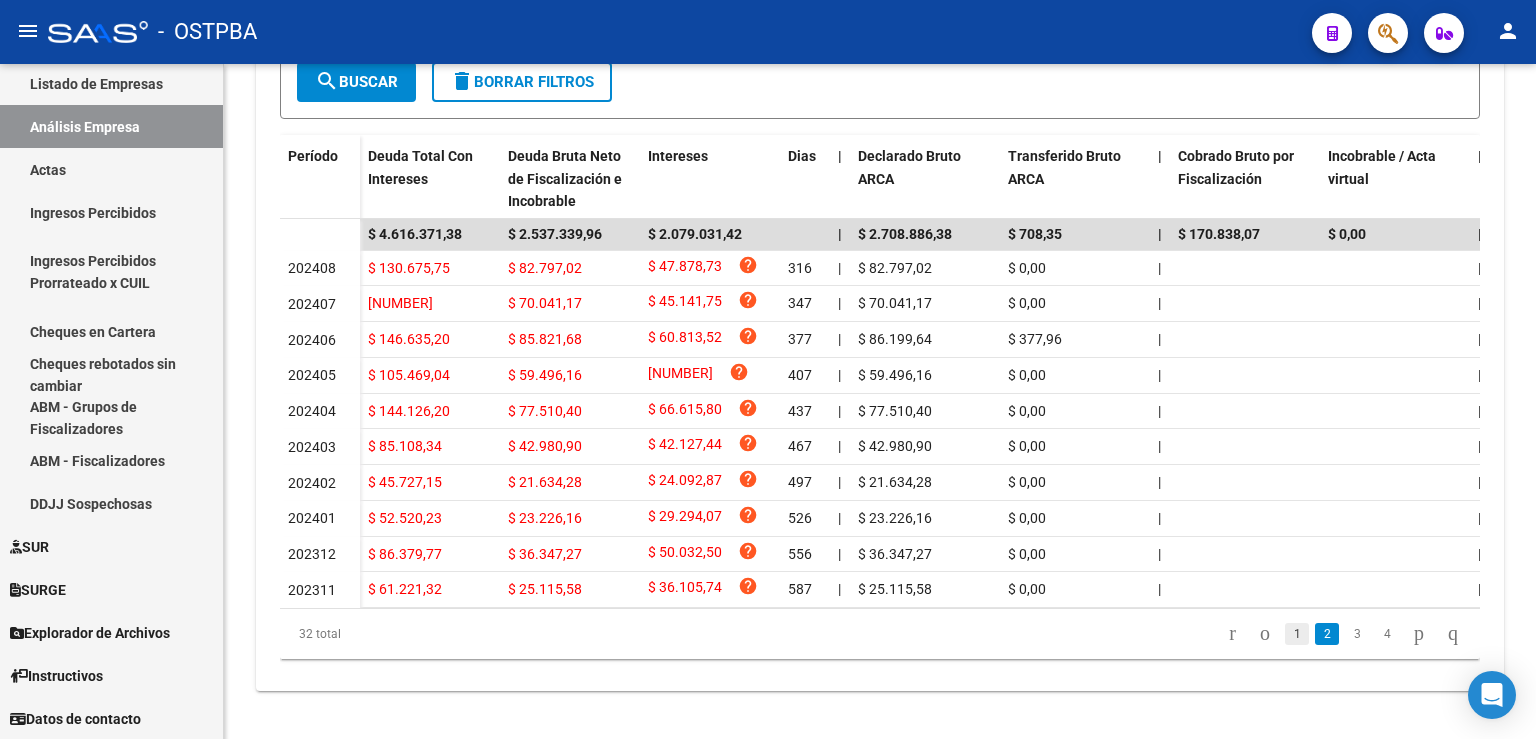 click on "1" 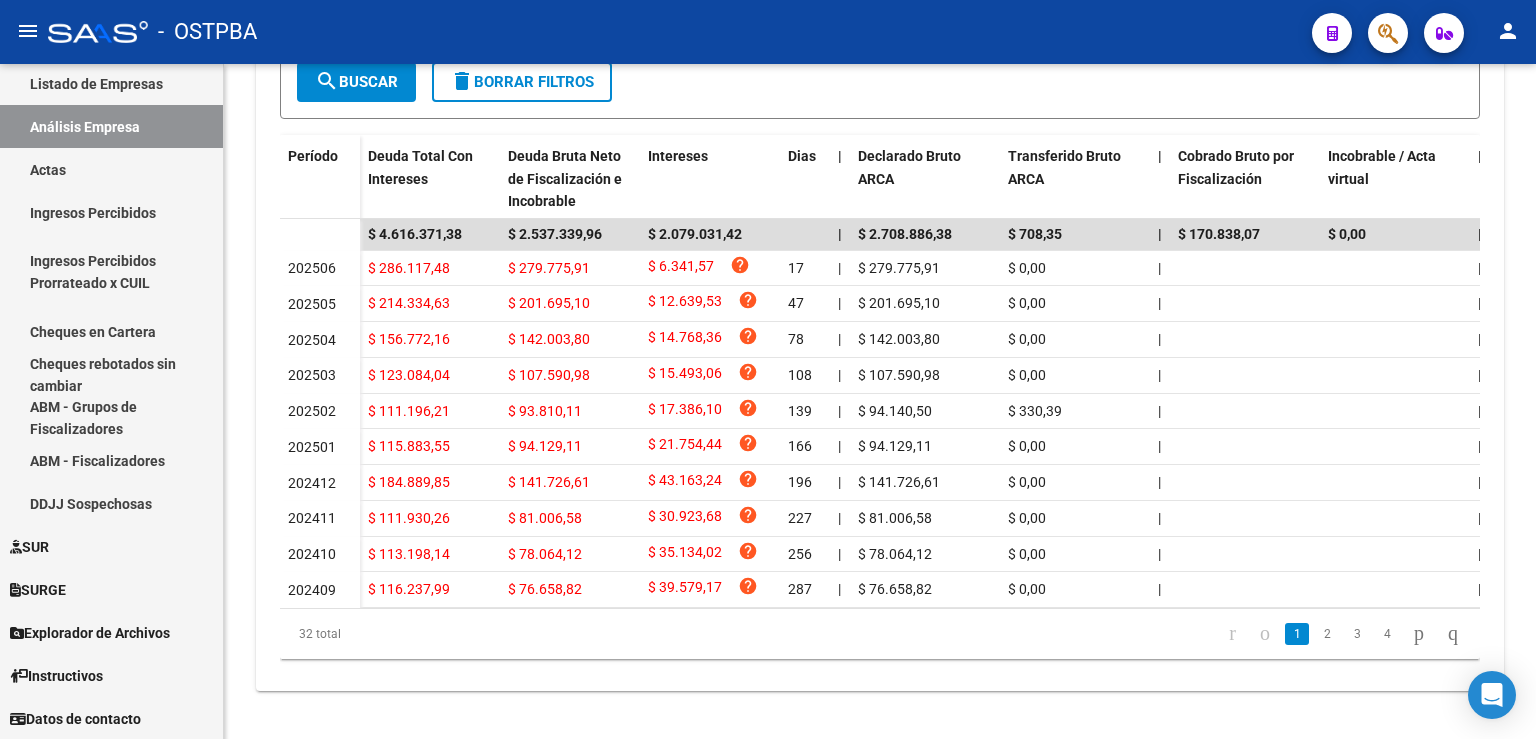 scroll, scrollTop: 526, scrollLeft: 0, axis: vertical 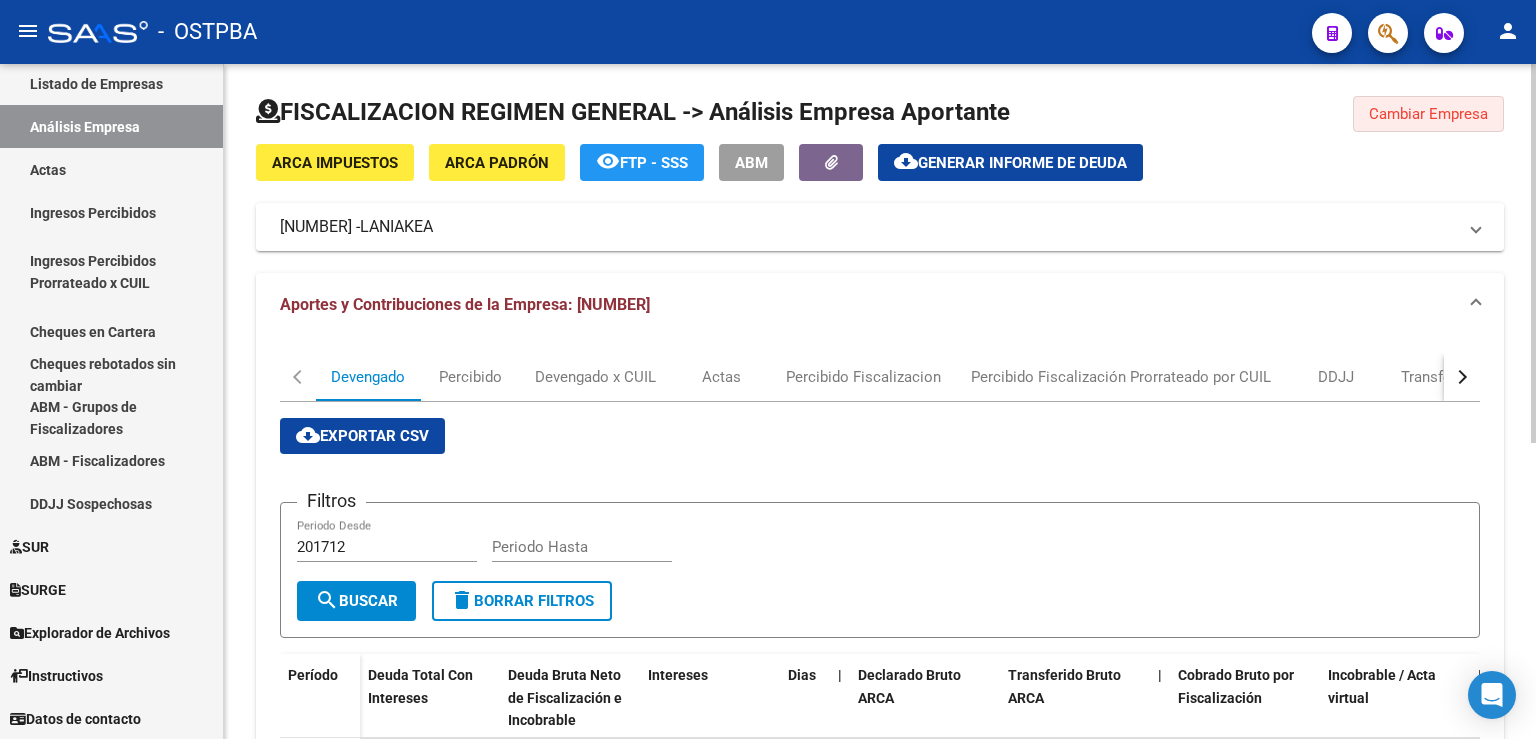 click on "Cambiar Empresa" 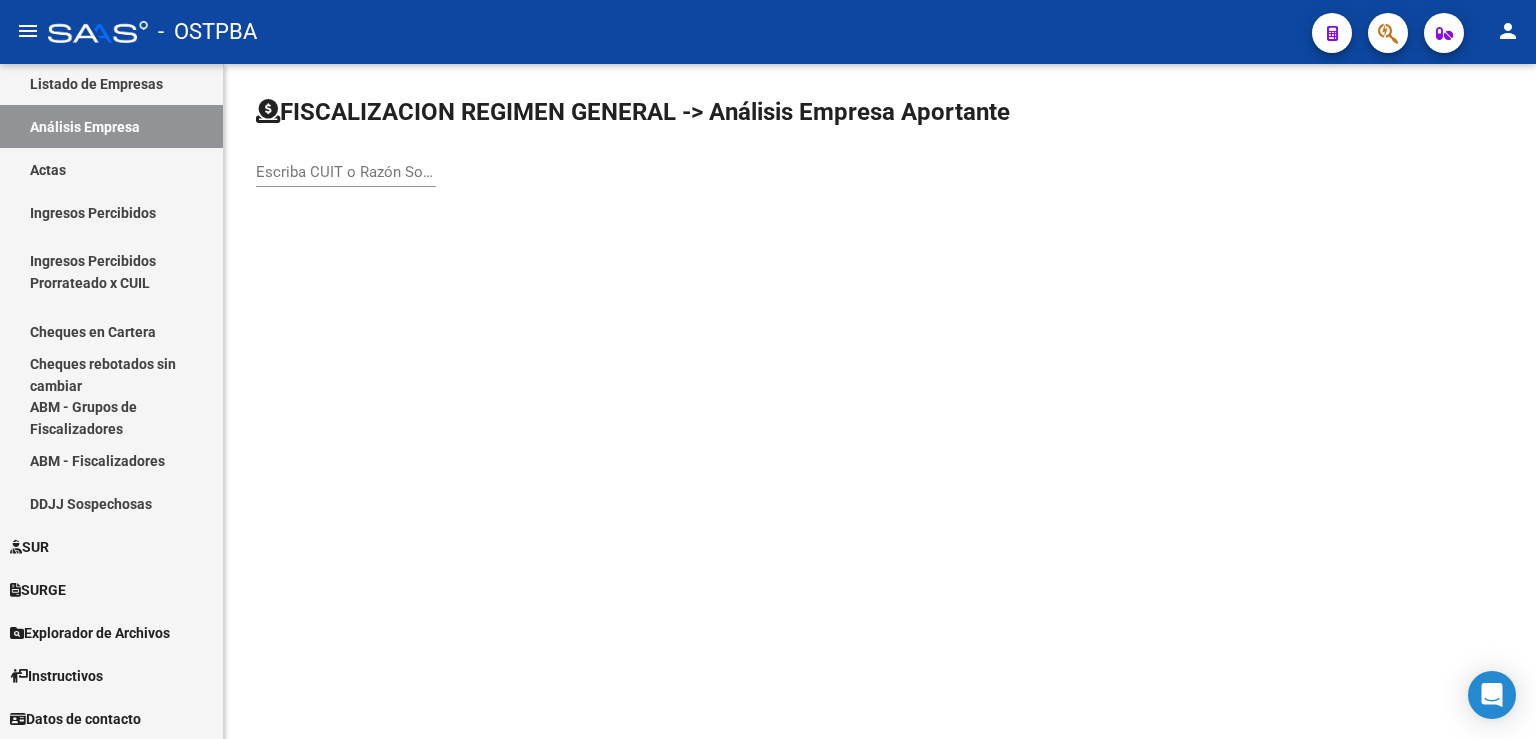 click on "Escriba CUIT o Razón Social para buscar" at bounding box center [346, 172] 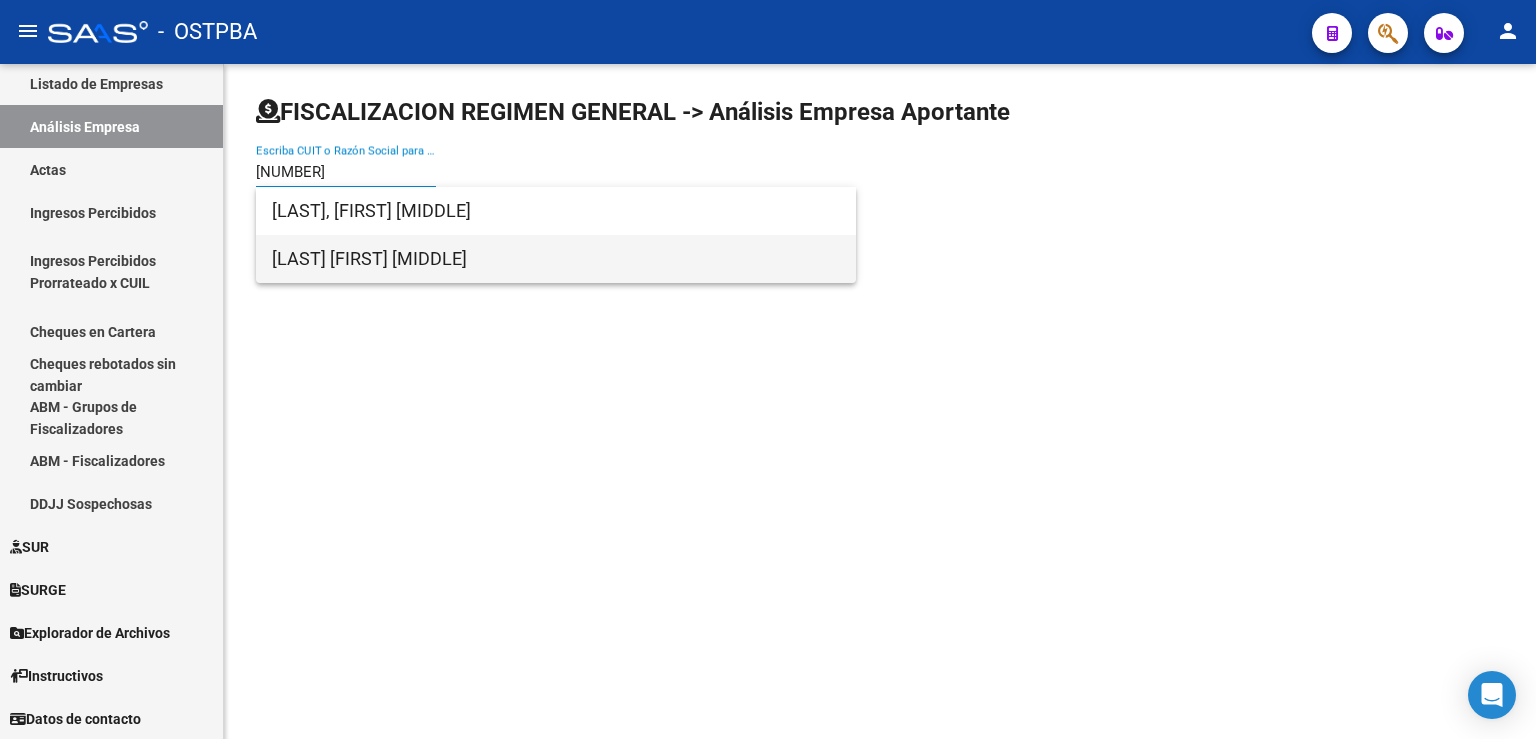 type on "[NUMBER]" 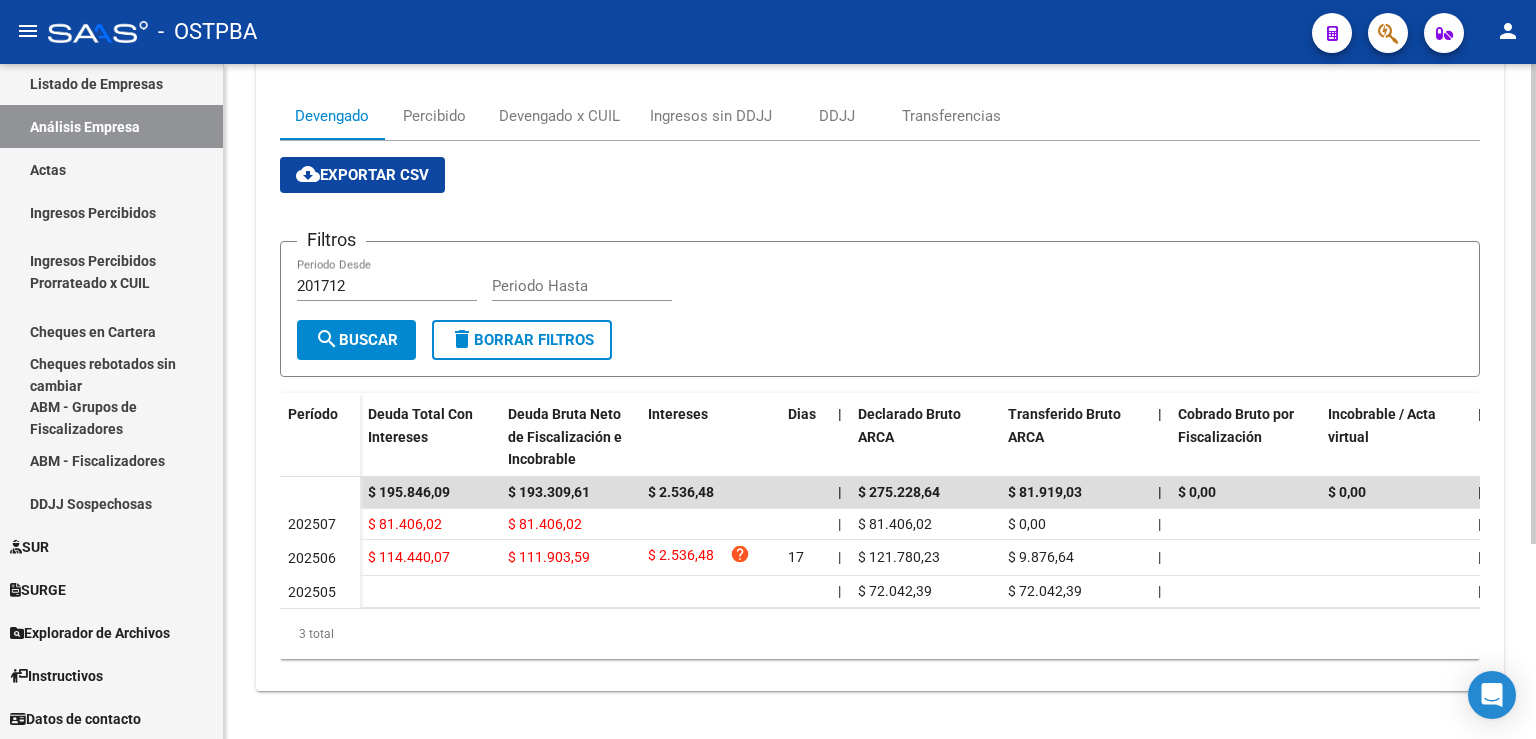 scroll, scrollTop: 0, scrollLeft: 0, axis: both 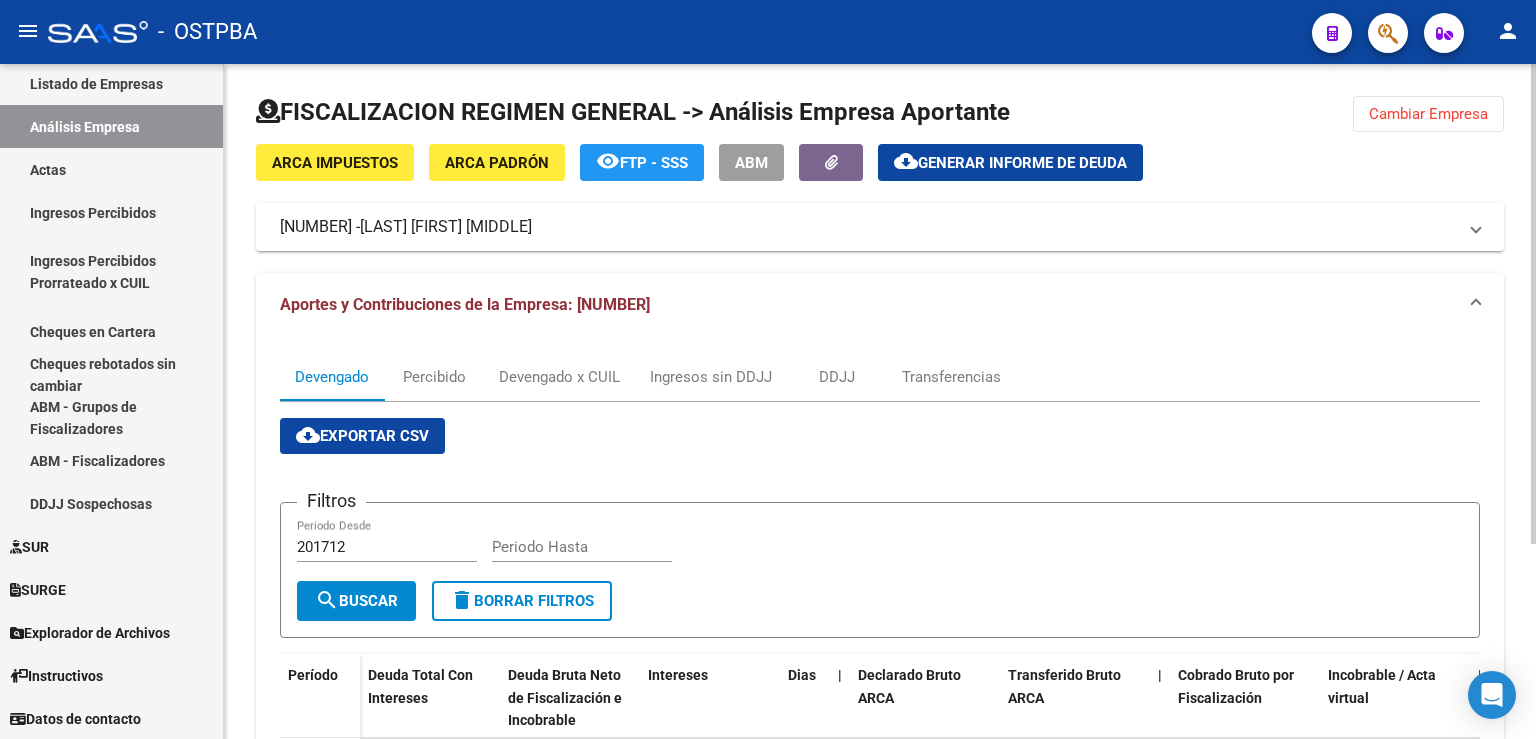 click on "Cambiar Empresa" 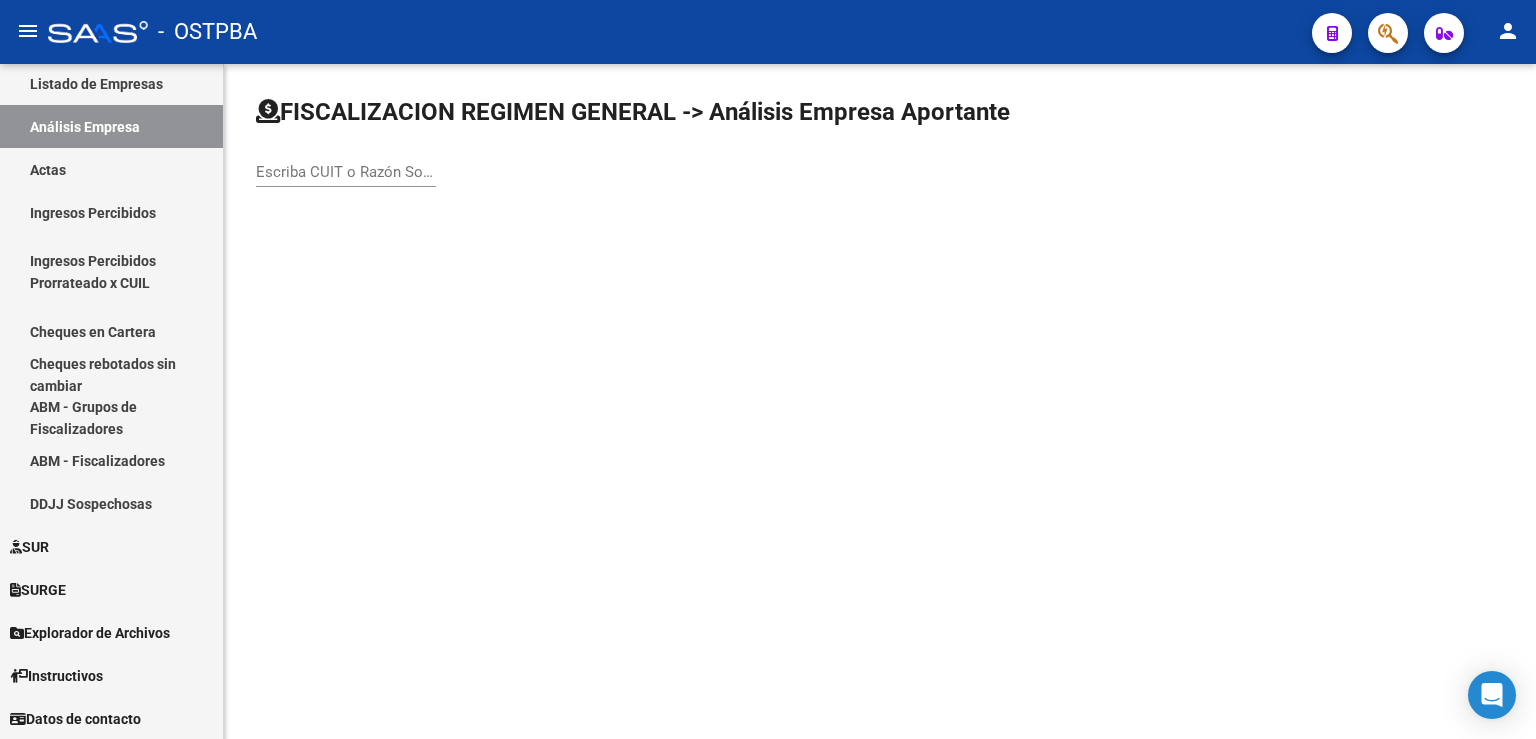 click on "Escriba CUIT o Razón Social para buscar" at bounding box center [346, 172] 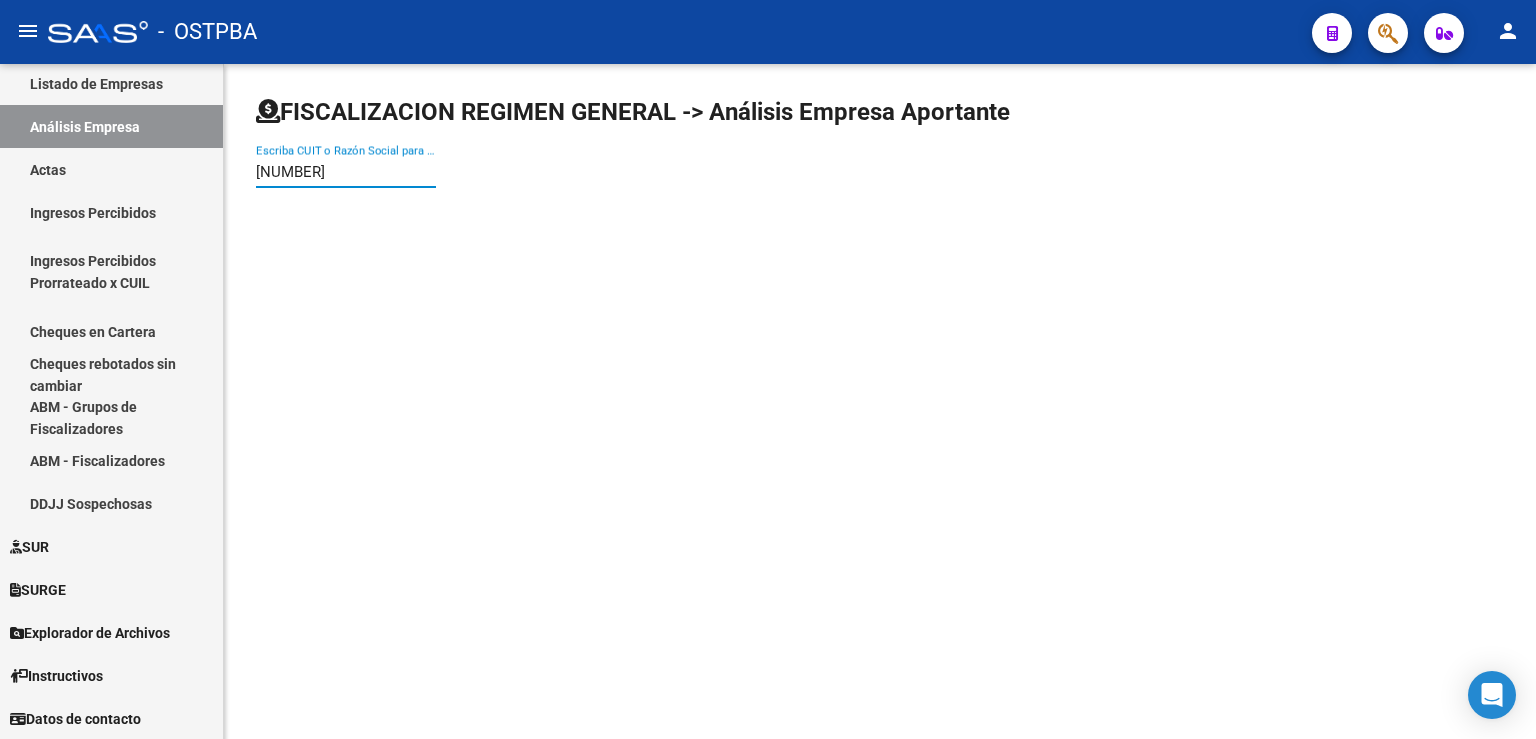 type on "[NUMBER]" 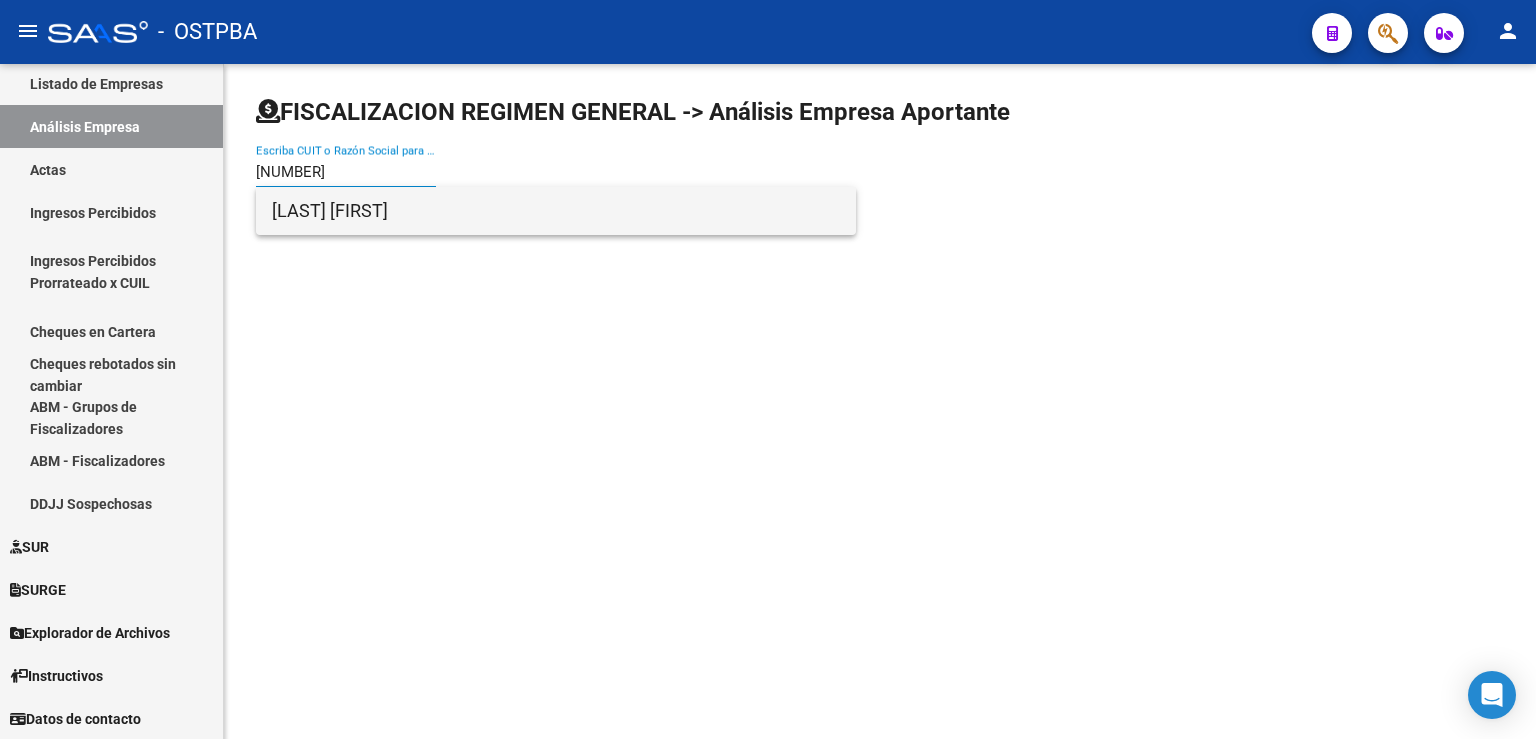 click on "[LAST] [FIRST]" at bounding box center (556, 211) 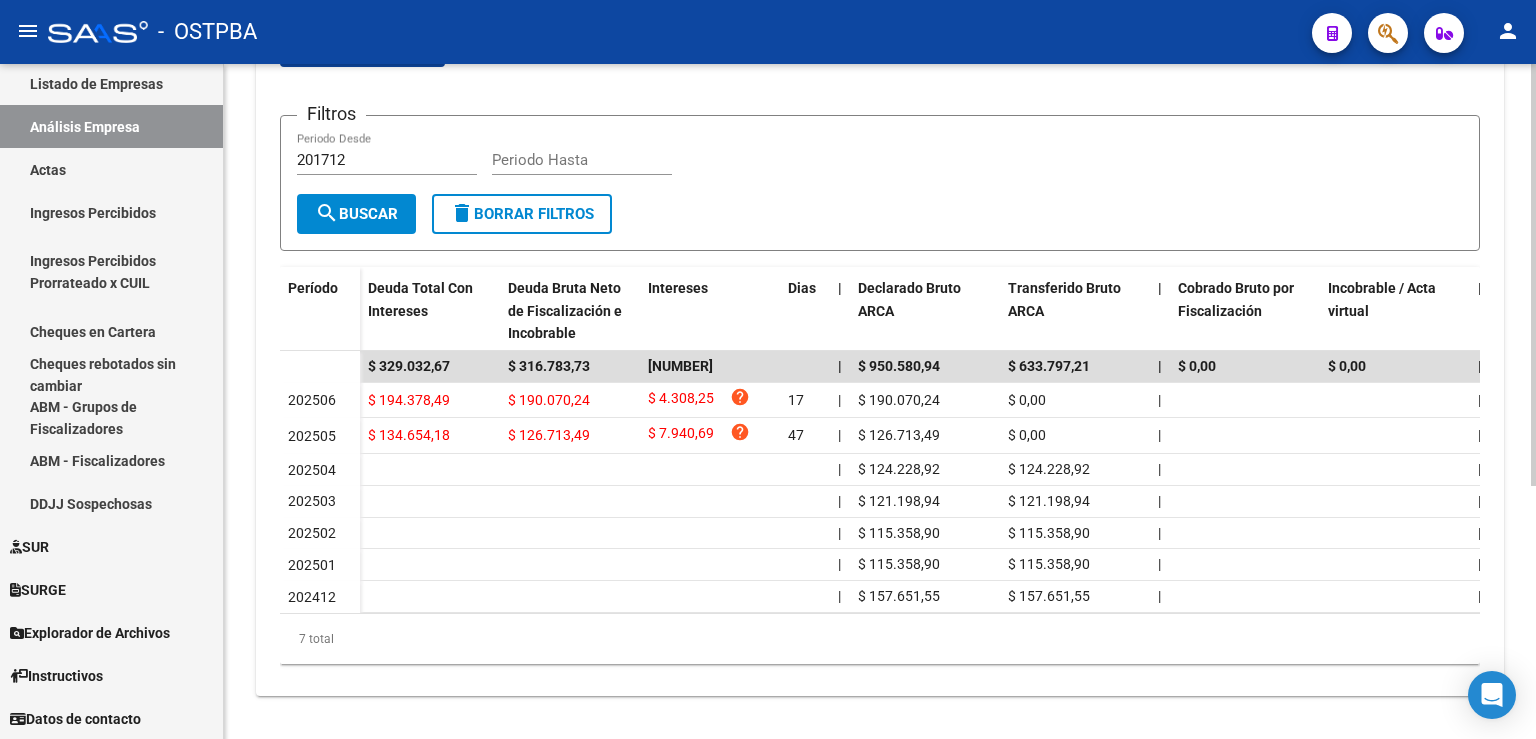 scroll, scrollTop: 404, scrollLeft: 0, axis: vertical 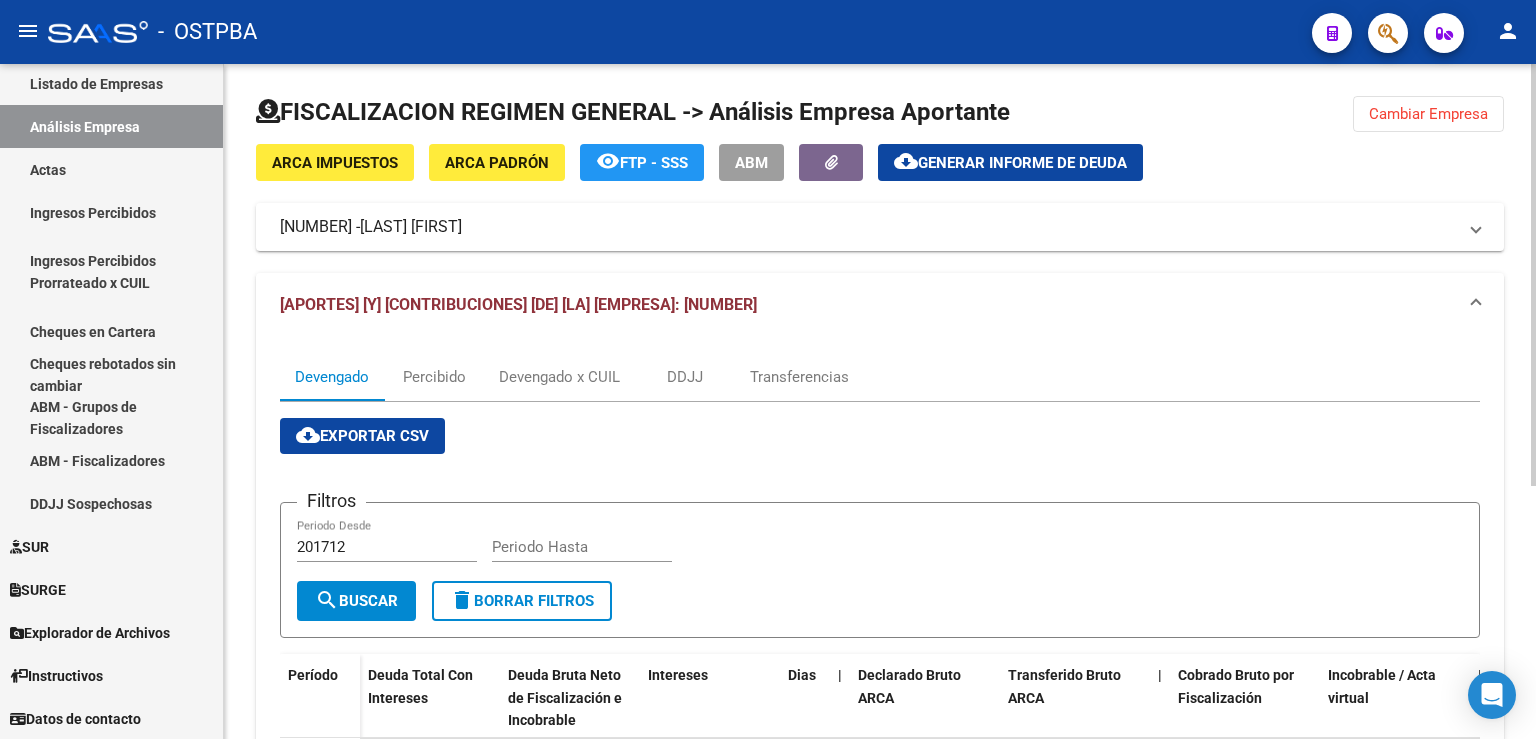 click on "Cambiar Empresa" 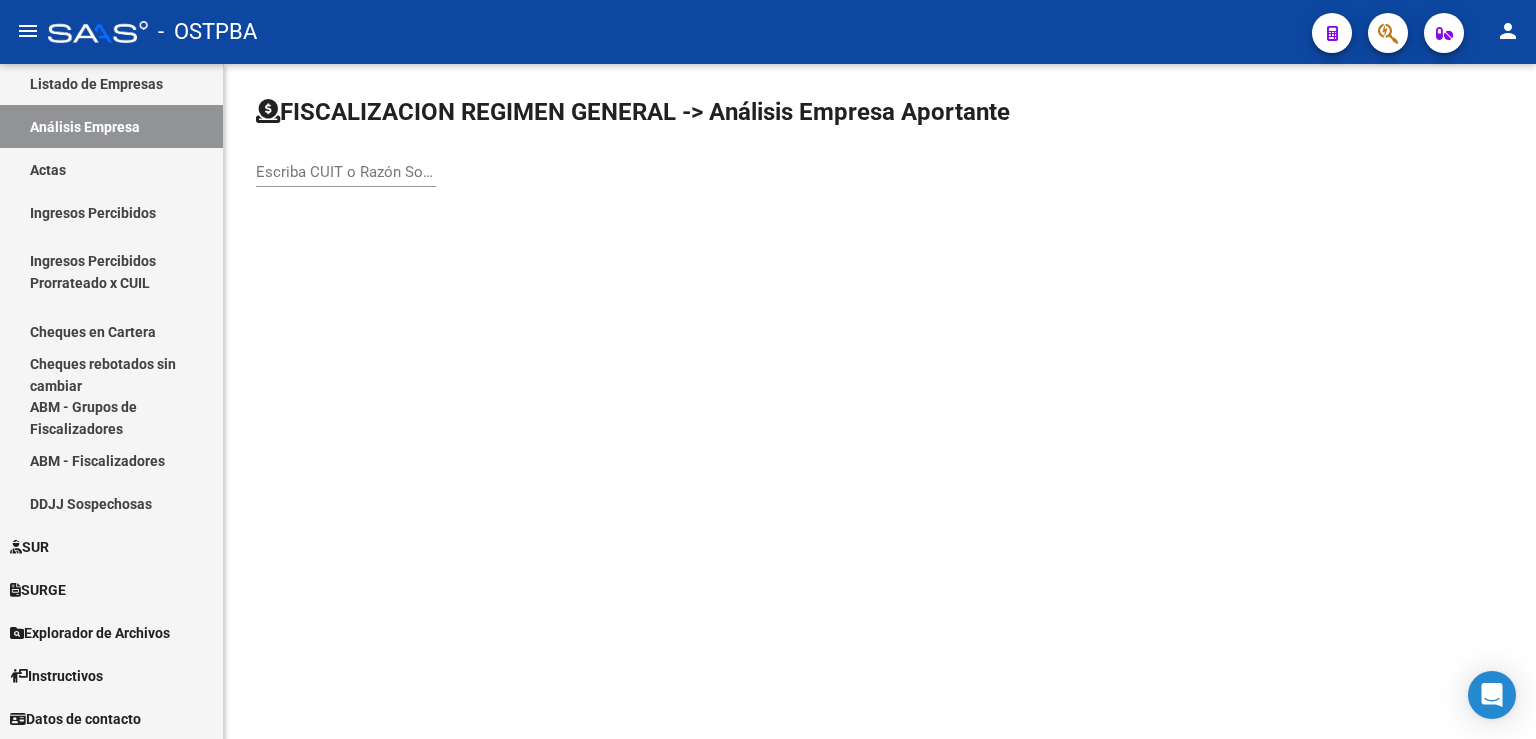 click on "Escriba CUIT o Razón Social para buscar" at bounding box center (346, 172) 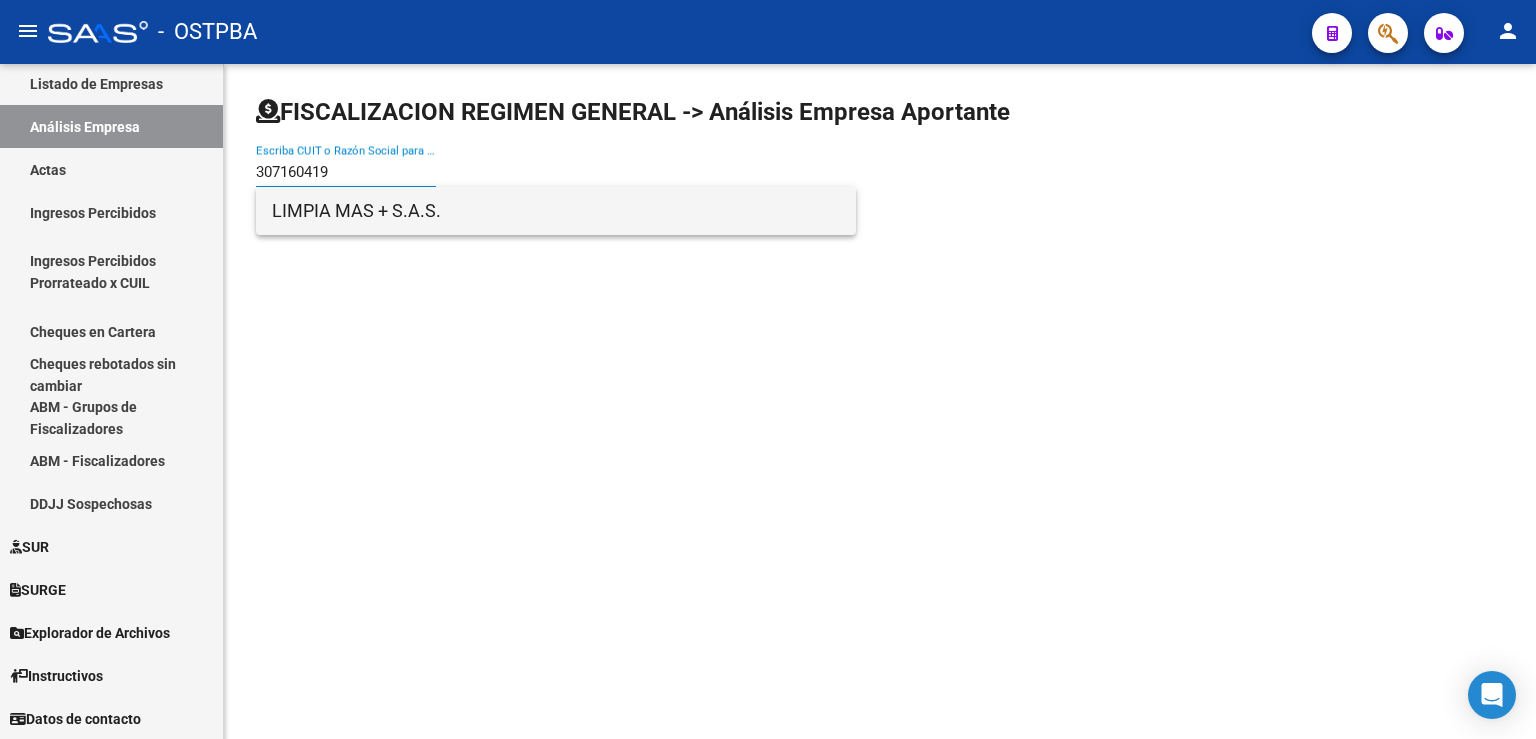 type on "307160419" 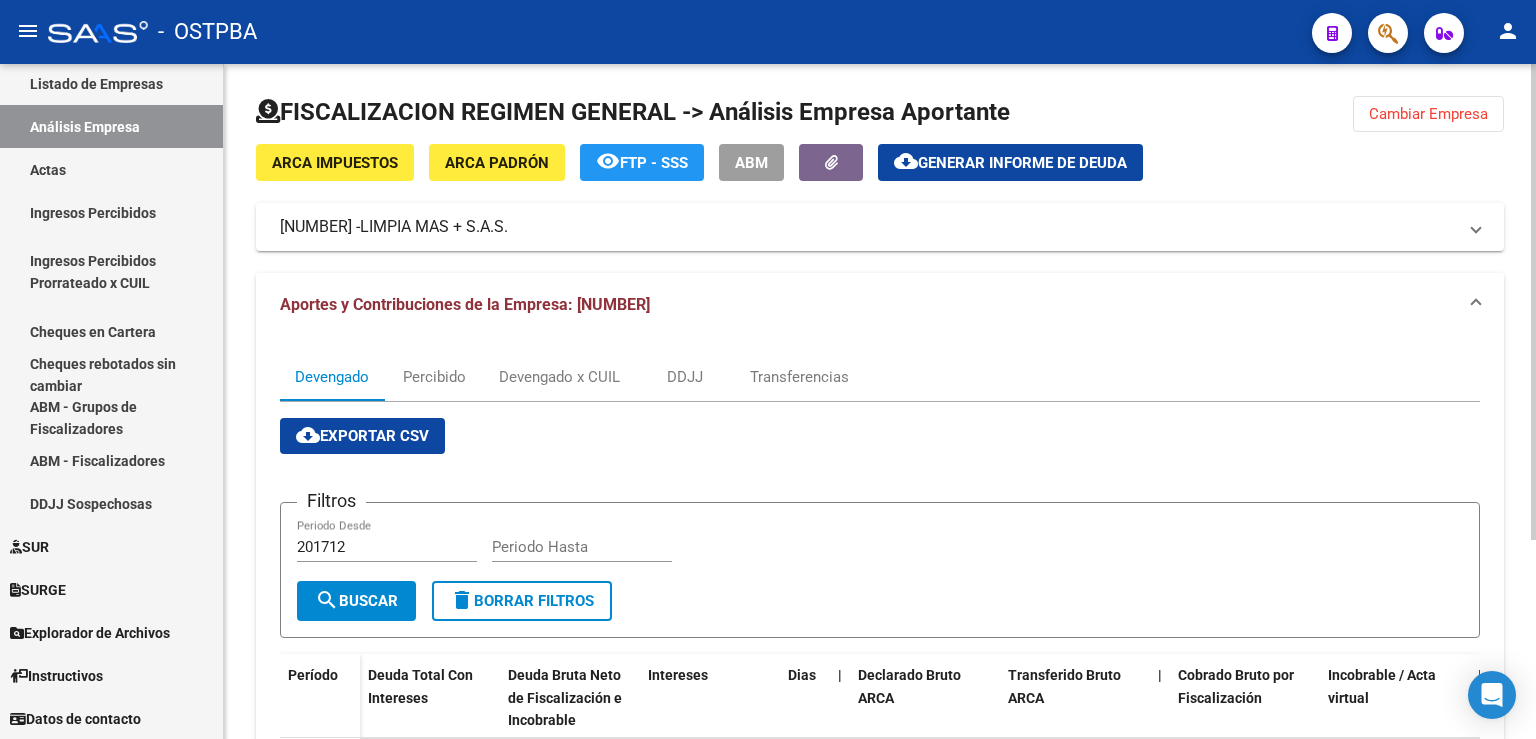 scroll, scrollTop: 281, scrollLeft: 0, axis: vertical 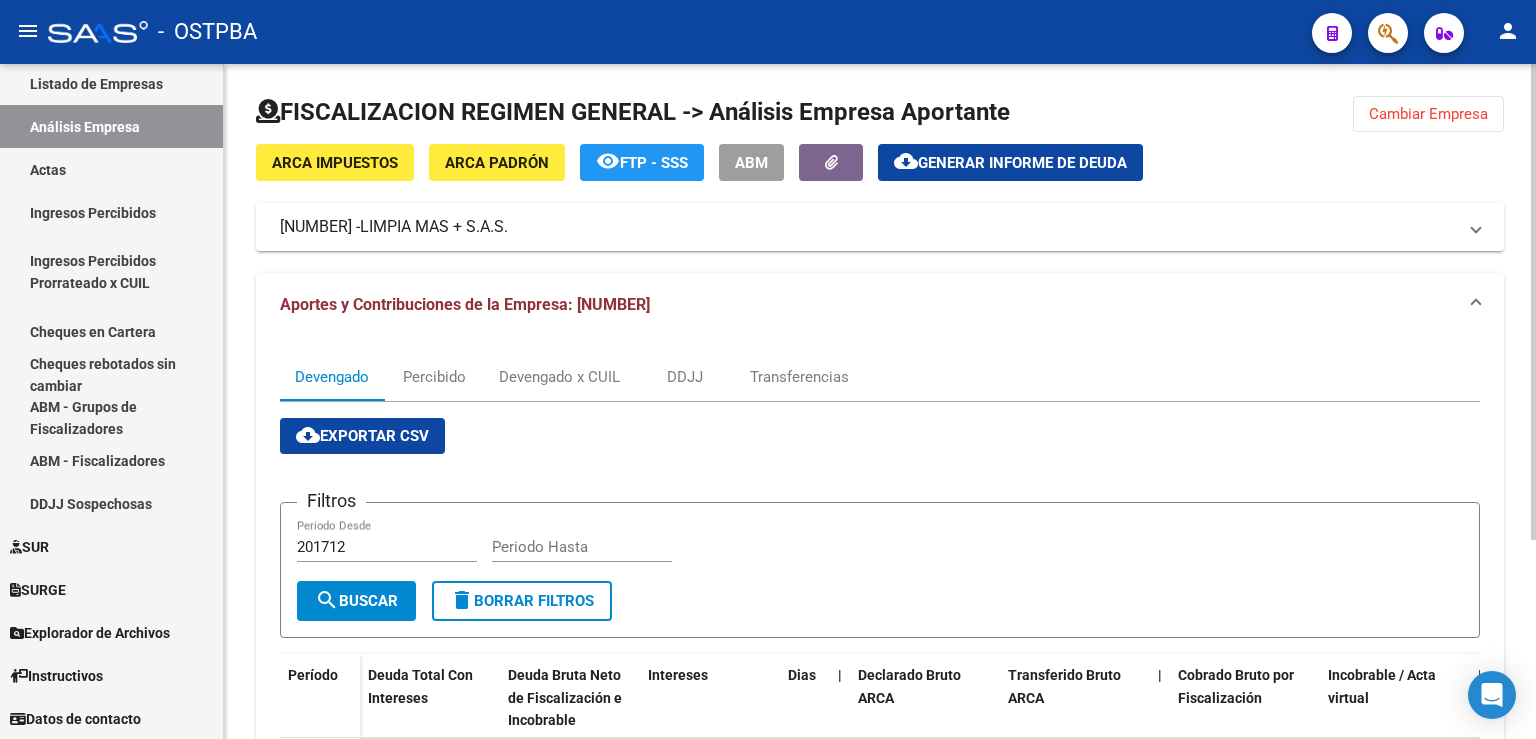 click on "Cambiar Empresa" 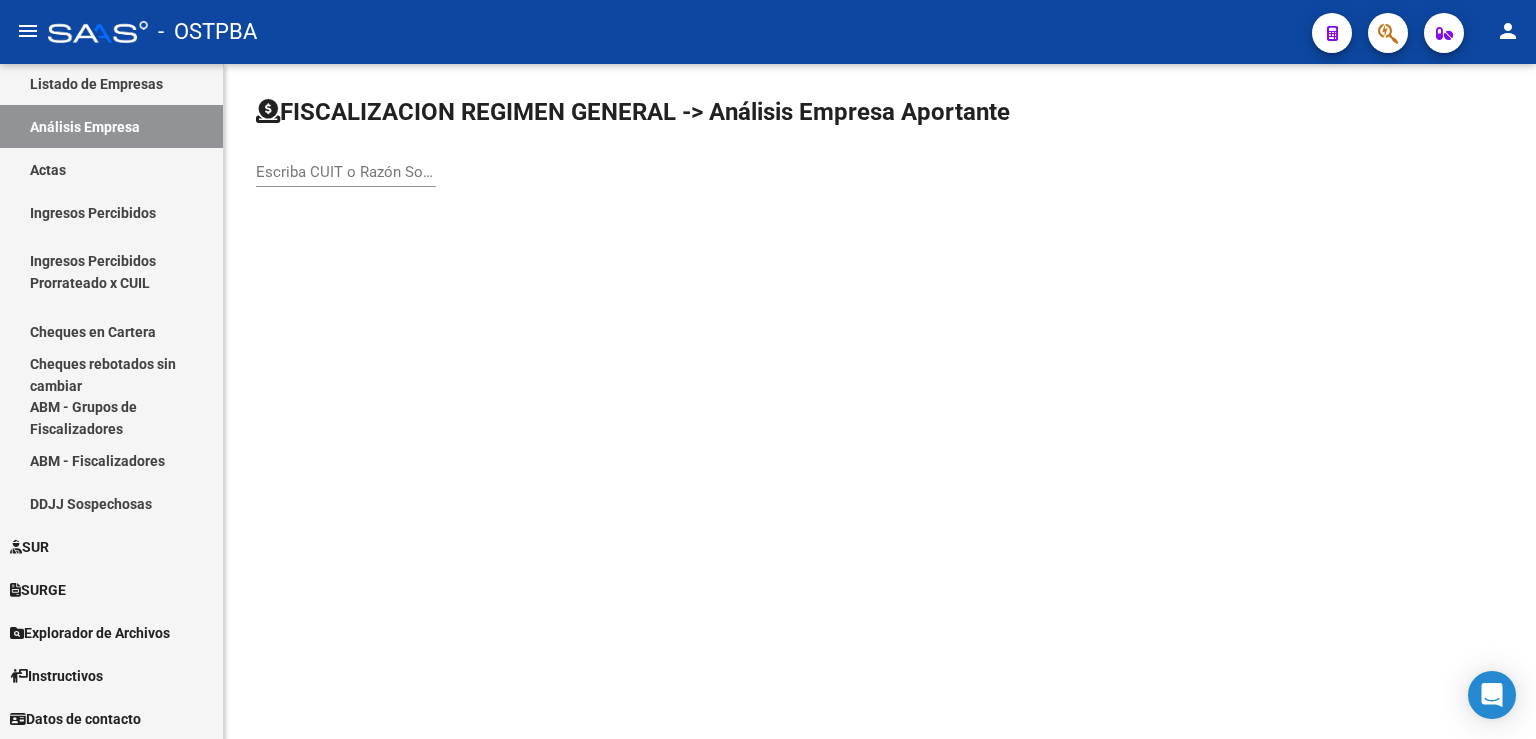 click on "Escriba CUIT o Razón Social para buscar" at bounding box center (346, 172) 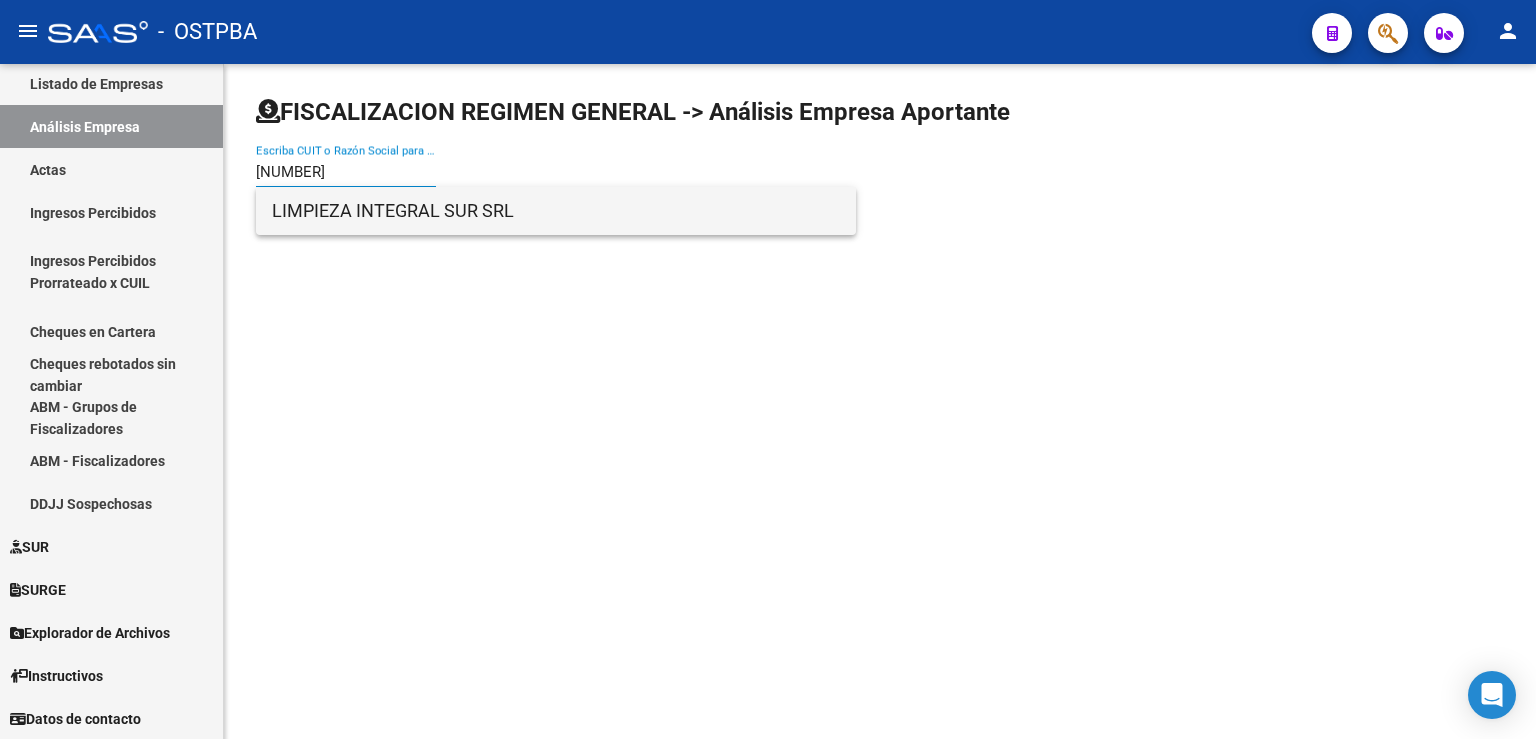 type on "[NUMBER]" 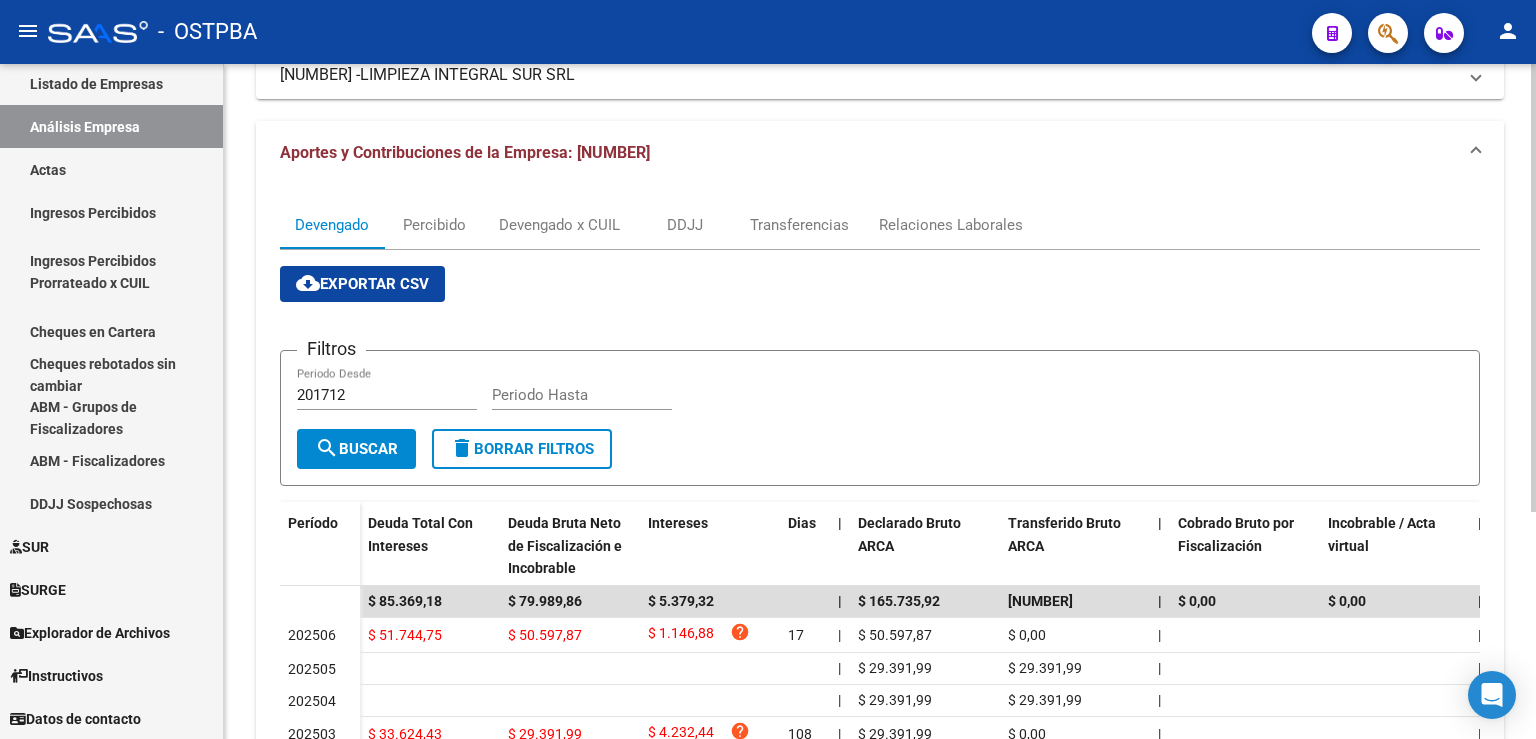 scroll, scrollTop: 340, scrollLeft: 0, axis: vertical 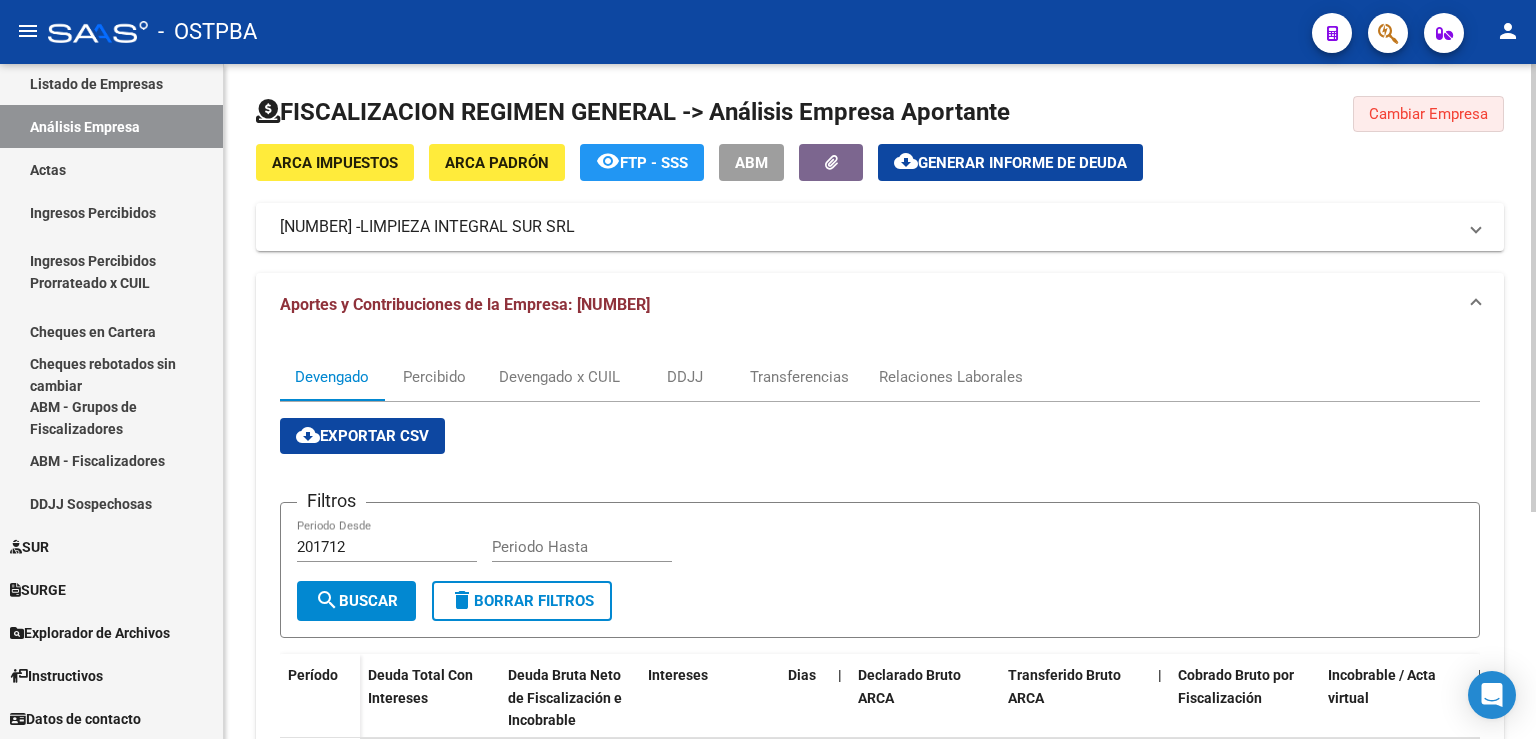 click on "Cambiar Empresa" 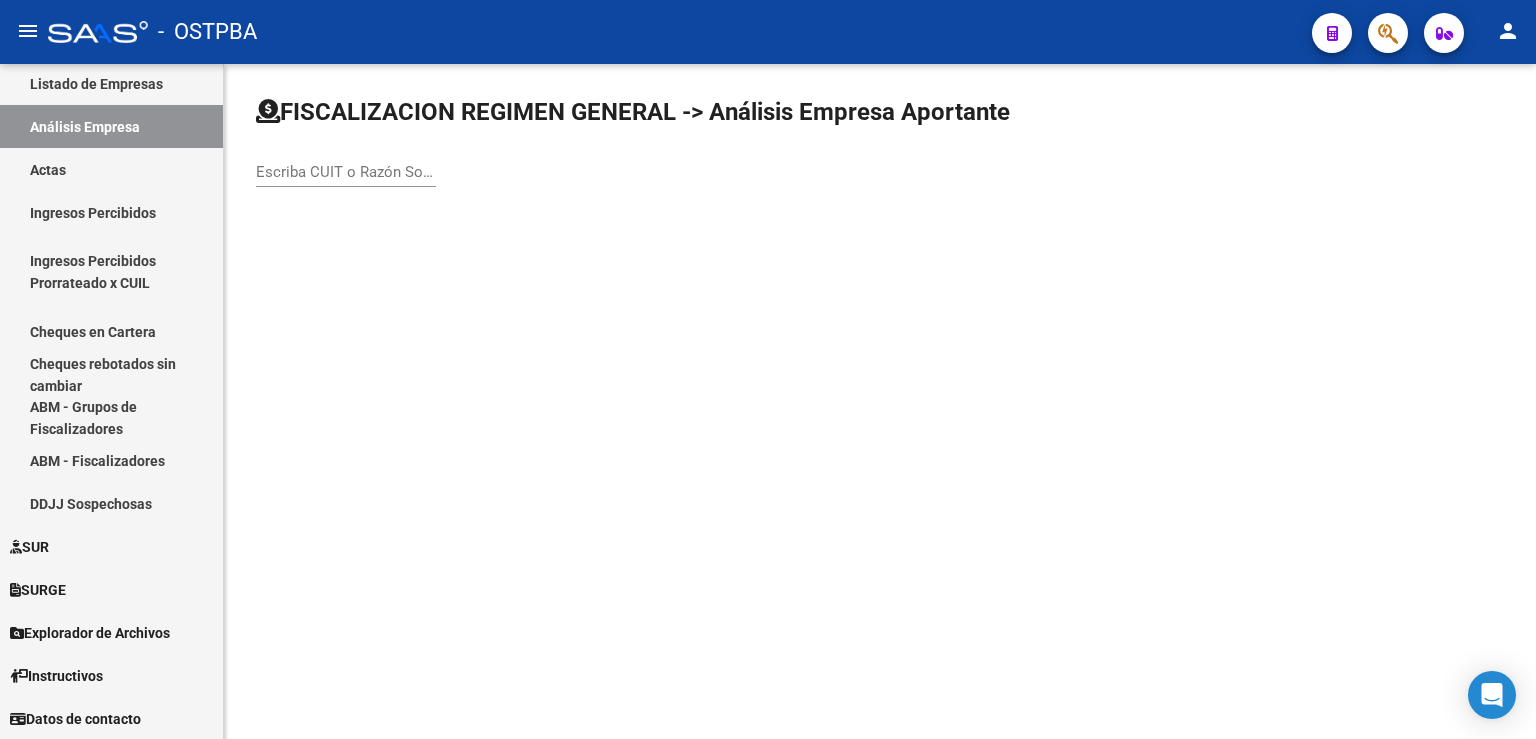 click on "Escriba CUIT o Razón Social para buscar" at bounding box center [346, 172] 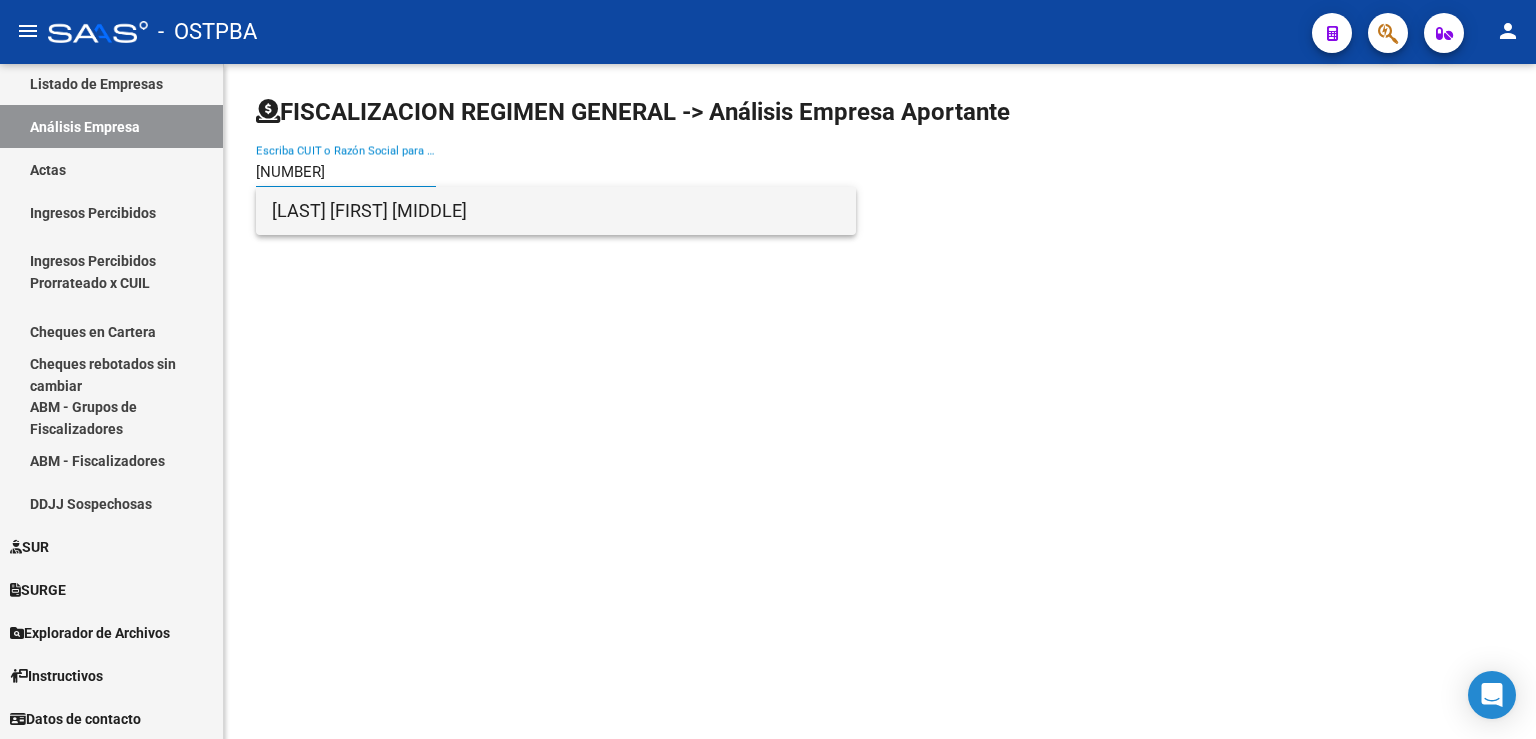 type on "[NUMBER]" 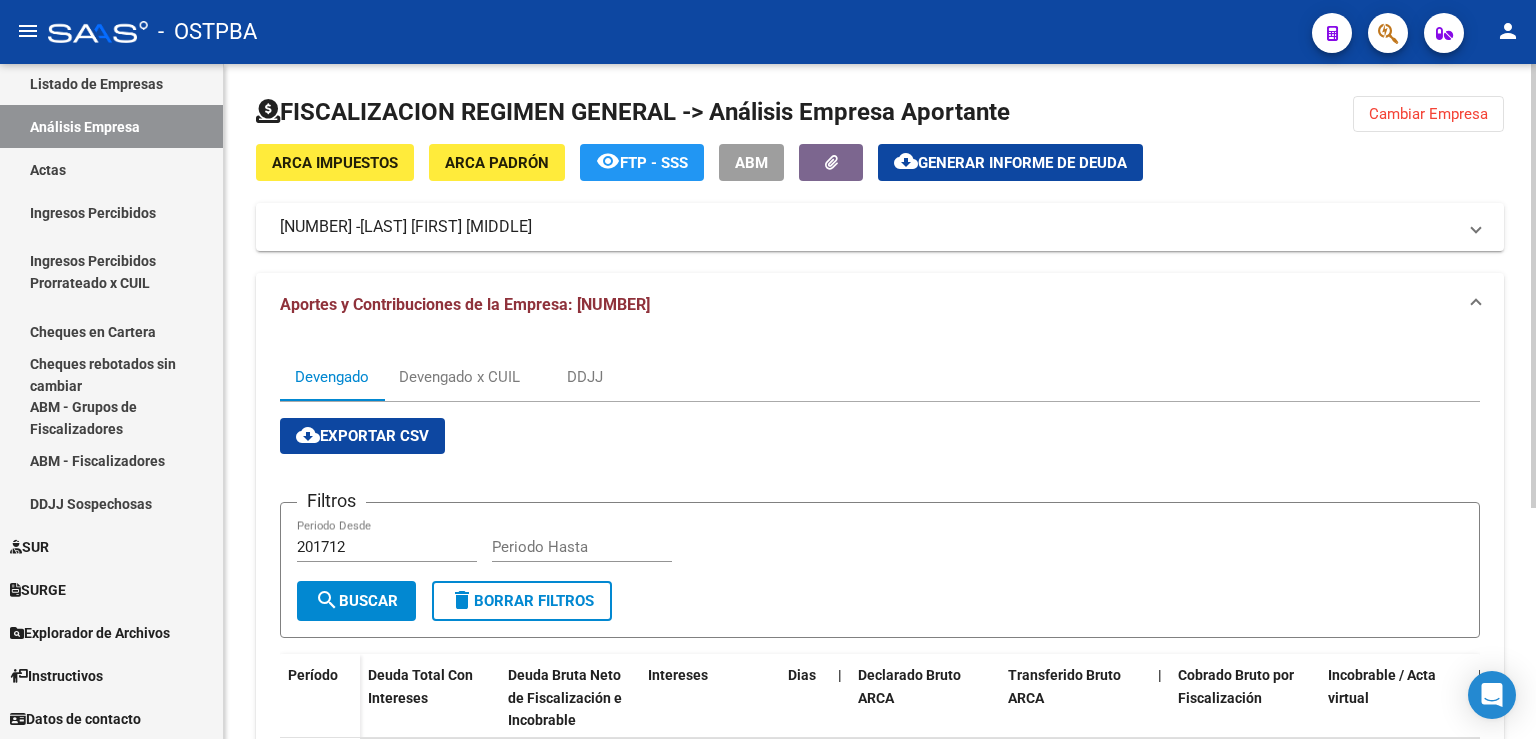 scroll, scrollTop: 331, scrollLeft: 0, axis: vertical 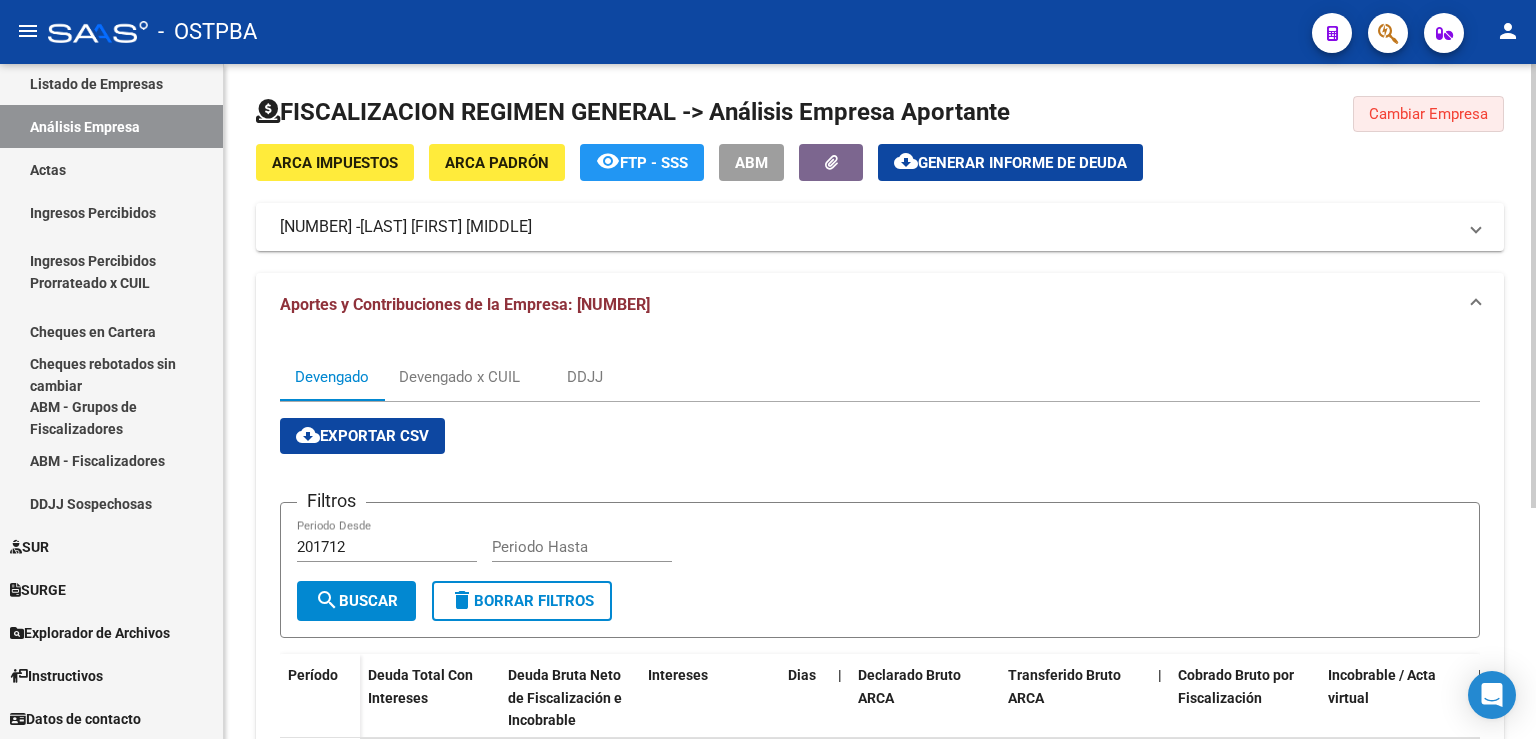 click on "Cambiar Empresa" 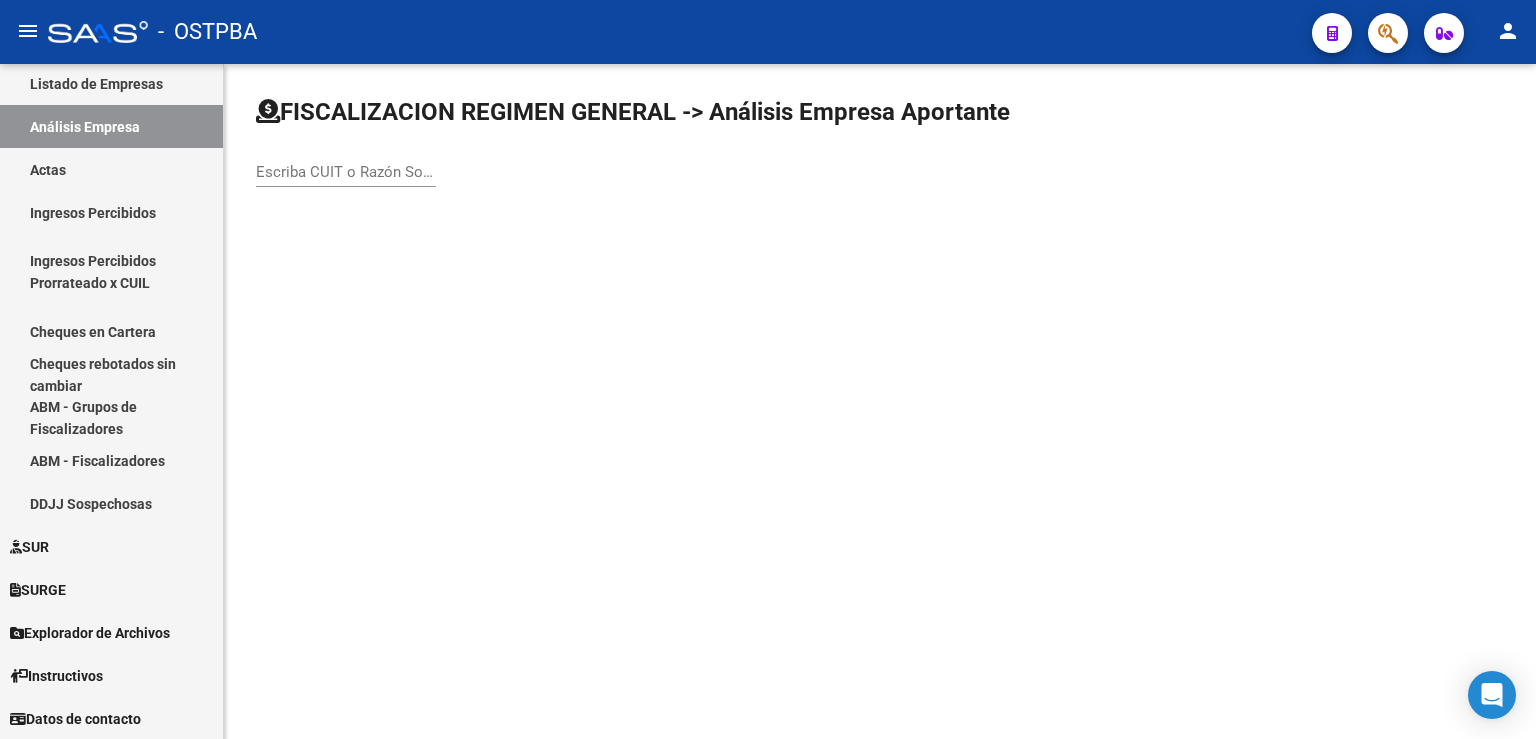 click on "Escriba CUIT o Razón Social para buscar" at bounding box center (346, 172) 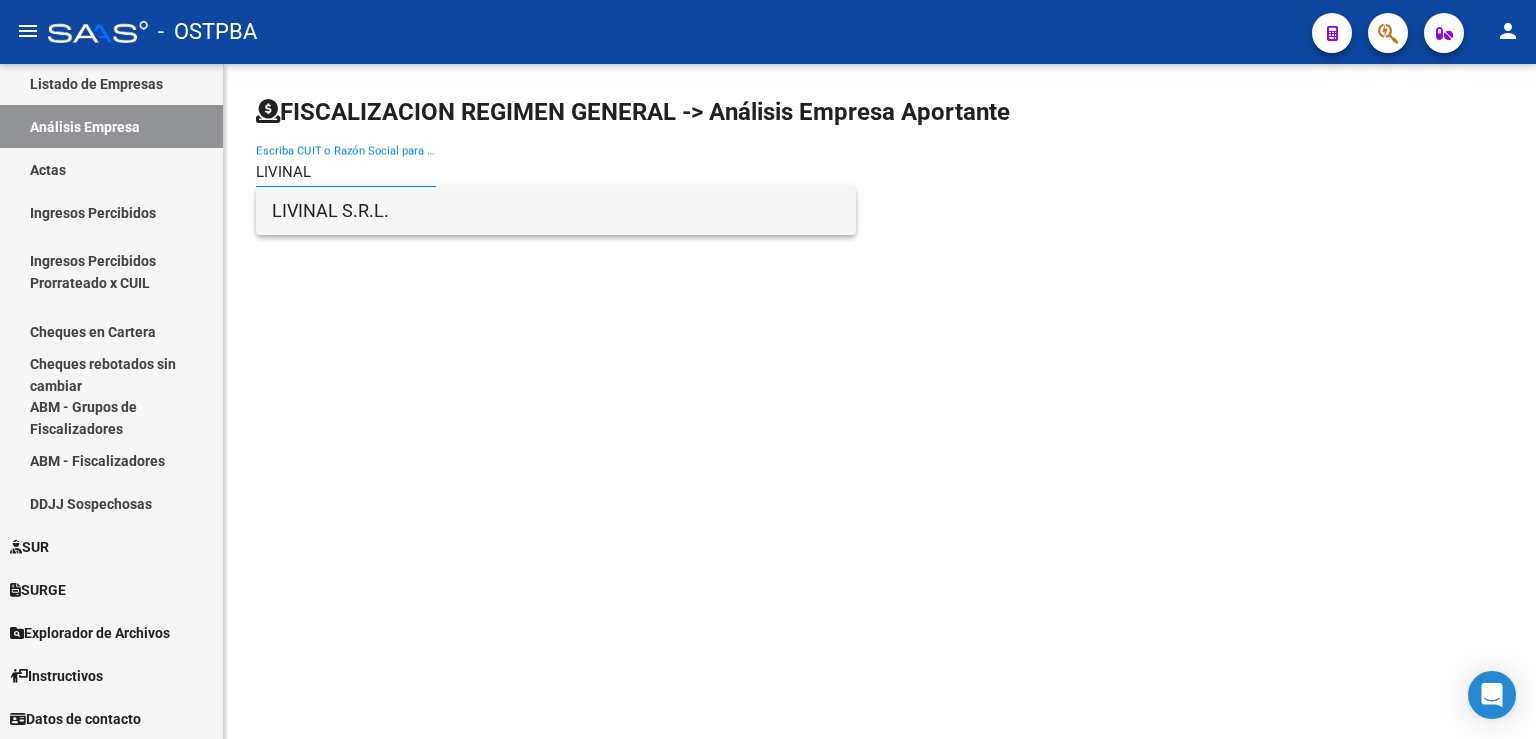 type on "LIVINAL" 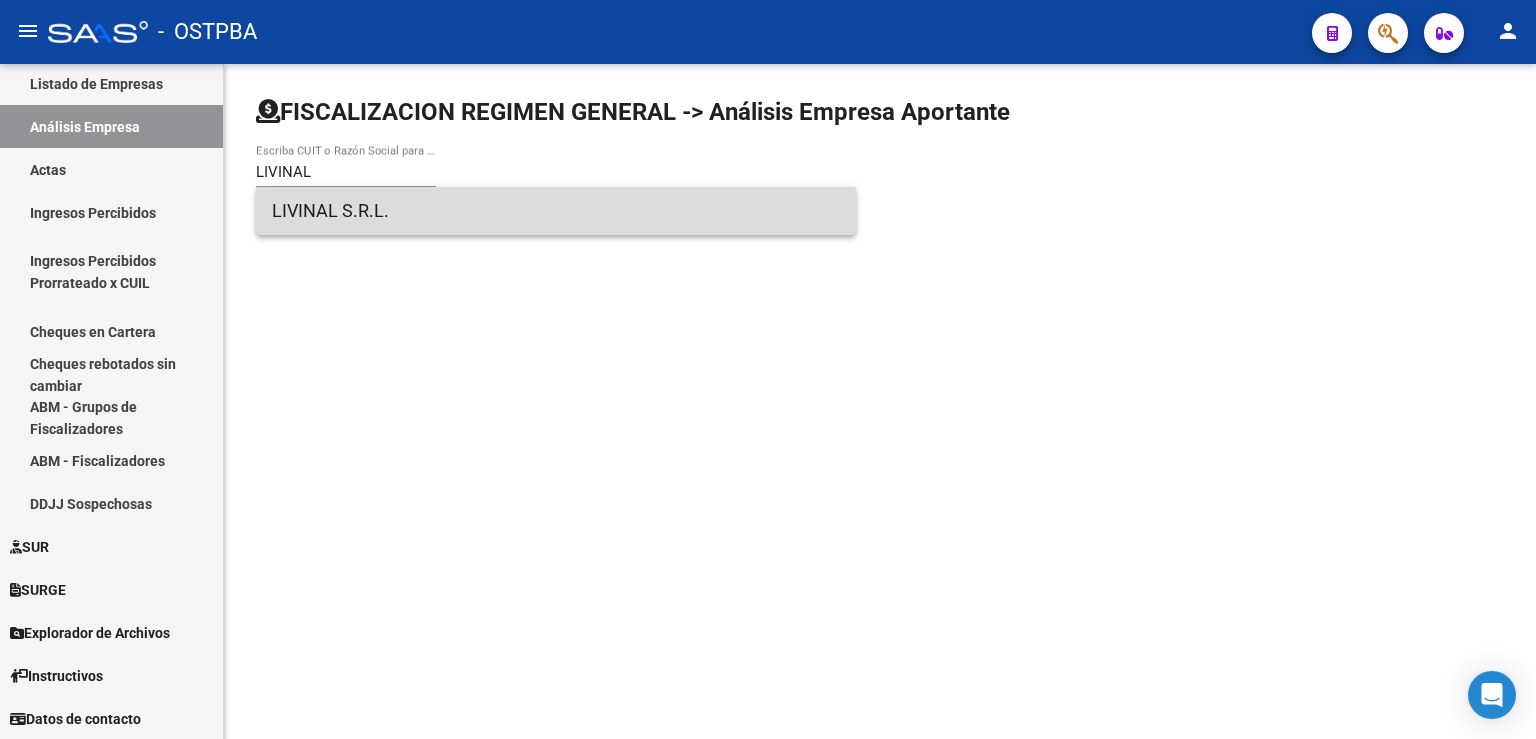 click on "LIVINAL S.R.L." at bounding box center (556, 211) 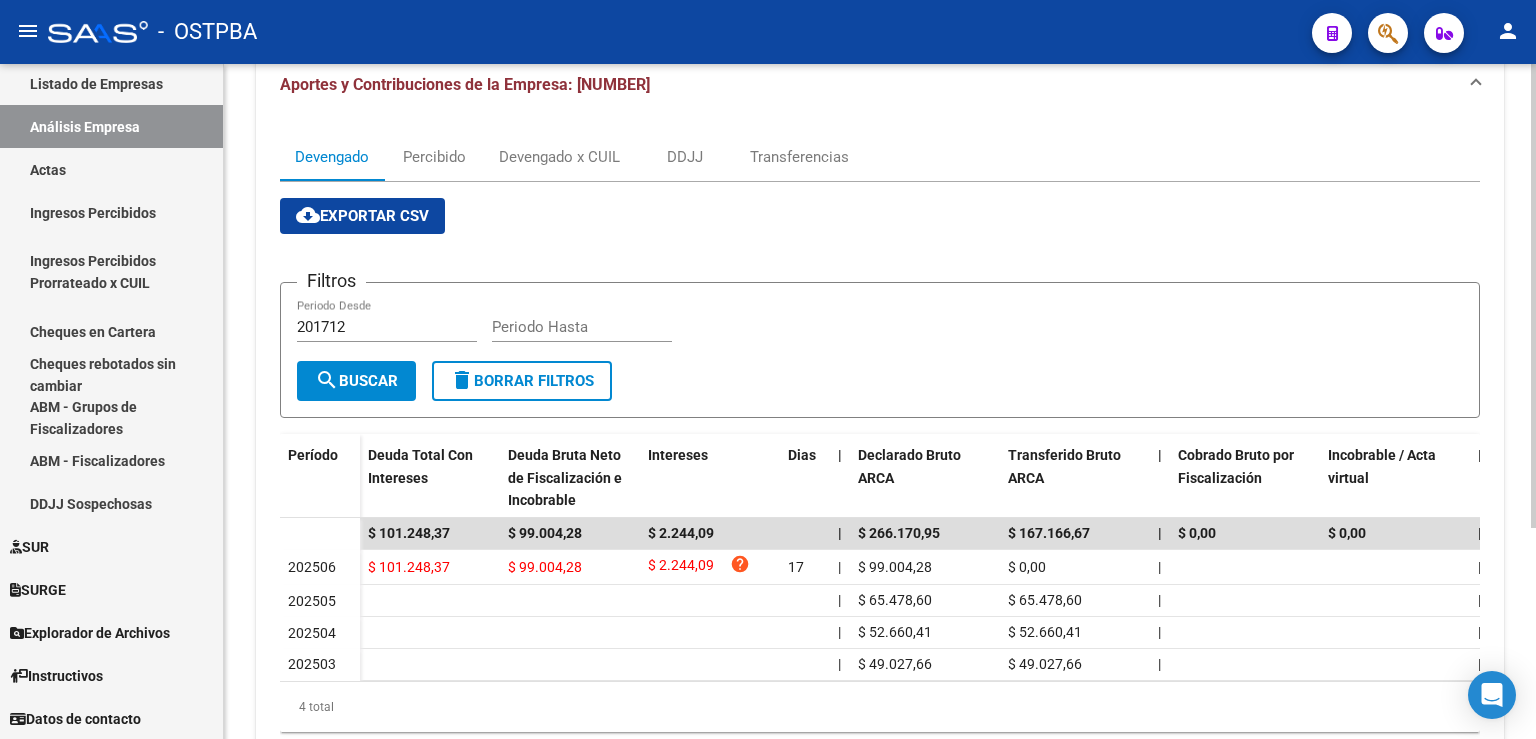 scroll, scrollTop: 0, scrollLeft: 0, axis: both 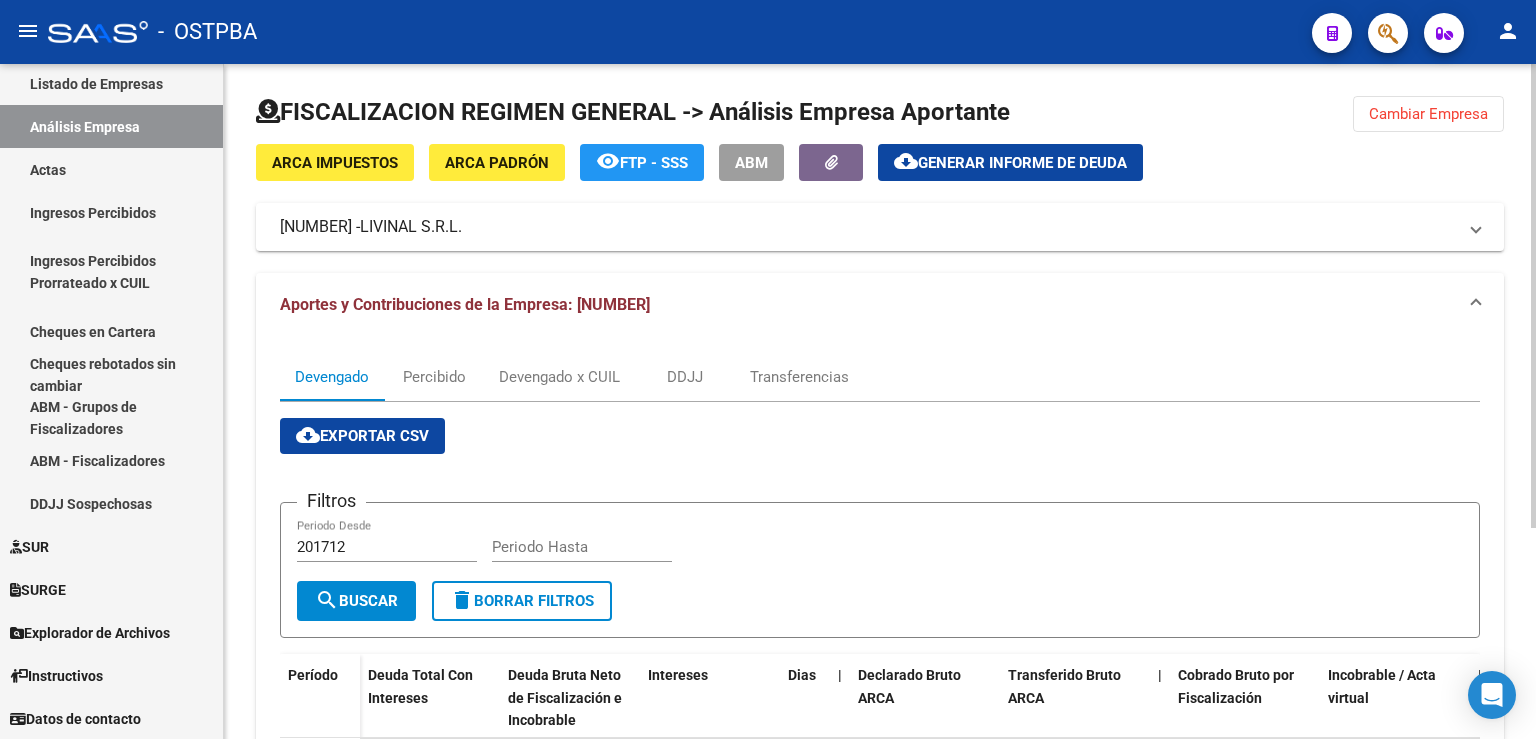 click on "Cambiar Empresa" 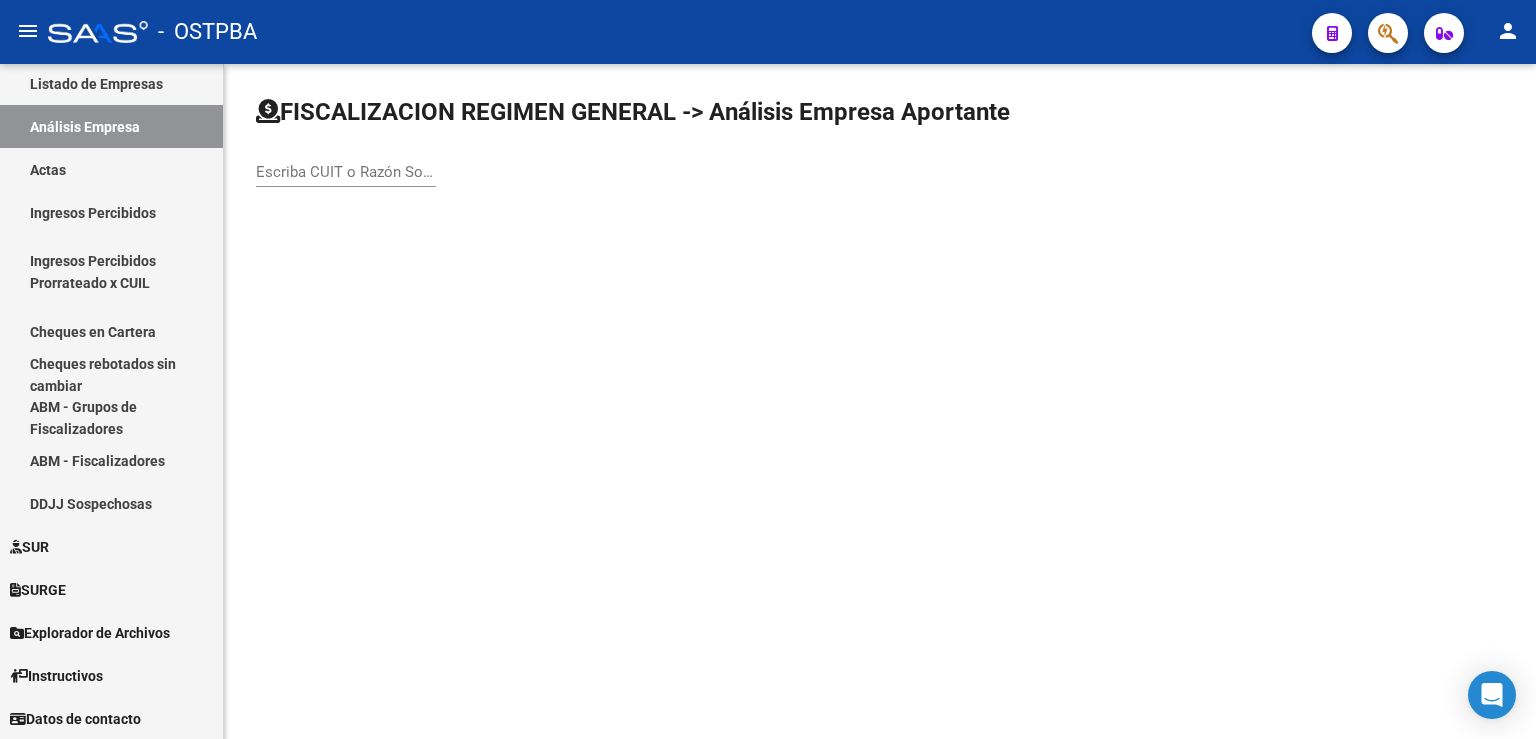 click on "Escriba CUIT o Razón Social para buscar" 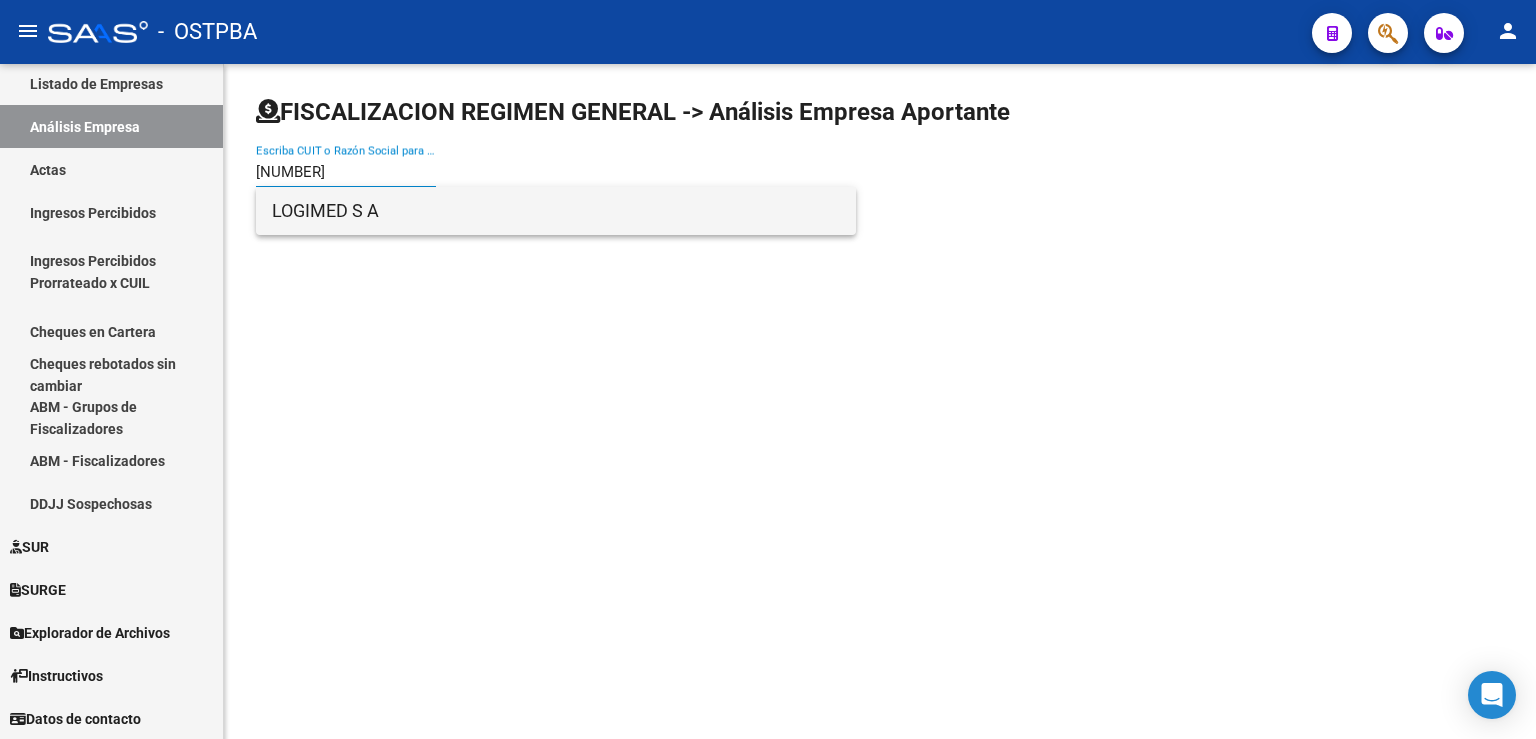 type on "[NUMBER]" 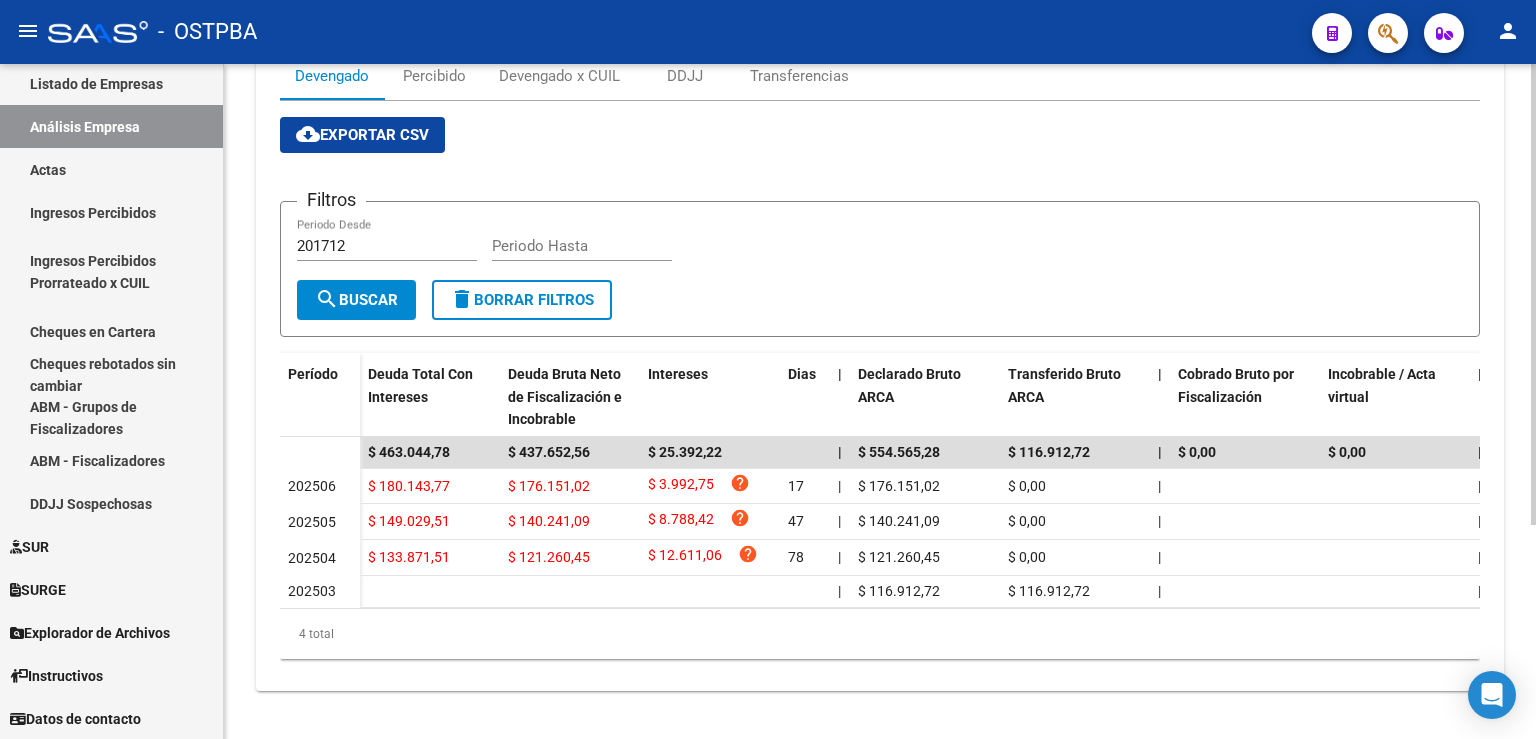 scroll, scrollTop: 0, scrollLeft: 0, axis: both 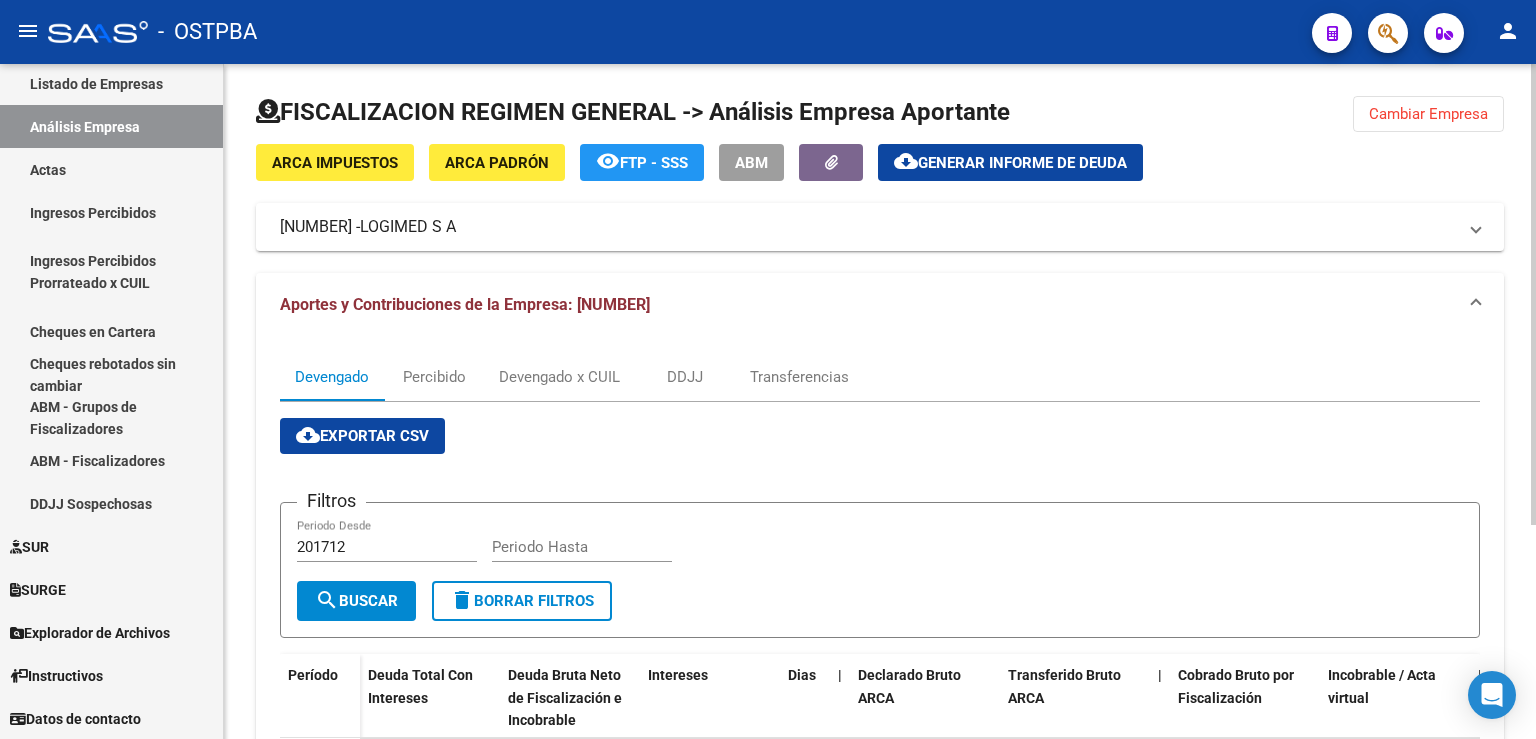 click on "Cambiar Empresa" 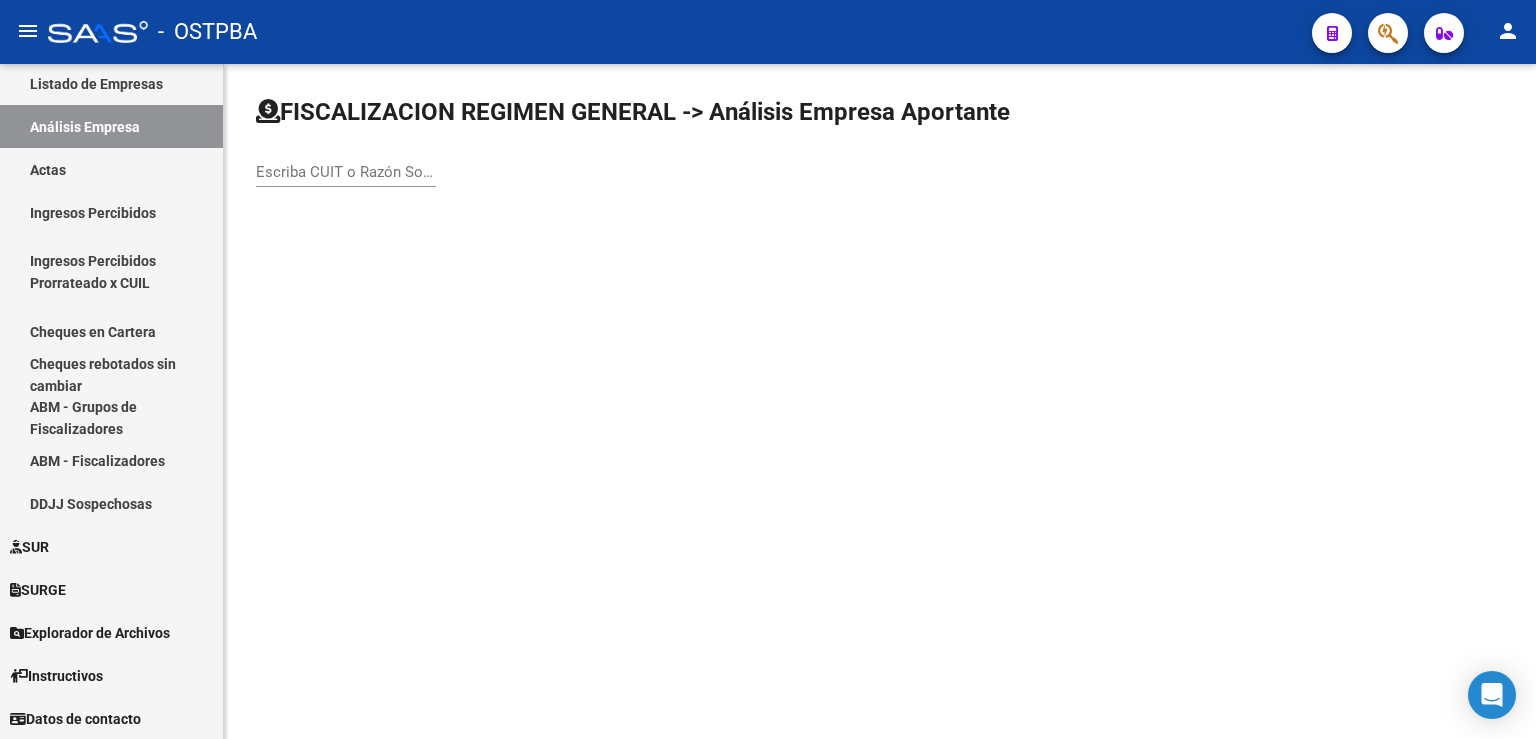 click on "Escriba CUIT o Razón Social para buscar" at bounding box center [346, 172] 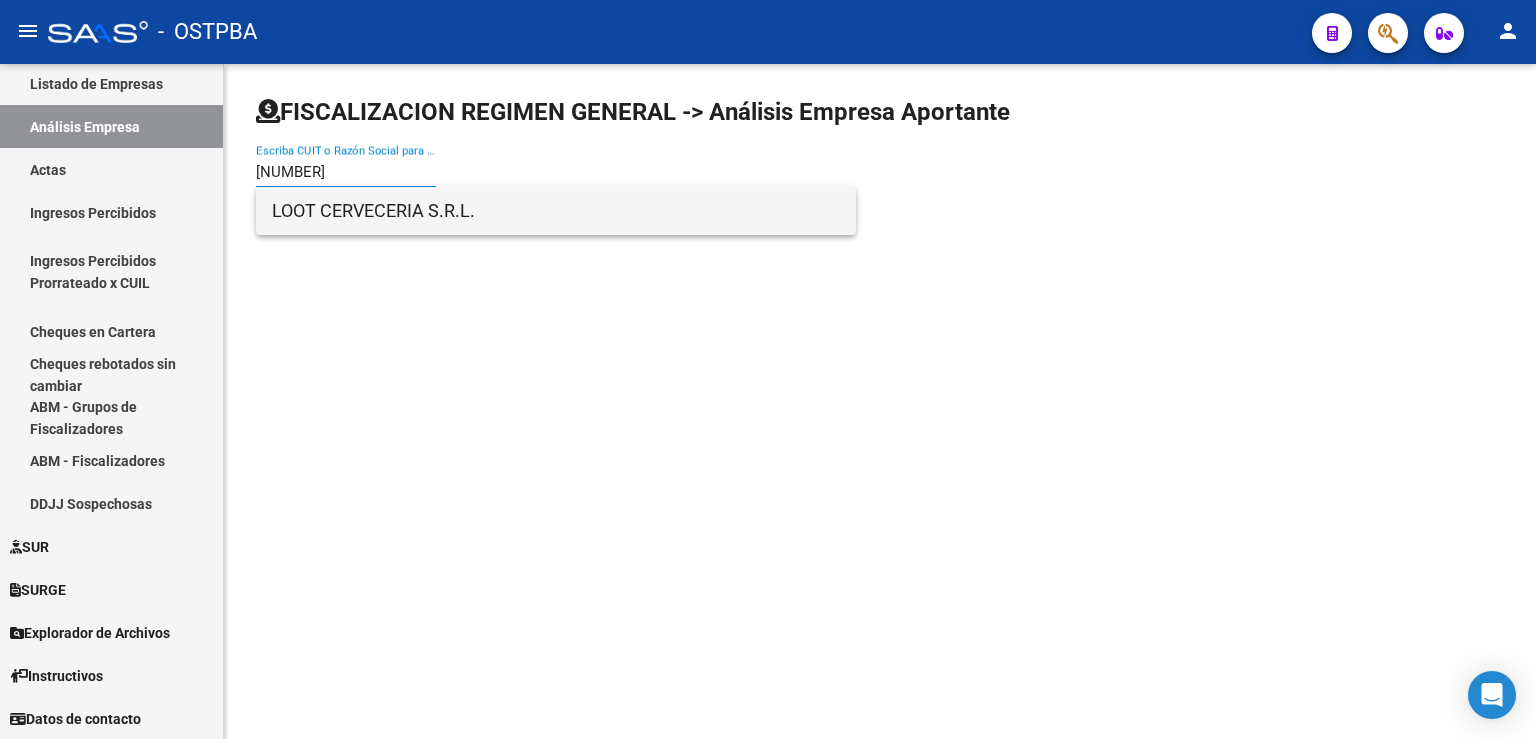type on "[NUMBER]" 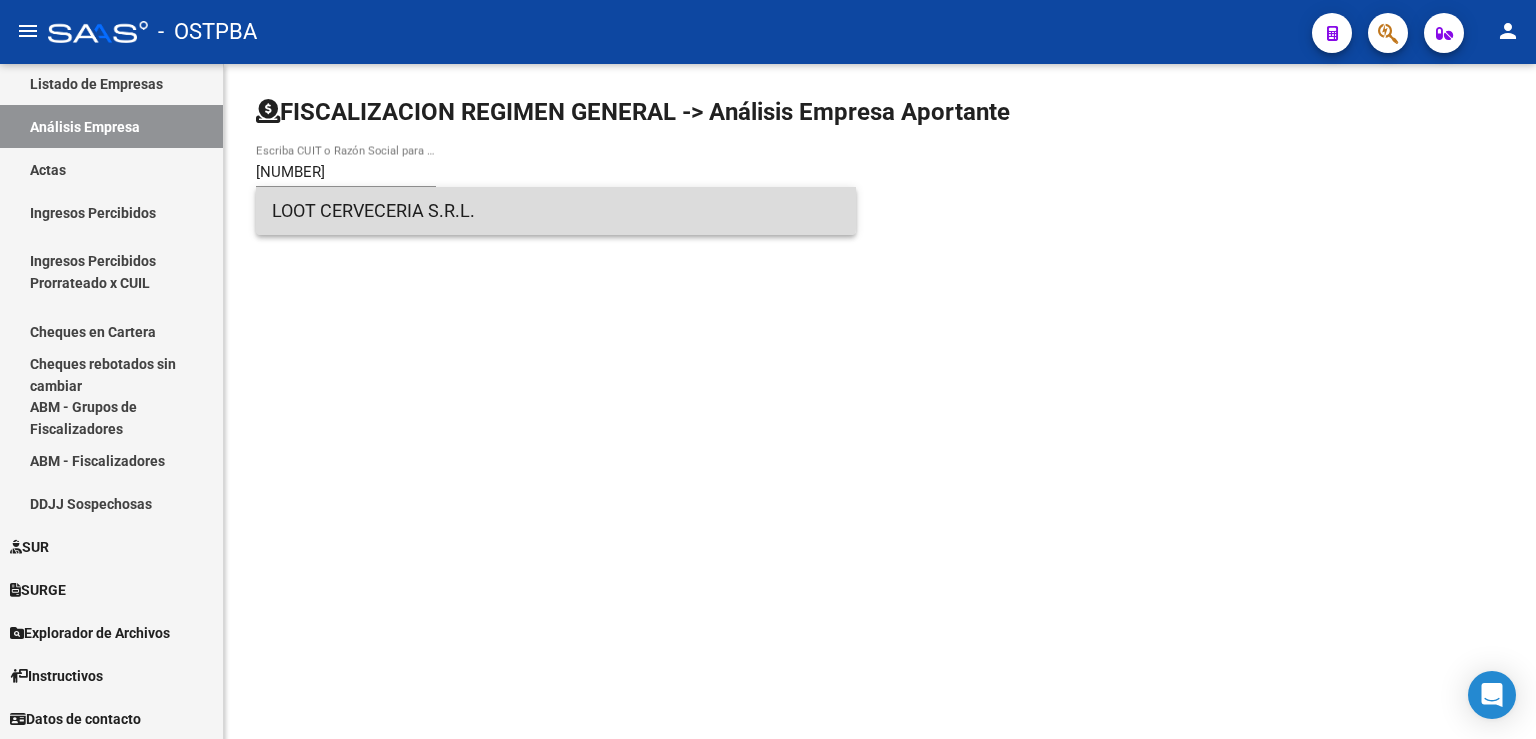 click on "LOOT CERVECERIA S.R.L." at bounding box center [556, 211] 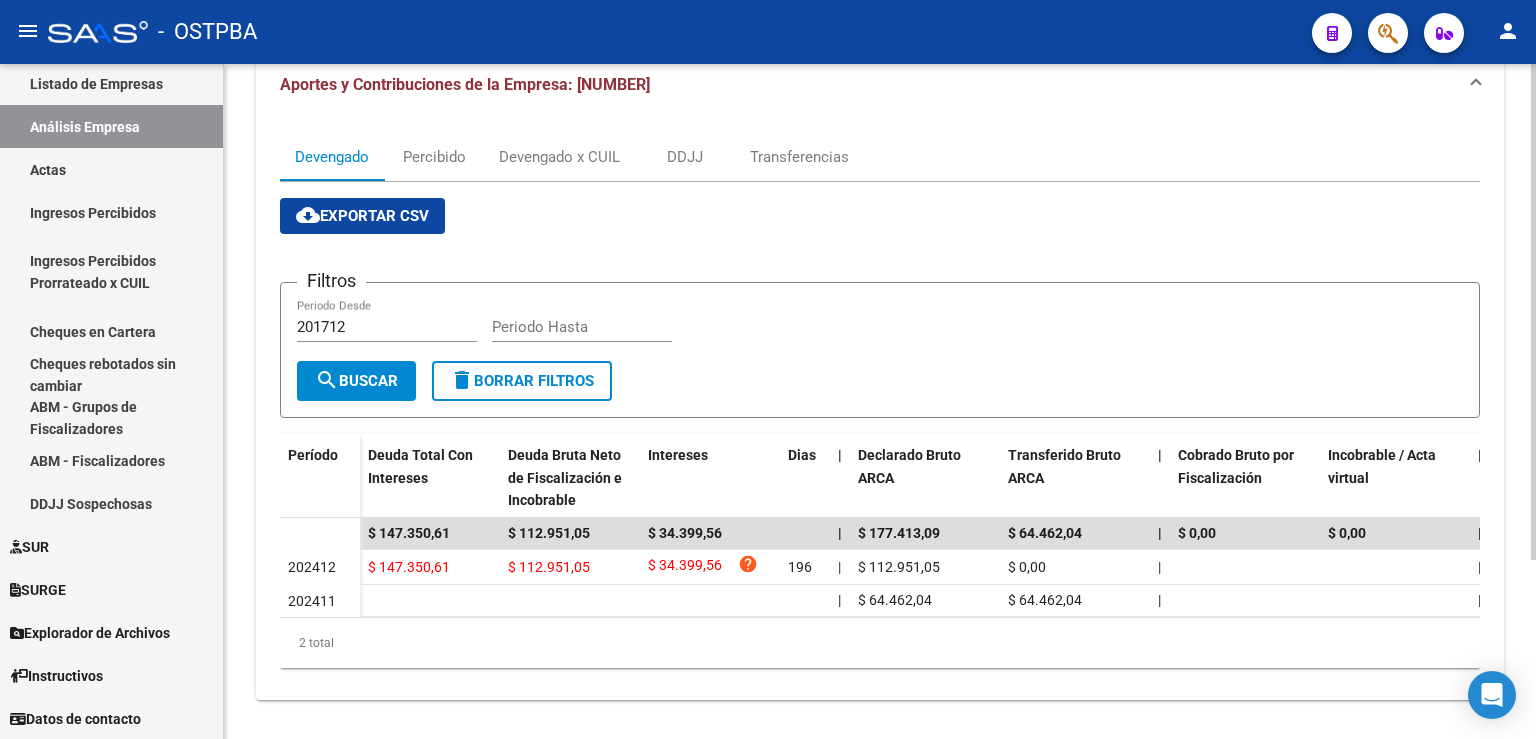 scroll, scrollTop: 243, scrollLeft: 0, axis: vertical 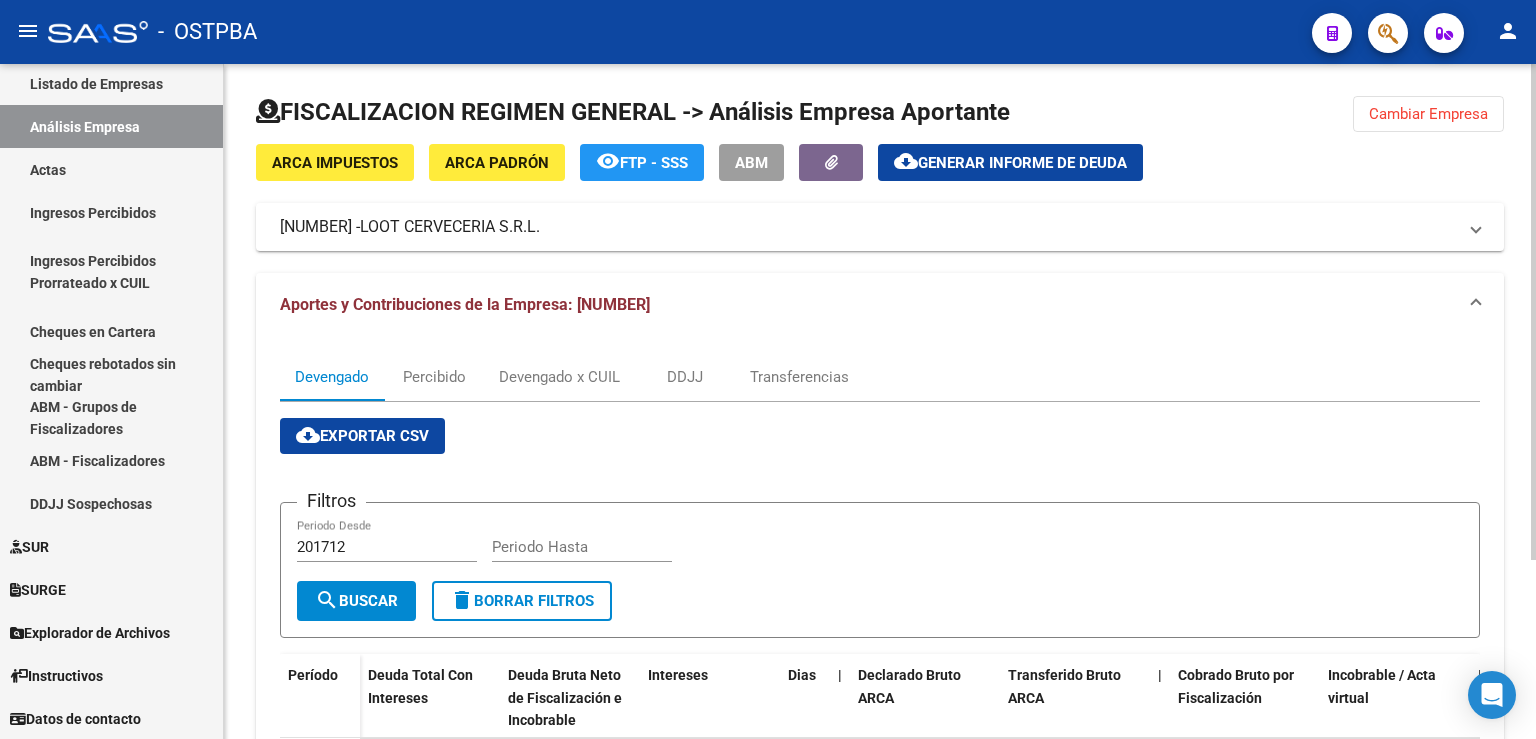 click on "Cambiar Empresa" 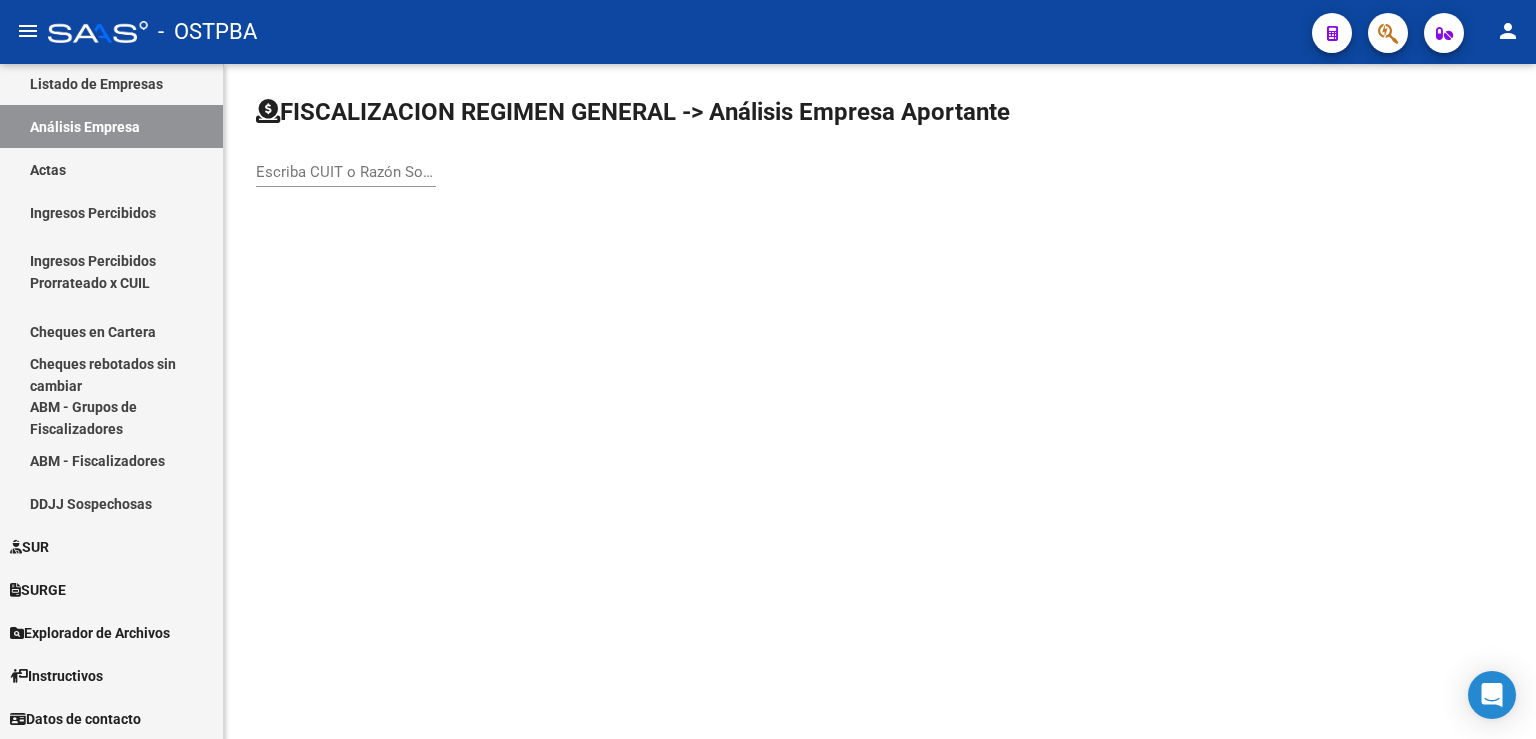 click on "Escriba CUIT o Razón Social para buscar" at bounding box center [346, 172] 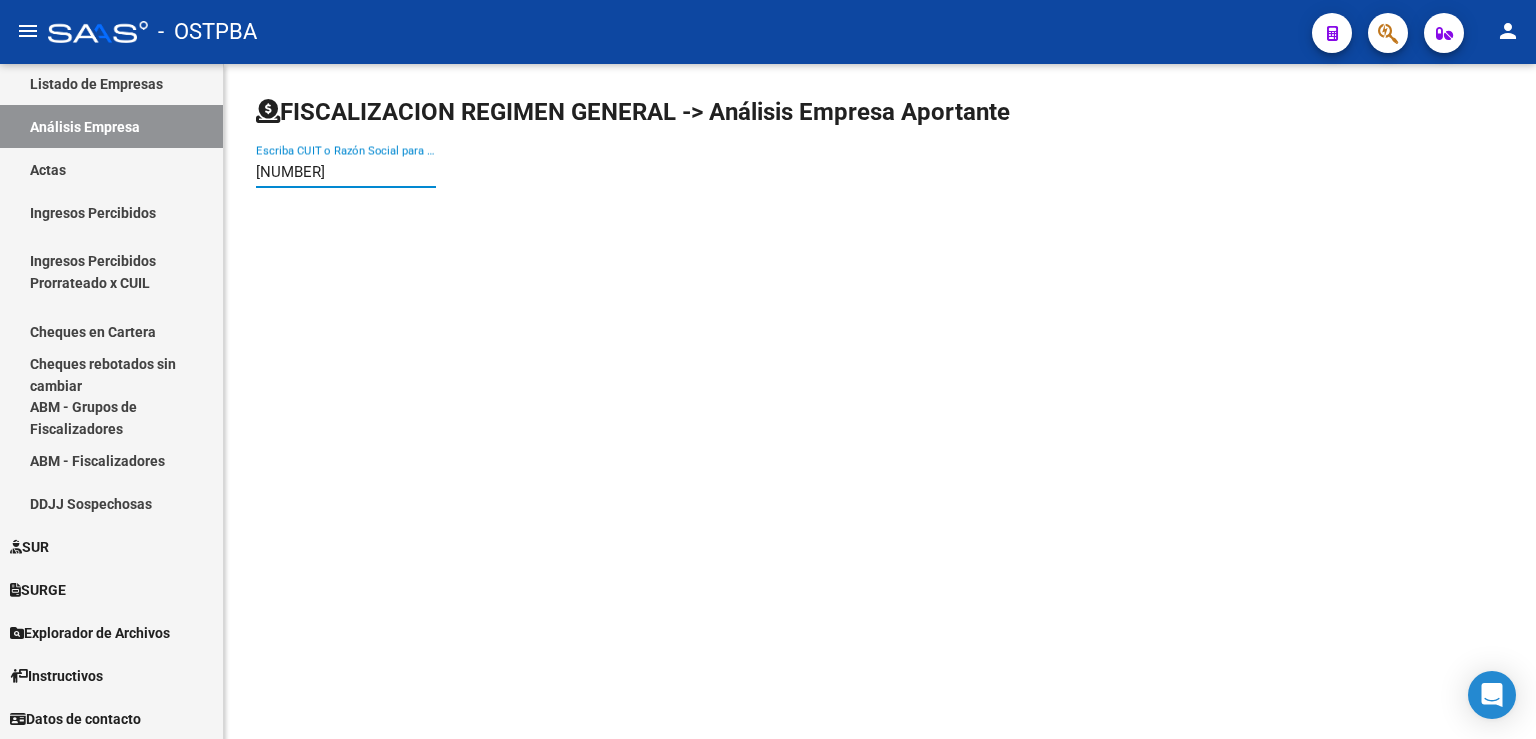 type on "30718642732" 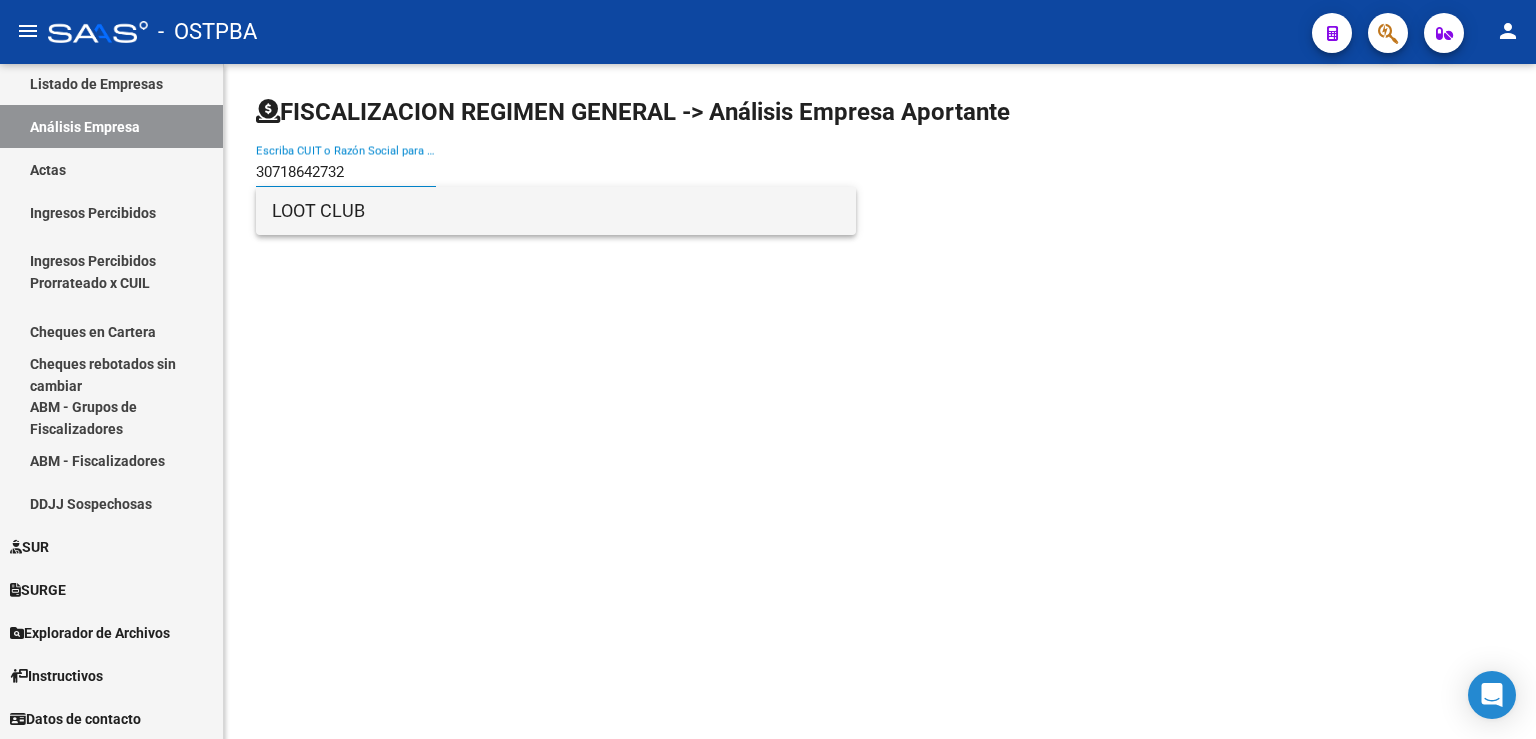 click on "LOOT CLUB" at bounding box center (556, 211) 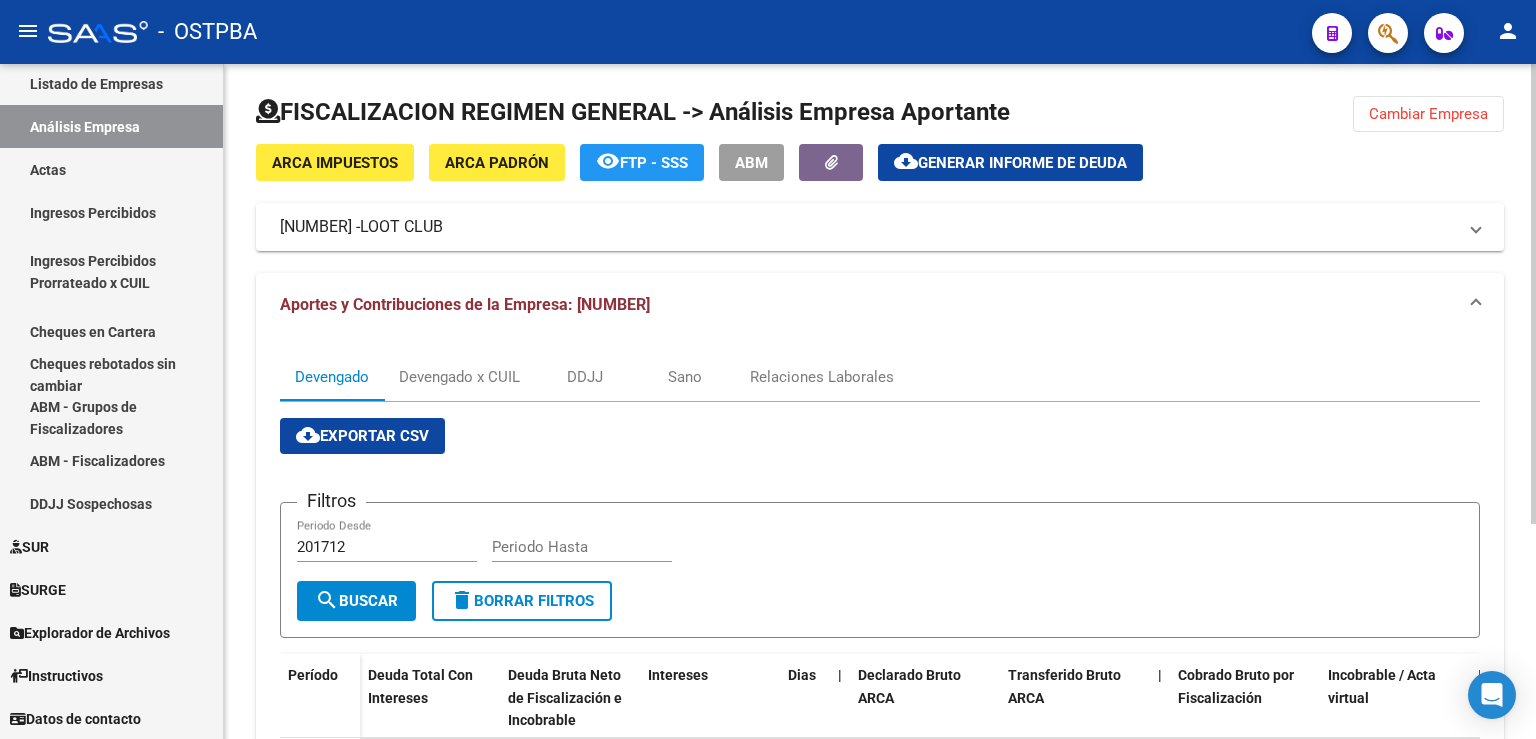 scroll, scrollTop: 316, scrollLeft: 0, axis: vertical 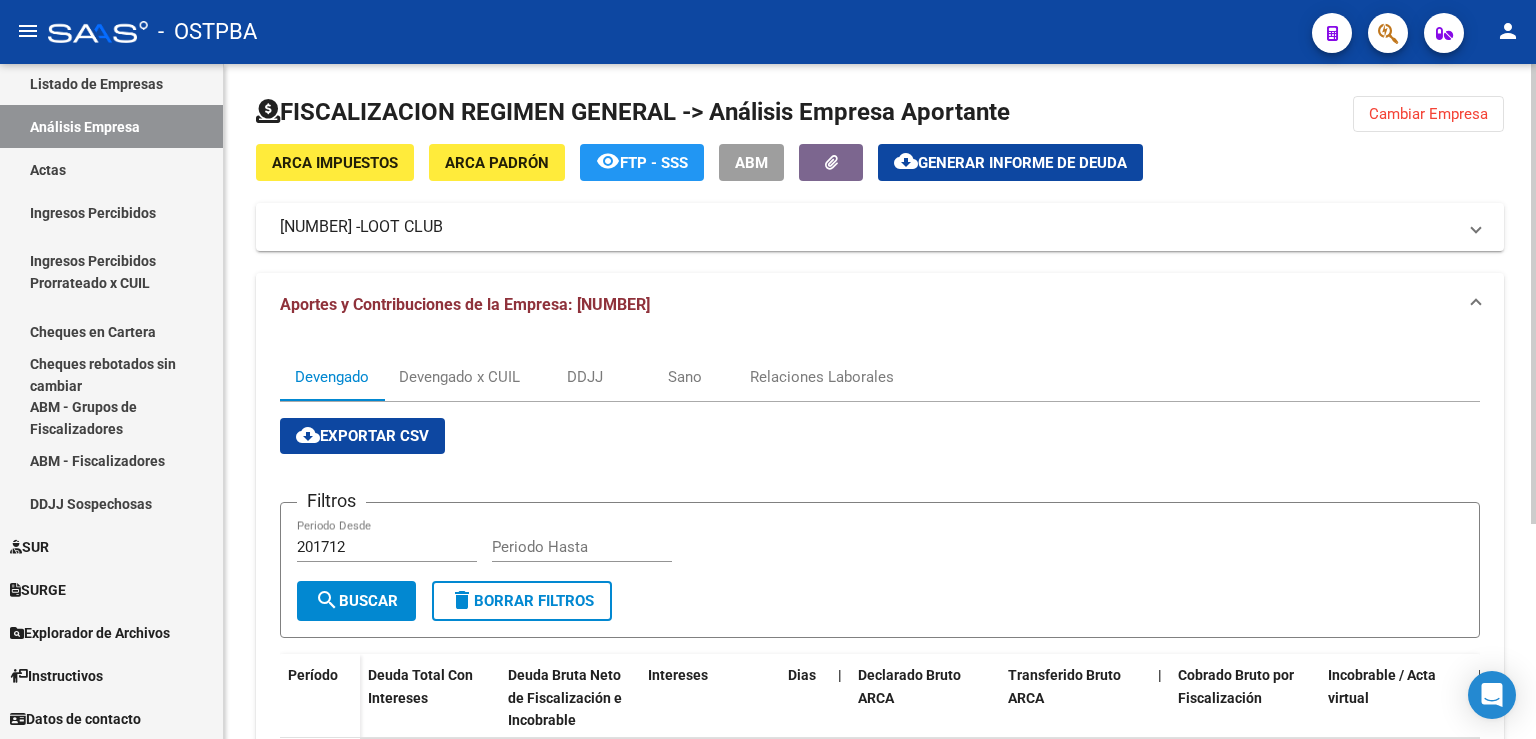 click on "Cambiar Empresa" 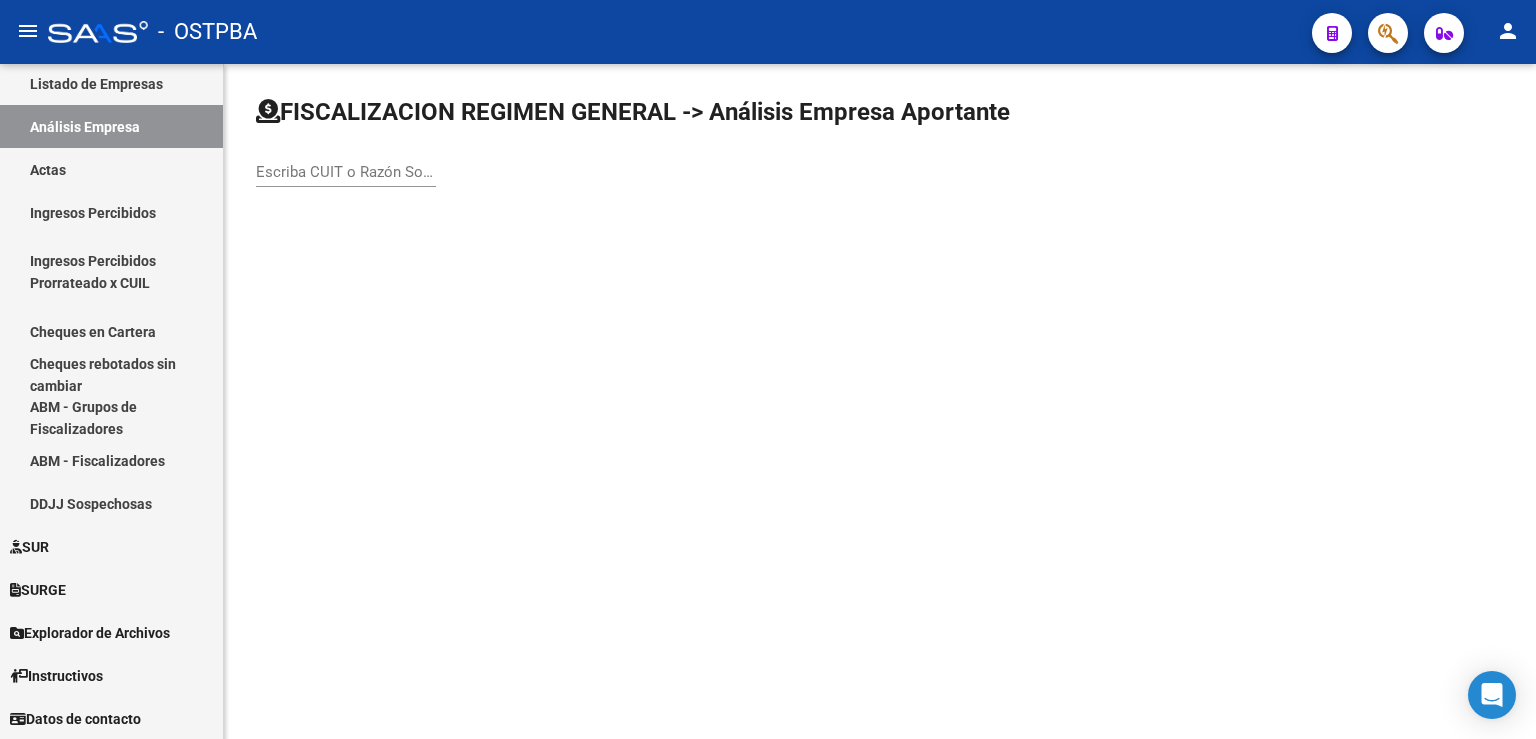 click on "Escriba CUIT o Razón Social para buscar" at bounding box center [346, 172] 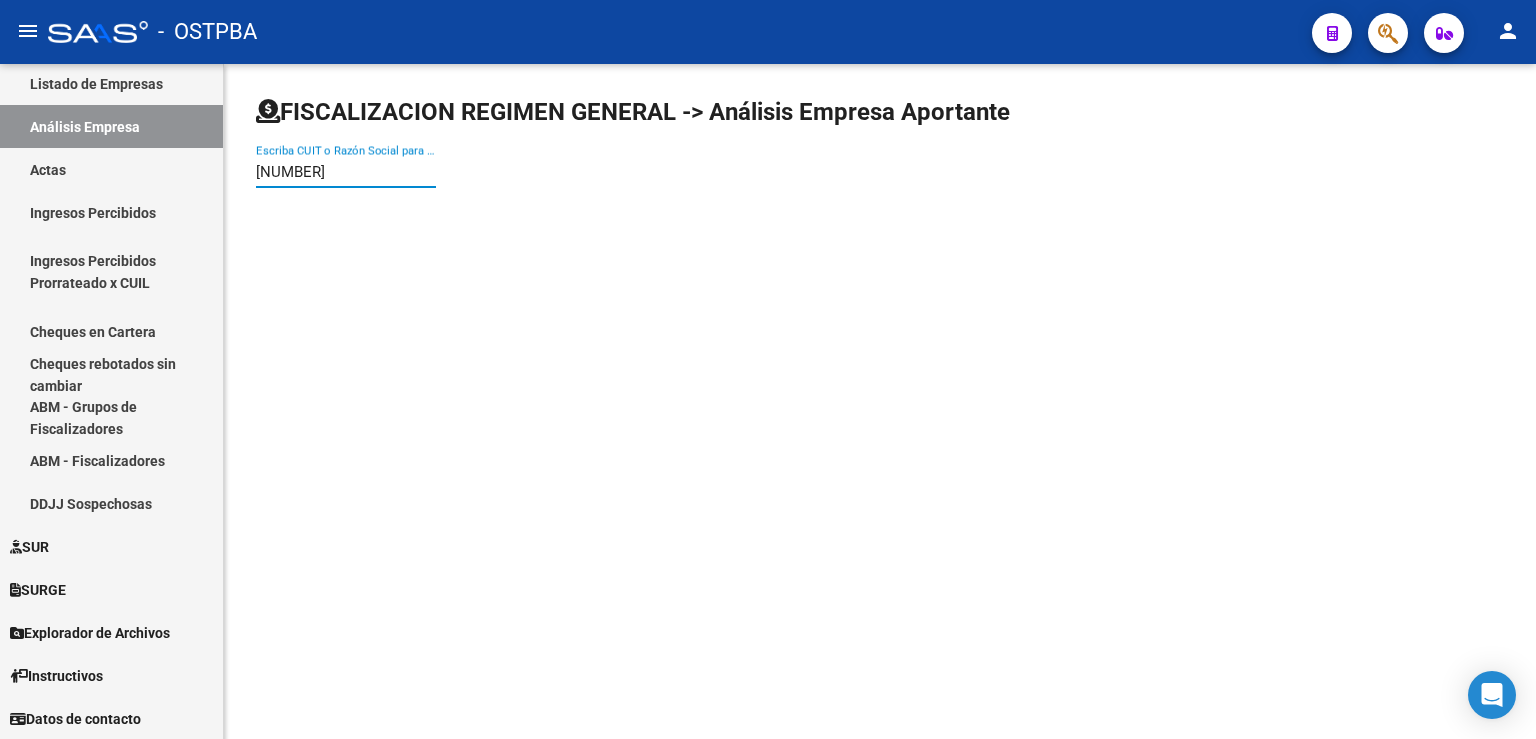 type on "[NUMBER]" 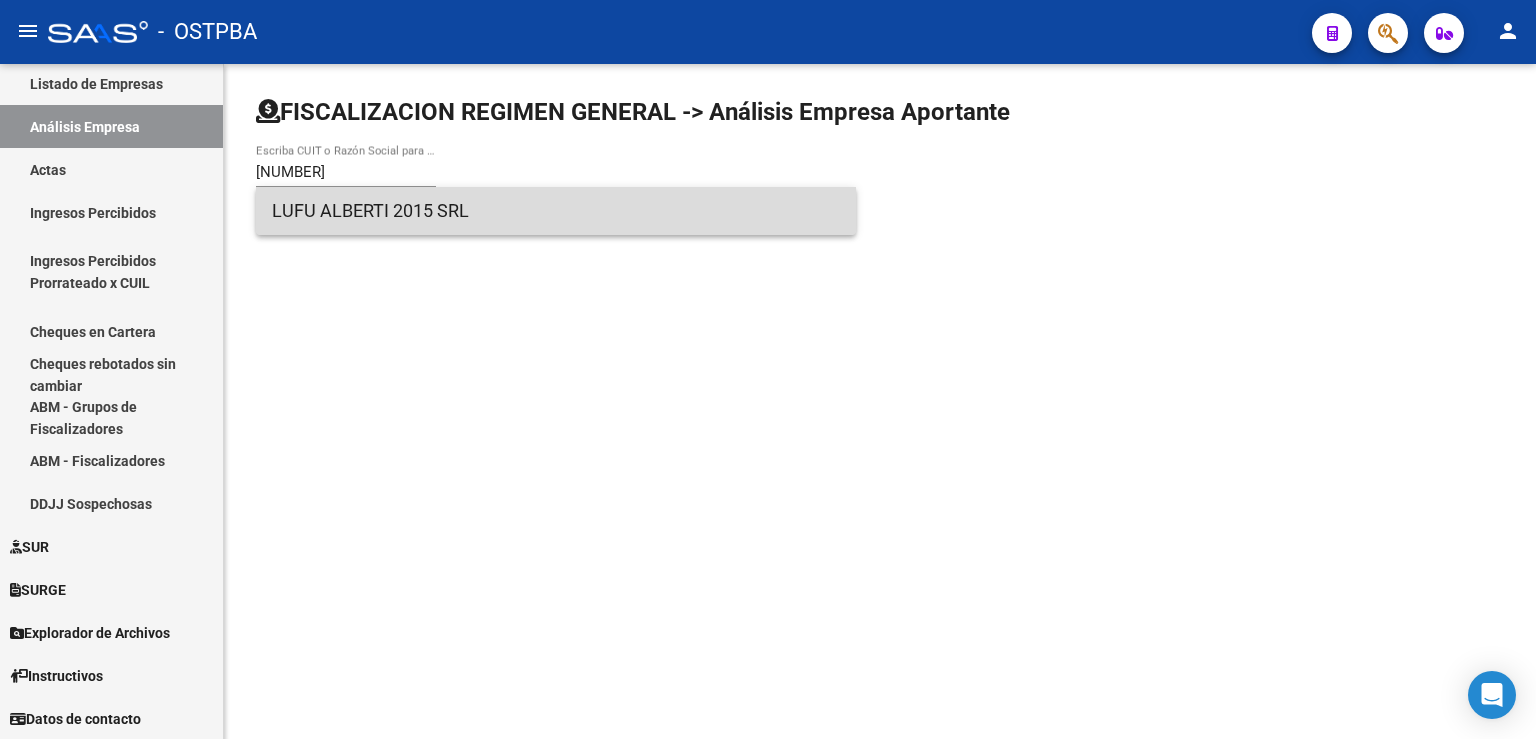 click on "LUFU ALBERTI 2015 SRL" at bounding box center (556, 211) 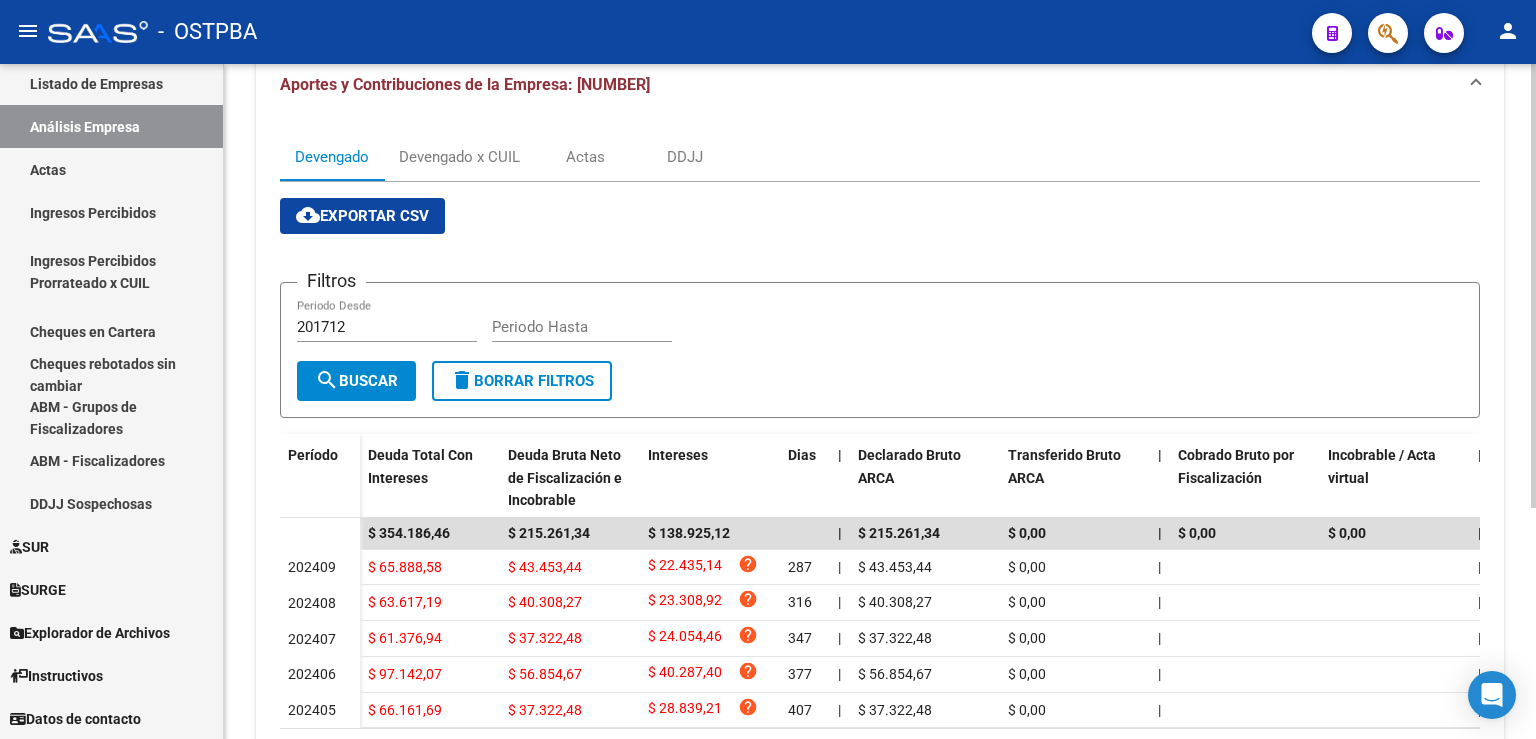 scroll, scrollTop: 331, scrollLeft: 0, axis: vertical 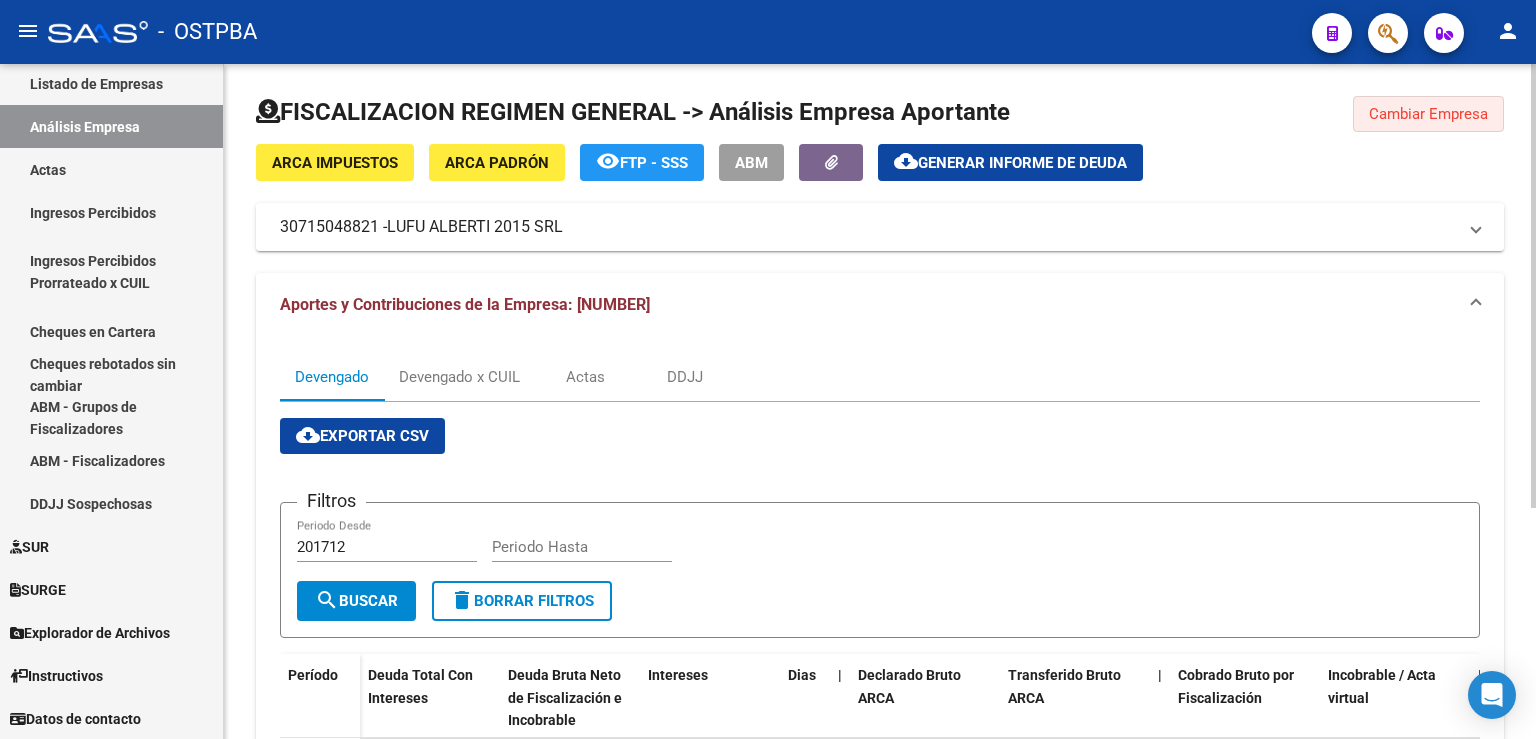 click on "Cambiar Empresa" 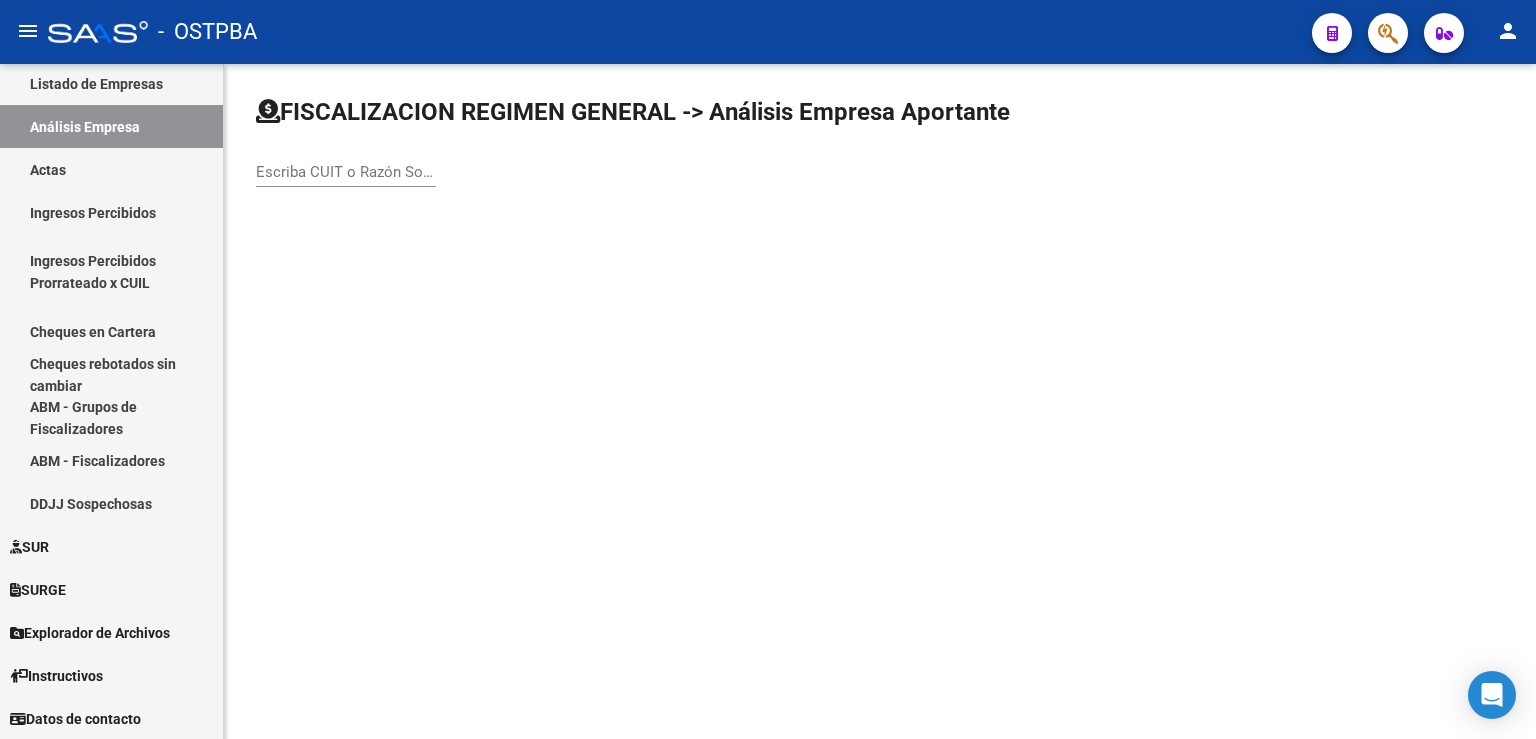 click on "Escriba CUIT o Razón Social para buscar" at bounding box center (346, 172) 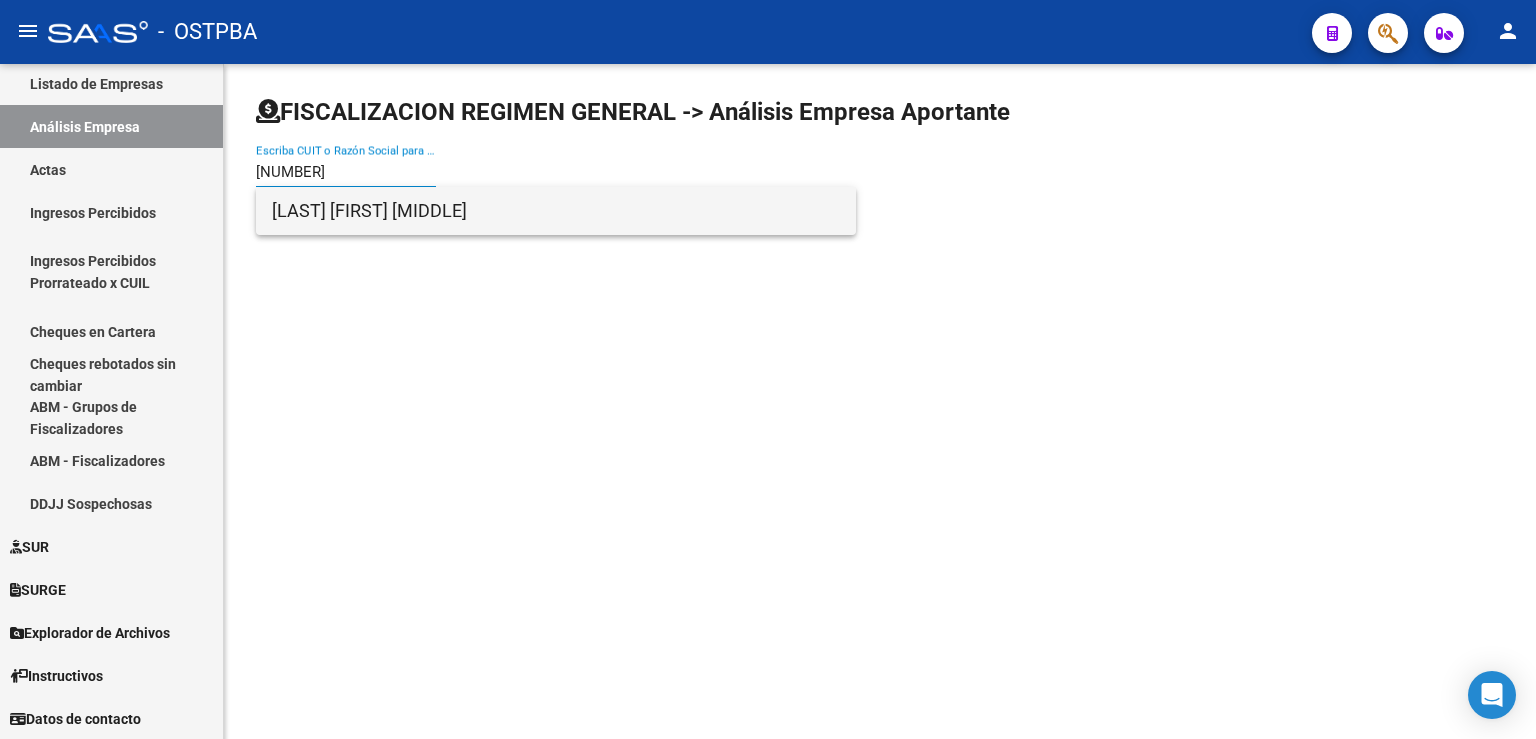 type on "[NUMBER]" 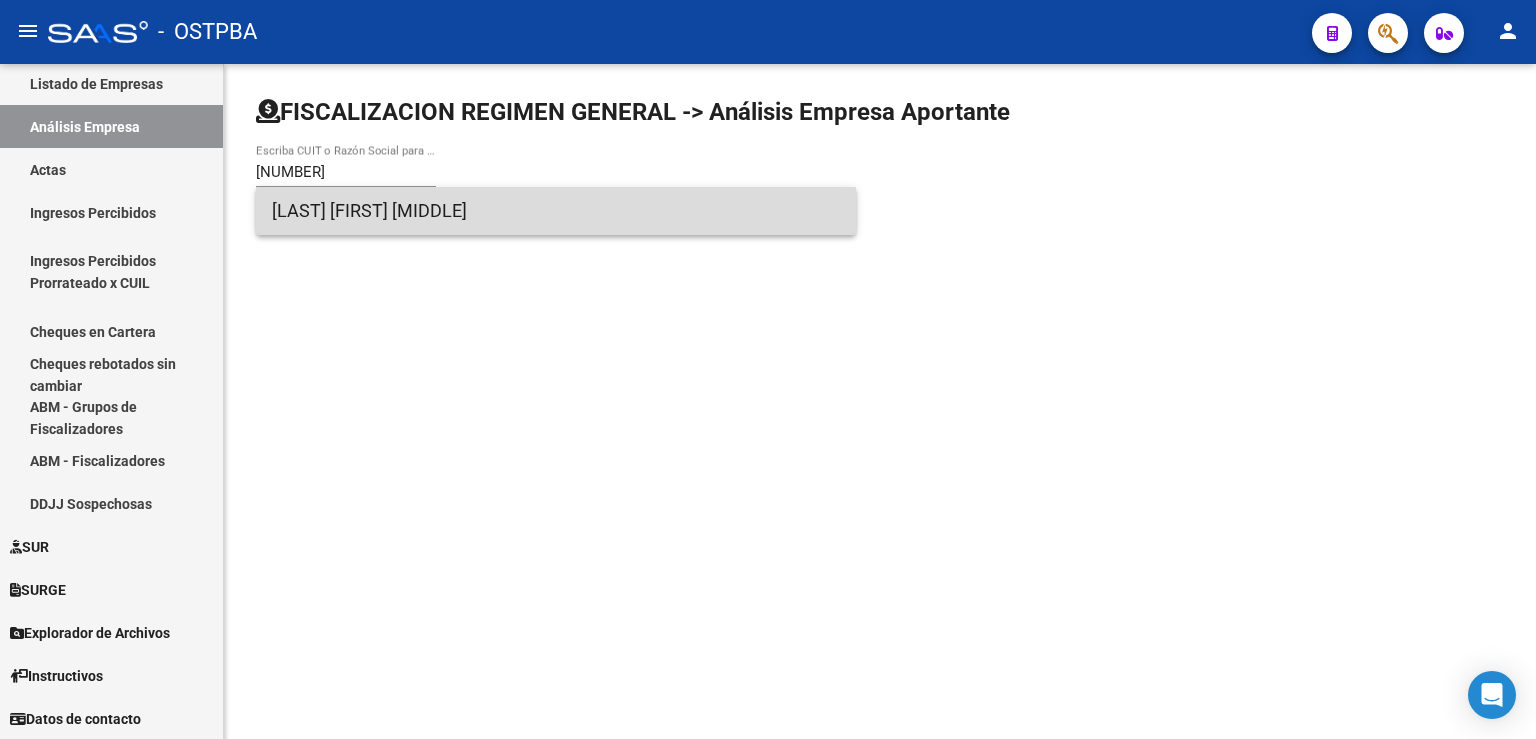 click on "[LAST] [FIRST] [MIDDLE]" at bounding box center (556, 211) 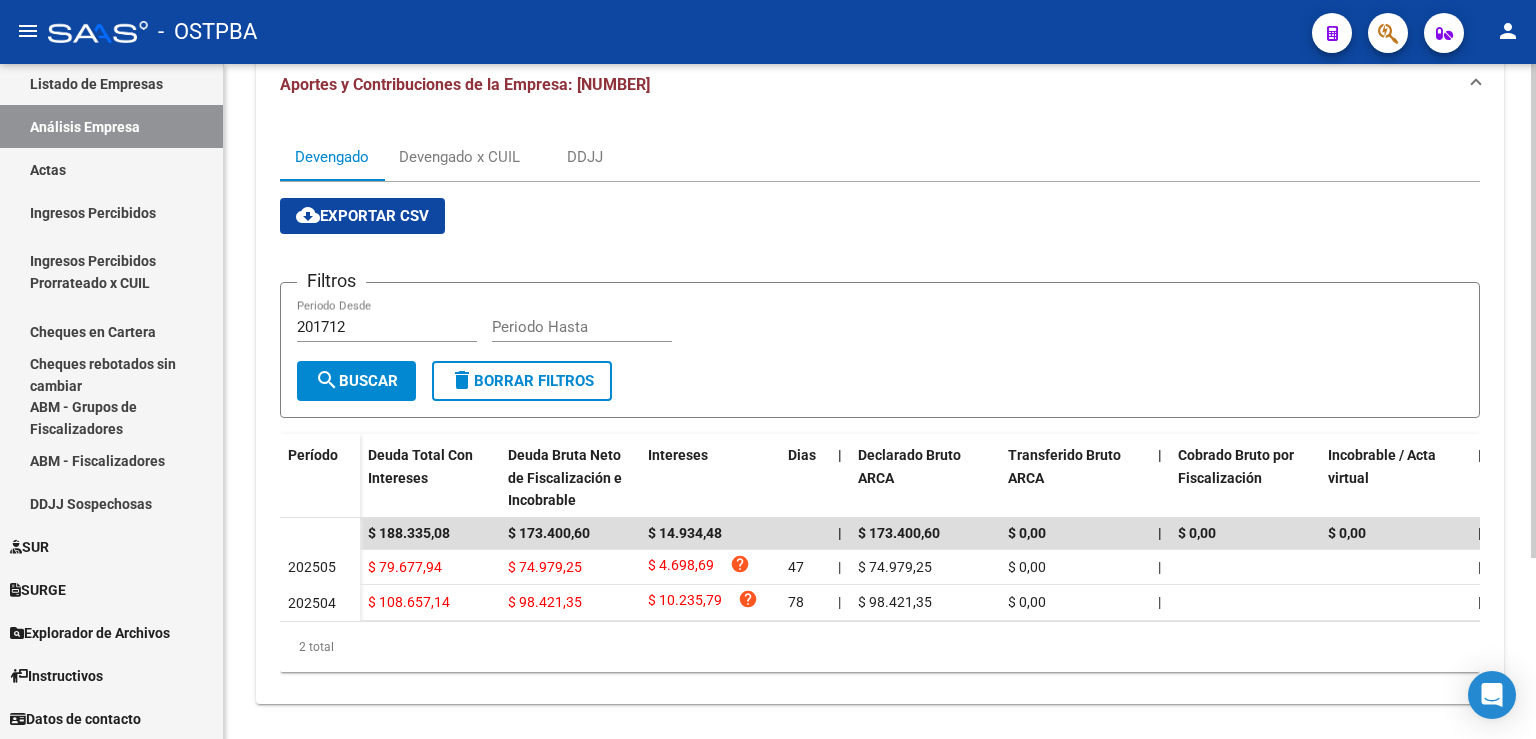 scroll, scrollTop: 0, scrollLeft: 0, axis: both 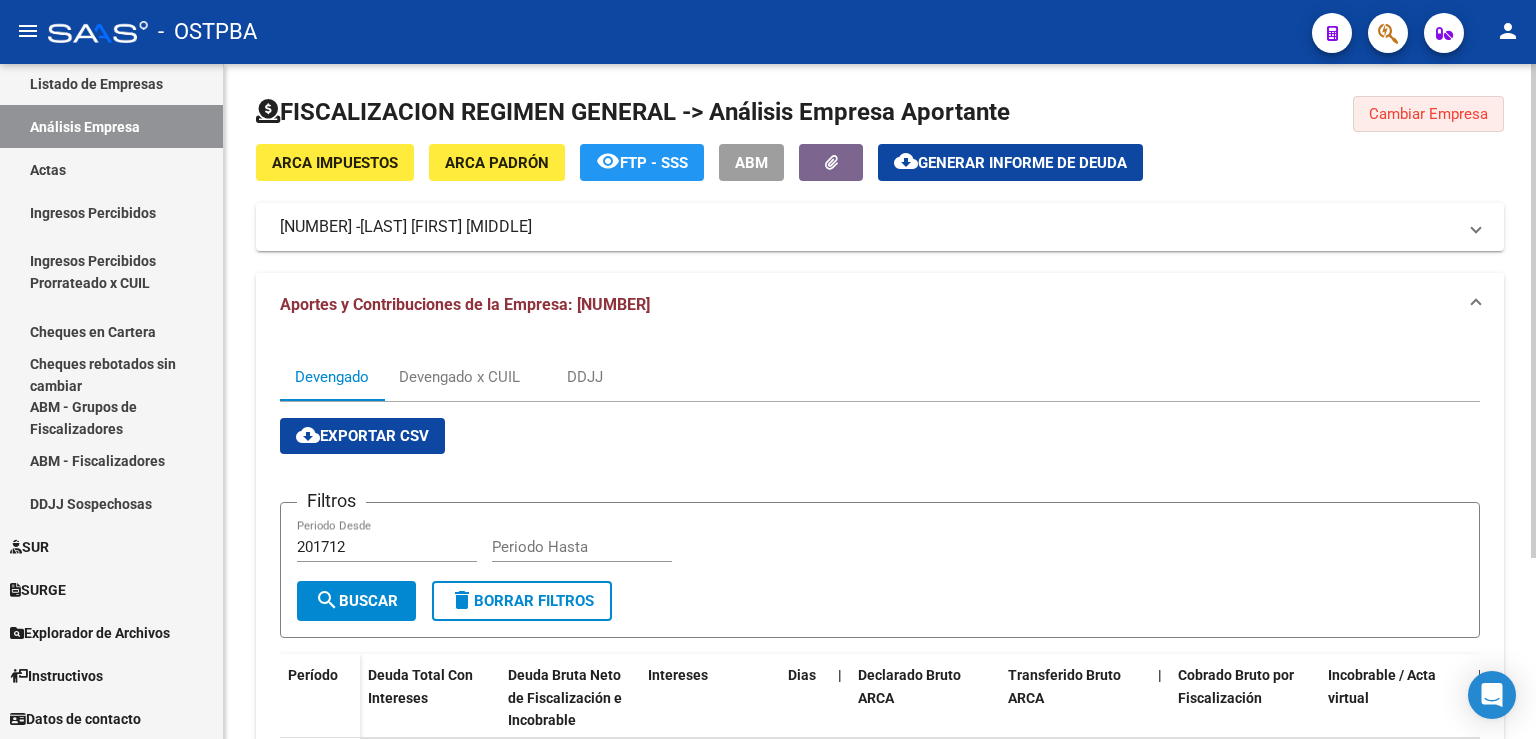 click on "Cambiar Empresa" 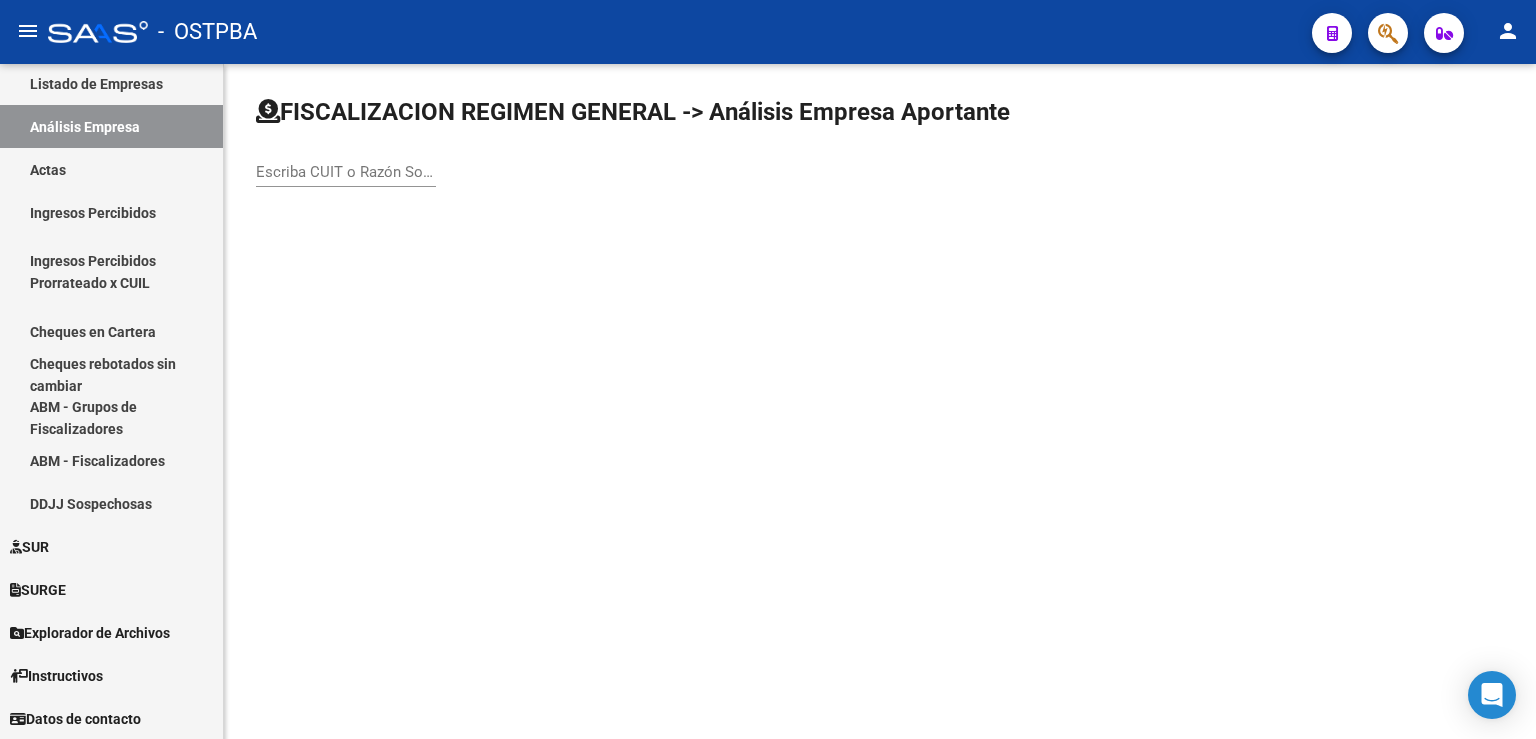 click on "Escriba CUIT o Razón Social para buscar" at bounding box center [346, 172] 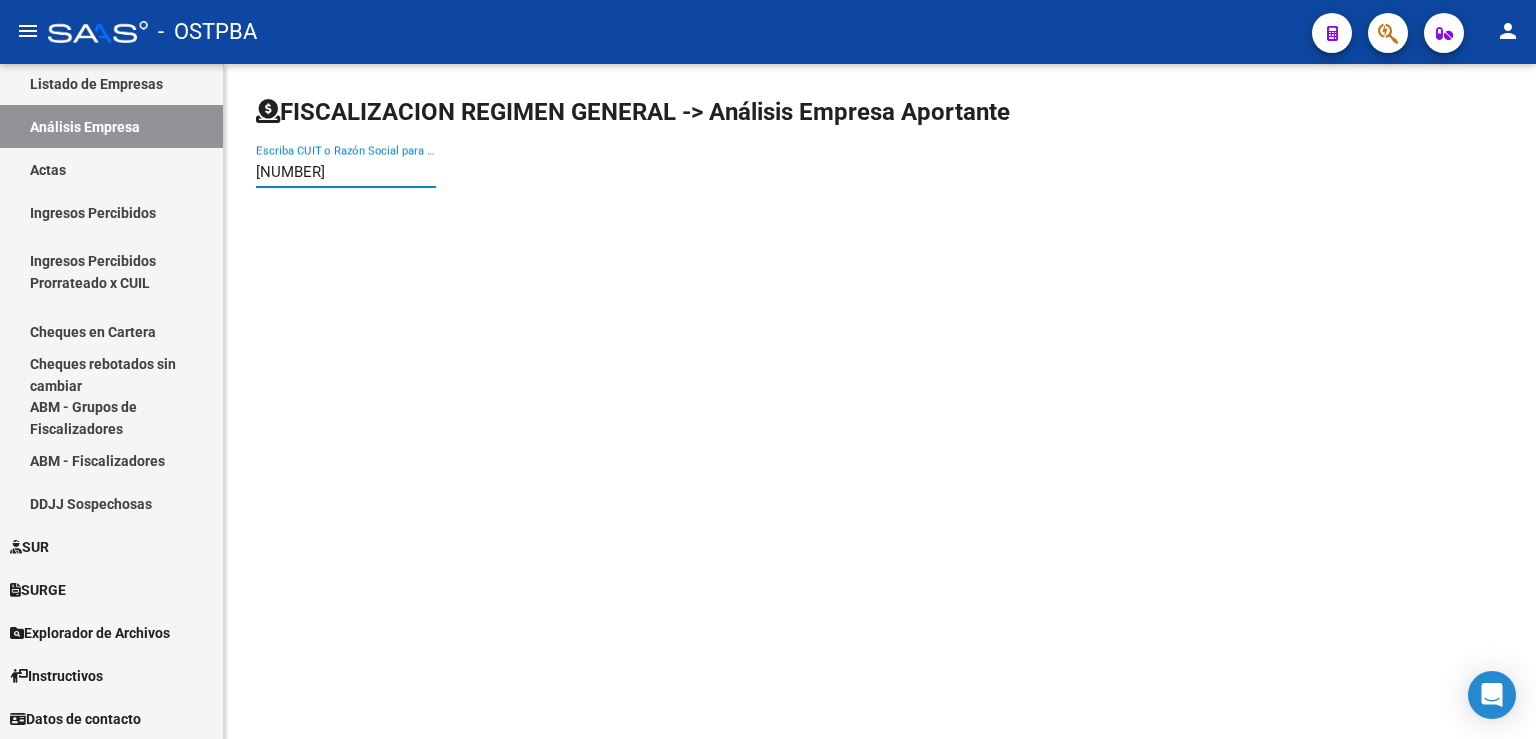 type on "[NUMBER]" 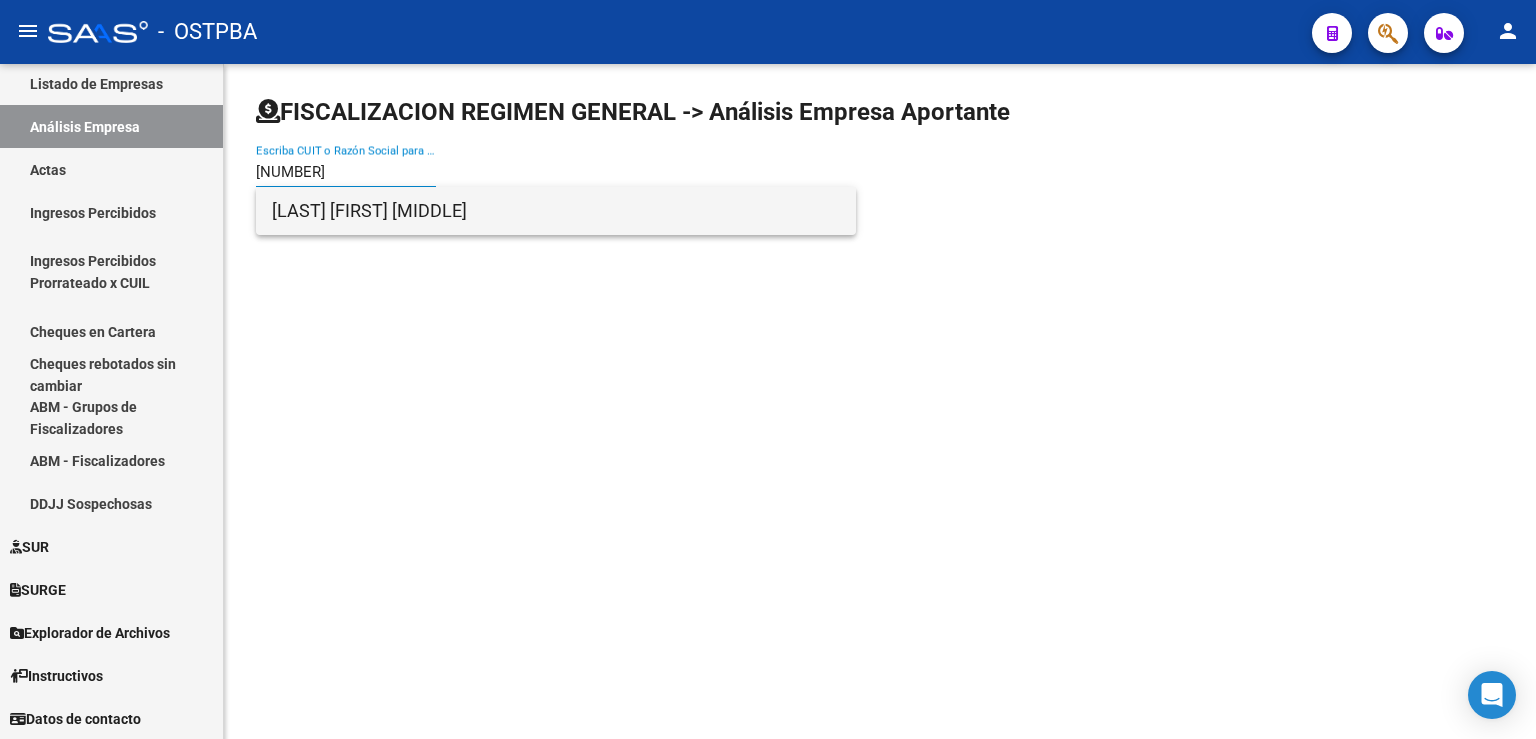 click on "[LAST] [FIRST] [MIDDLE]" at bounding box center (556, 211) 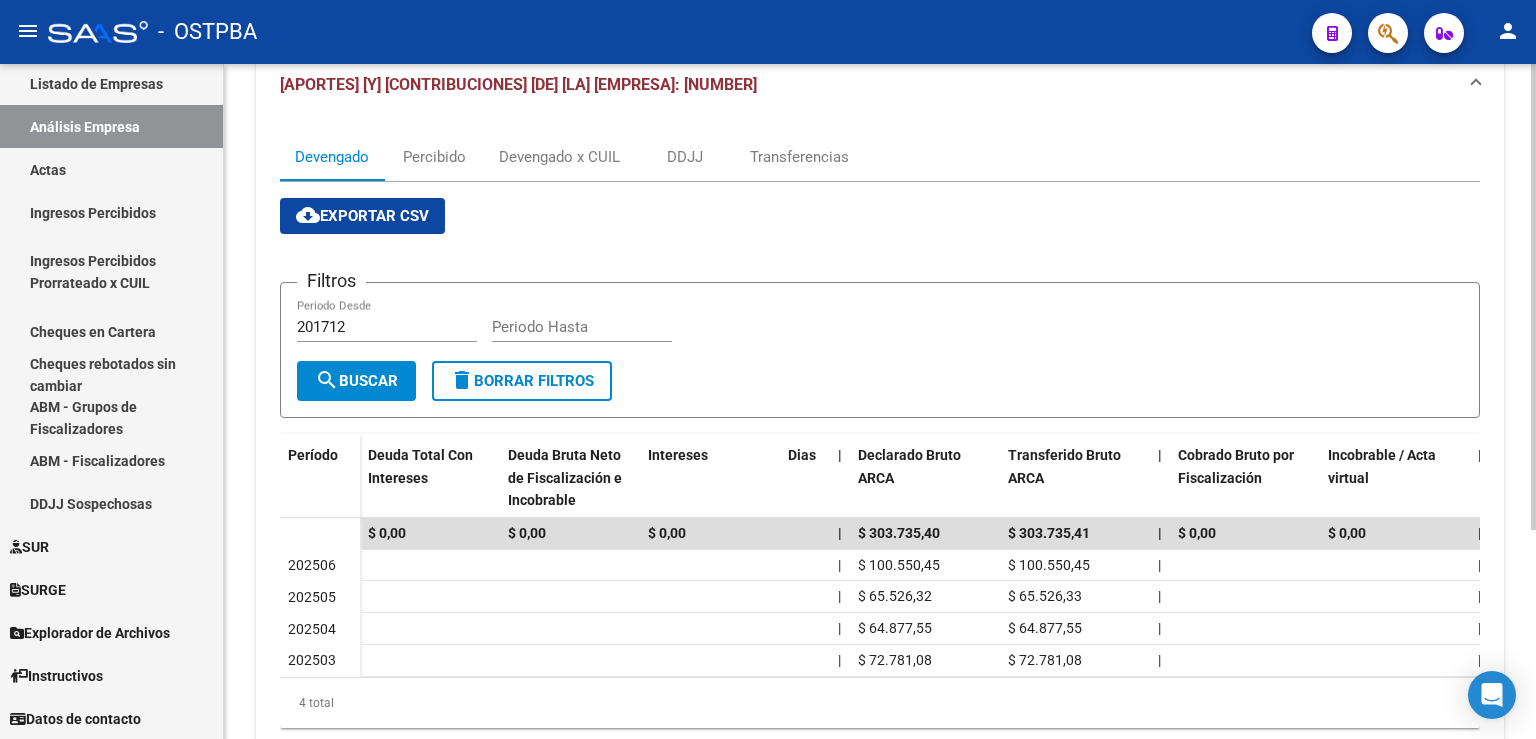 scroll, scrollTop: 0, scrollLeft: 0, axis: both 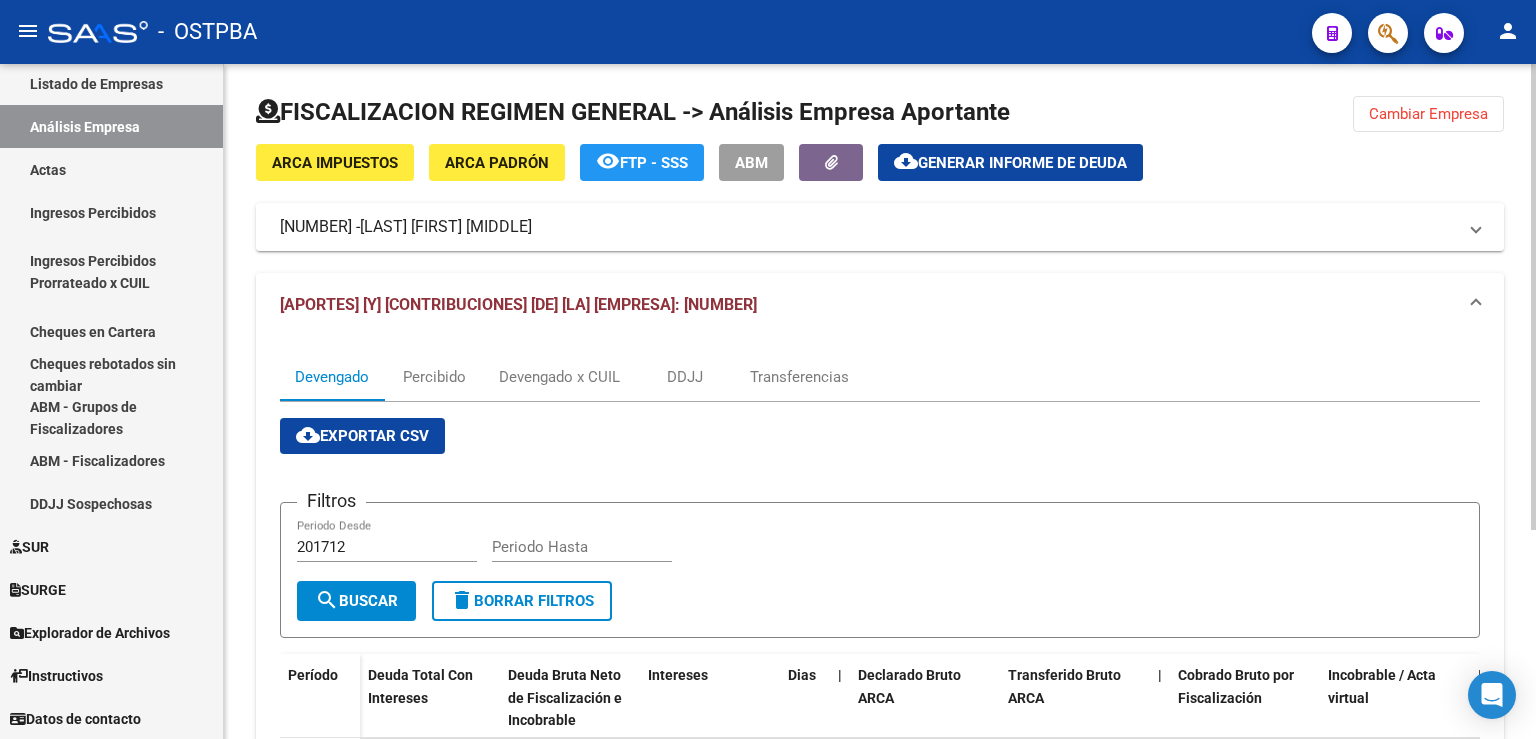 click on "Cambiar Empresa" 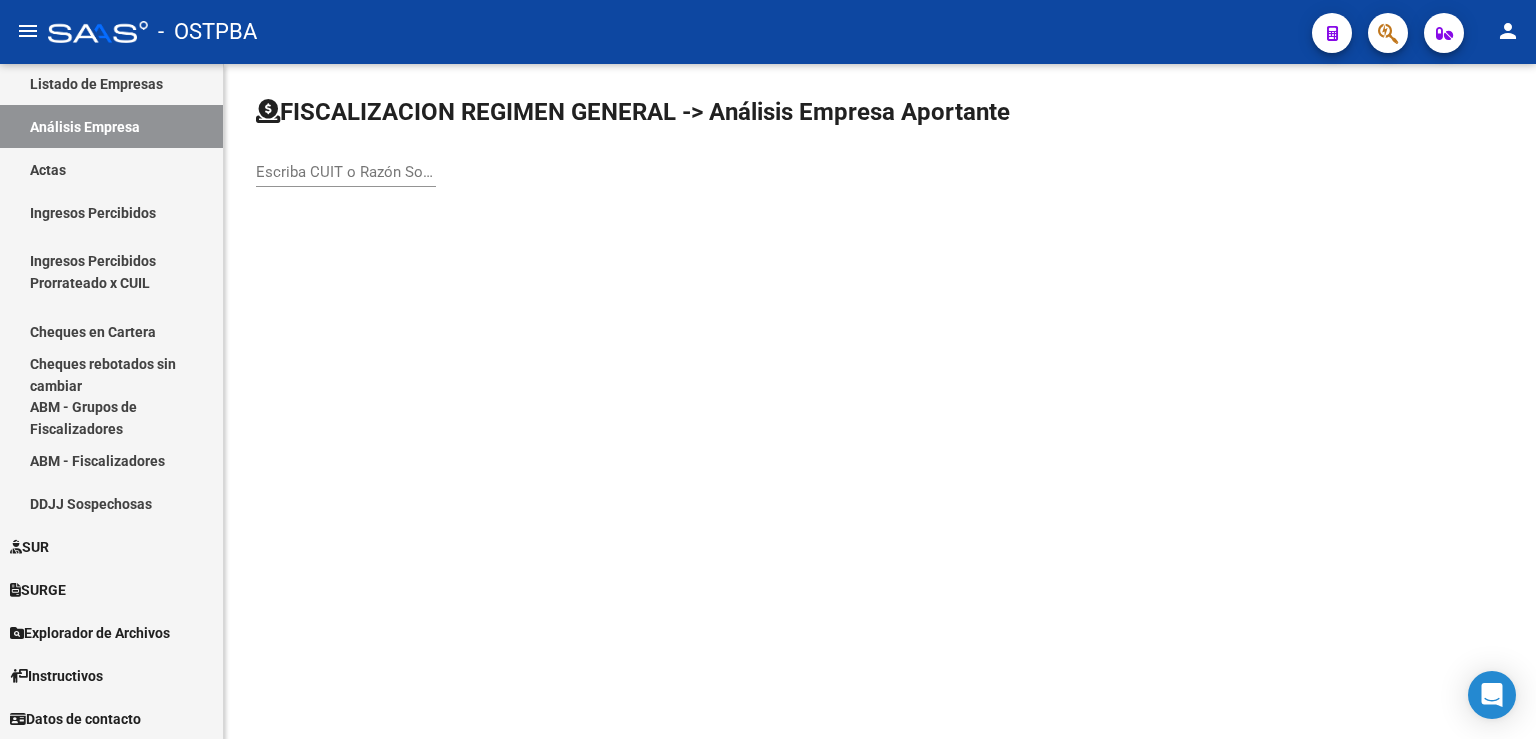 click on "Escriba CUIT o Razón Social para buscar" at bounding box center (346, 172) 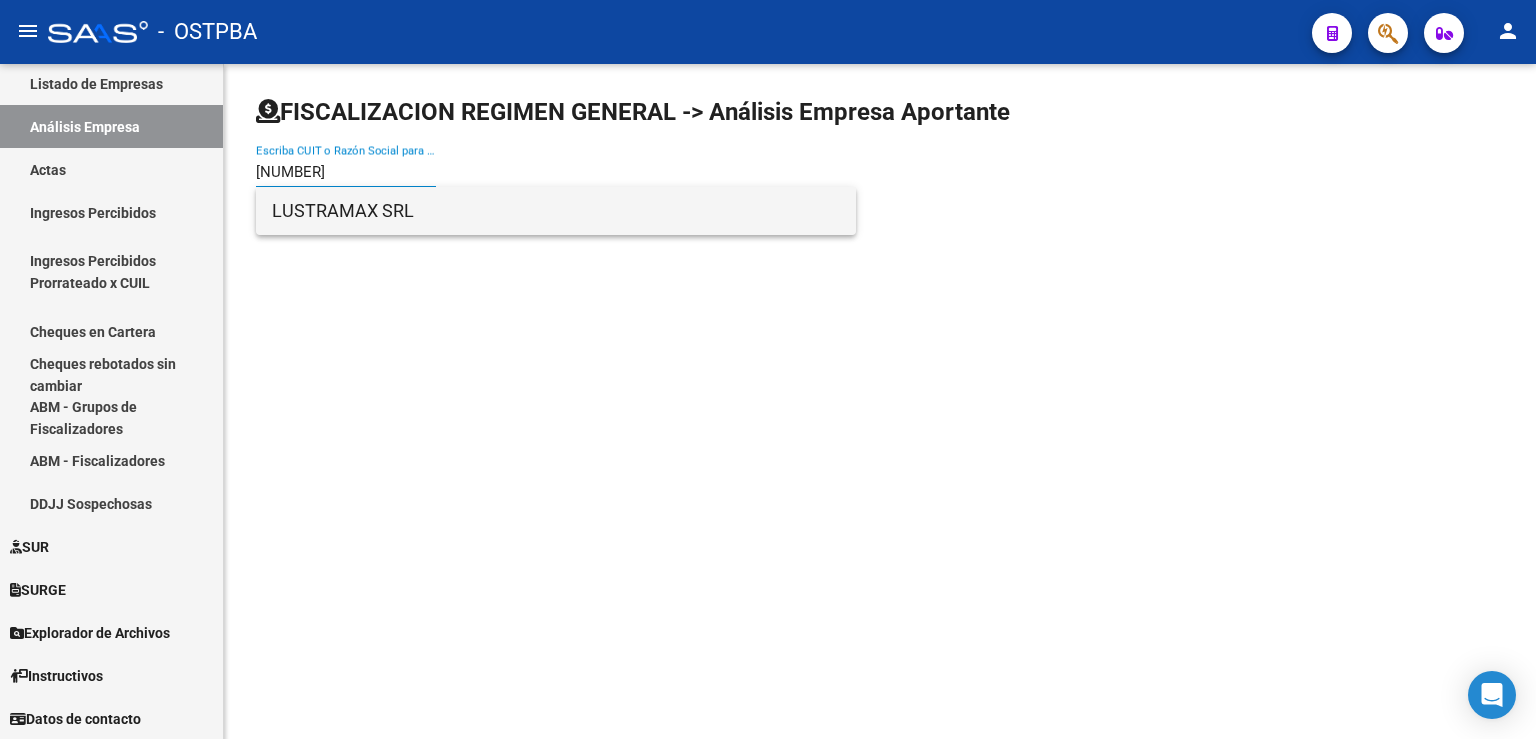 type on "[NUMBER]" 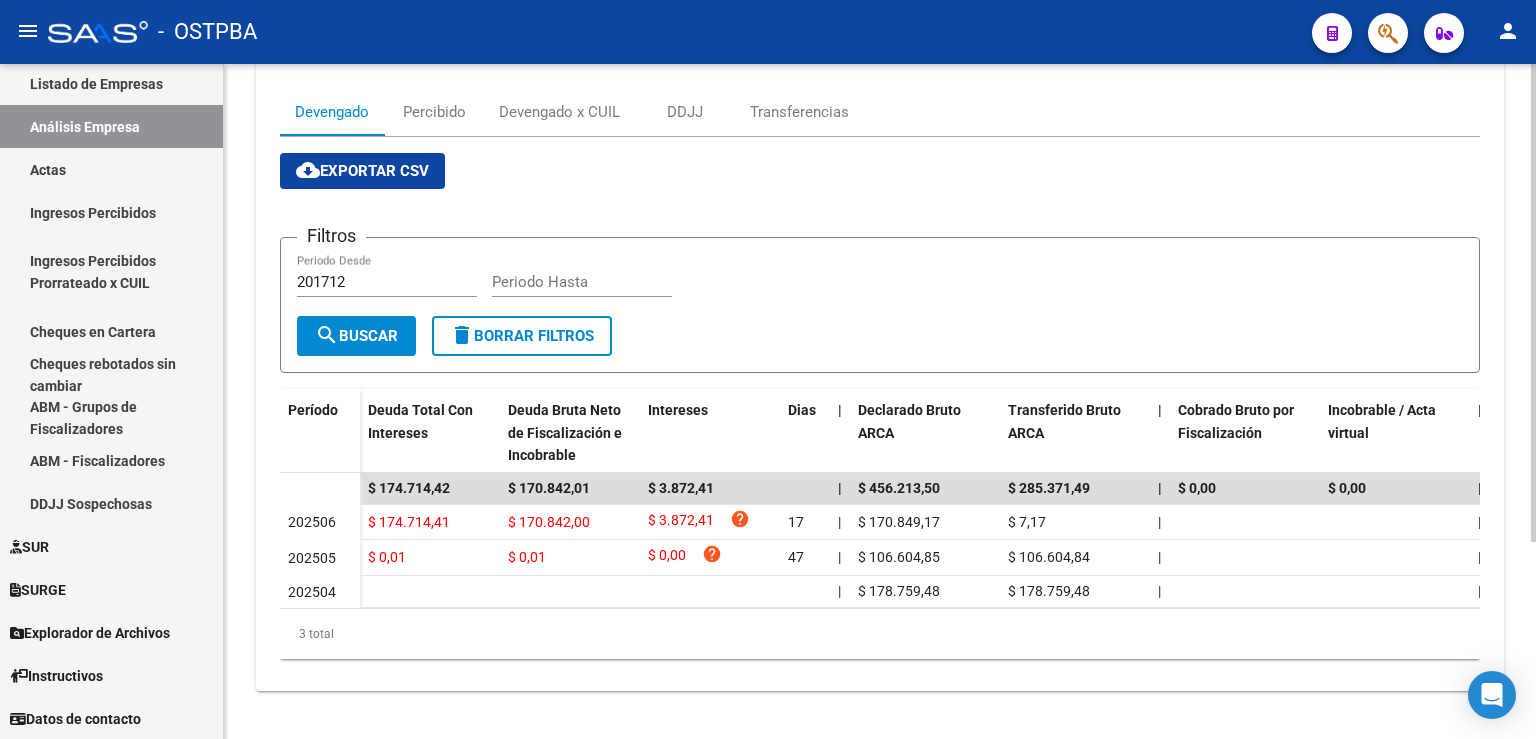 scroll, scrollTop: 0, scrollLeft: 0, axis: both 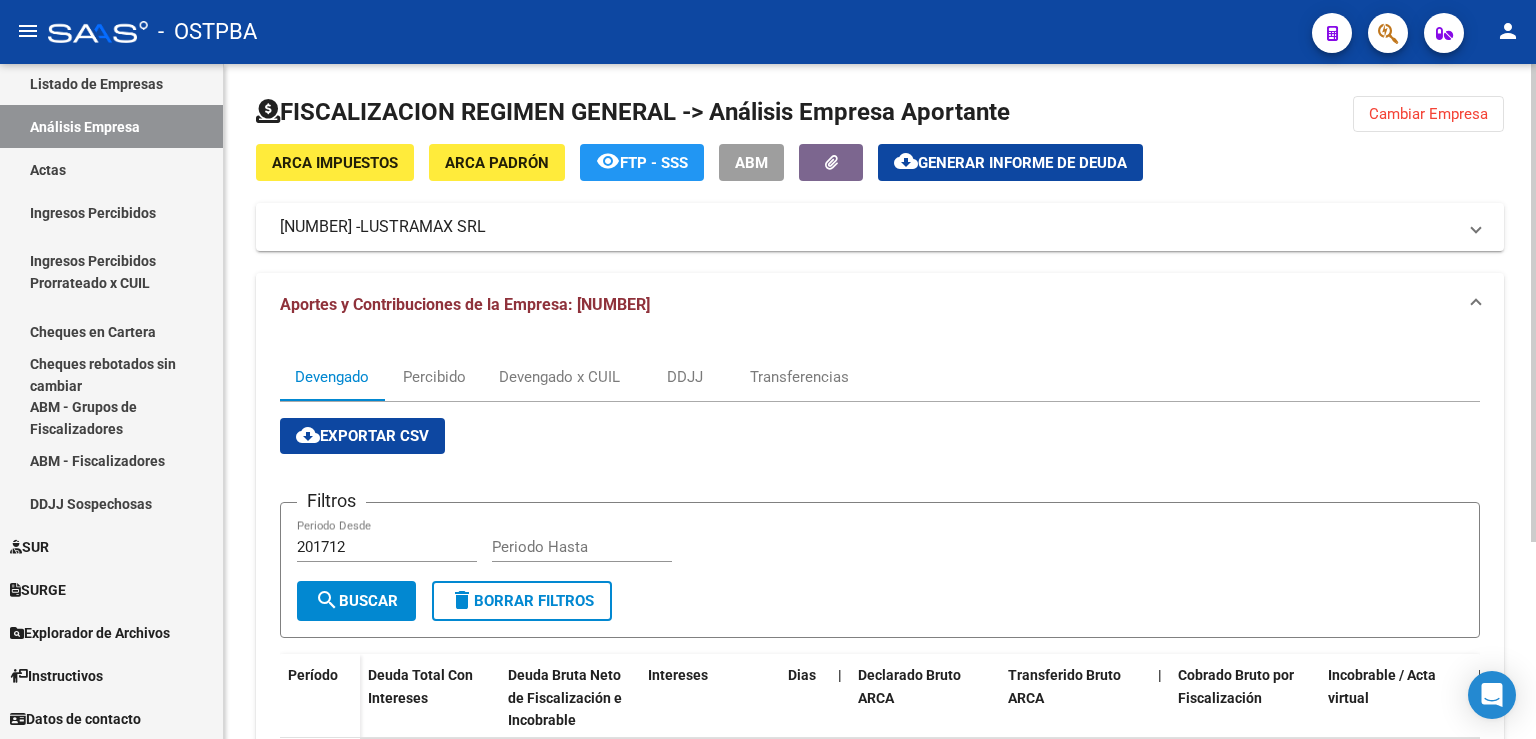 click on "Cambiar Empresa" 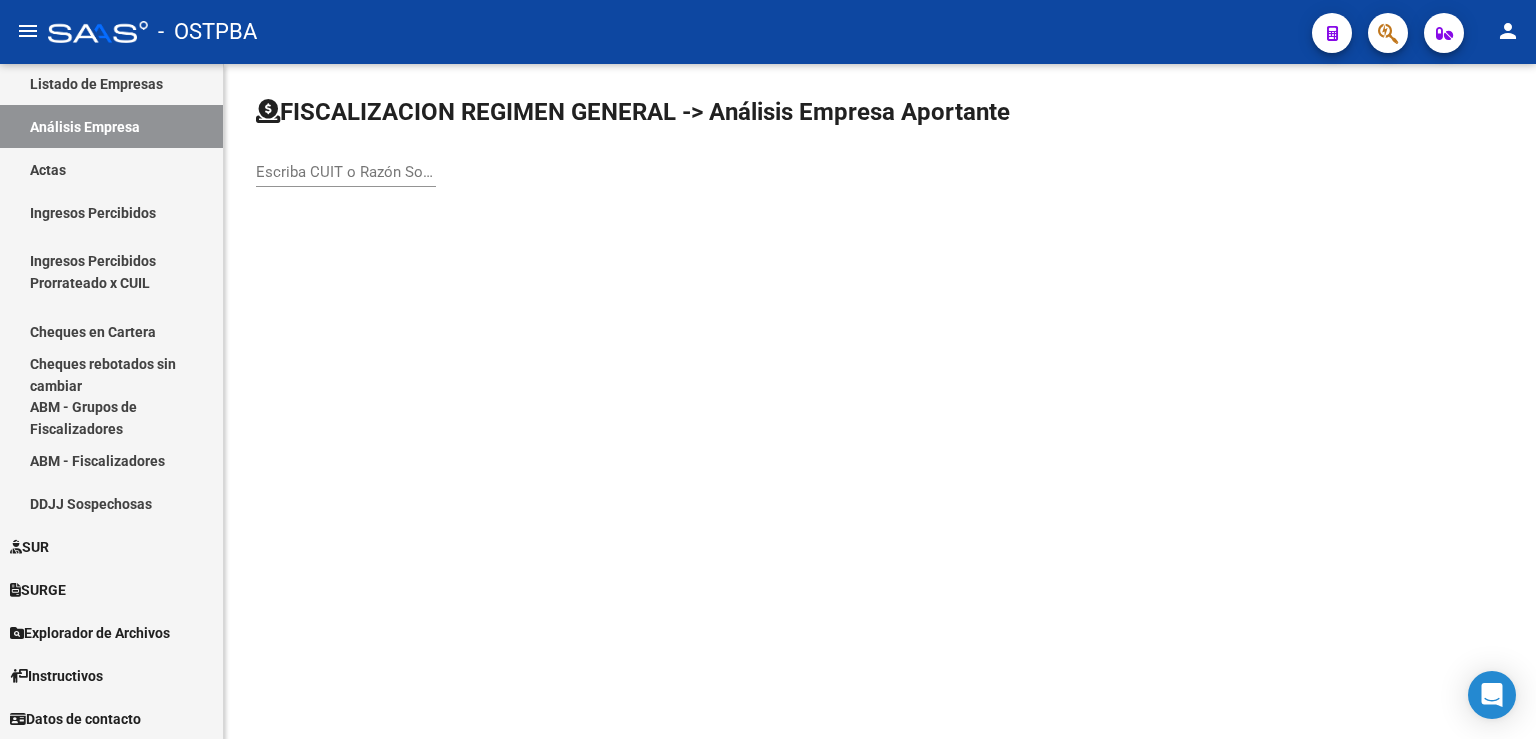 click on "Escriba CUIT o Razón Social para buscar" at bounding box center (346, 172) 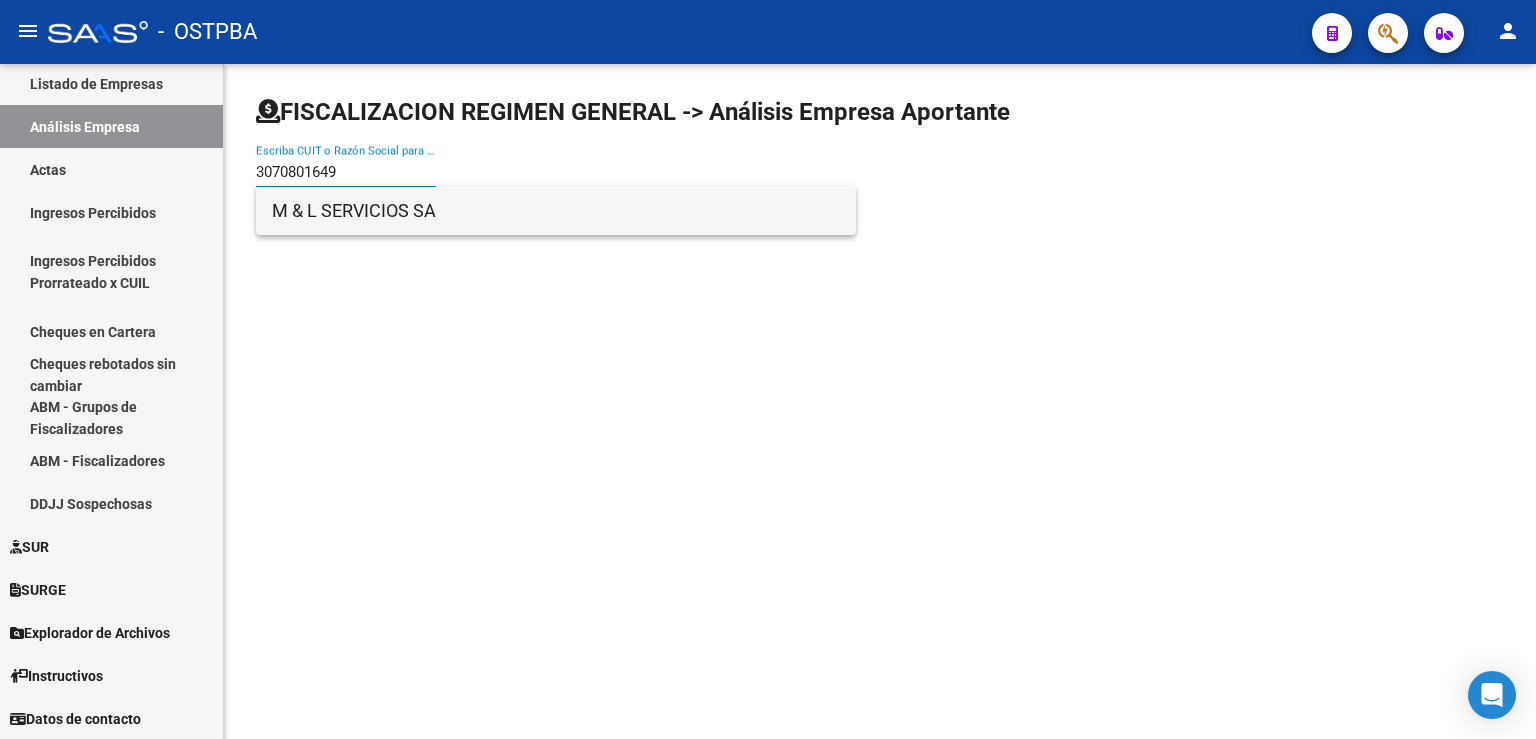 type on "3070801649" 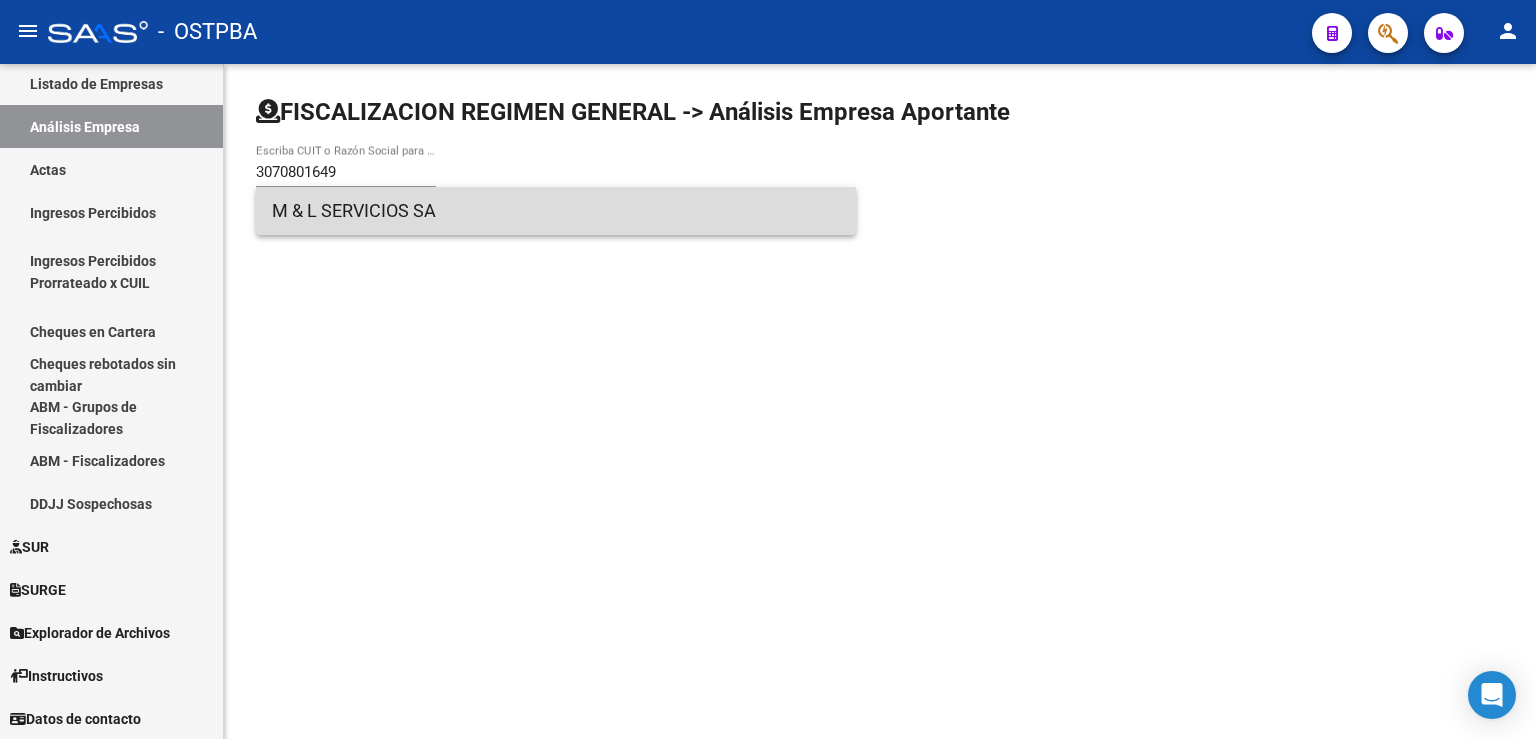 click on "M & L SERVICIOS SA" at bounding box center (556, 211) 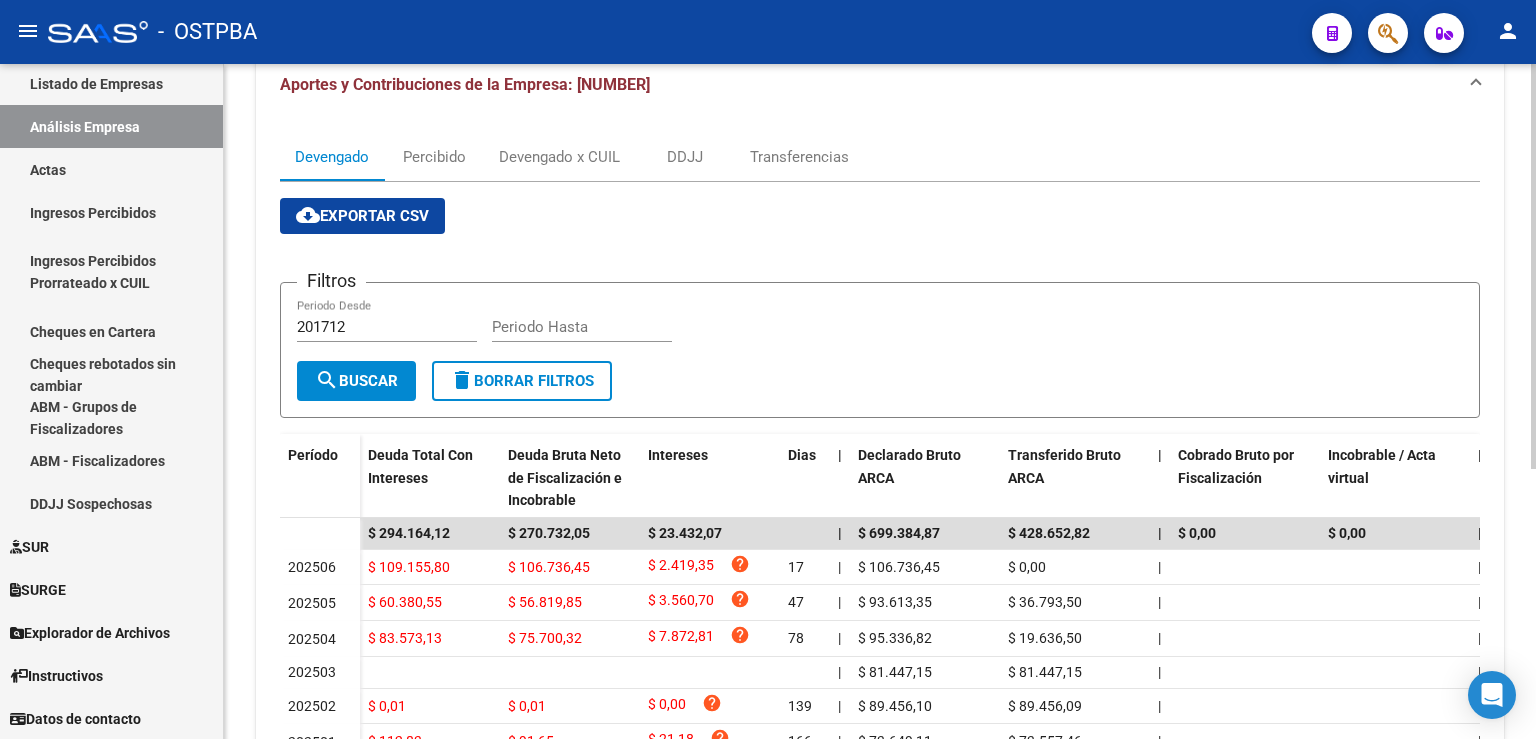 scroll, scrollTop: 0, scrollLeft: 0, axis: both 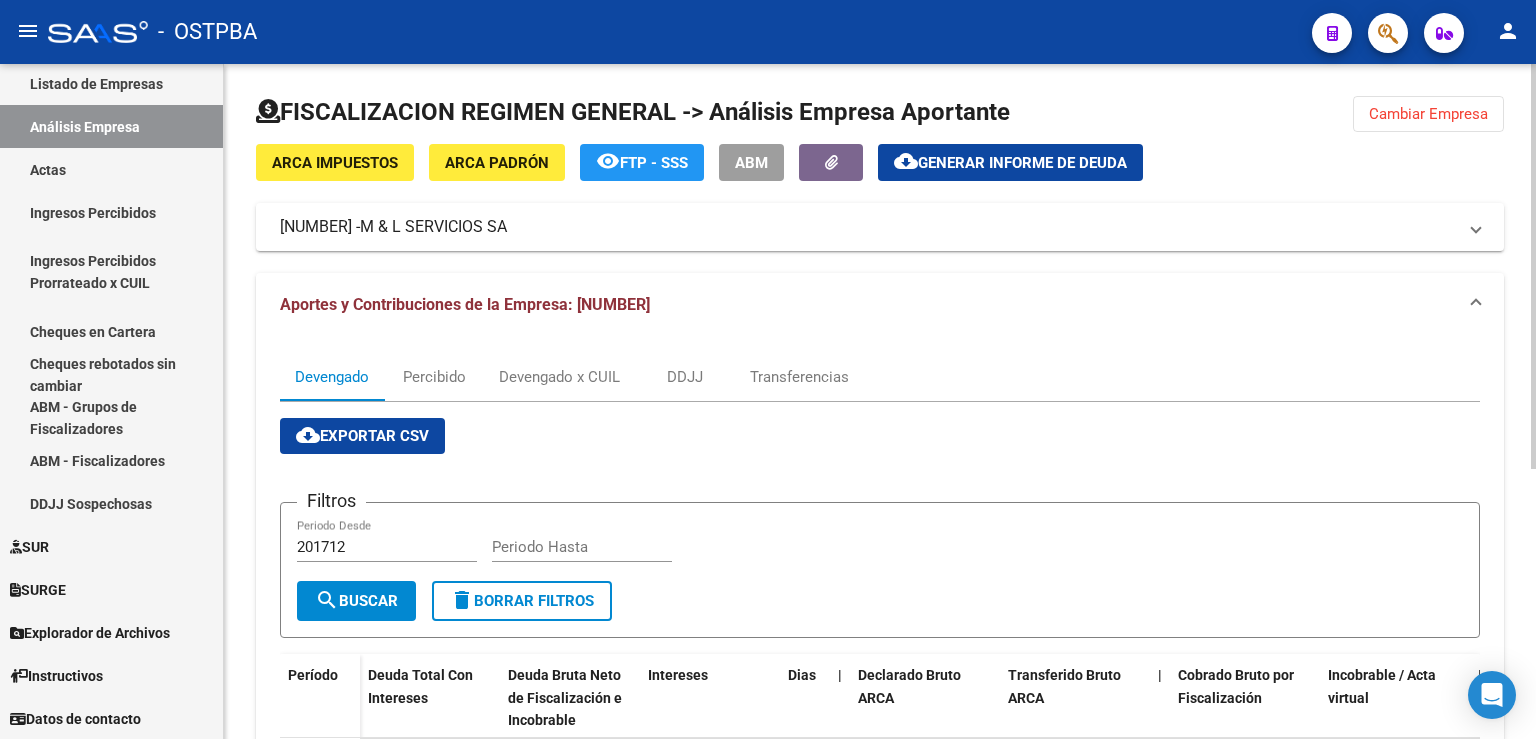 click on "Cambiar Empresa" 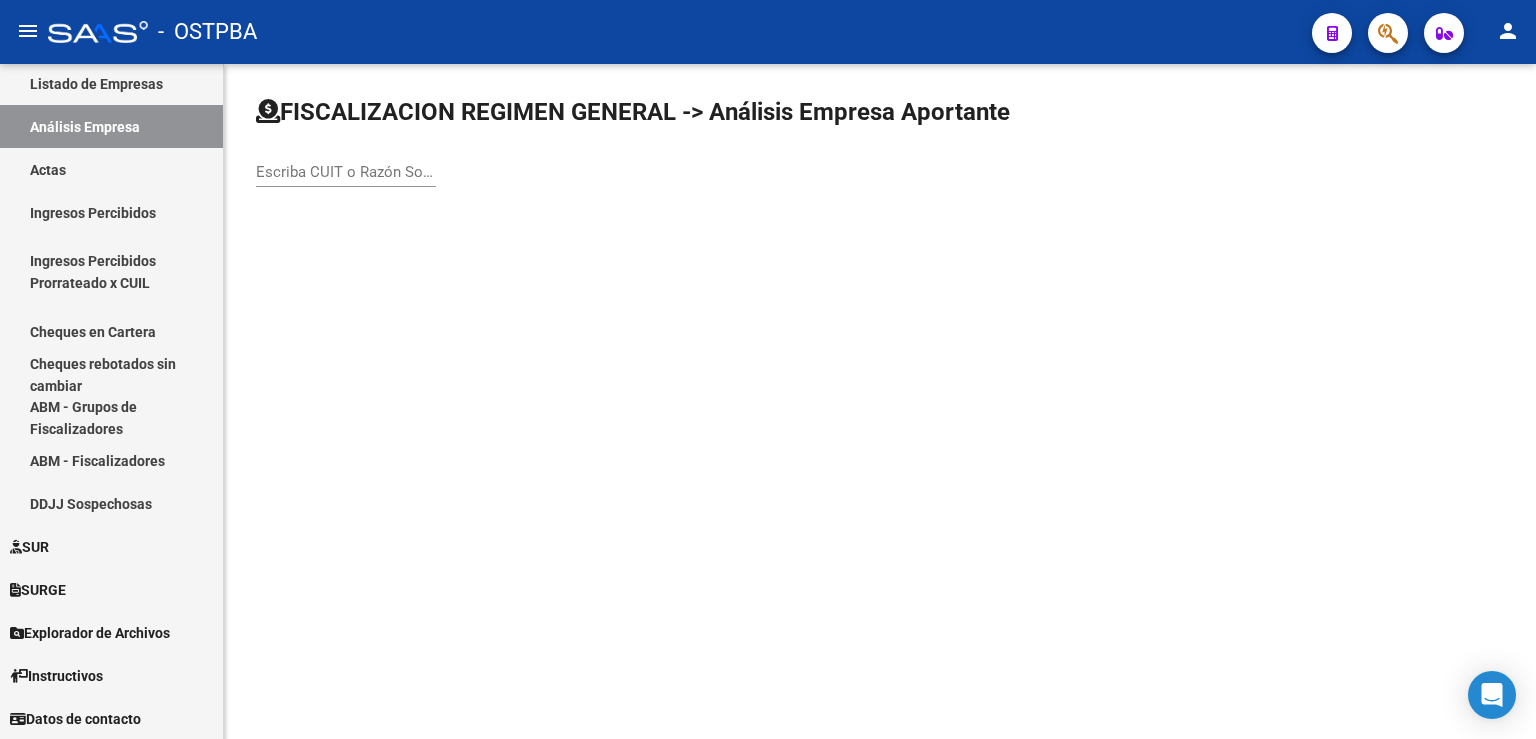 click on "Escriba CUIT o Razón Social para buscar" at bounding box center (346, 172) 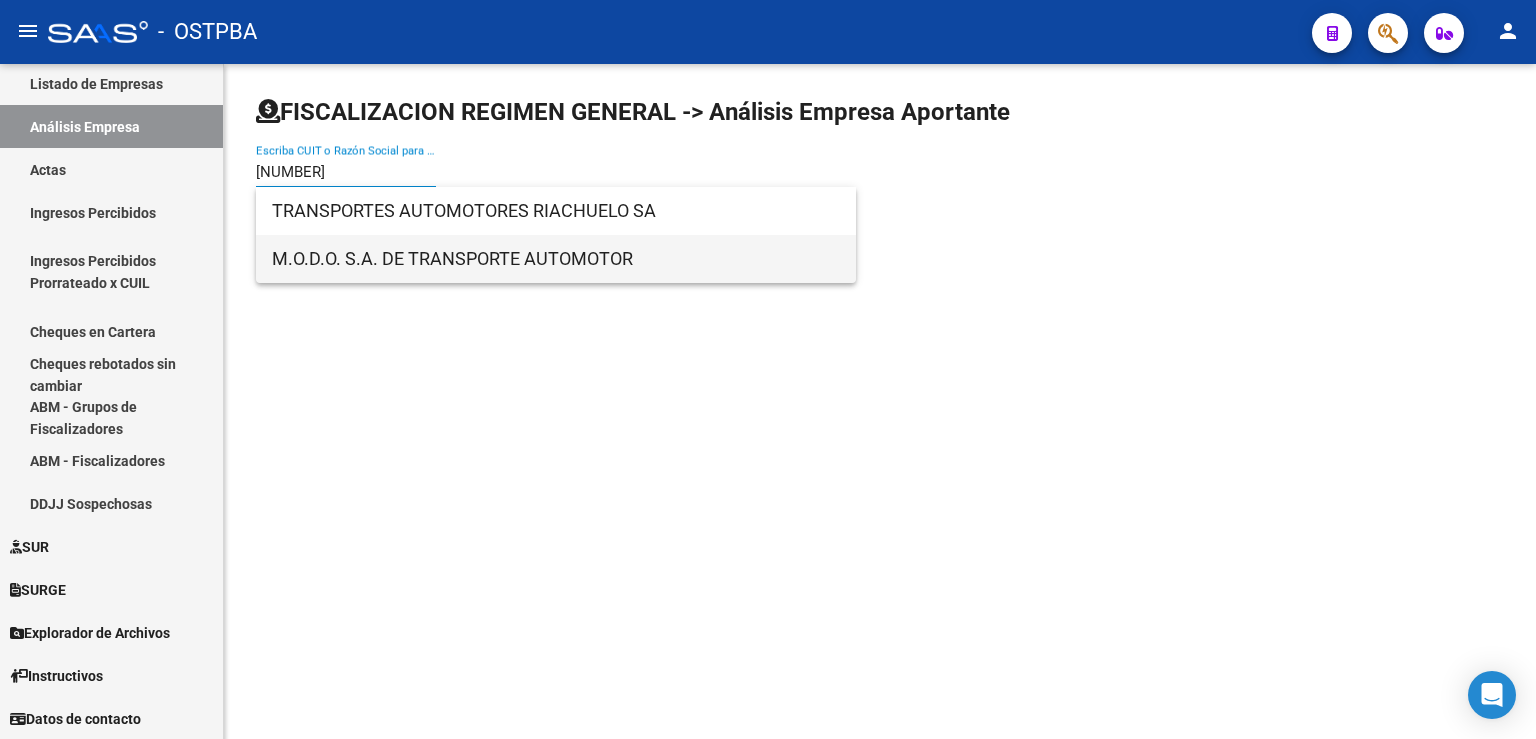 type on "[NUMBER]" 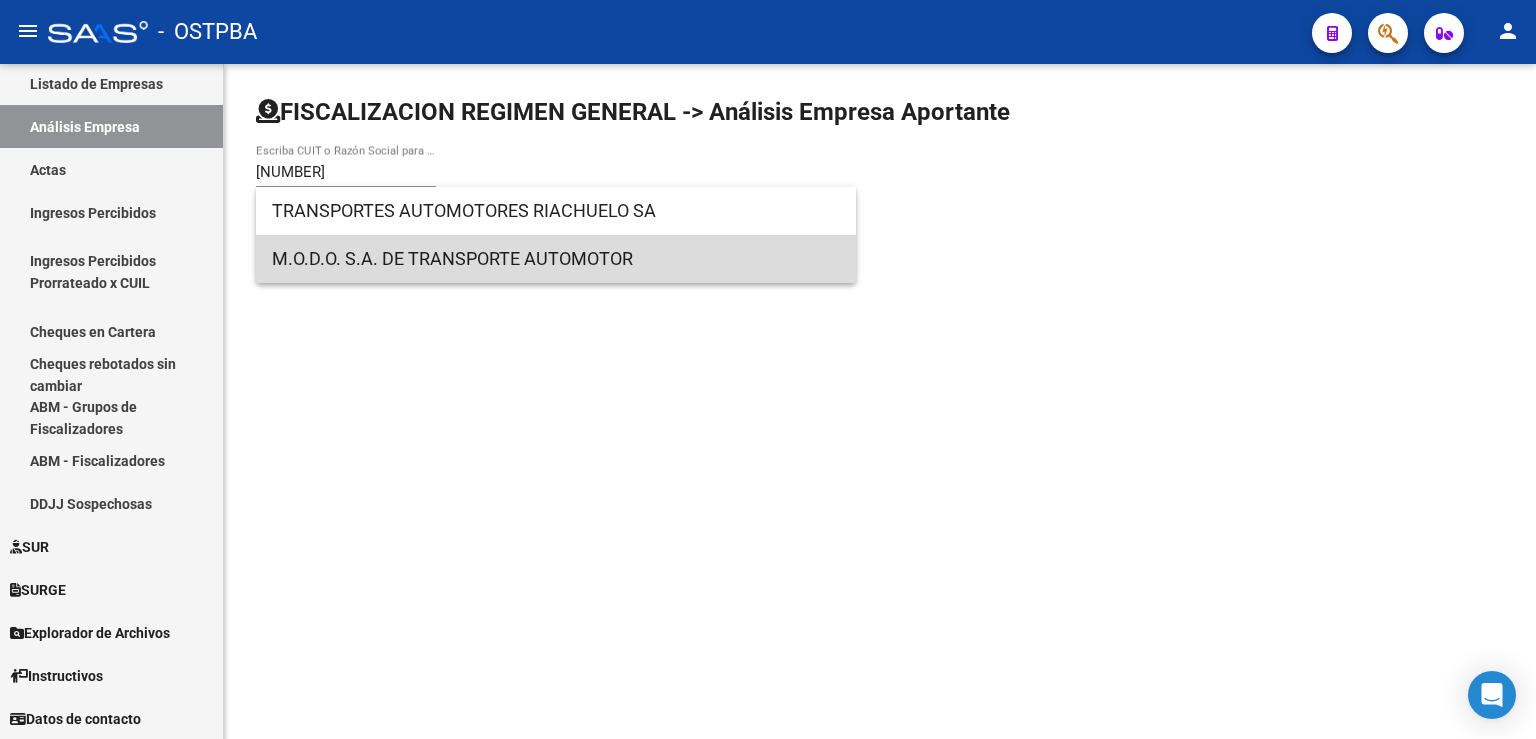 click on "M.O.D.O.  S.A. DE TRANSPORTE AUTOMOTOR" at bounding box center (556, 259) 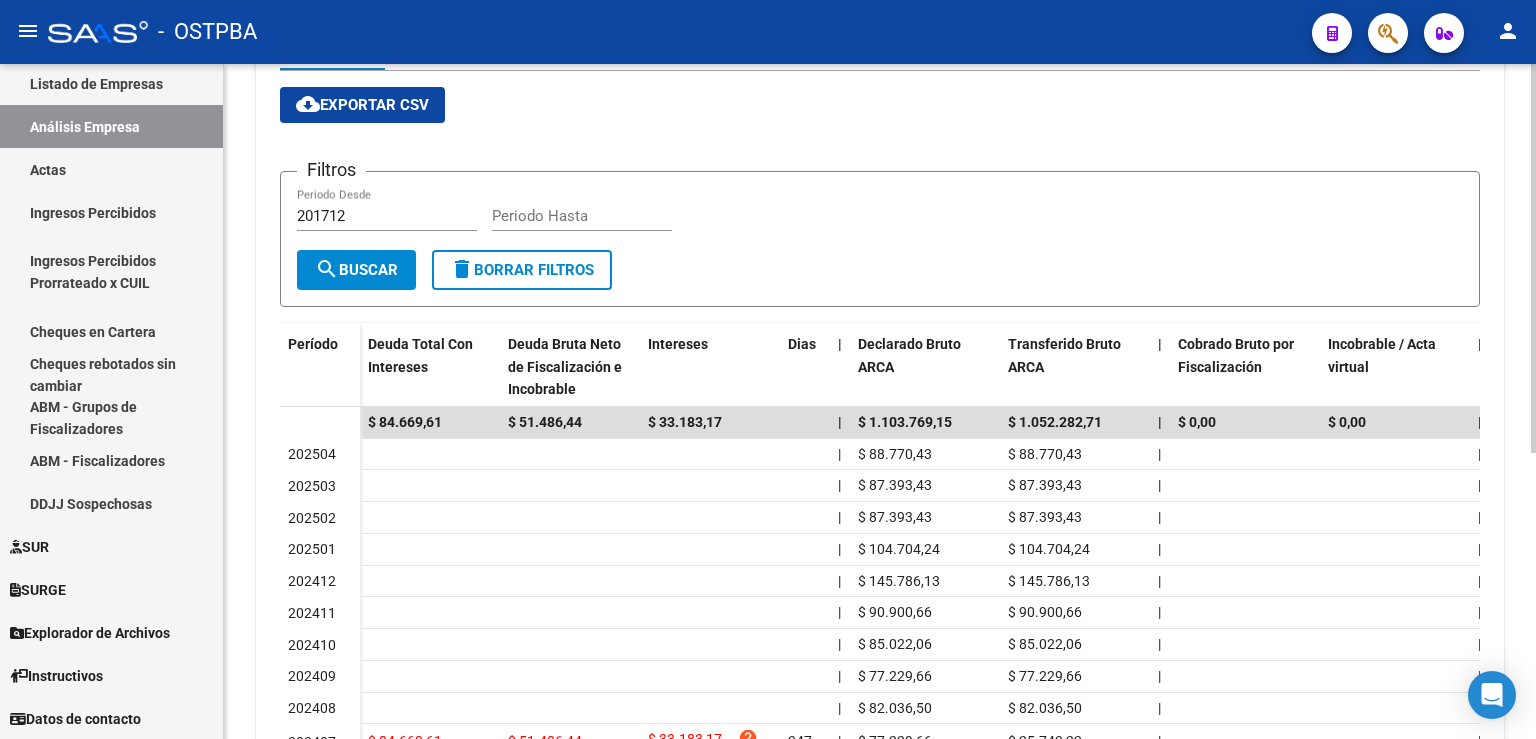 scroll, scrollTop: 441, scrollLeft: 0, axis: vertical 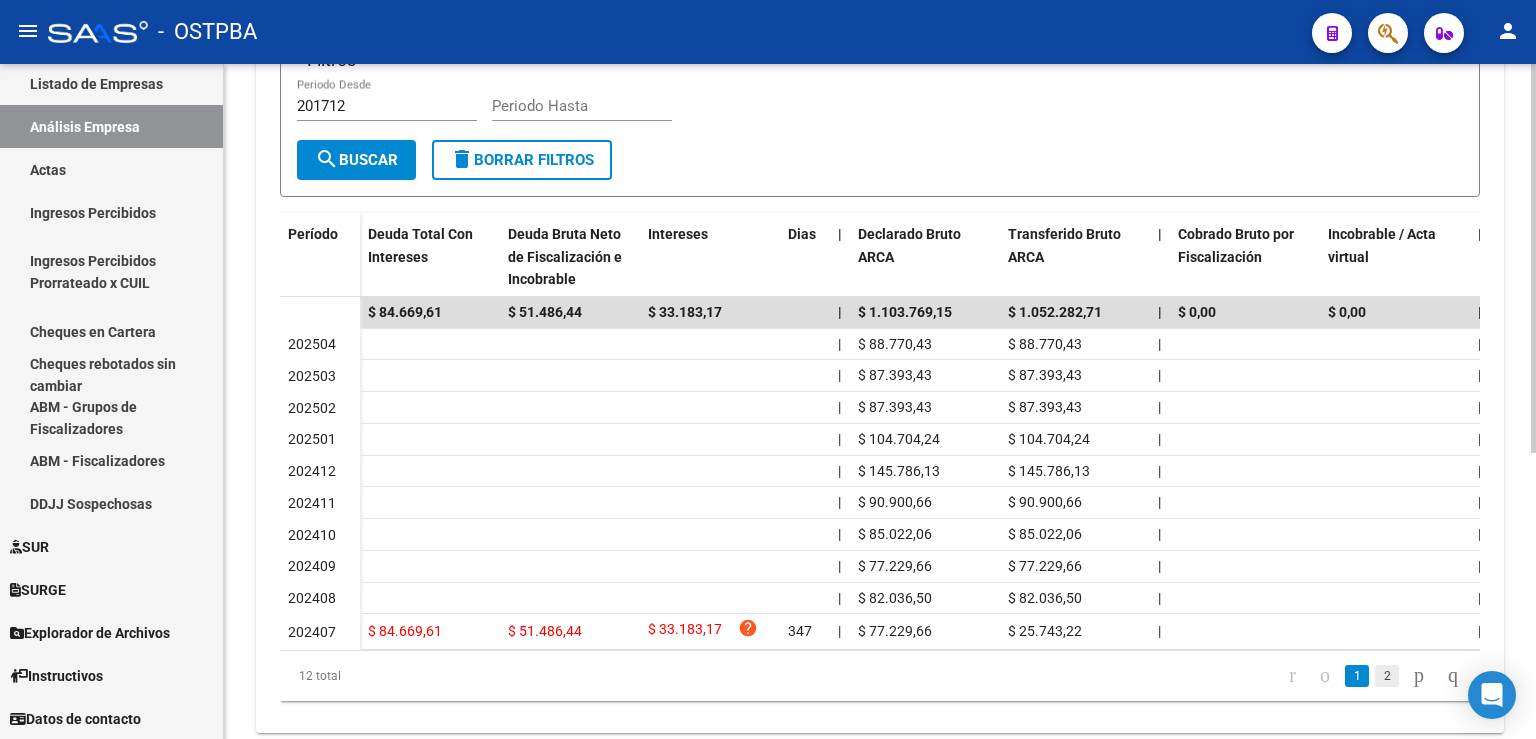 click on "2" 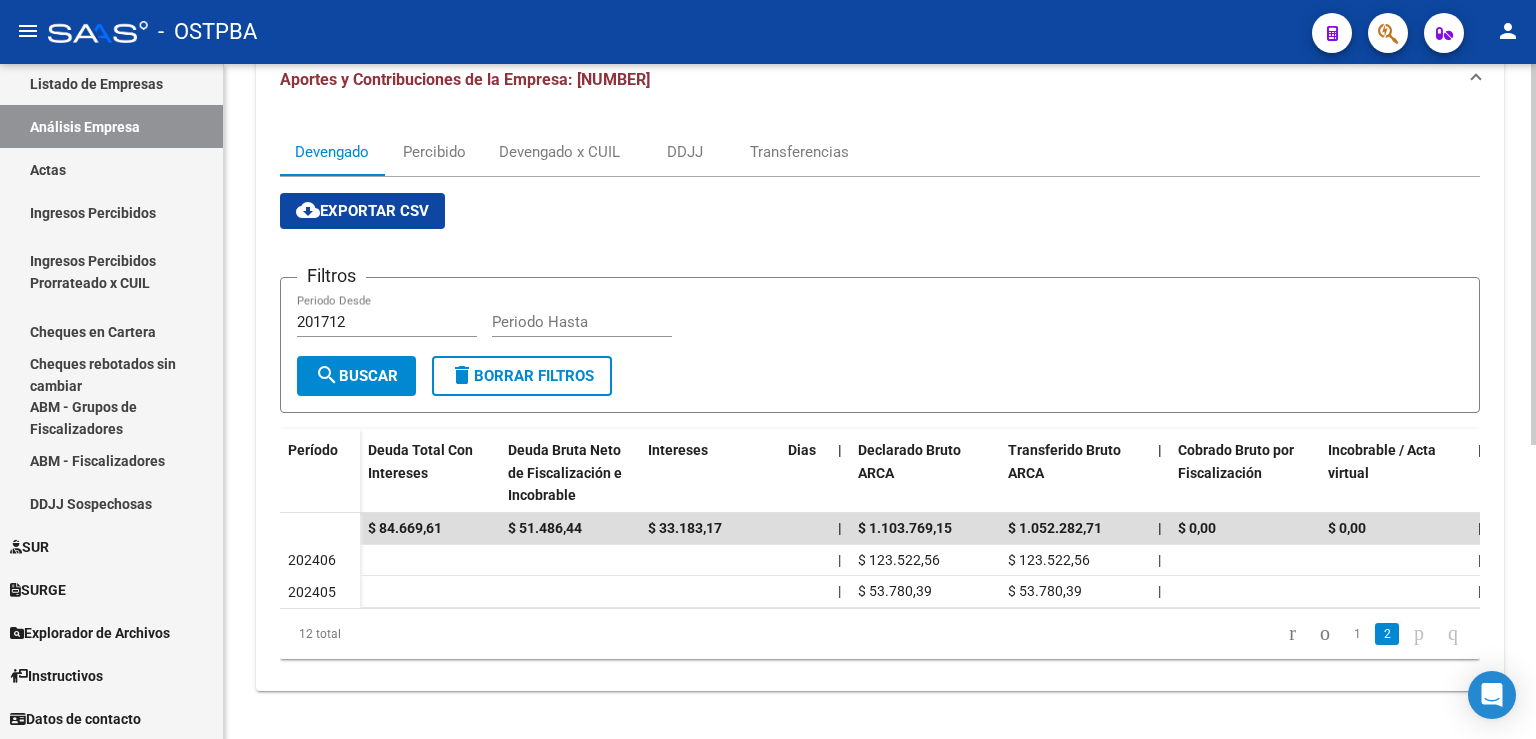 scroll, scrollTop: 239, scrollLeft: 0, axis: vertical 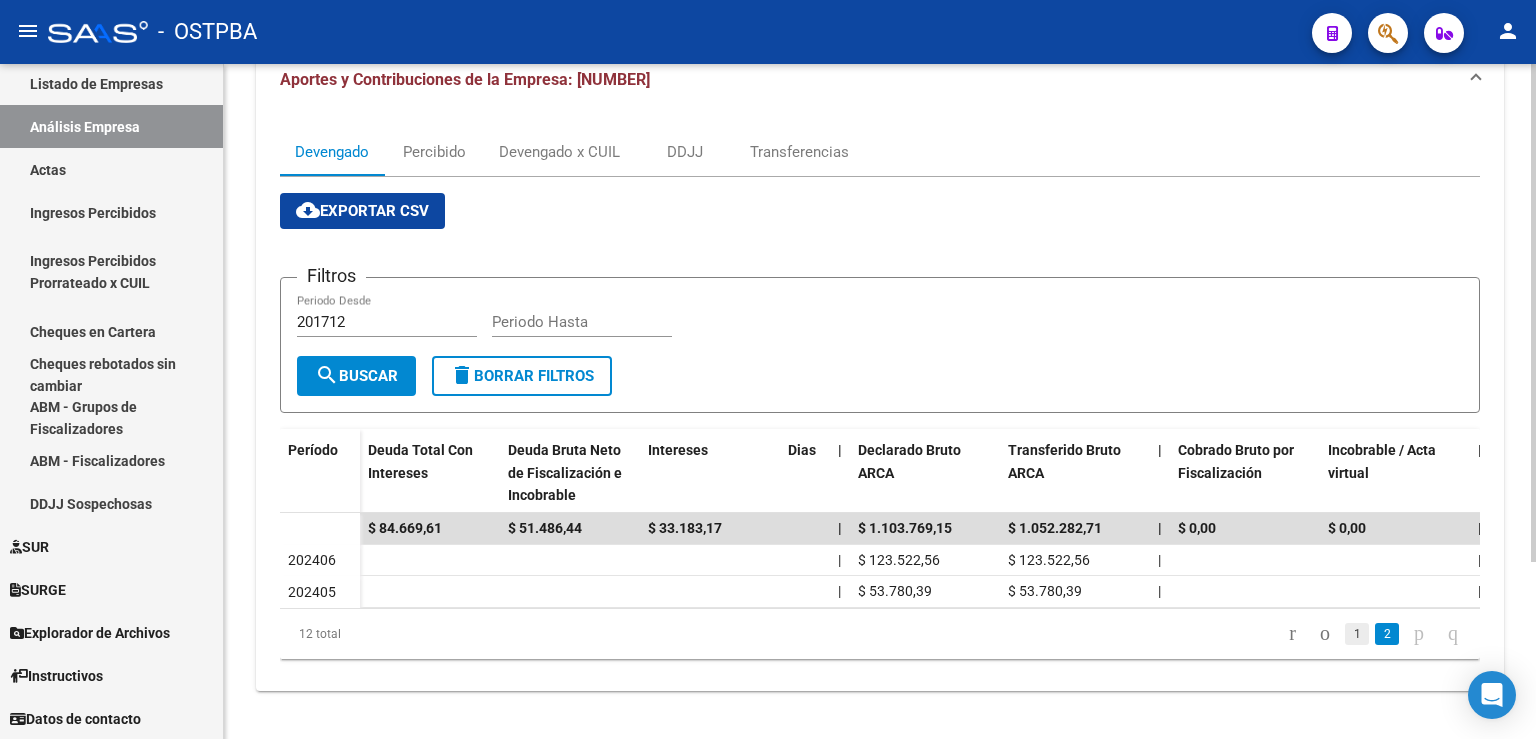 click on "1" 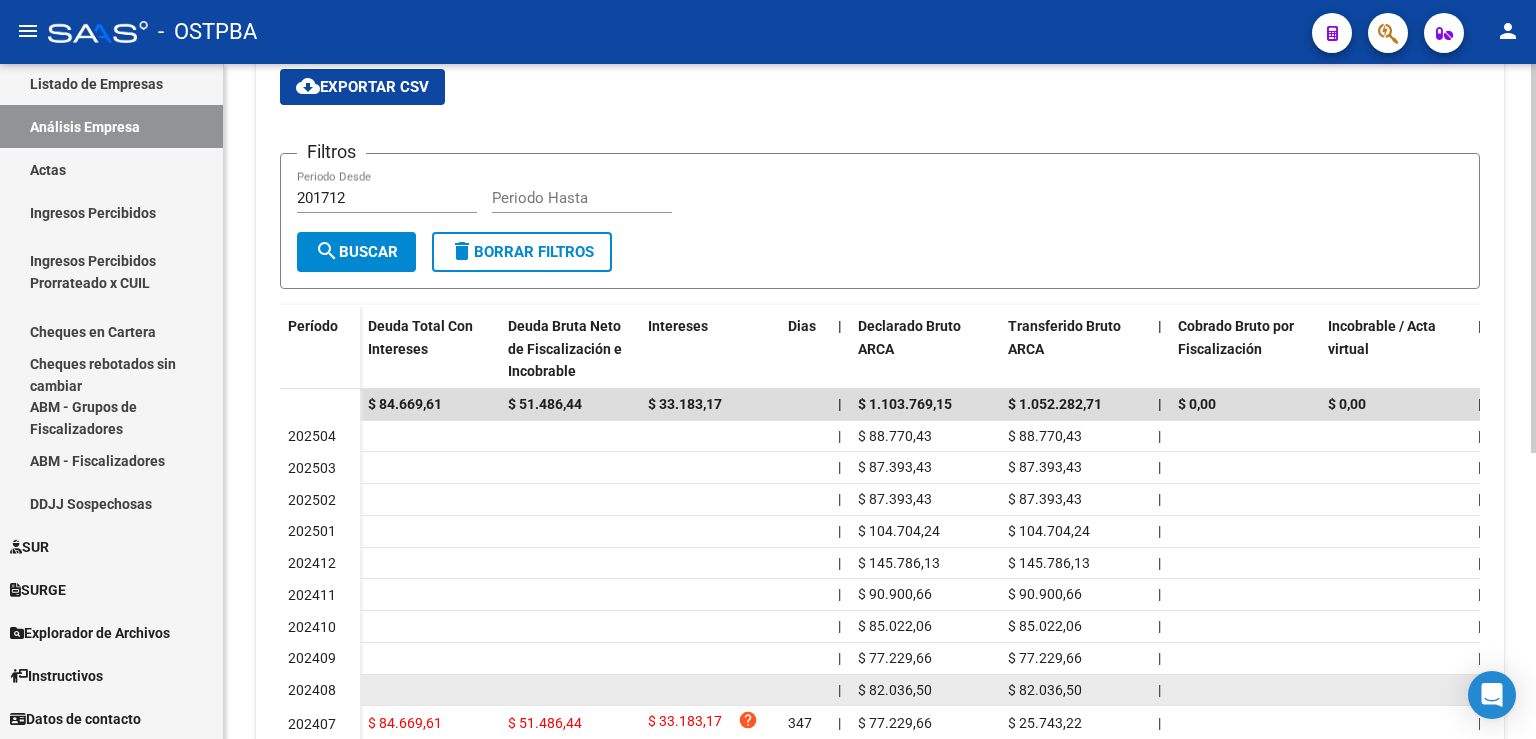 scroll, scrollTop: 460, scrollLeft: 0, axis: vertical 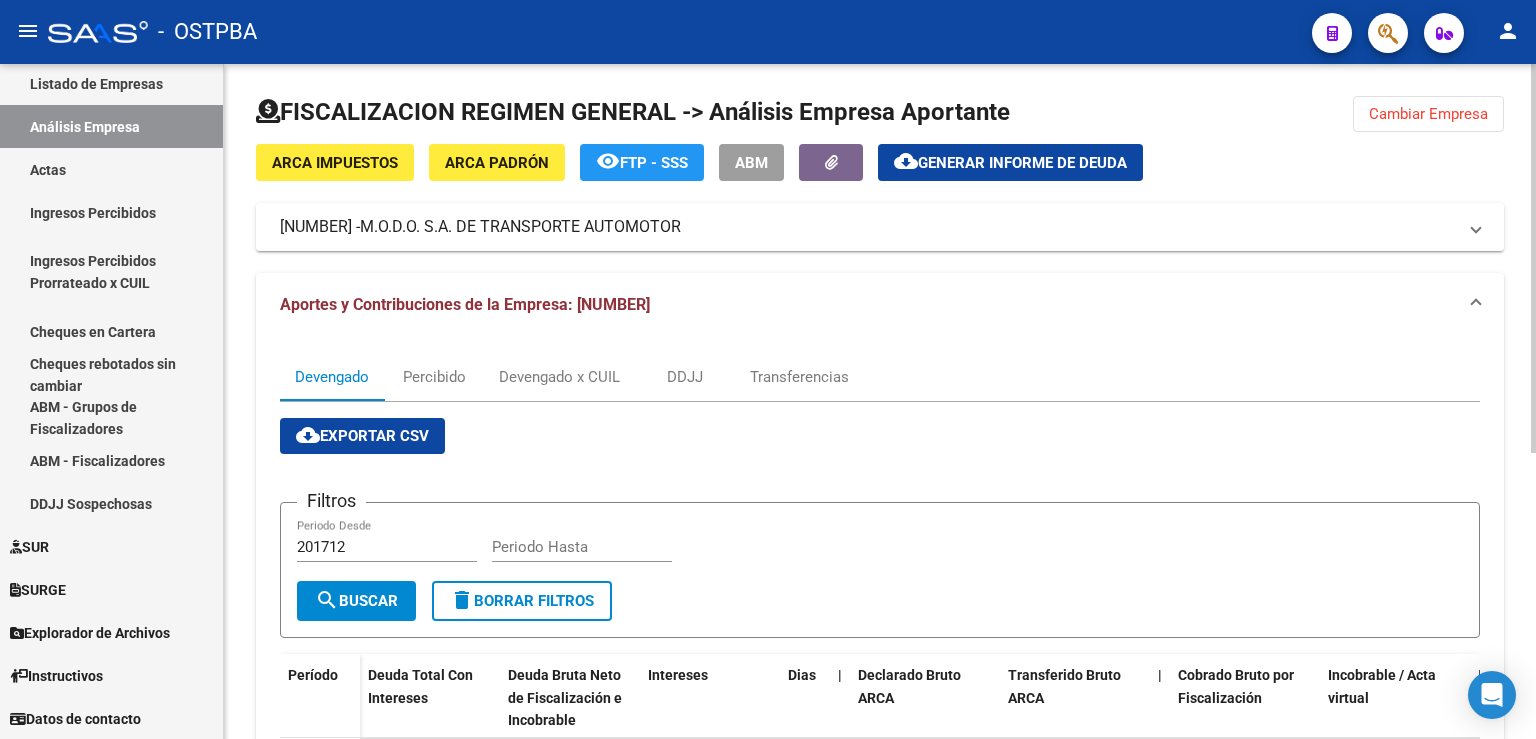 click on "Cambiar Empresa" 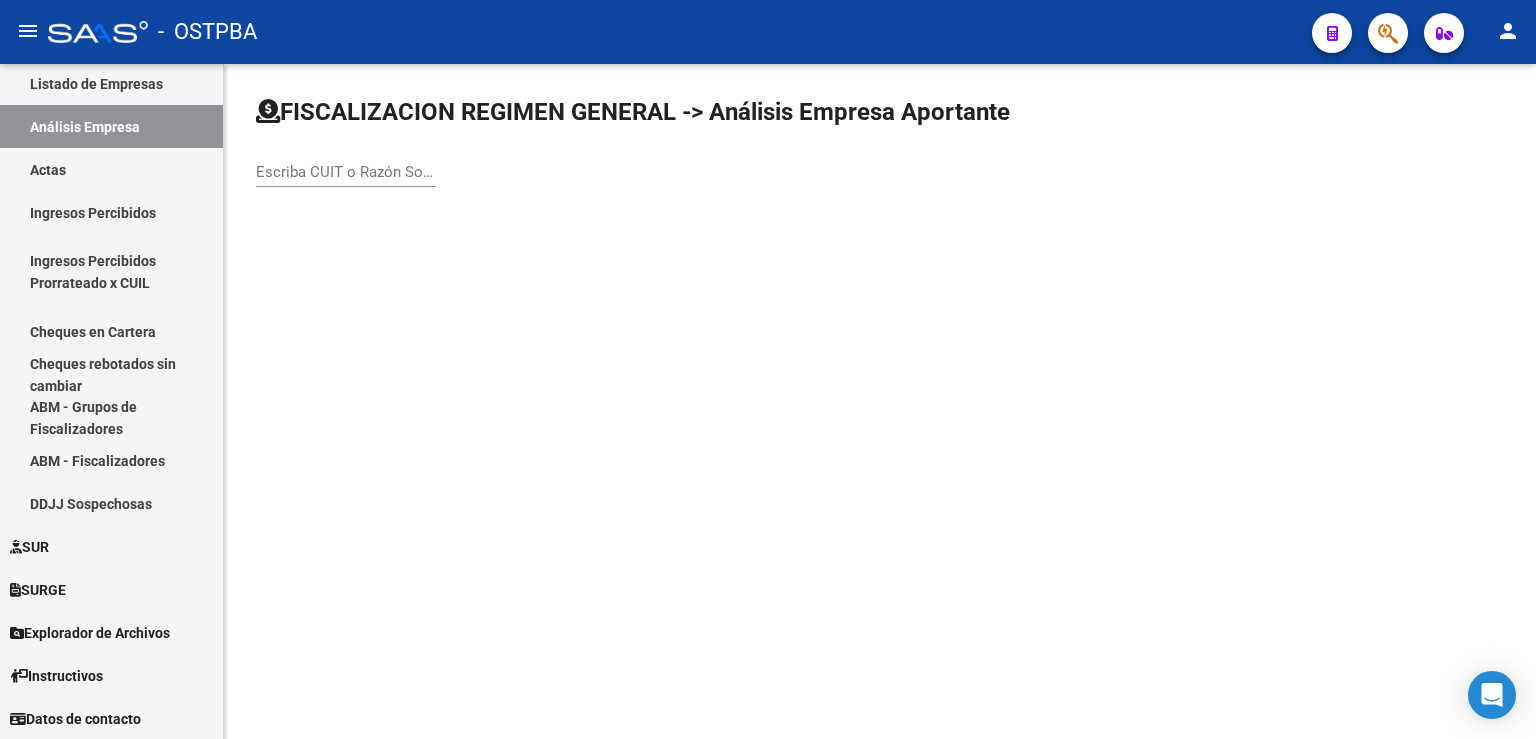 click on "Escriba CUIT o Razón Social para buscar" at bounding box center [346, 172] 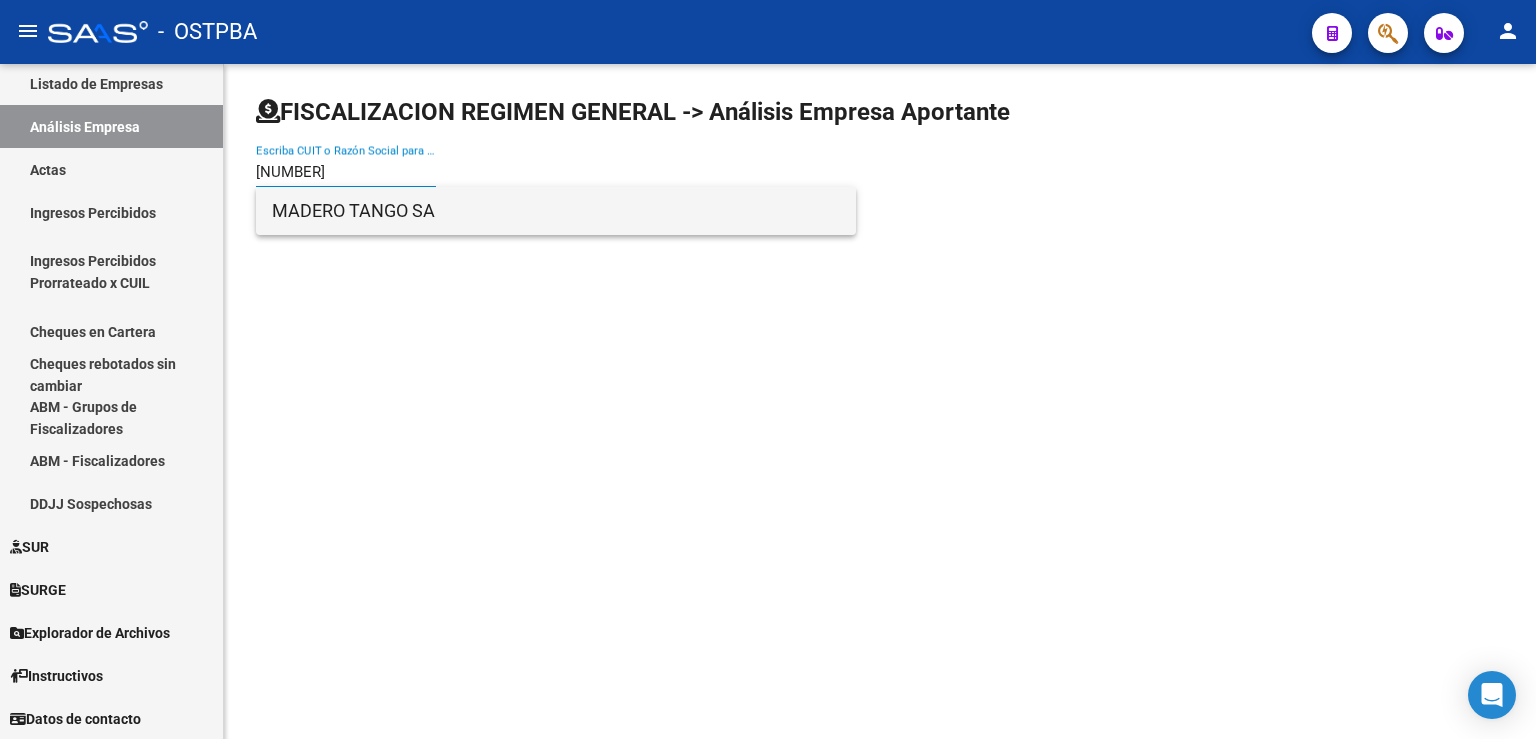 type on "[NUMBER]" 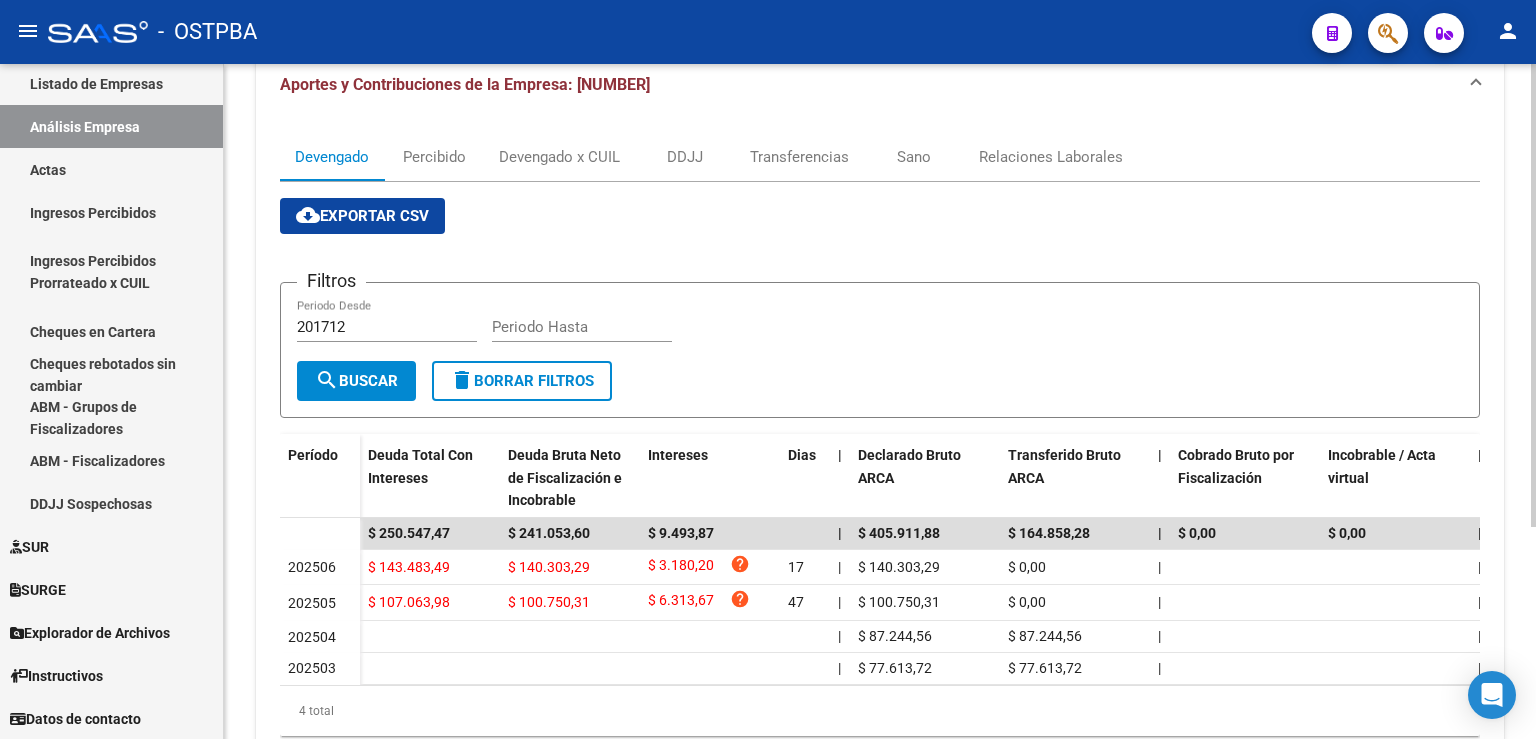 scroll, scrollTop: 309, scrollLeft: 0, axis: vertical 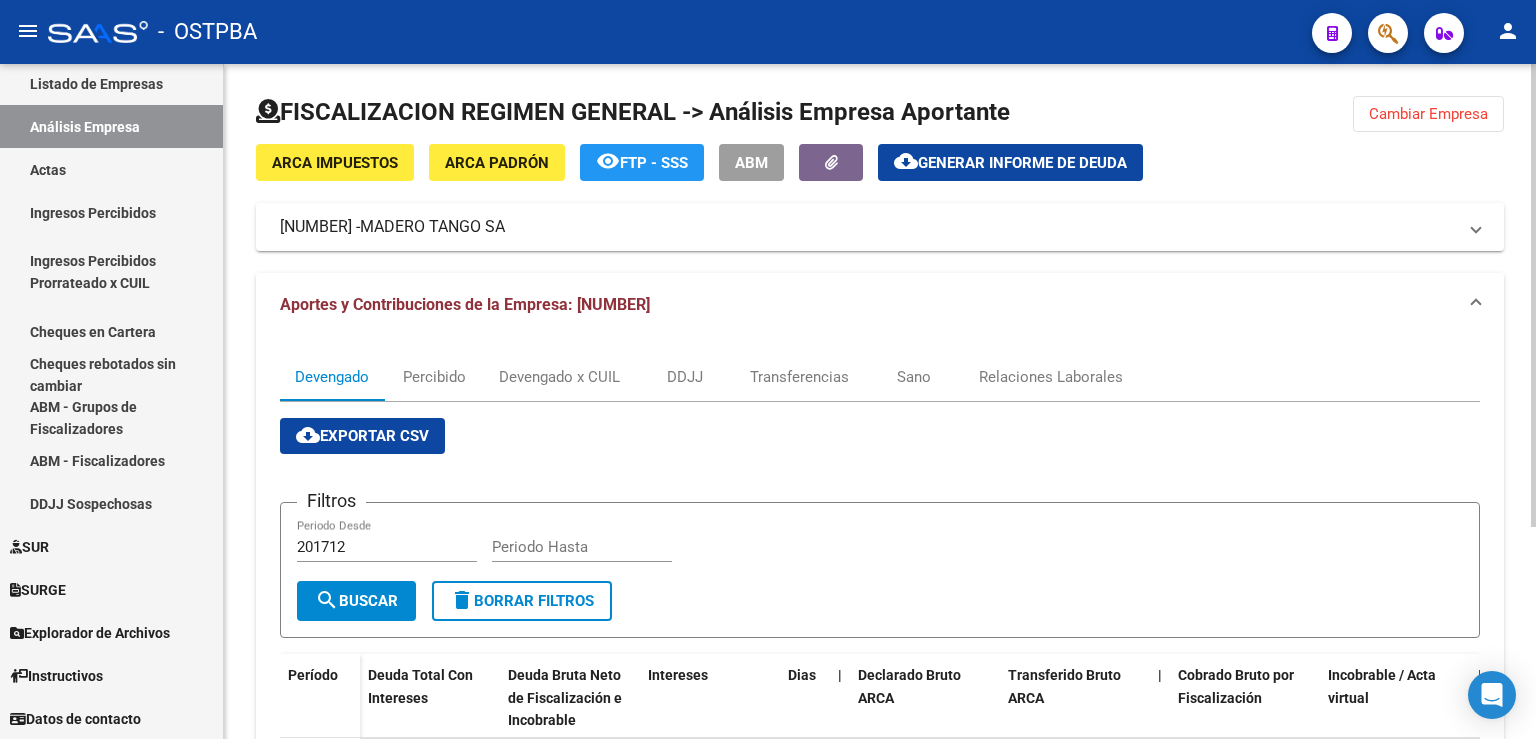 click on "Cambiar Empresa" 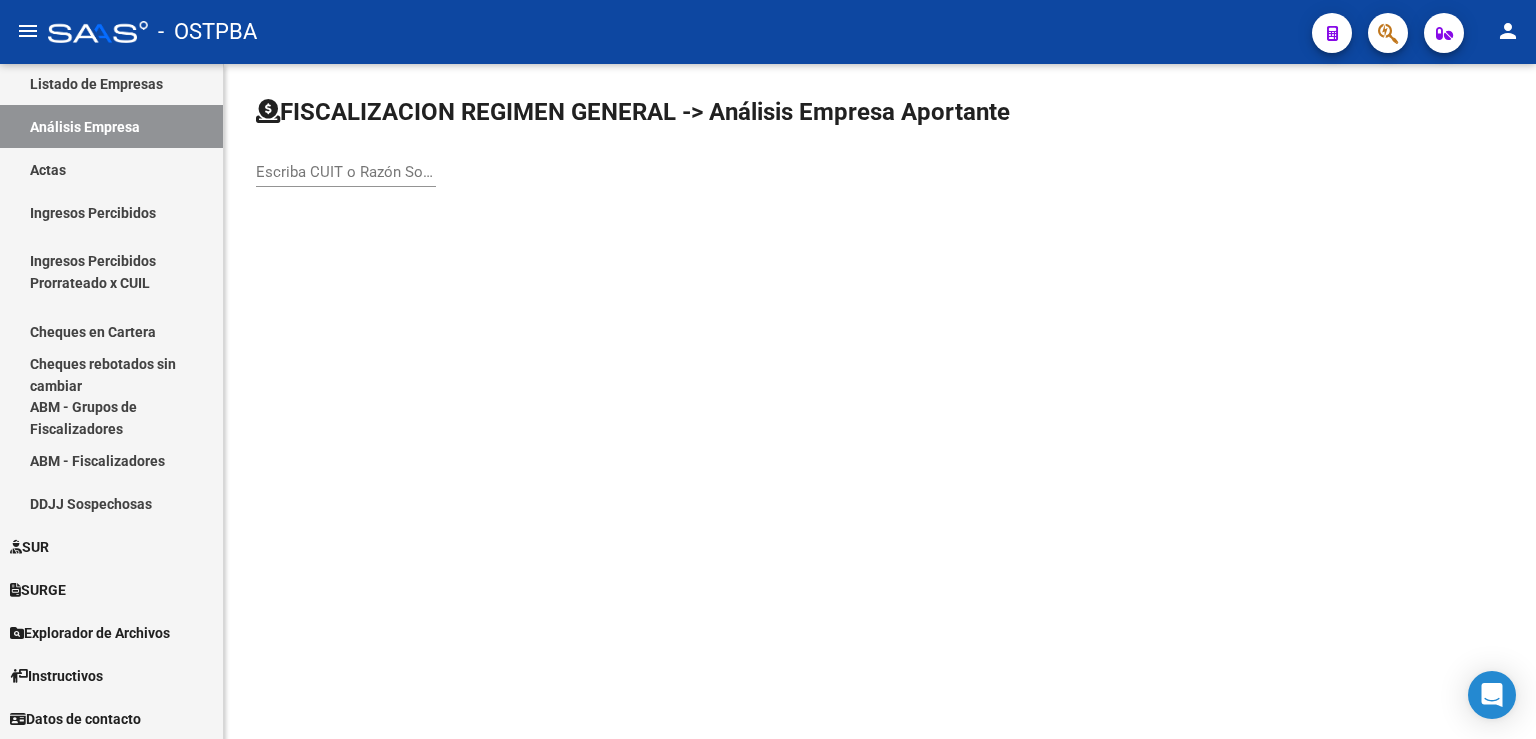 click on "Escriba CUIT o Razón Social para buscar" at bounding box center (346, 172) 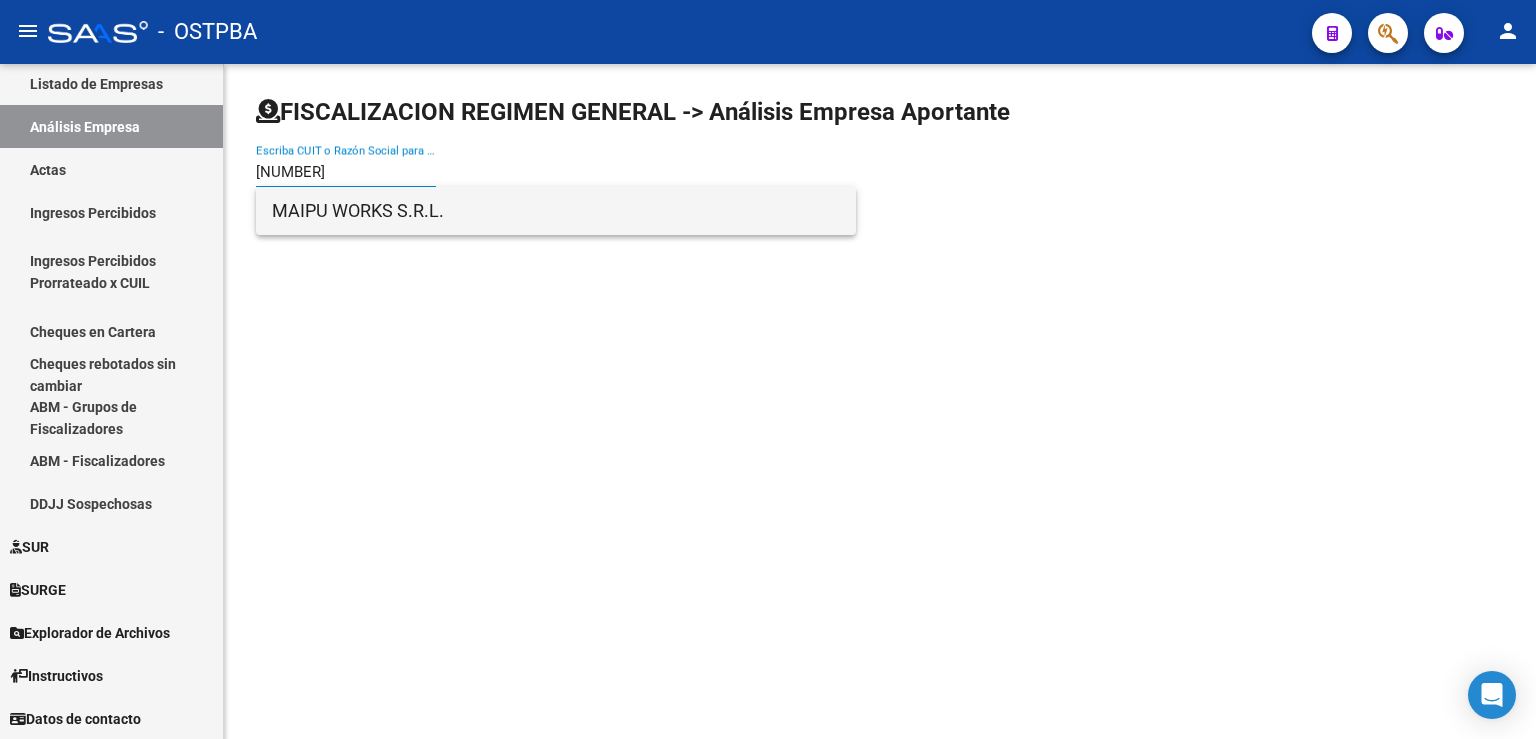 type on "[NUMBER]" 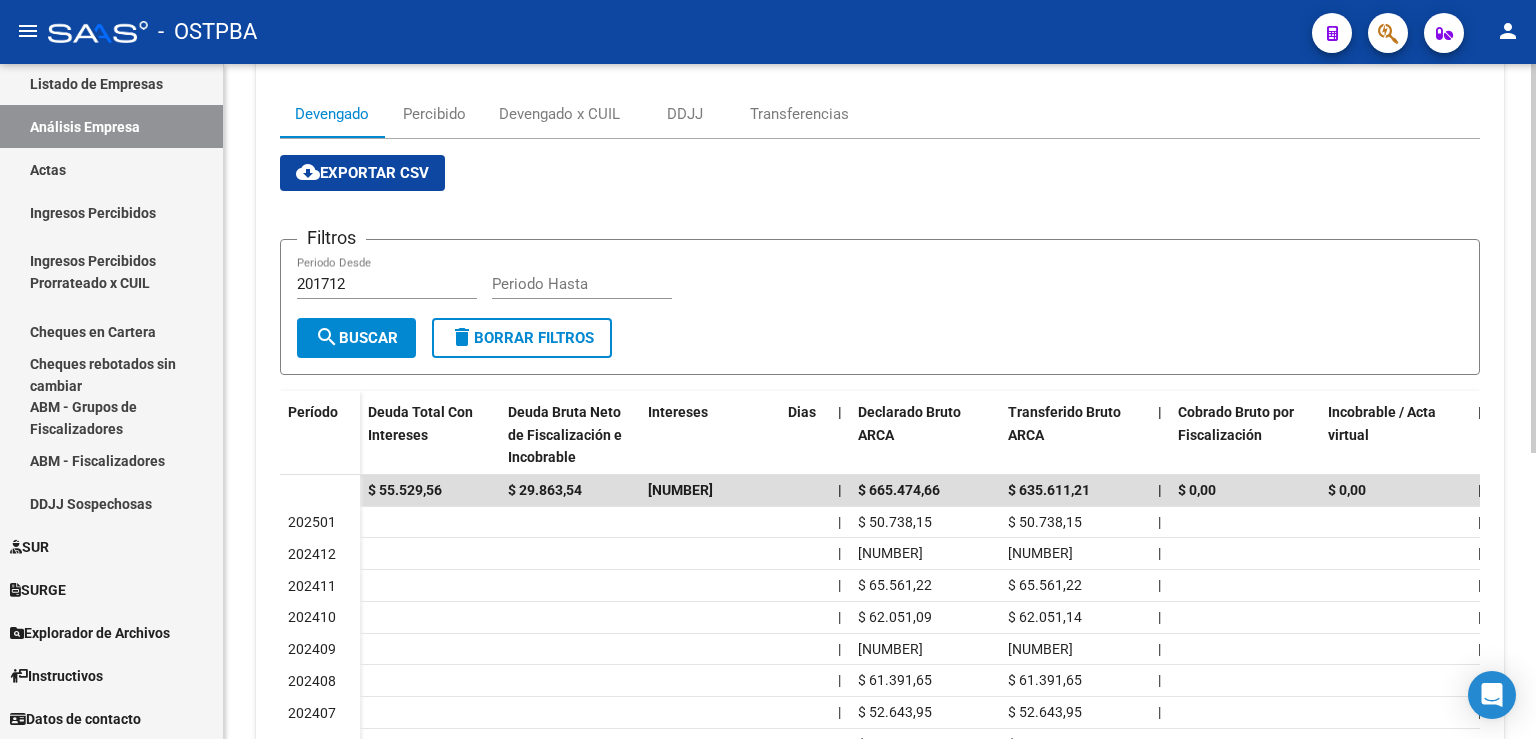 scroll, scrollTop: 484, scrollLeft: 0, axis: vertical 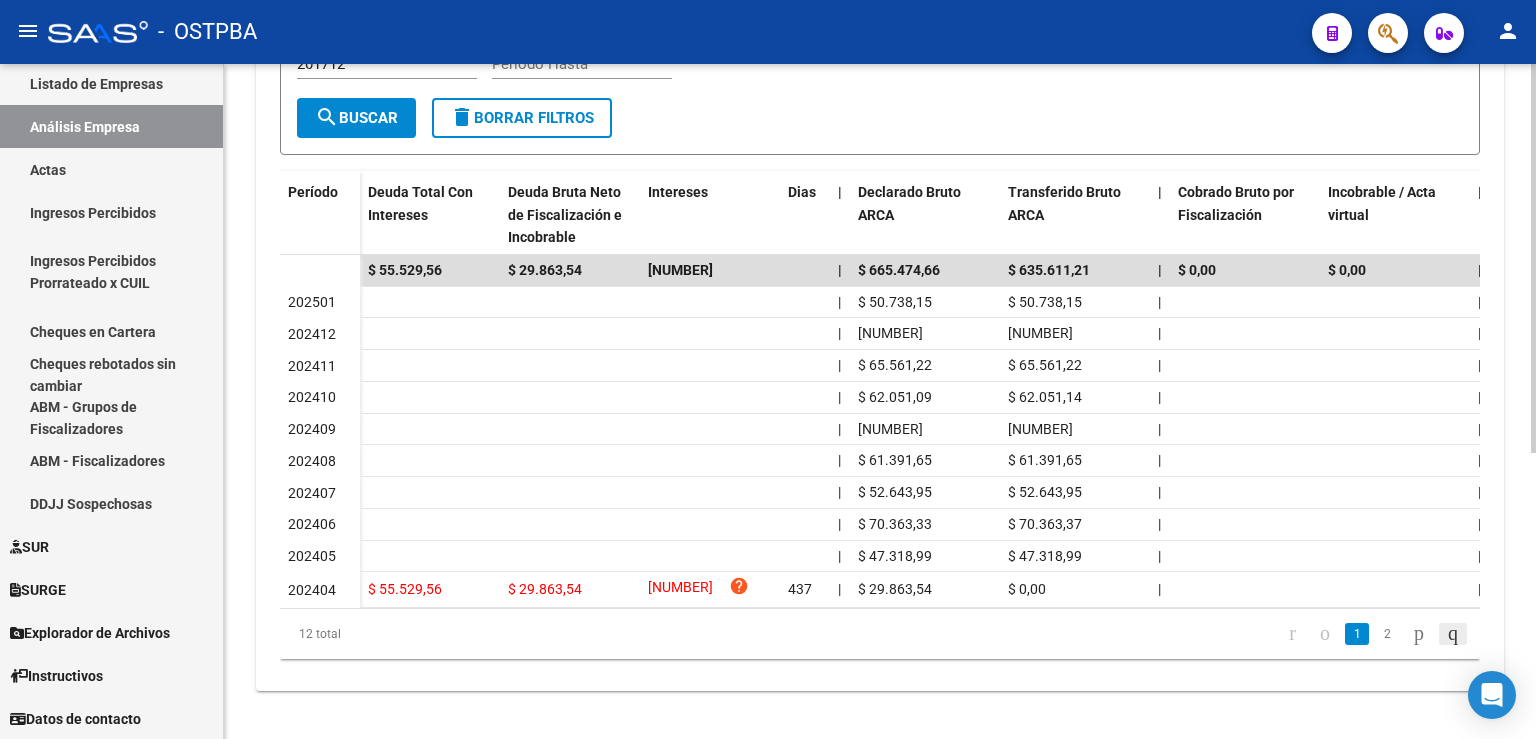 click 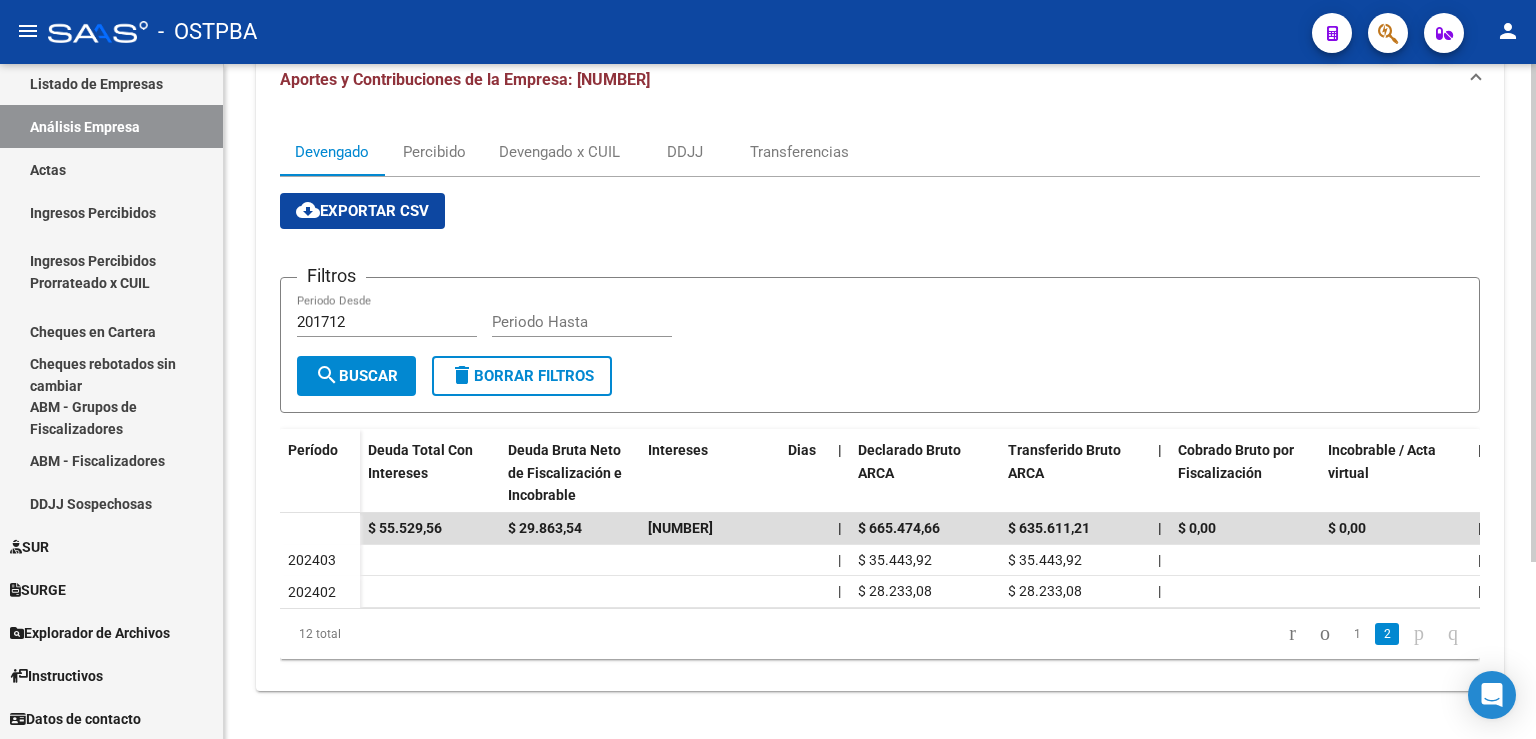 scroll, scrollTop: 239, scrollLeft: 0, axis: vertical 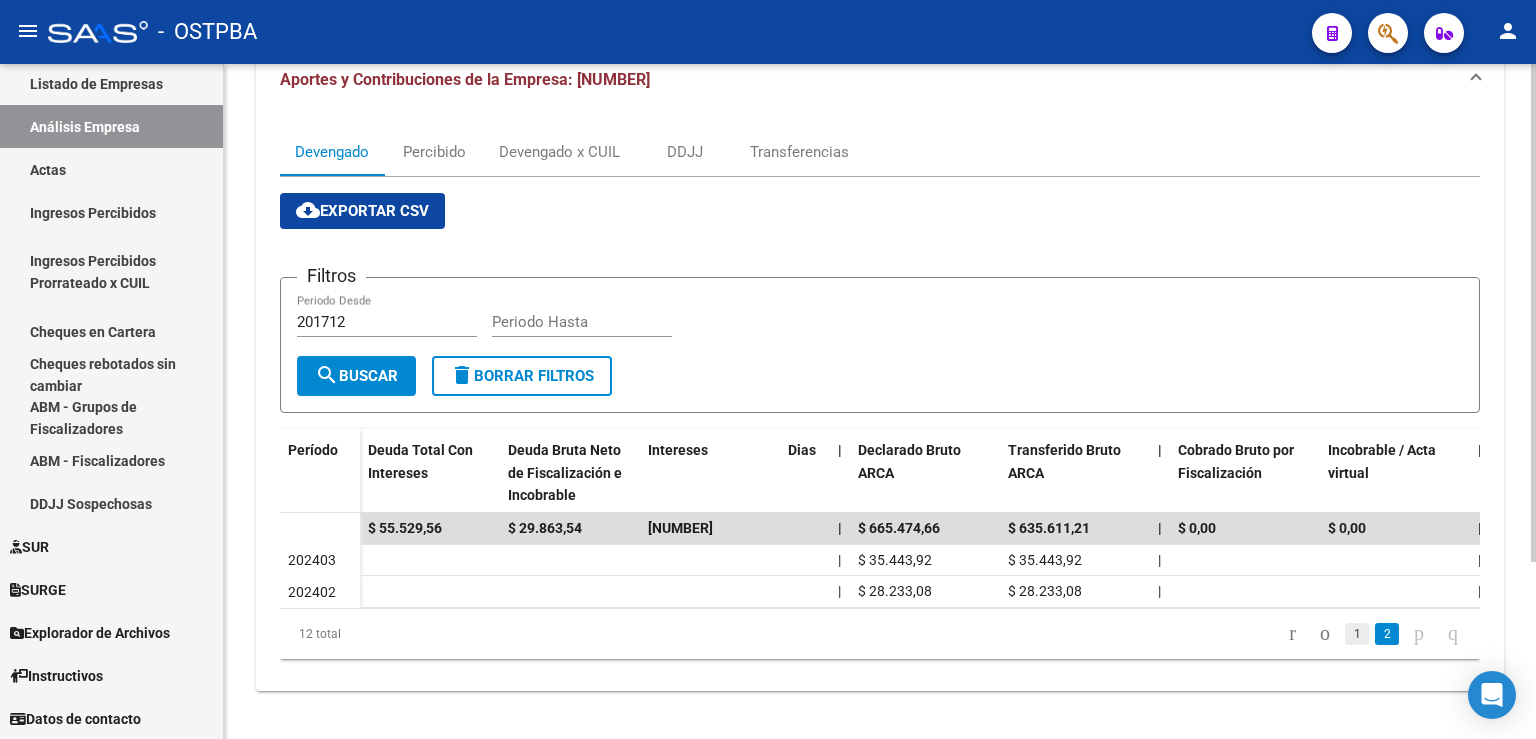 click on "1" 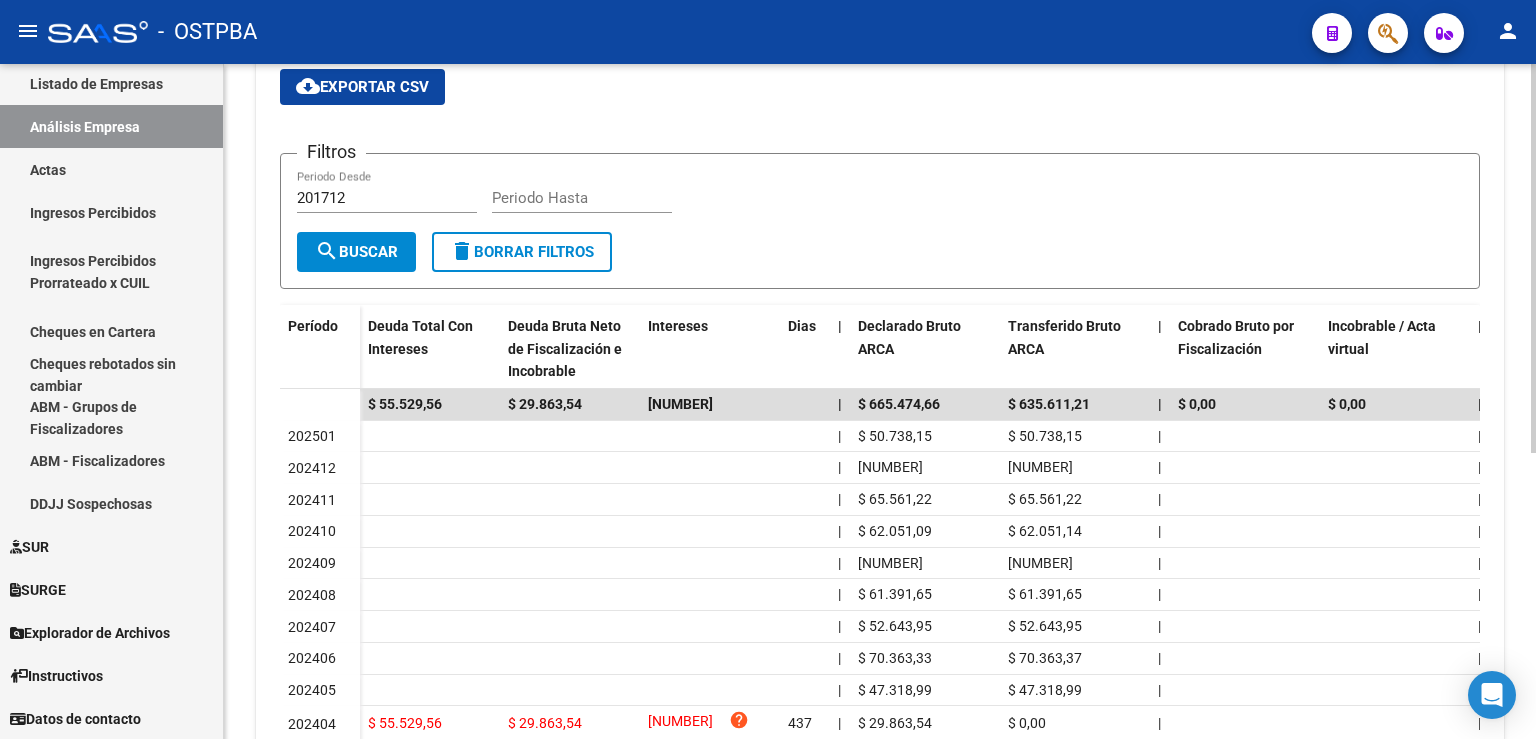 scroll, scrollTop: 495, scrollLeft: 0, axis: vertical 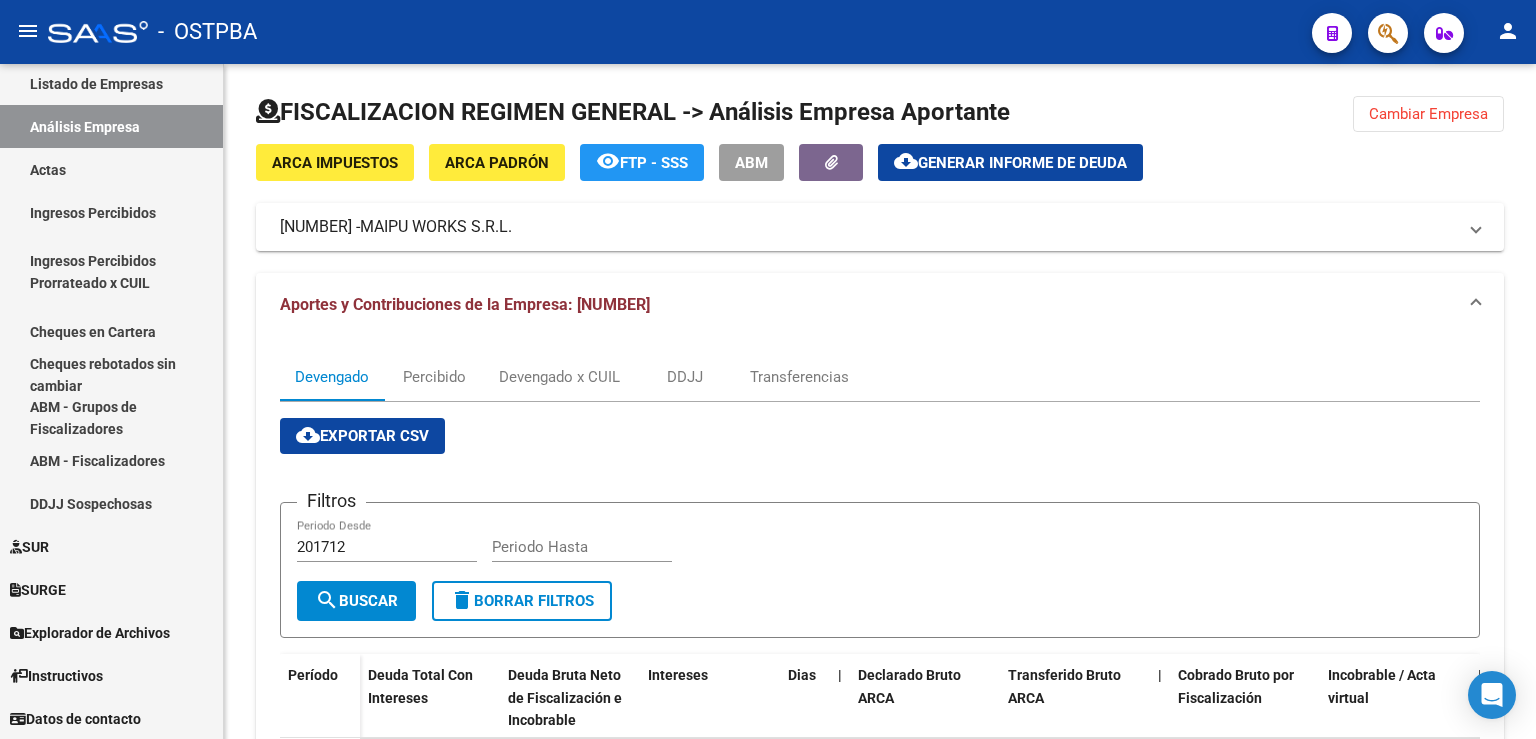 click on "Cambiar Empresa" 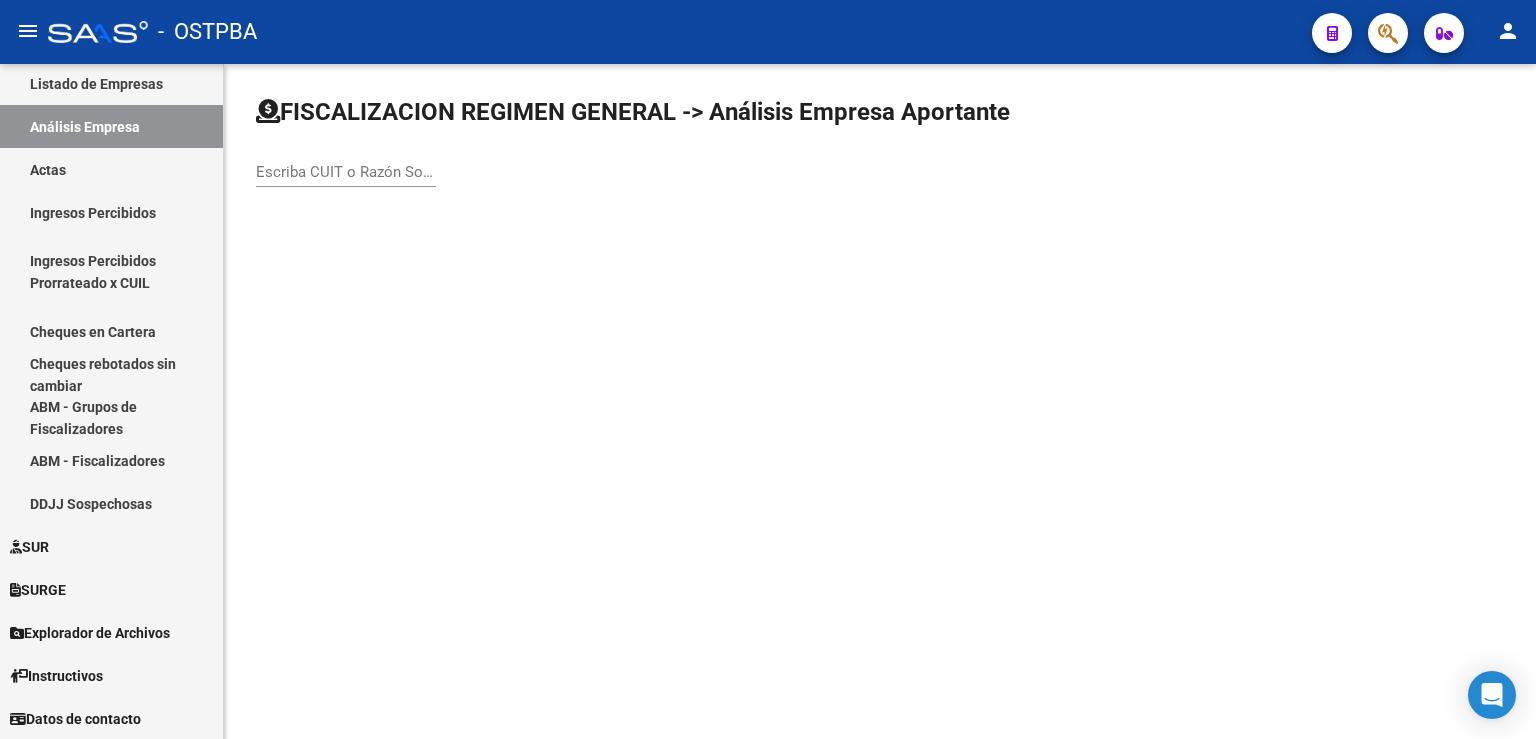 click on "Escriba CUIT o Razón Social para buscar" at bounding box center (346, 172) 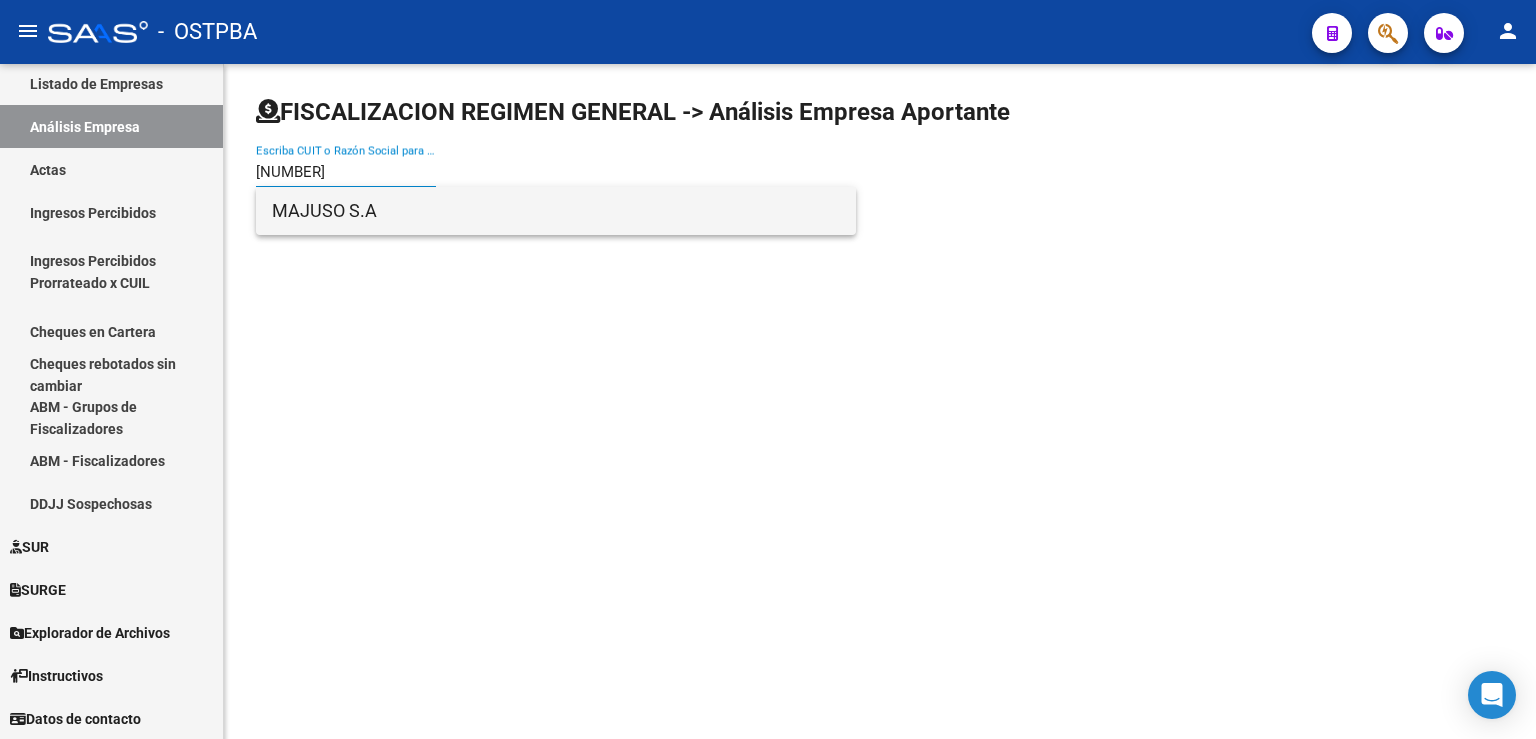type on "[NUMBER]" 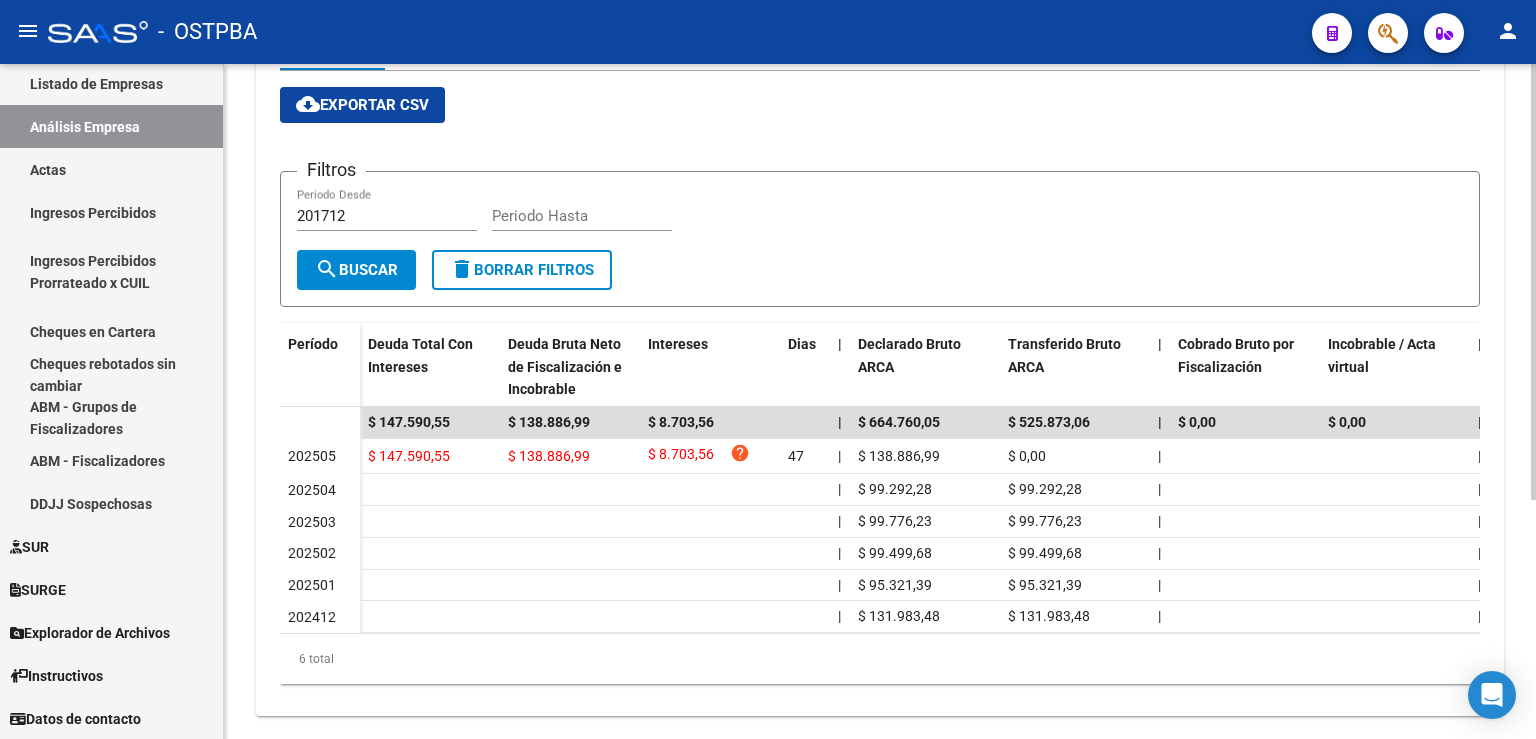 scroll, scrollTop: 0, scrollLeft: 0, axis: both 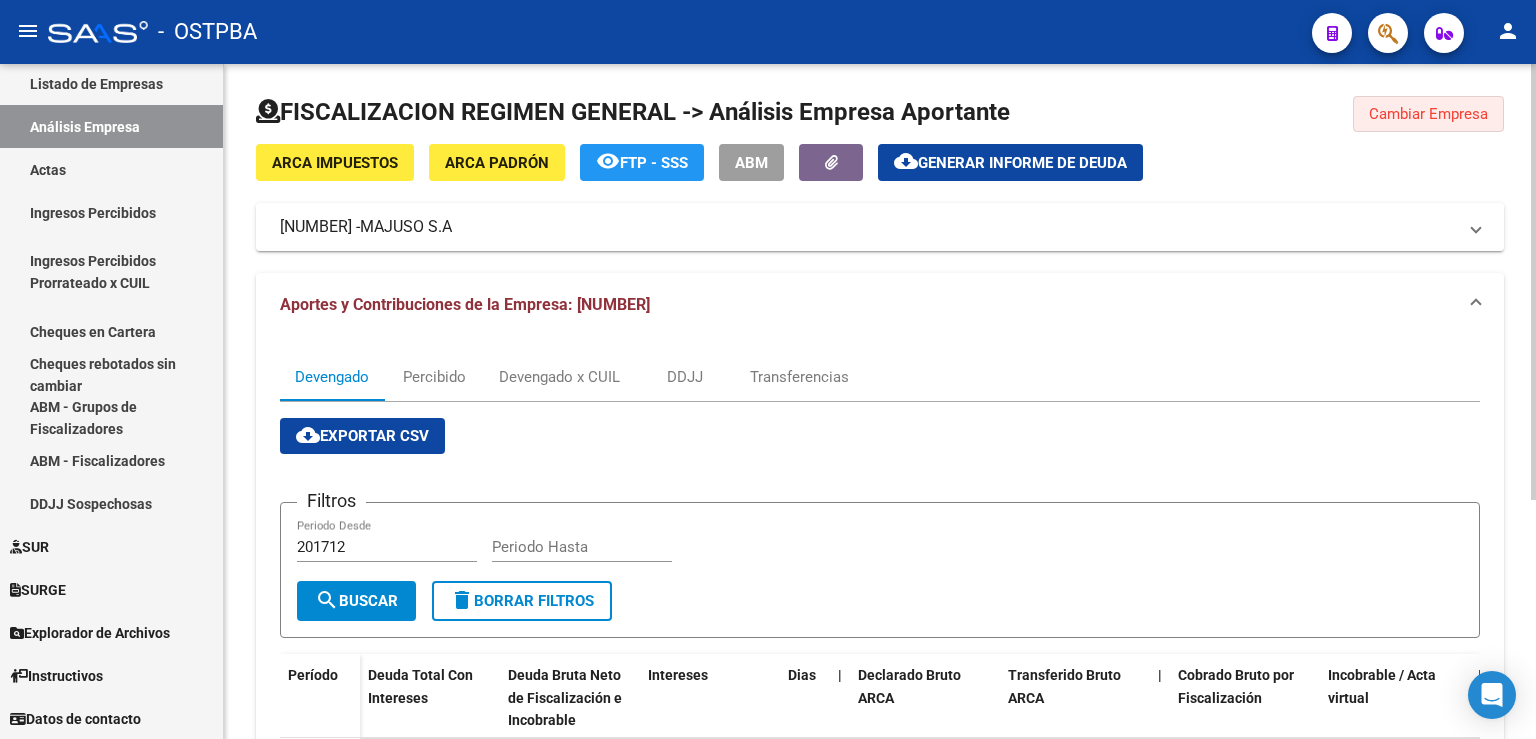 click on "Cambiar Empresa" 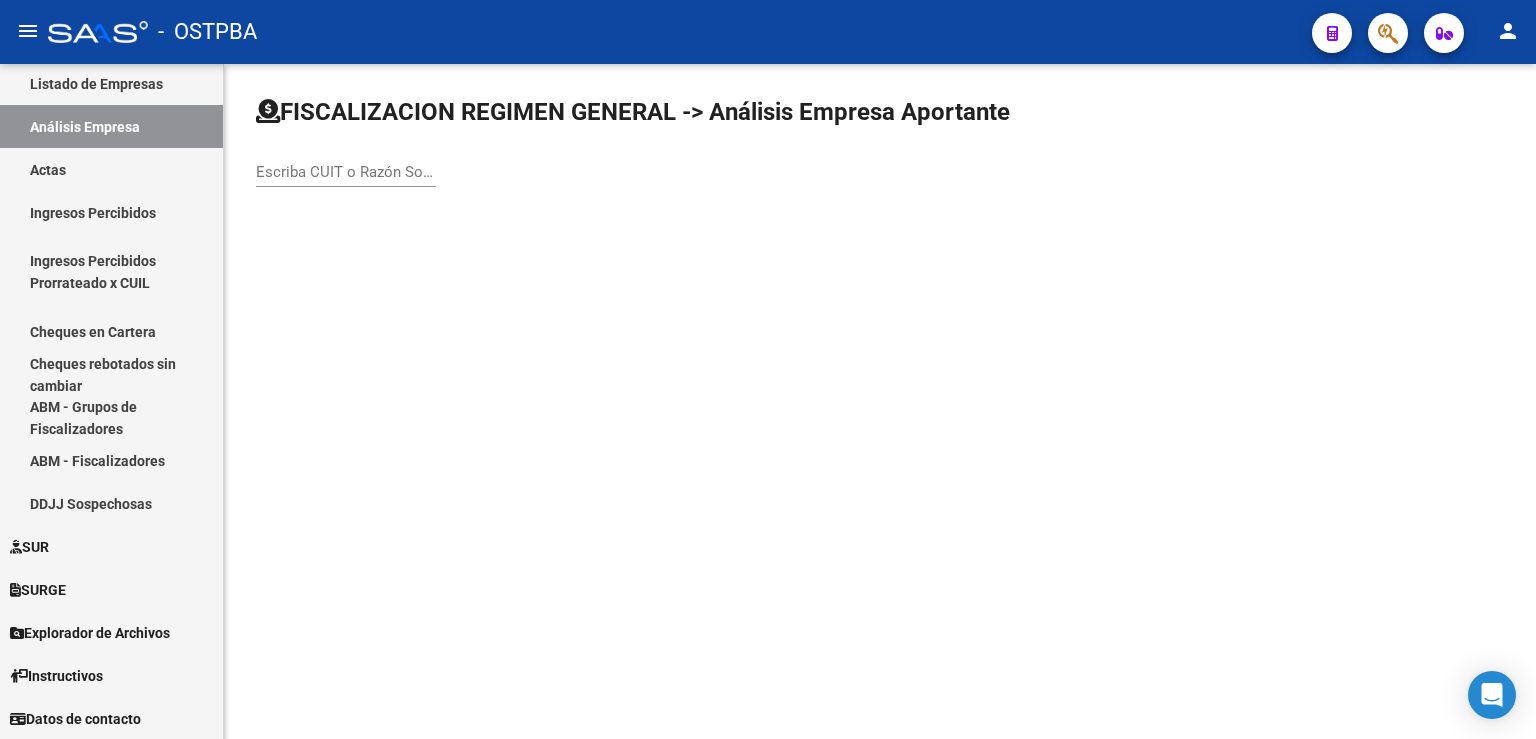 click on "Escriba CUIT o Razón Social para buscar" at bounding box center [346, 172] 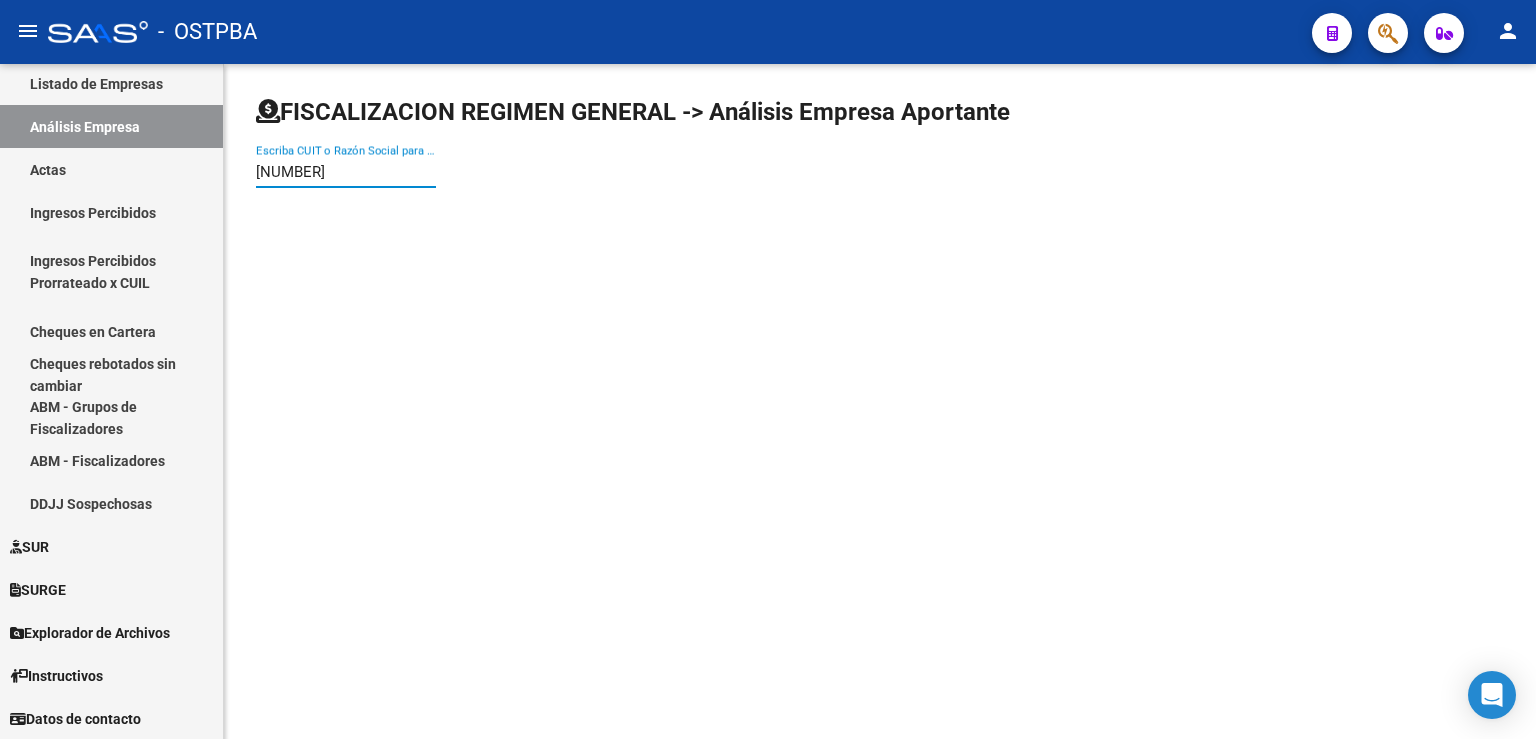 type on "20169128023" 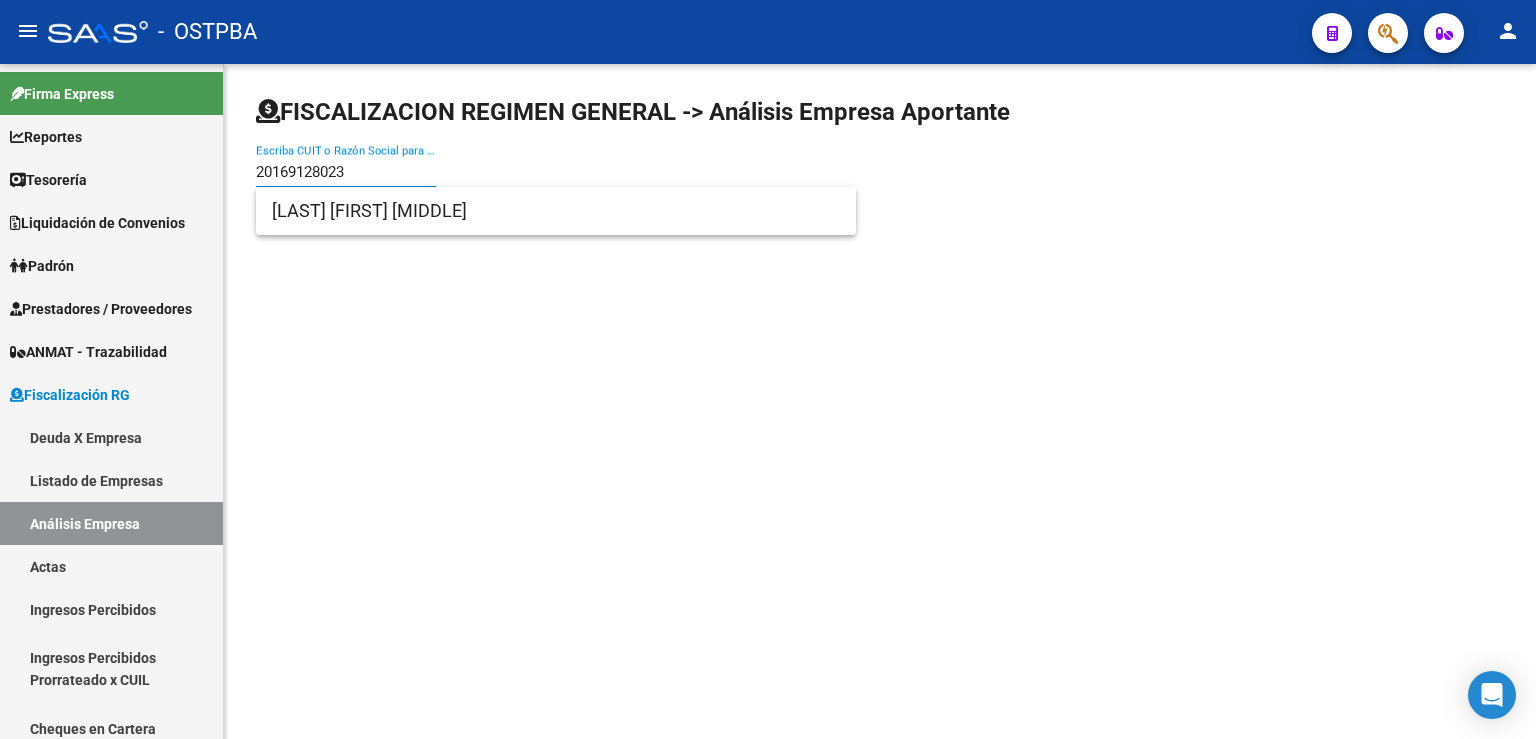scroll, scrollTop: 0, scrollLeft: 0, axis: both 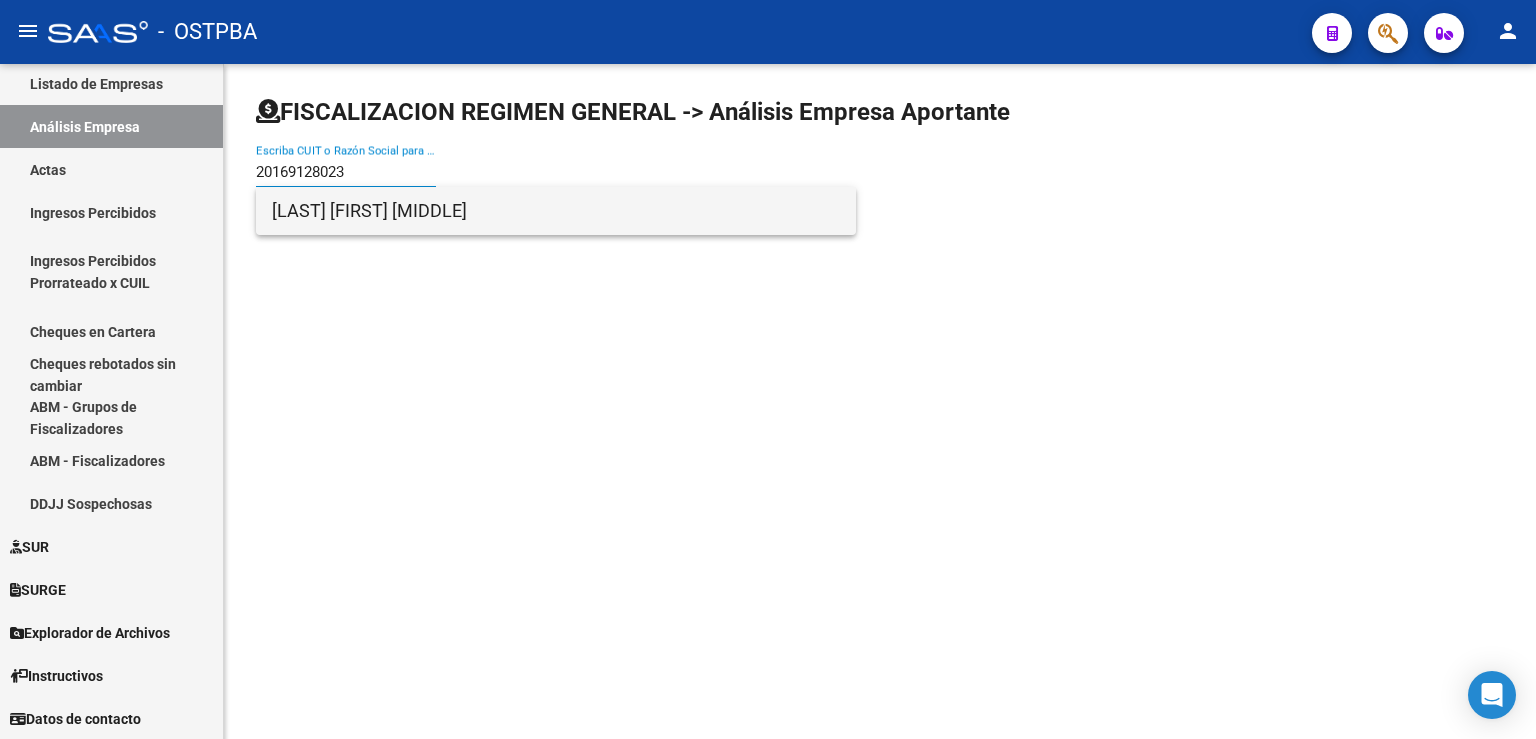 type on "20169128023" 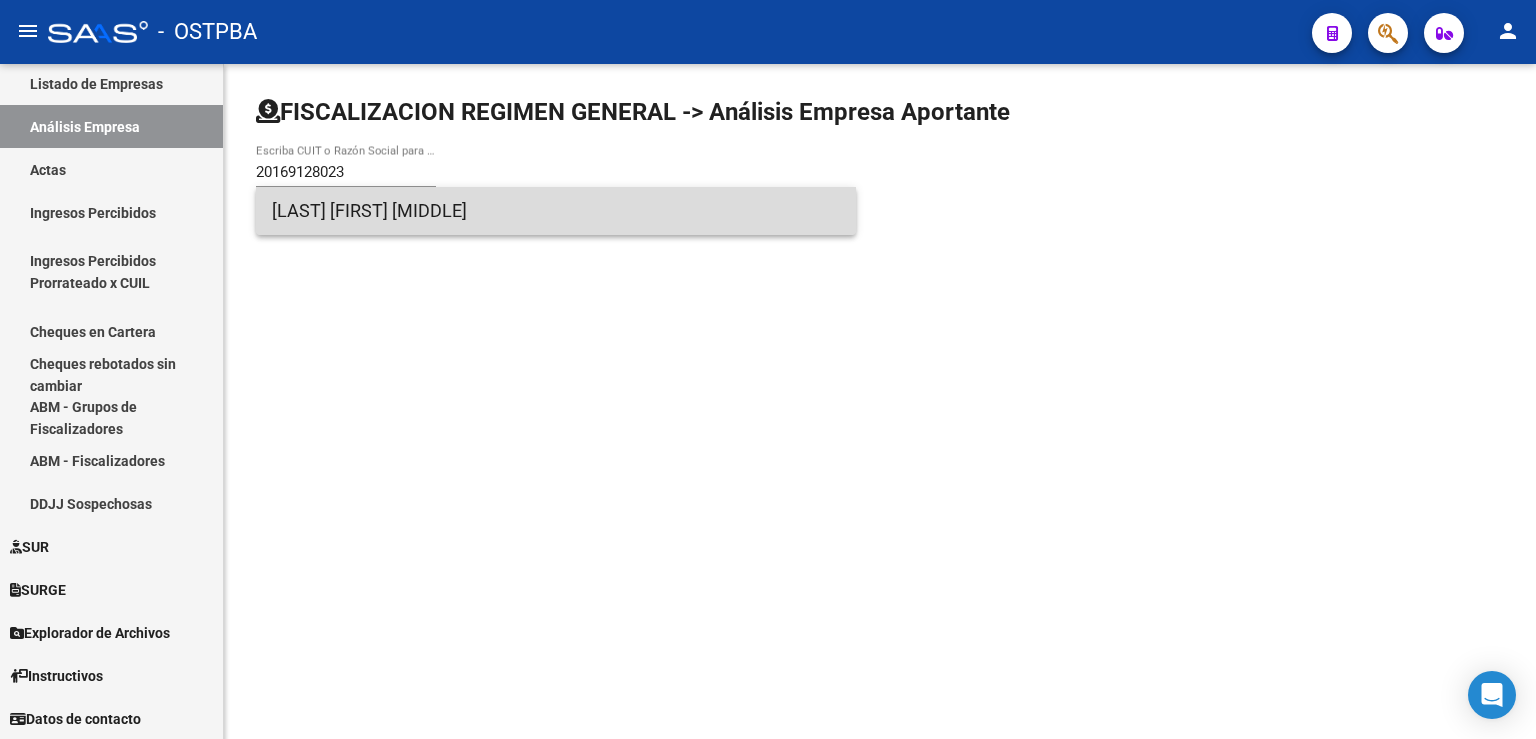 click on "[LAST] [FIRST] [MIDDLE]" at bounding box center (556, 211) 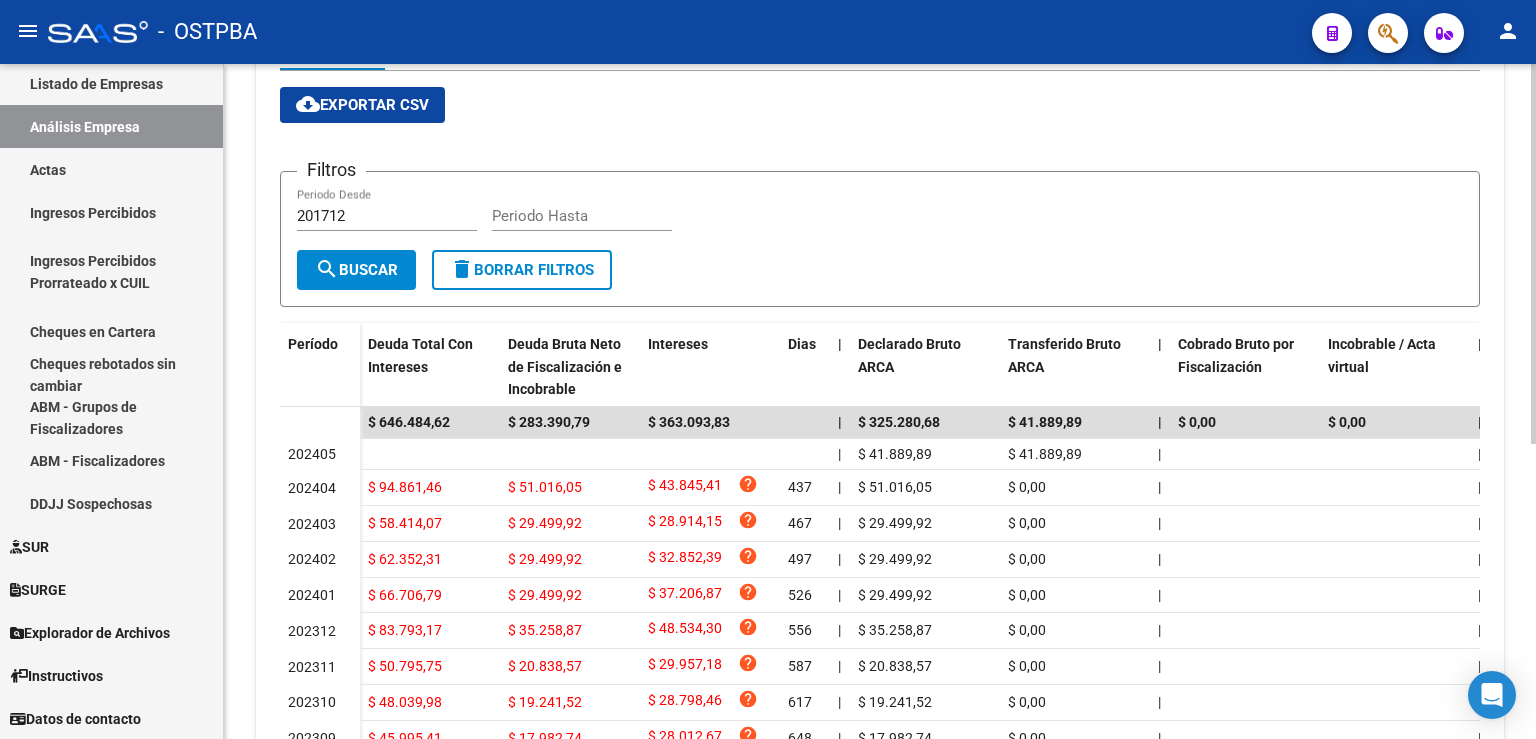 scroll, scrollTop: 522, scrollLeft: 0, axis: vertical 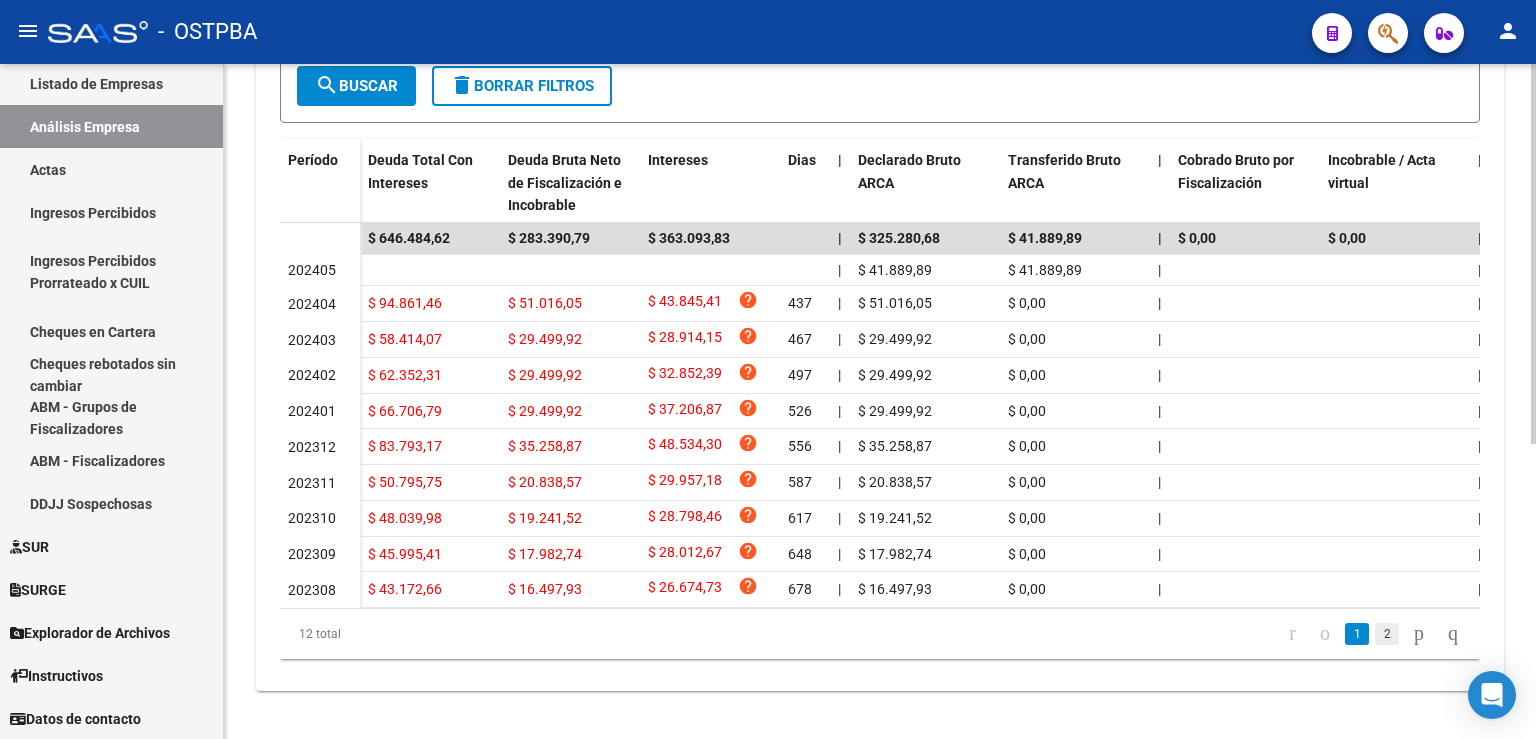 click on "2" 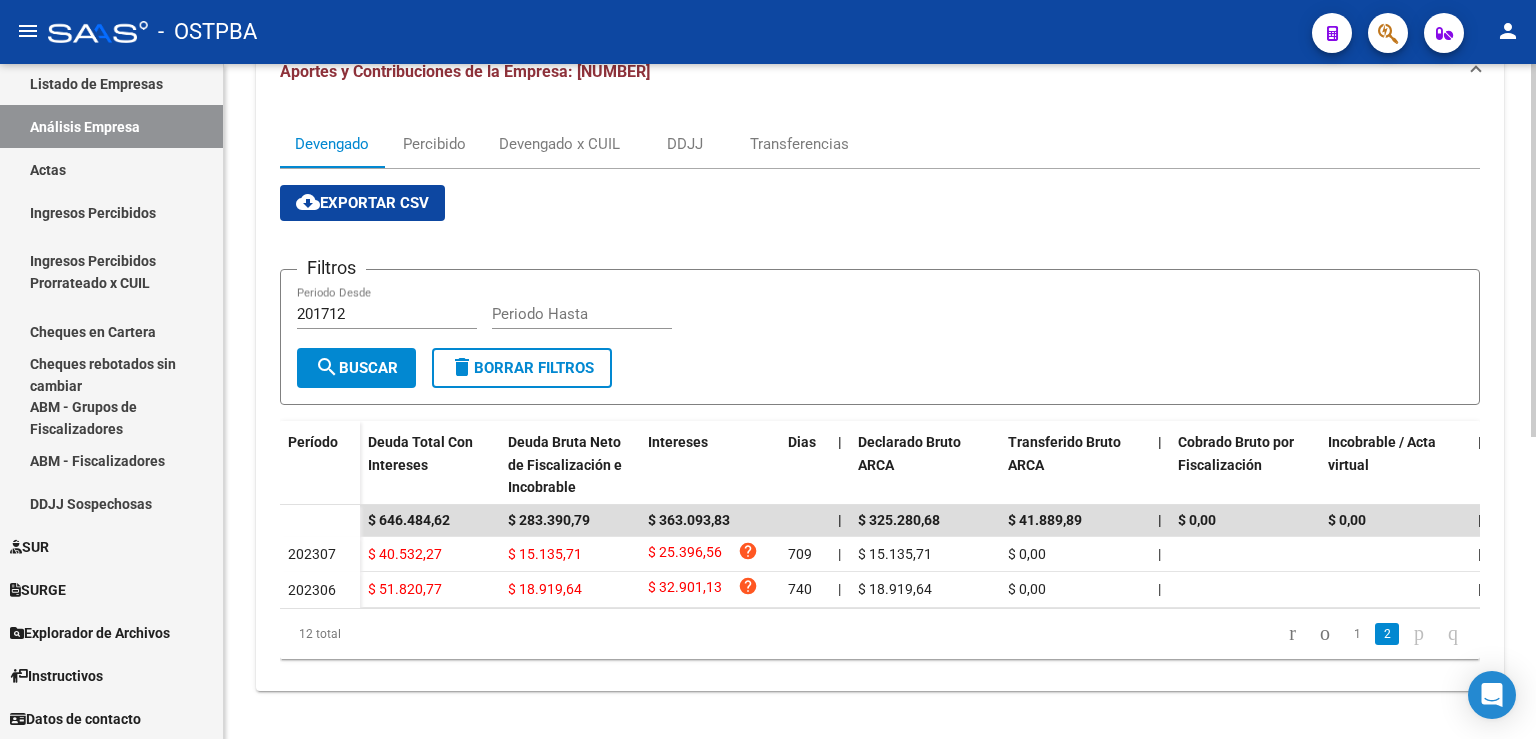scroll, scrollTop: 246, scrollLeft: 0, axis: vertical 